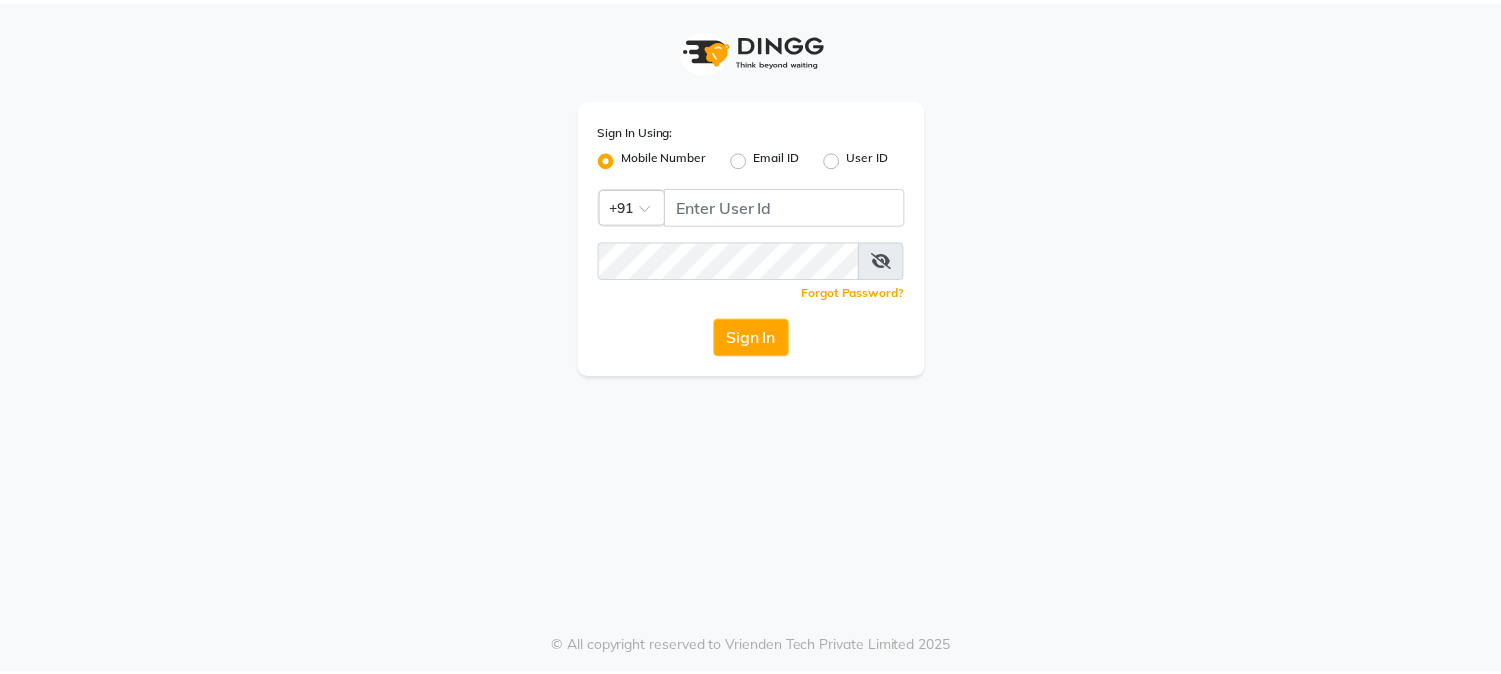 scroll, scrollTop: 0, scrollLeft: 0, axis: both 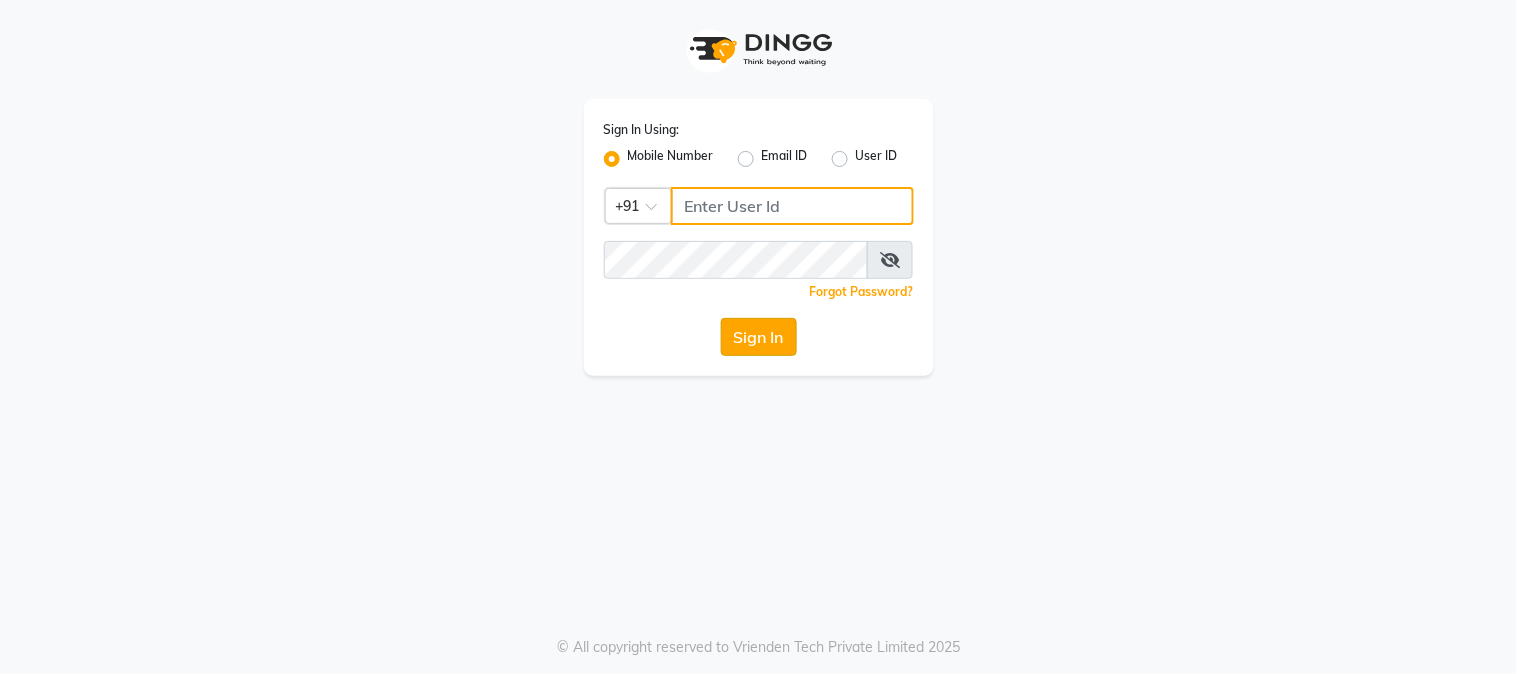 type on "8759660660" 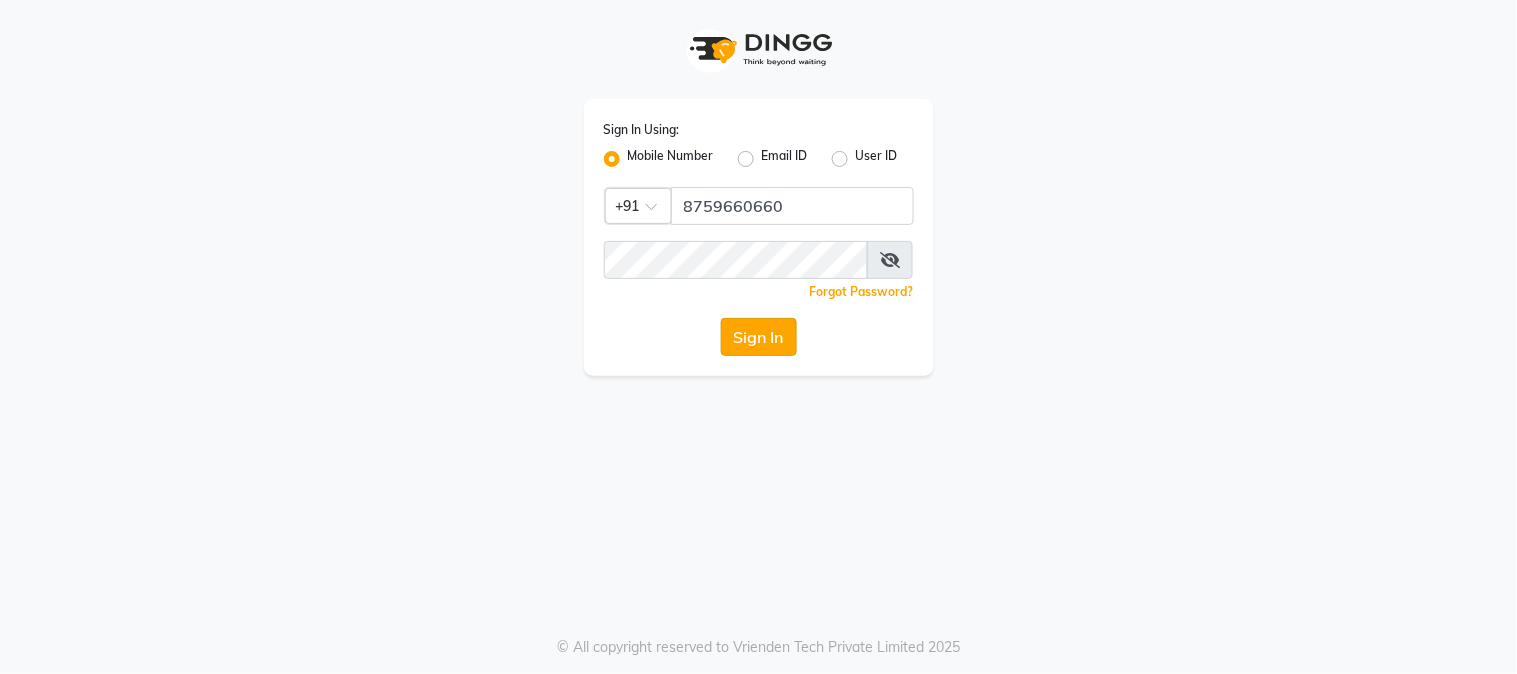 click on "Sign In" 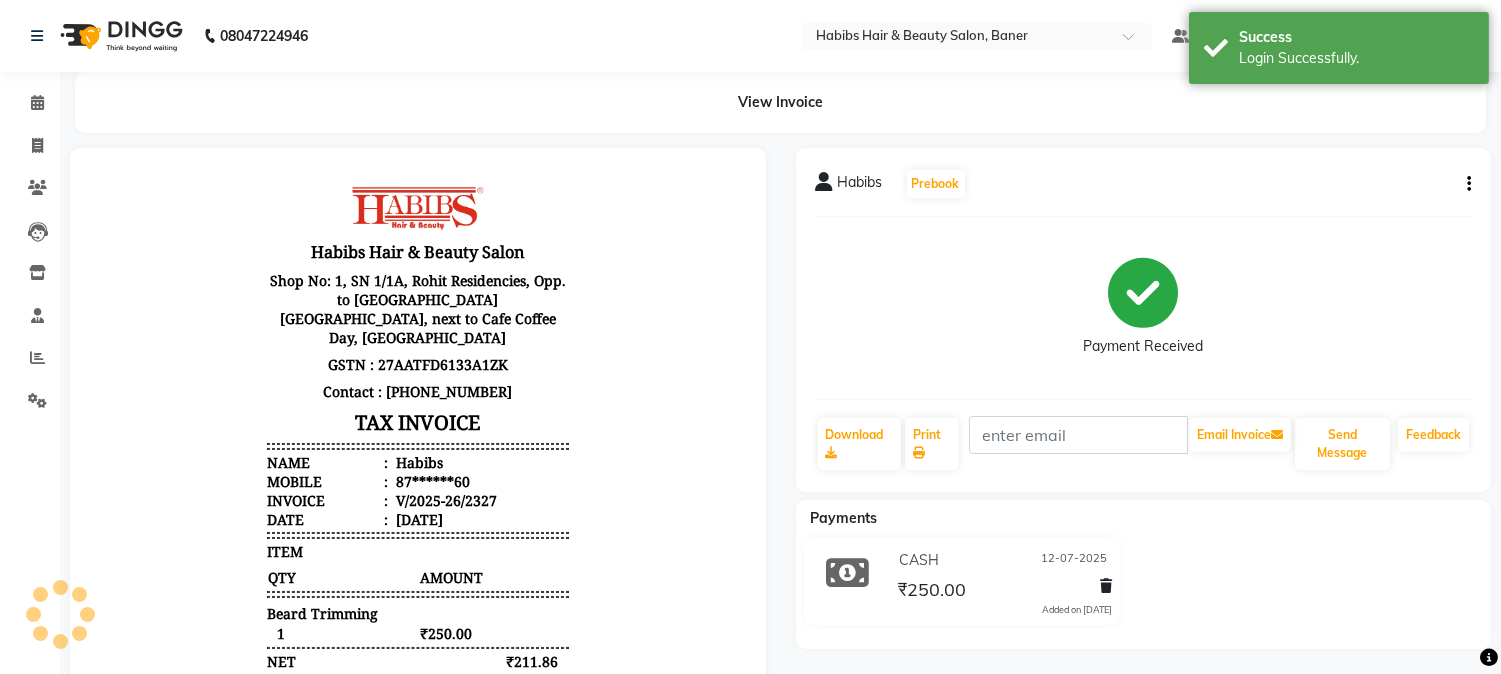 scroll, scrollTop: 0, scrollLeft: 0, axis: both 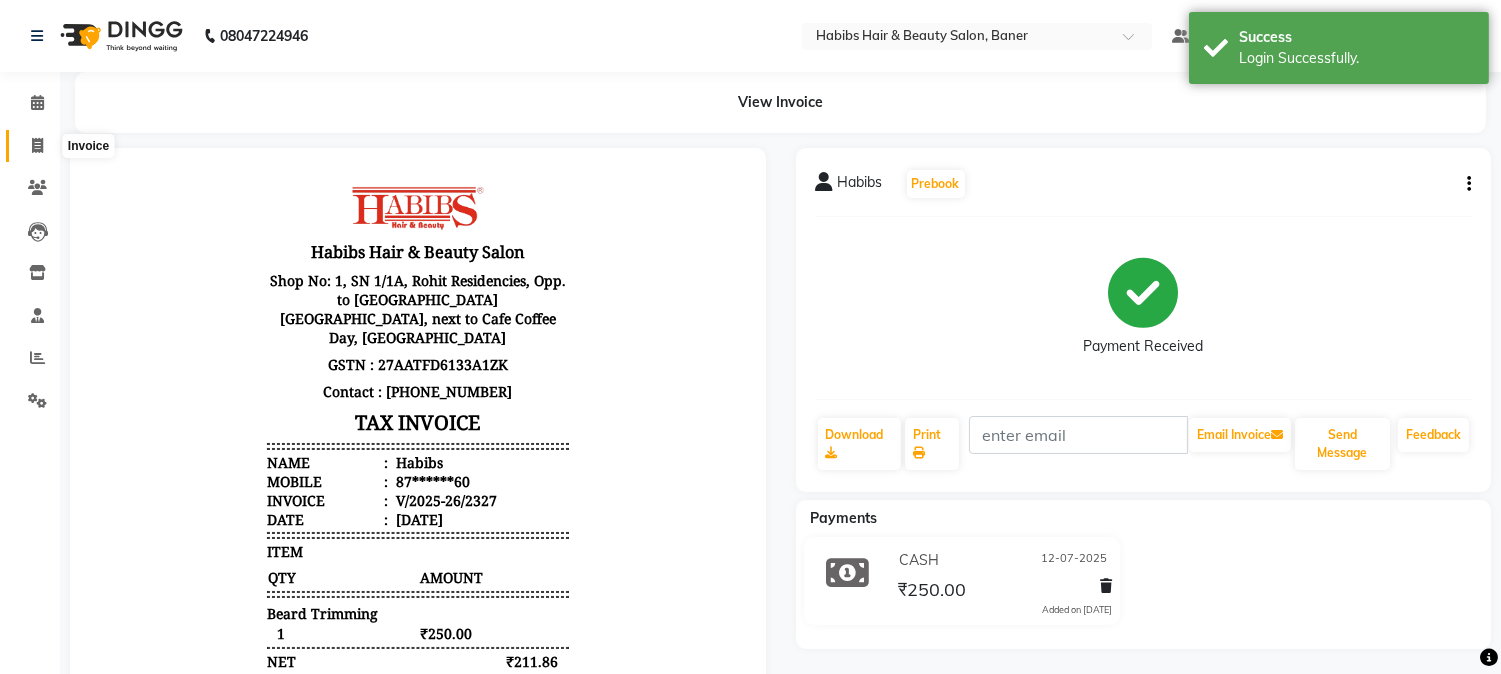click 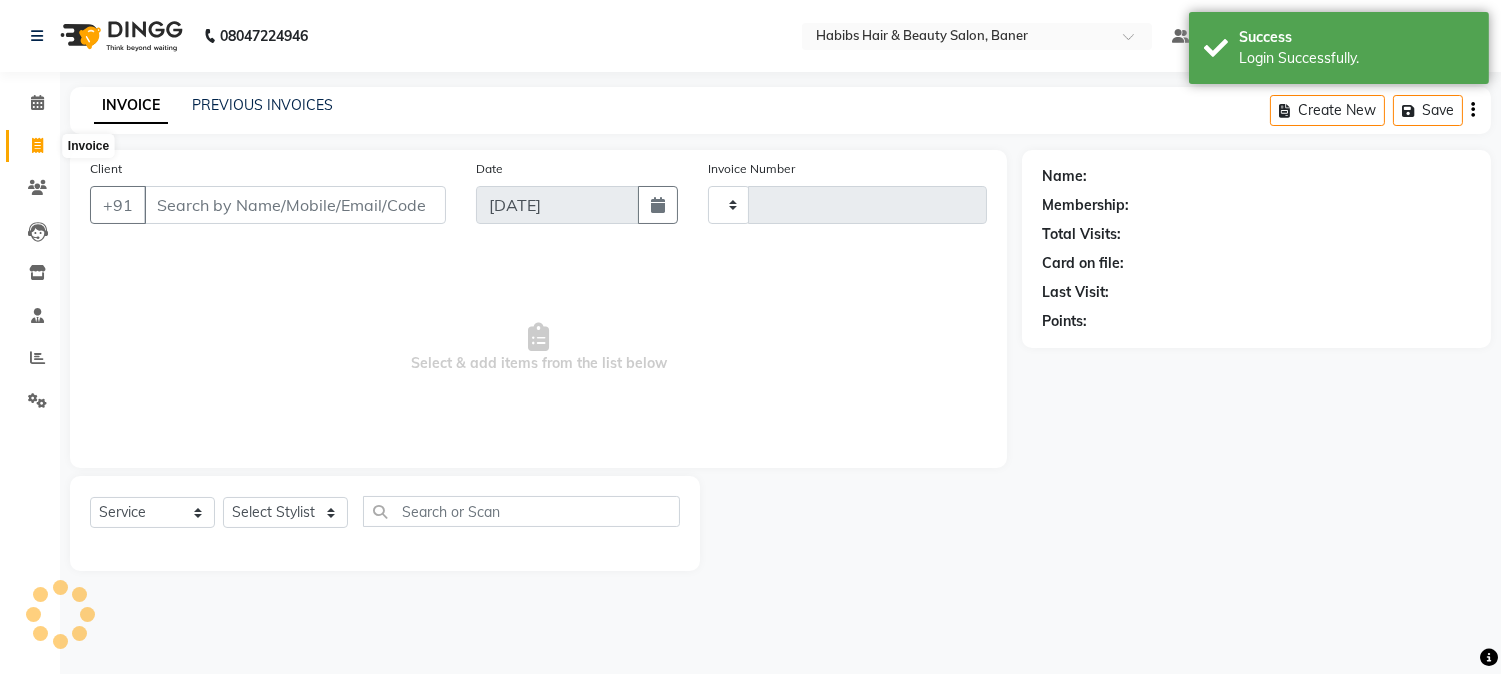 type on "2328" 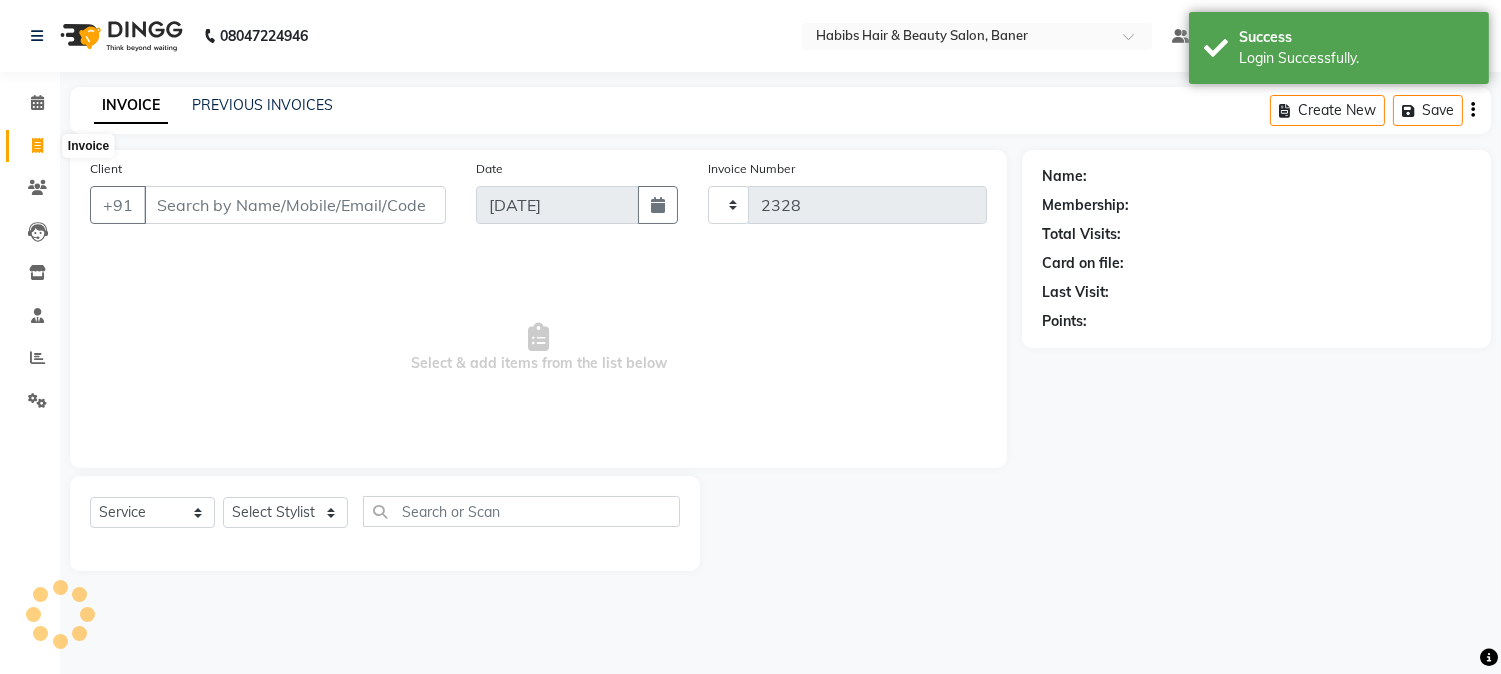 select on "5356" 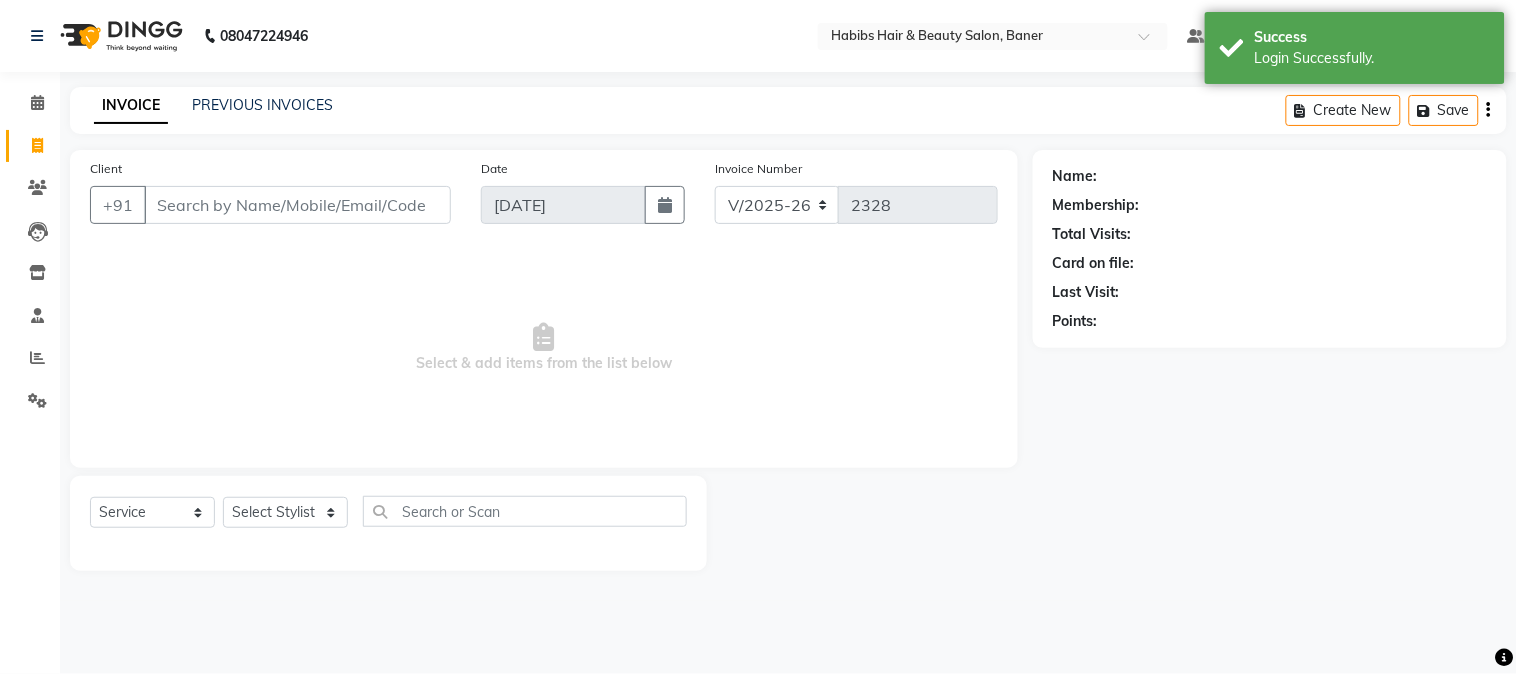 click on "Client" at bounding box center (297, 205) 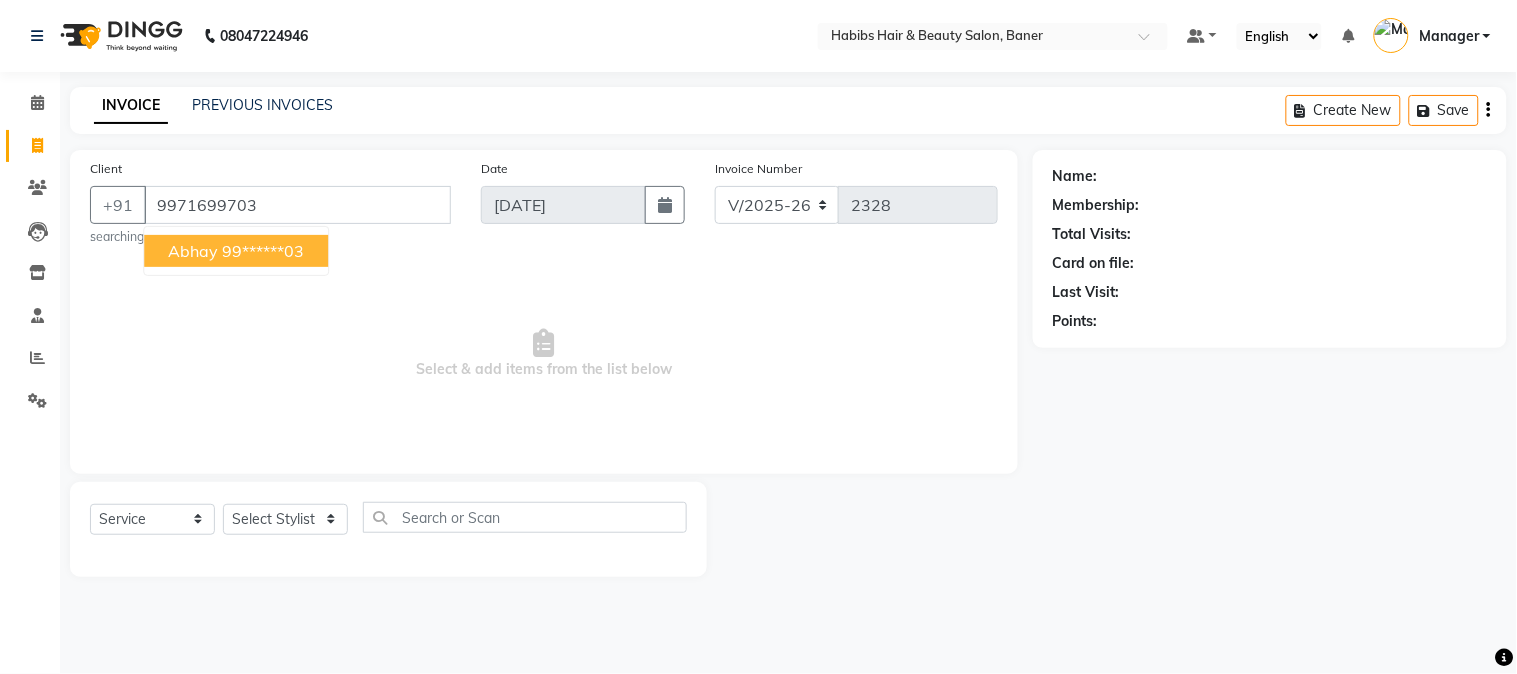 type on "9971699703" 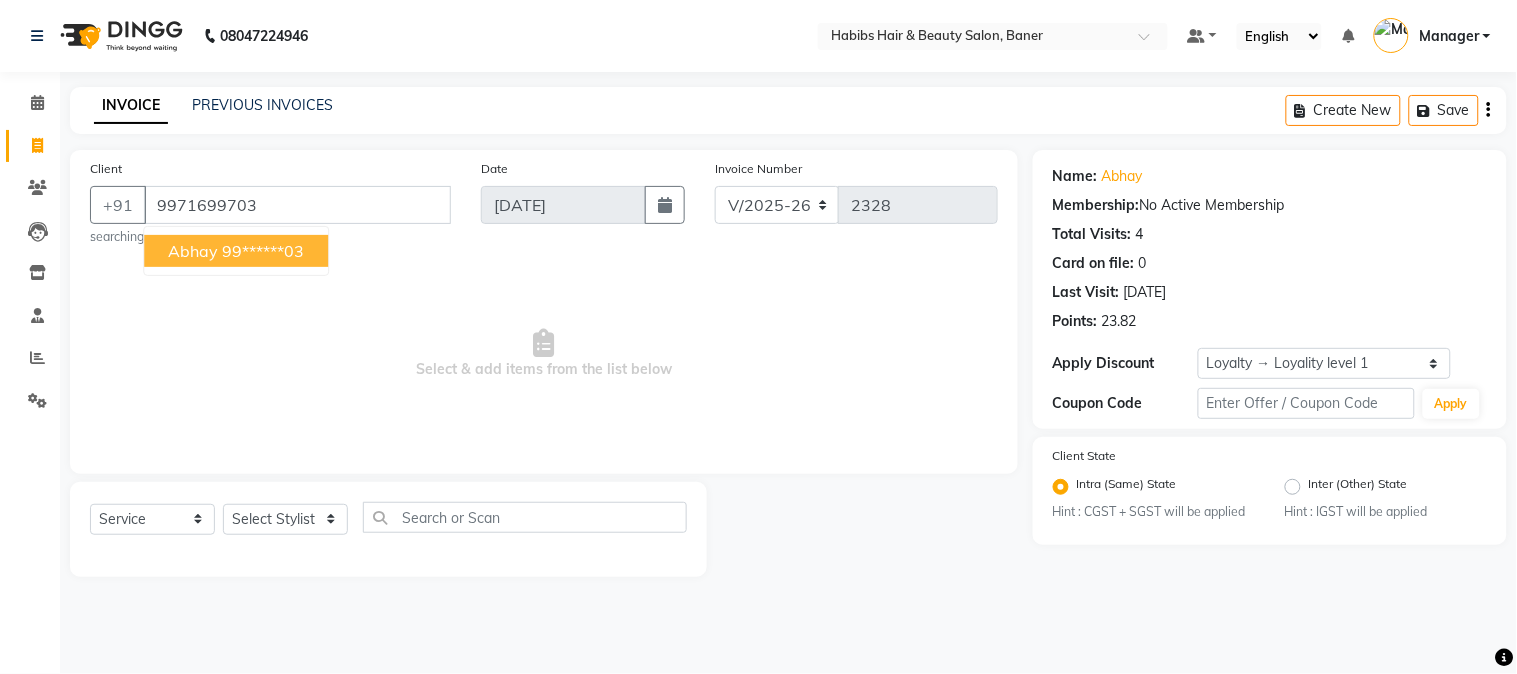 click on "99******03" at bounding box center [263, 251] 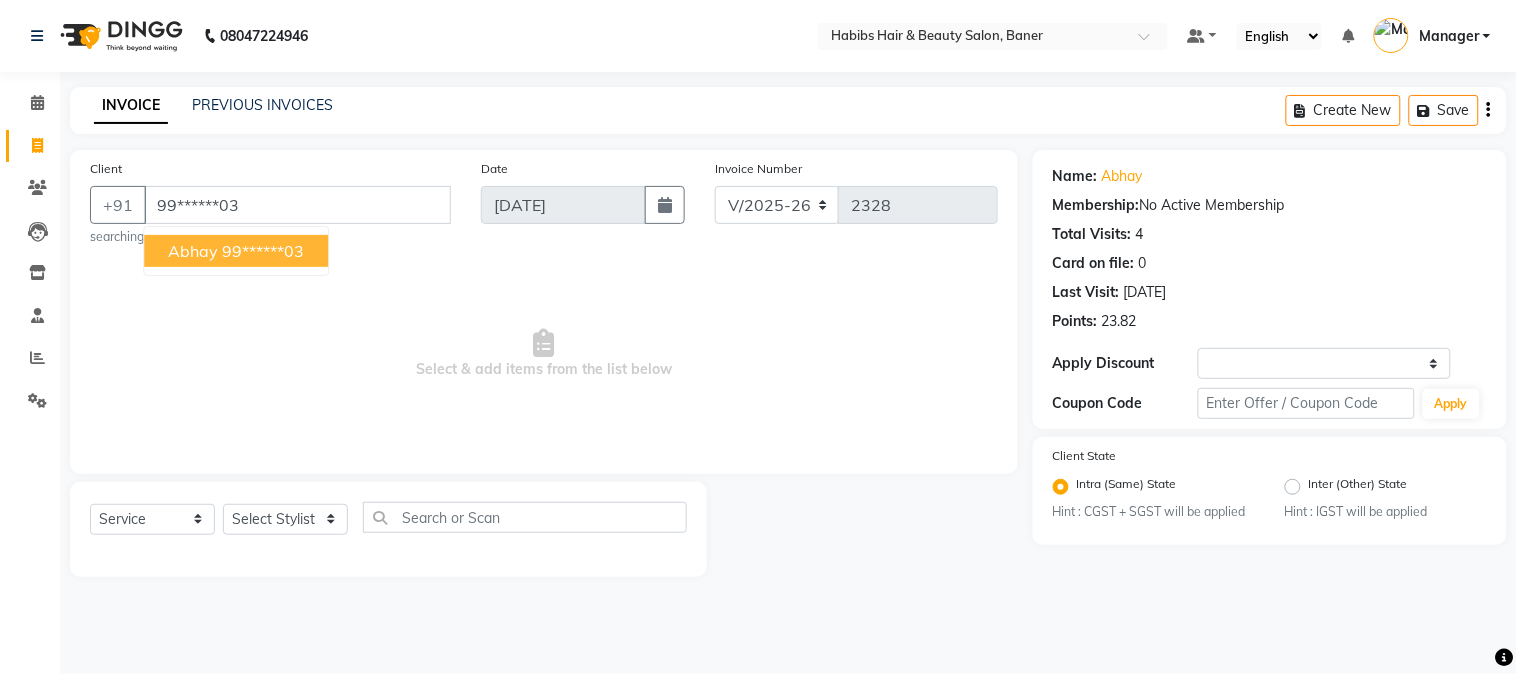 select on "1: Object" 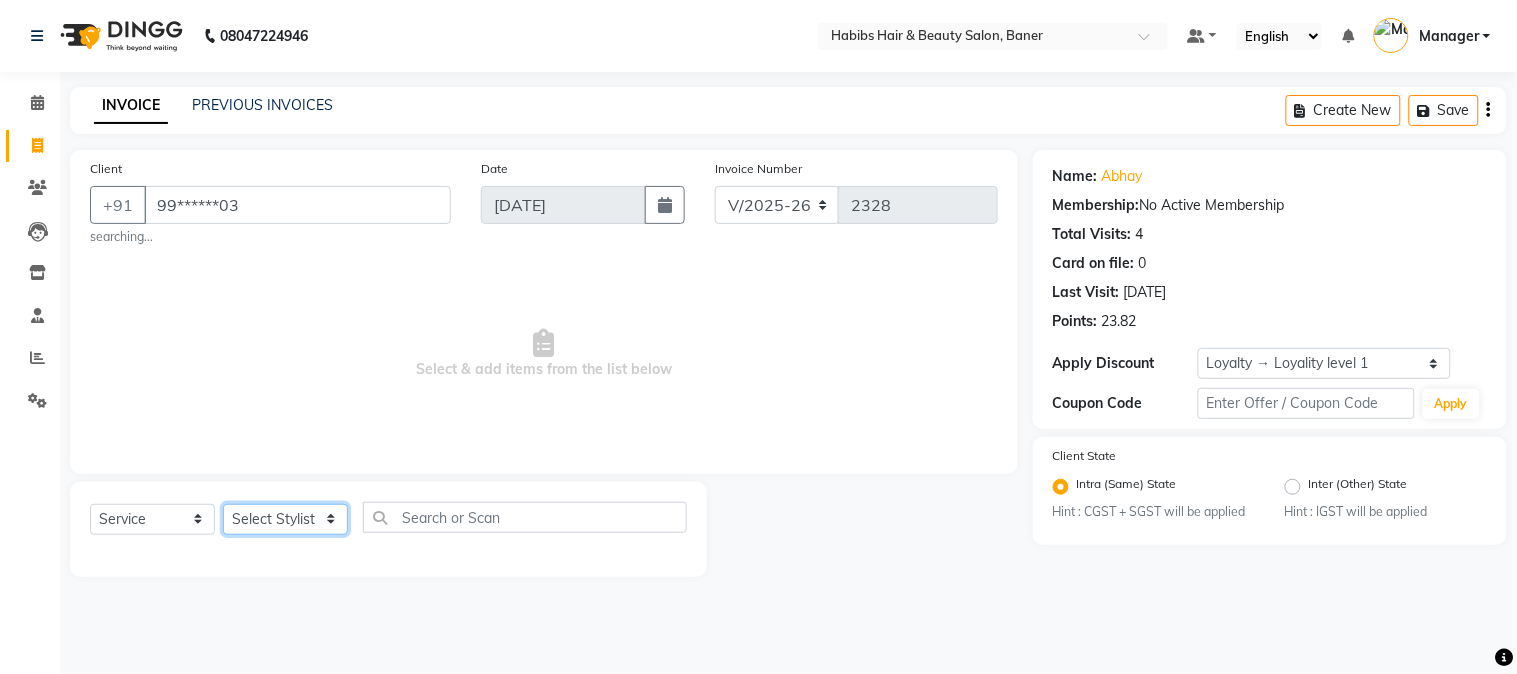 click on "Select Stylist Admin Kiran Mahesh Dalavi  Manager Pooja Singh Rahul Ram Swapnali" 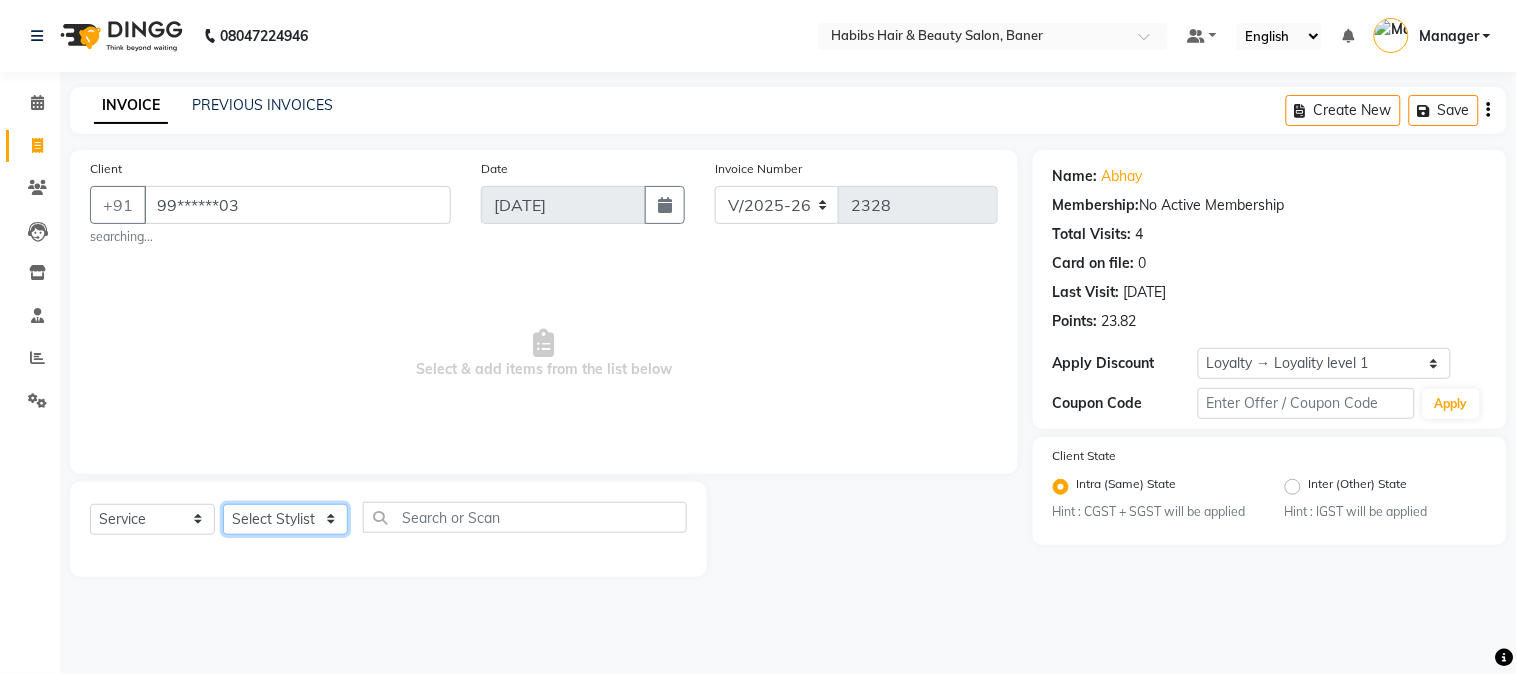 select on "35380" 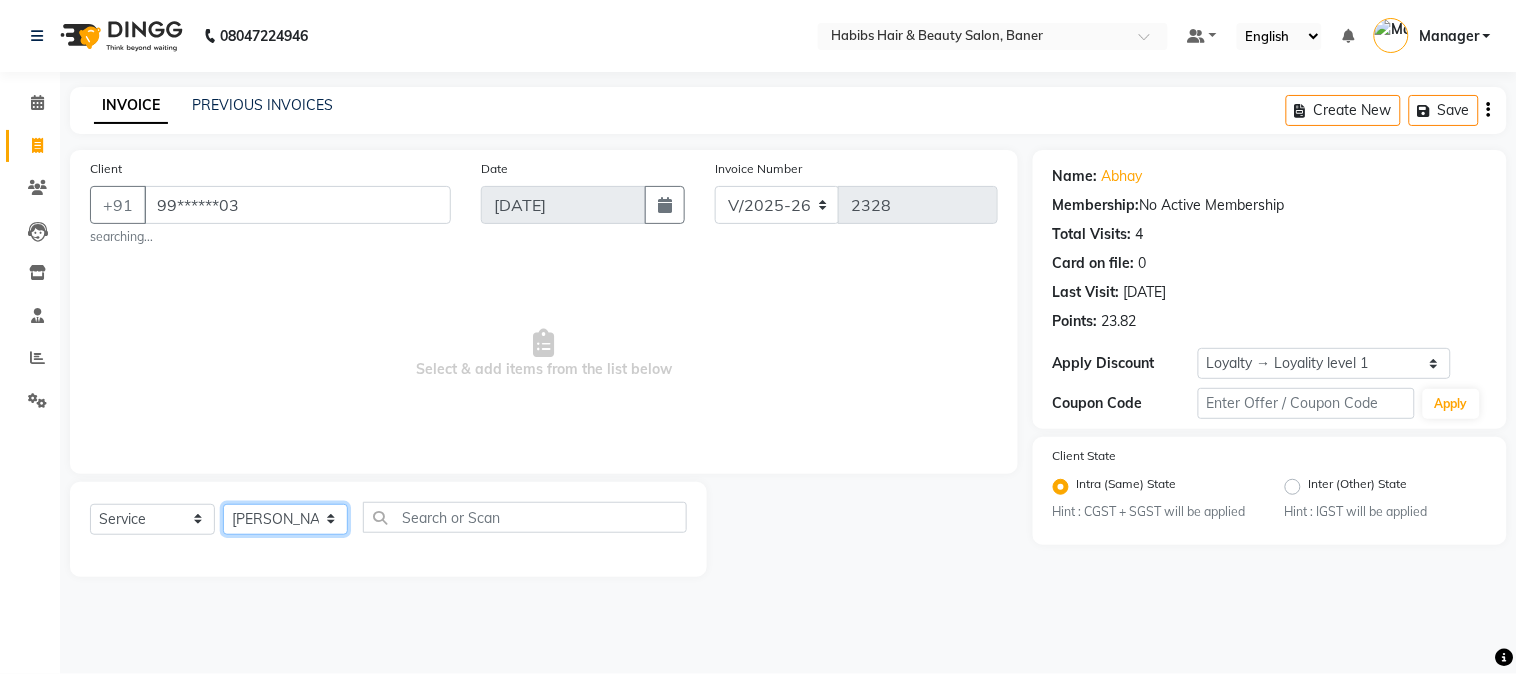 click on "Select Stylist Admin Kiran Mahesh Dalavi  Manager Pooja Singh Rahul Ram Swapnali" 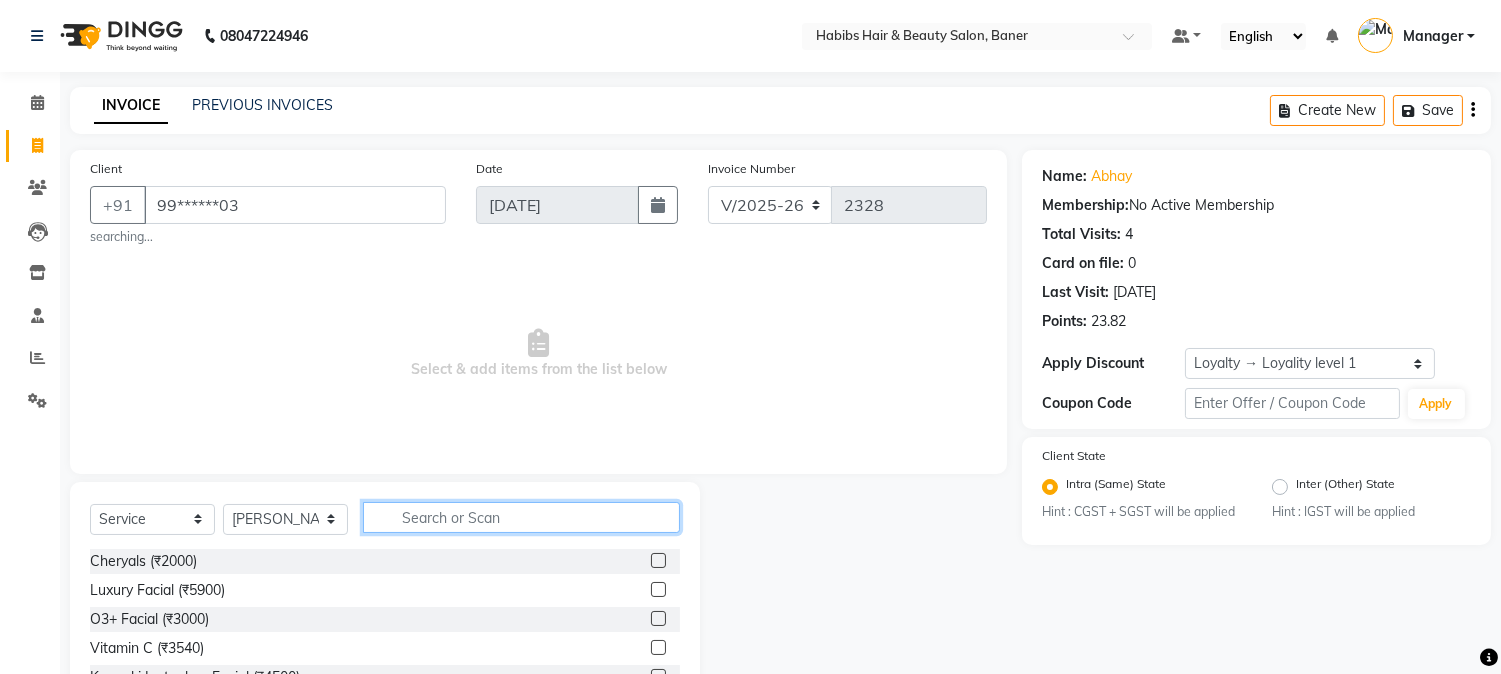 click 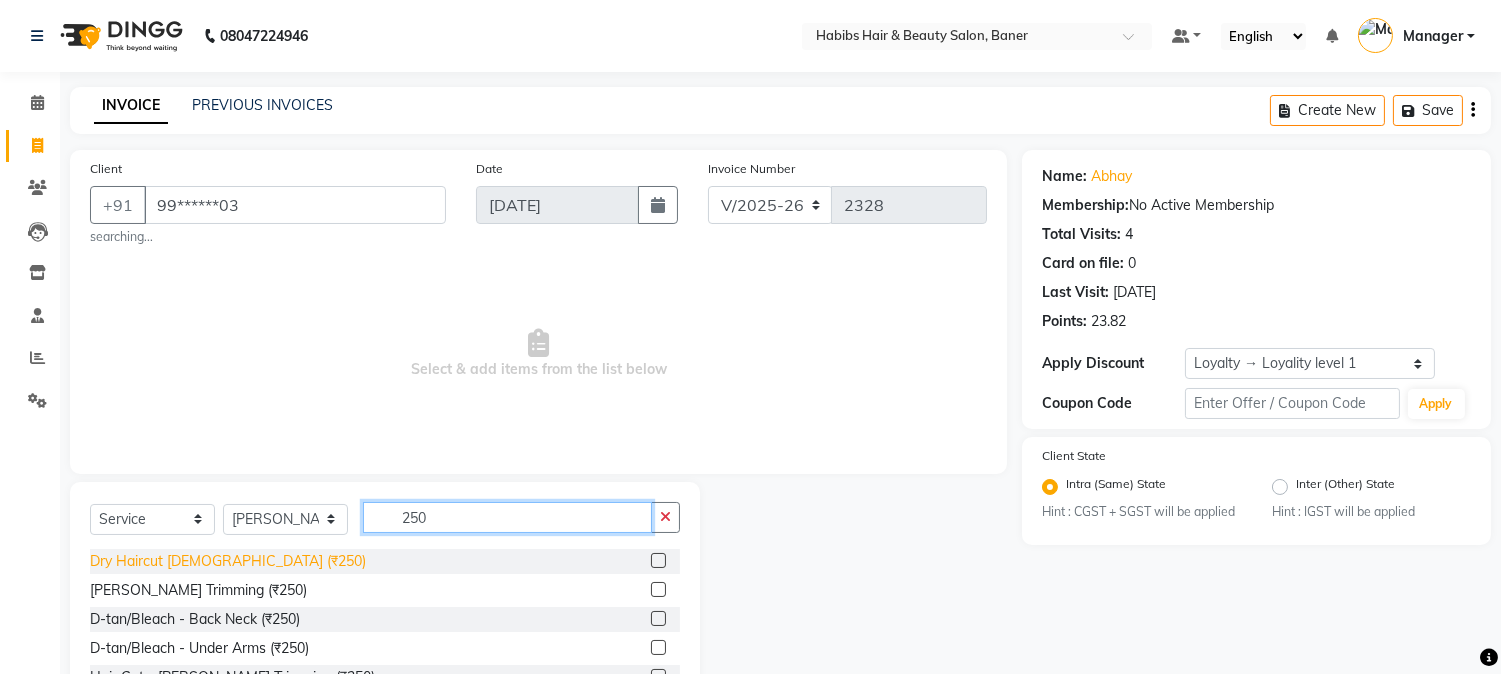 type on "250" 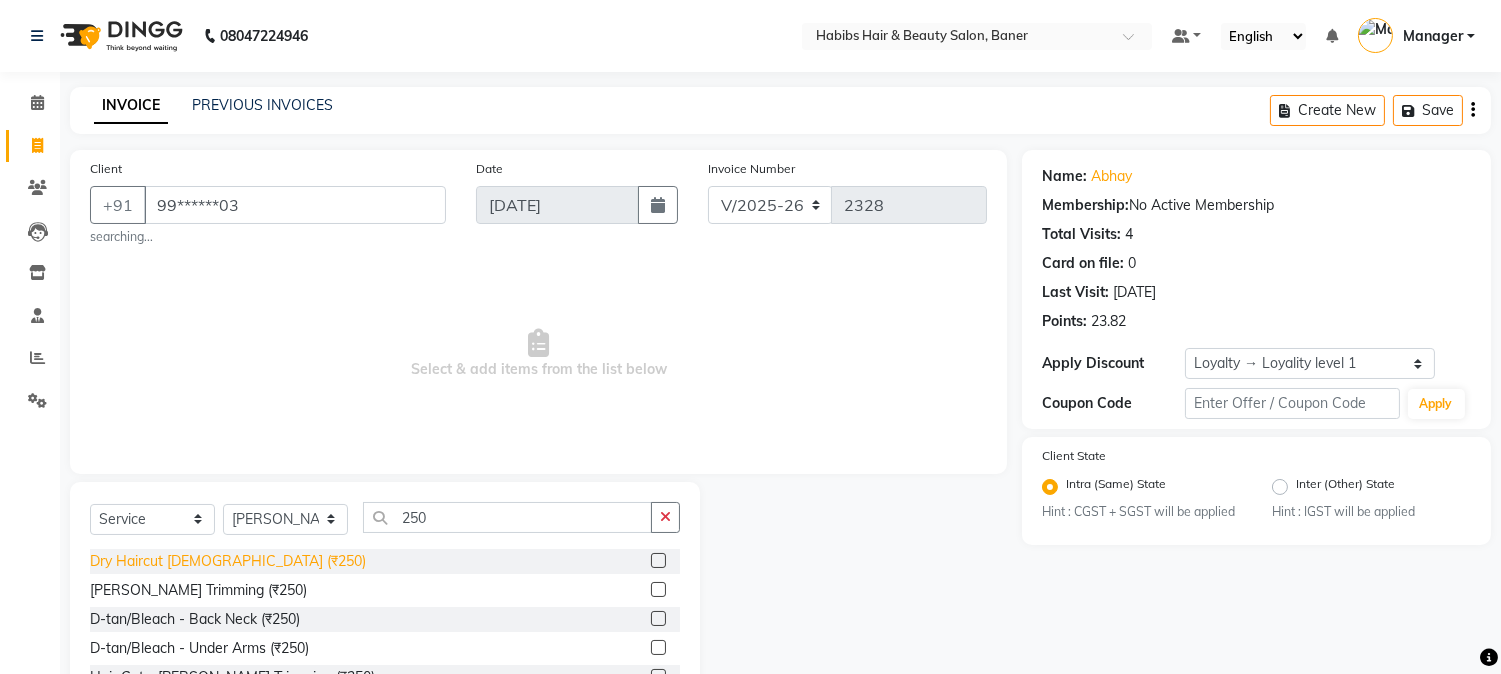 click on "Dry Haircut Male (₹250)" 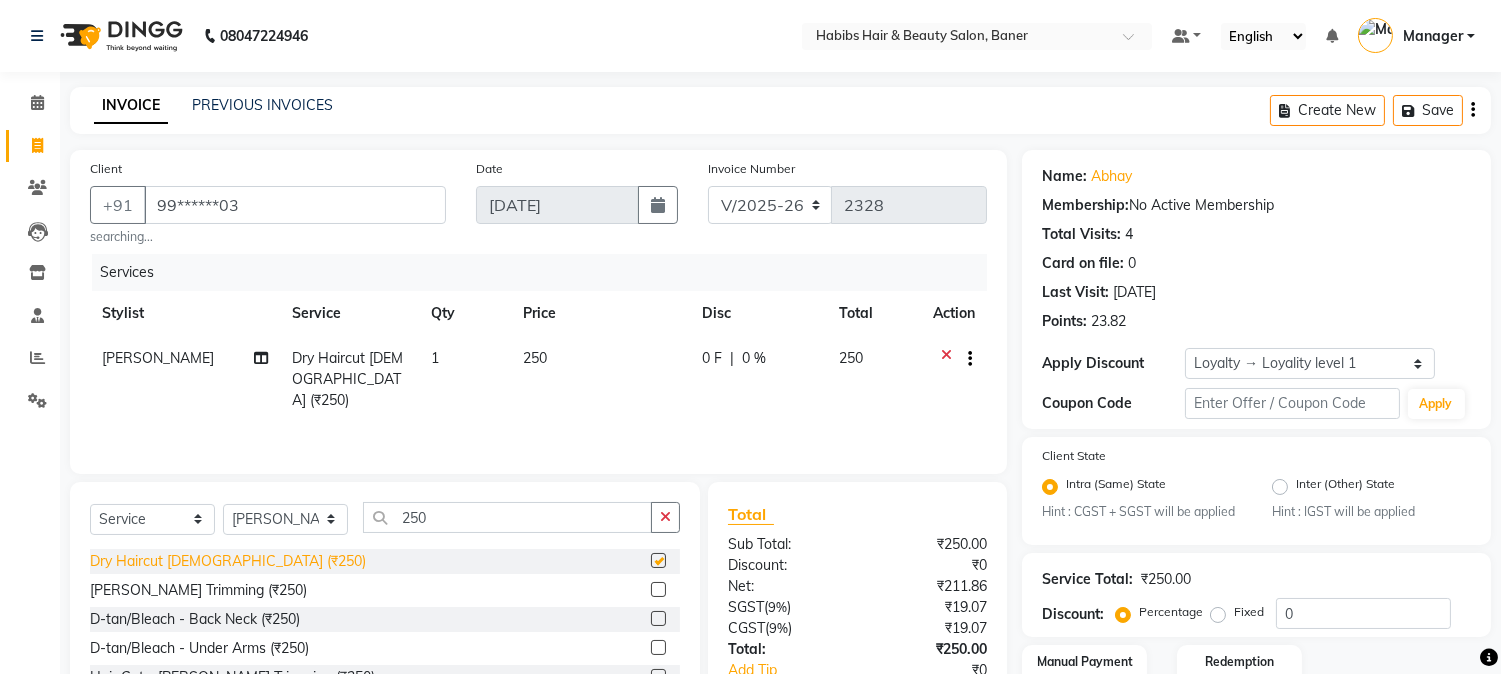 checkbox on "false" 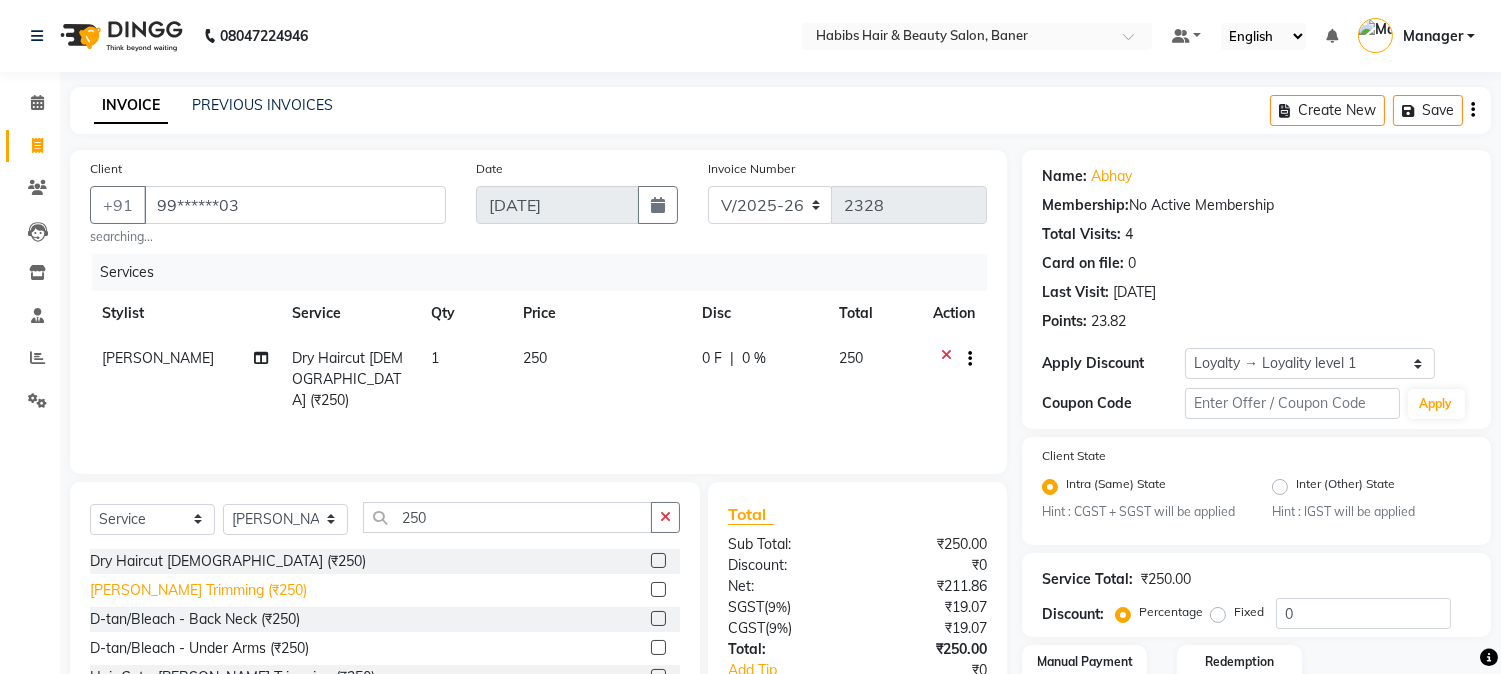 click on "Beard Trimming (₹250)" 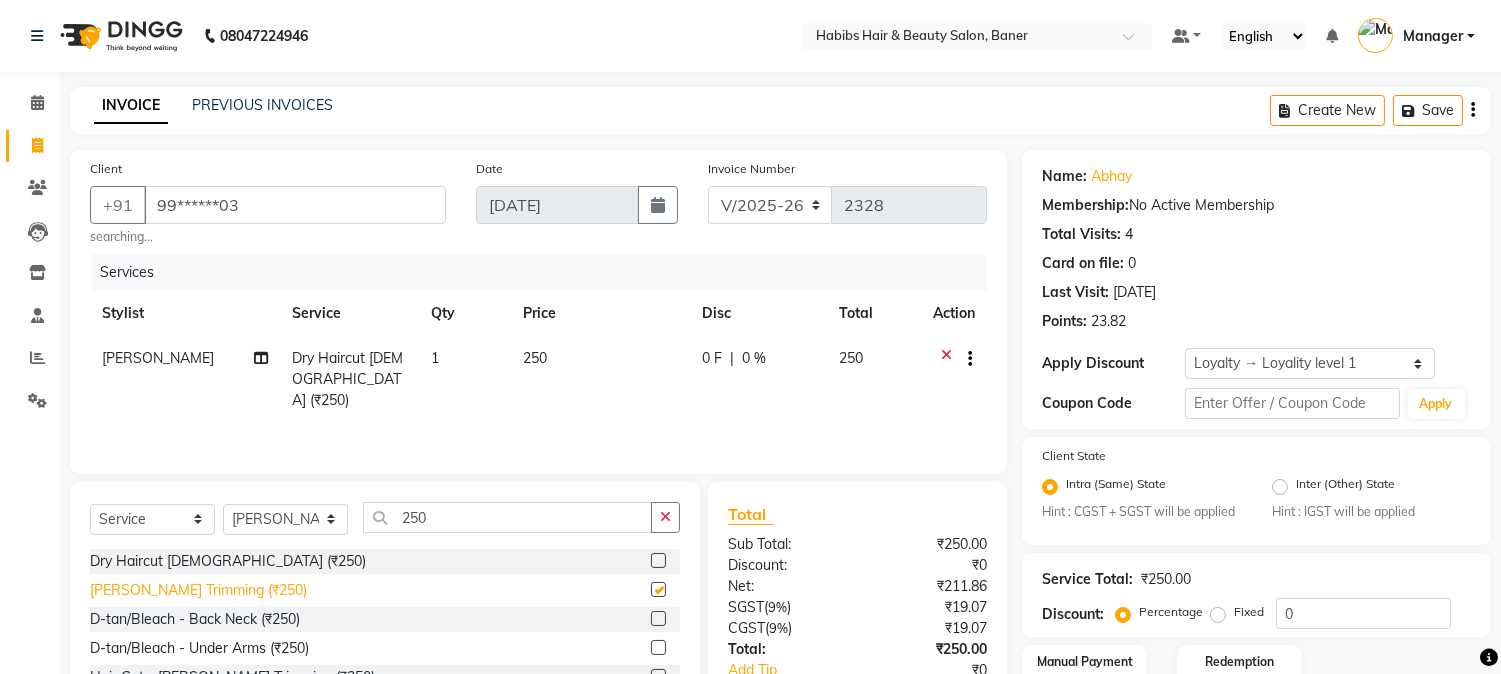 checkbox on "false" 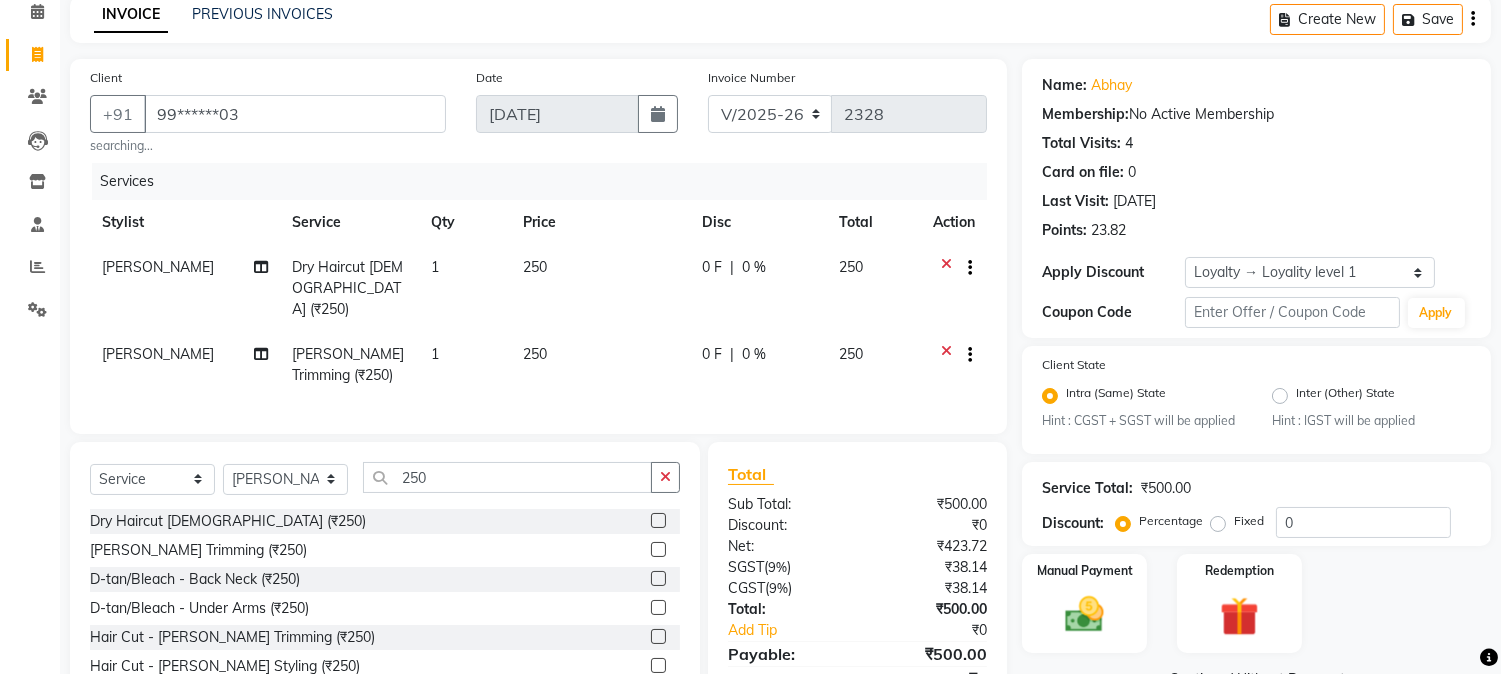 scroll, scrollTop: 180, scrollLeft: 0, axis: vertical 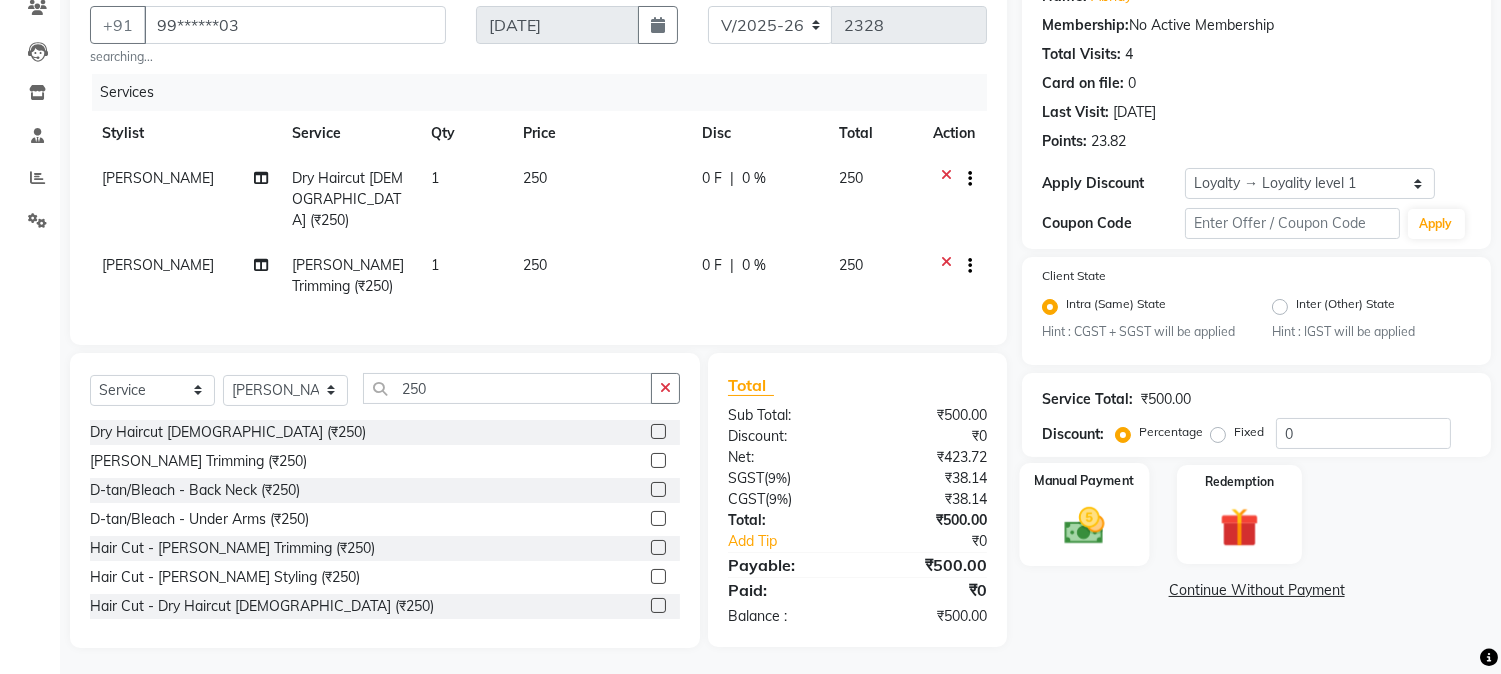 click 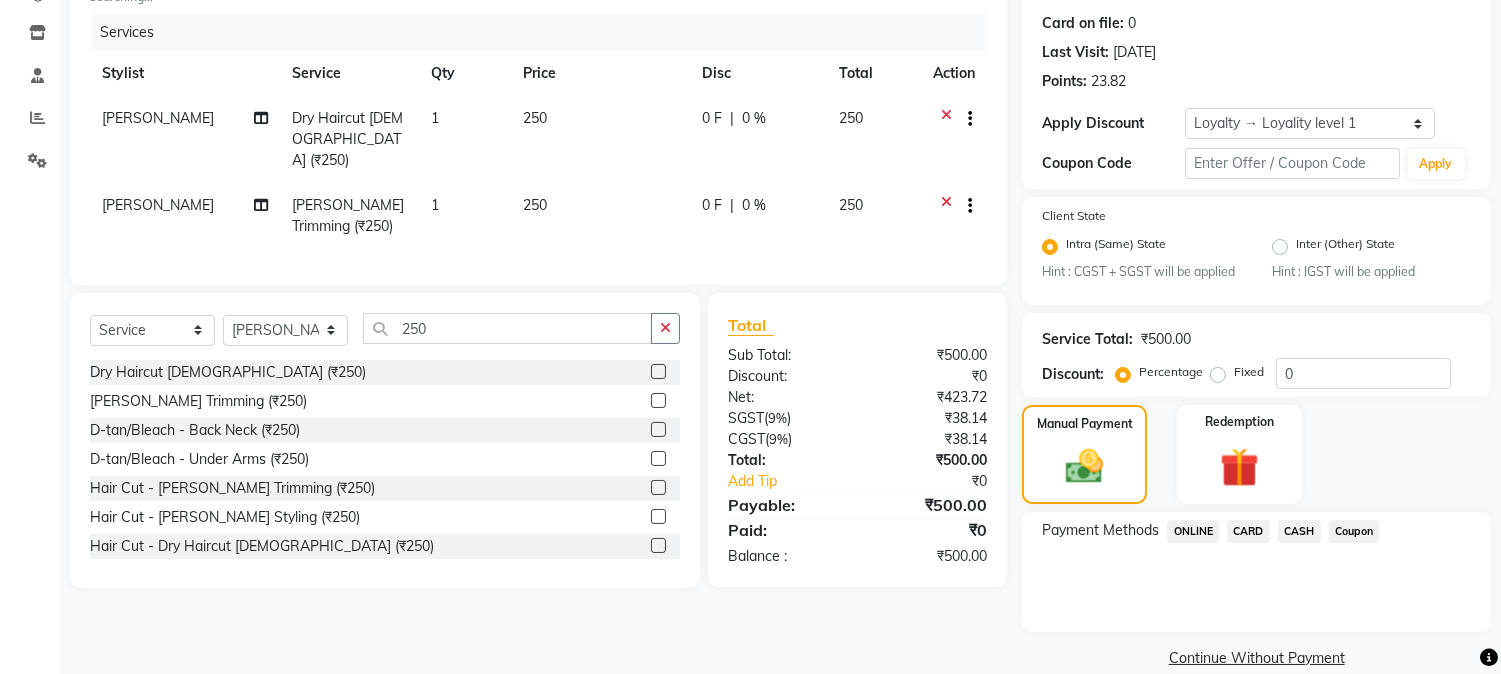 scroll, scrollTop: 268, scrollLeft: 0, axis: vertical 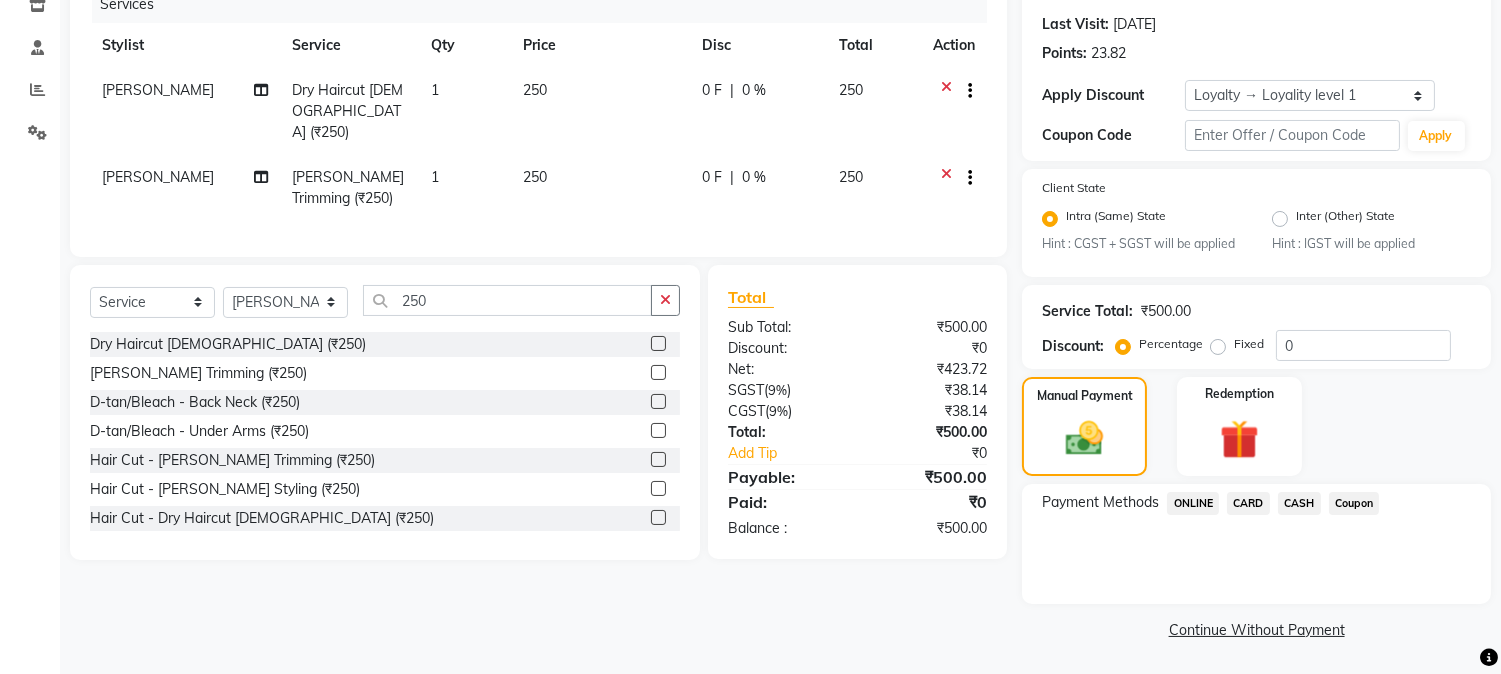 click on "ONLINE" 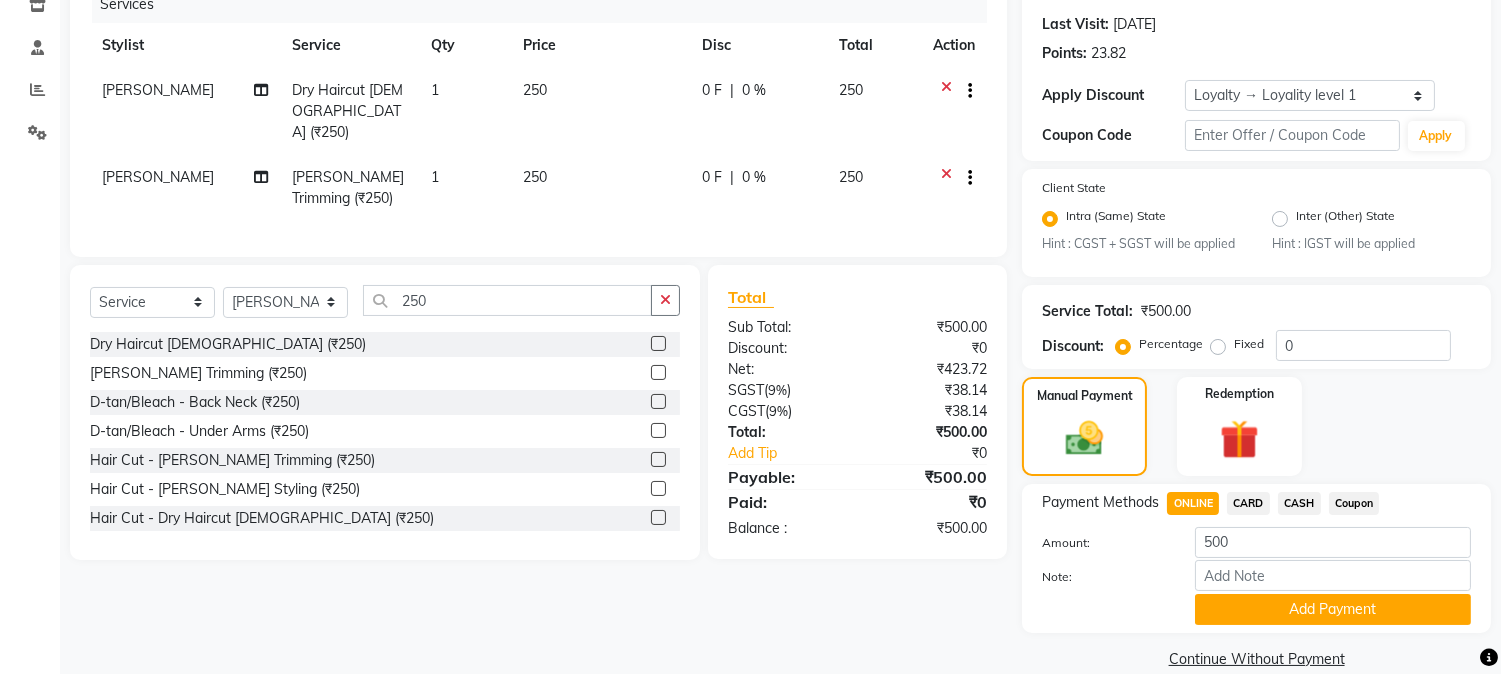 click on "CARD" 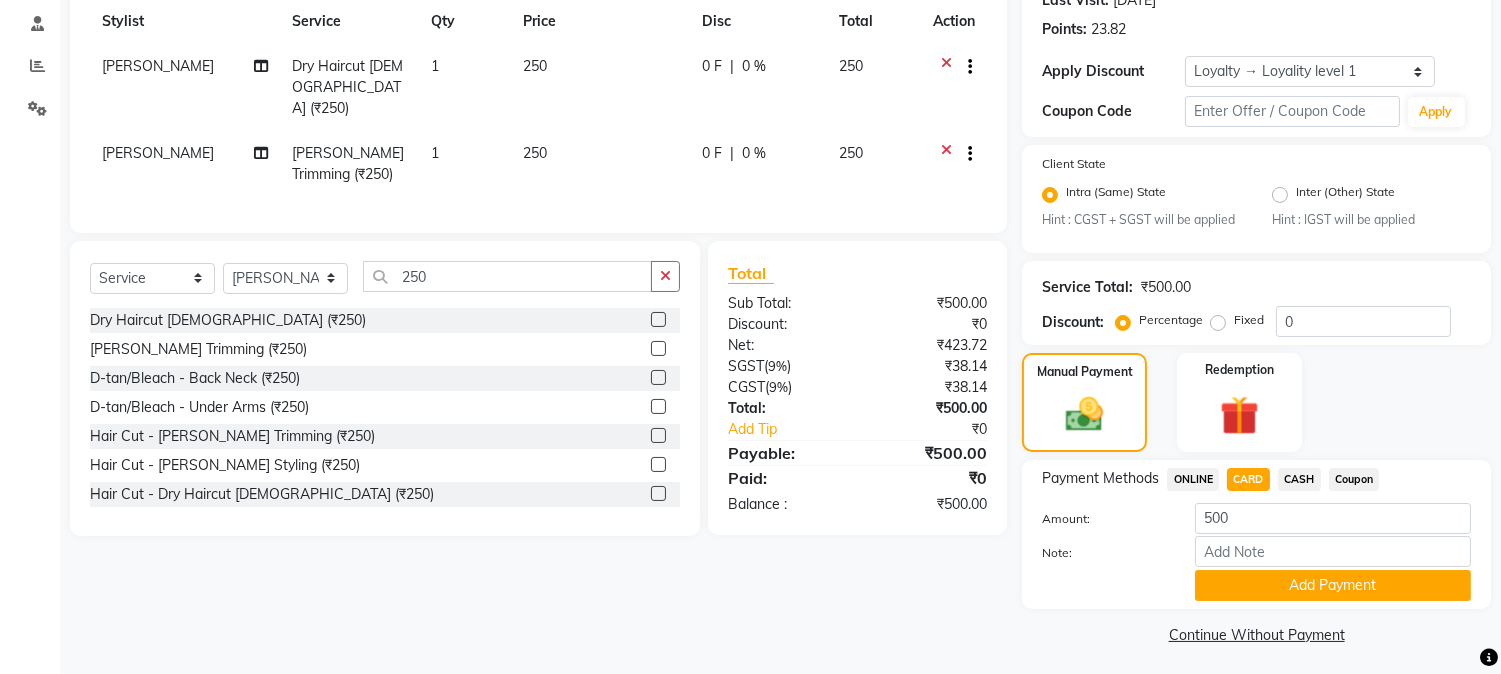 scroll, scrollTop: 297, scrollLeft: 0, axis: vertical 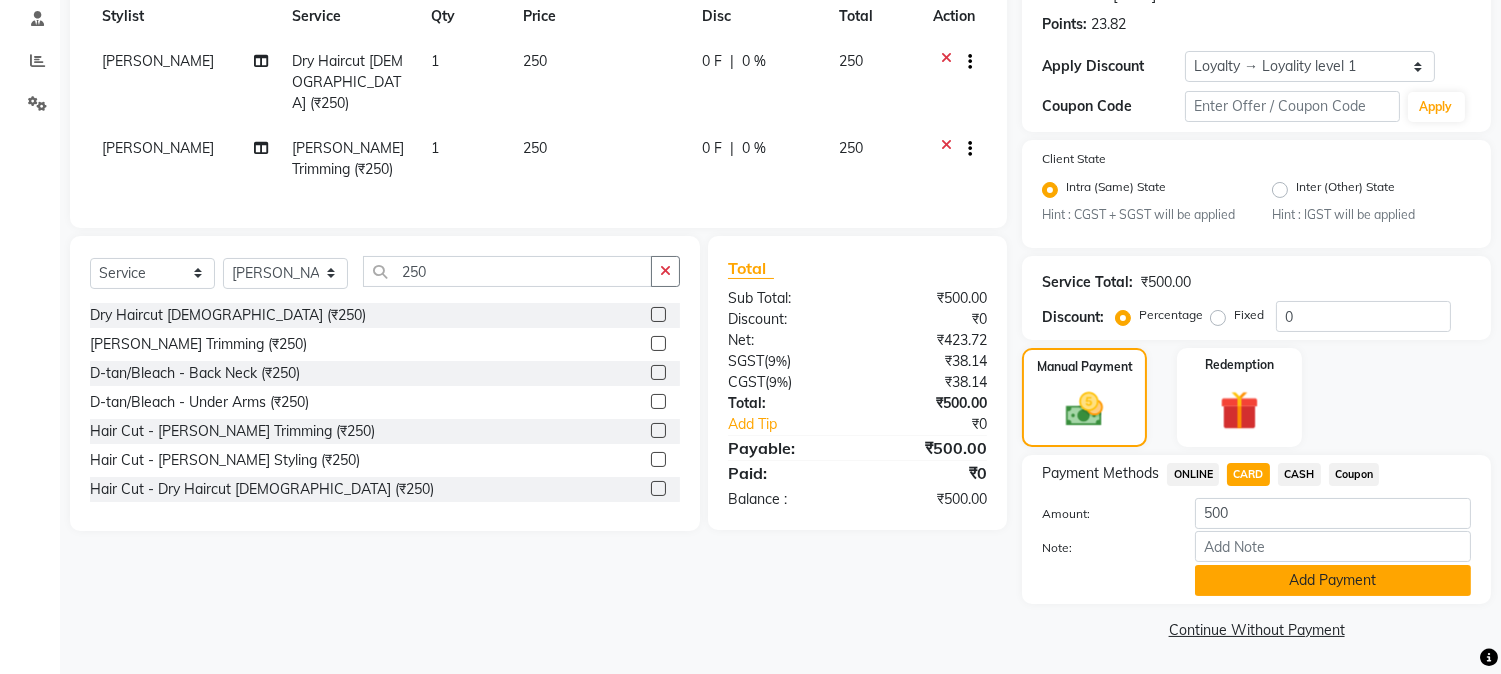 click on "Add Payment" 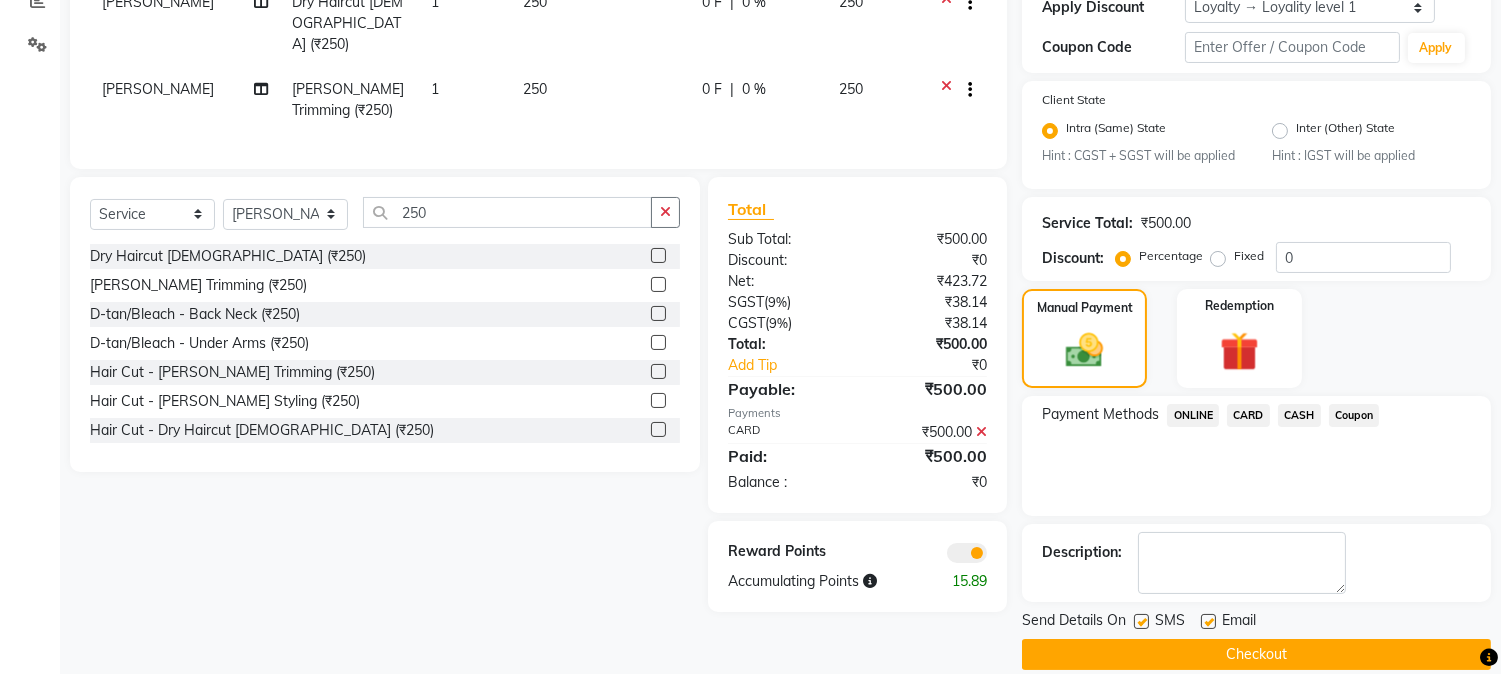 scroll, scrollTop: 382, scrollLeft: 0, axis: vertical 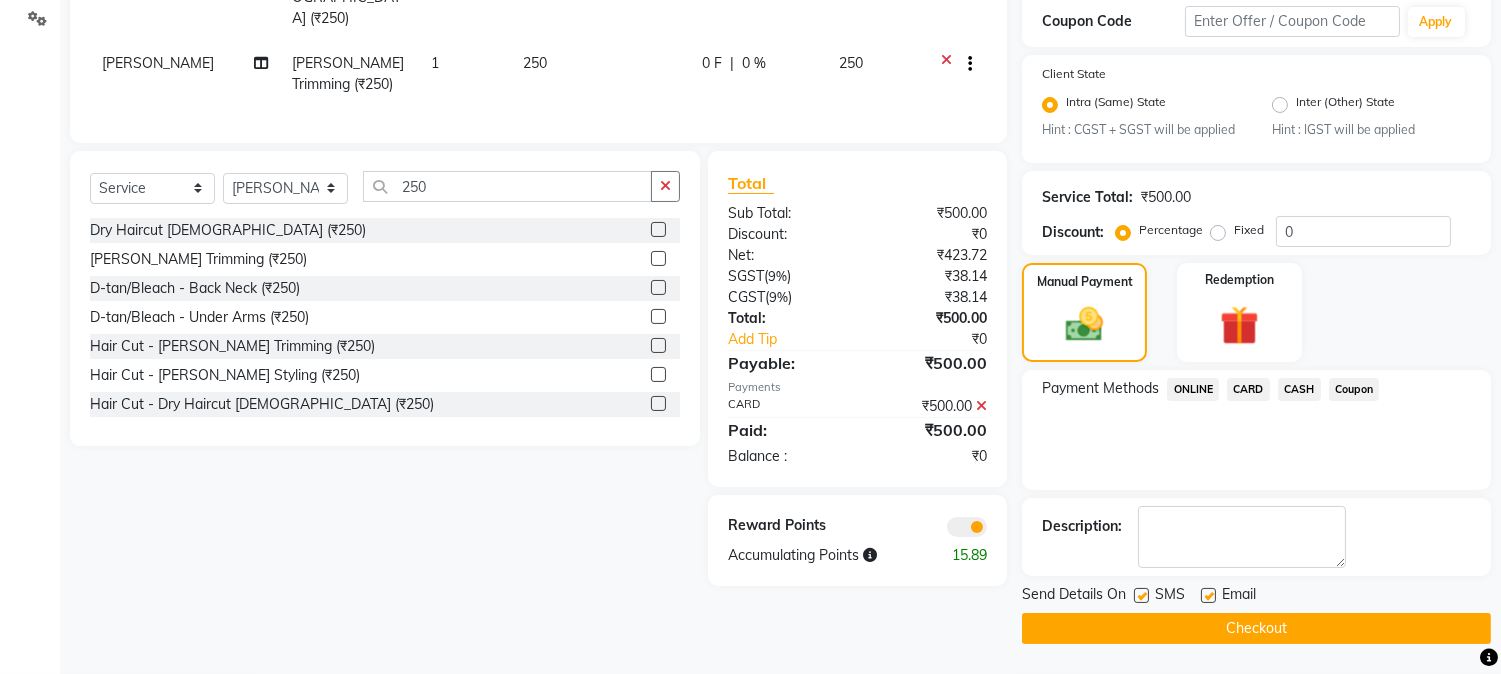 click on "Checkout" 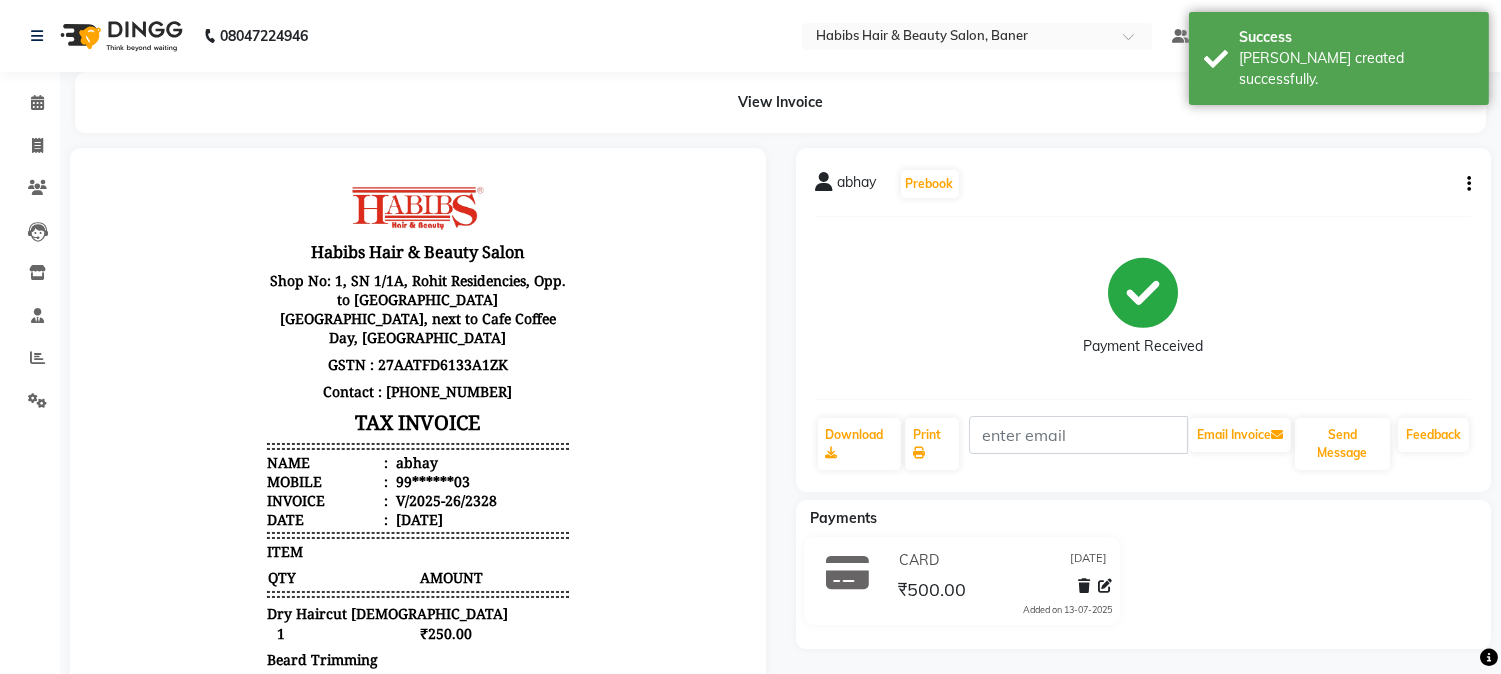 scroll, scrollTop: 0, scrollLeft: 0, axis: both 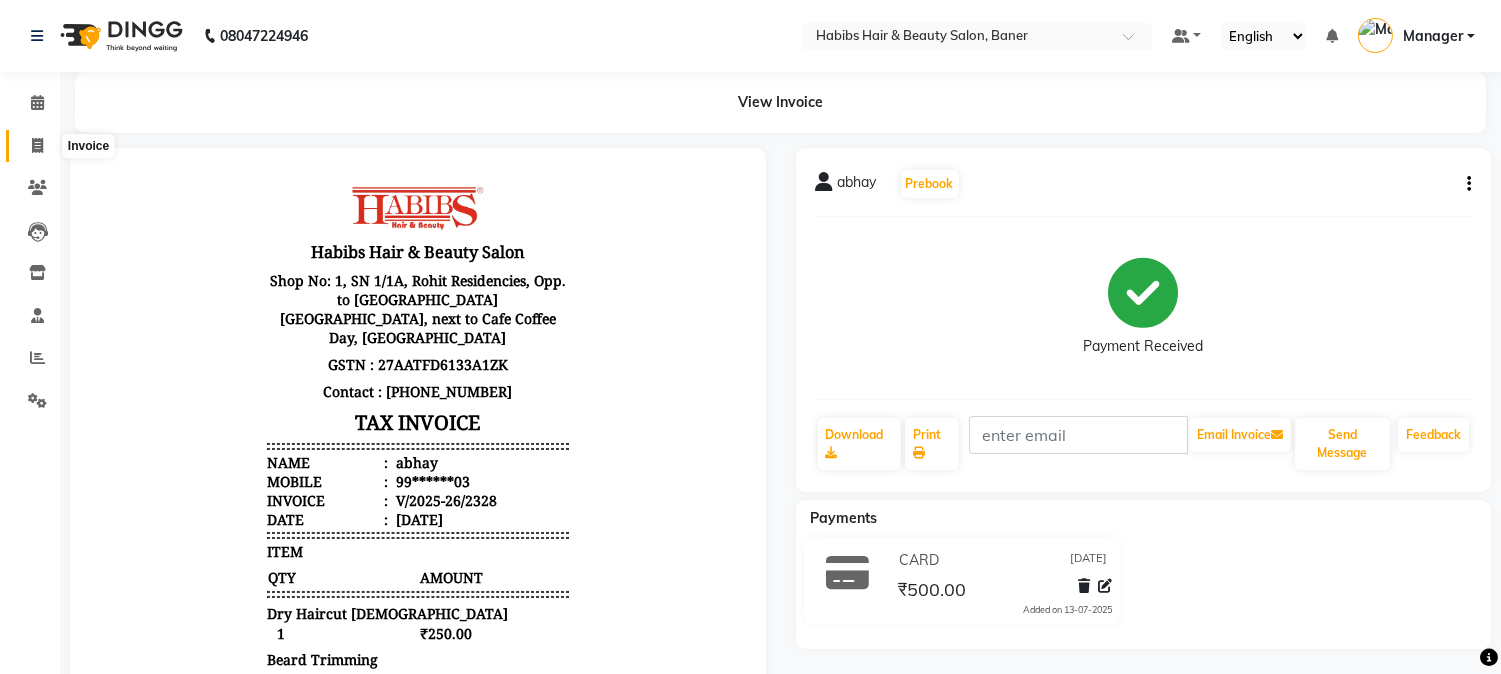 click 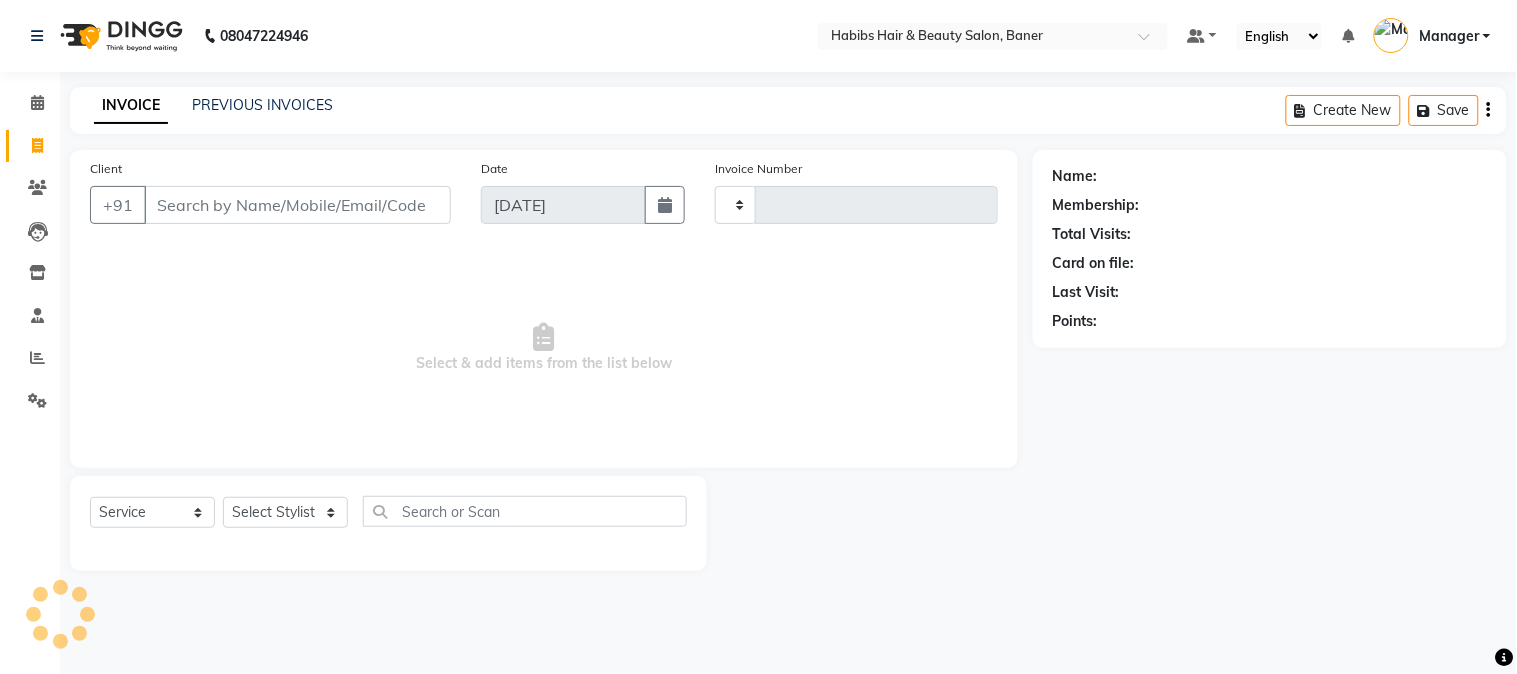 type on "2329" 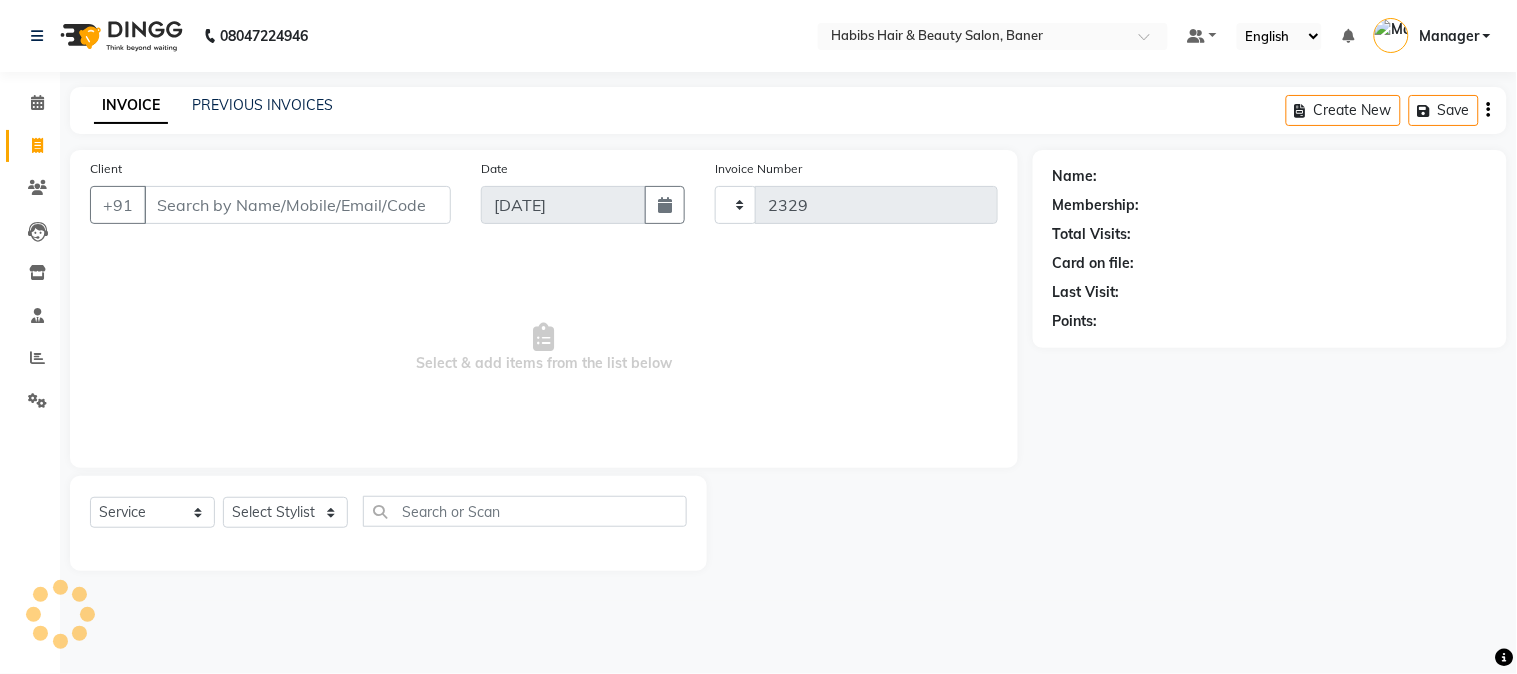 select on "5356" 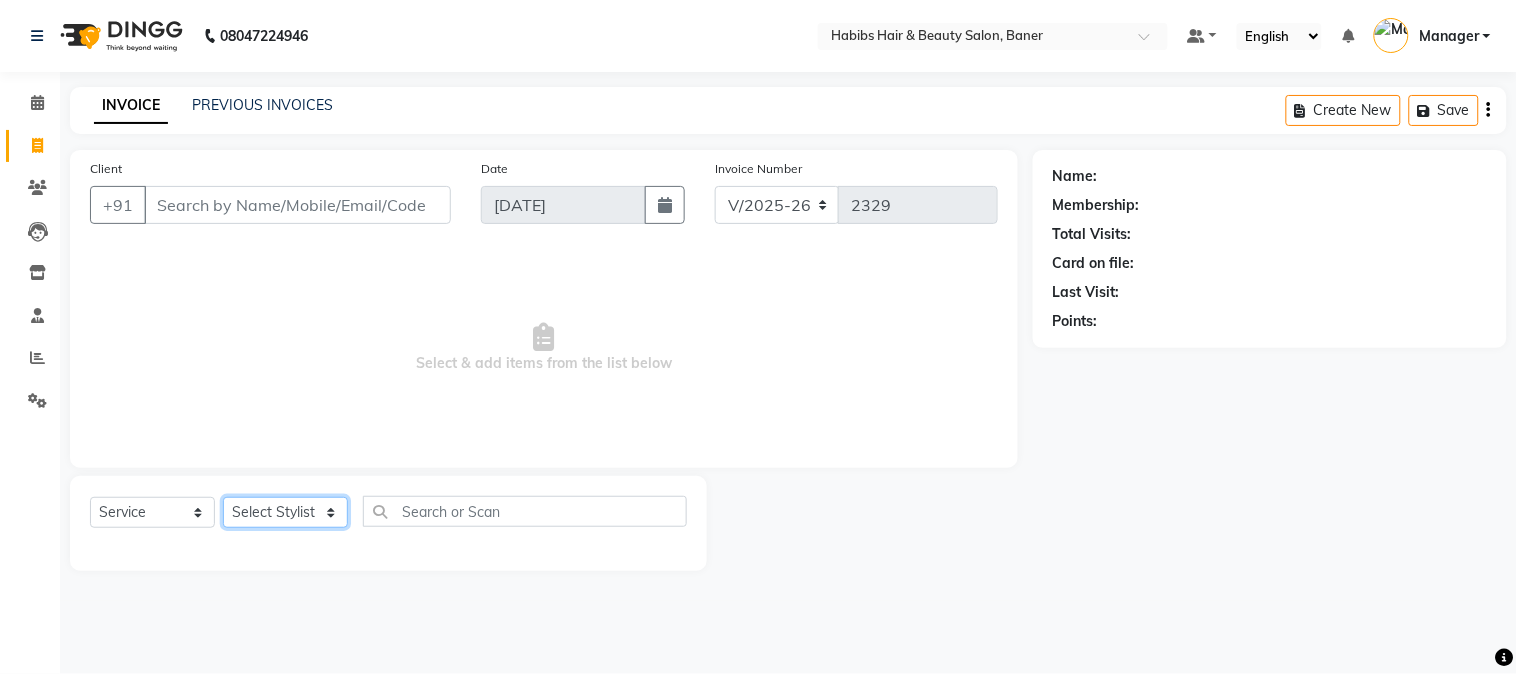 click on "Select Stylist Admin [PERSON_NAME]  Manager [PERSON_NAME] [PERSON_NAME] [PERSON_NAME]" 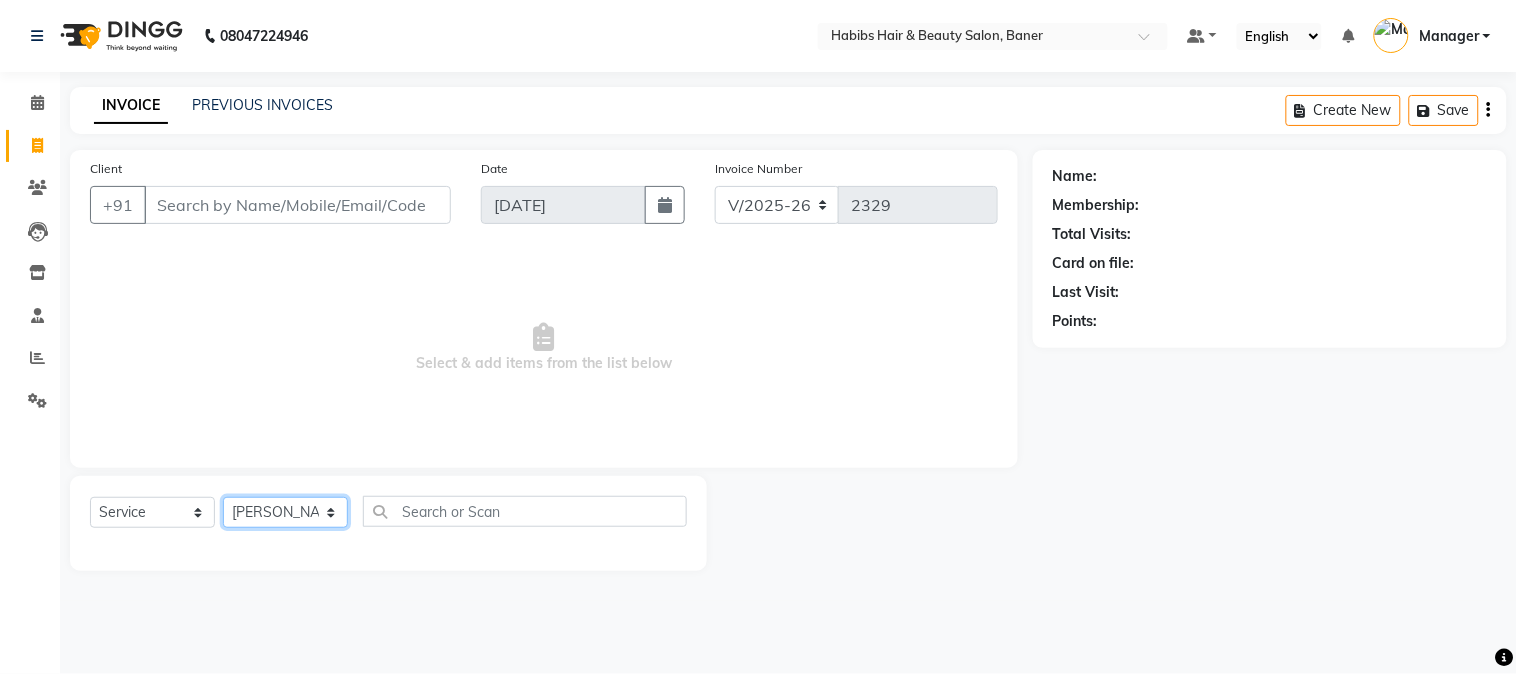 click on "Select Stylist Admin [PERSON_NAME]  Manager [PERSON_NAME] [PERSON_NAME] [PERSON_NAME]" 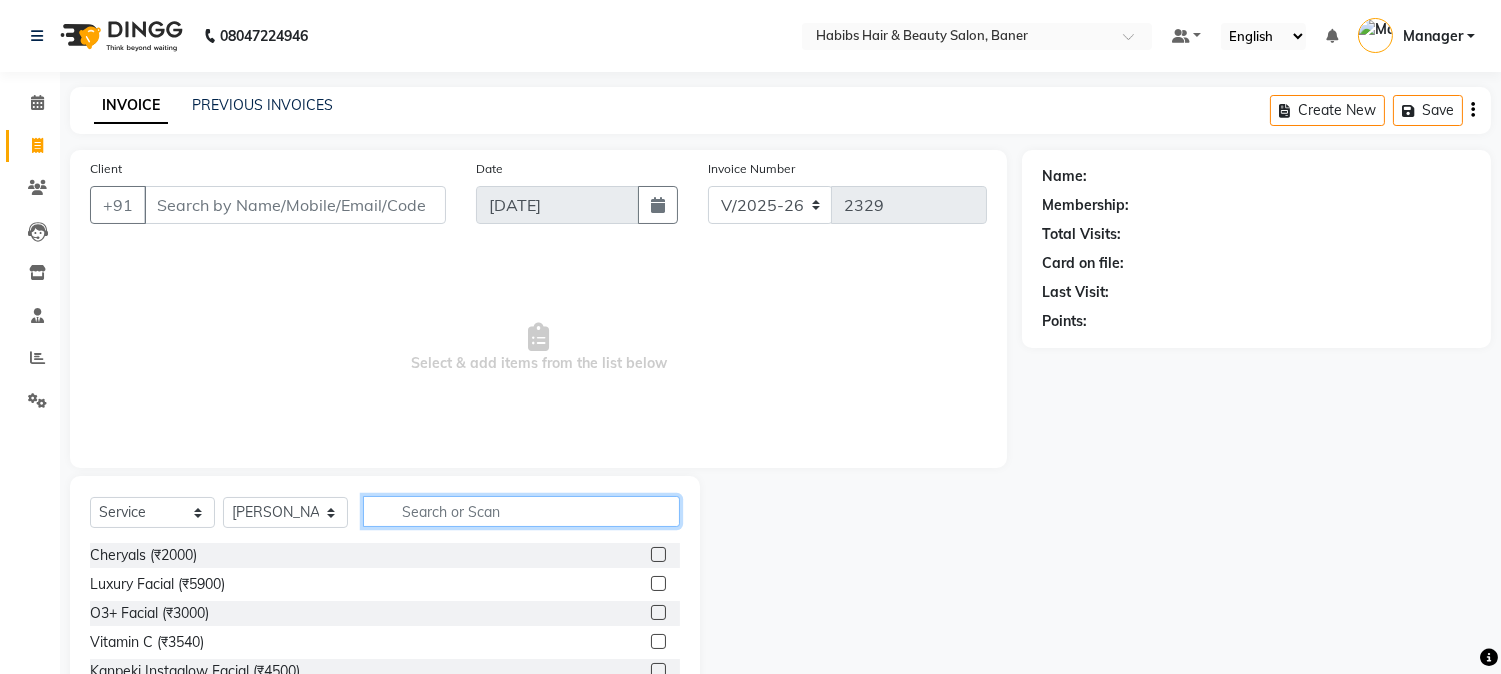 click 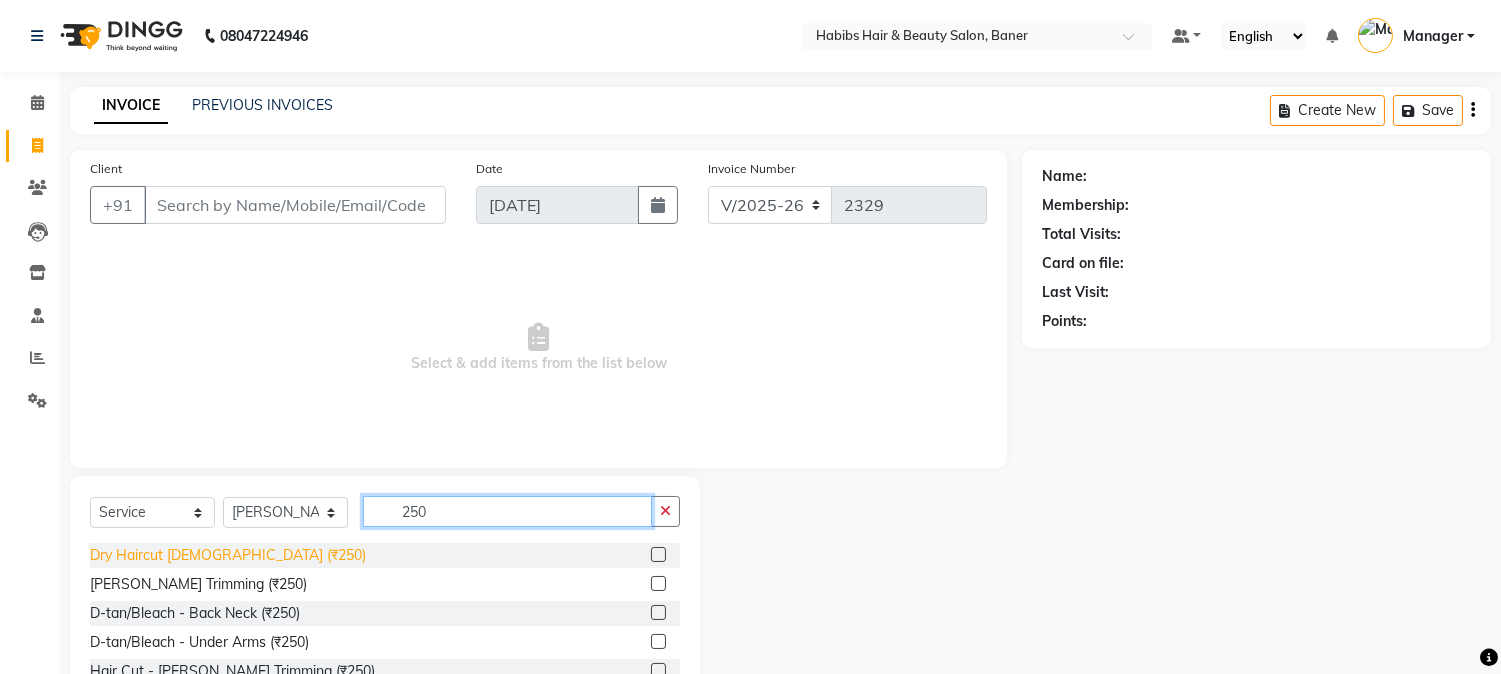 type on "250" 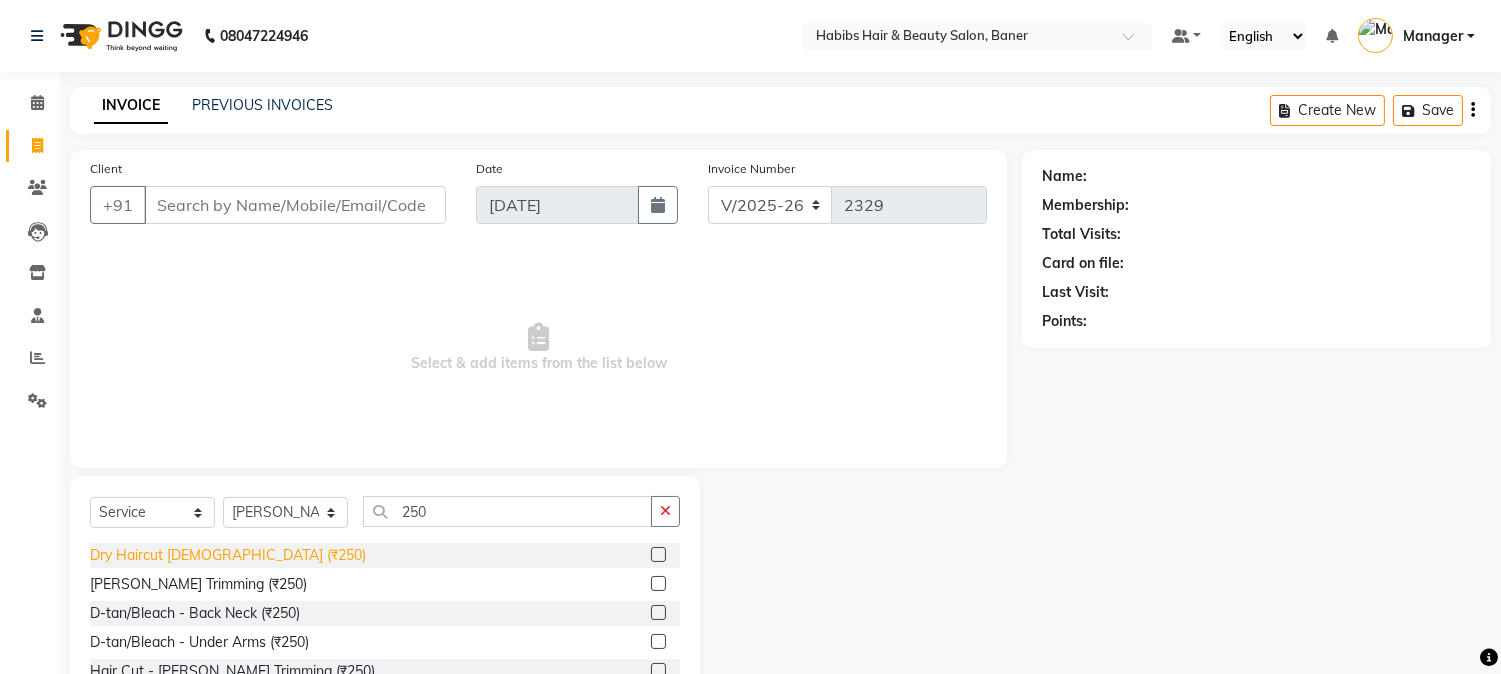 click on "Dry Haircut [DEMOGRAPHIC_DATA] (₹250)" 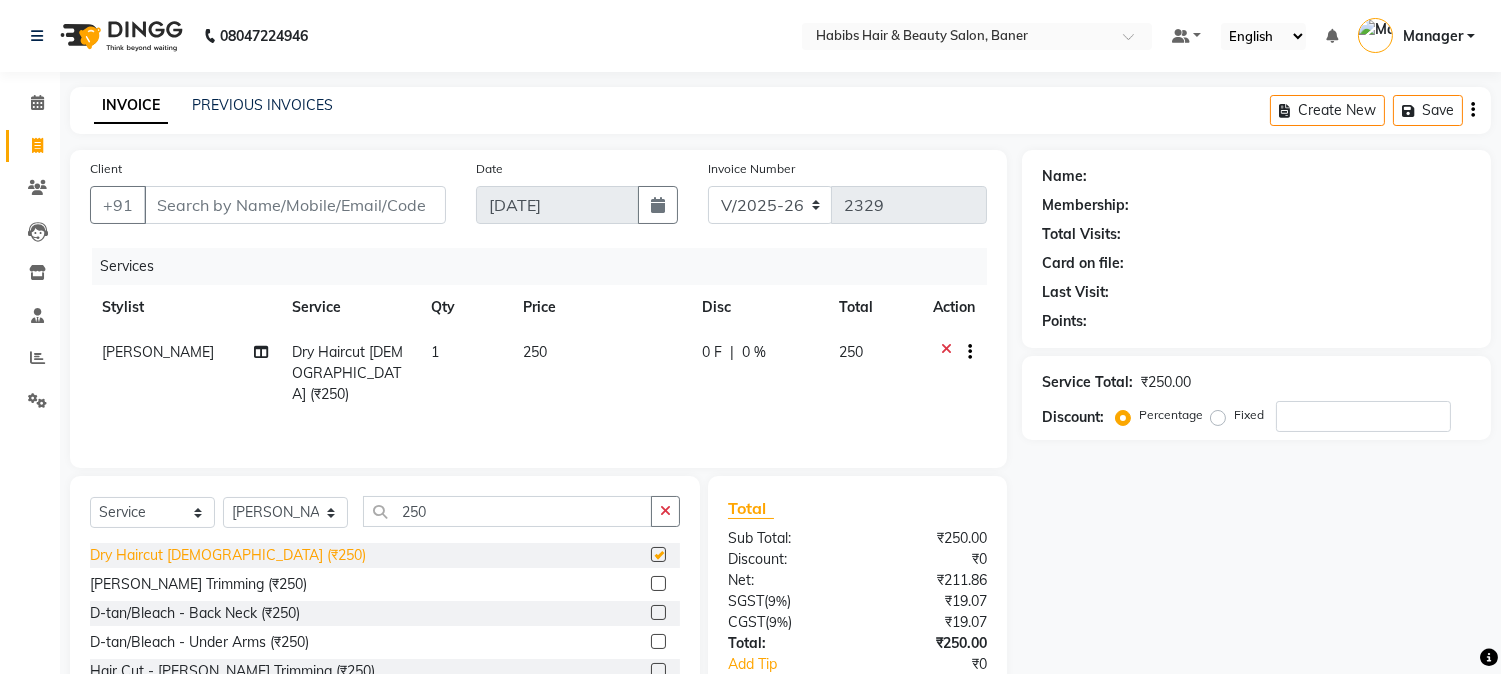 checkbox on "false" 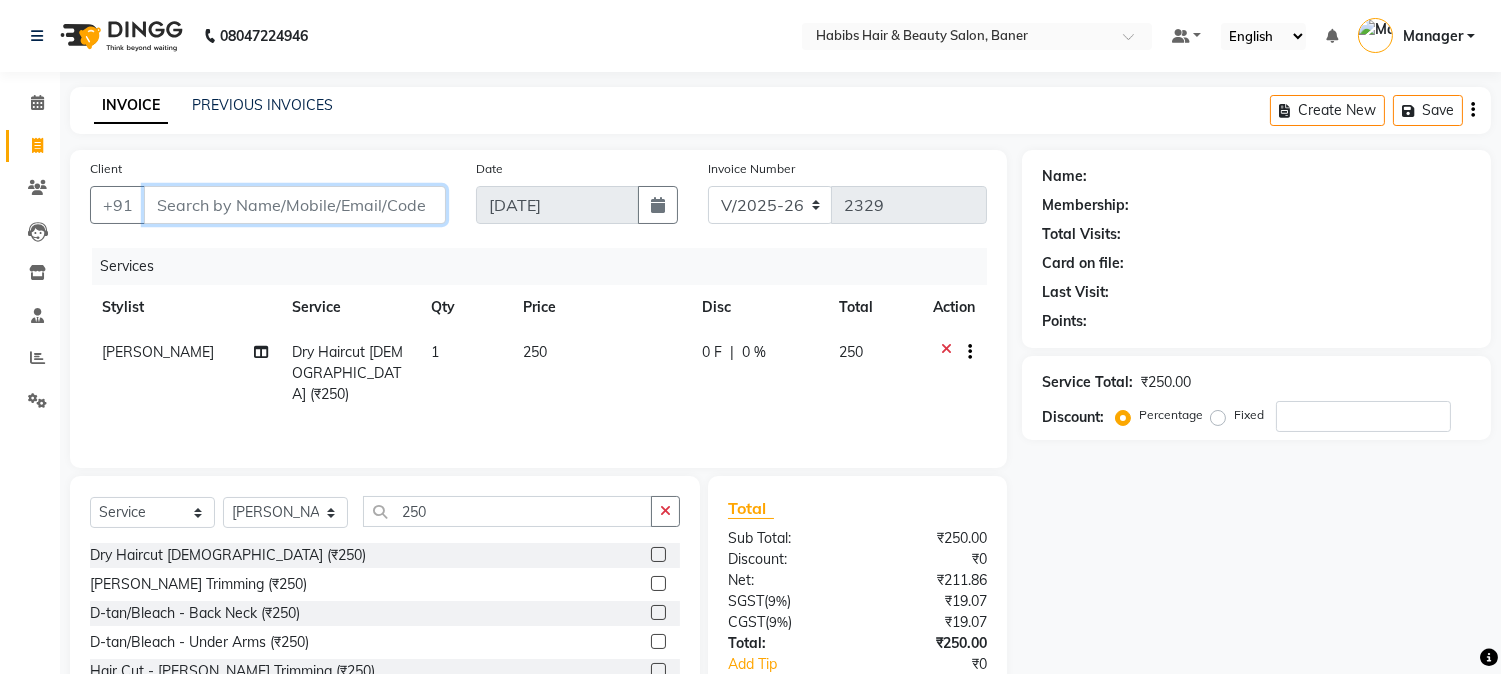 click on "Client" at bounding box center (295, 205) 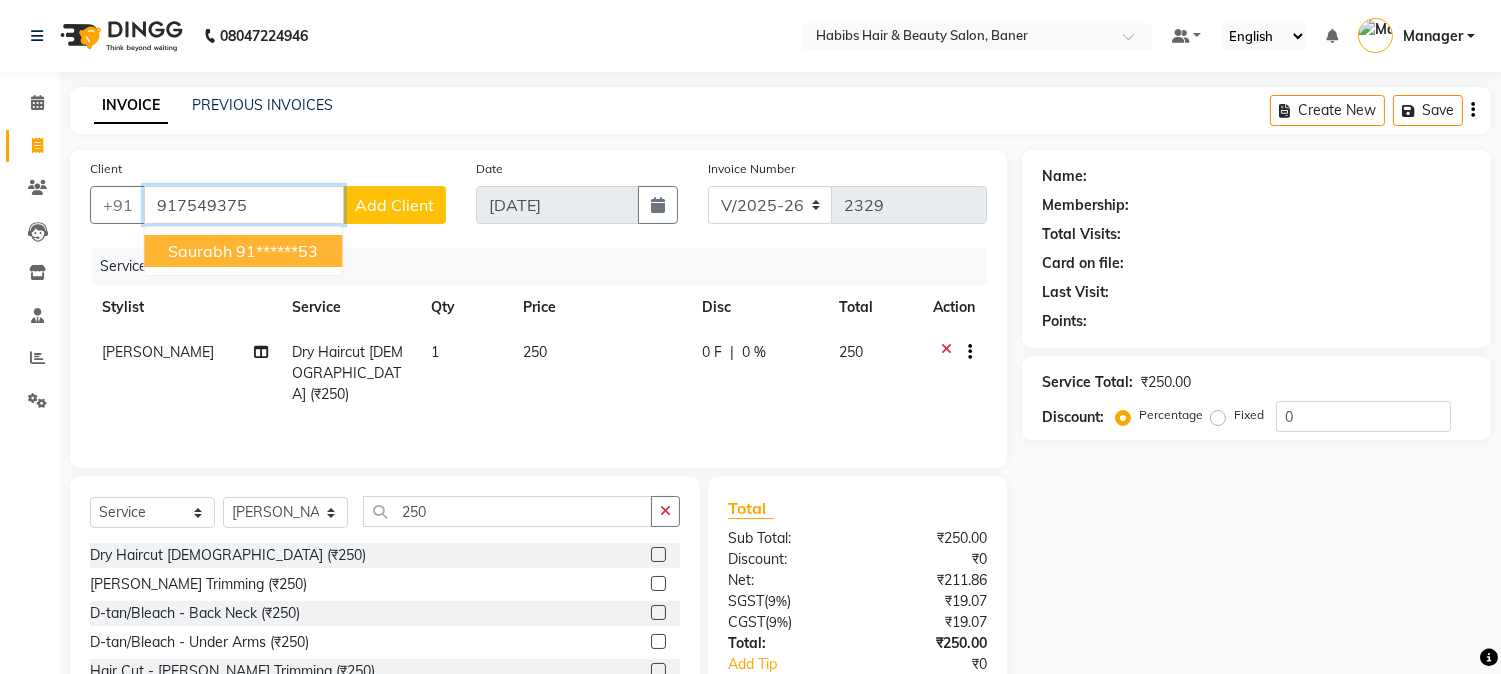 click on "Saurabh  91******53" at bounding box center [243, 251] 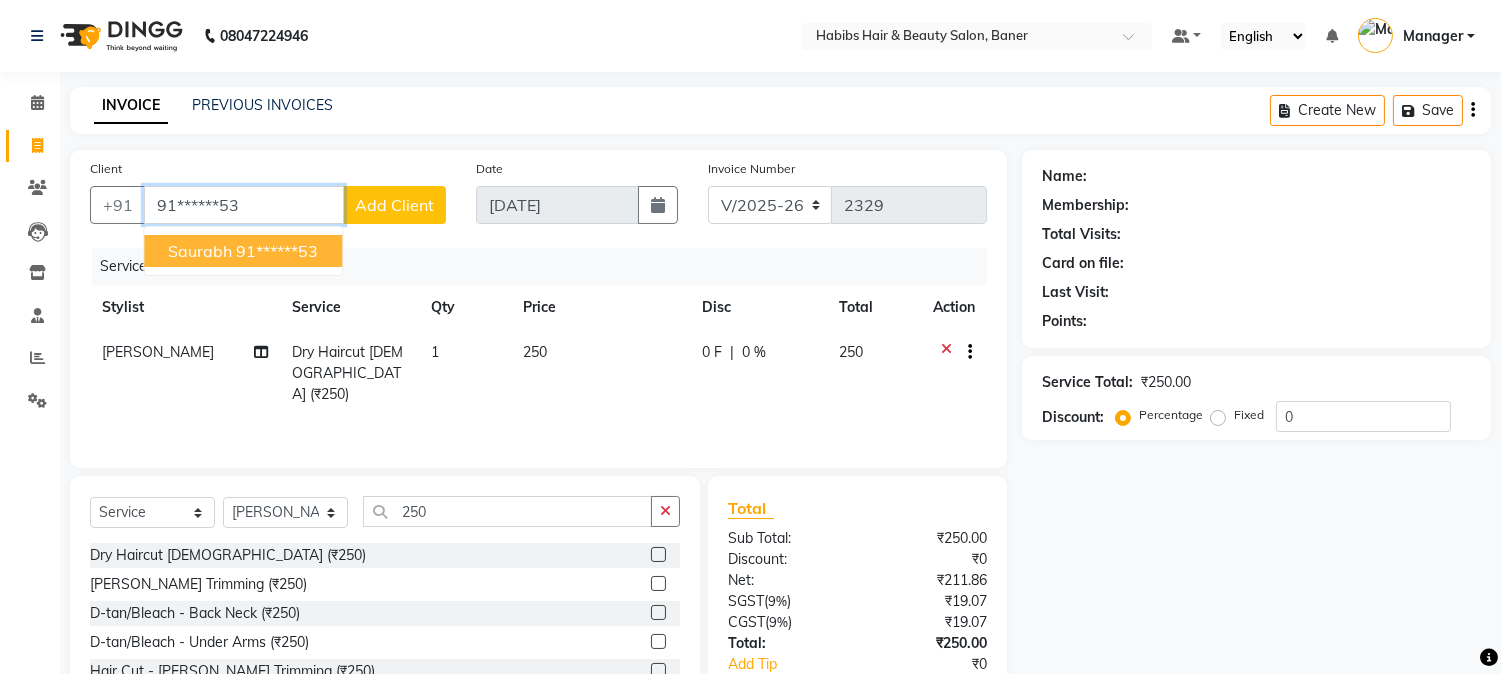 type on "91******53" 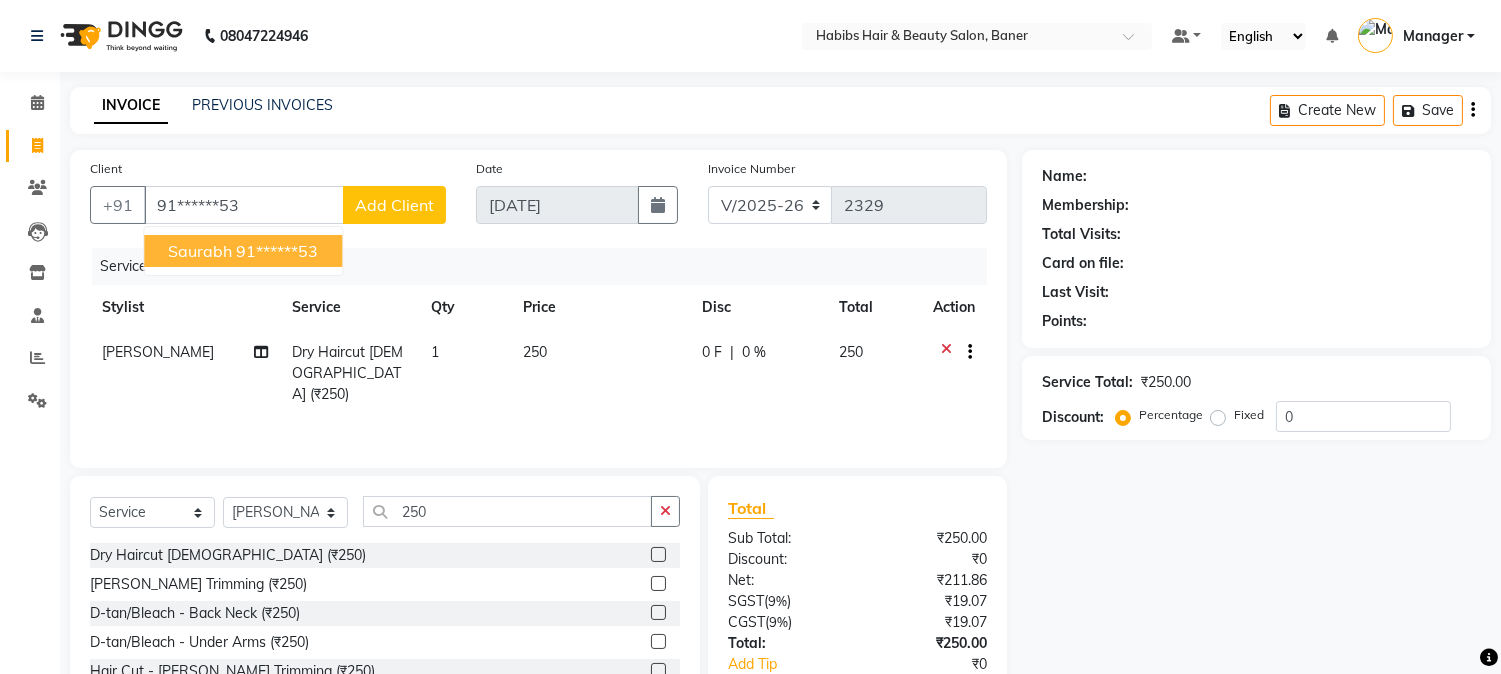 select on "1: Object" 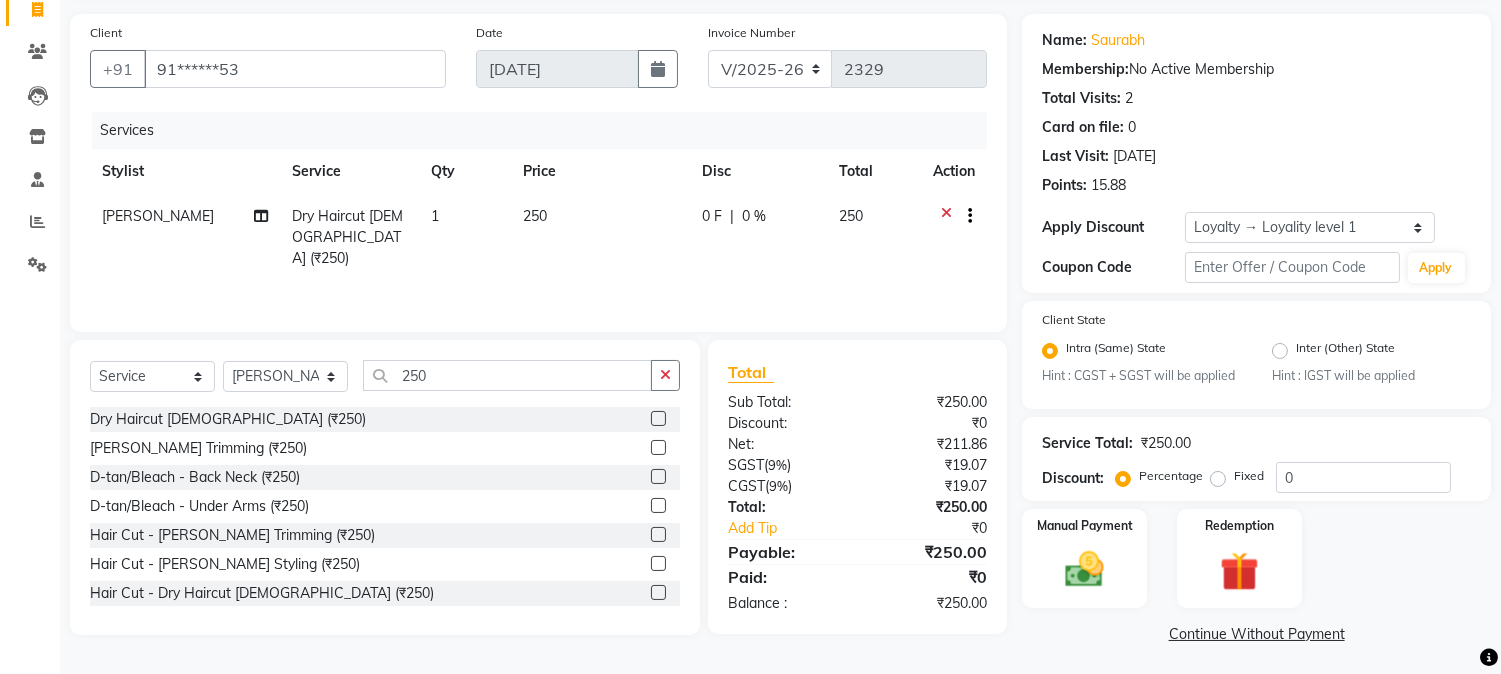 scroll, scrollTop: 140, scrollLeft: 0, axis: vertical 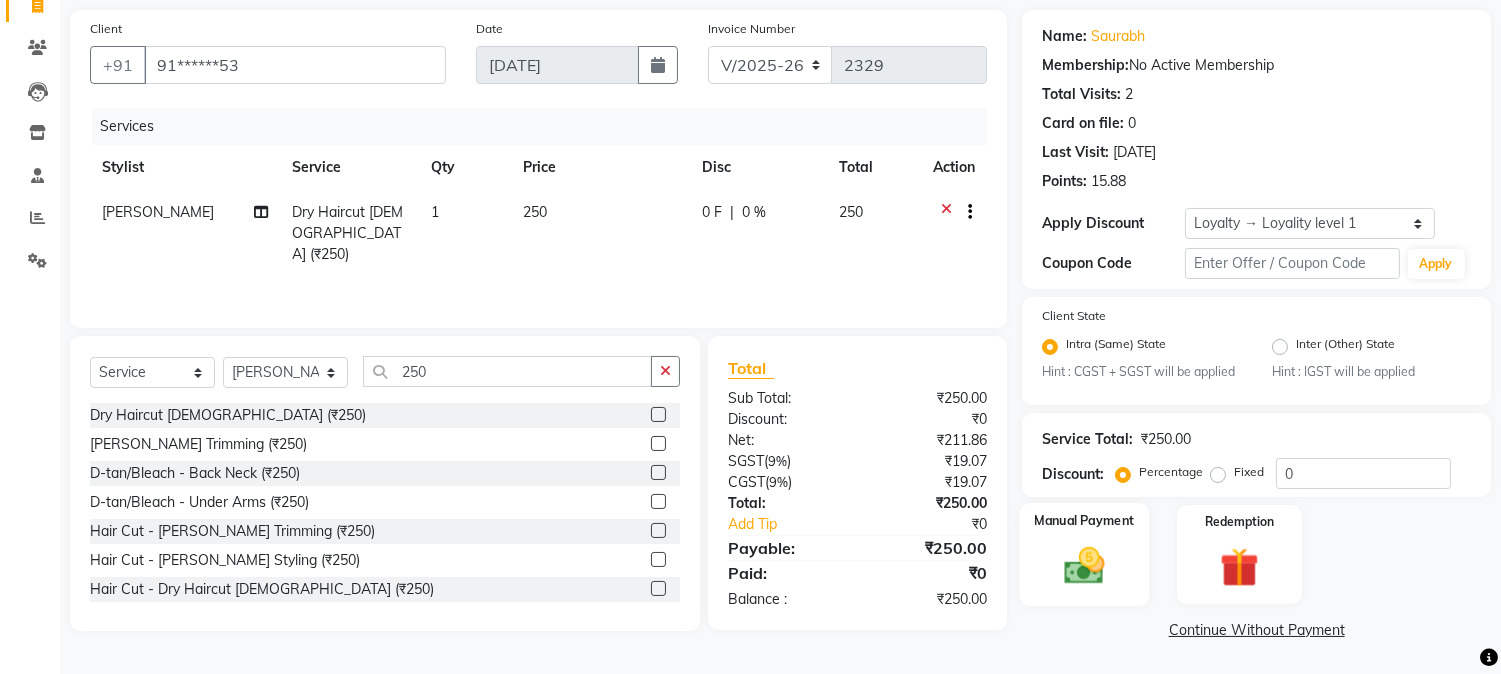 click 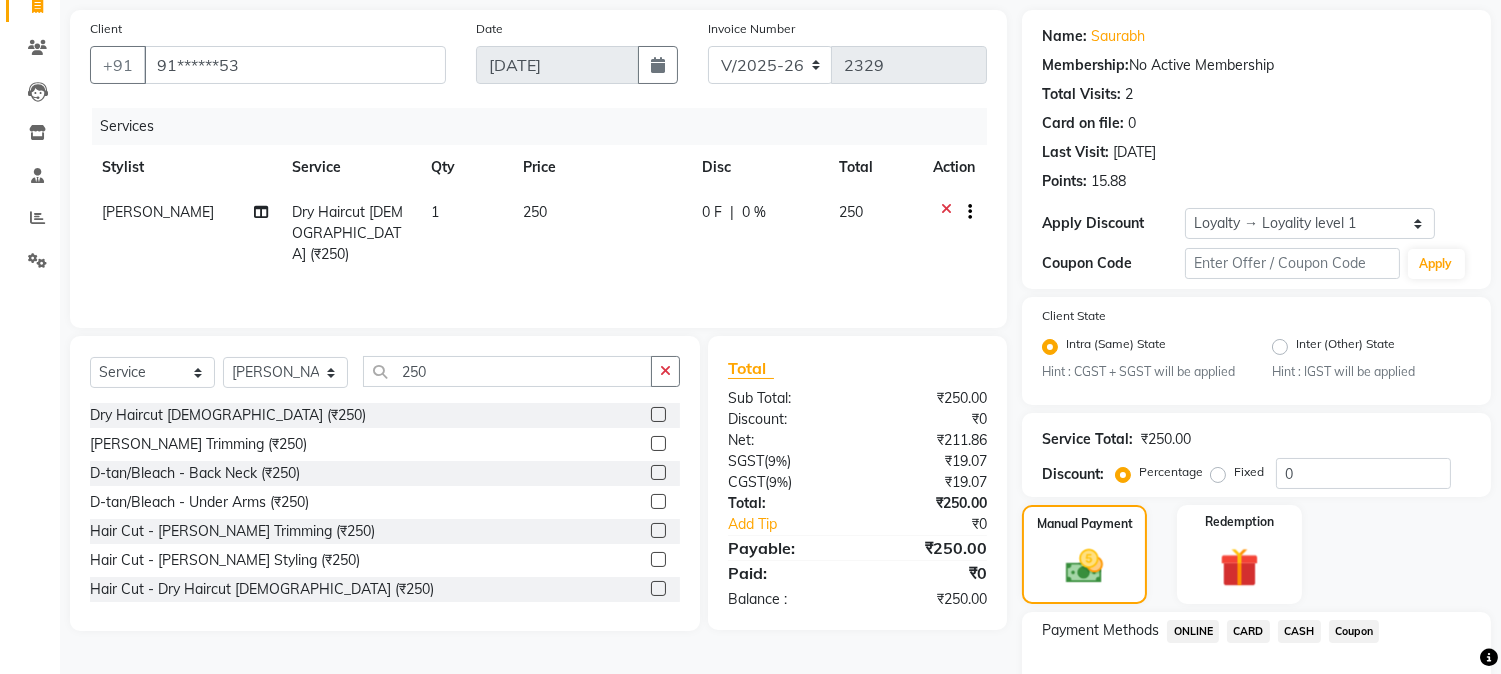 click on "ONLINE" 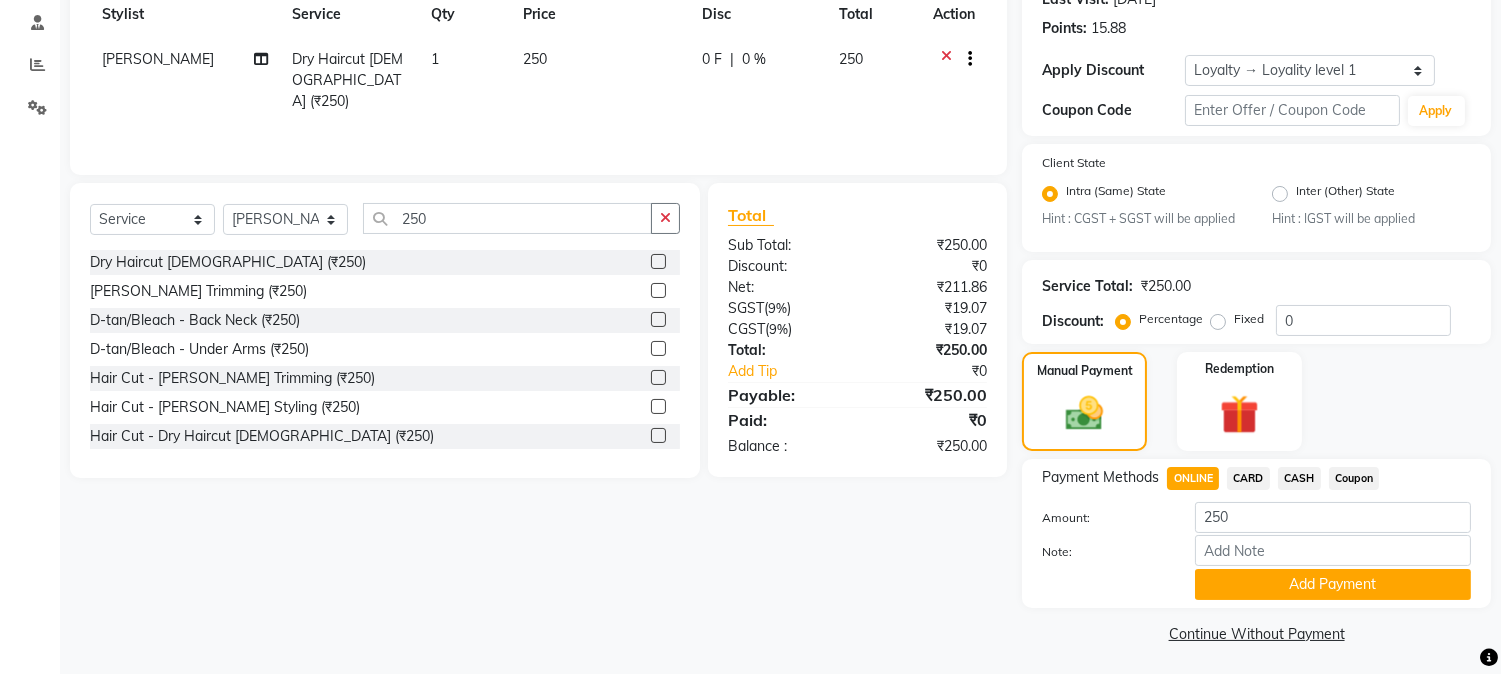 scroll, scrollTop: 297, scrollLeft: 0, axis: vertical 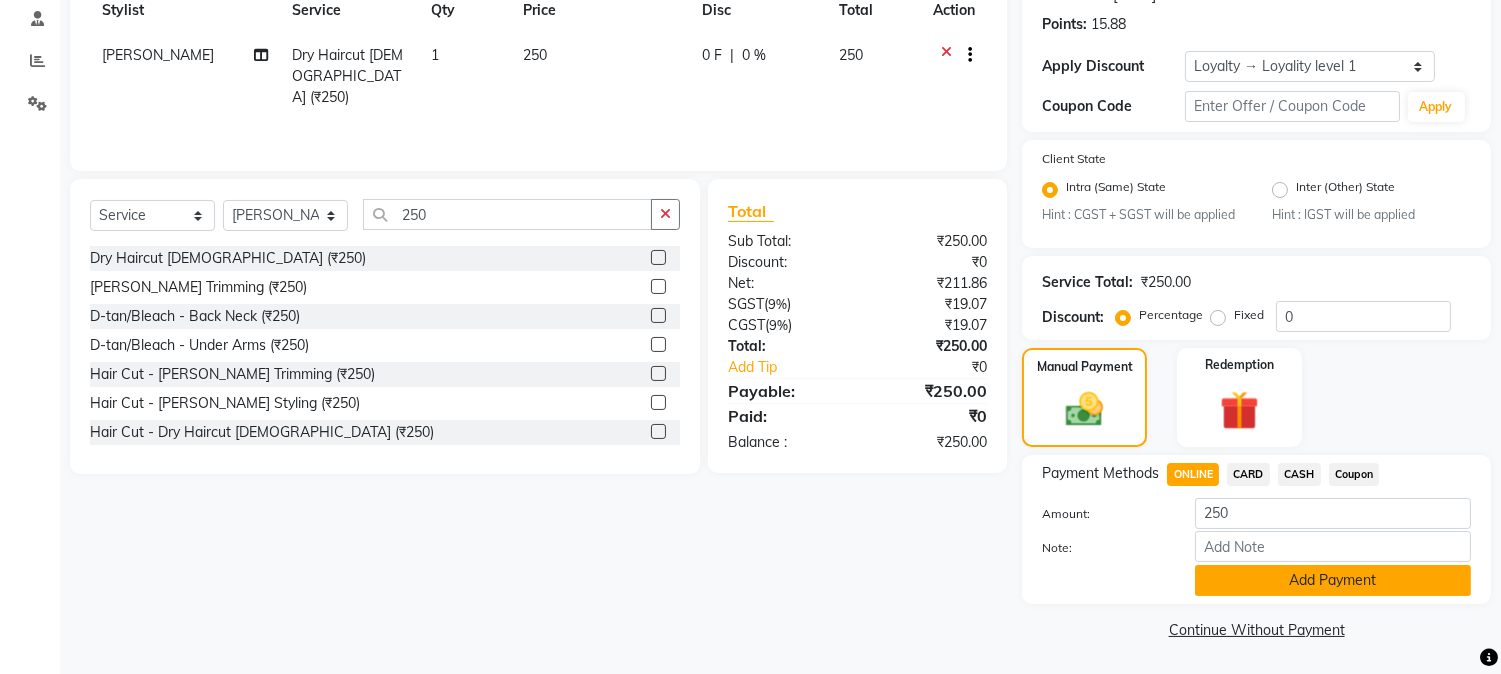 click on "Add Payment" 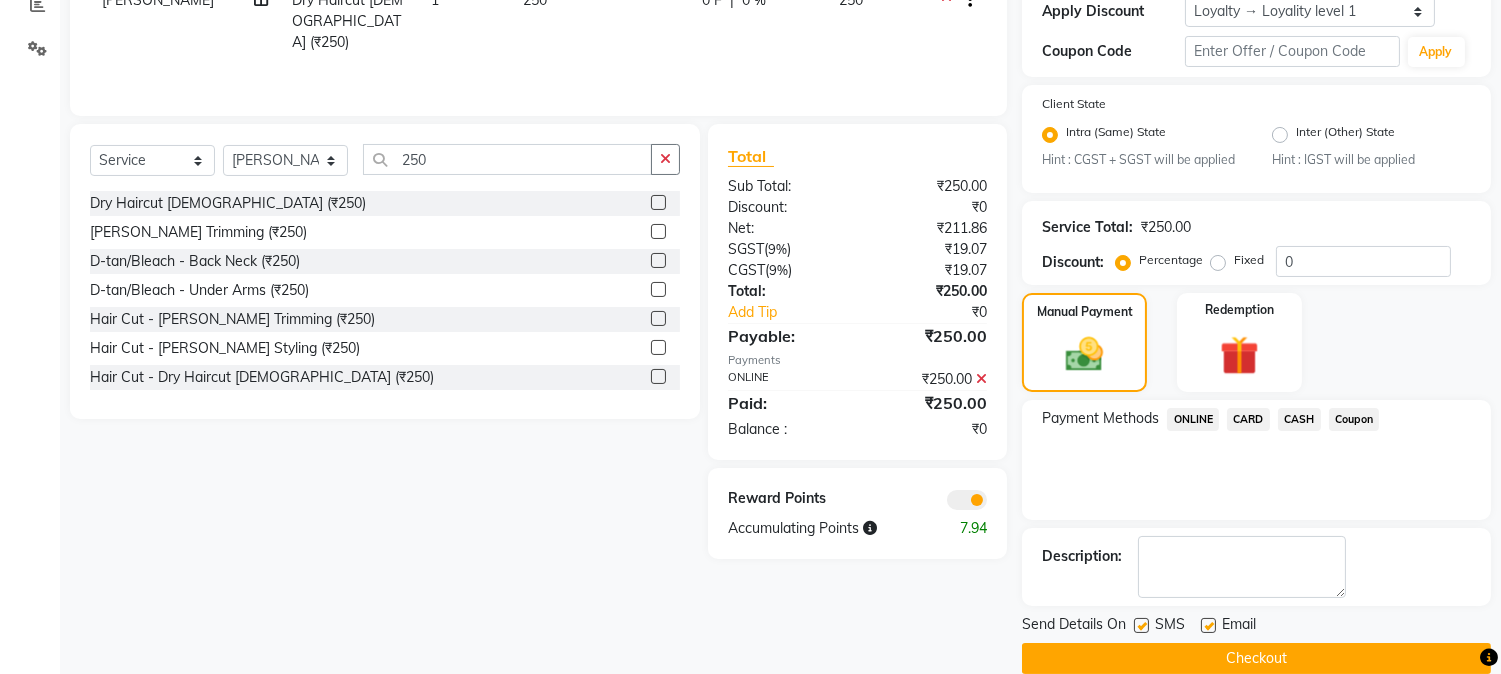 scroll, scrollTop: 382, scrollLeft: 0, axis: vertical 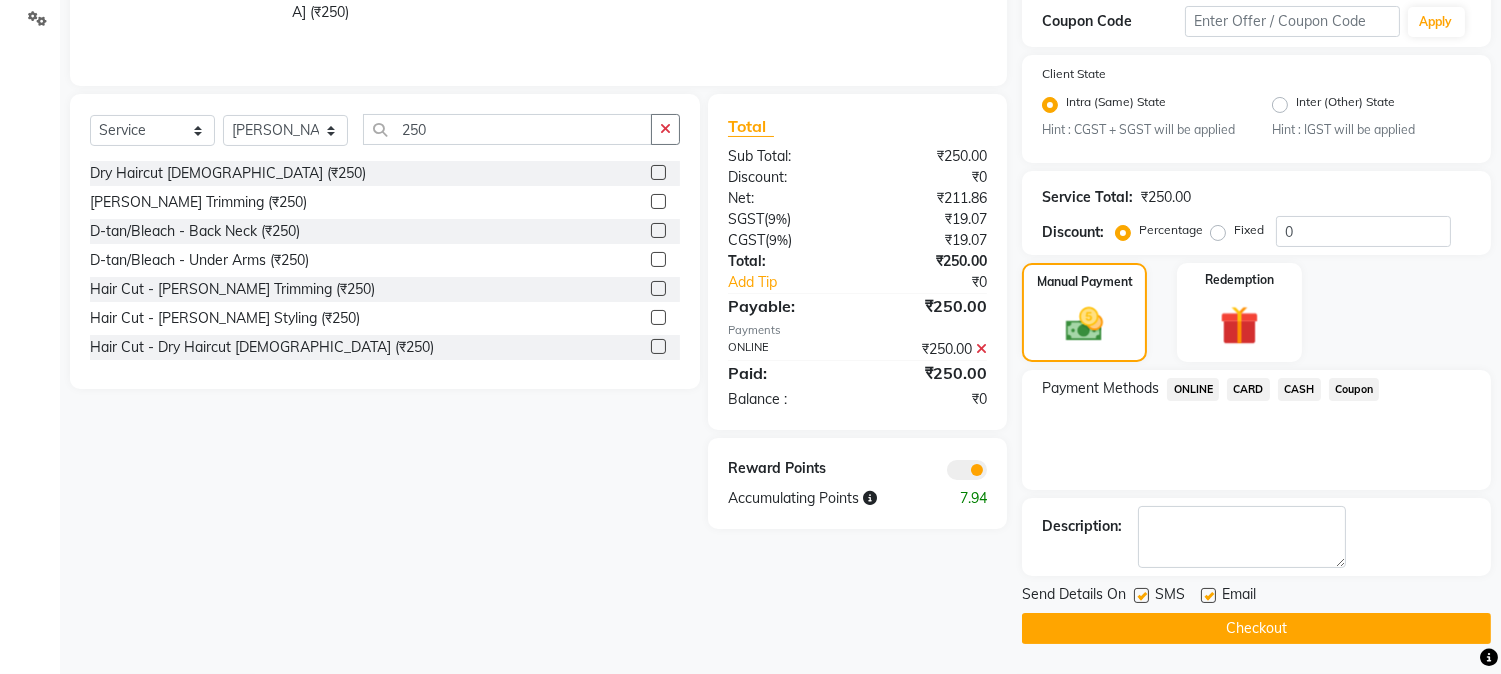 click on "Checkout" 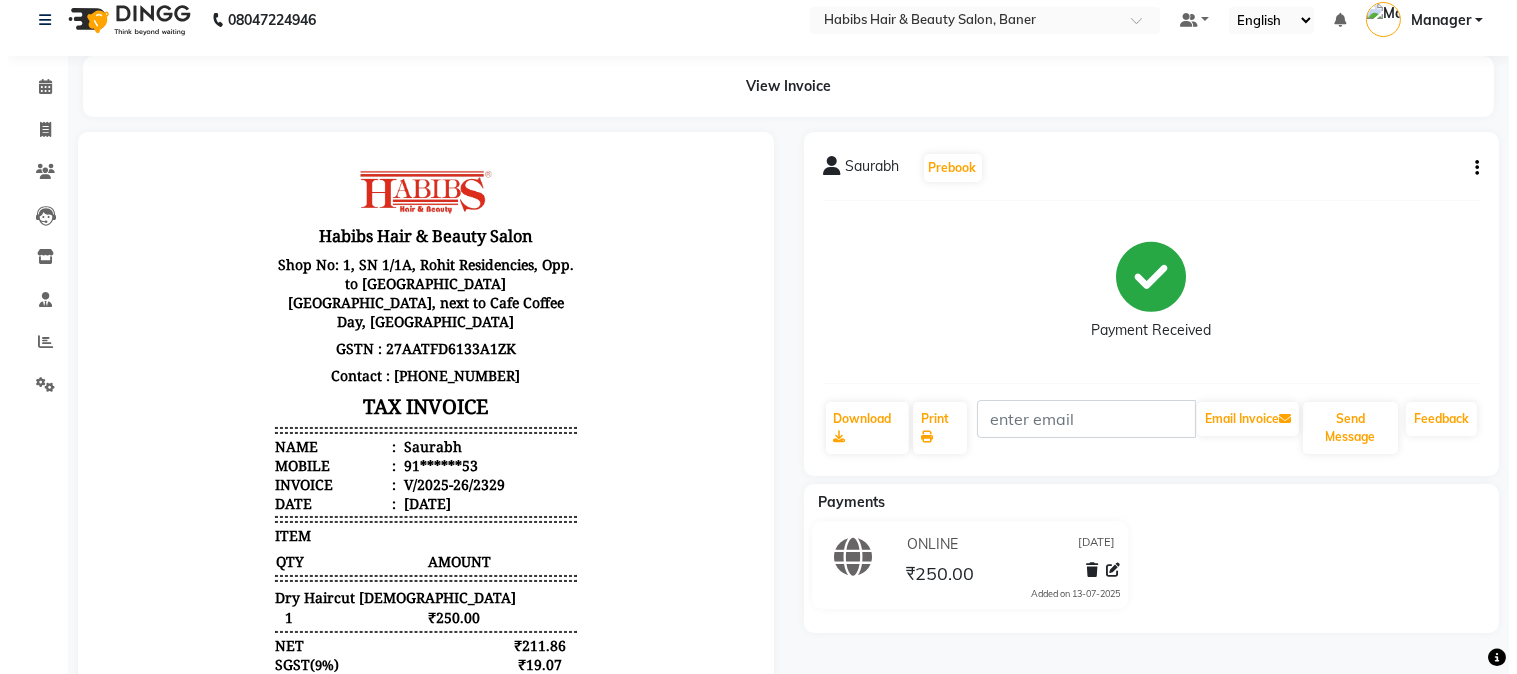 scroll, scrollTop: 0, scrollLeft: 0, axis: both 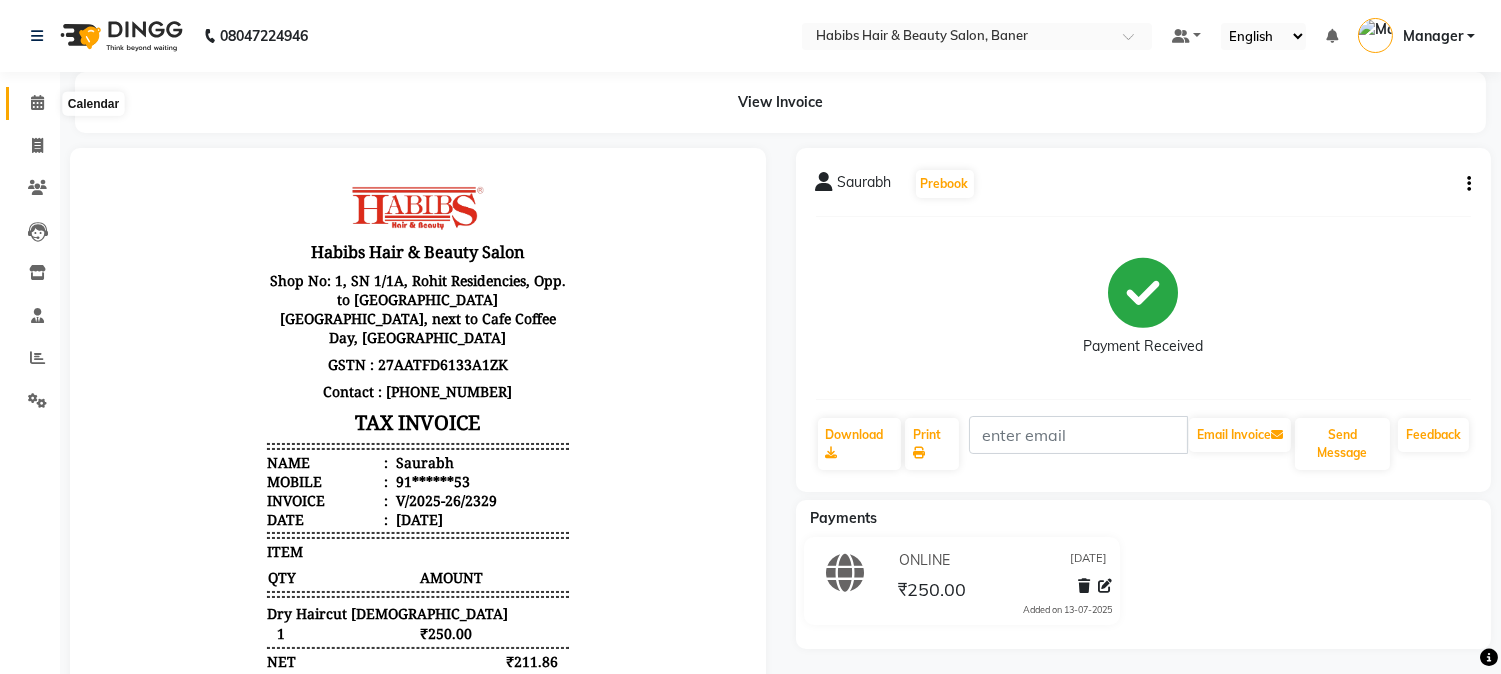 click 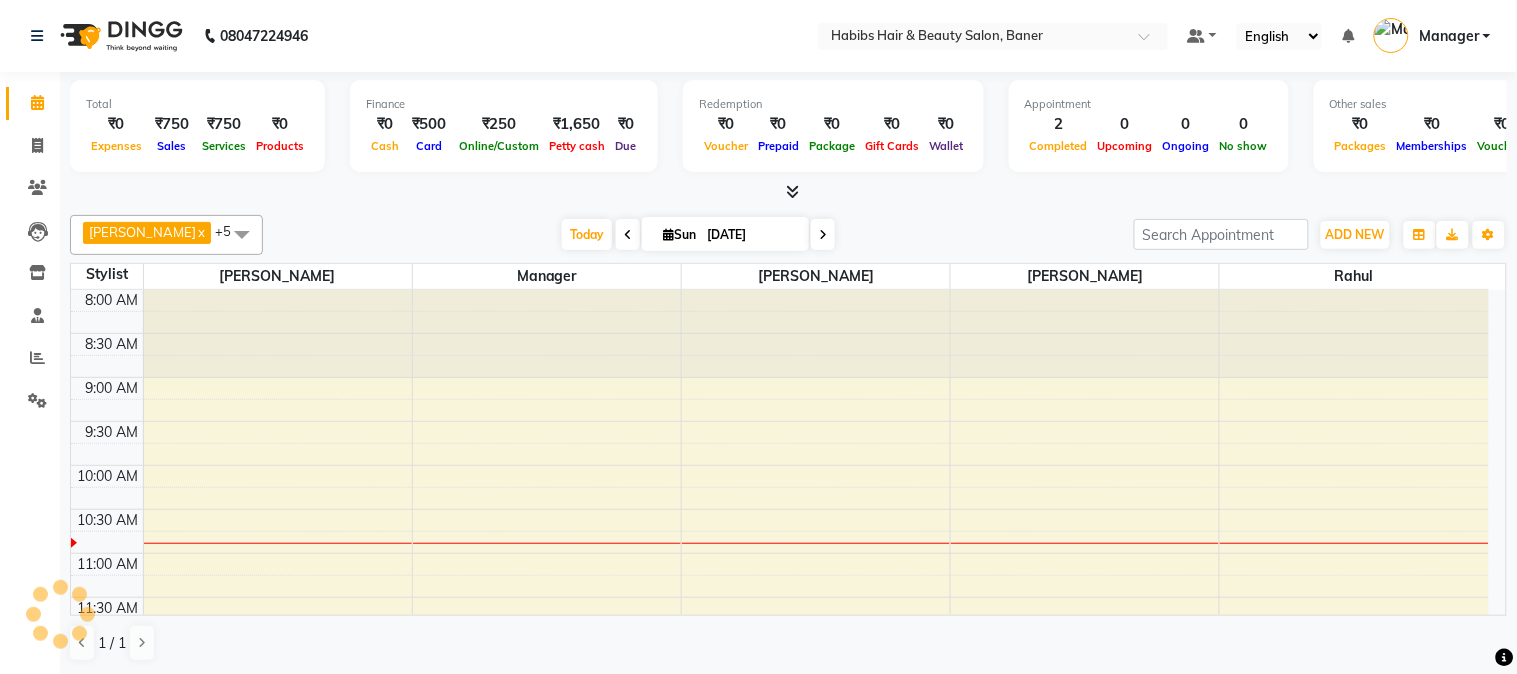 scroll, scrollTop: 0, scrollLeft: 0, axis: both 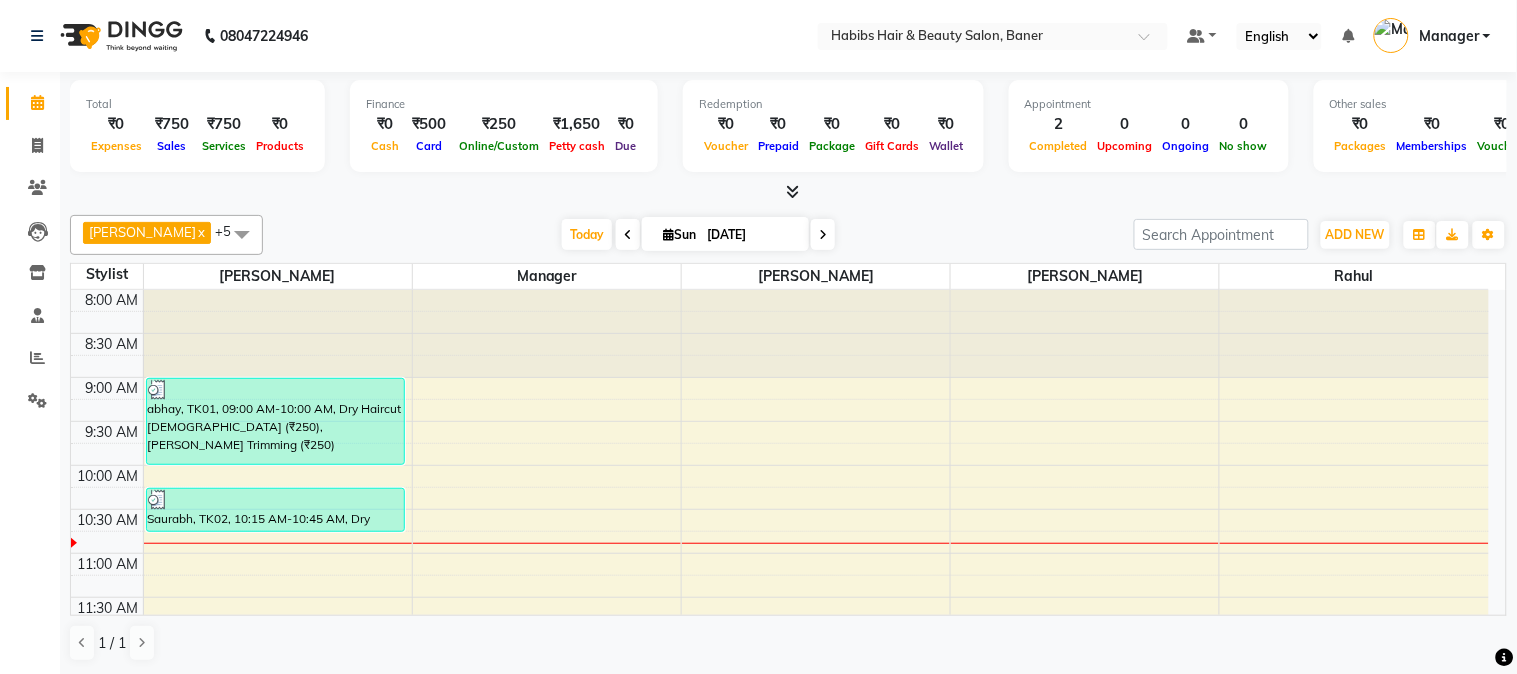 click at bounding box center [628, 234] 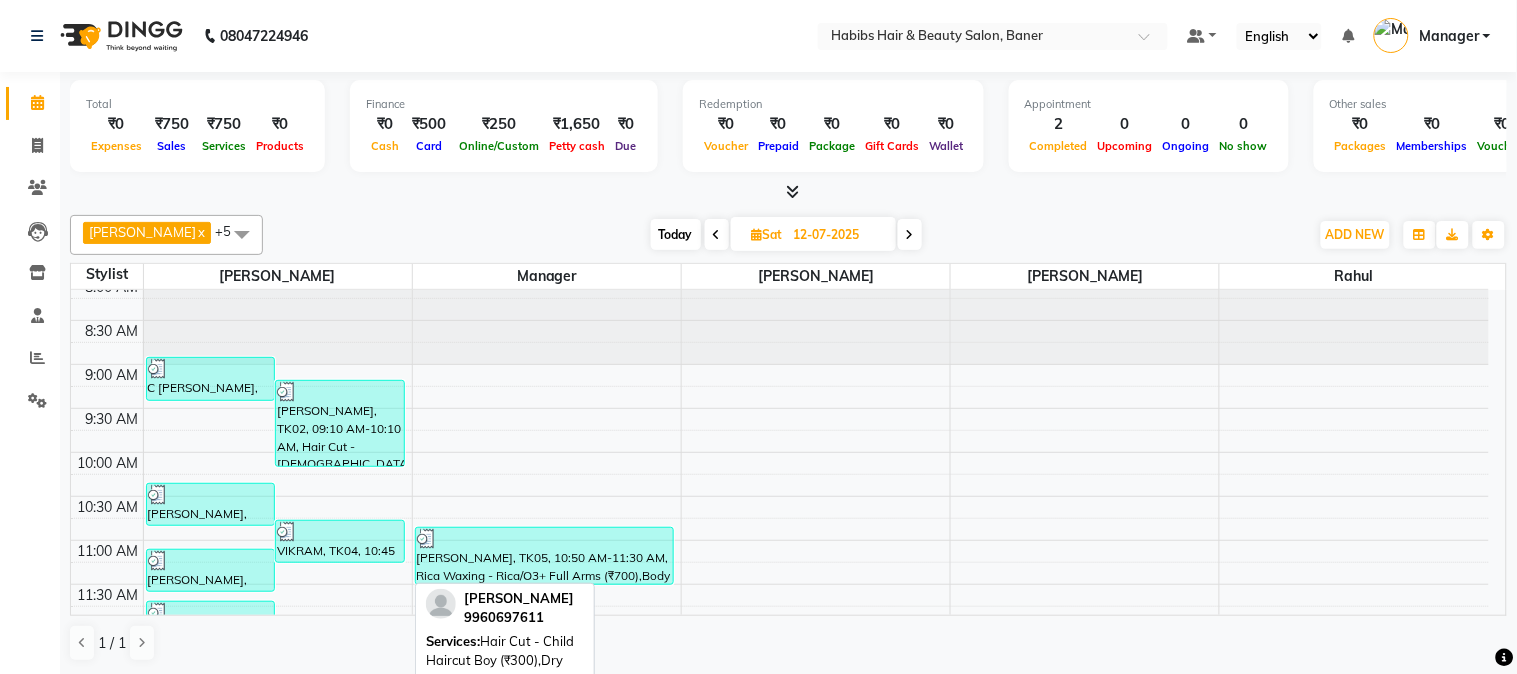 scroll, scrollTop: 0, scrollLeft: 0, axis: both 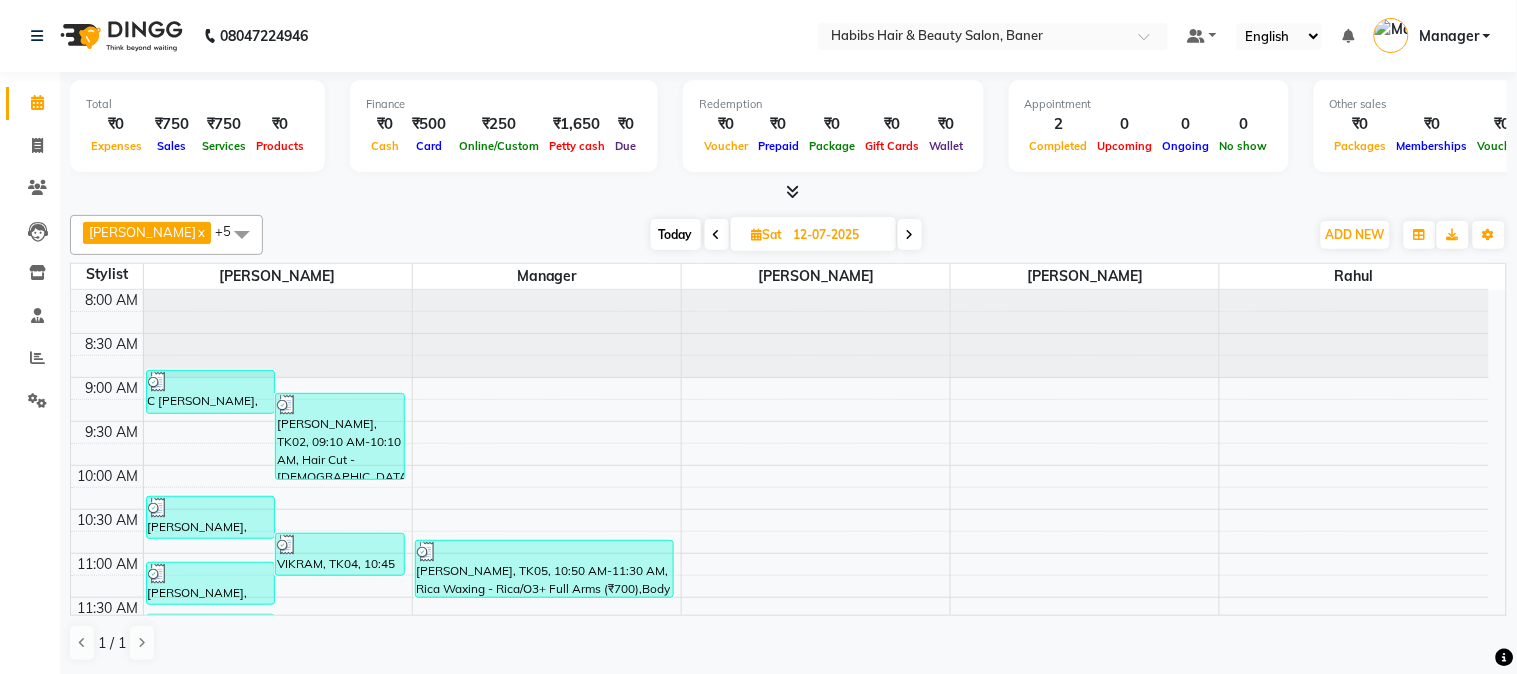 click at bounding box center [717, 235] 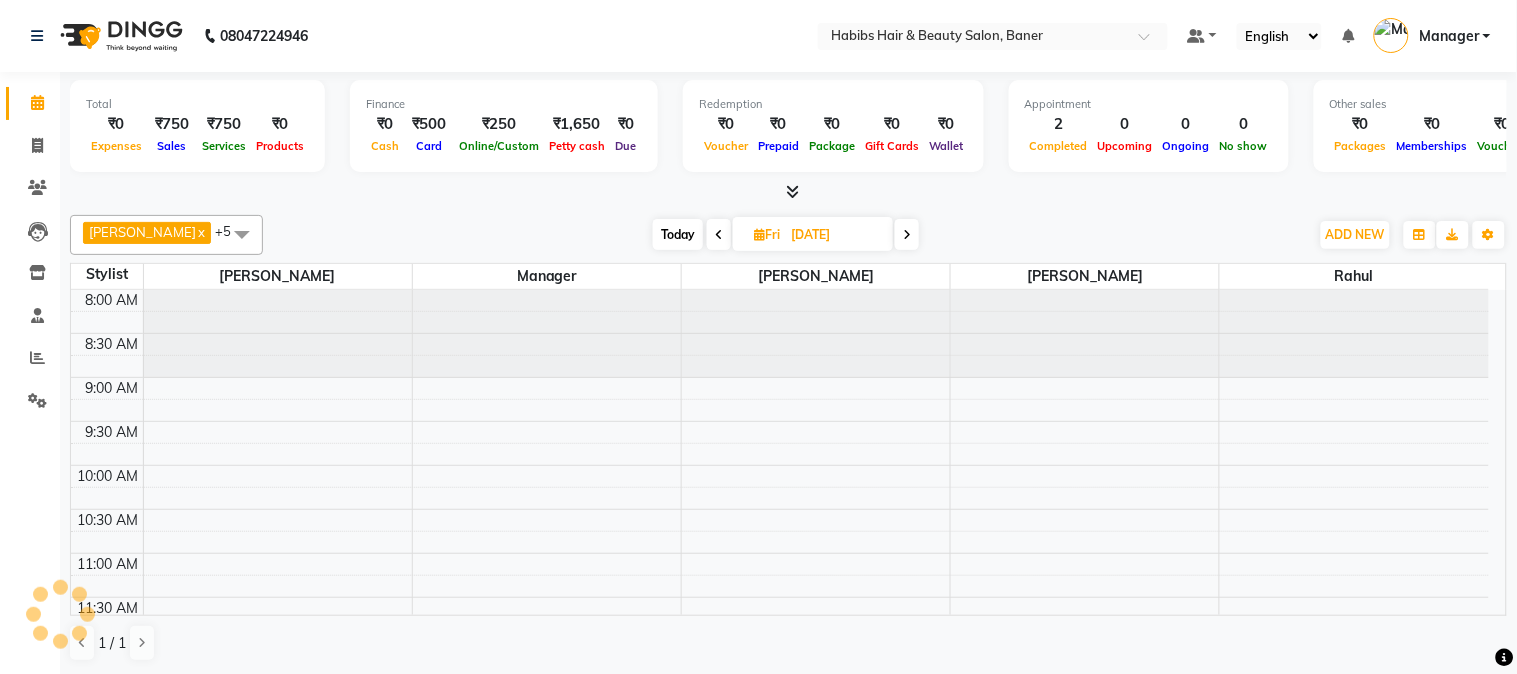 scroll, scrollTop: 177, scrollLeft: 0, axis: vertical 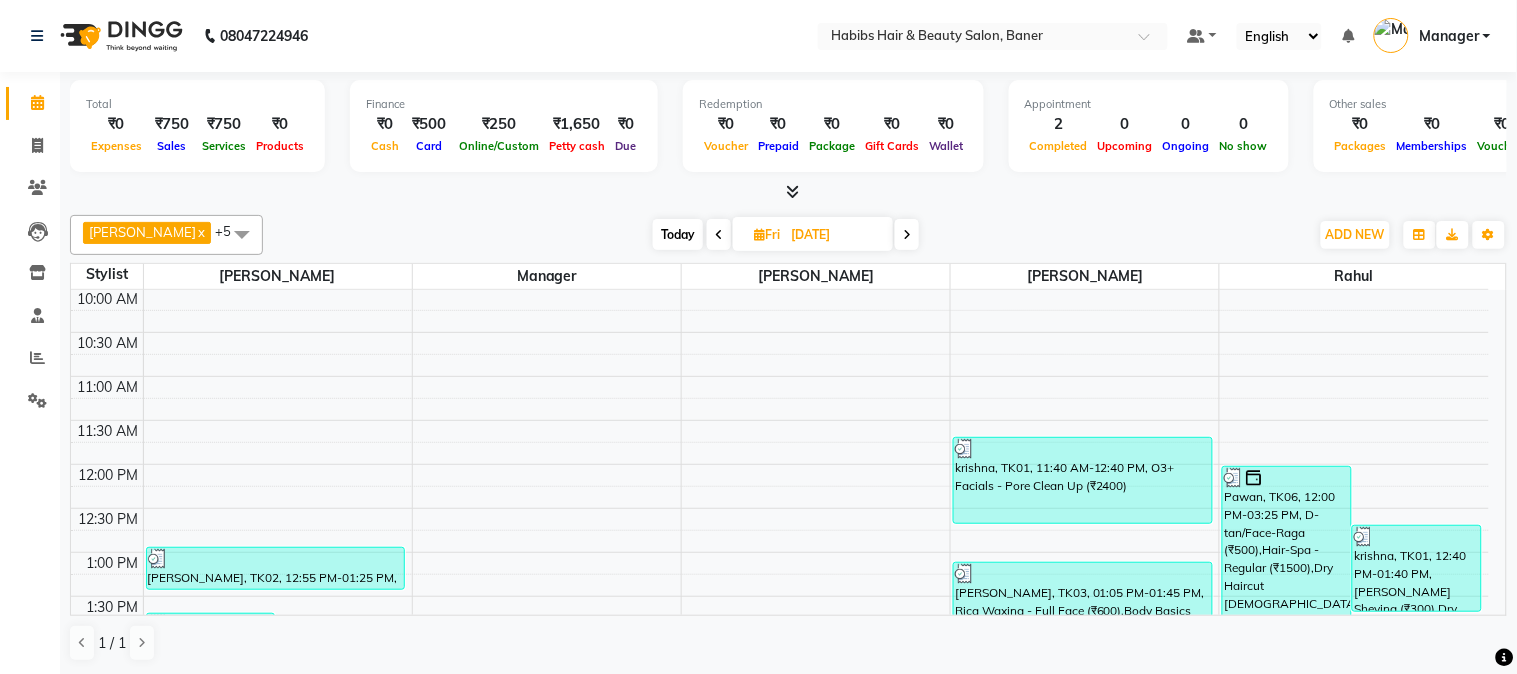 click at bounding box center [907, 234] 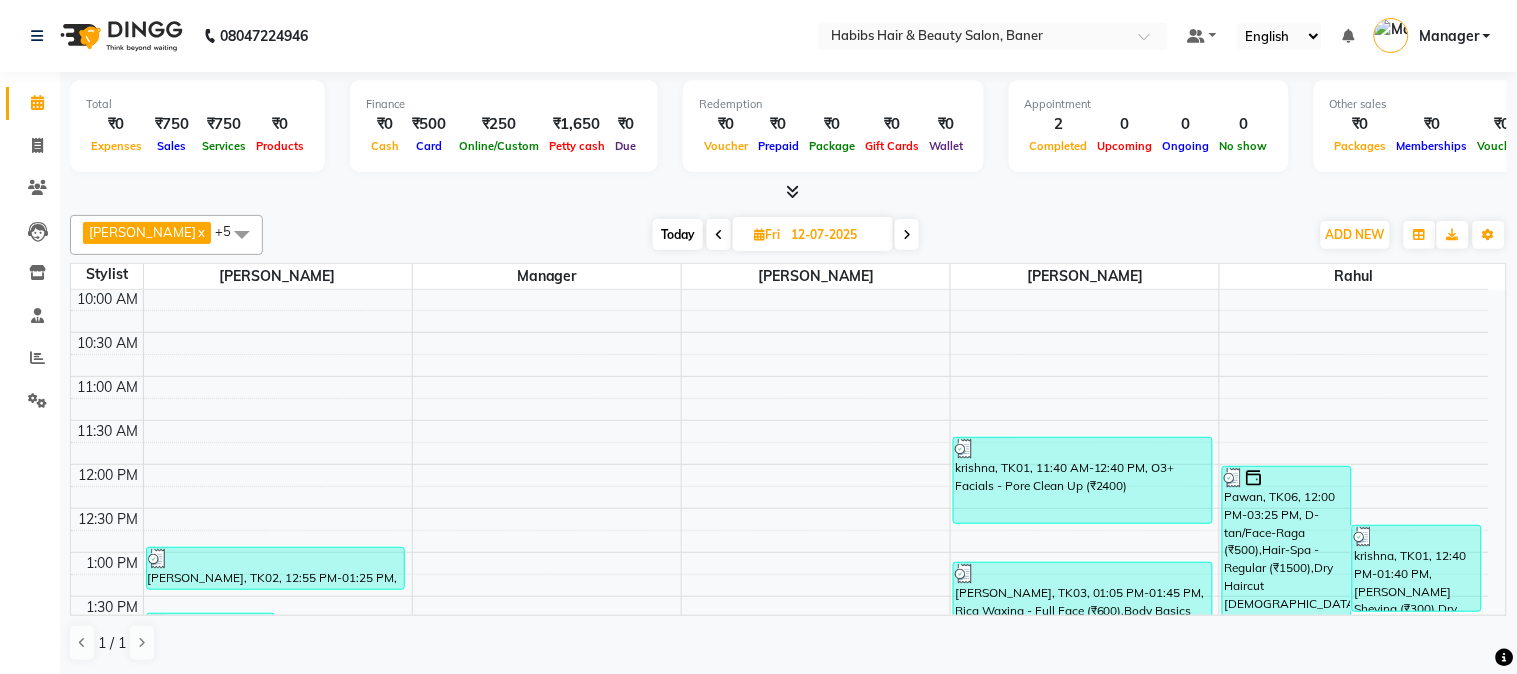 scroll, scrollTop: 177, scrollLeft: 0, axis: vertical 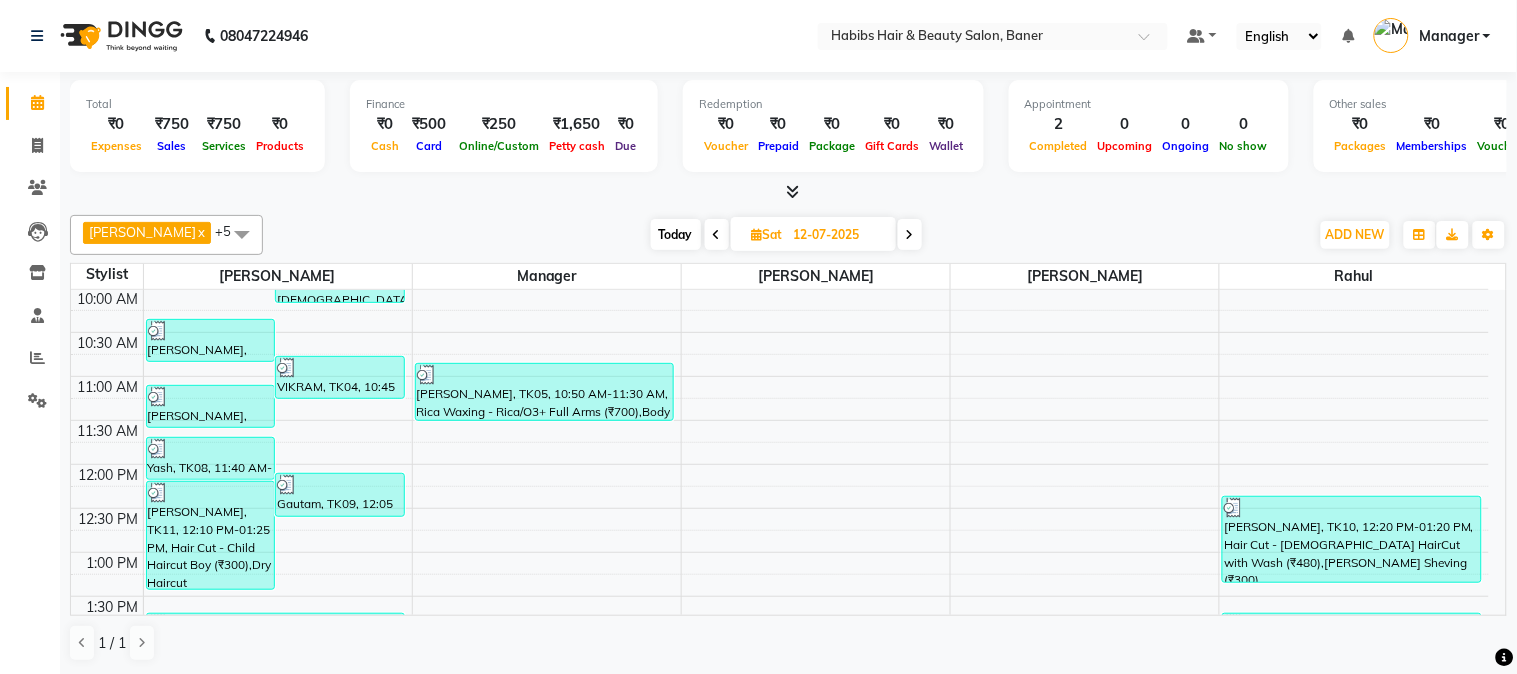 click at bounding box center [910, 234] 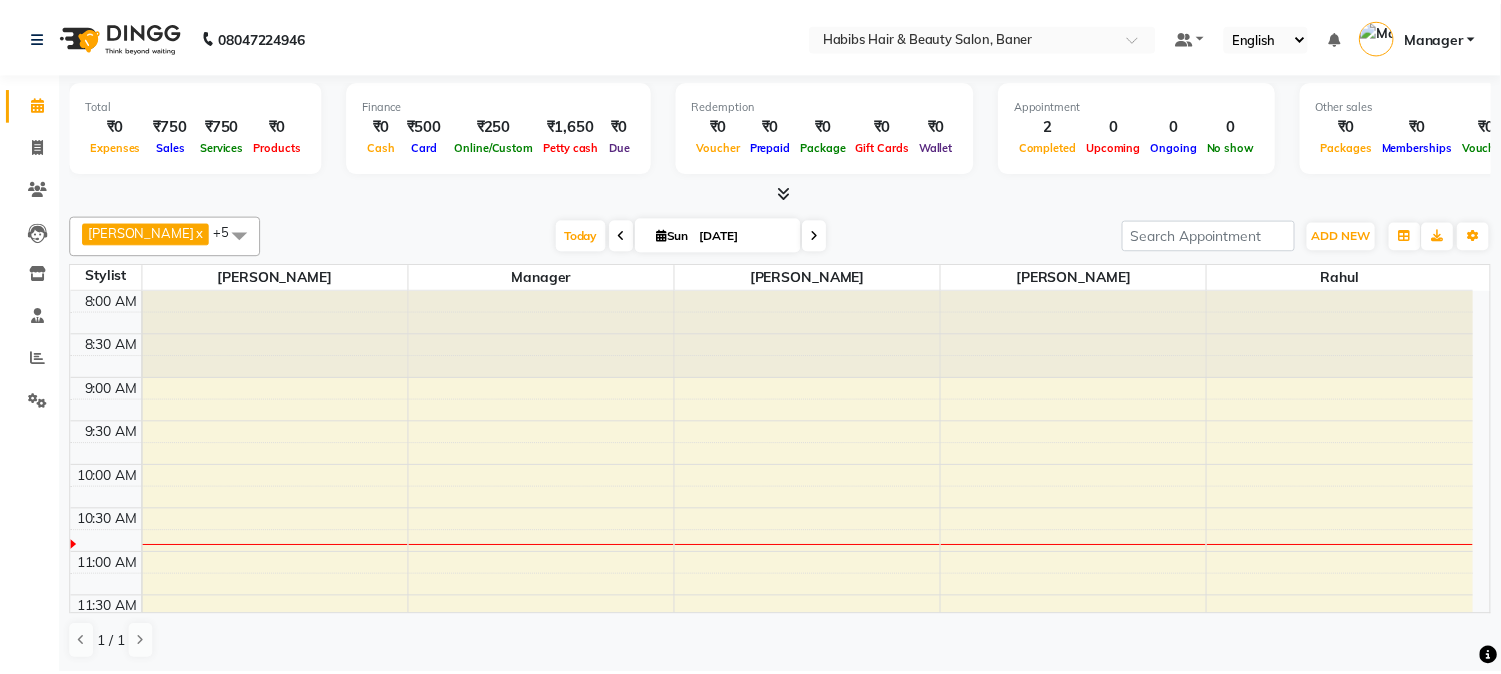 scroll, scrollTop: 177, scrollLeft: 0, axis: vertical 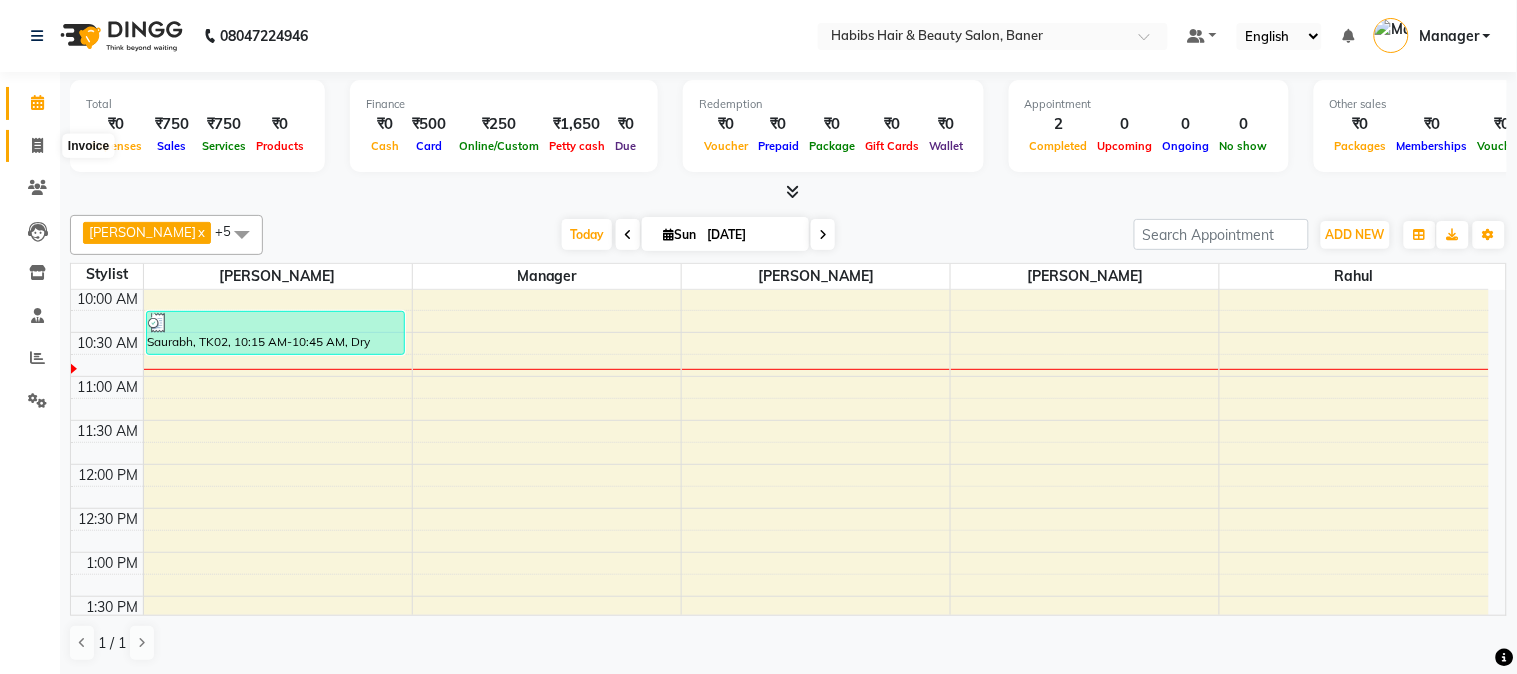 click 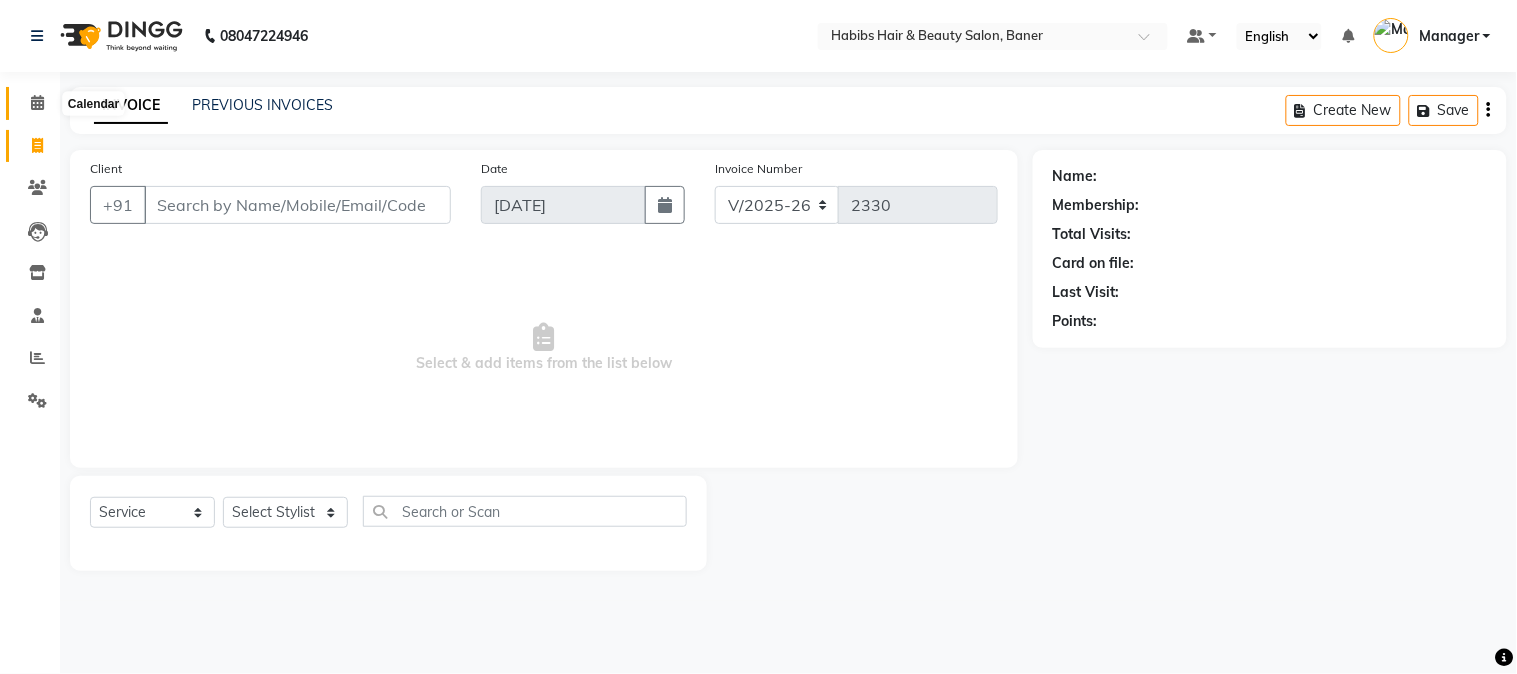 click 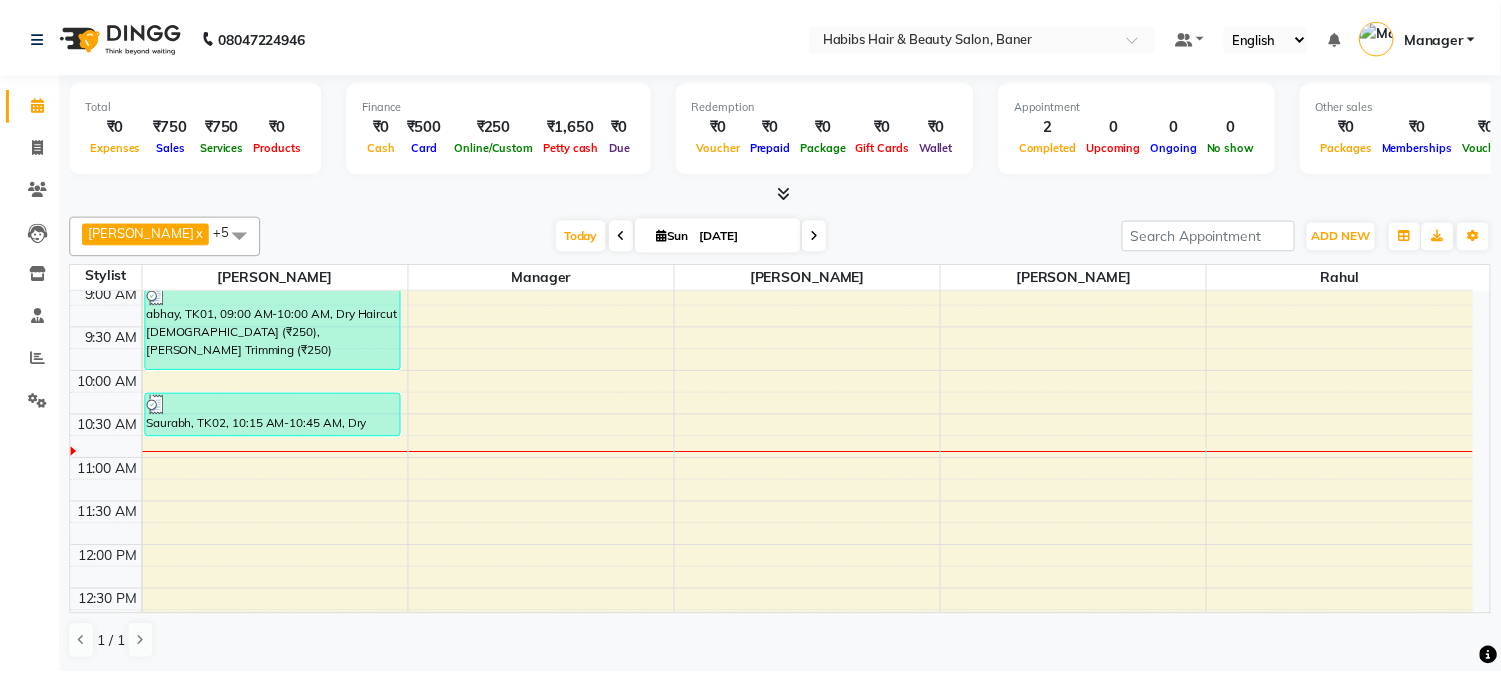 scroll, scrollTop: 0, scrollLeft: 0, axis: both 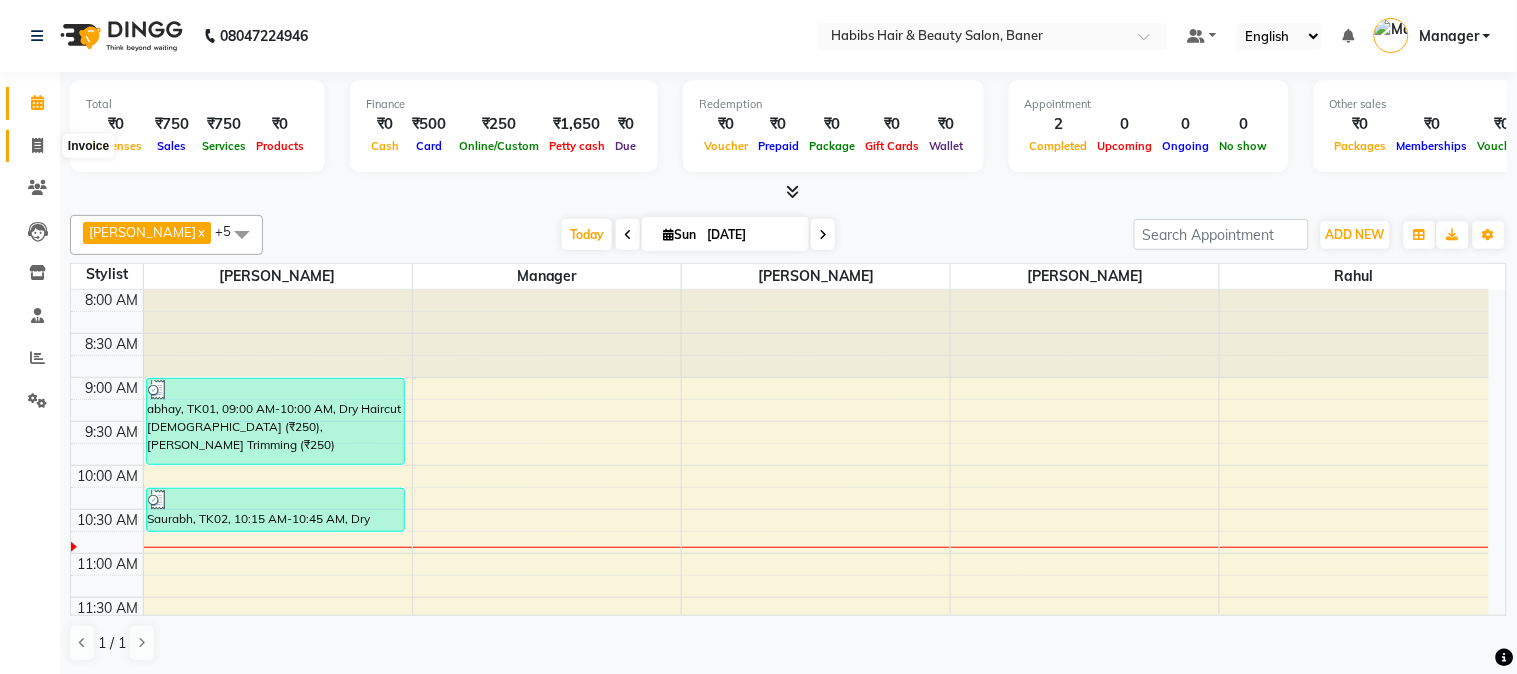click 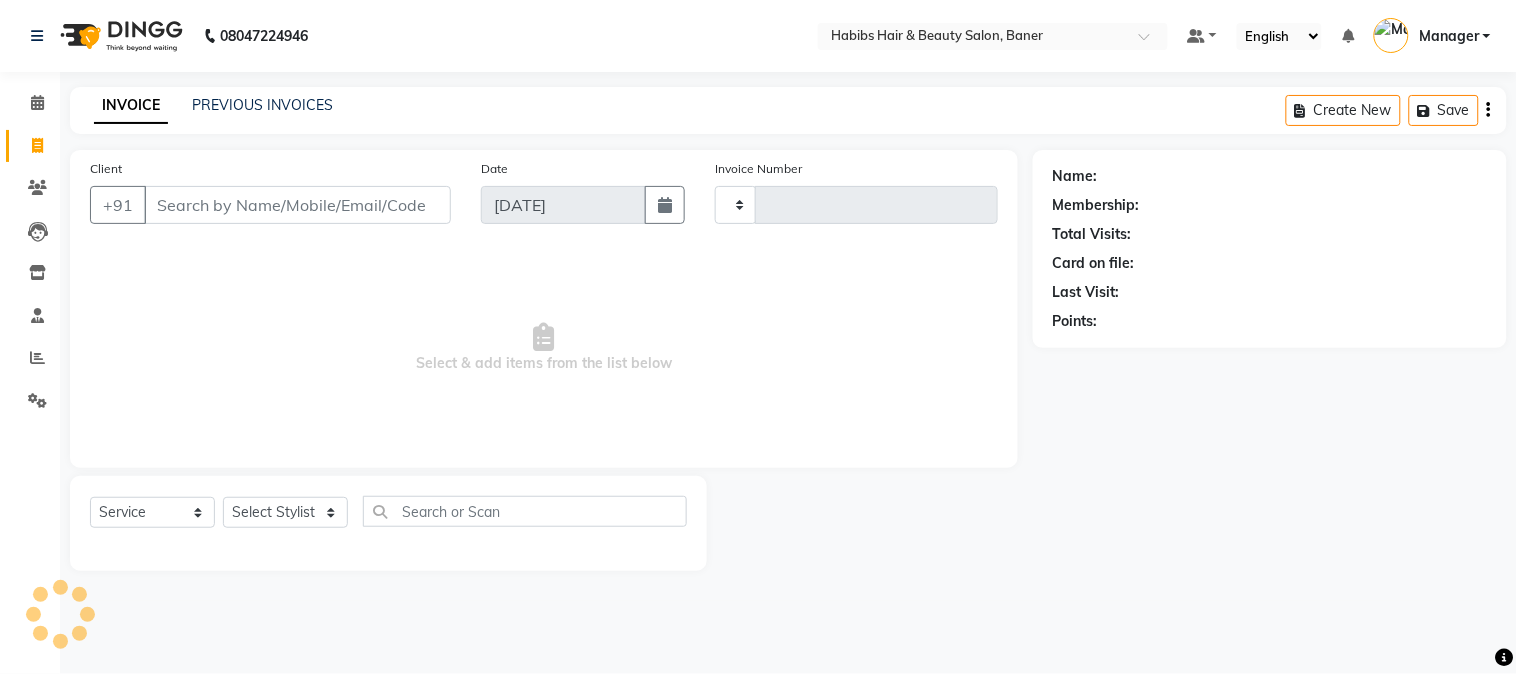 type on "2330" 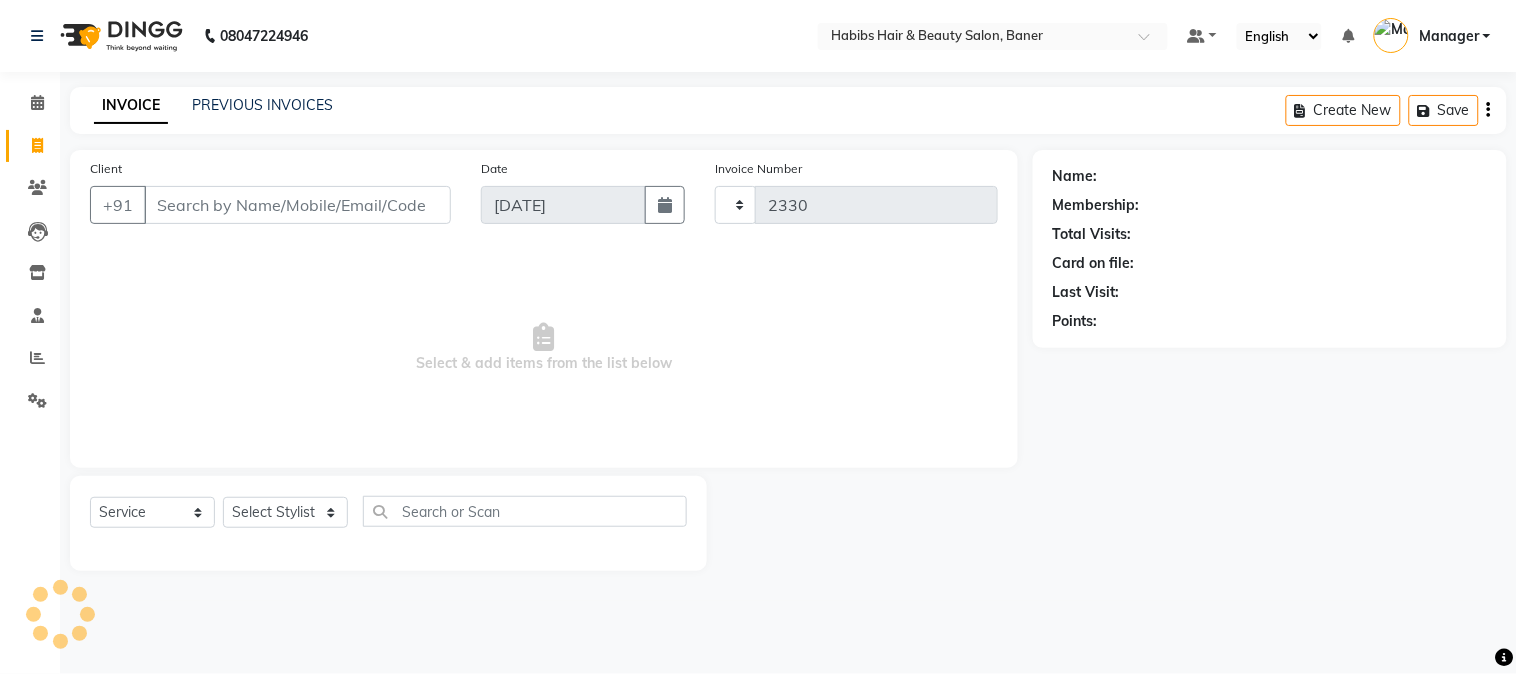 select on "5356" 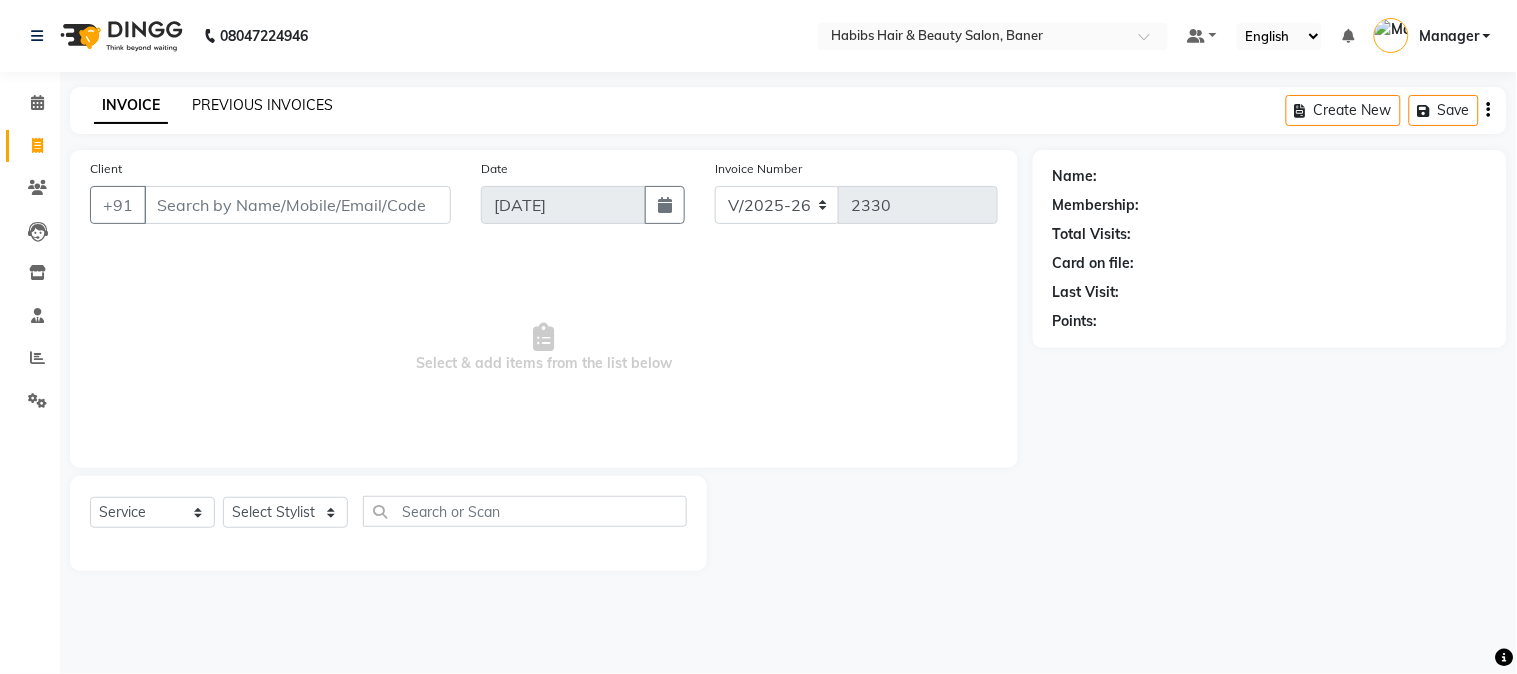 click on "PREVIOUS INVOICES" 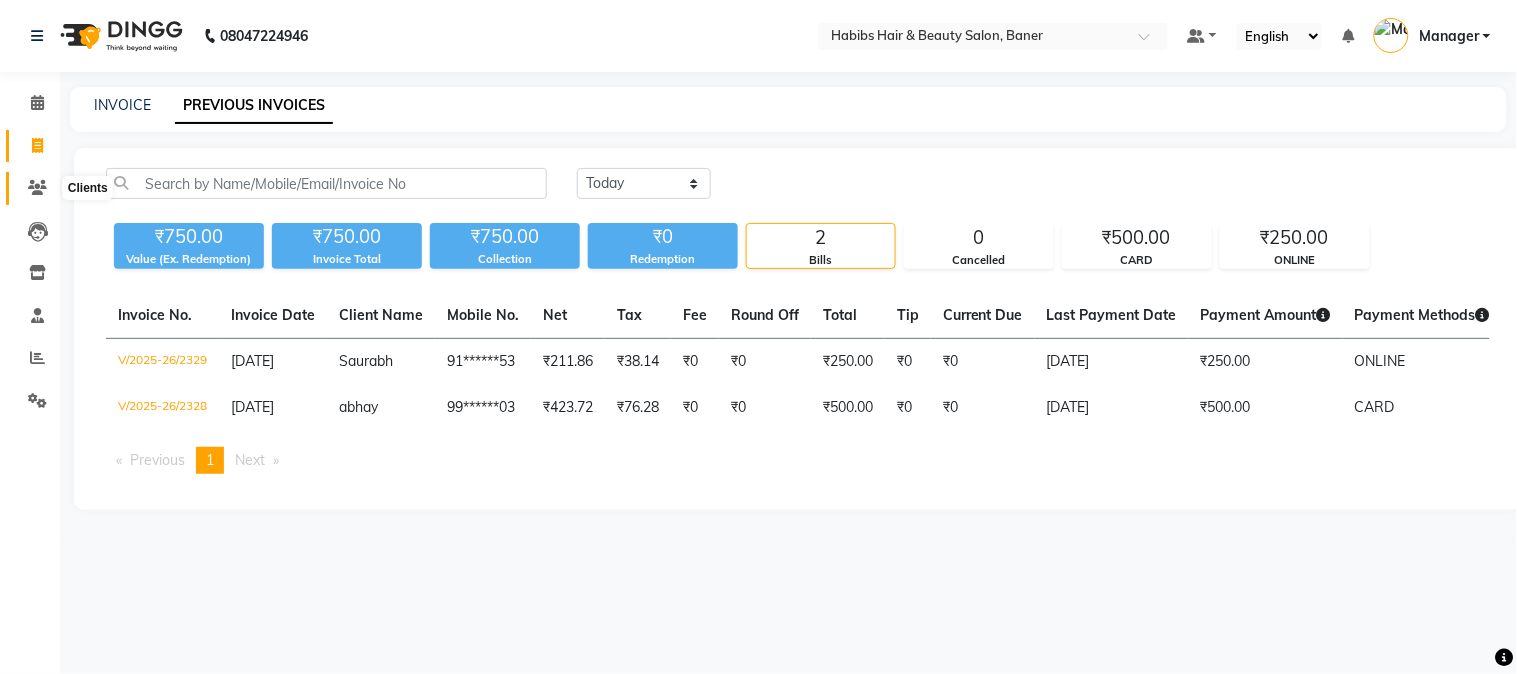 click 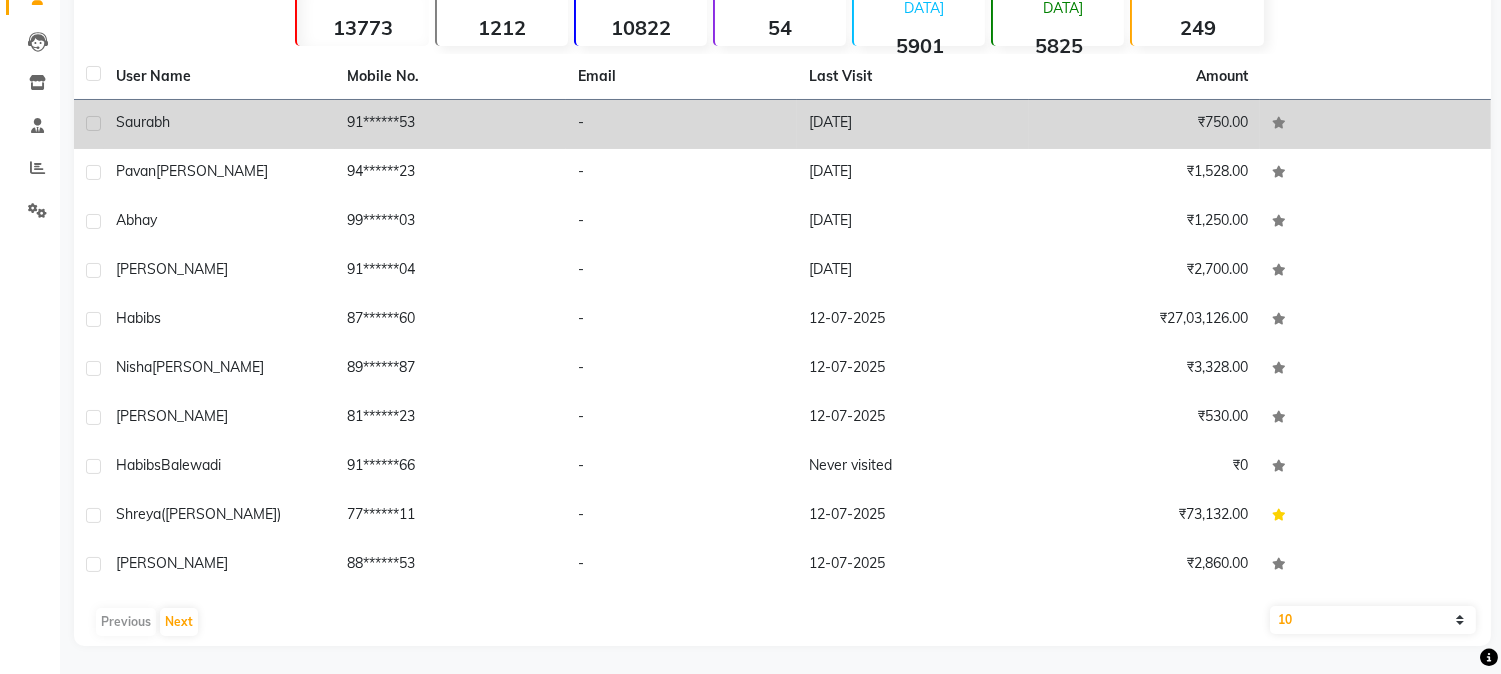 scroll, scrollTop: 0, scrollLeft: 0, axis: both 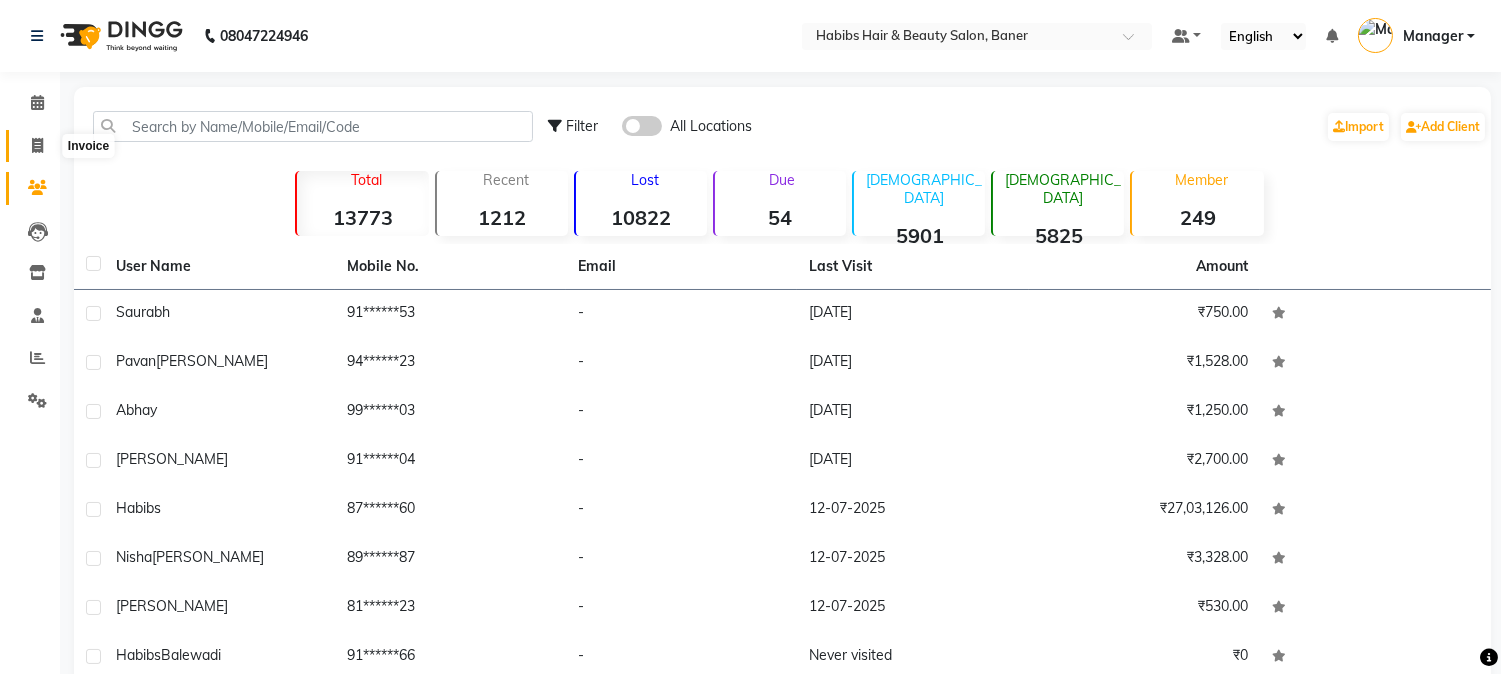 click 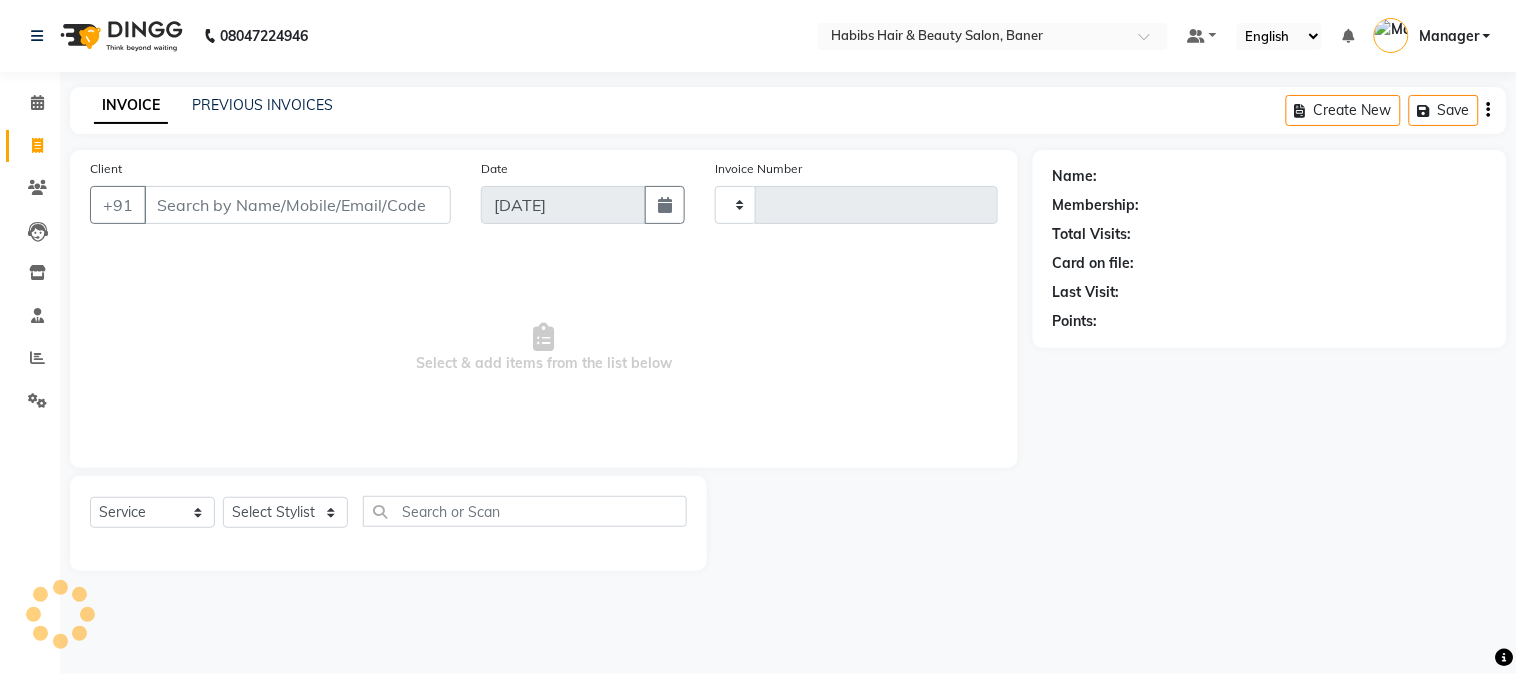 type on "2330" 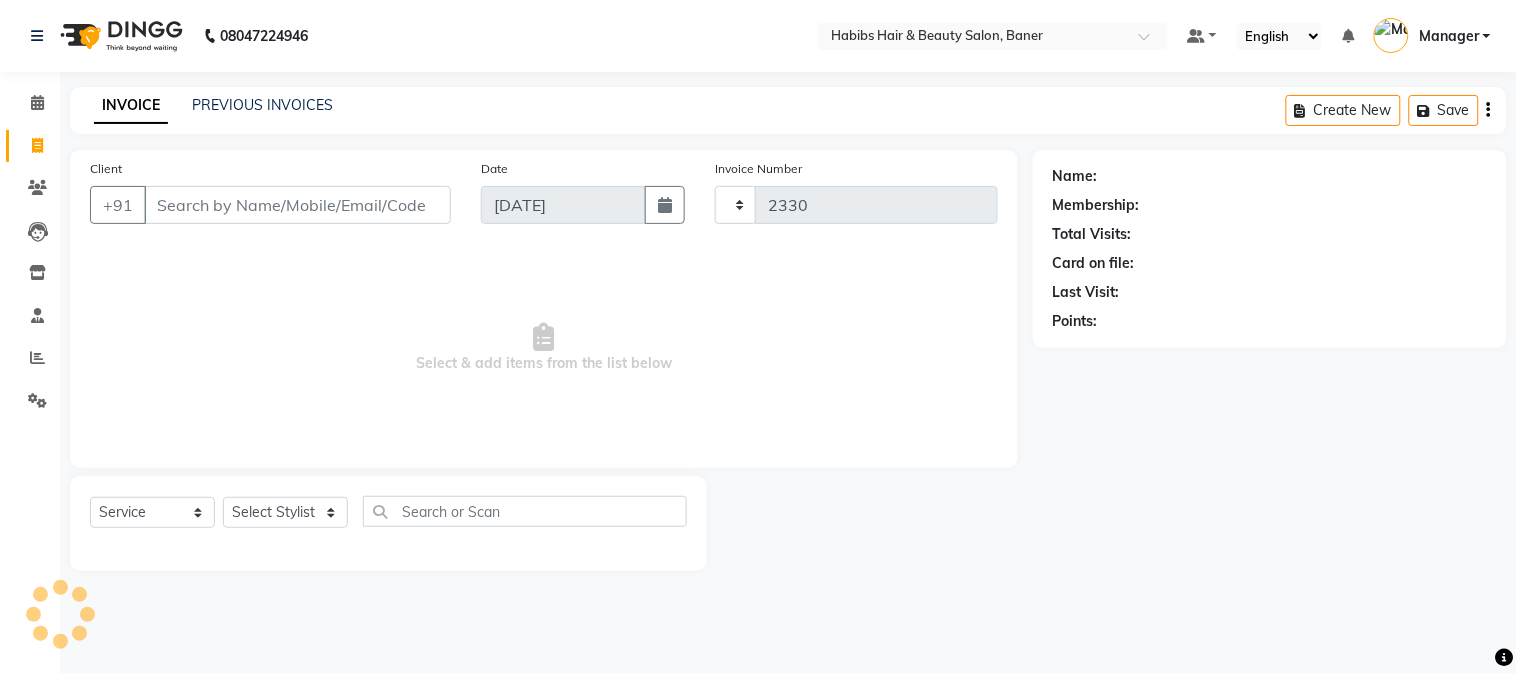 select on "5356" 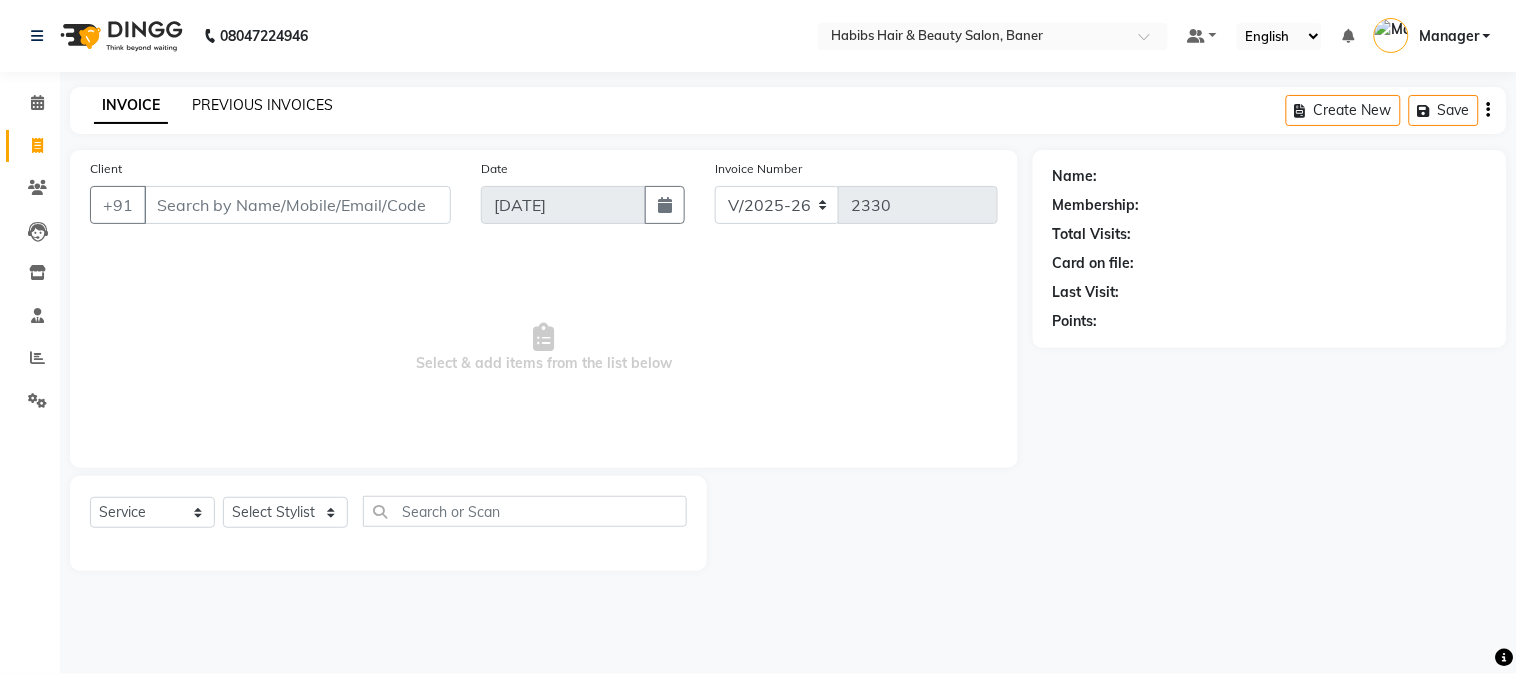 click on "PREVIOUS INVOICES" 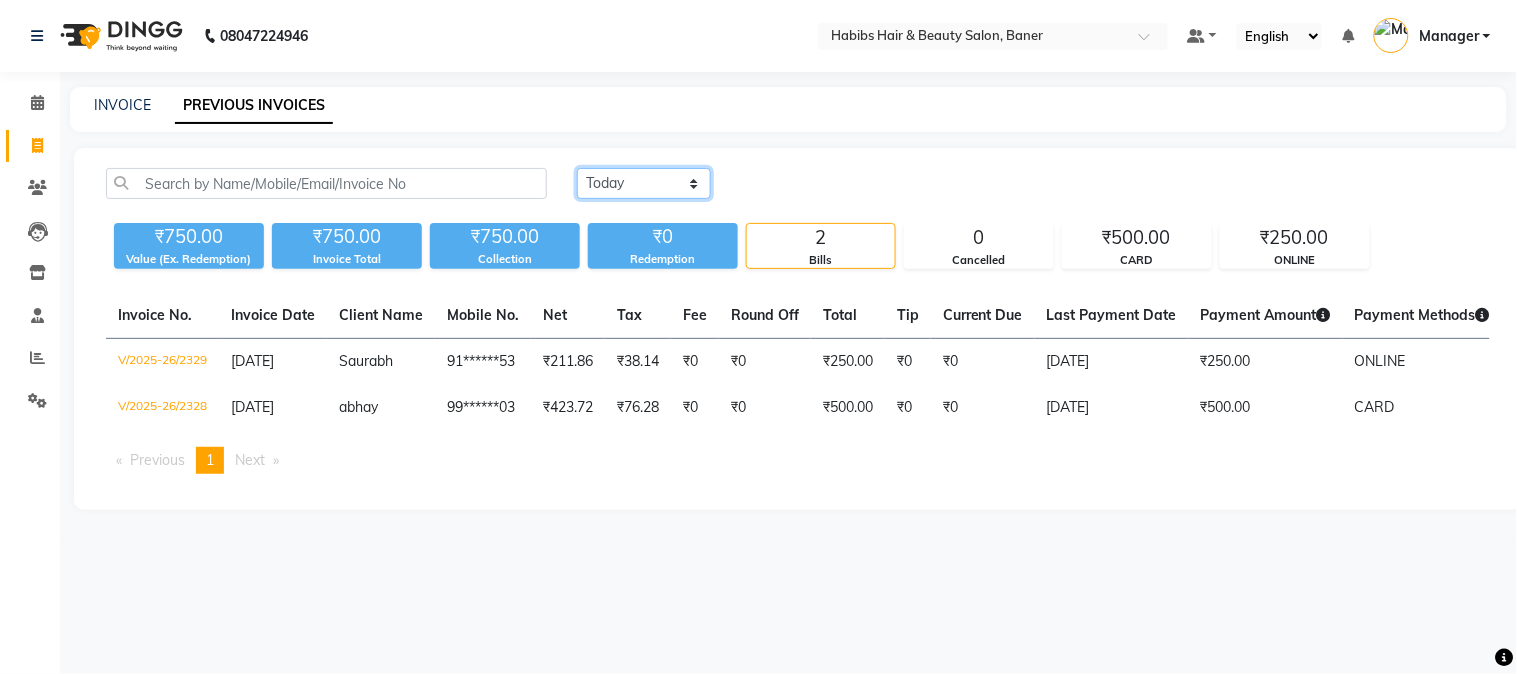 click on "[DATE] [DATE] Custom Range" 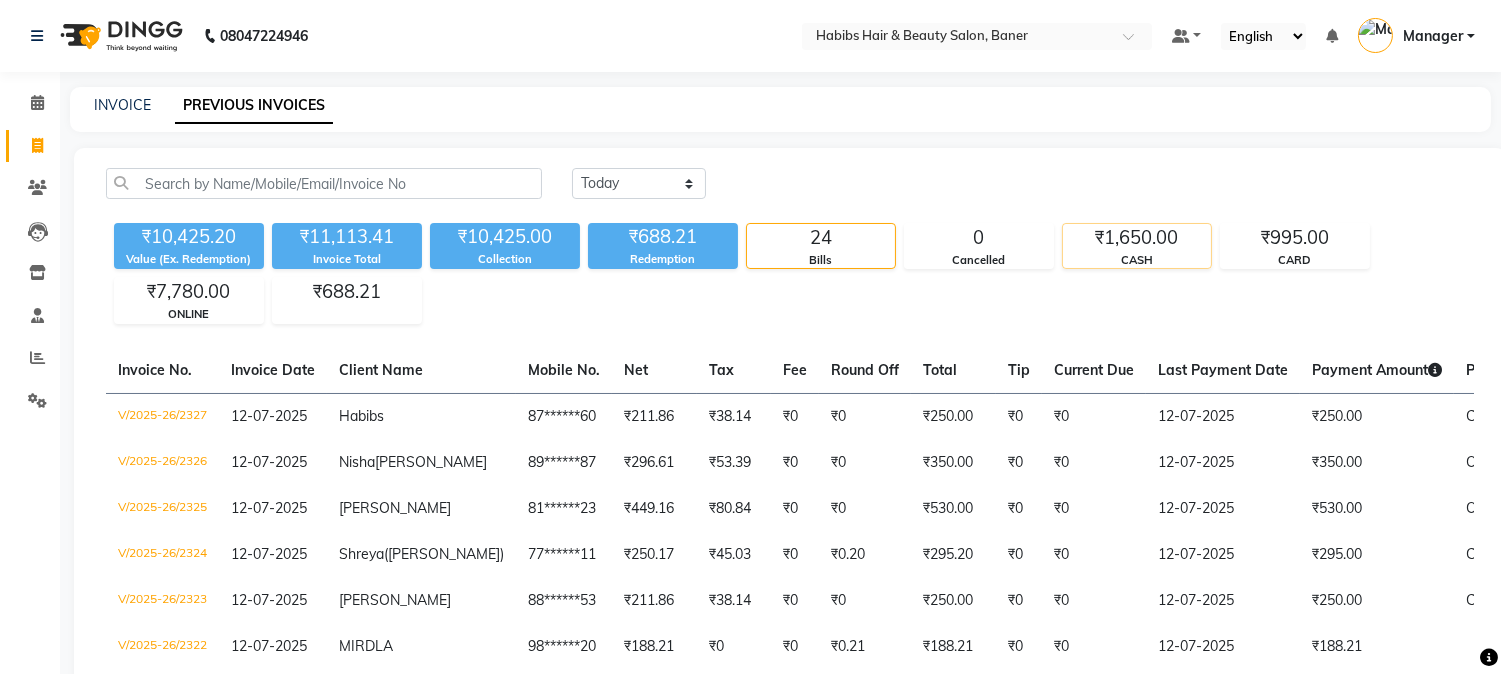 click on "₹1,650.00" 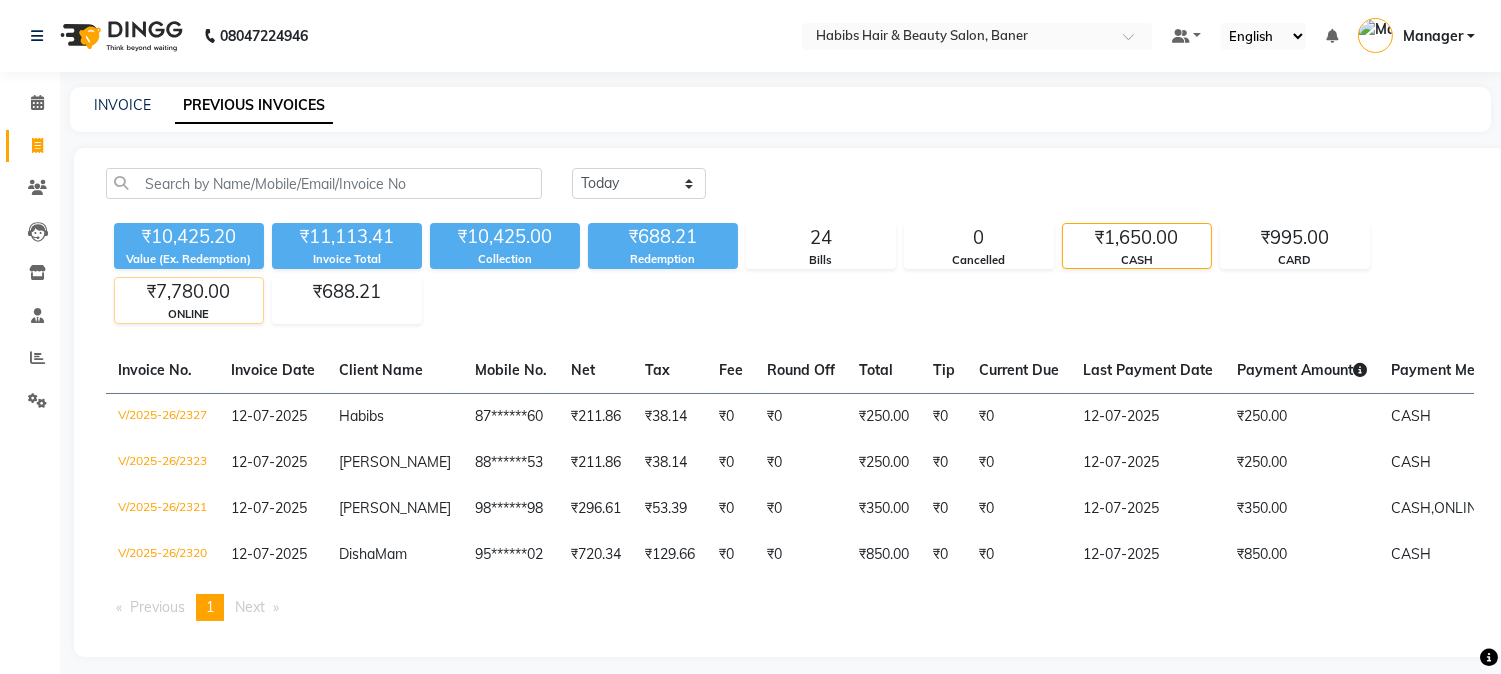 click on "₹7,780.00" 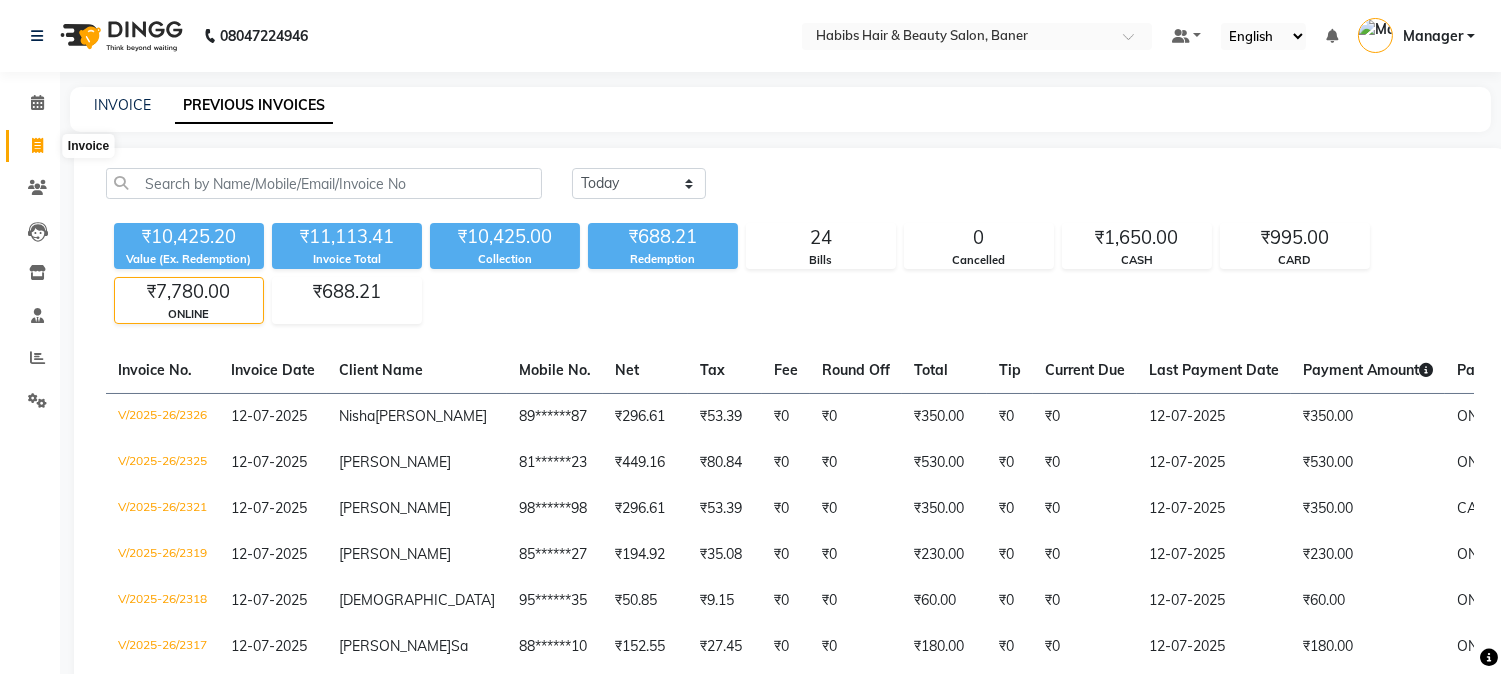 click 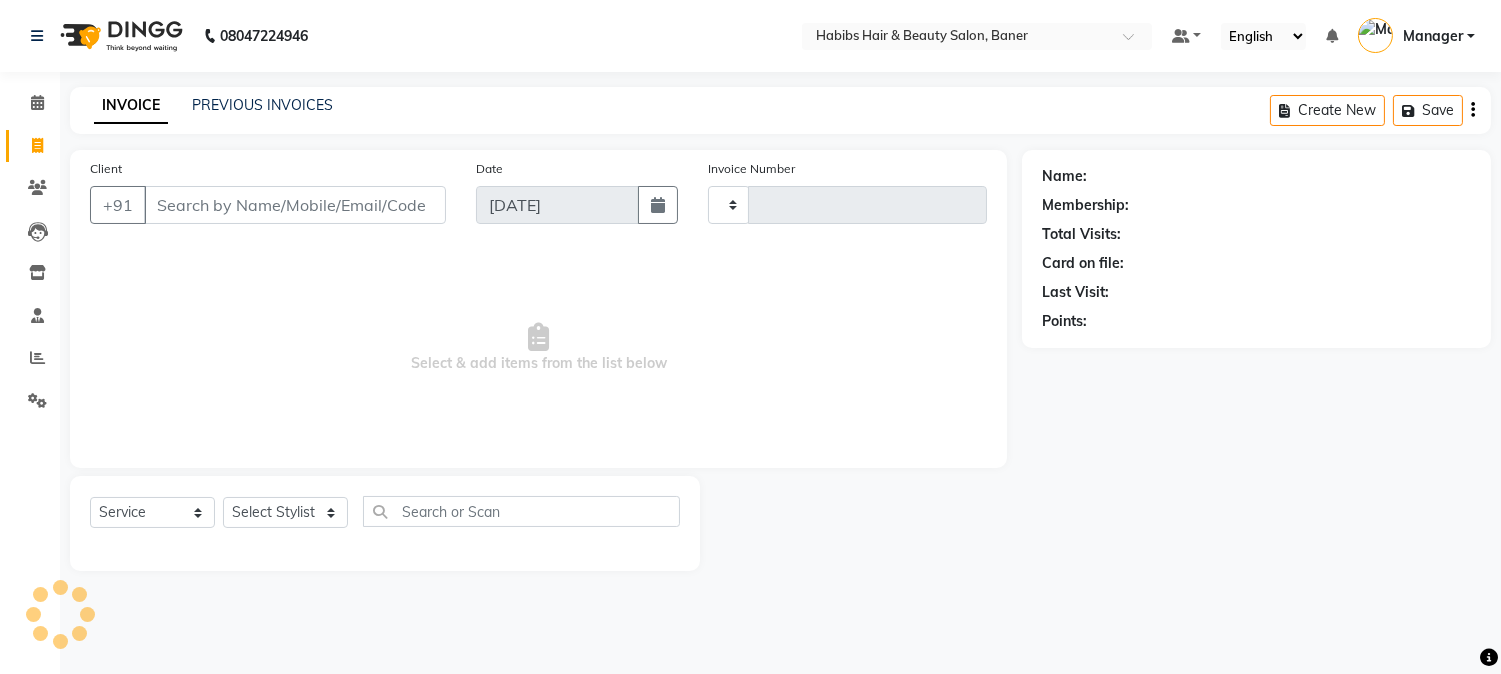 type on "2330" 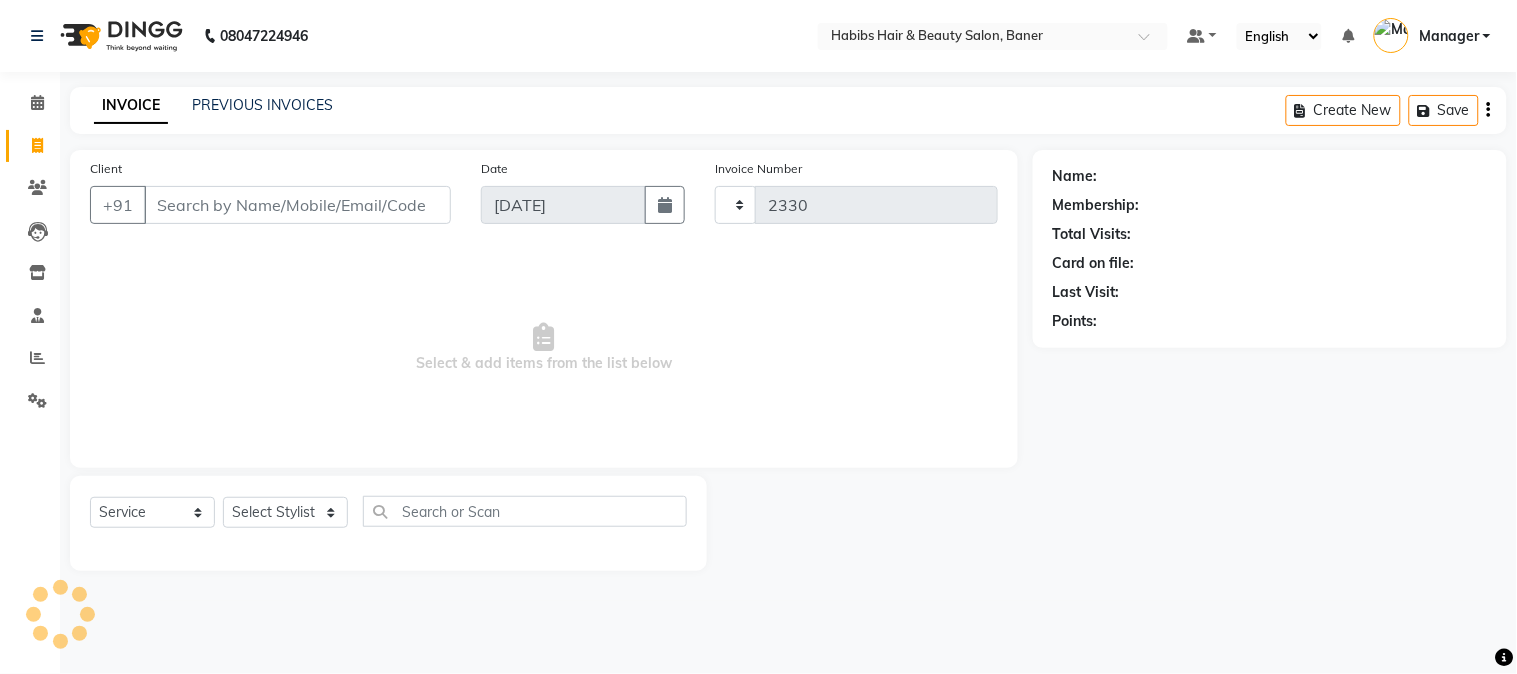 select on "5356" 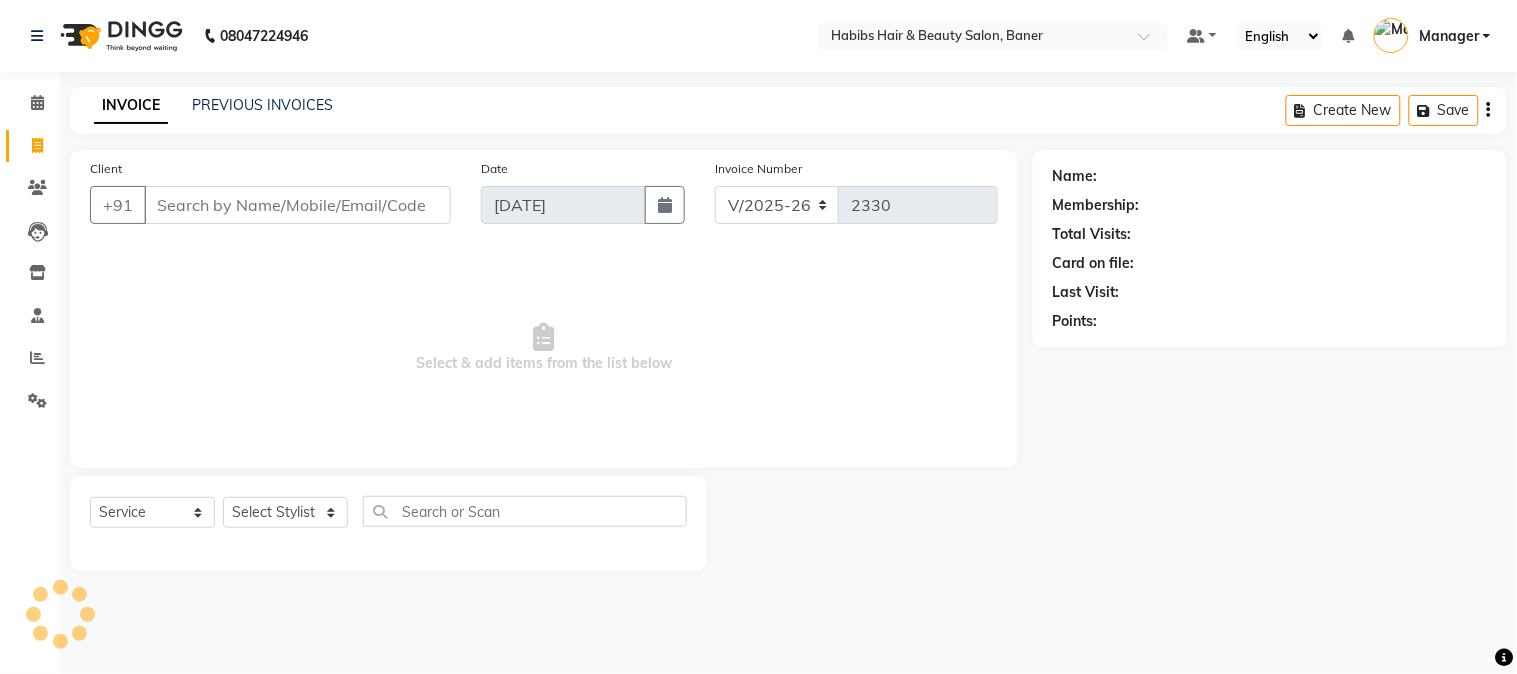 click on "Client" at bounding box center (297, 205) 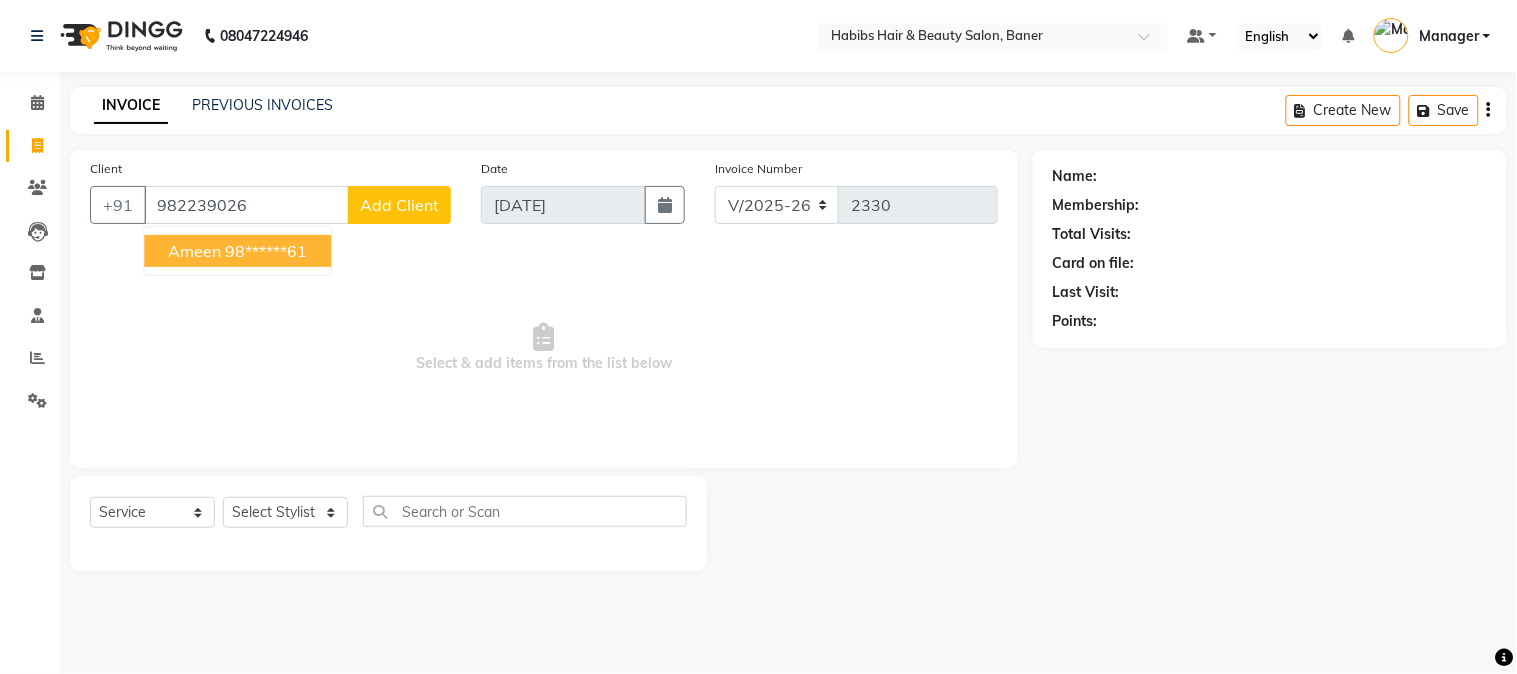 click on "Ameen  98******61" at bounding box center (237, 251) 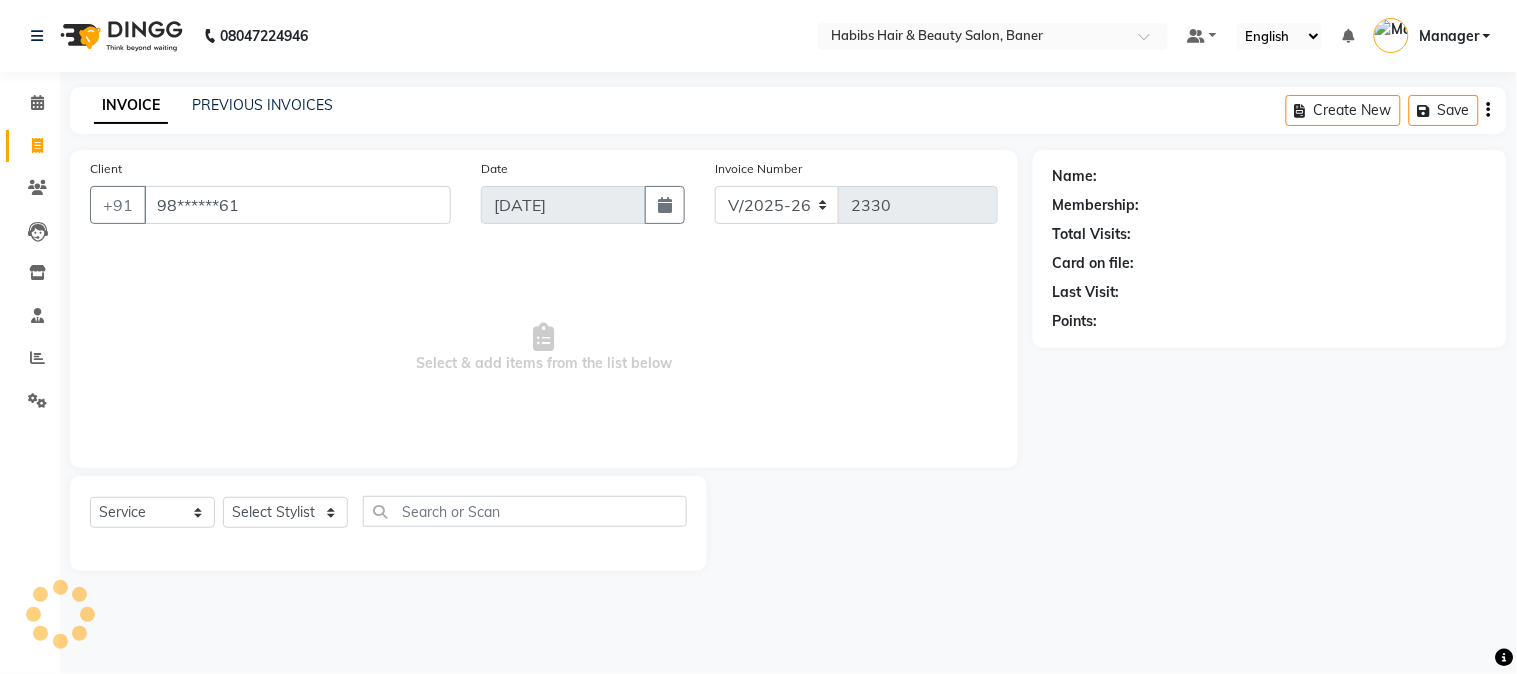type on "98******61" 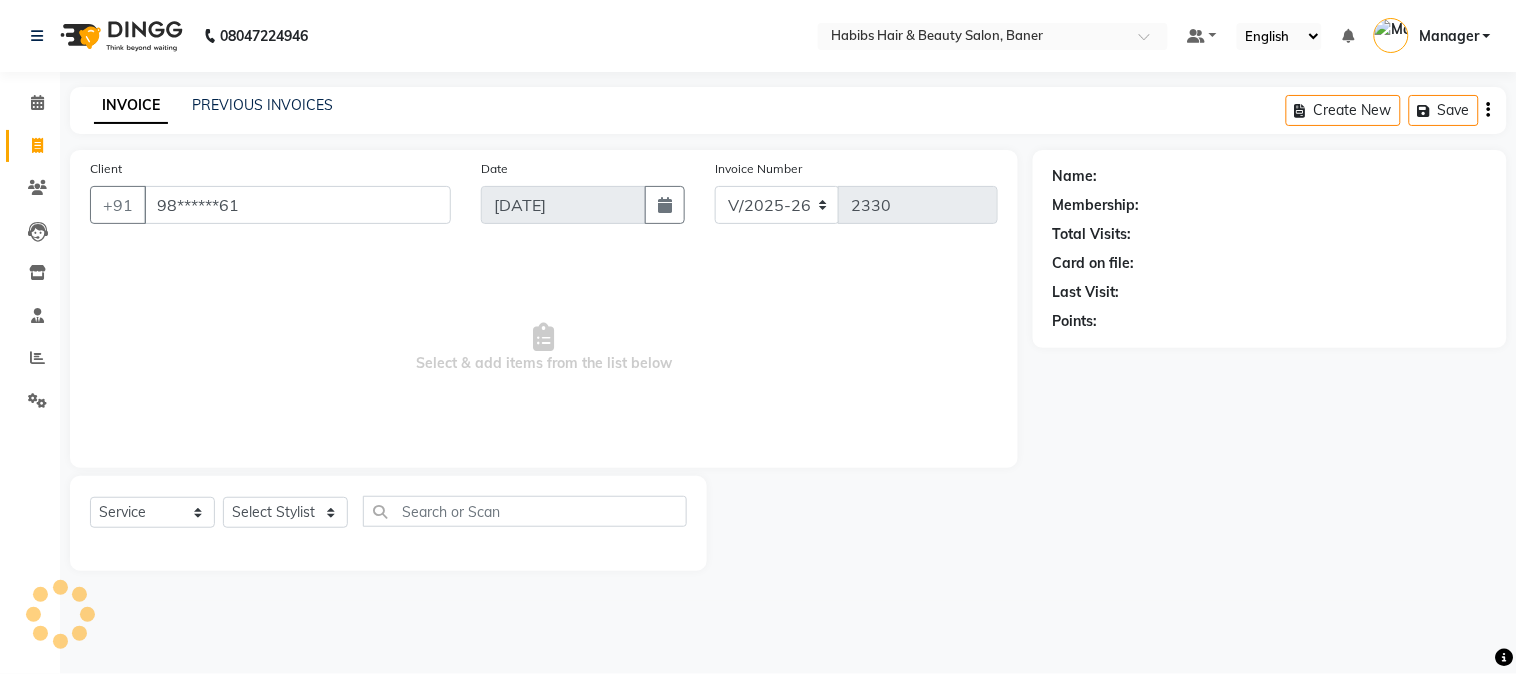 select on "1: Object" 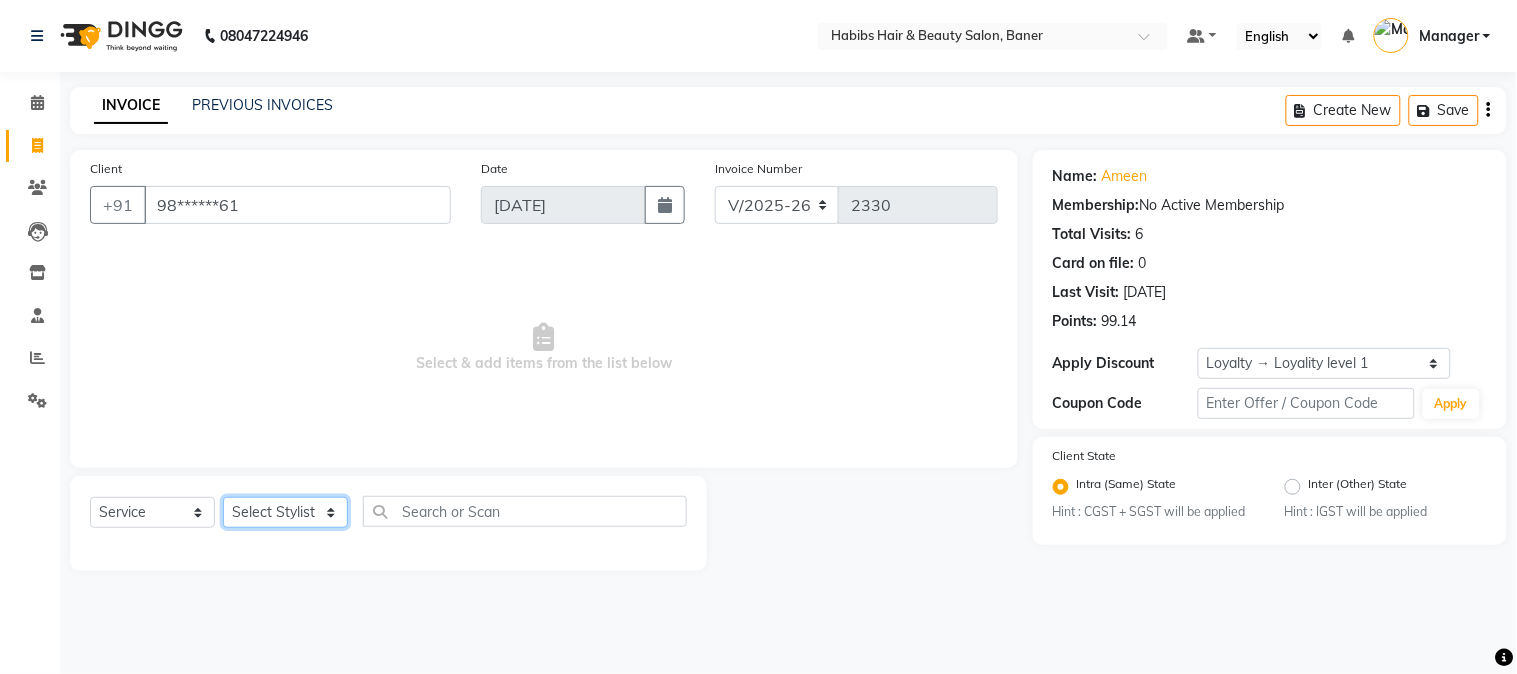 click on "Select Stylist Admin [PERSON_NAME]  Manager [PERSON_NAME] [PERSON_NAME] [PERSON_NAME]" 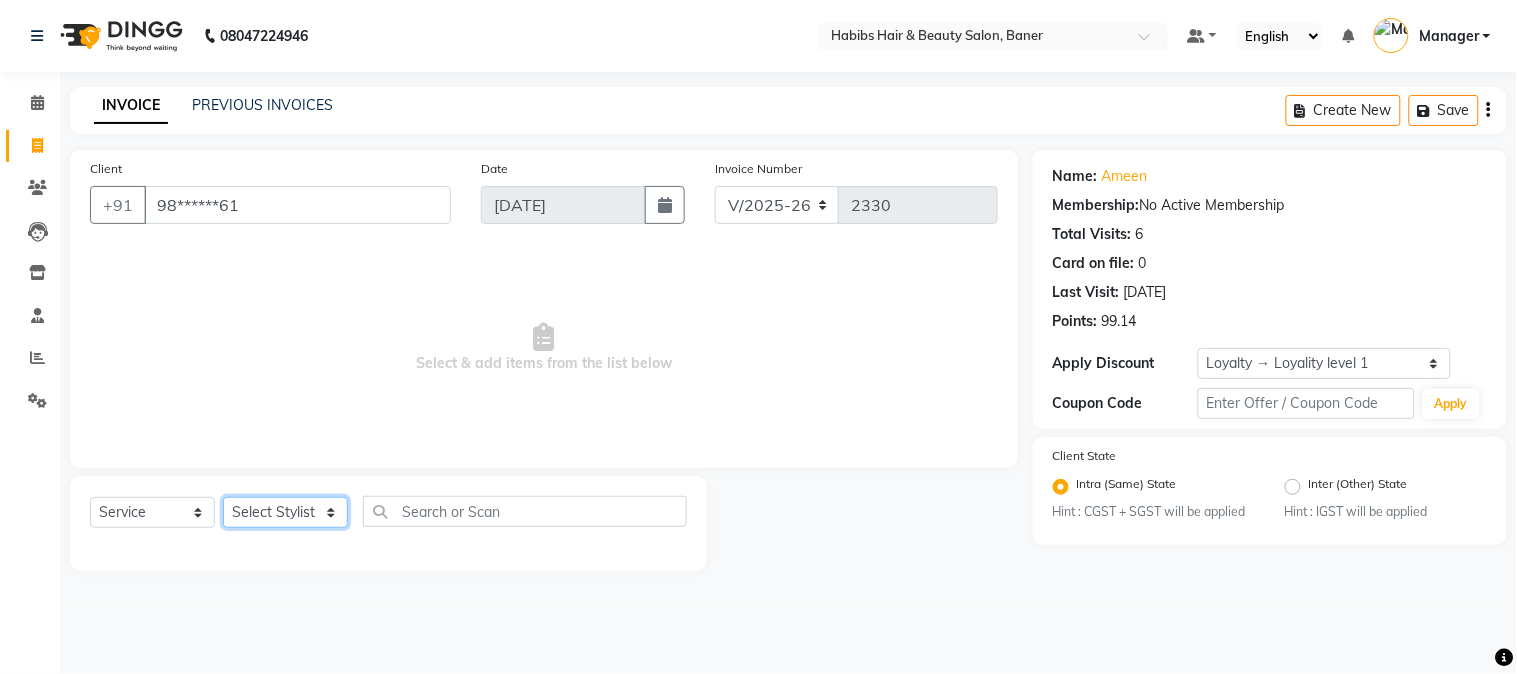 select on "35380" 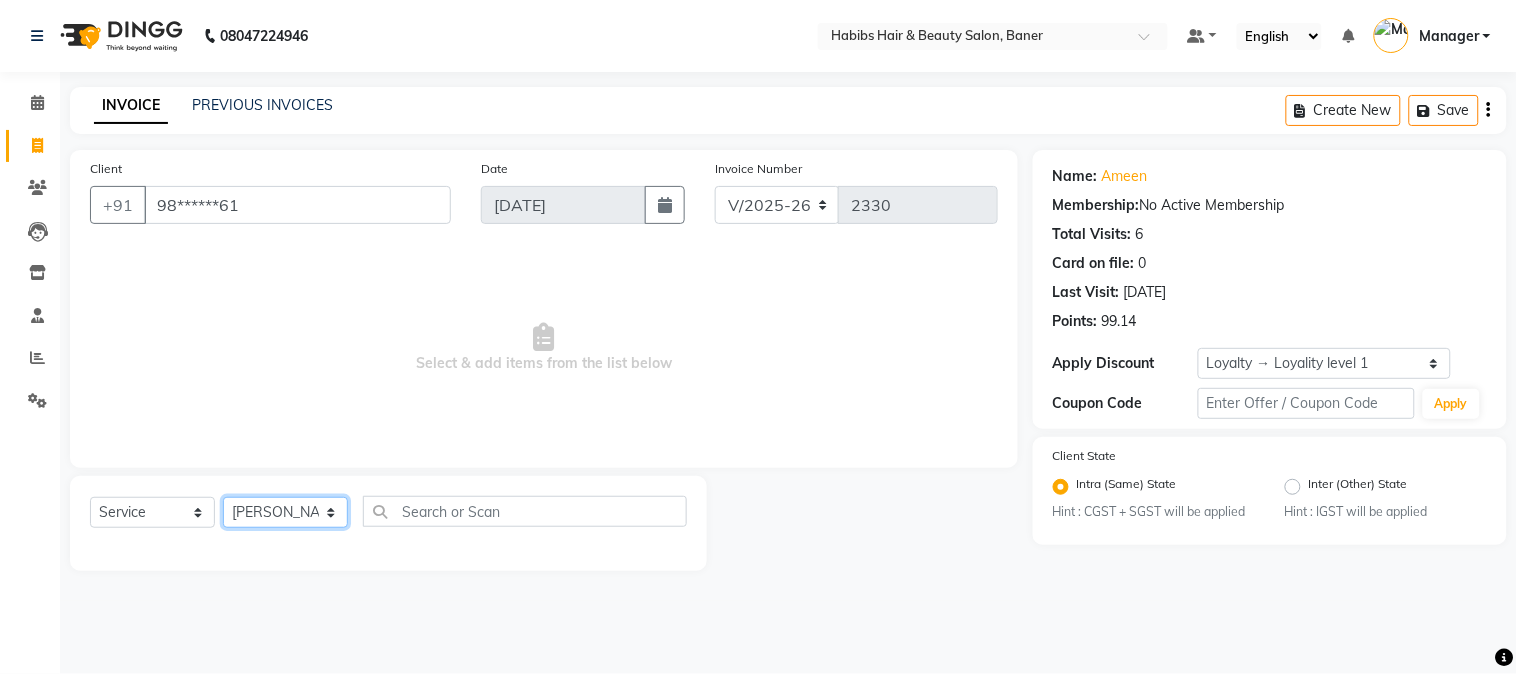 click on "Select Stylist Admin [PERSON_NAME]  Manager [PERSON_NAME] [PERSON_NAME] [PERSON_NAME]" 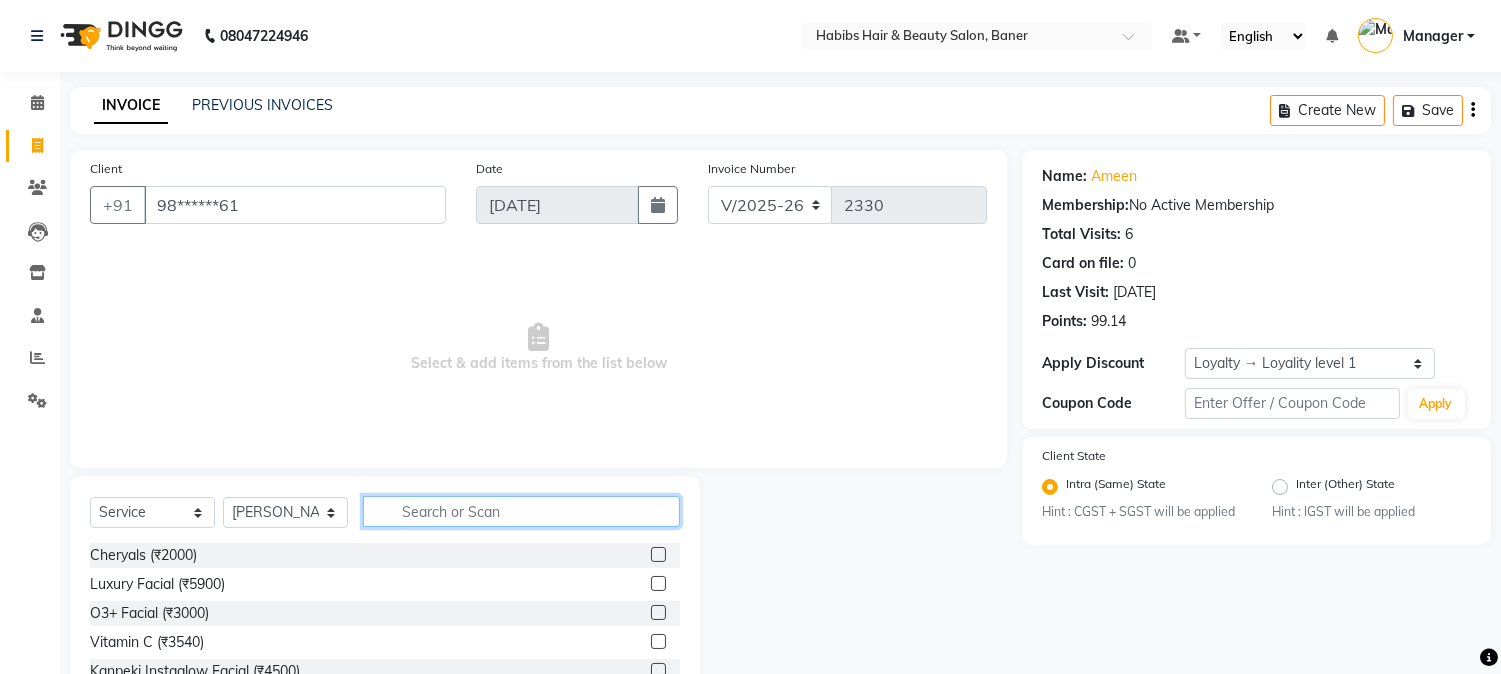 click 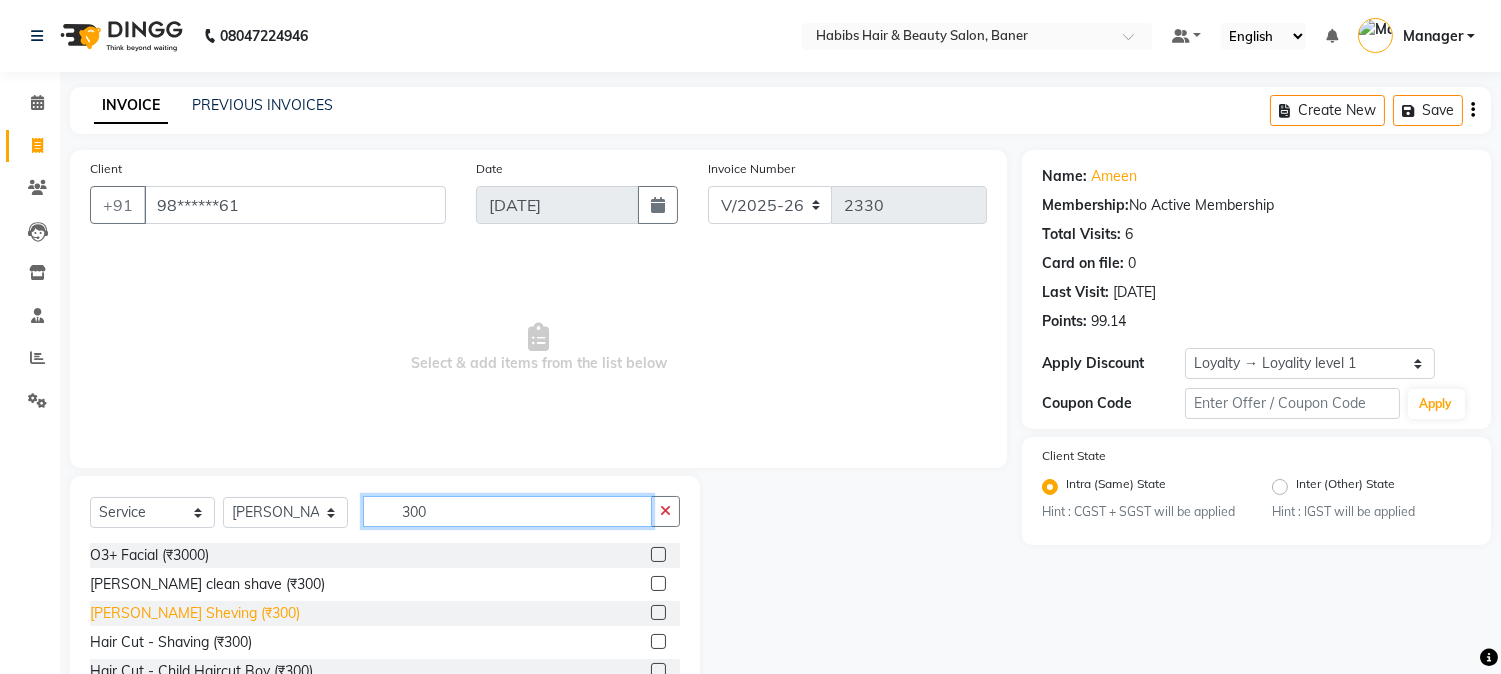 type on "300" 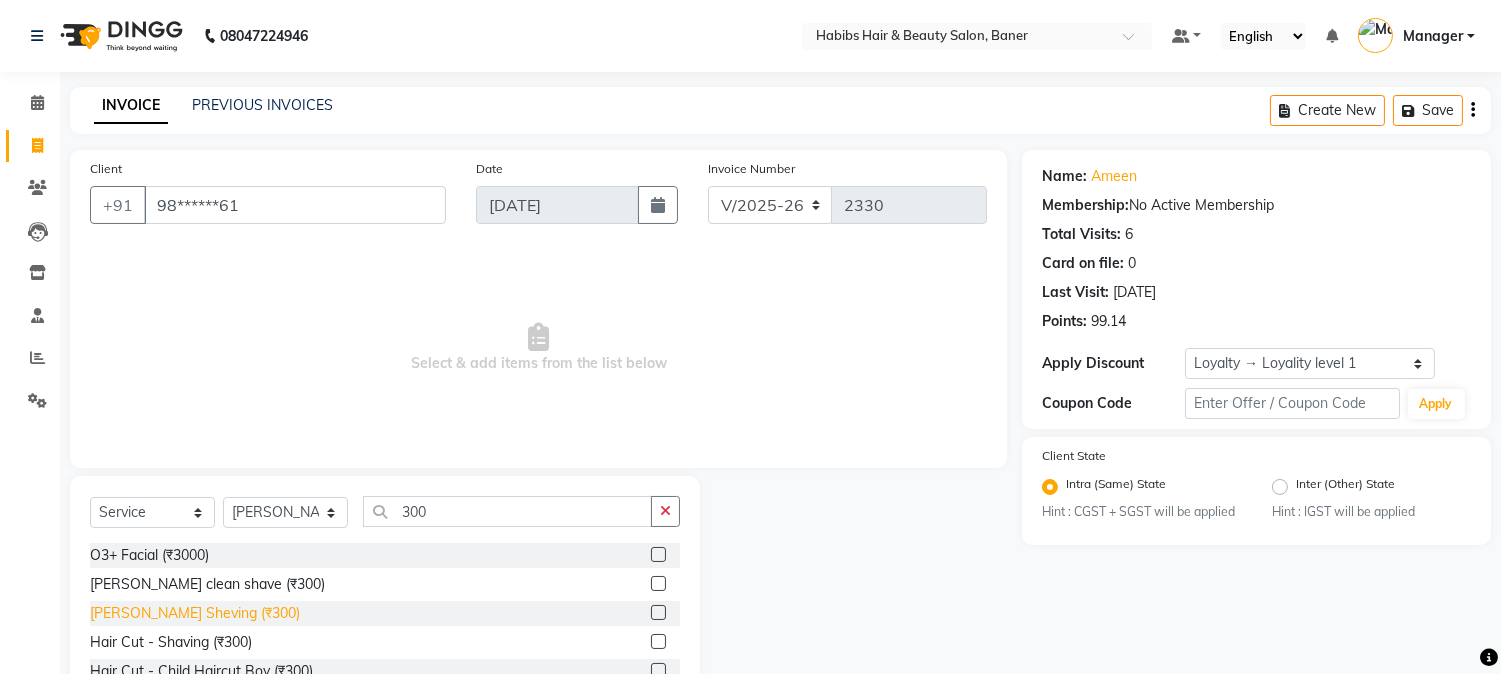 click on "[PERSON_NAME] Sheving (₹300)" 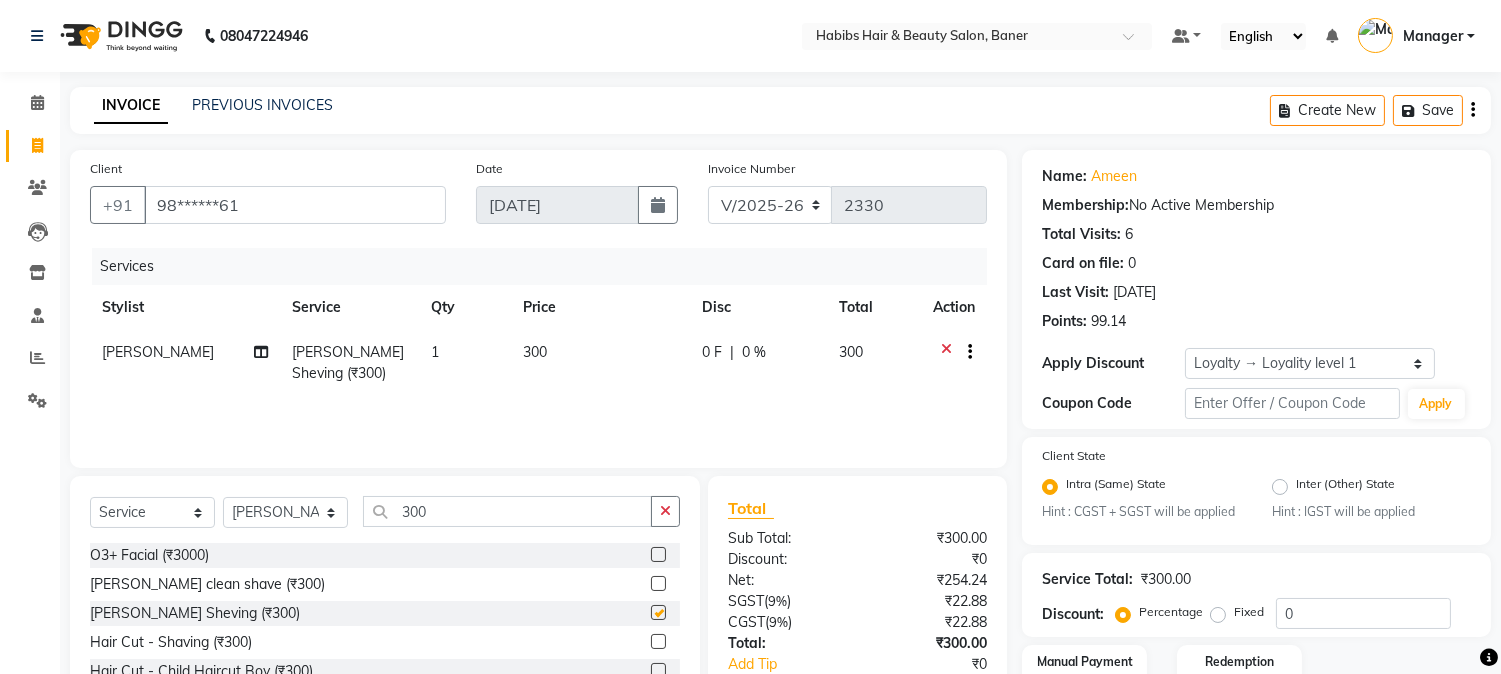 checkbox on "false" 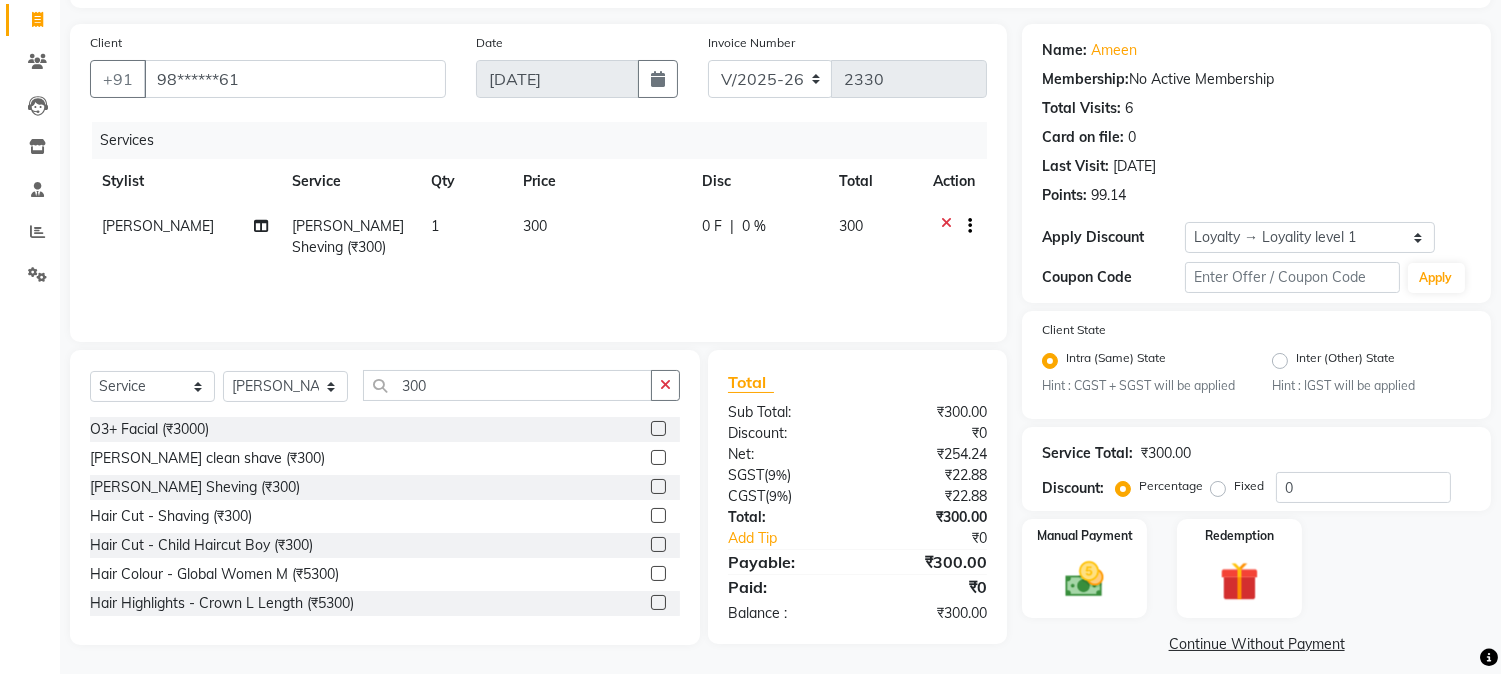 scroll, scrollTop: 140, scrollLeft: 0, axis: vertical 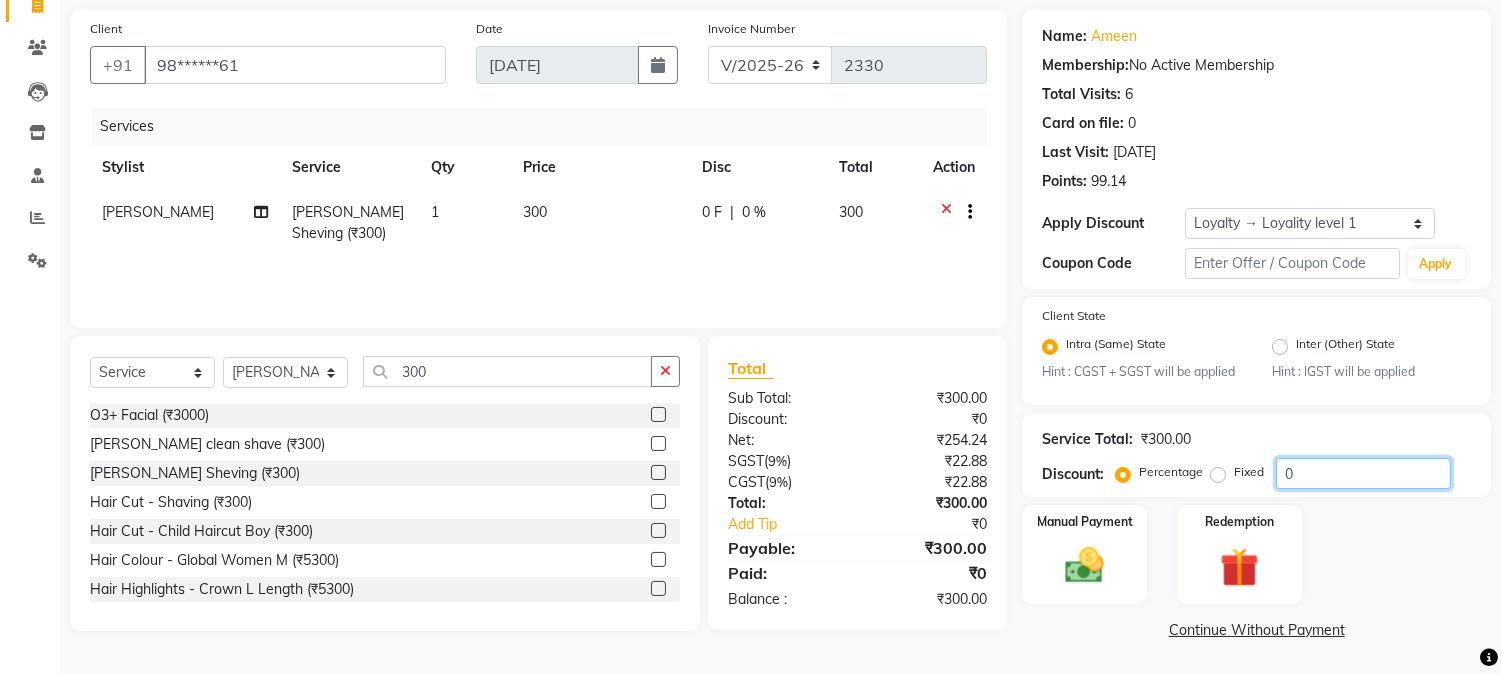drag, startPoint x: 1362, startPoint y: 475, endPoint x: 1088, endPoint y: 494, distance: 274.65796 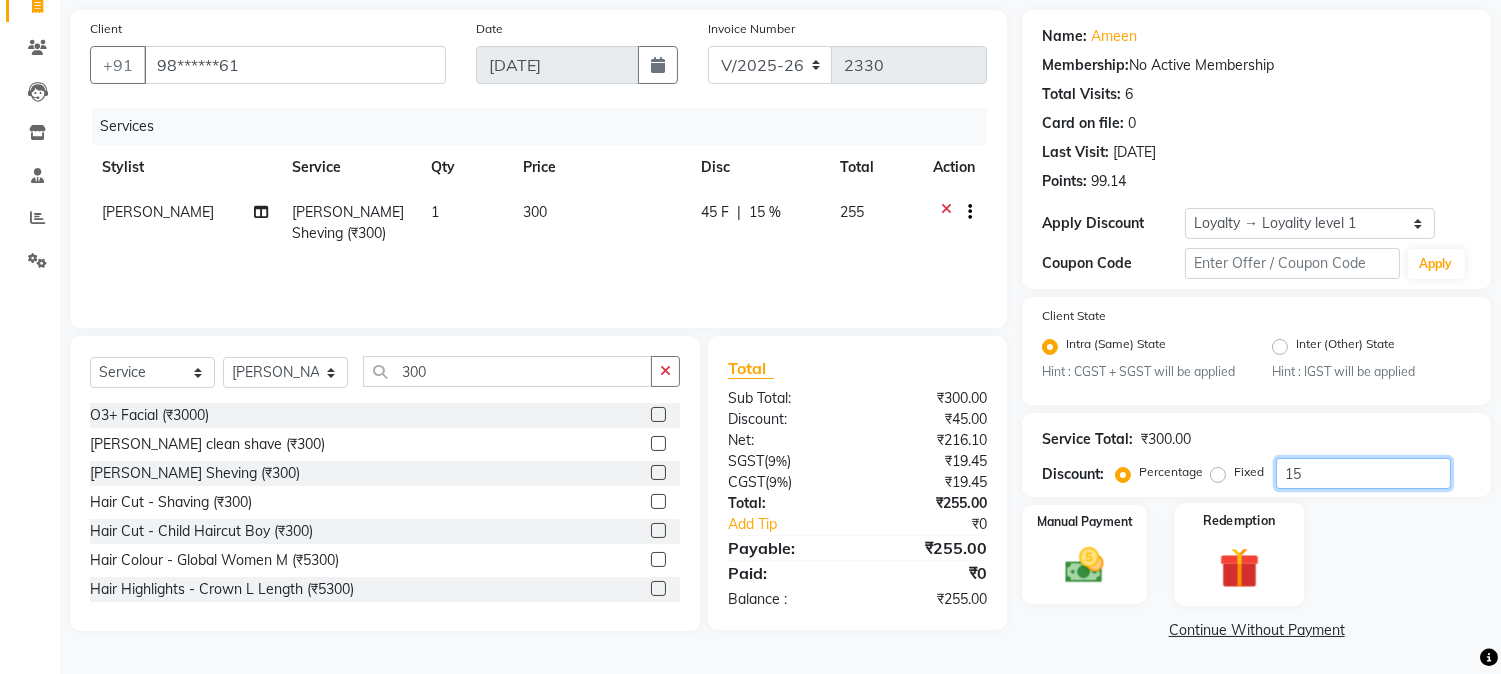 scroll, scrollTop: 28, scrollLeft: 0, axis: vertical 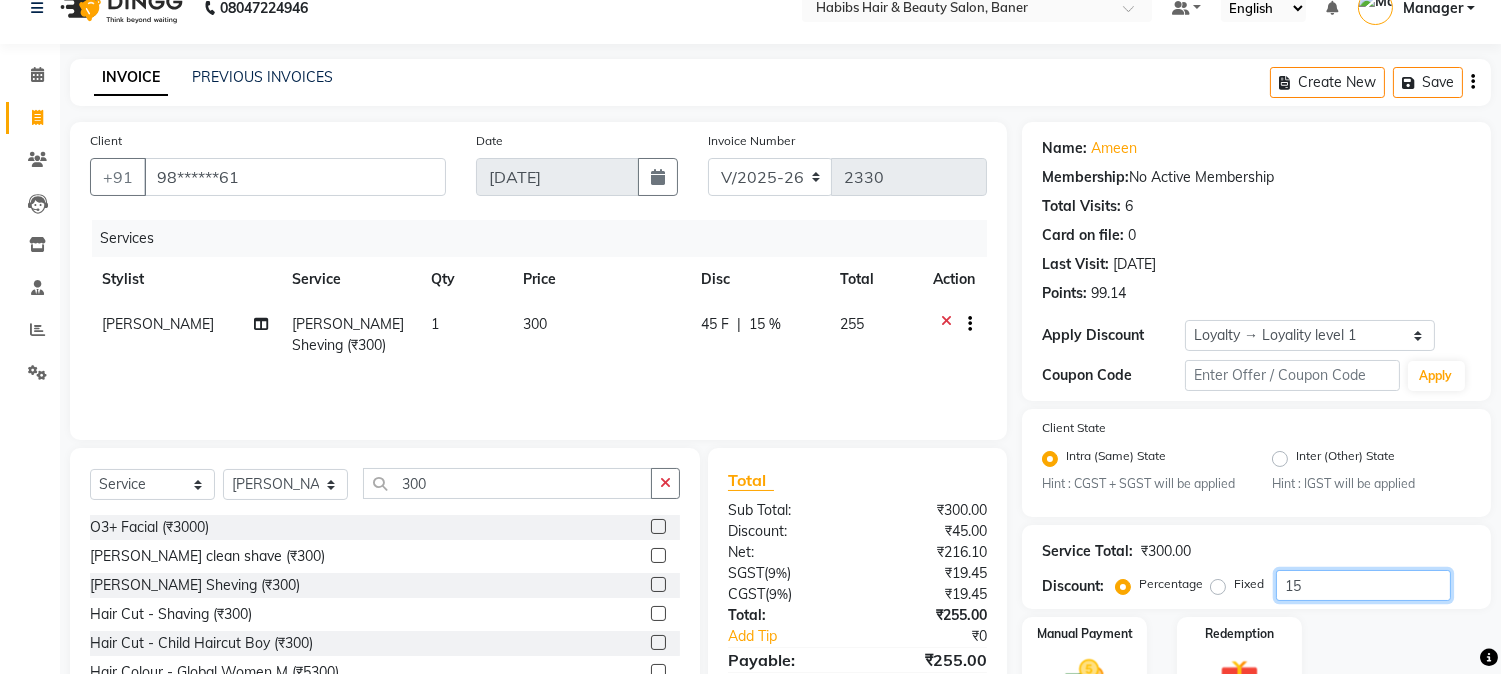 type on "15" 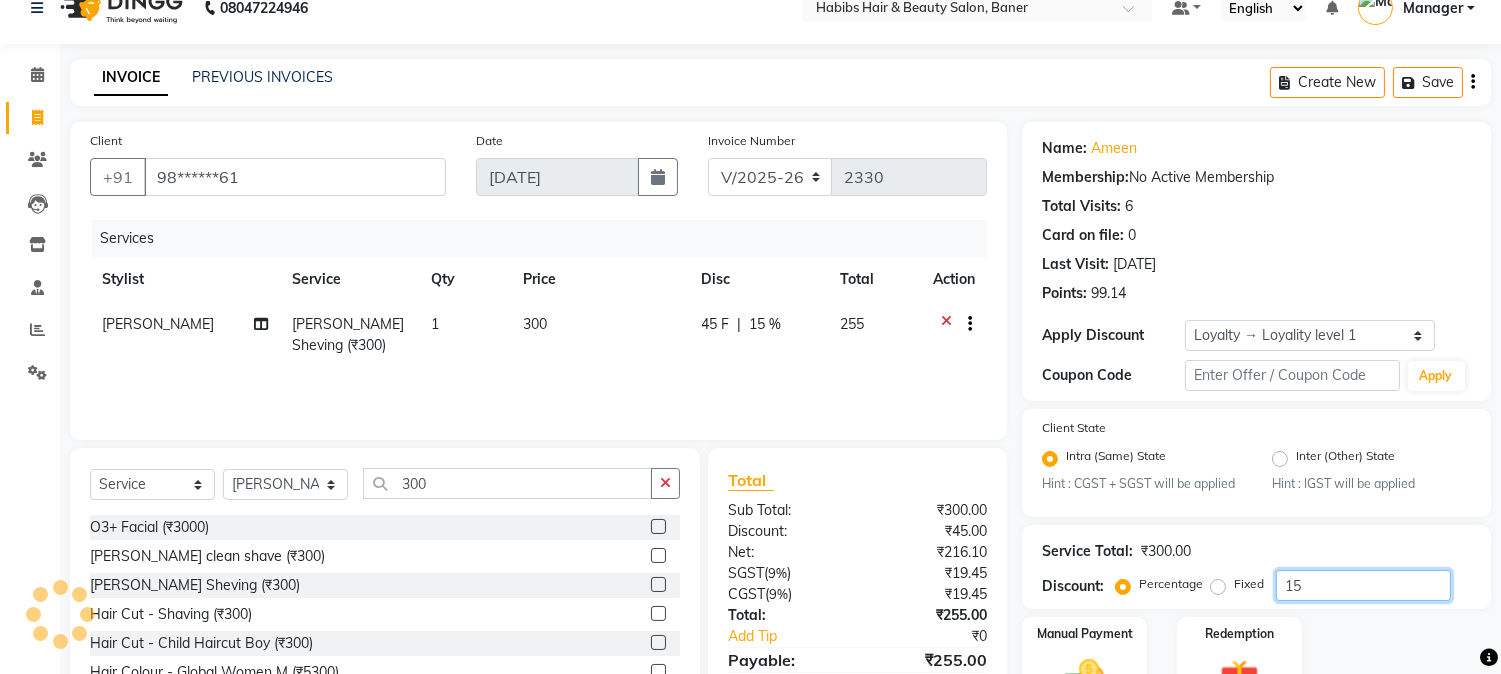 scroll, scrollTop: 140, scrollLeft: 0, axis: vertical 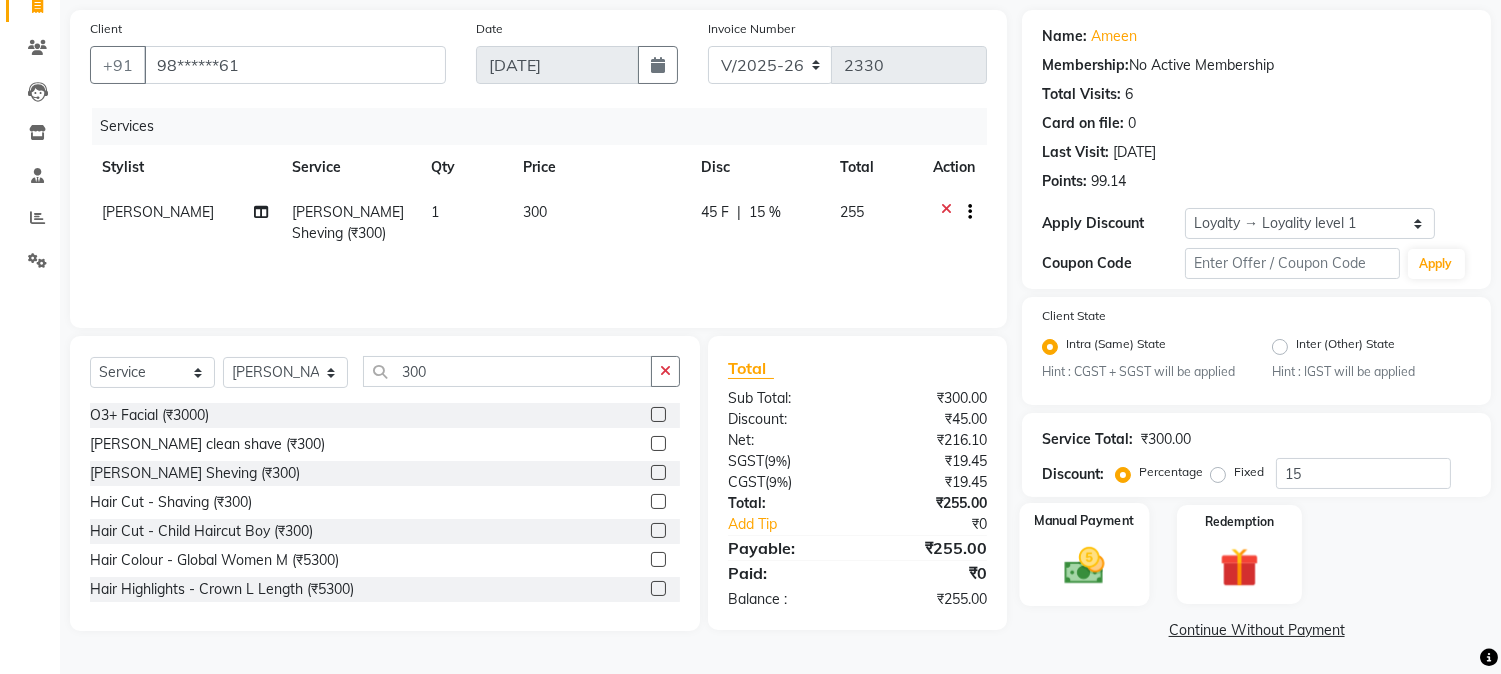 click 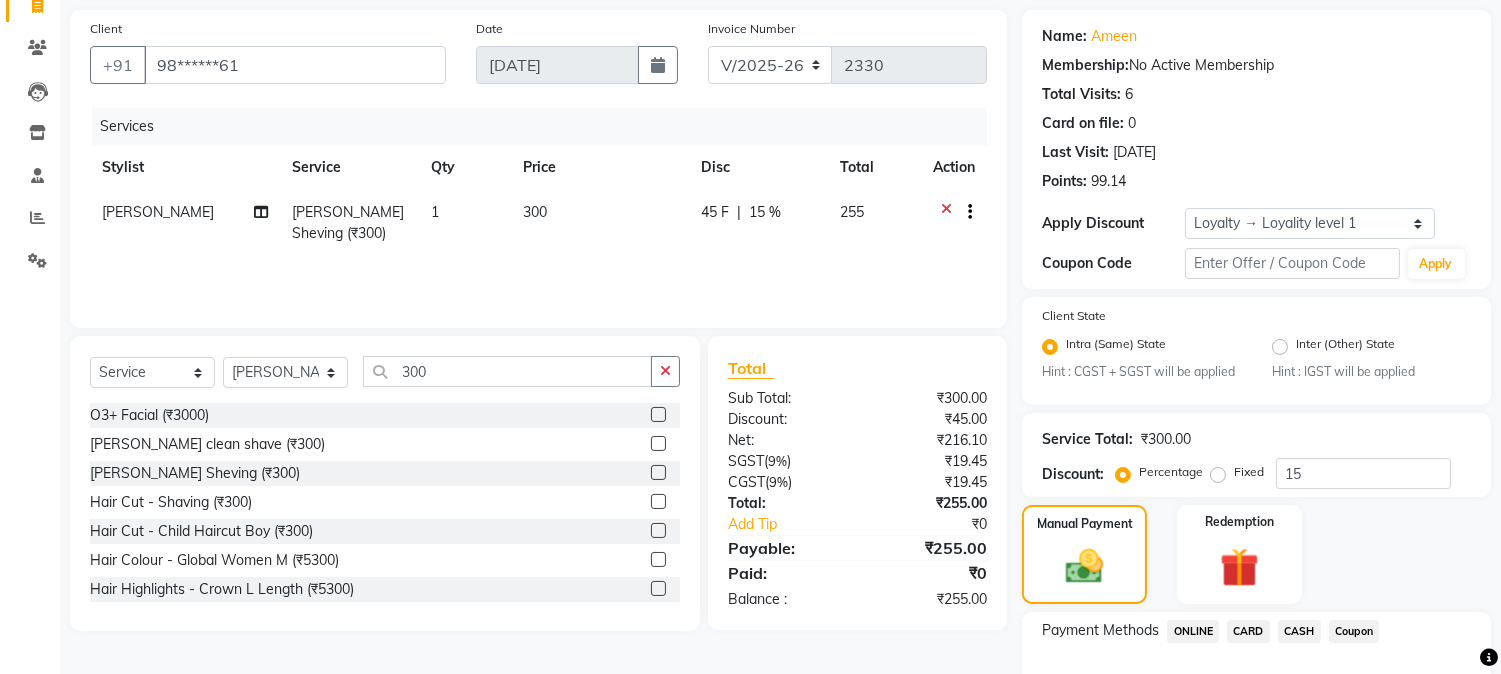 scroll, scrollTop: 268, scrollLeft: 0, axis: vertical 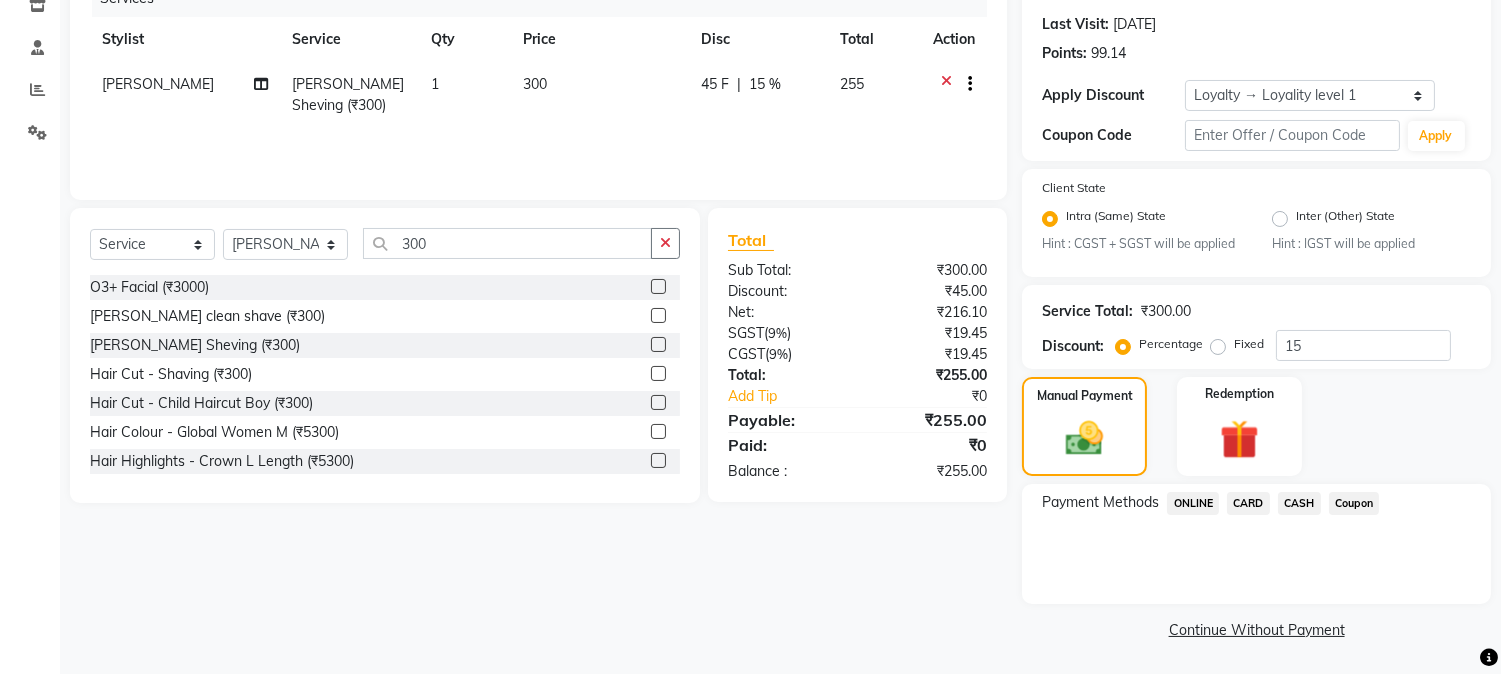 click on "ONLINE" 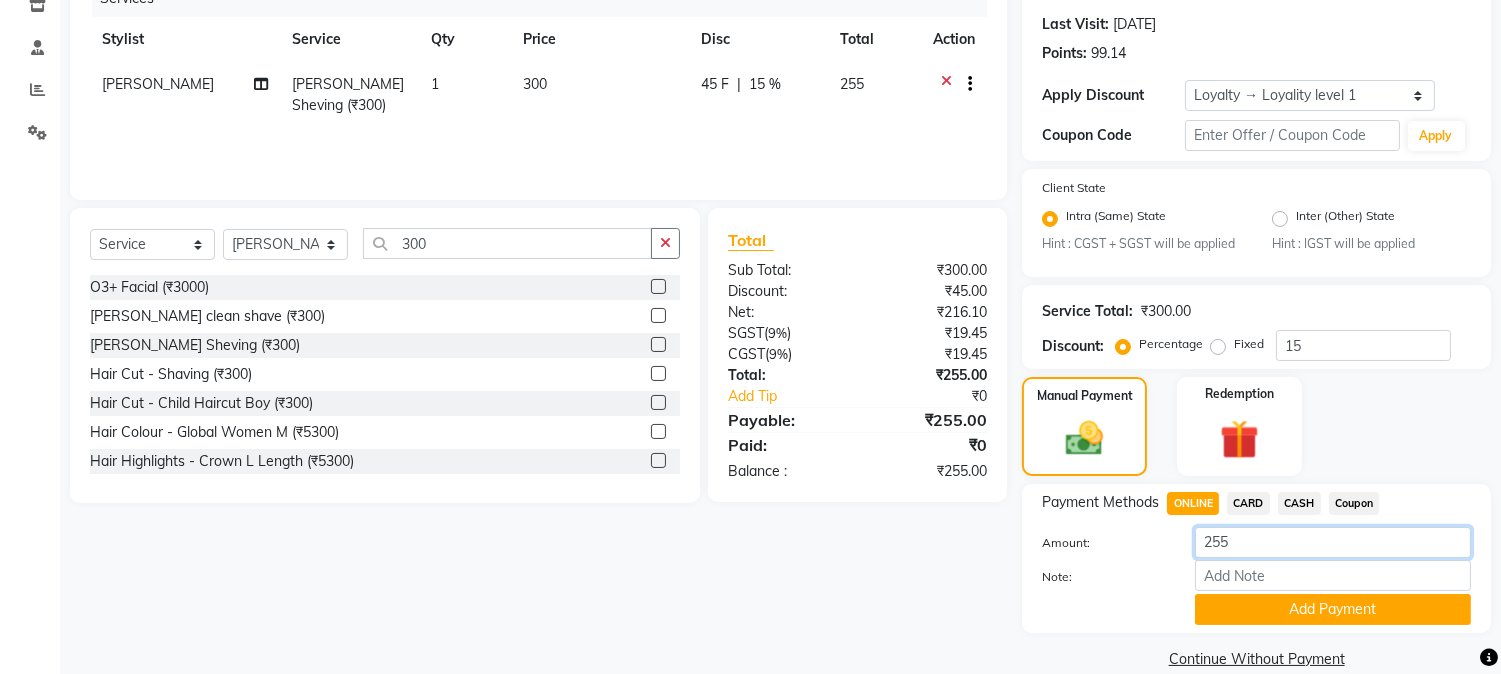 drag, startPoint x: 1263, startPoint y: 546, endPoint x: 1097, endPoint y: 585, distance: 170.51979 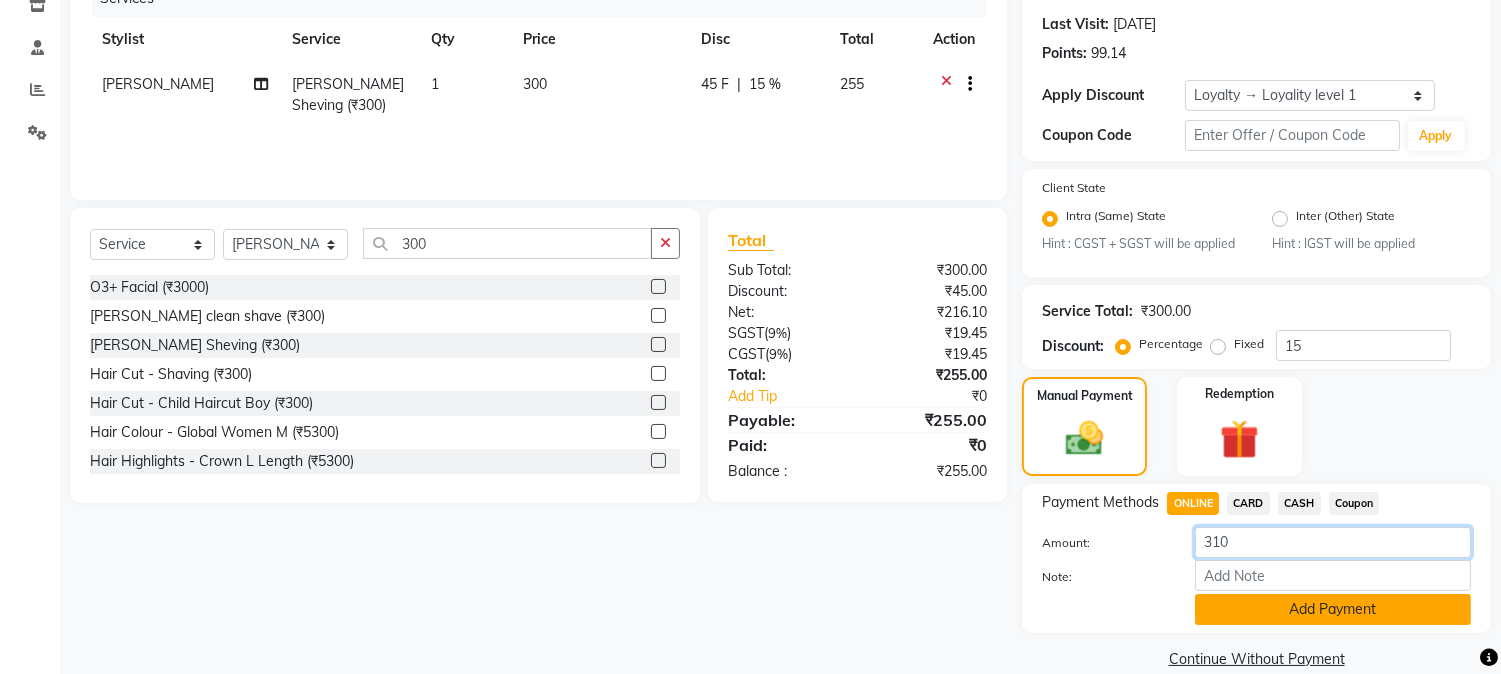 type on "310" 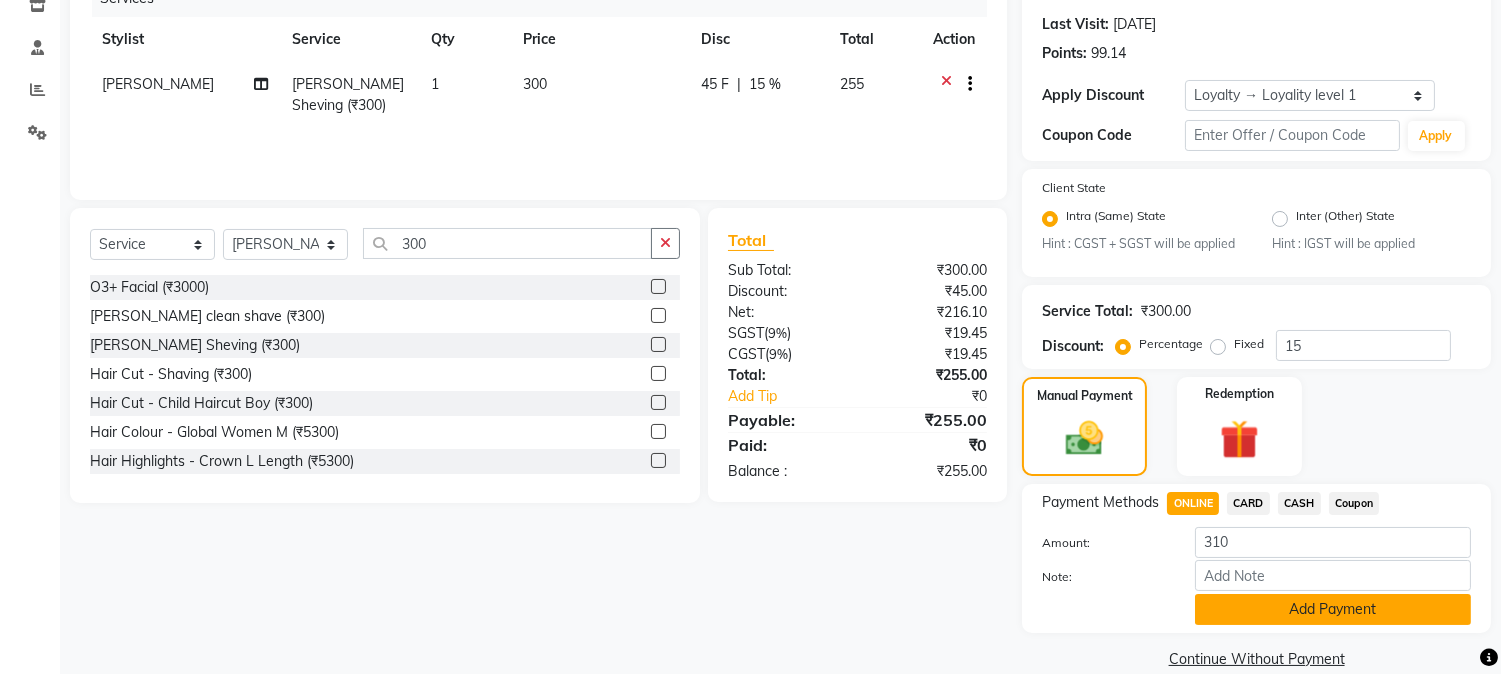 click on "Add Payment" 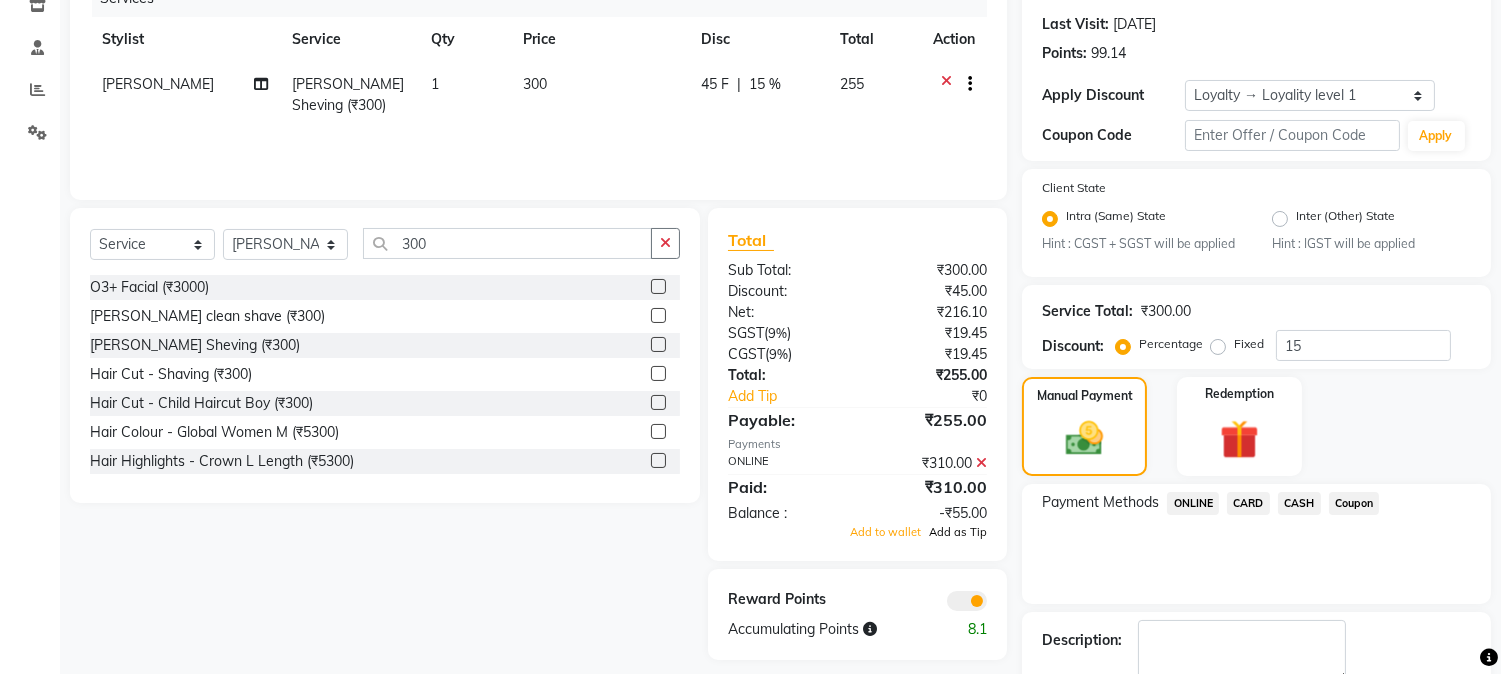 click on "Add as Tip" 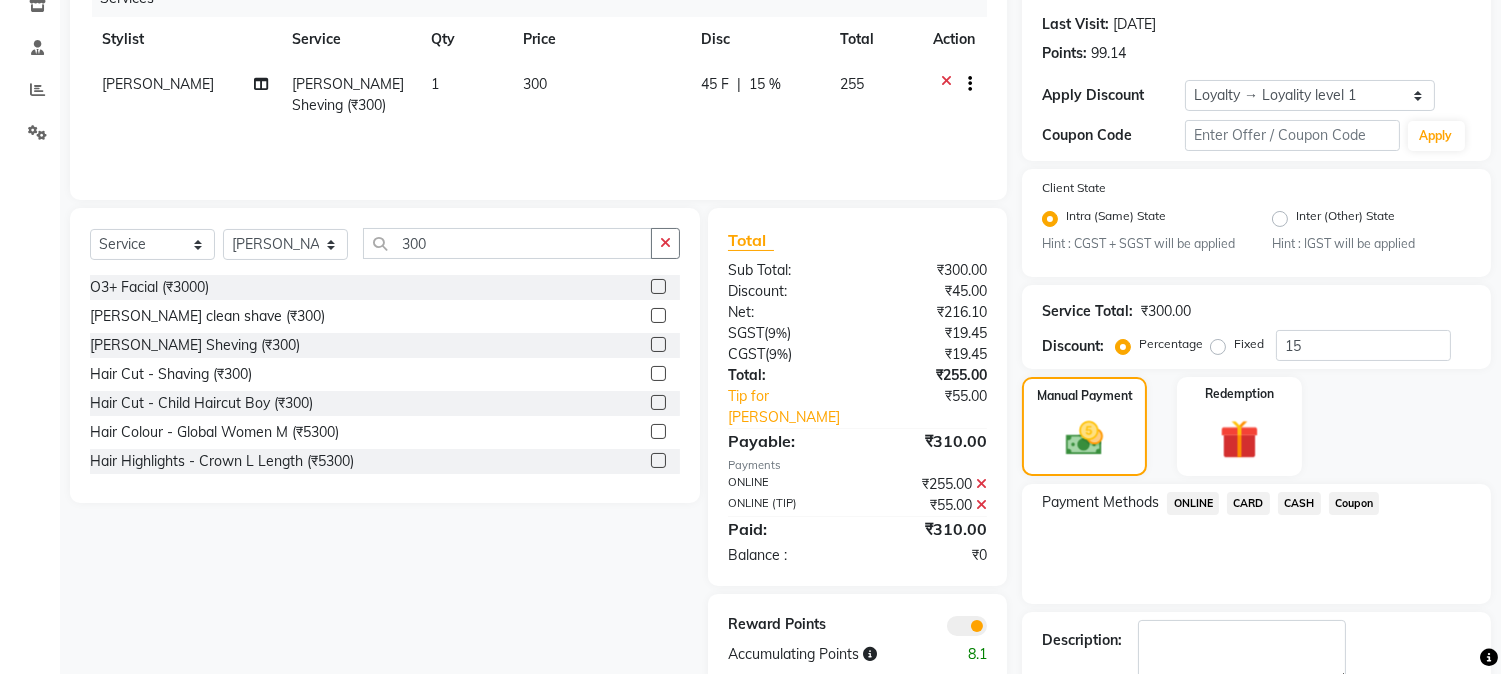 scroll, scrollTop: 382, scrollLeft: 0, axis: vertical 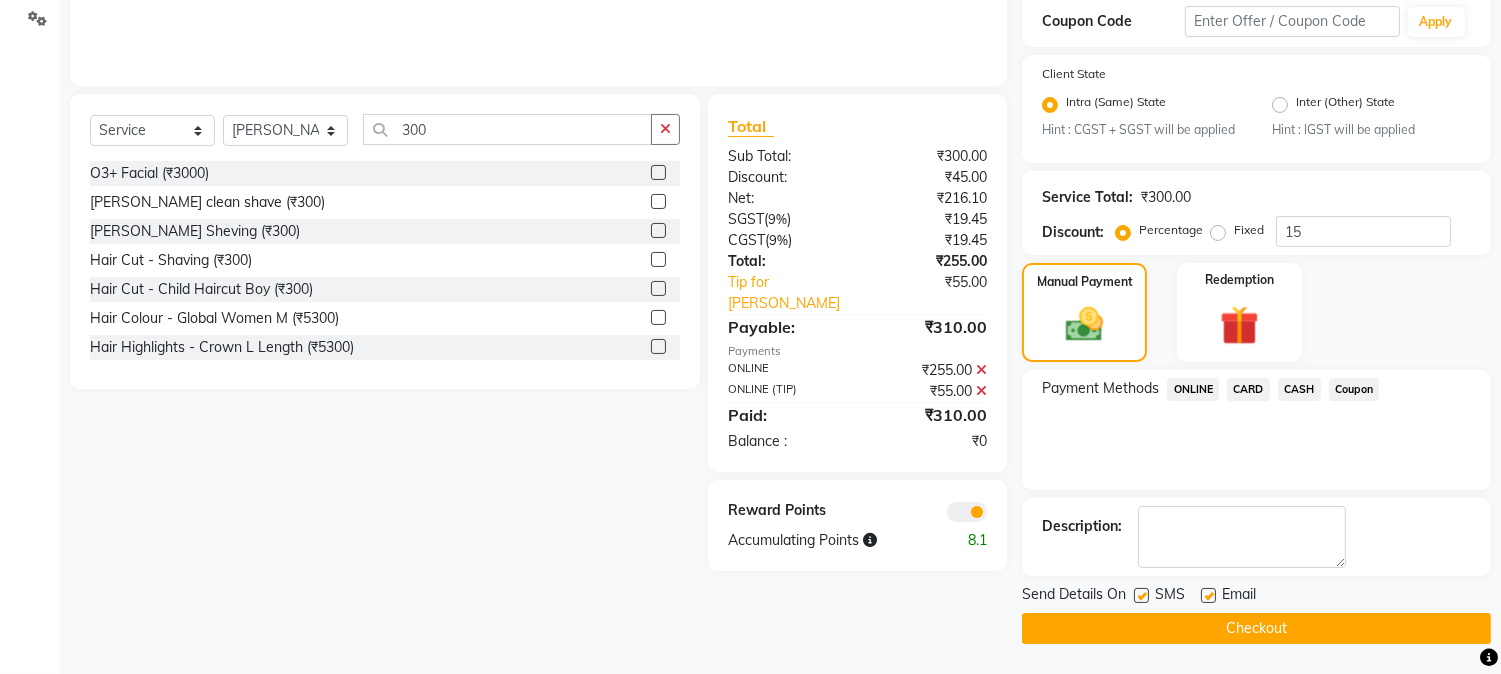 click on "Checkout" 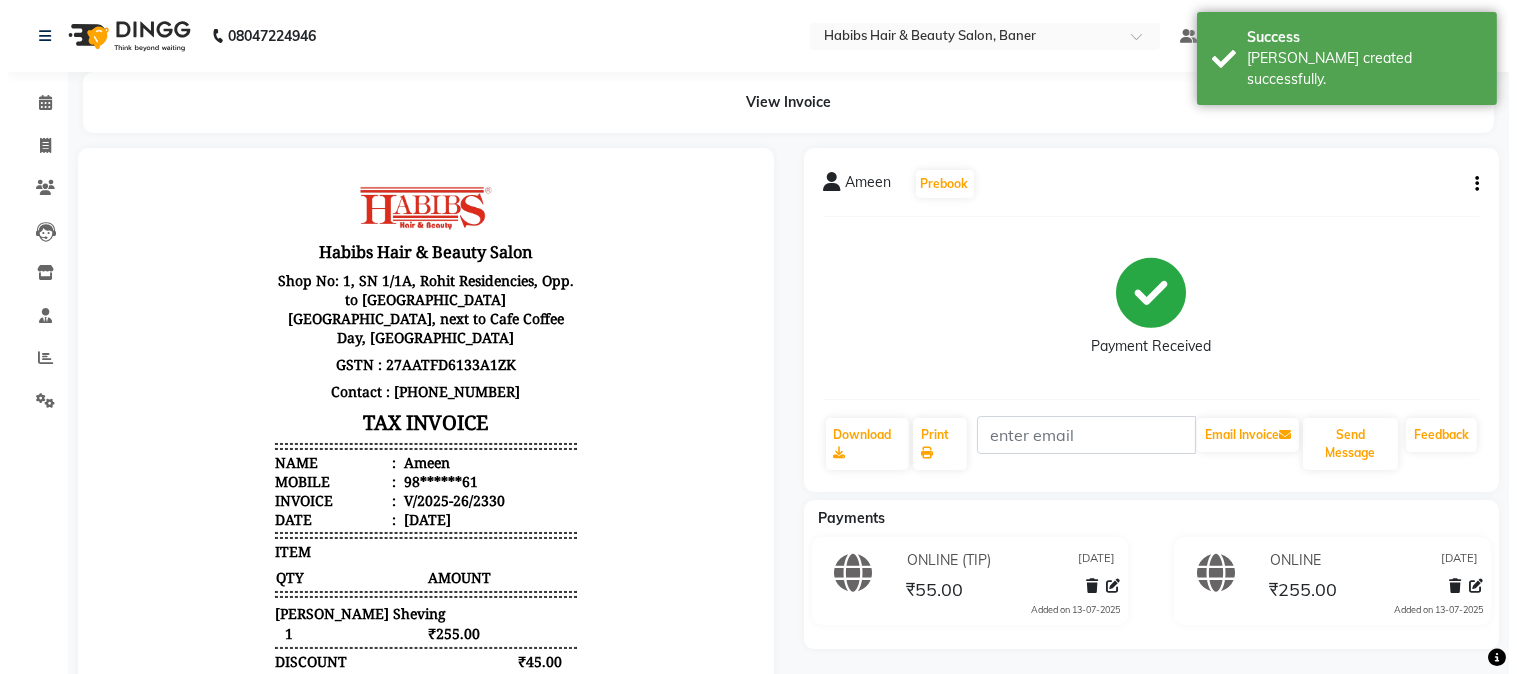 scroll, scrollTop: 0, scrollLeft: 0, axis: both 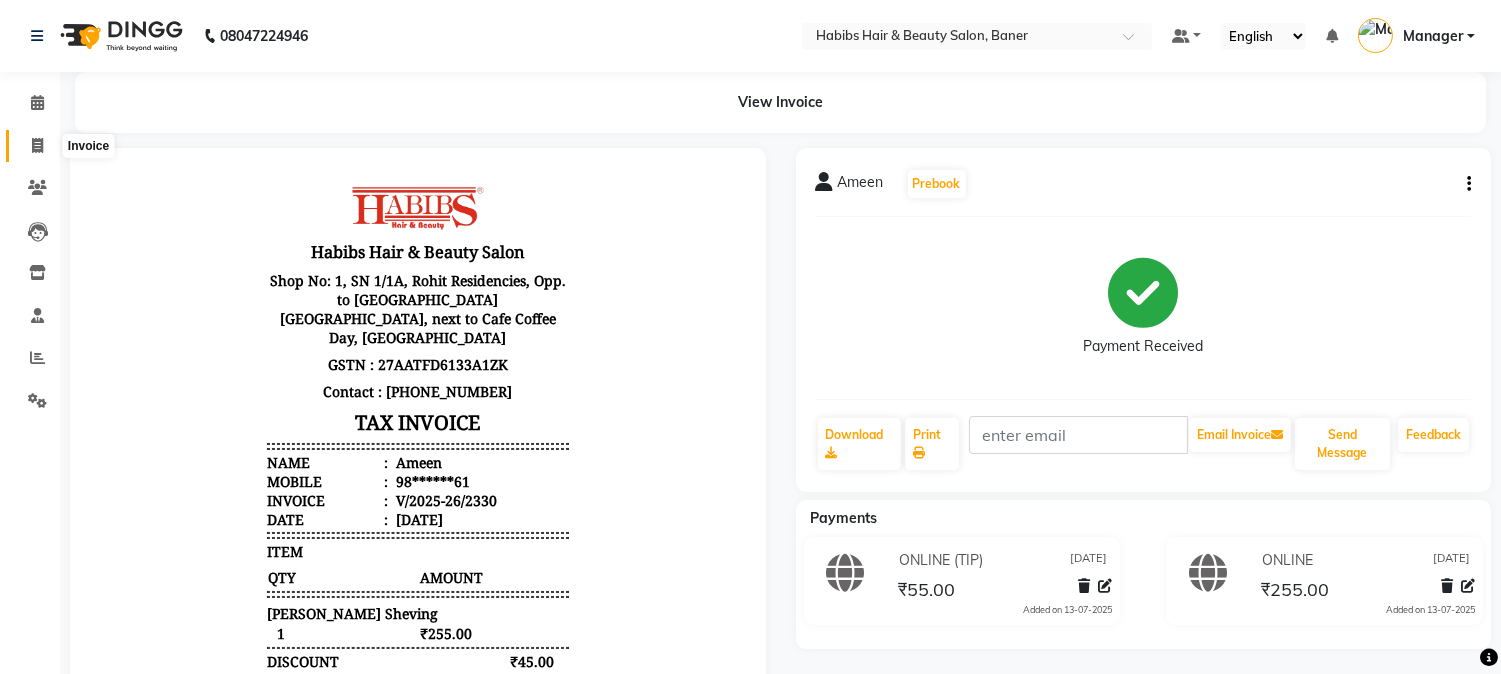 click 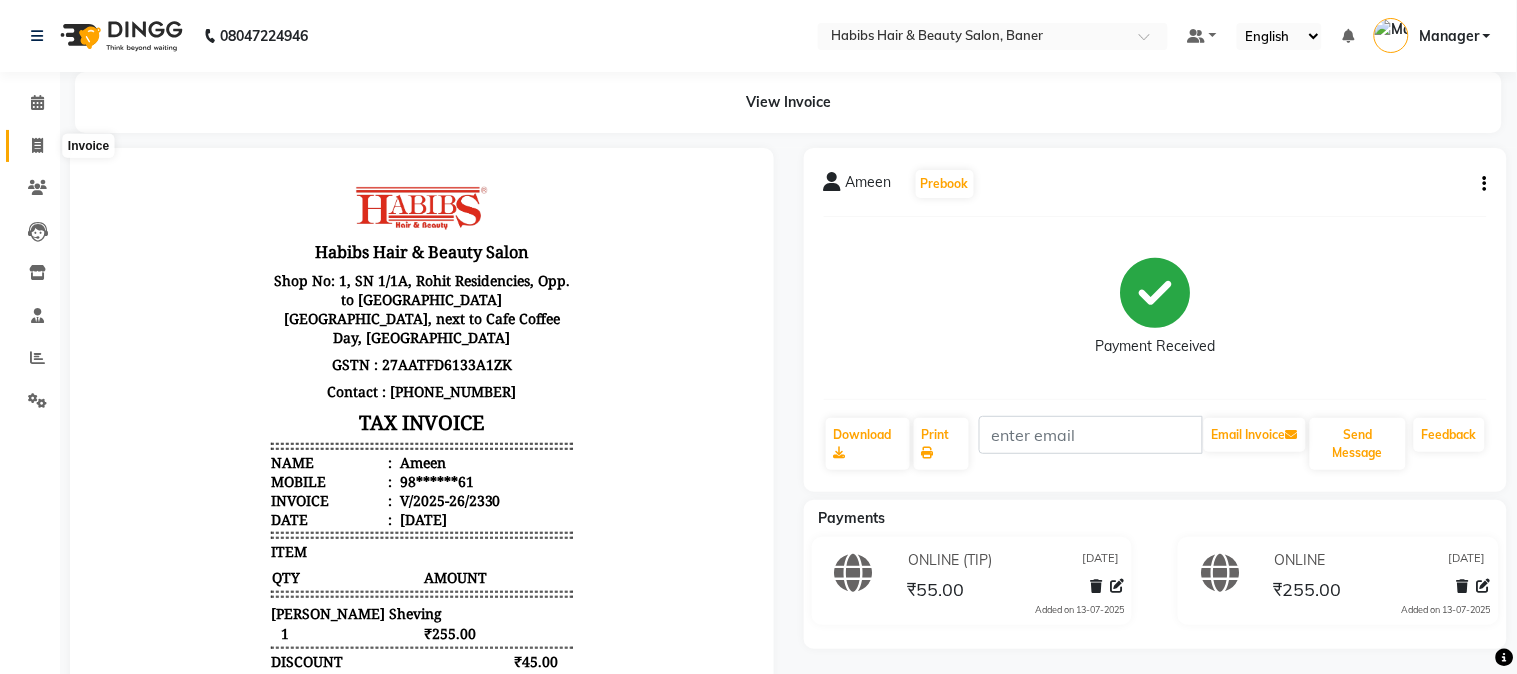 select on "5356" 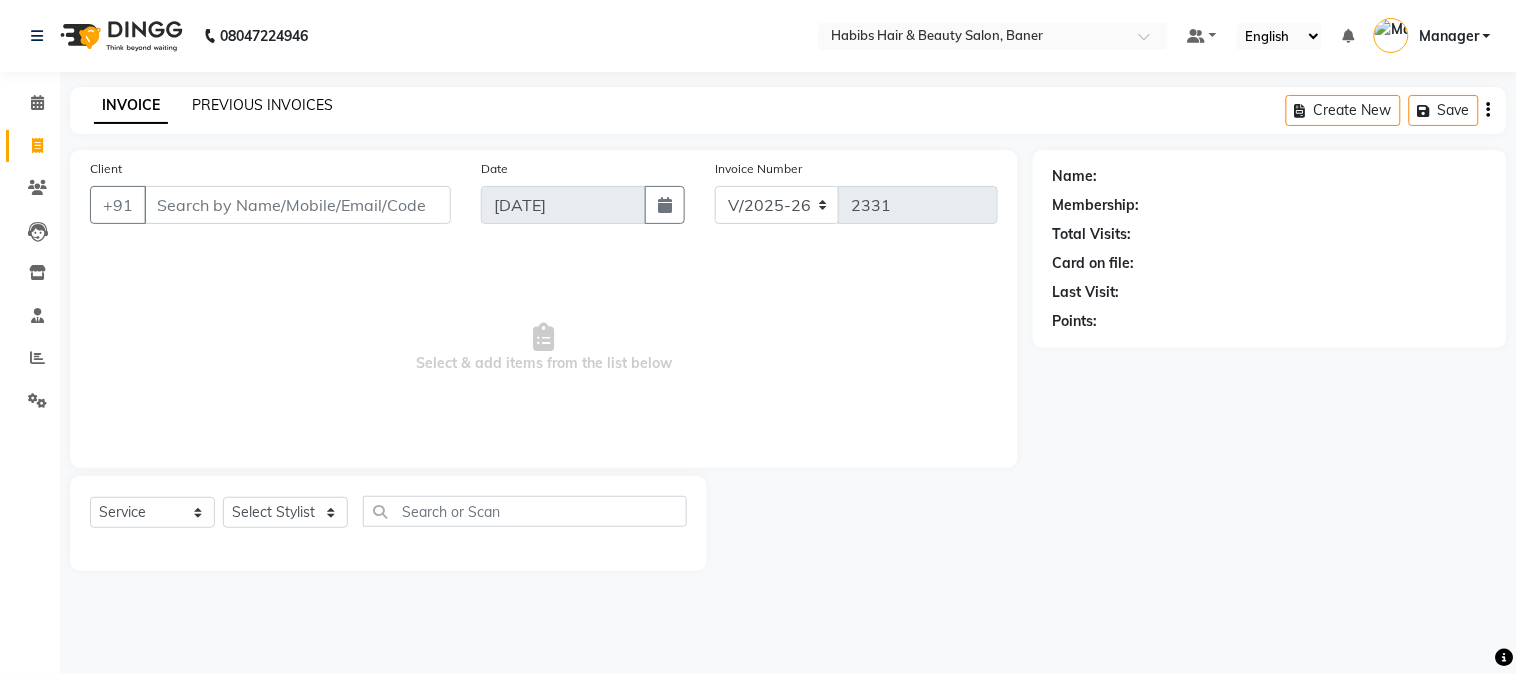 click on "PREVIOUS INVOICES" 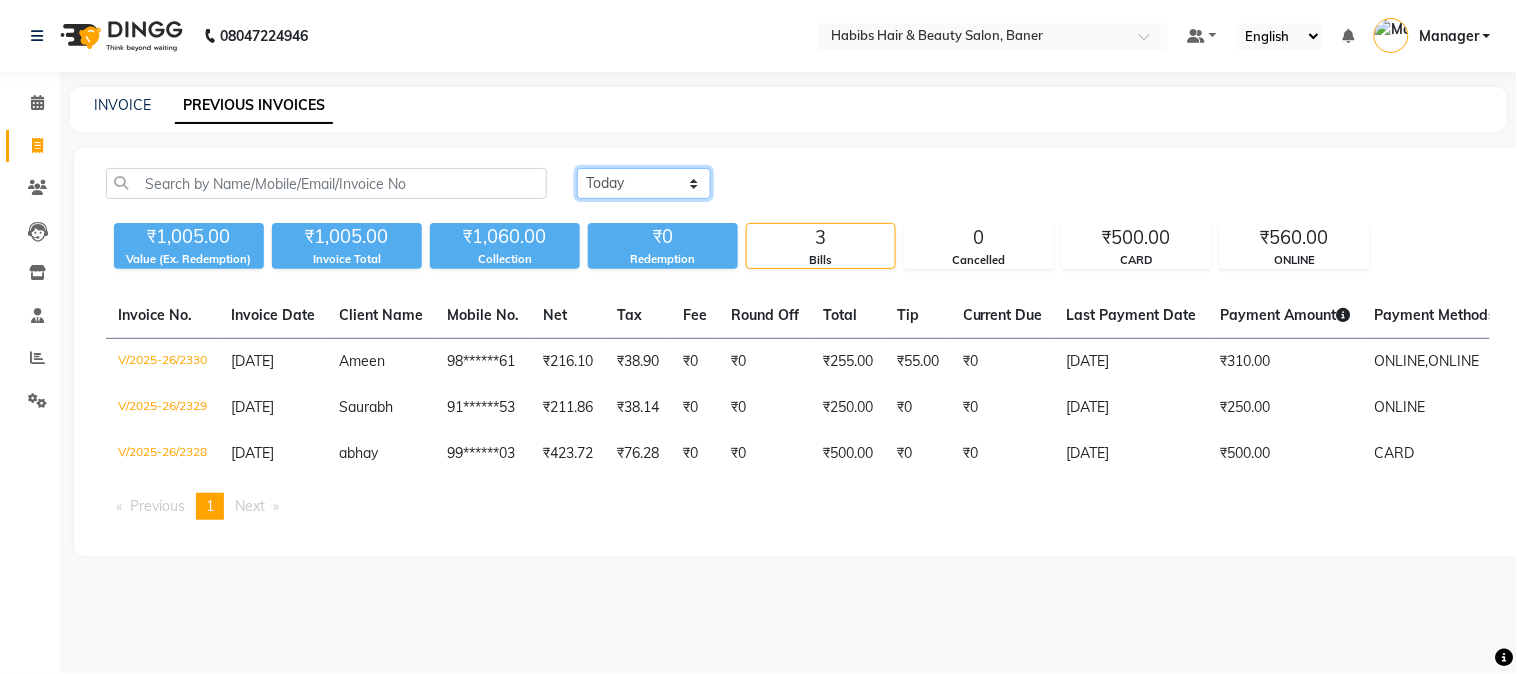 click on "[DATE] [DATE] Custom Range" 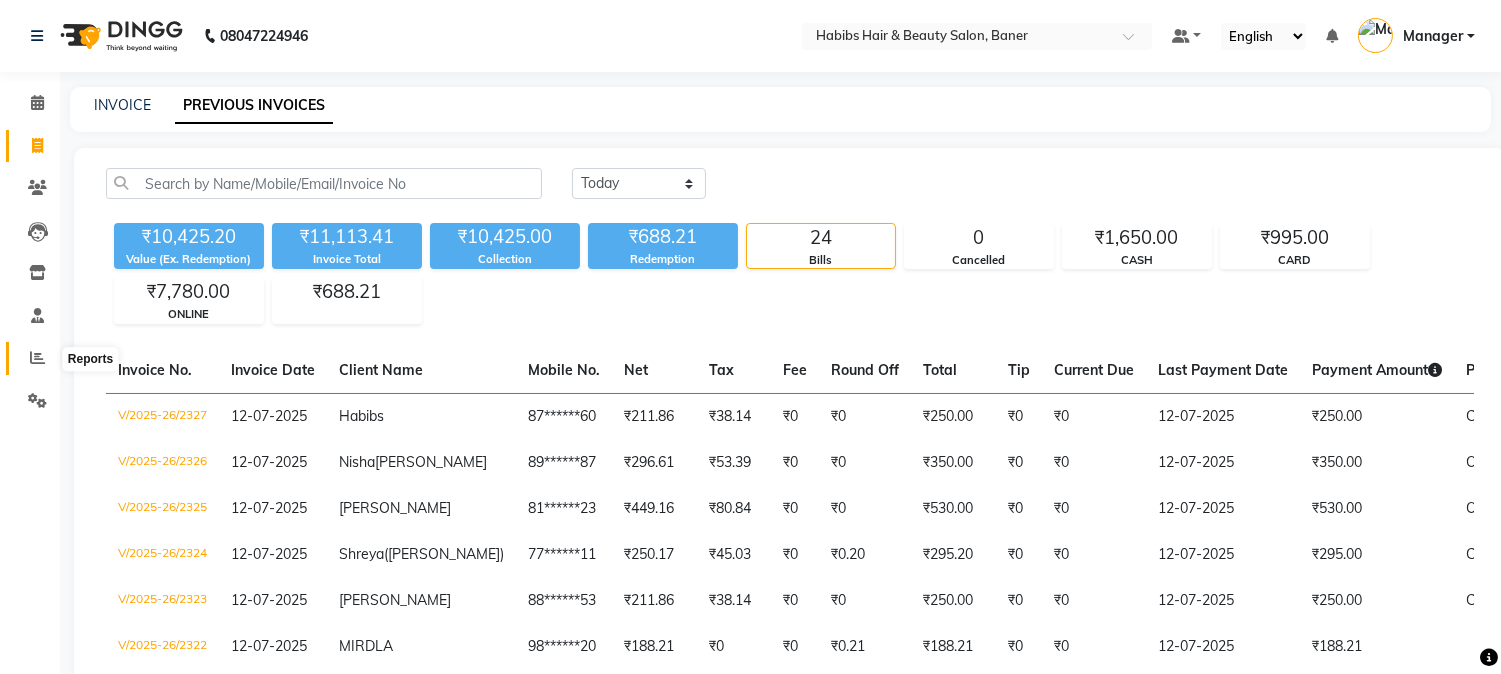 click 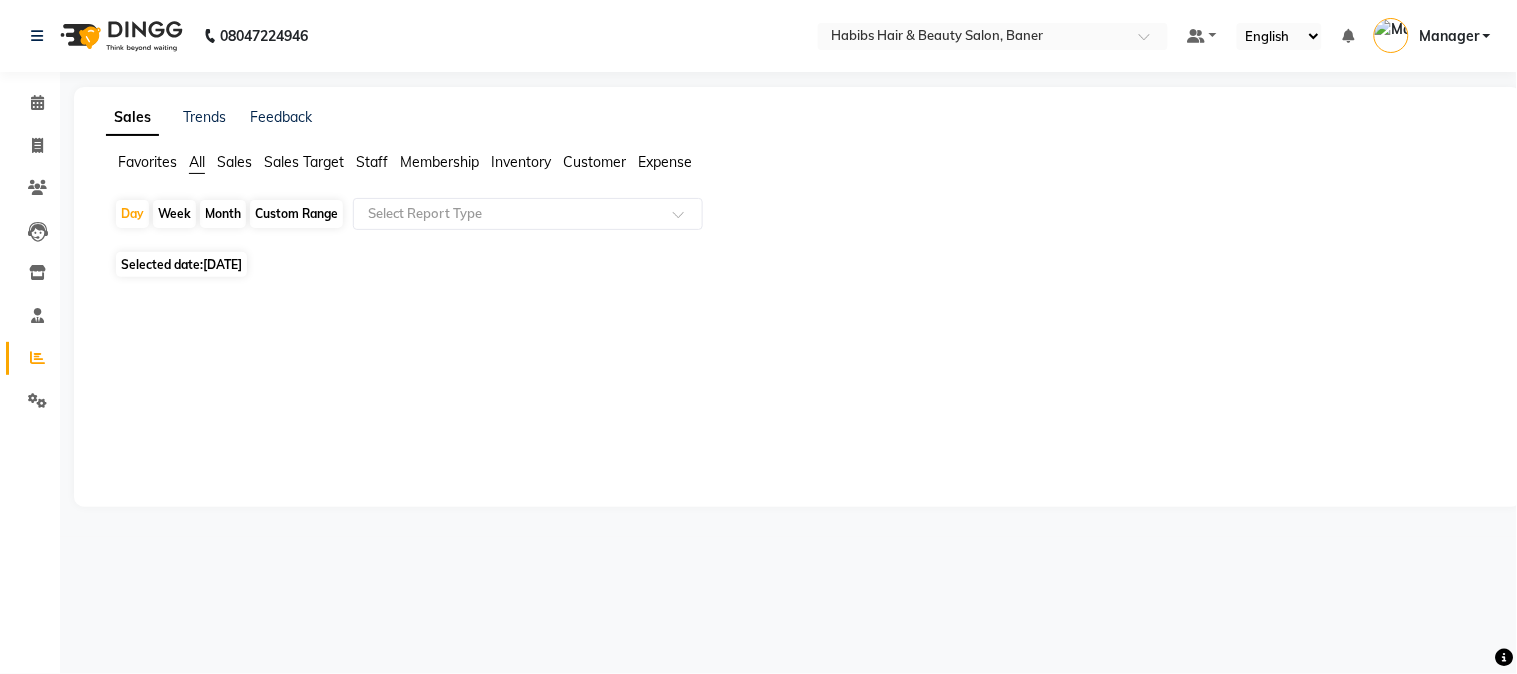 click on "[DATE]" 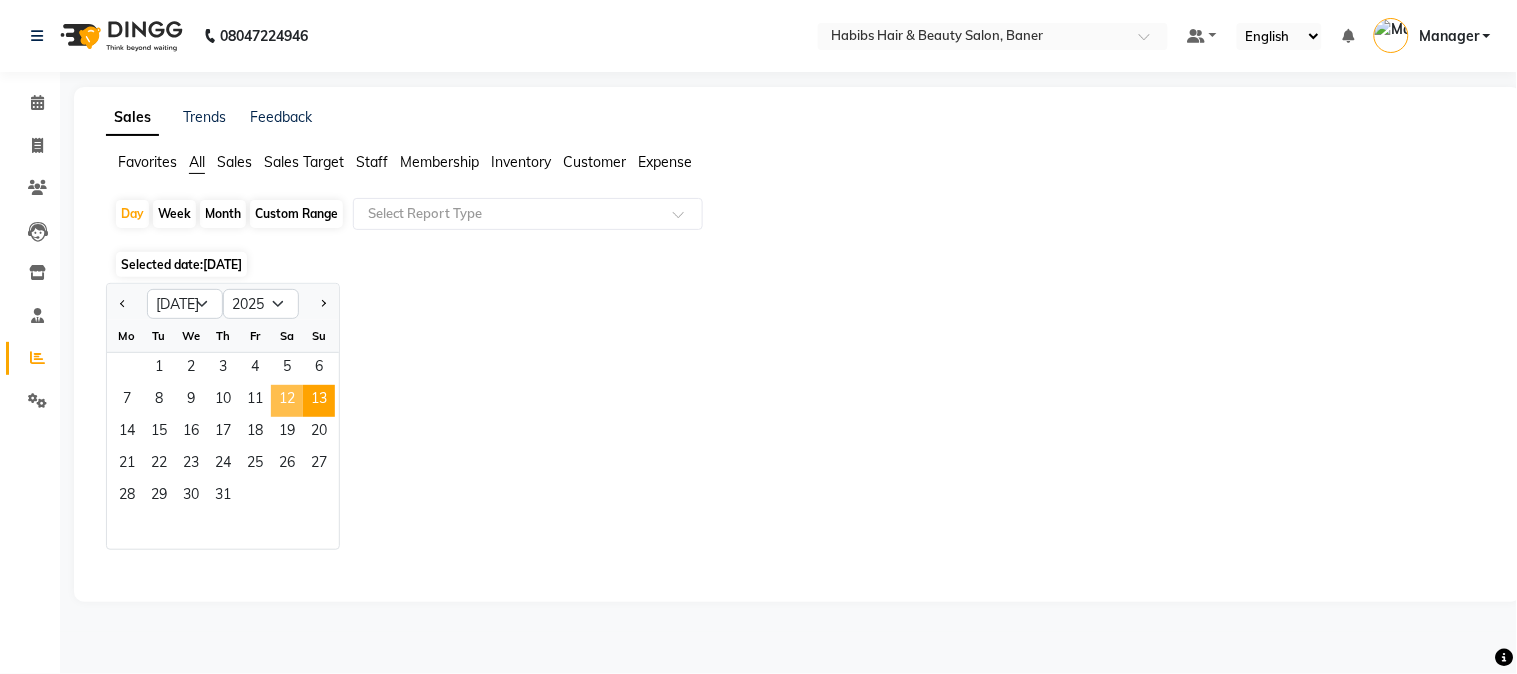click on "12" 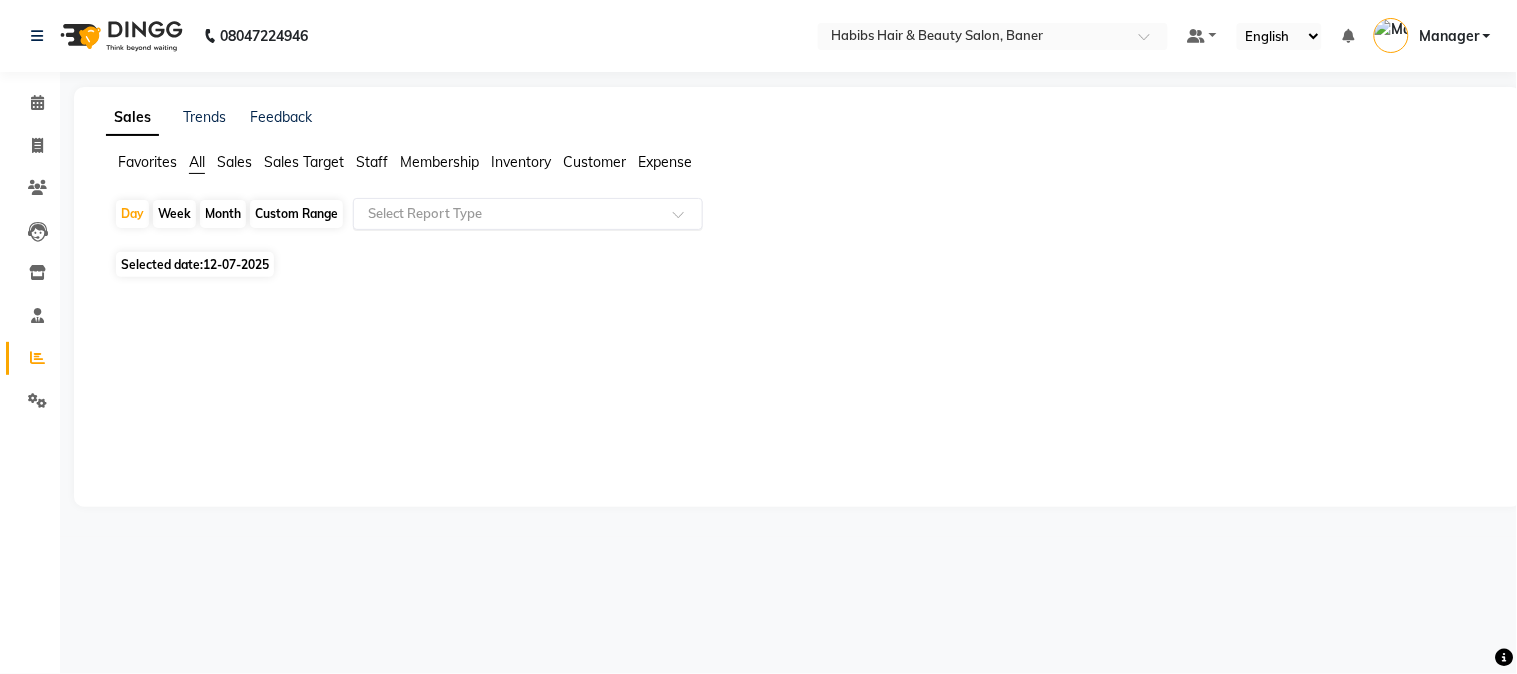 click 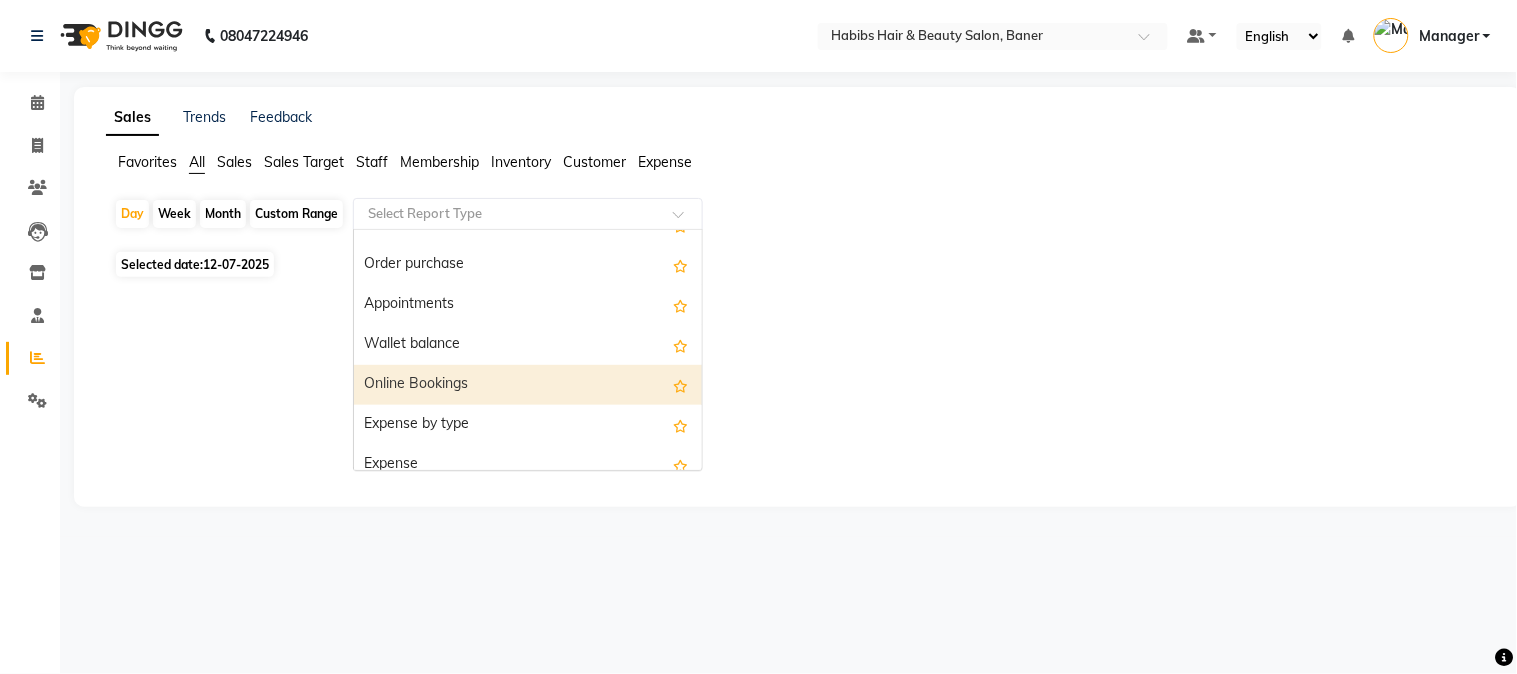 scroll, scrollTop: 600, scrollLeft: 0, axis: vertical 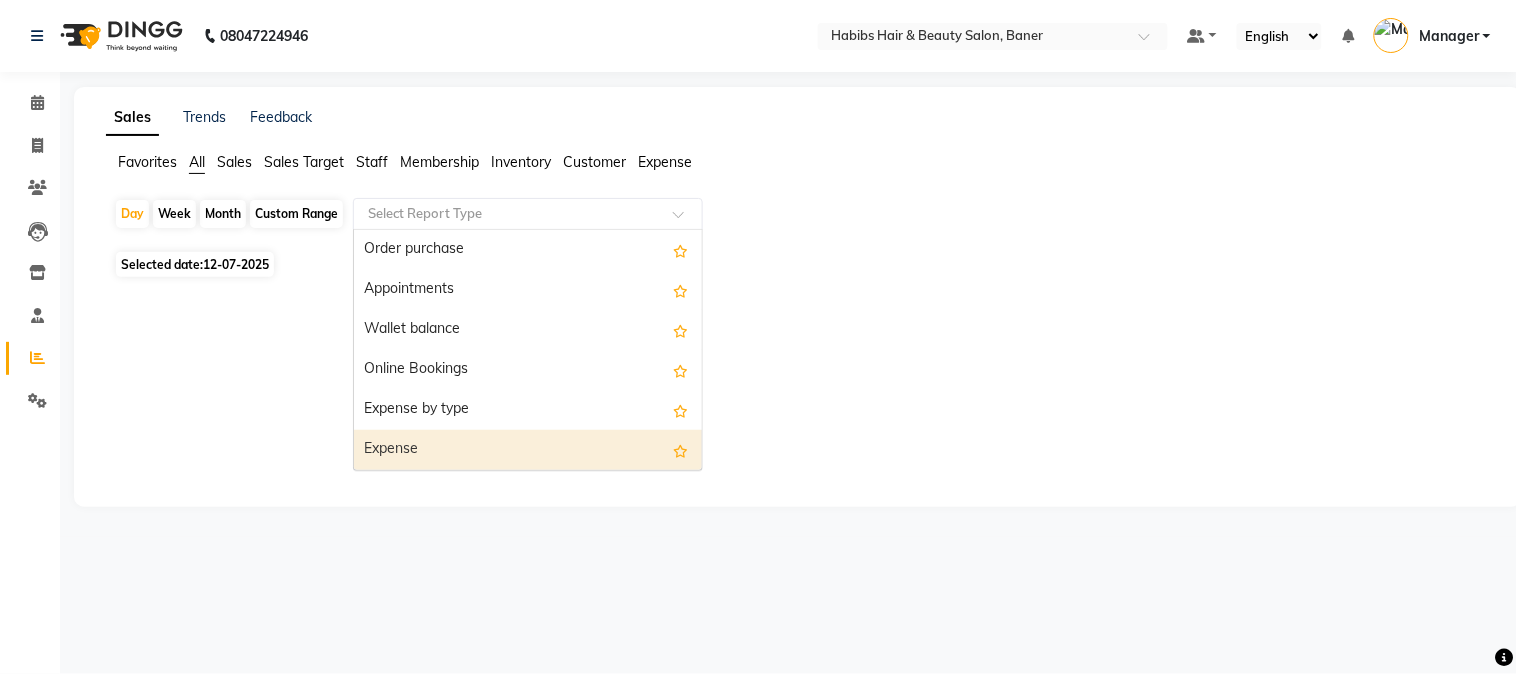 click on "Expense" at bounding box center (528, 450) 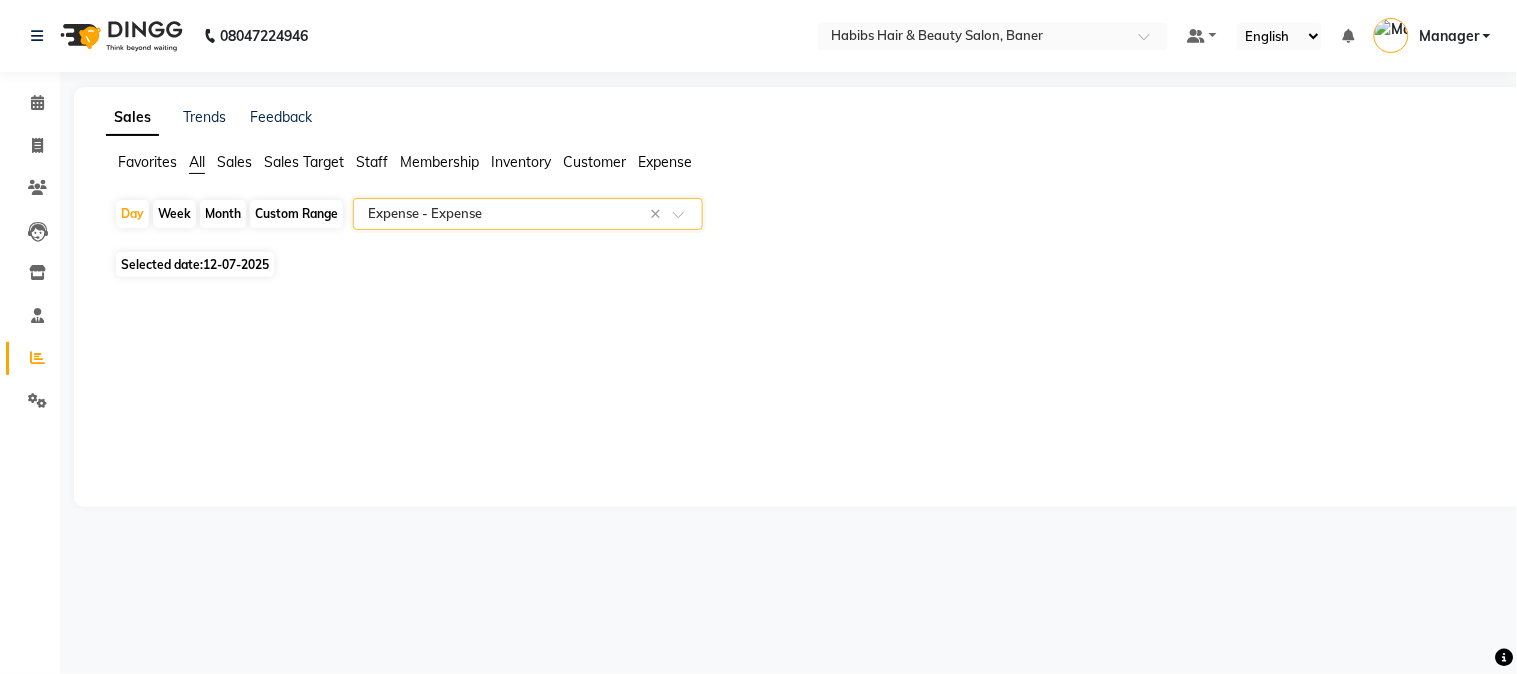click 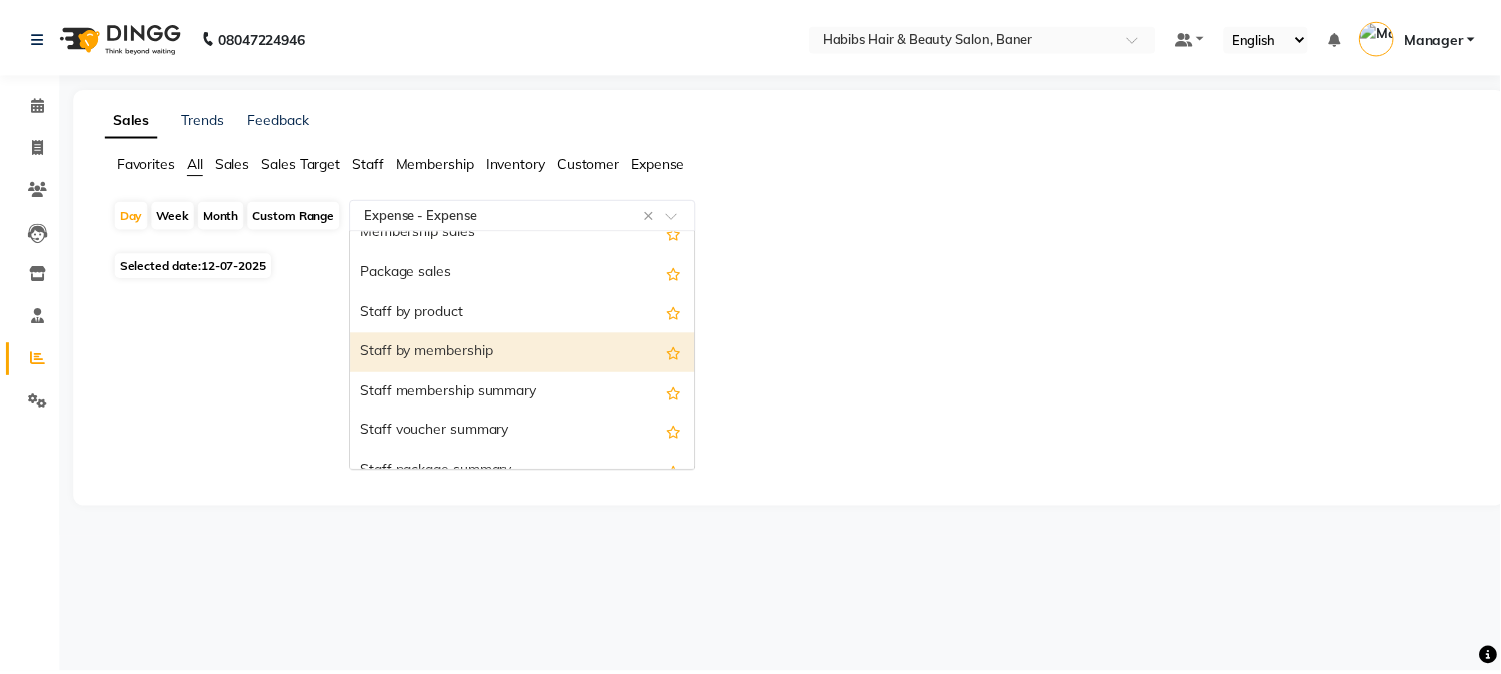 scroll, scrollTop: 0, scrollLeft: 0, axis: both 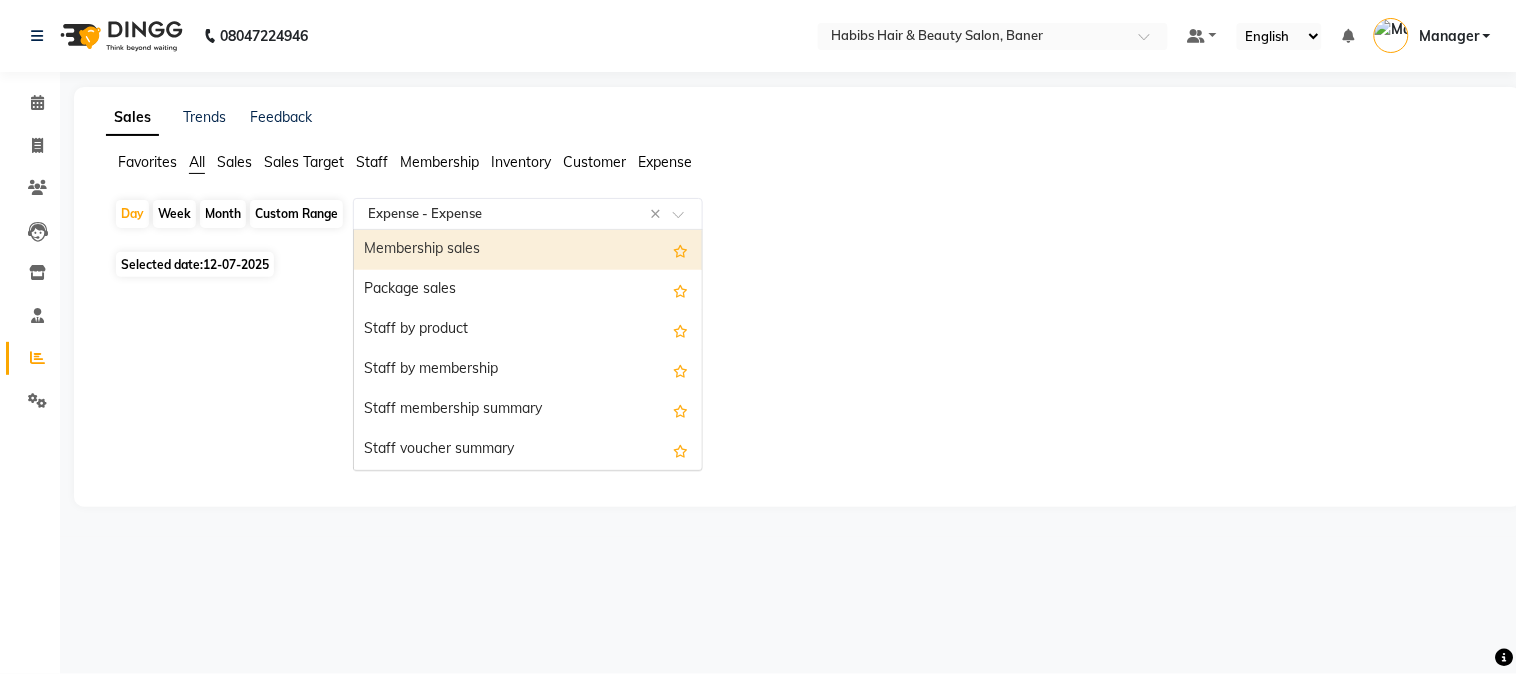 click on "Membership sales" at bounding box center (528, 250) 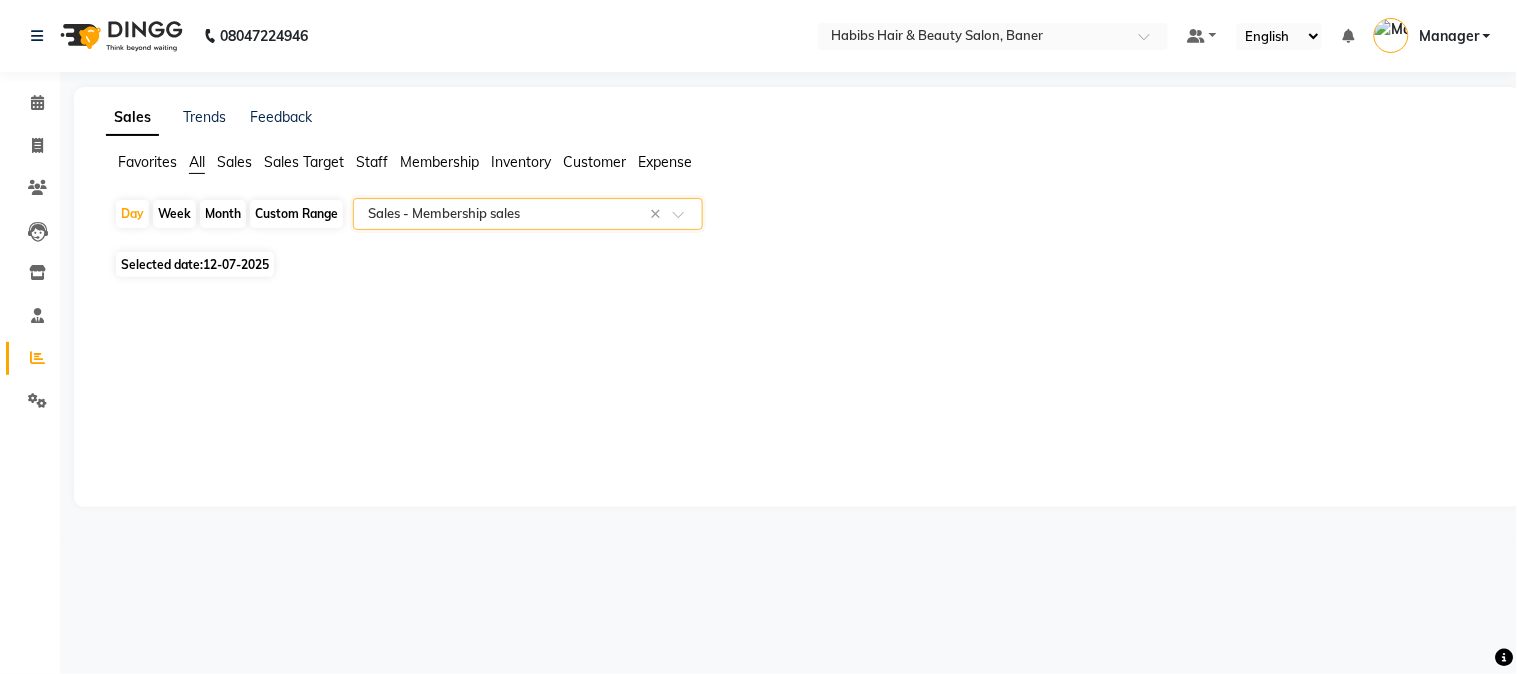 drag, startPoint x: 574, startPoint y: 192, endPoint x: 561, endPoint y: 213, distance: 24.698177 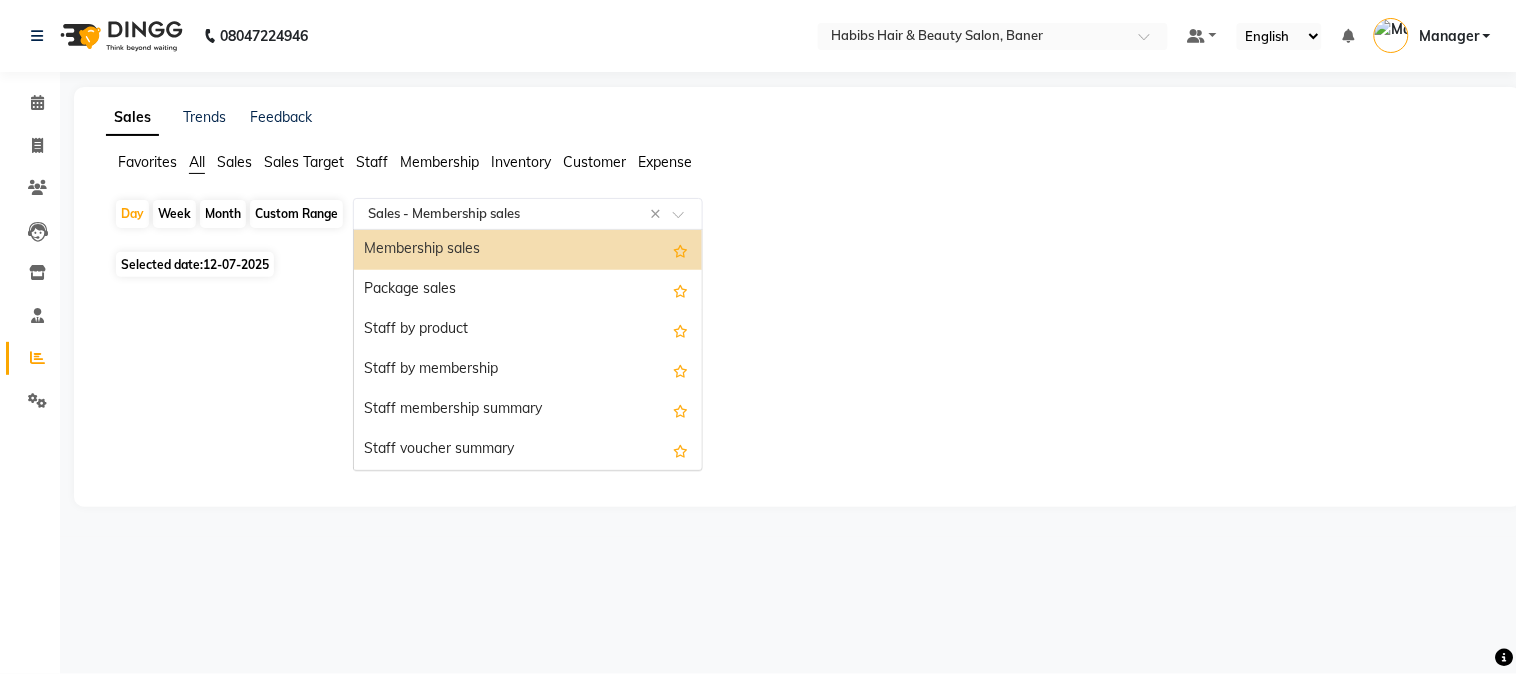 click 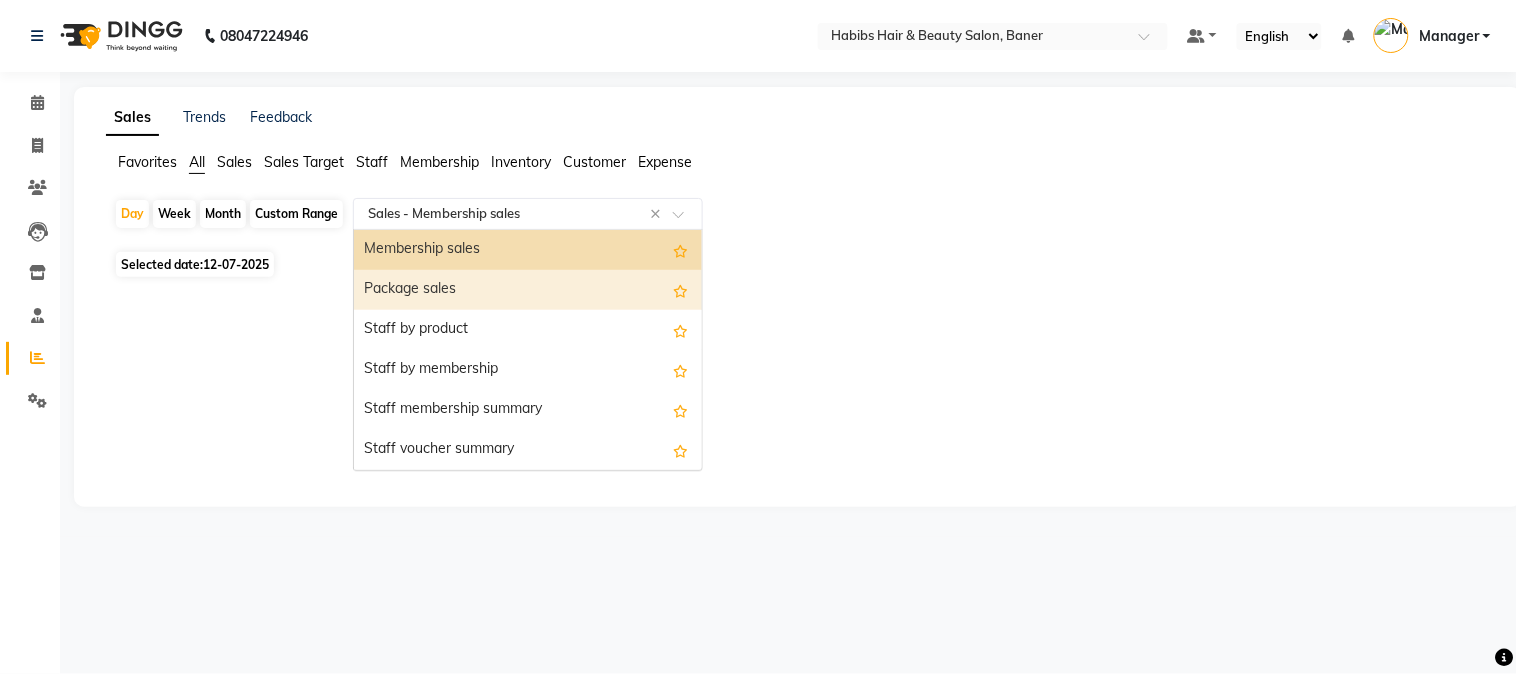 click on "Package sales" at bounding box center (528, 290) 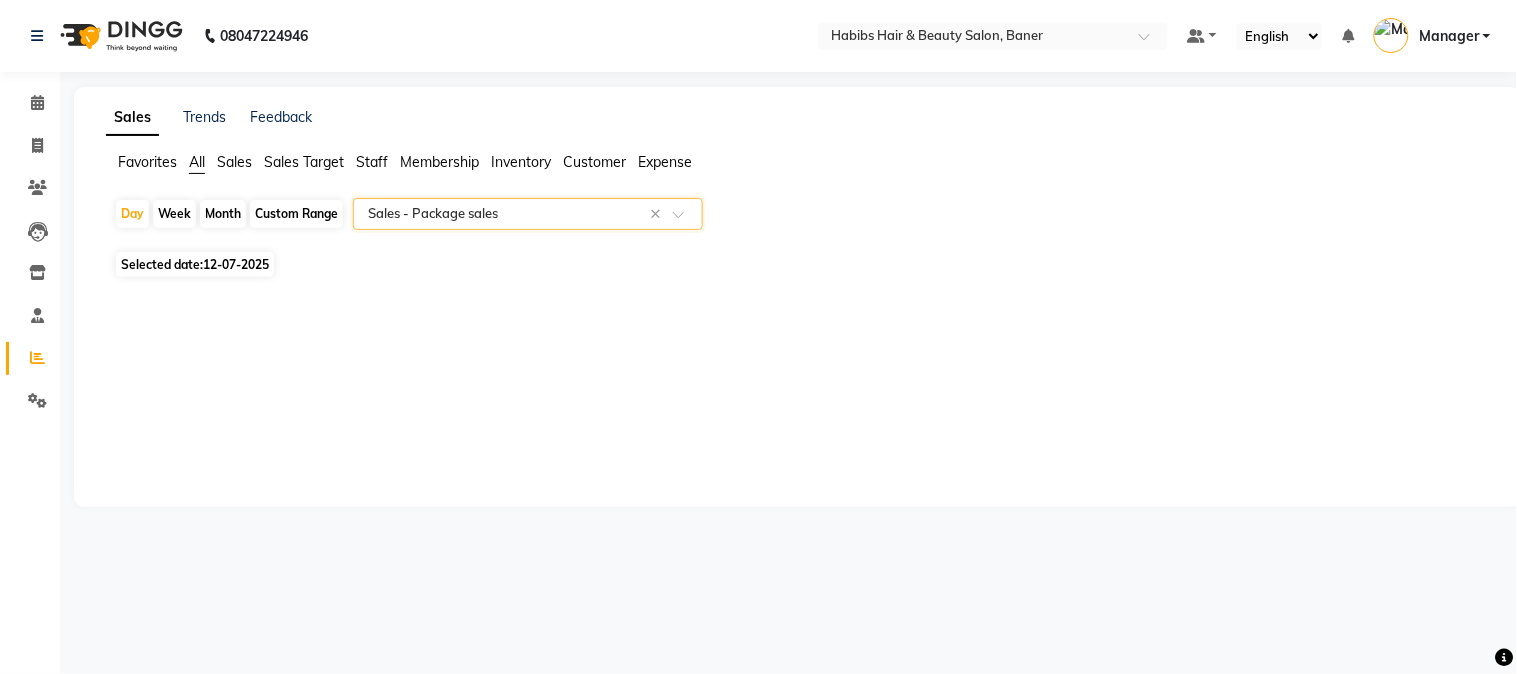 click 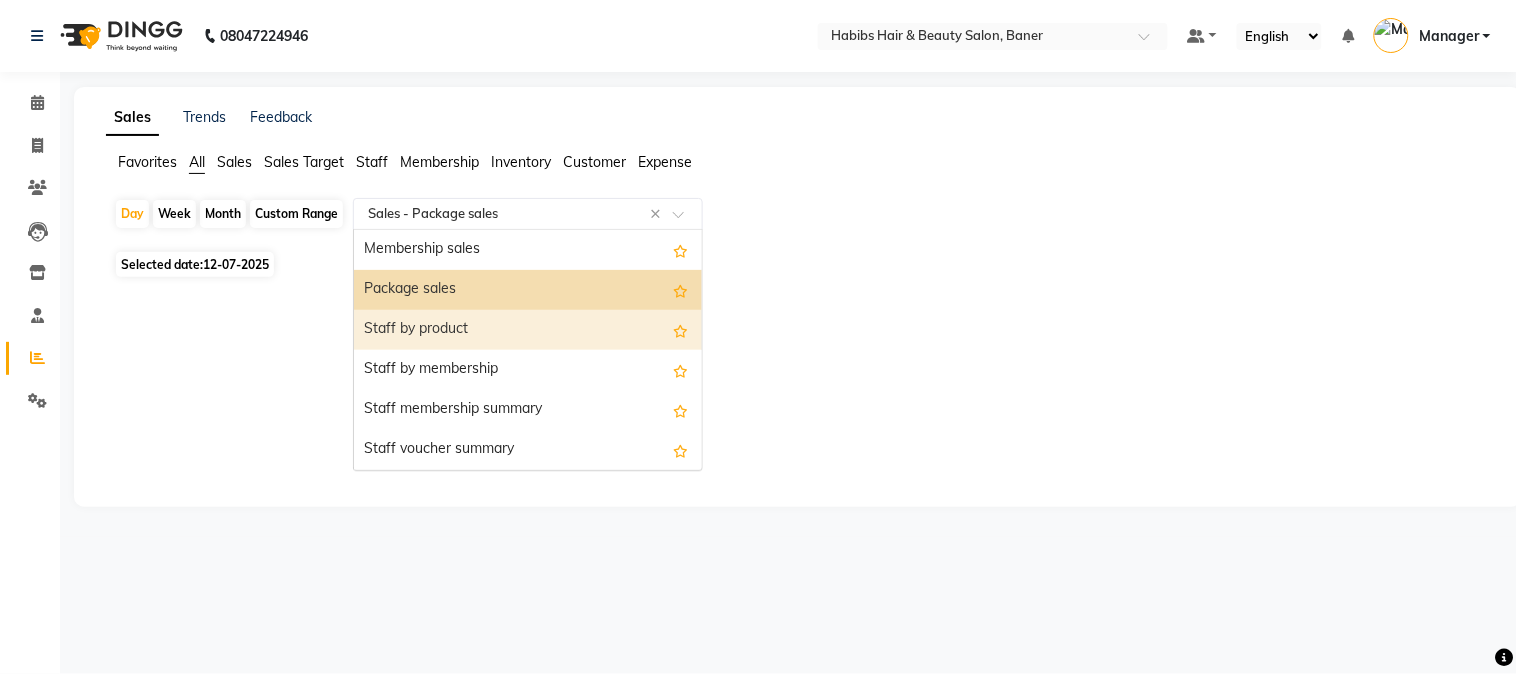 click on "Staff by product" at bounding box center [528, 330] 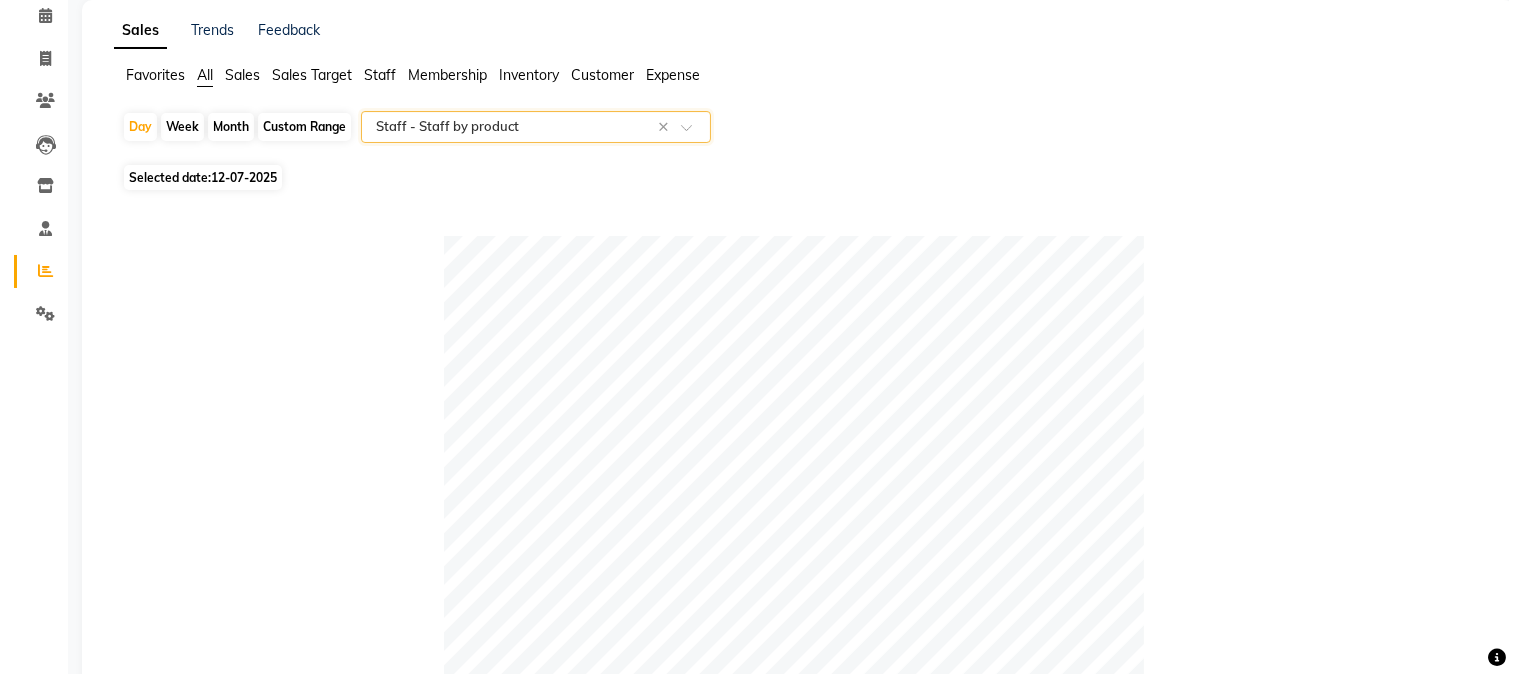 scroll, scrollTop: 0, scrollLeft: 0, axis: both 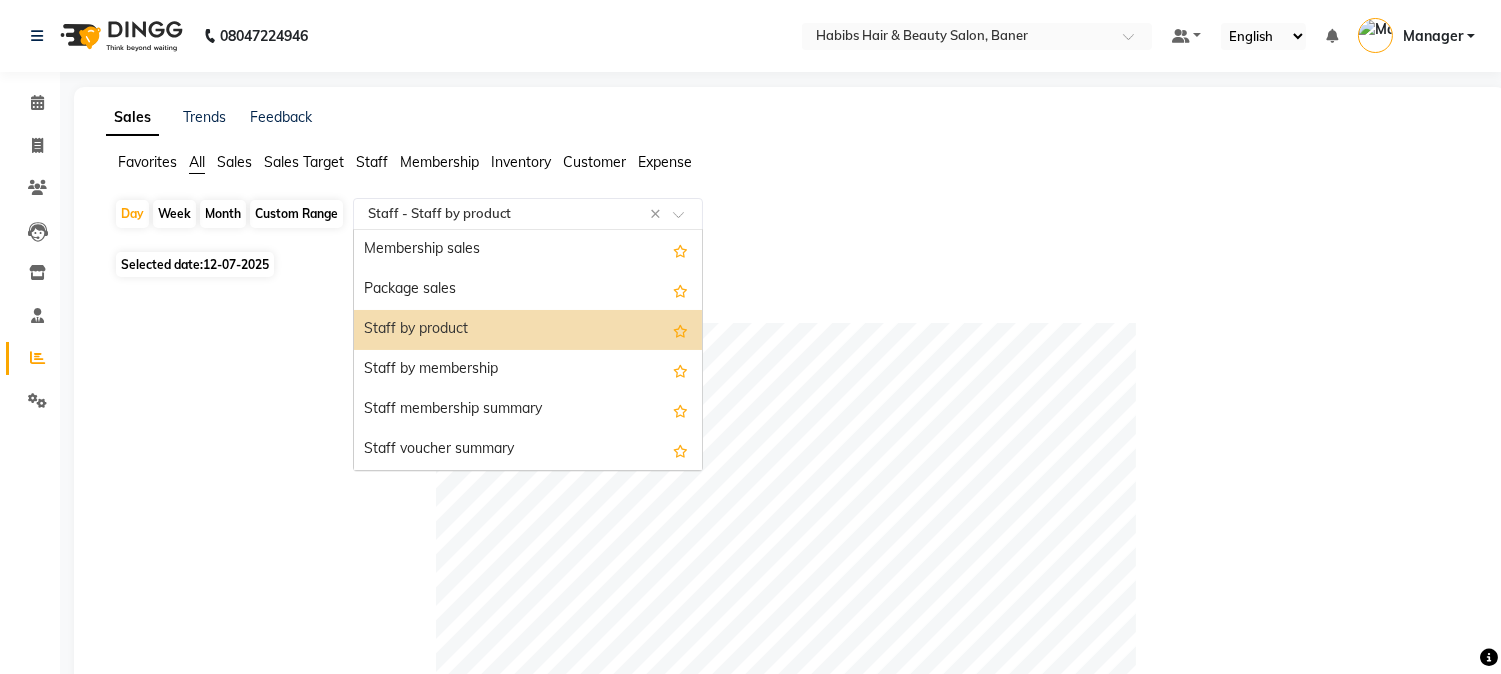 click 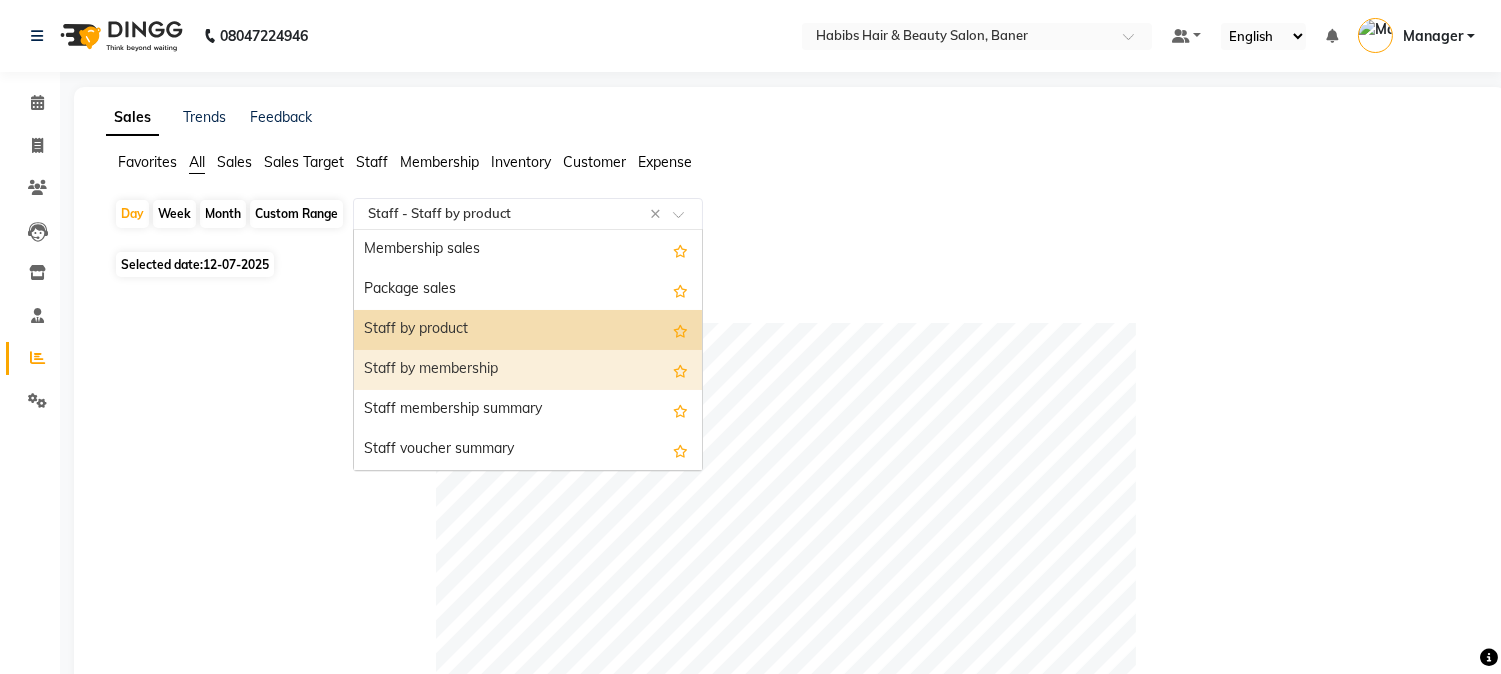 click on "Staff by membership" at bounding box center [528, 370] 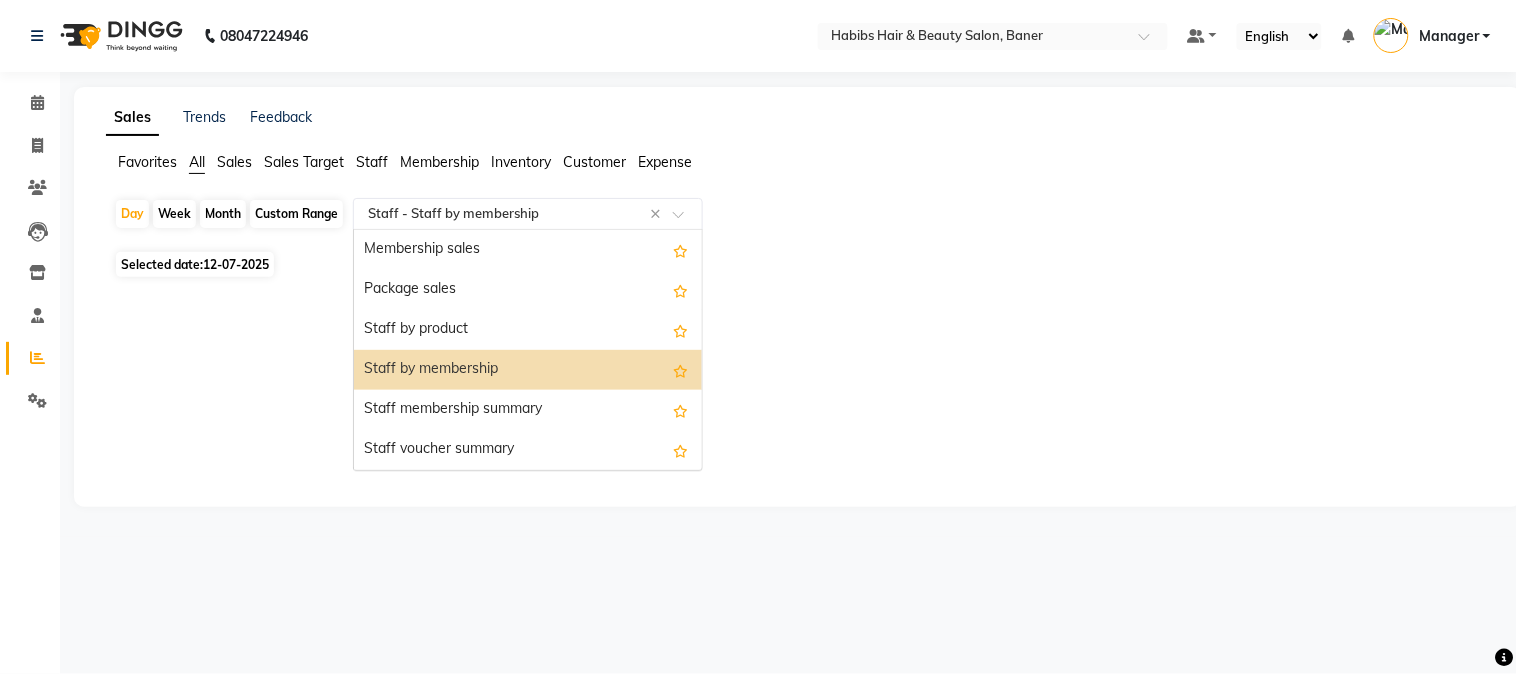 click 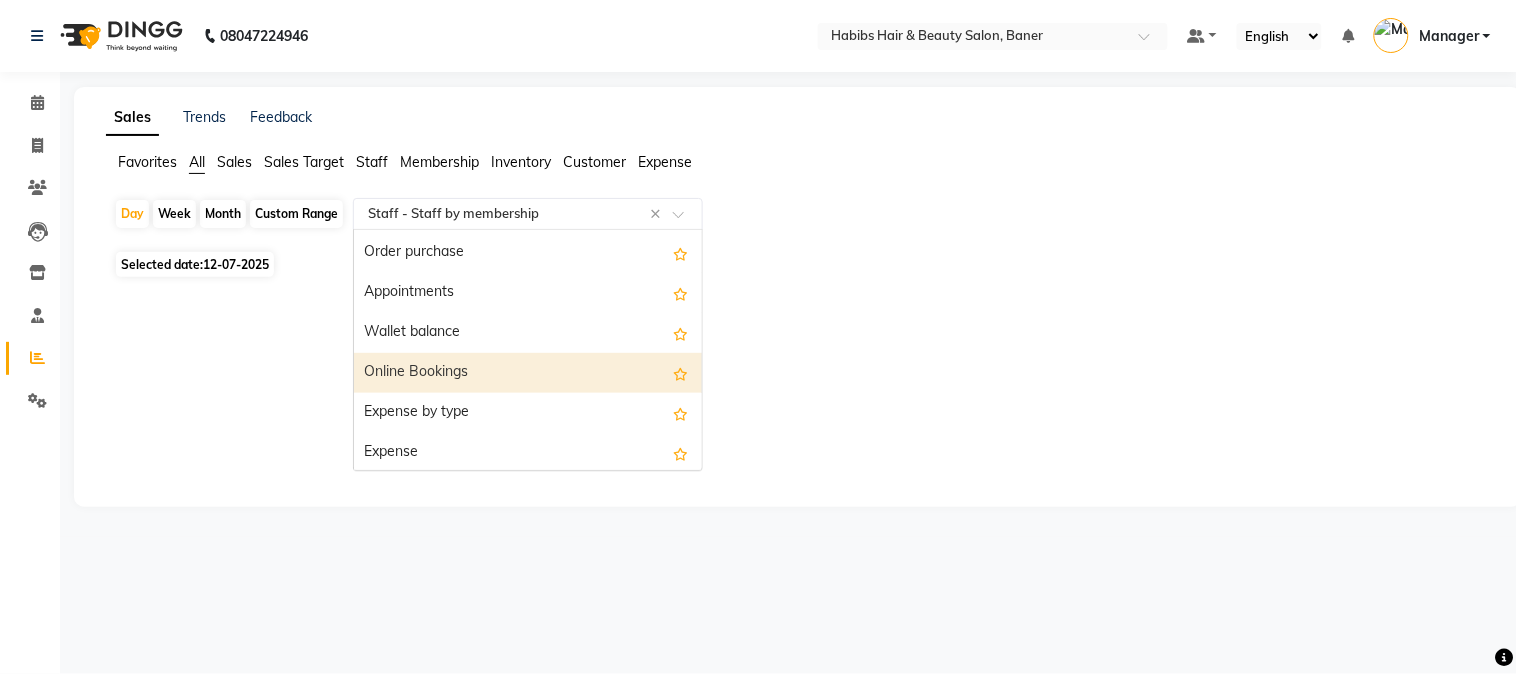 scroll, scrollTop: 600, scrollLeft: 0, axis: vertical 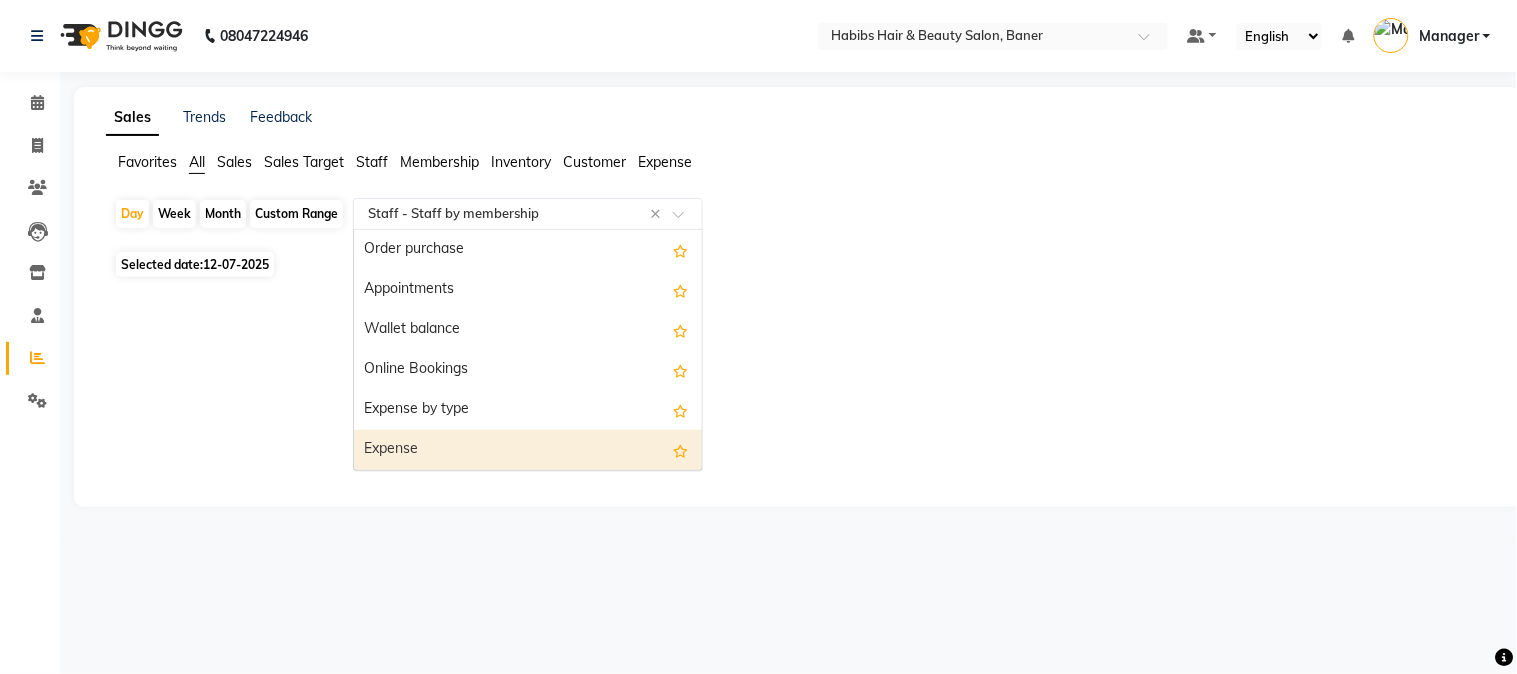 click on "Expense" at bounding box center [528, 450] 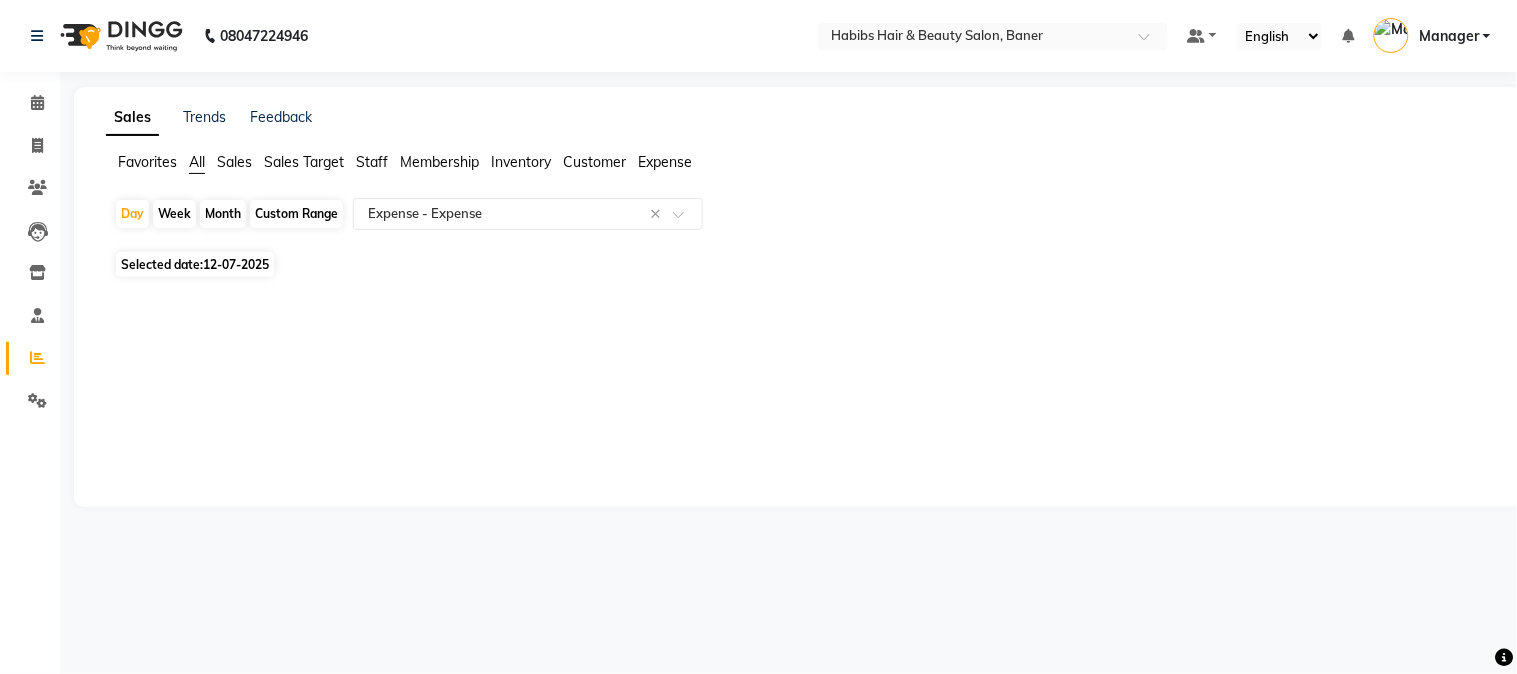 click on "Sales Trends Feedback Favorites All Sales Sales Target Staff Membership Inventory Customer Expense  Day   Week   Month   Custom Range  Select Report Type × Expense -  Expense × Selected date:  12-07-2025  ★ Mark as Favorite  Choose how you'd like to save "" report to favorites  Save to Personal Favorites:   Only you can see this report in your favorites tab. Share with Organization:   Everyone in your organization can see this report in their favorites tab.  Save to Favorites" 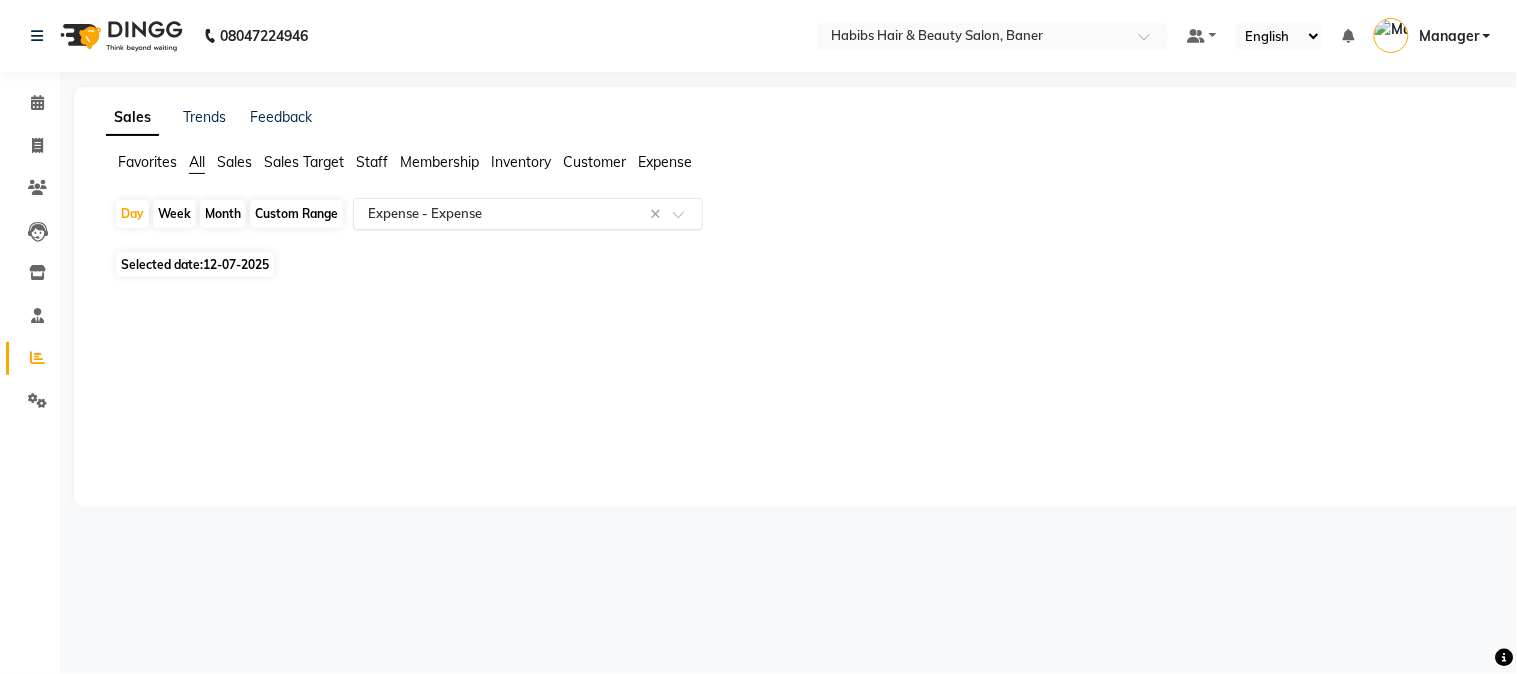 click 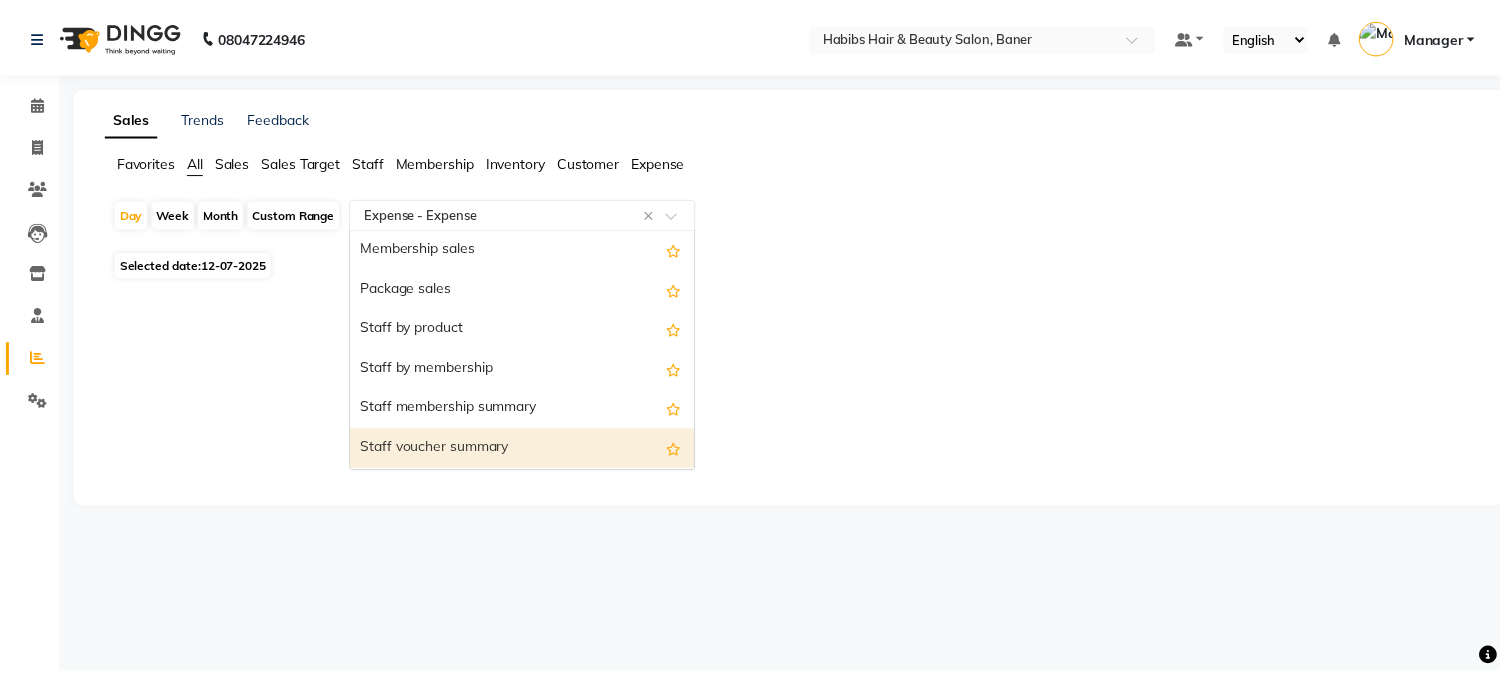 scroll, scrollTop: 0, scrollLeft: 0, axis: both 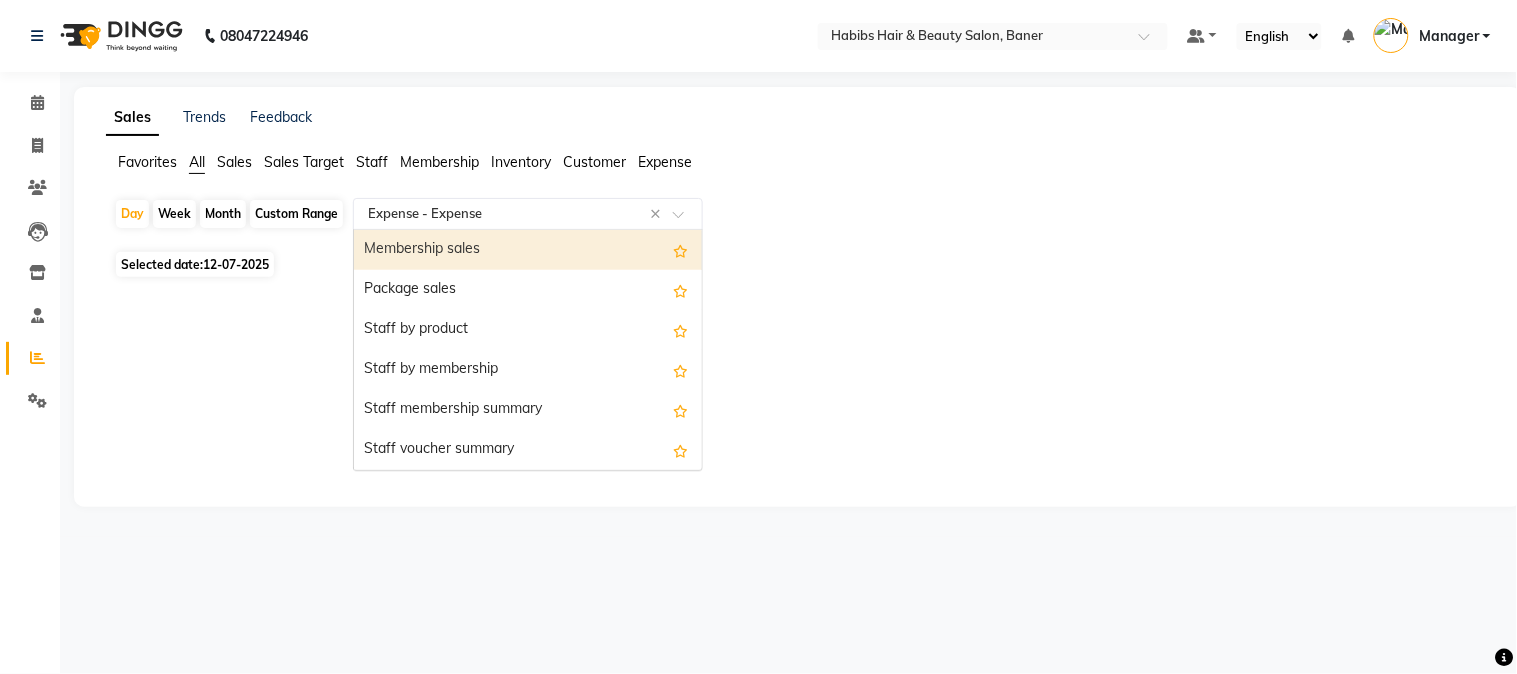 click on "Membership sales" at bounding box center (528, 250) 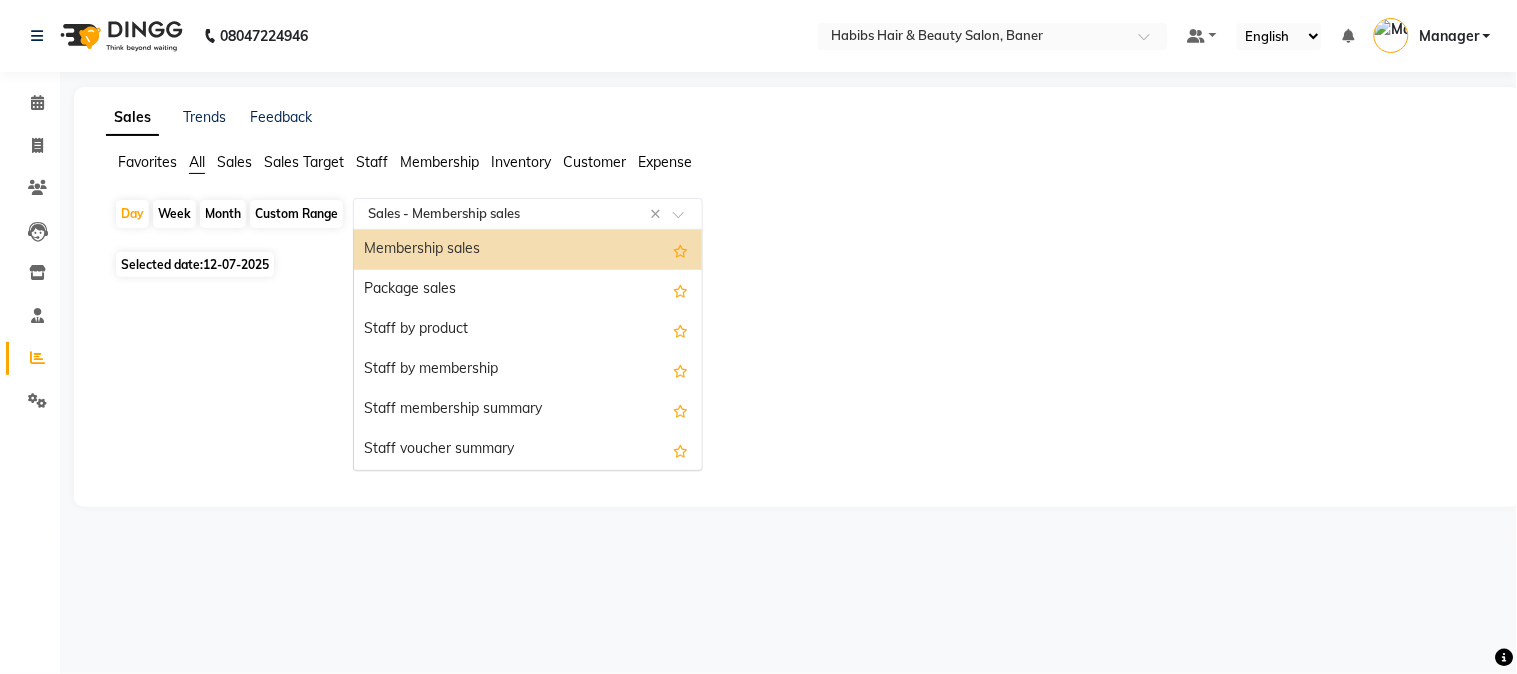 click 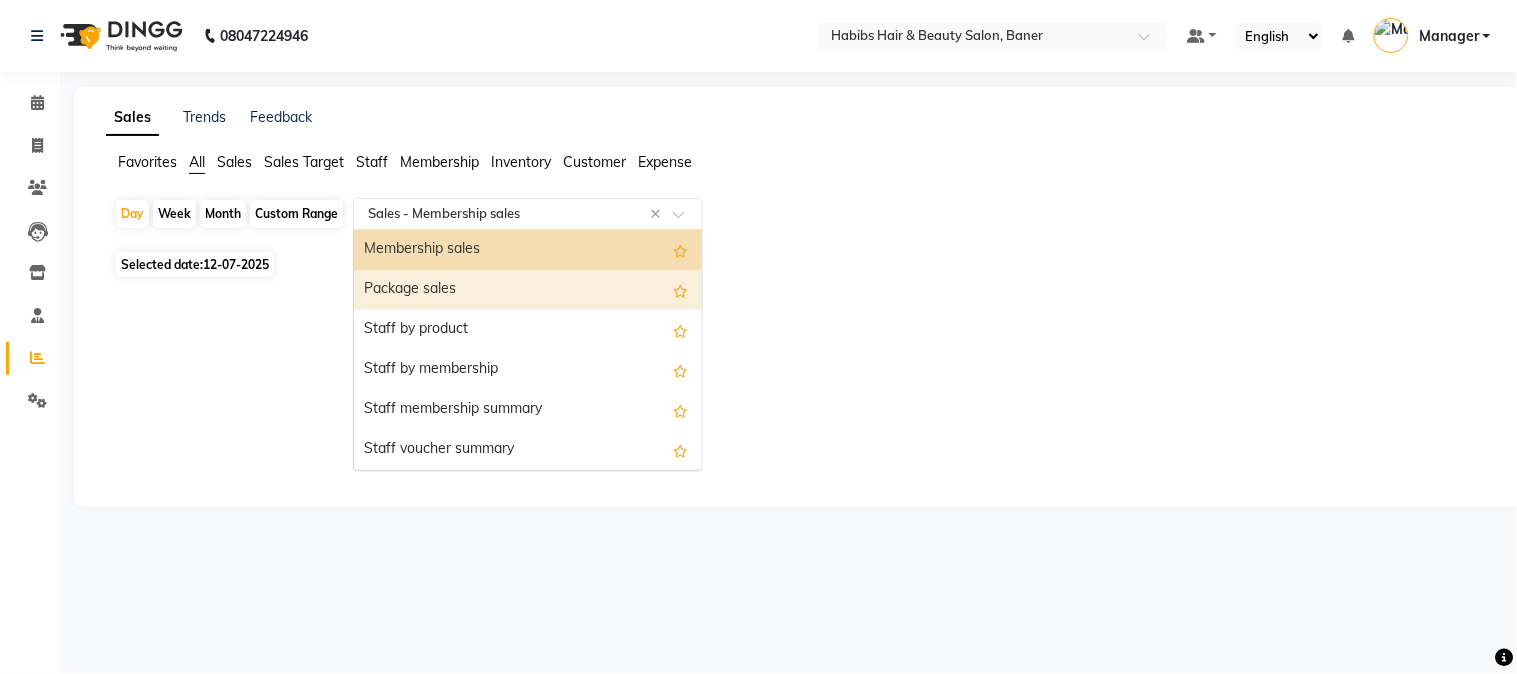 click on "Package sales" at bounding box center (528, 290) 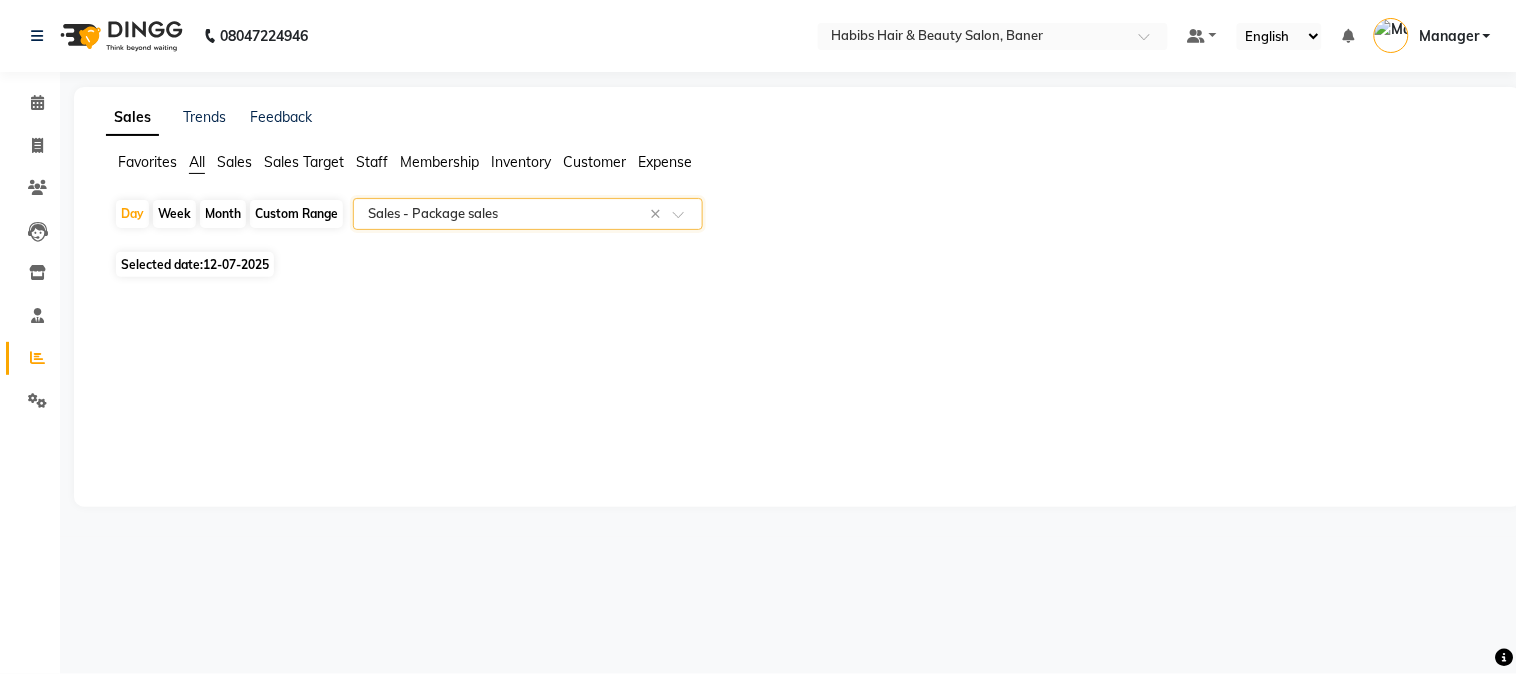 click 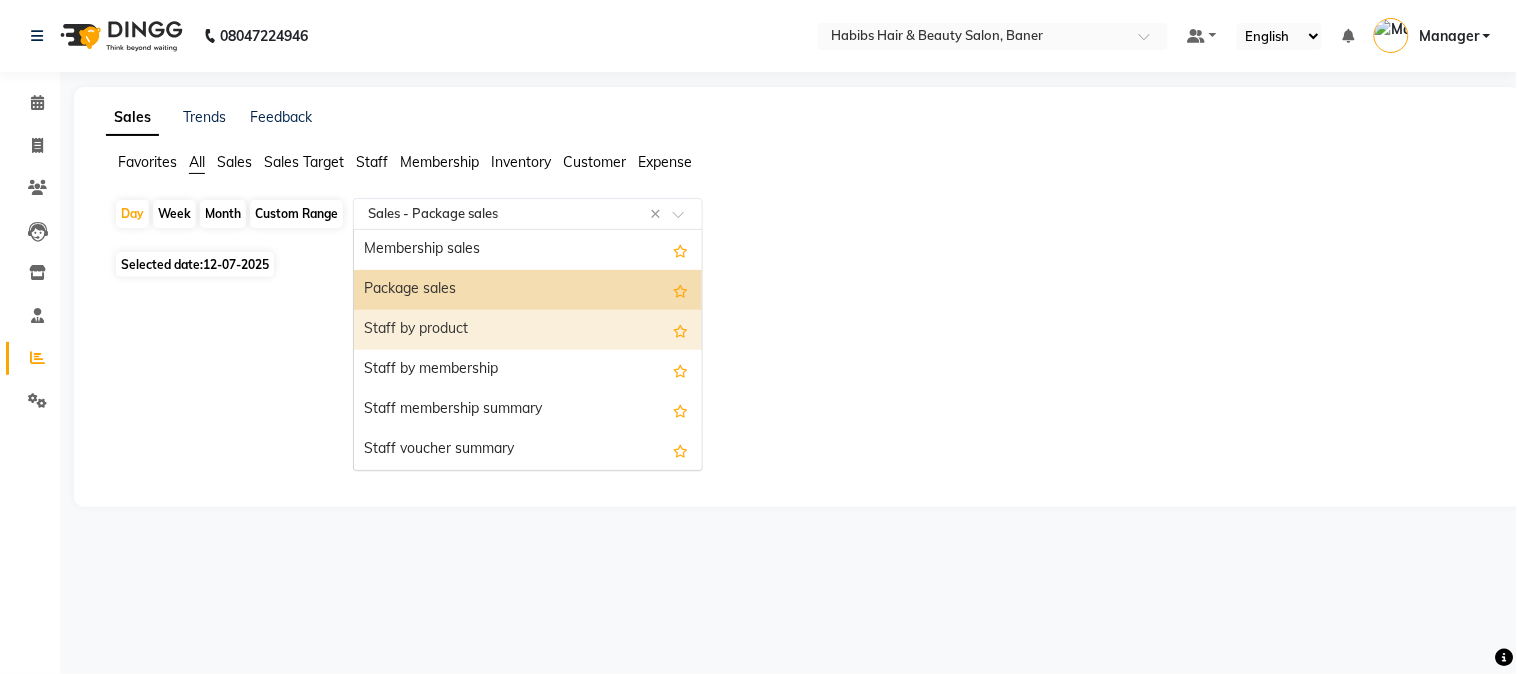 click on "Staff by product" at bounding box center [528, 330] 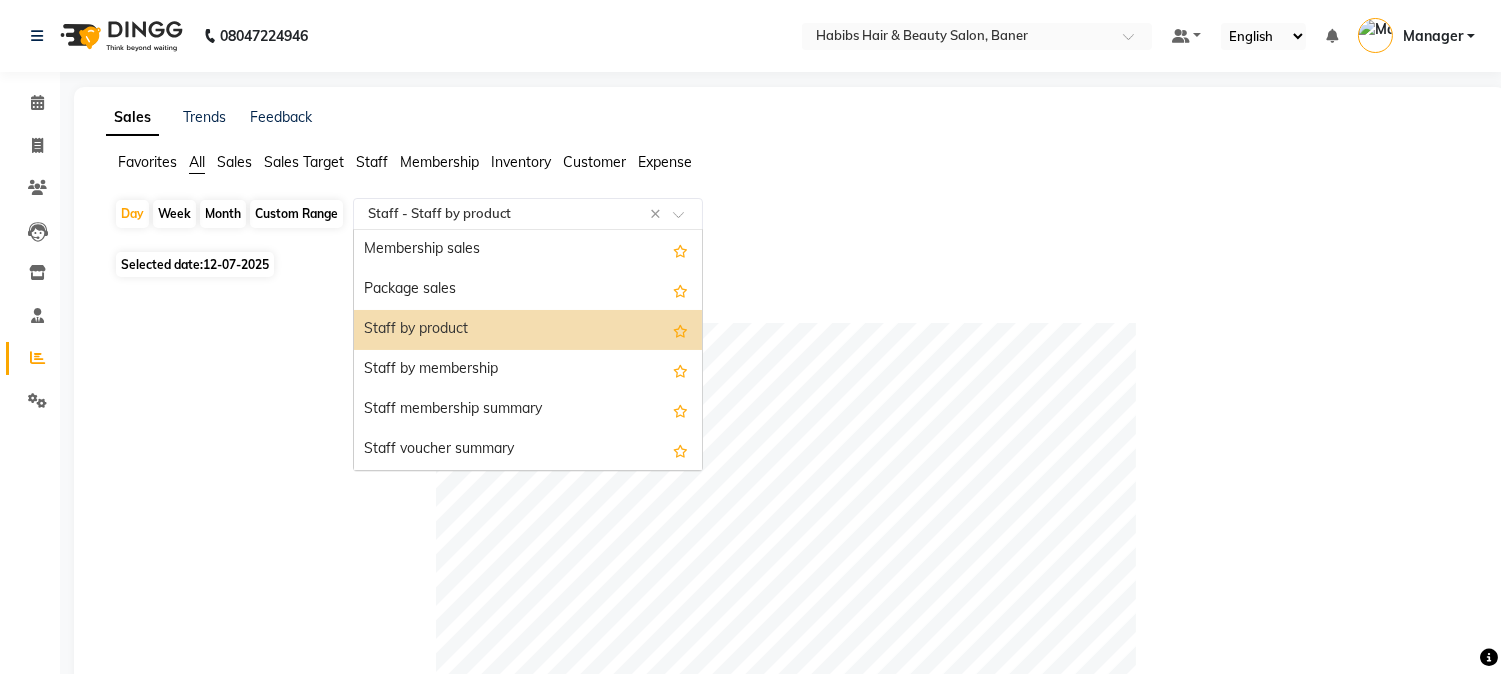 click on "Select Report Type × Staff -  Staff by product ×" 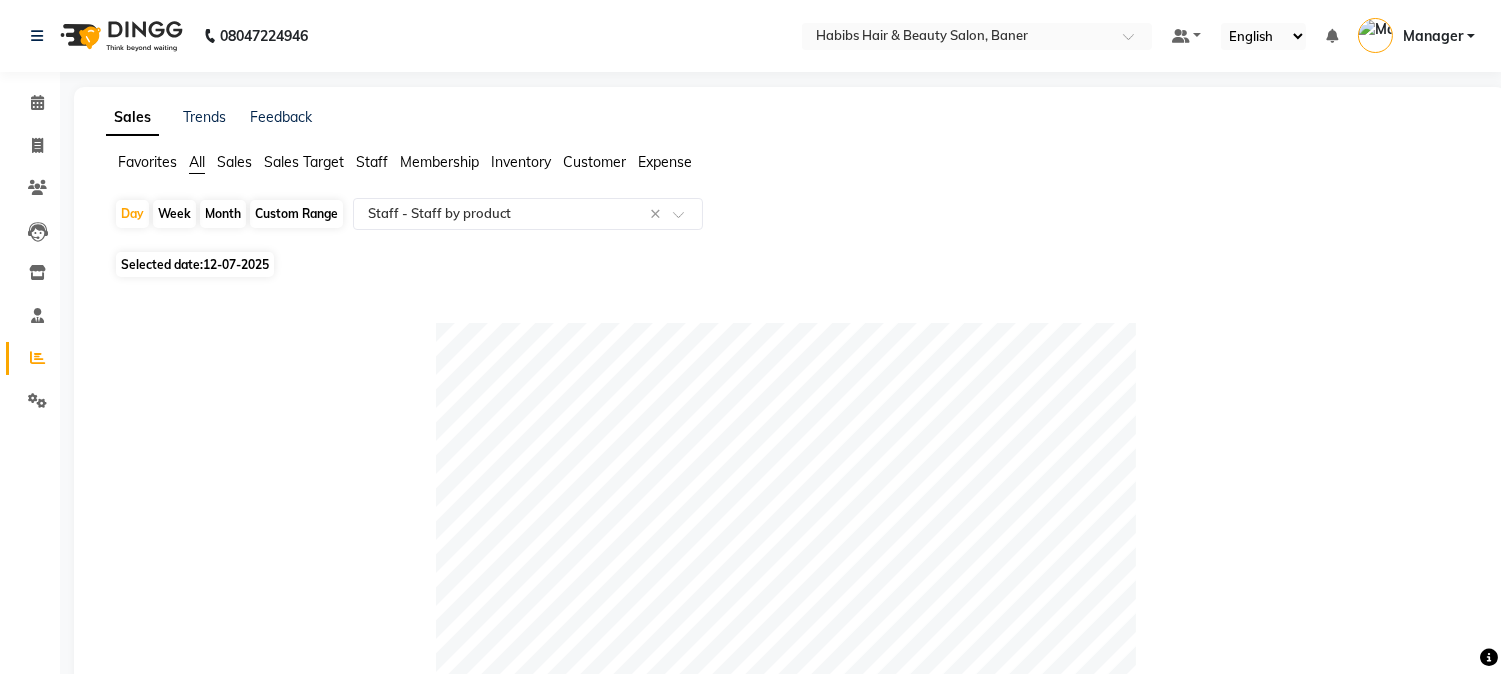 click on "Day   Week   Month   Custom Range  Select Report Type × Staff -  Staff by product × Selected date:  12-07-2025   Table View   Pivot View  Pie Chart Bar Chart Select Select CSV PDF  Export  Show  10 25 50 100  entries Search: Location Stylist Category Subcategory Brand Product Sales Count Price Qty Discount Tax Total Location Stylist Category Subcategory Brand Product Sales Count Price Qty Discount Tax Total Total 1 ₹1,300.00 1 ₹0 ₹198.31 ₹1,300.00 Habibs Hair & Beauty Salon, Baner Mahesh Dalavi  Hair..Schwarzkopf Shampoo SCHWARZKOPF SKP BC CP ANTIDANDRUFF SHAMPOO 250ML 1 ₹1,300.00 1.00 ₹0 ₹198.31 ₹1,300.00 Total 1 ₹1,300.00 1 ₹0 ₹198.31 ₹1,300.00 Showing 1 to 1 of 1 entries First Previous 1 Next Last ★ Mark as Favorite  Choose how you'd like to save "" report to favorites  Save to Personal Favorites:   Only you can see this report in your favorites tab. Share with Organization:   Everyone in your organization can see this report in their favorites tab.  Save to Favorites" 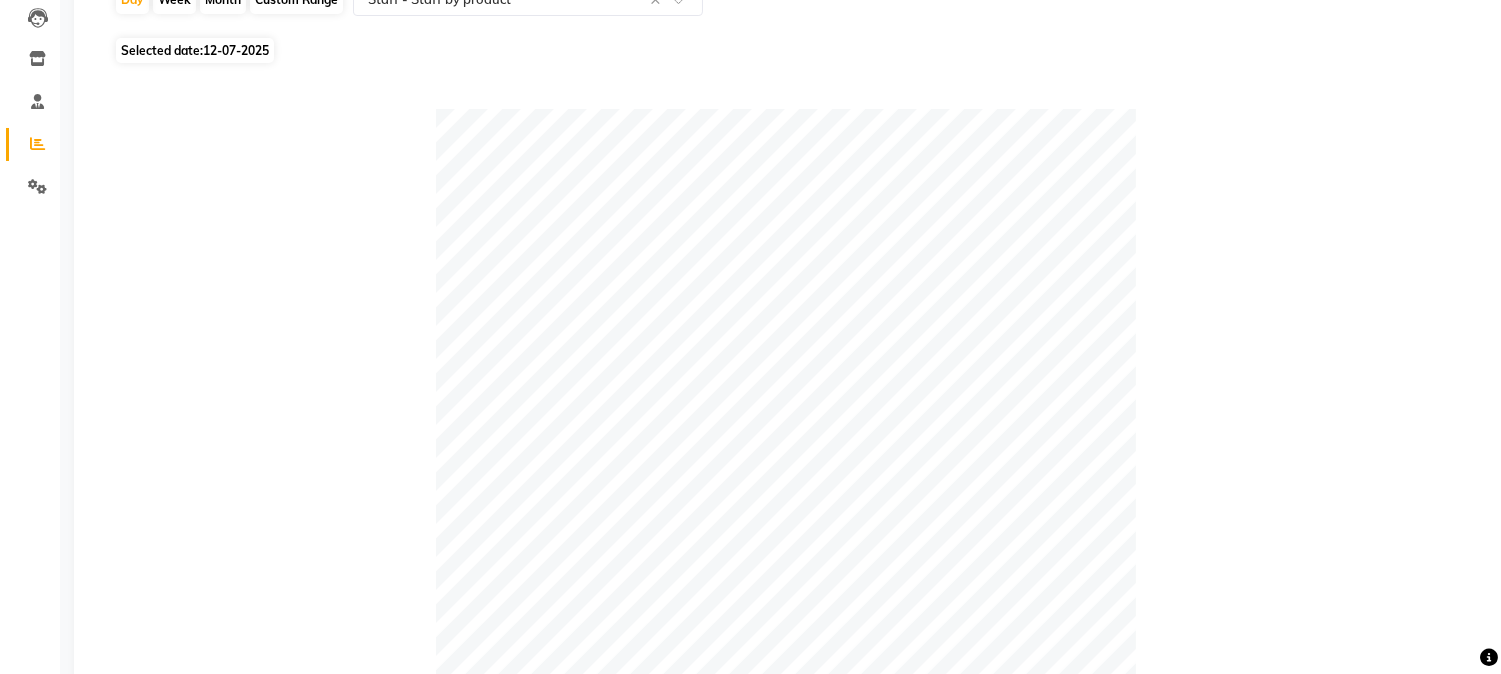 scroll, scrollTop: 0, scrollLeft: 0, axis: both 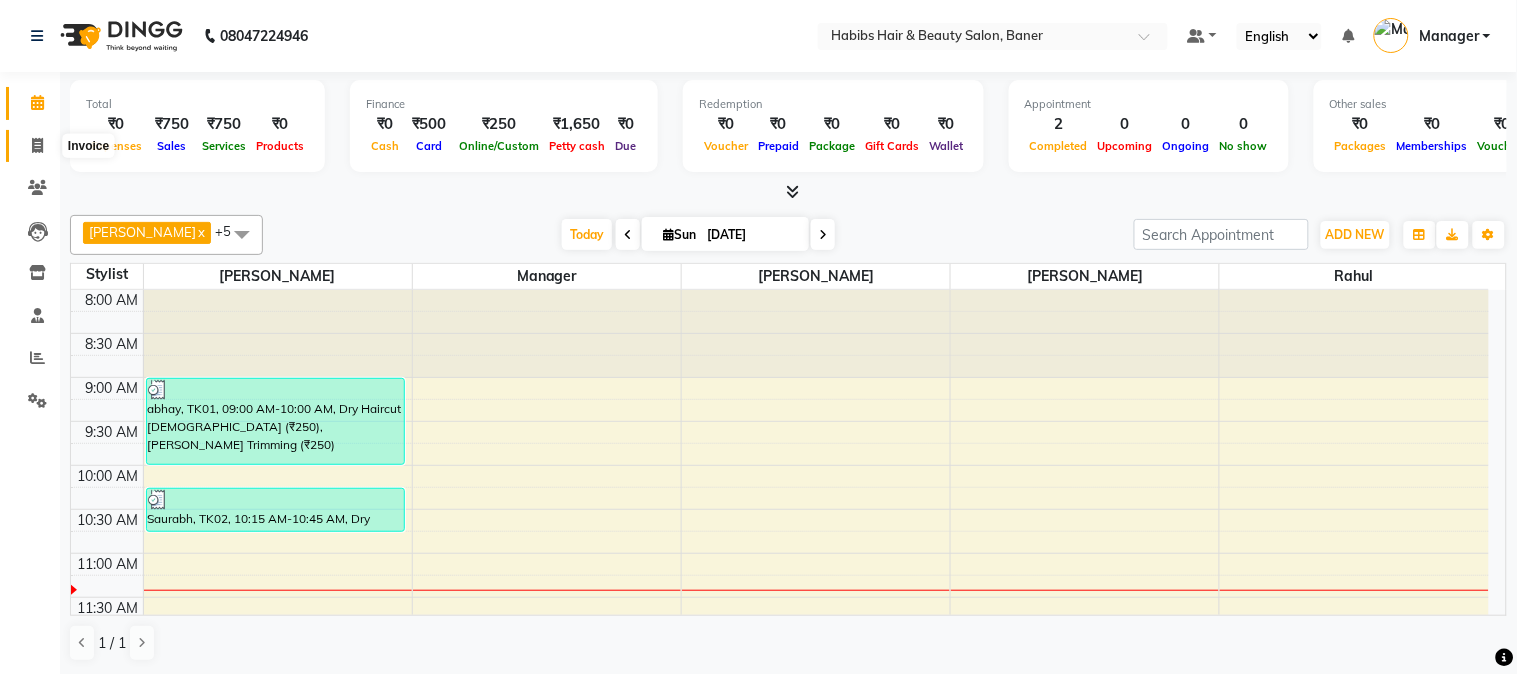 click 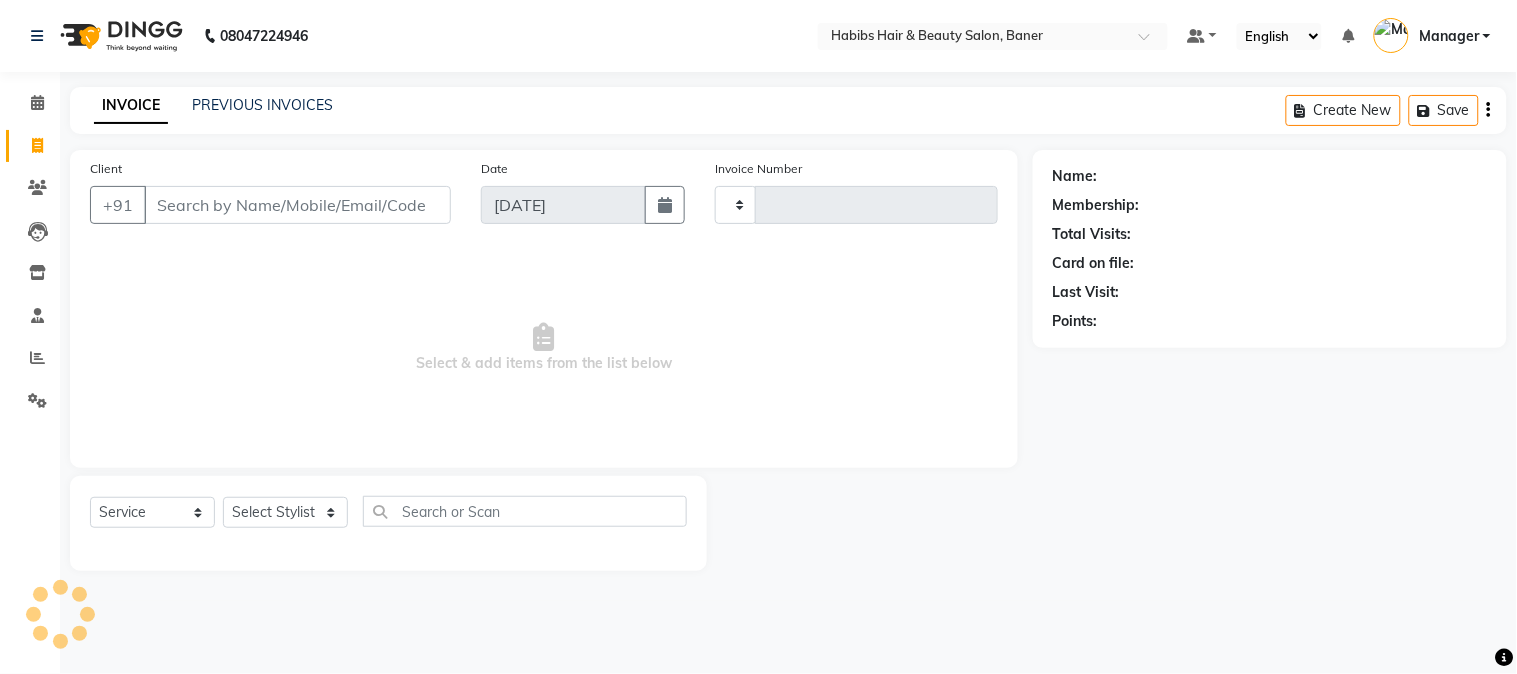 type on "2331" 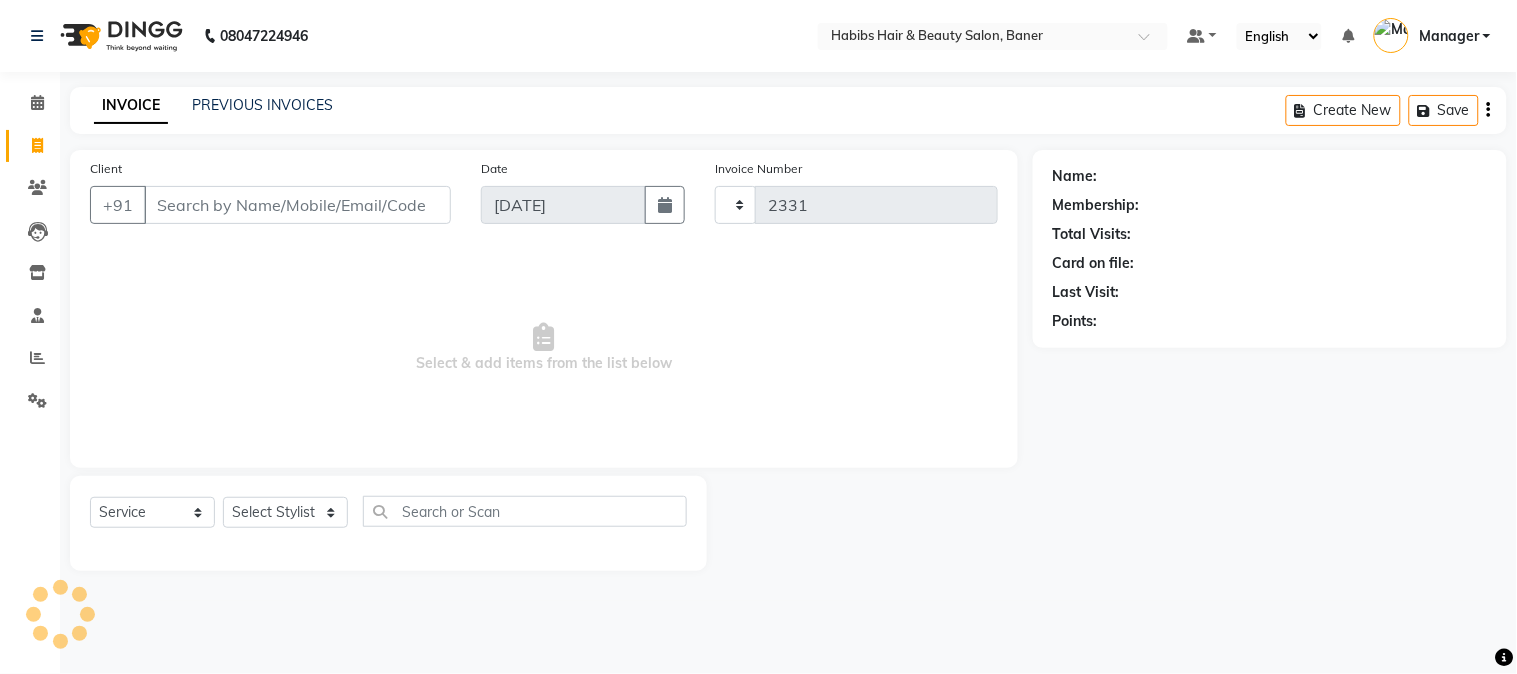 select on "5356" 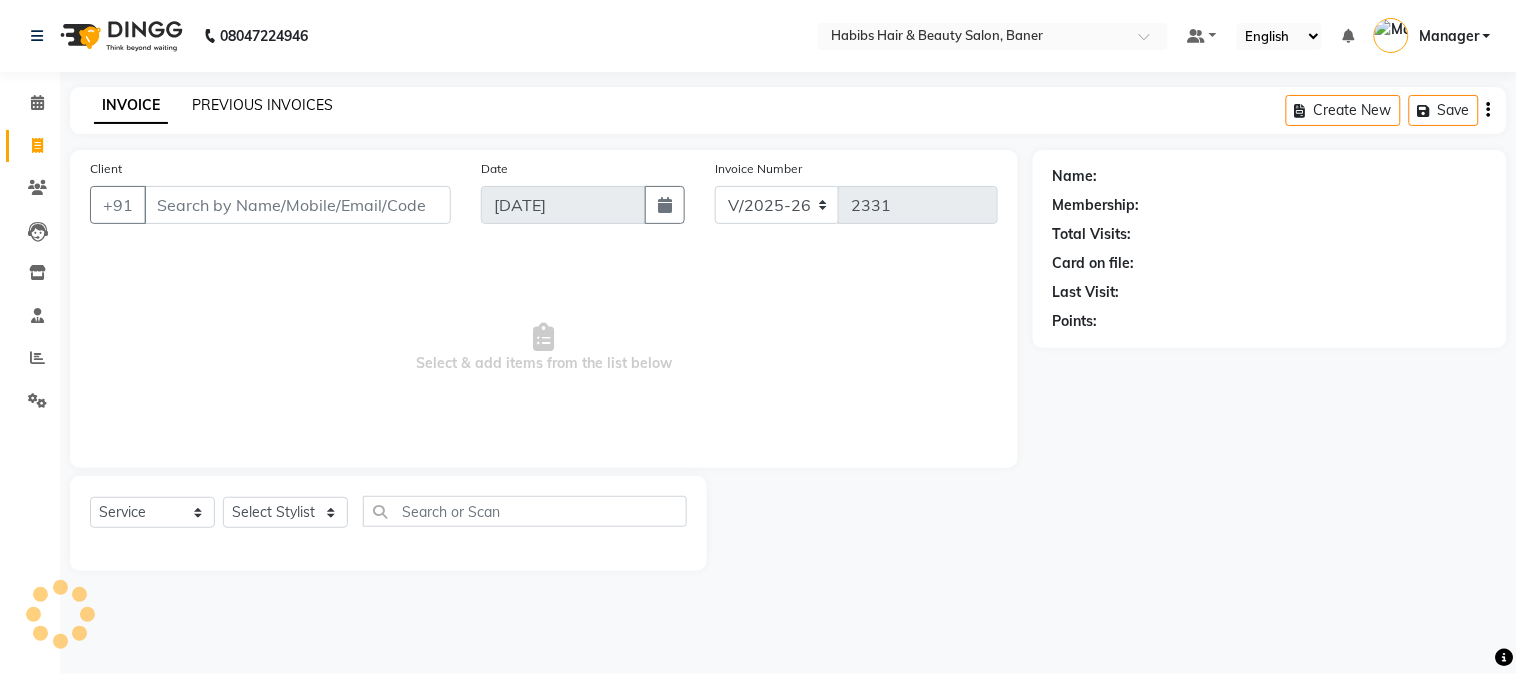 click on "PREVIOUS INVOICES" 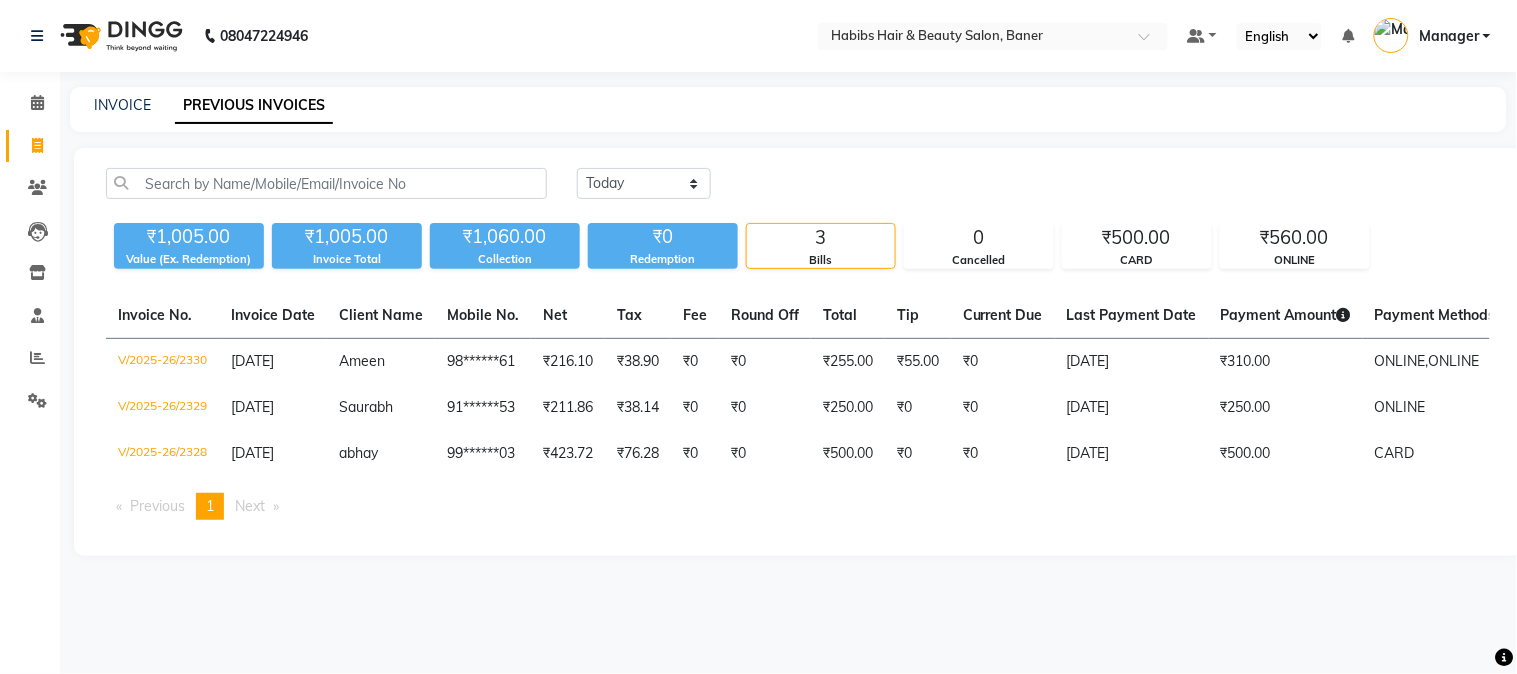 click on "Today Yesterday Custom Range ₹1,005.00 Value (Ex. Redemption) ₹1,005.00 Invoice Total  ₹1,060.00 Collection ₹0 Redemption 3 Bills 0 Cancelled ₹500.00 CARD ₹560.00 ONLINE  Invoice No.   Invoice Date   Client Name   Mobile No.   Net   Tax   Fee   Round Off   Total   Tip   Current Due   Last Payment Date   Payment Amount   Payment Methods   Cancel Reason   Status   V/2025-26/2330  13-07-2025 Ameen   98******61 ₹216.10 ₹38.90  ₹0  ₹0 ₹255.00 ₹55.00 ₹0 13-07-2025 ₹310.00  ONLINE,  ONLINE - PAID  V/2025-26/2329  13-07-2025 Saurabh   91******53 ₹211.86 ₹38.14  ₹0  ₹0 ₹250.00 ₹0 ₹0 13-07-2025 ₹250.00  ONLINE - PAID  V/2025-26/2328  13-07-2025 abhay   99******03 ₹423.72 ₹76.28  ₹0  ₹0 ₹500.00 ₹0 ₹0 13-07-2025 ₹500.00  CARD - PAID  Previous  page  1 / 1  You're on page  1  Next  page" 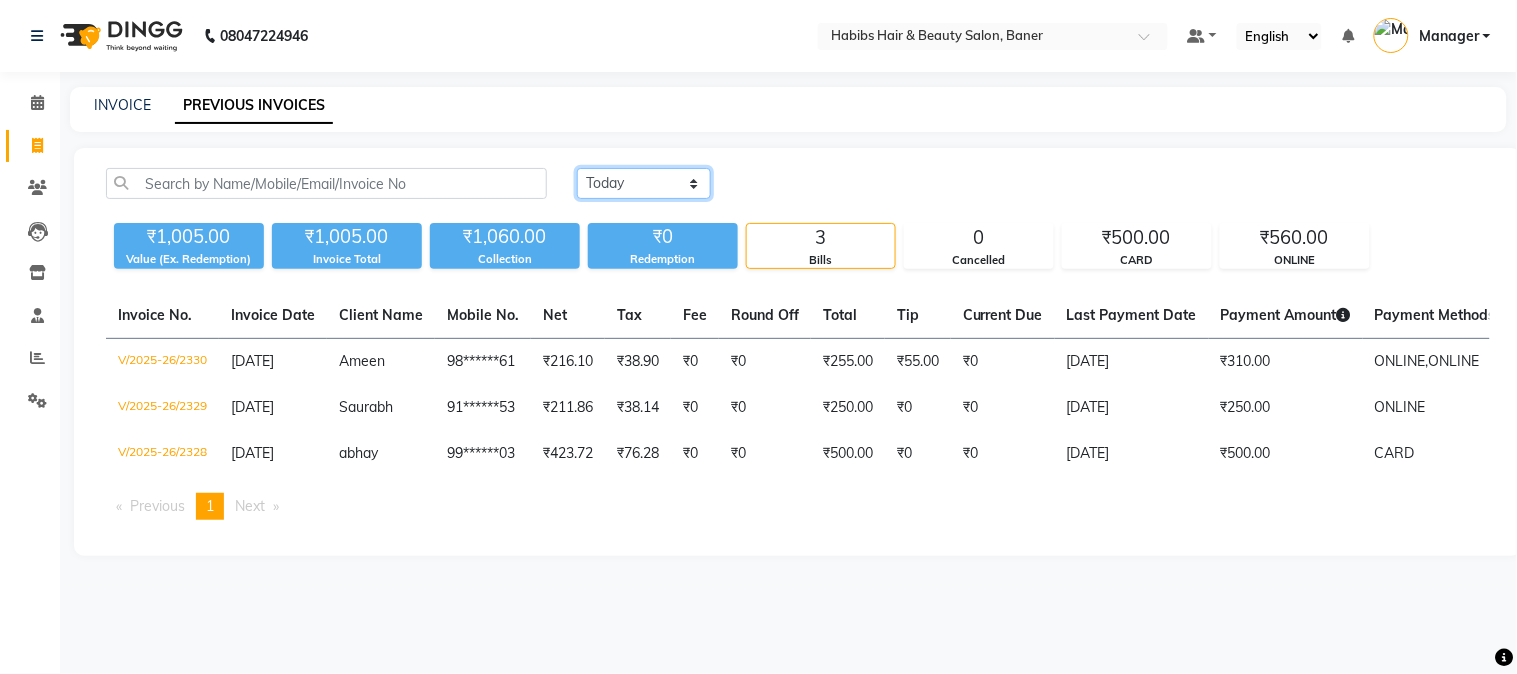 click on "Today Yesterday Custom Range" 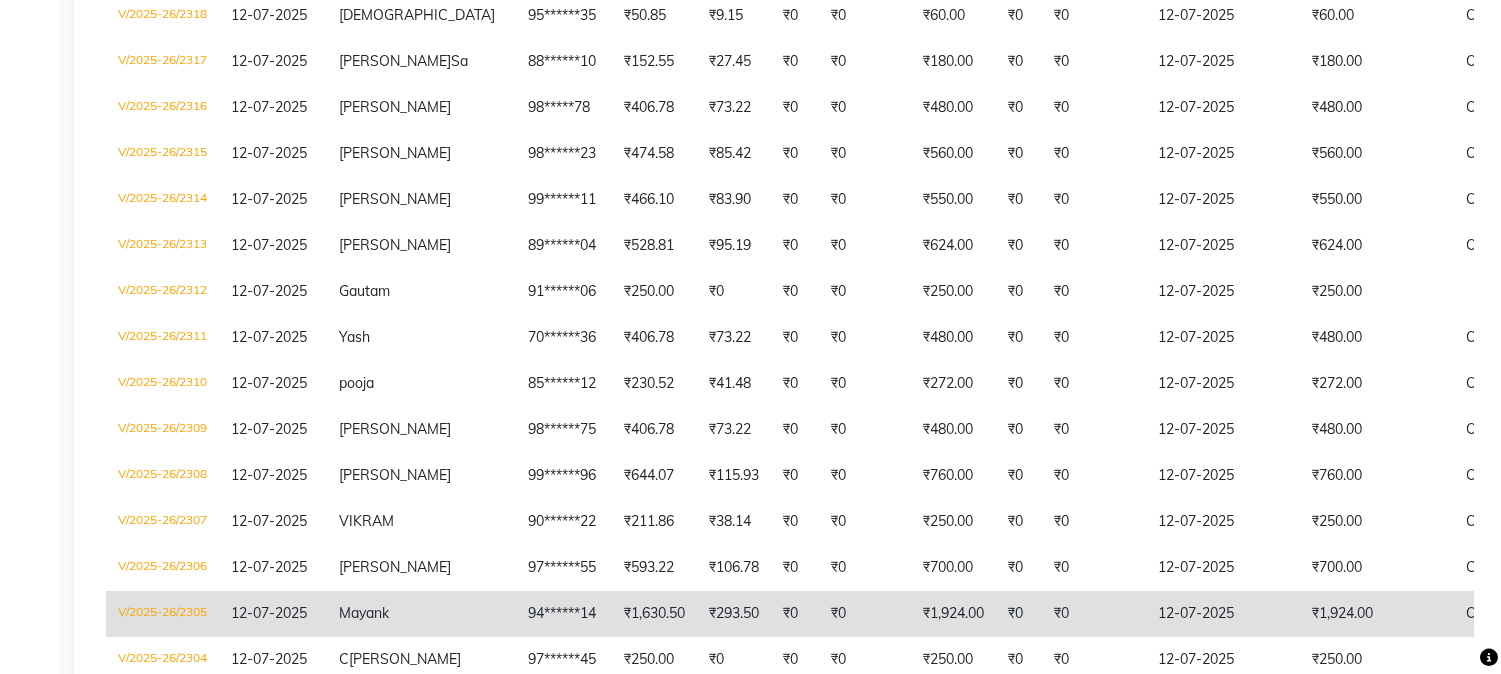 scroll, scrollTop: 961, scrollLeft: 0, axis: vertical 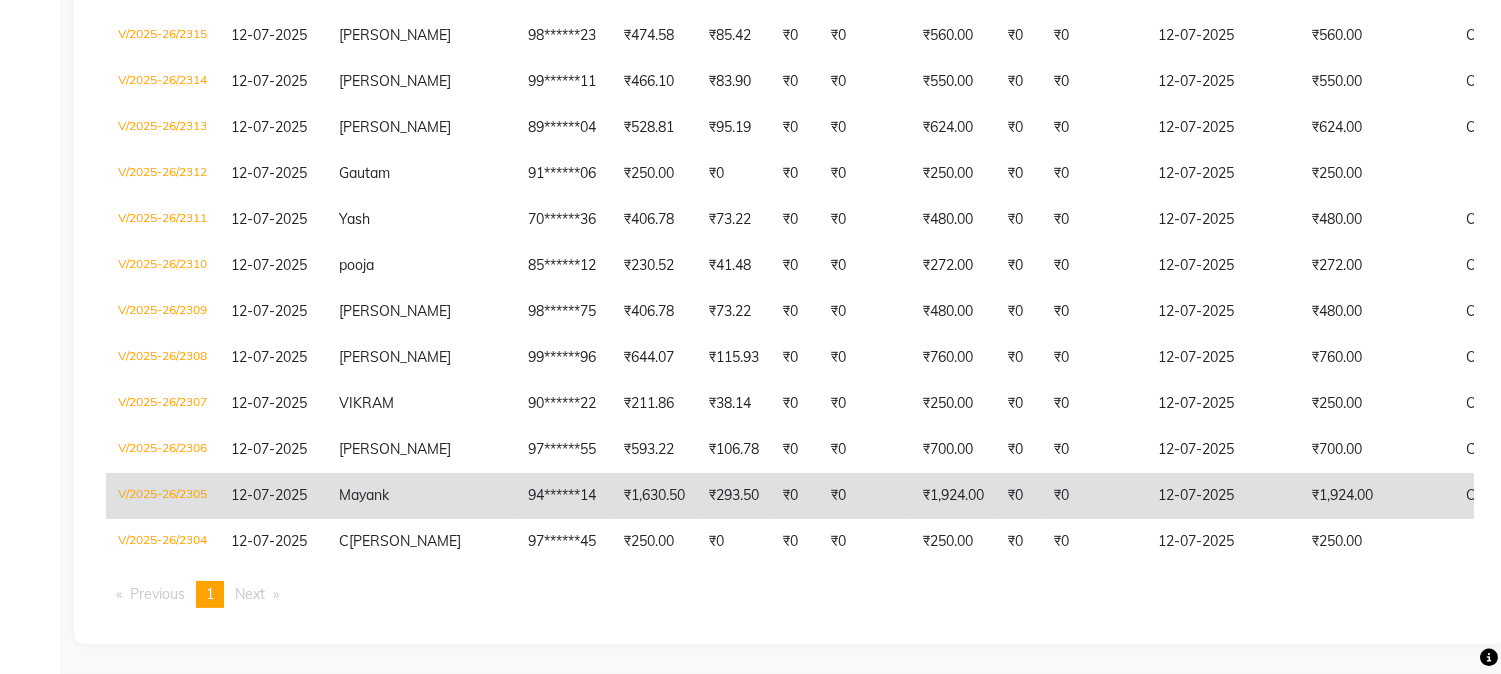click on "V/2025-26/2305" 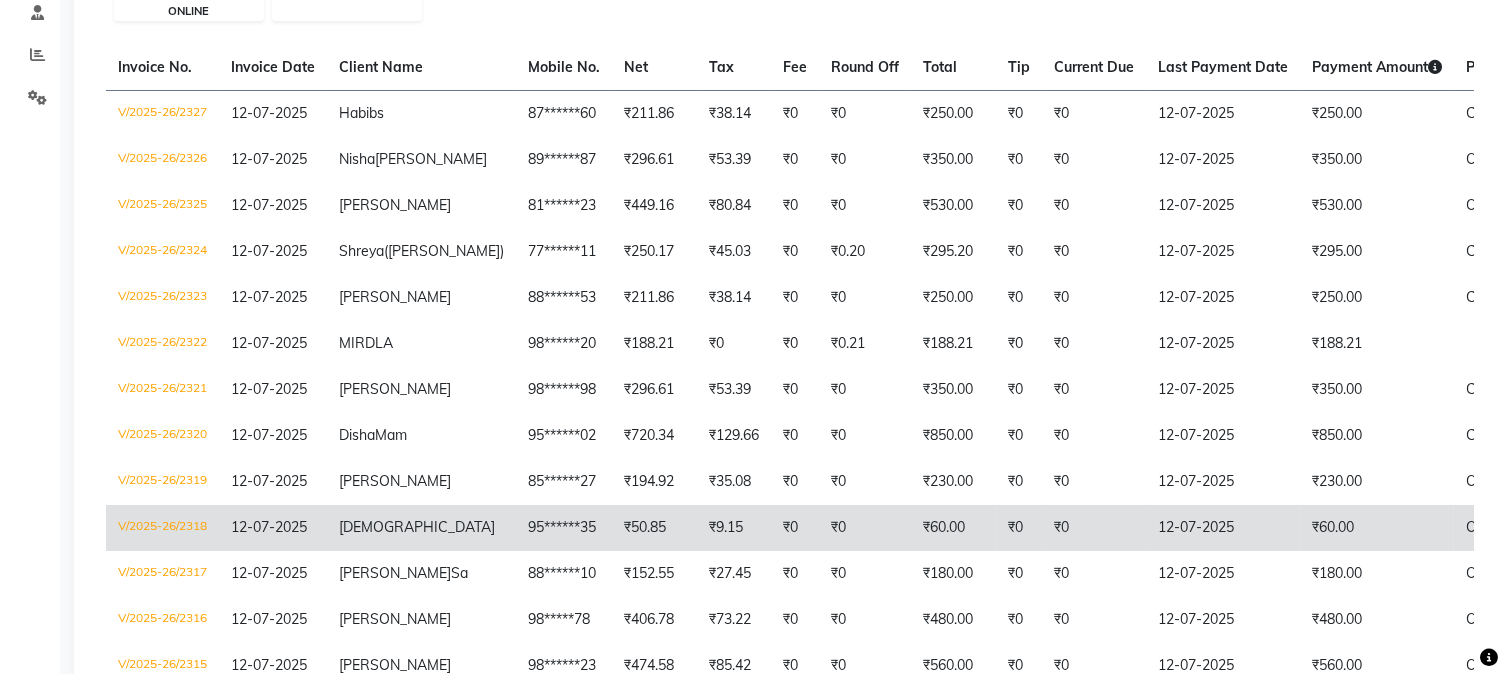 scroll, scrollTop: 294, scrollLeft: 0, axis: vertical 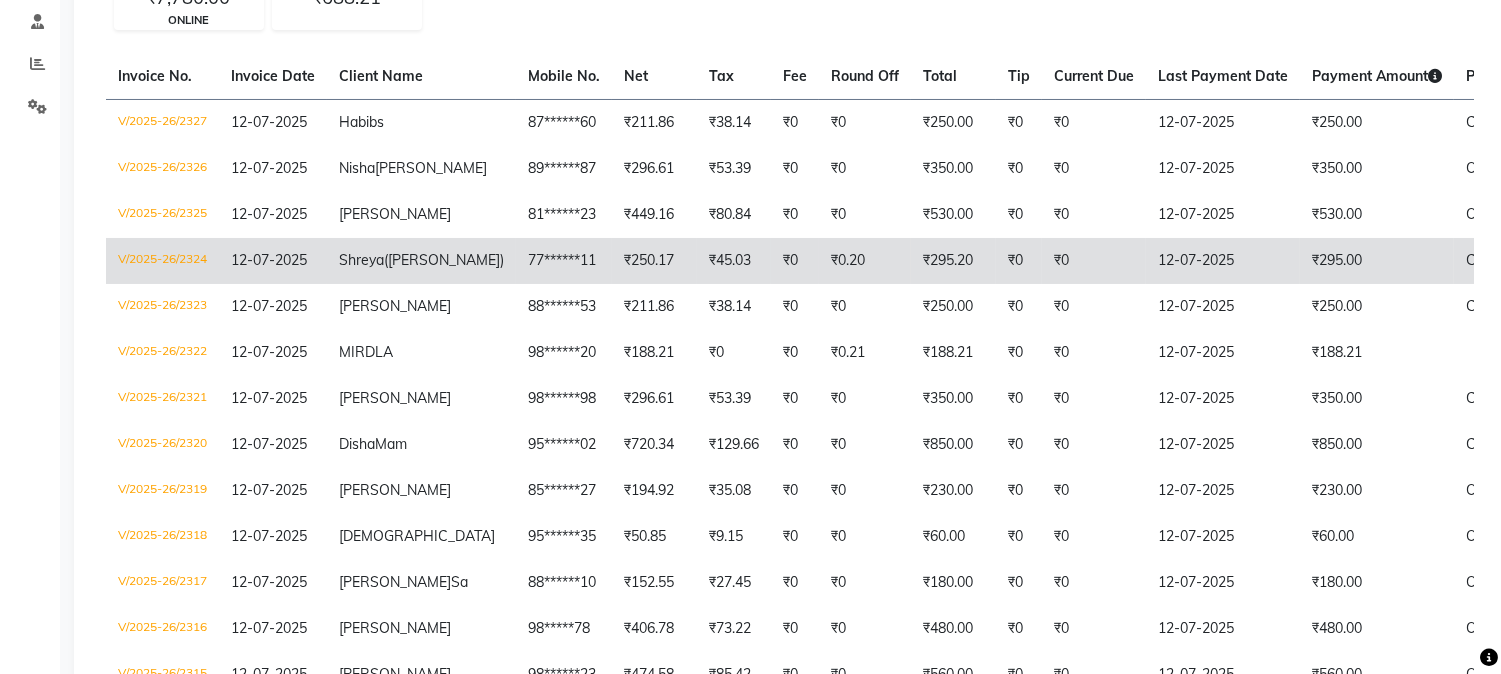 click on "V/2025-26/2324" 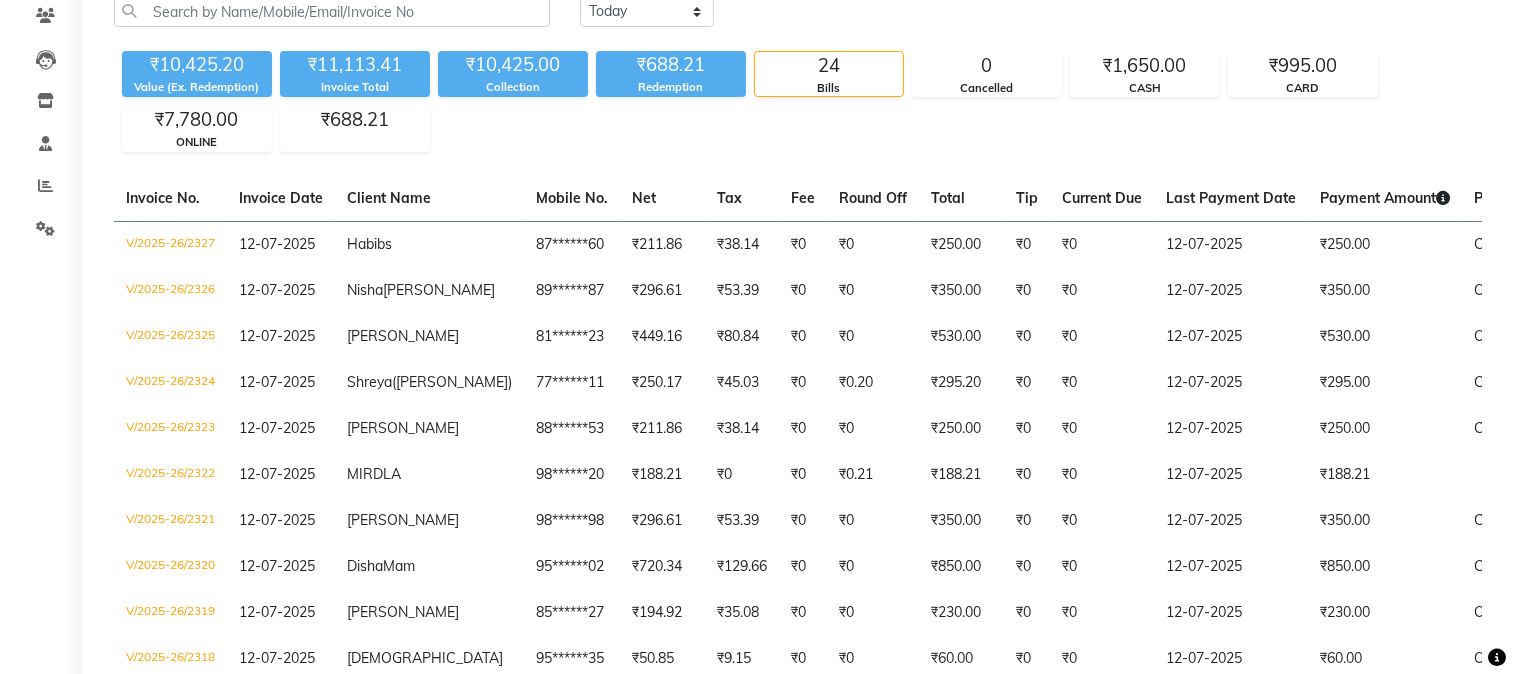 scroll, scrollTop: 0, scrollLeft: 0, axis: both 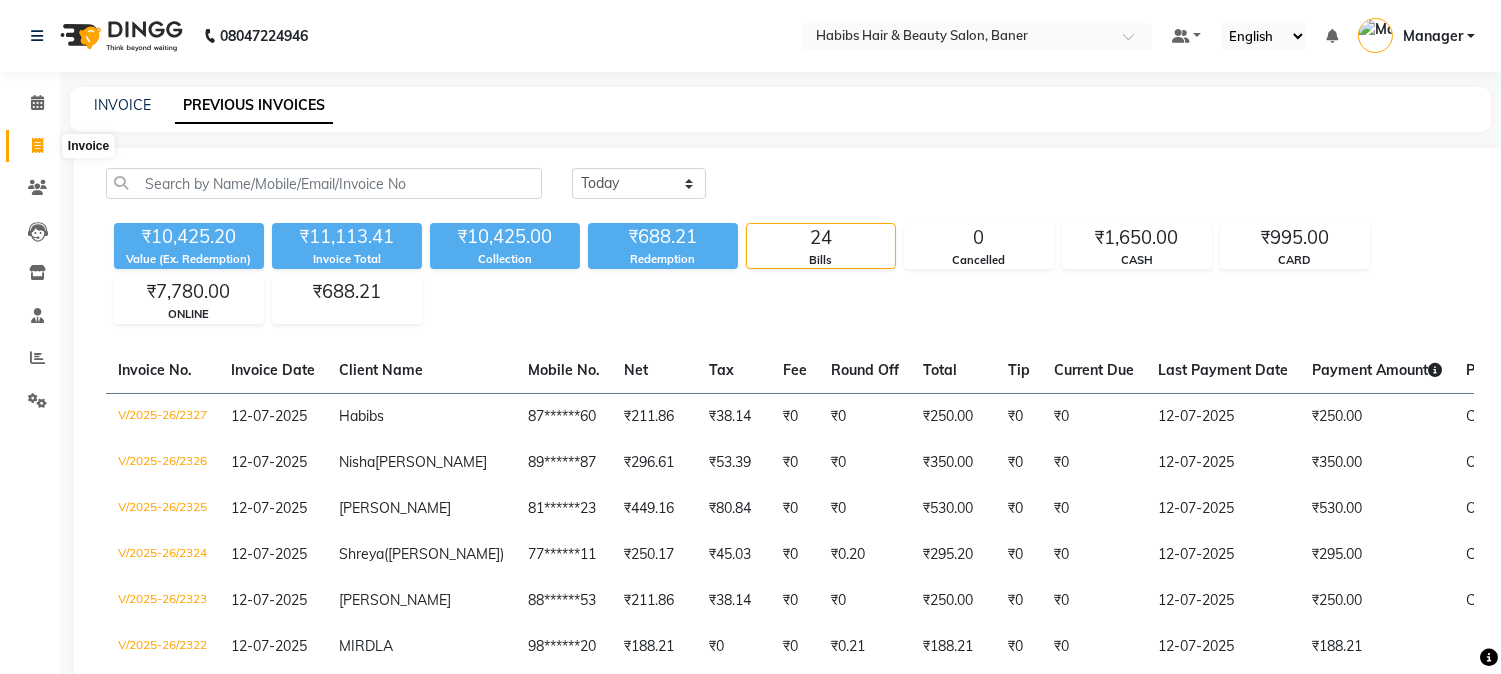click 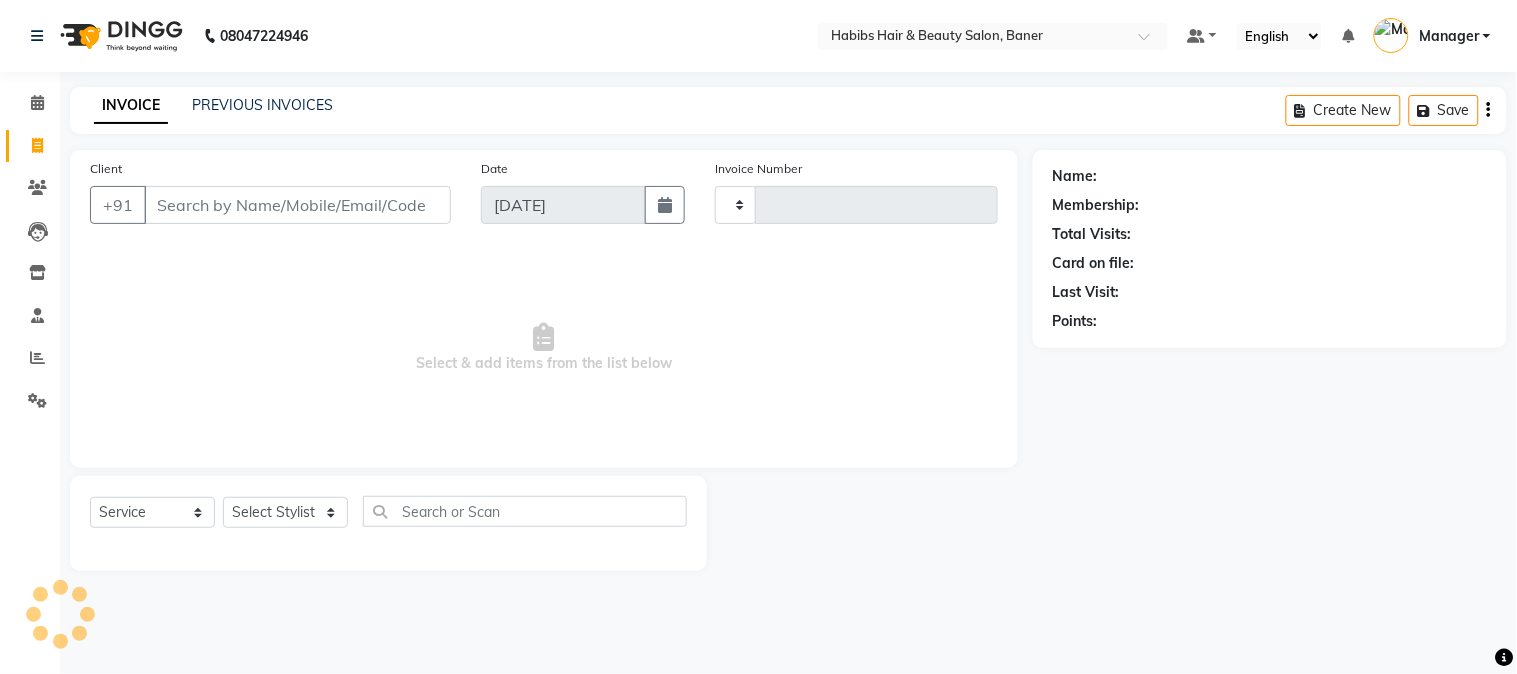 type on "2331" 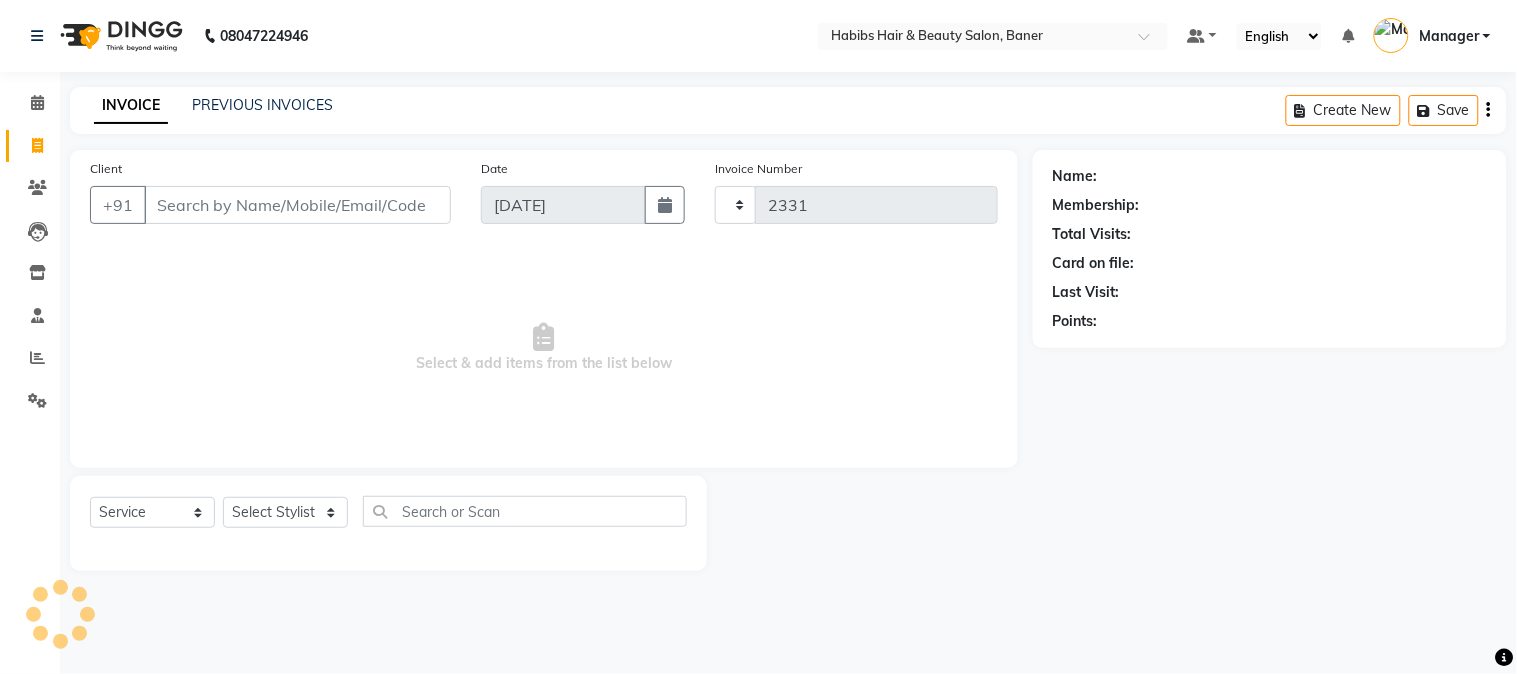 select on "5356" 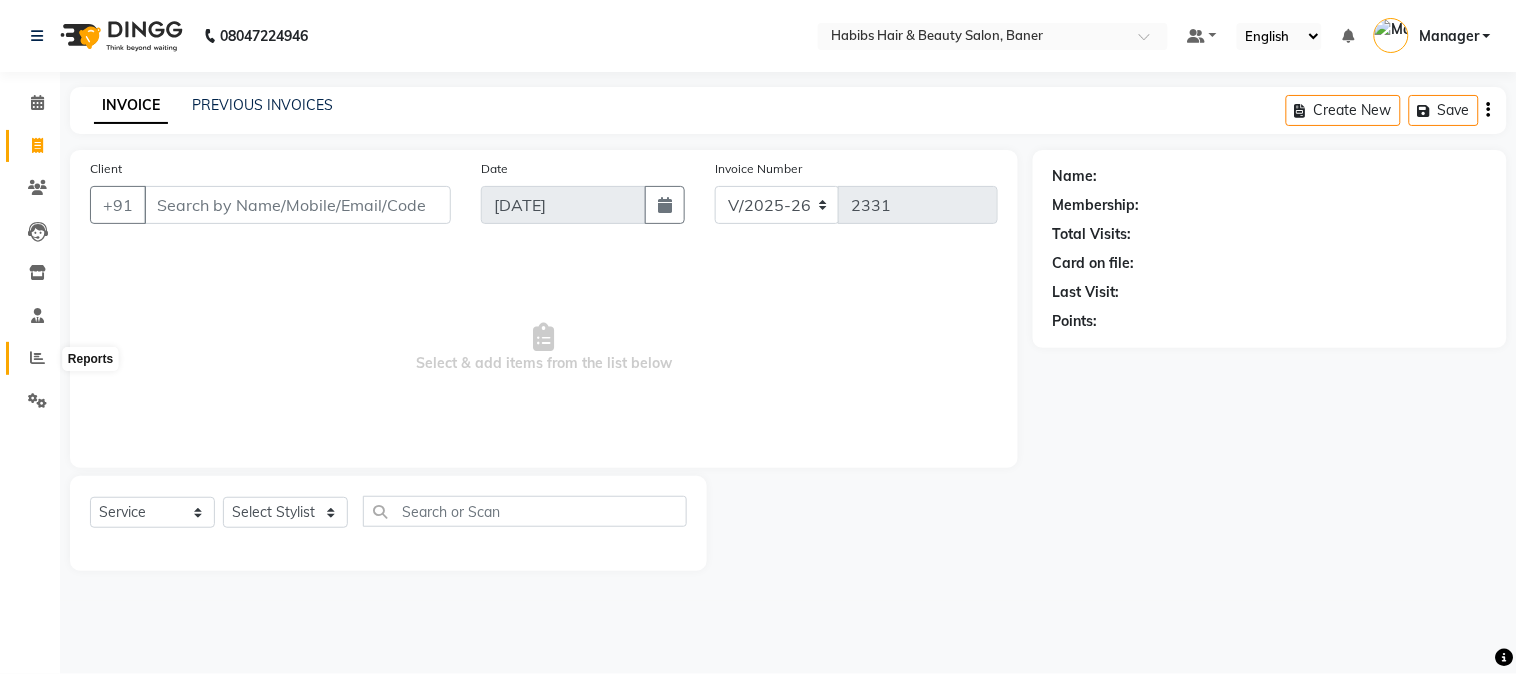 click 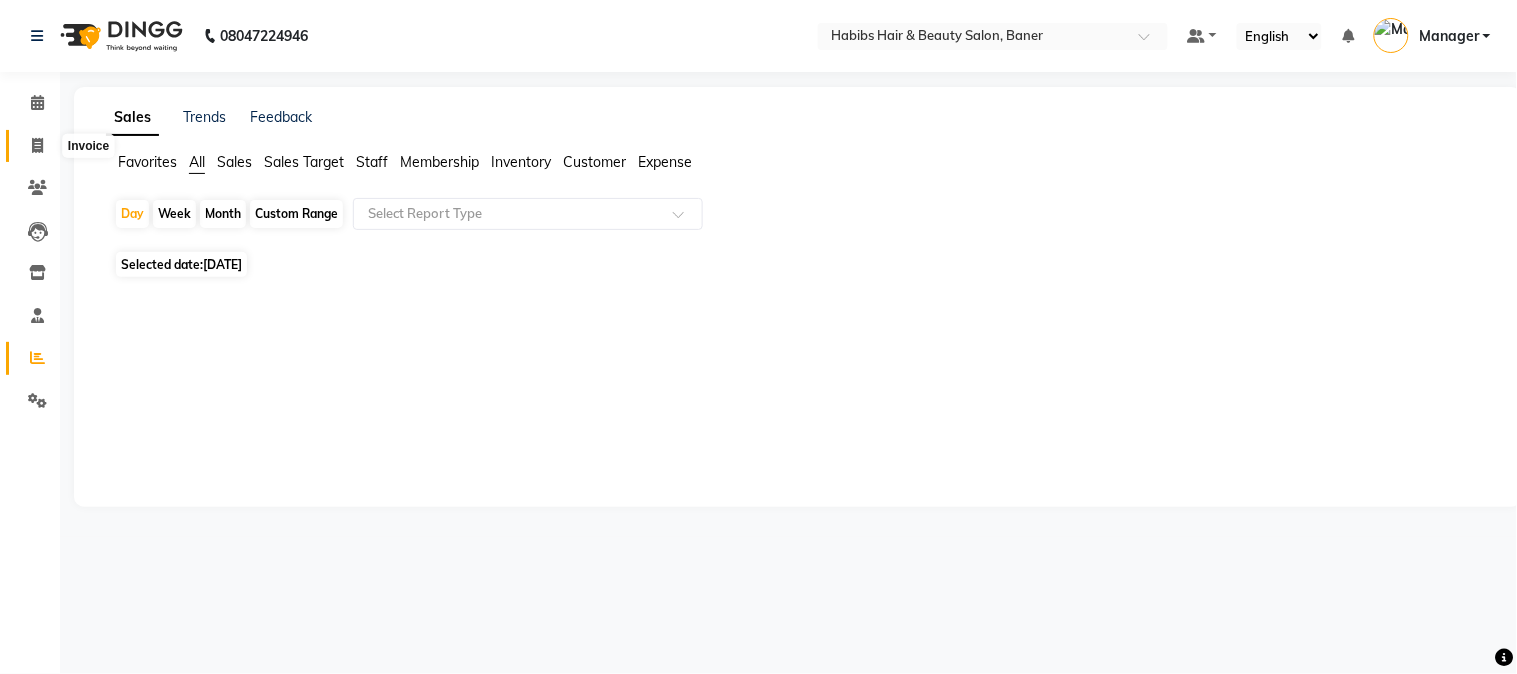 click 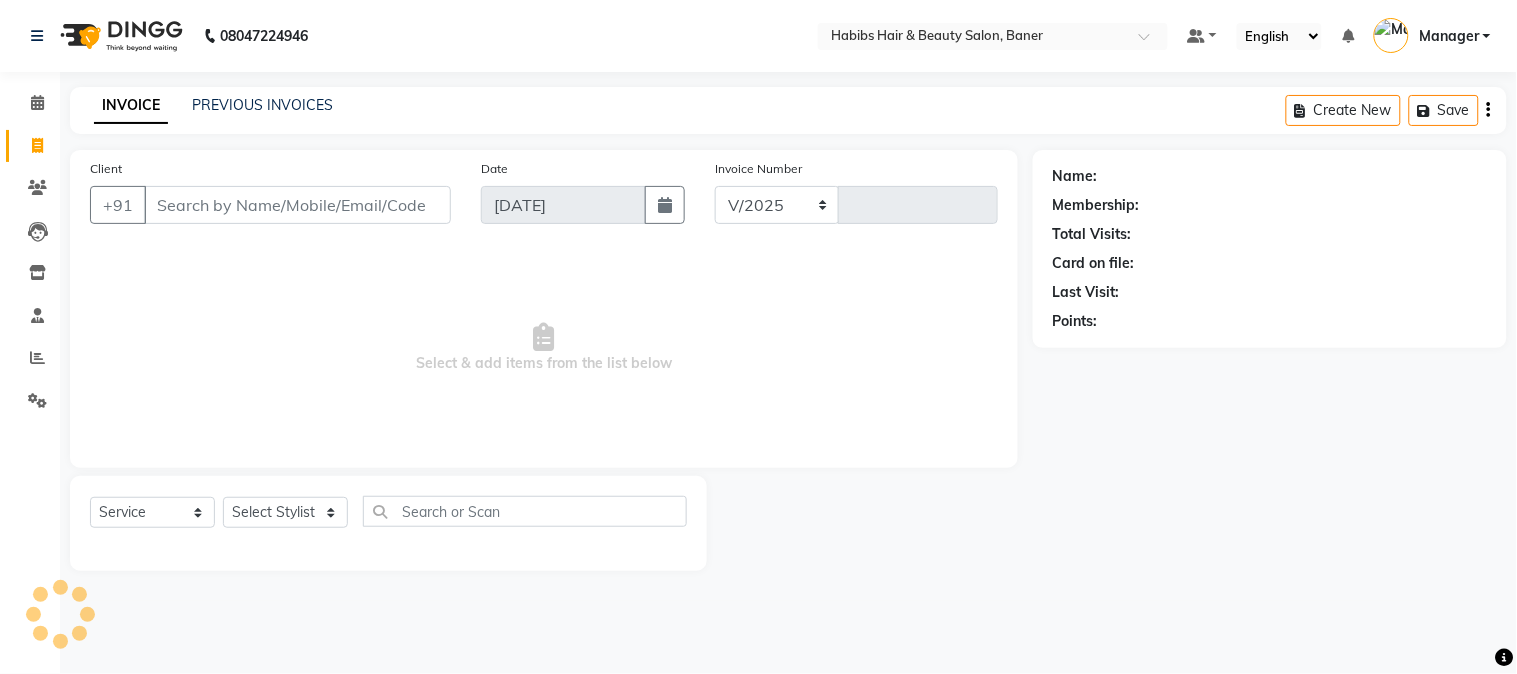 select on "5356" 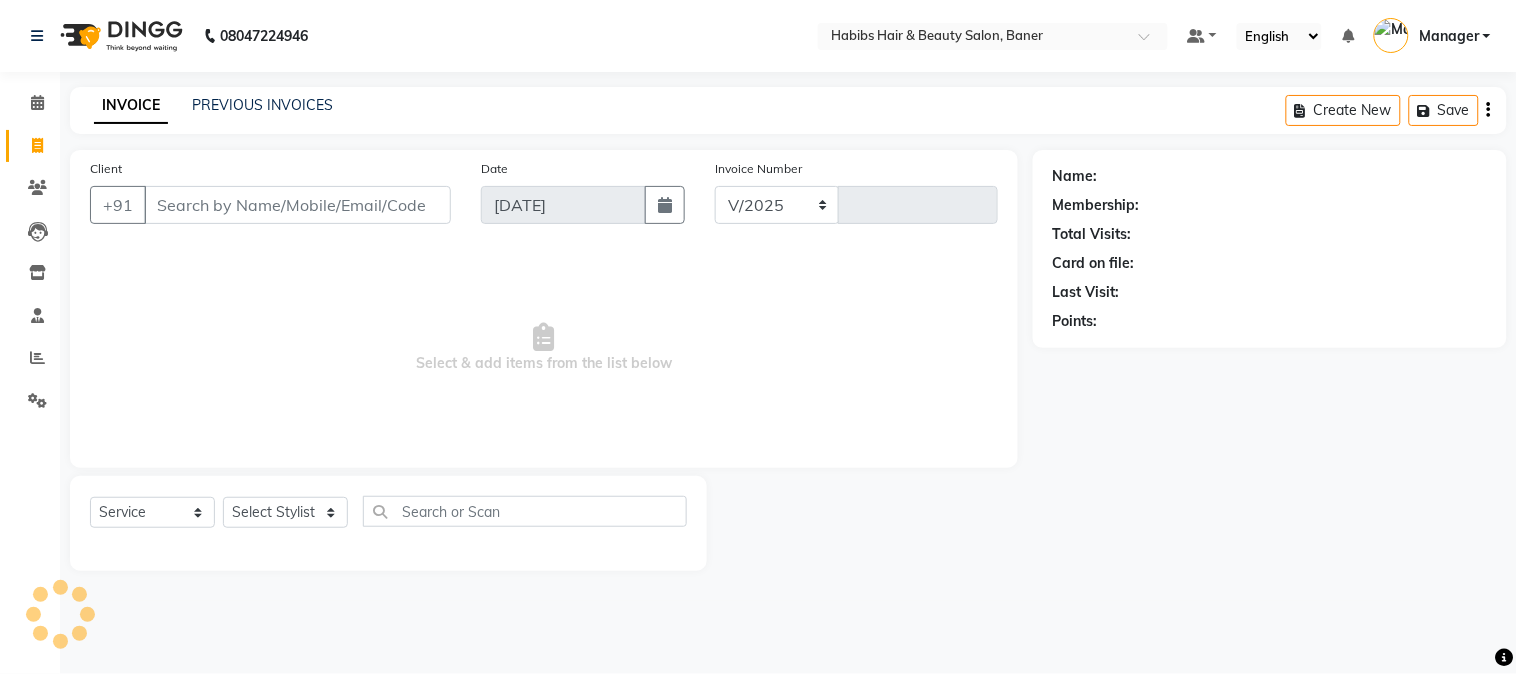 type on "2331" 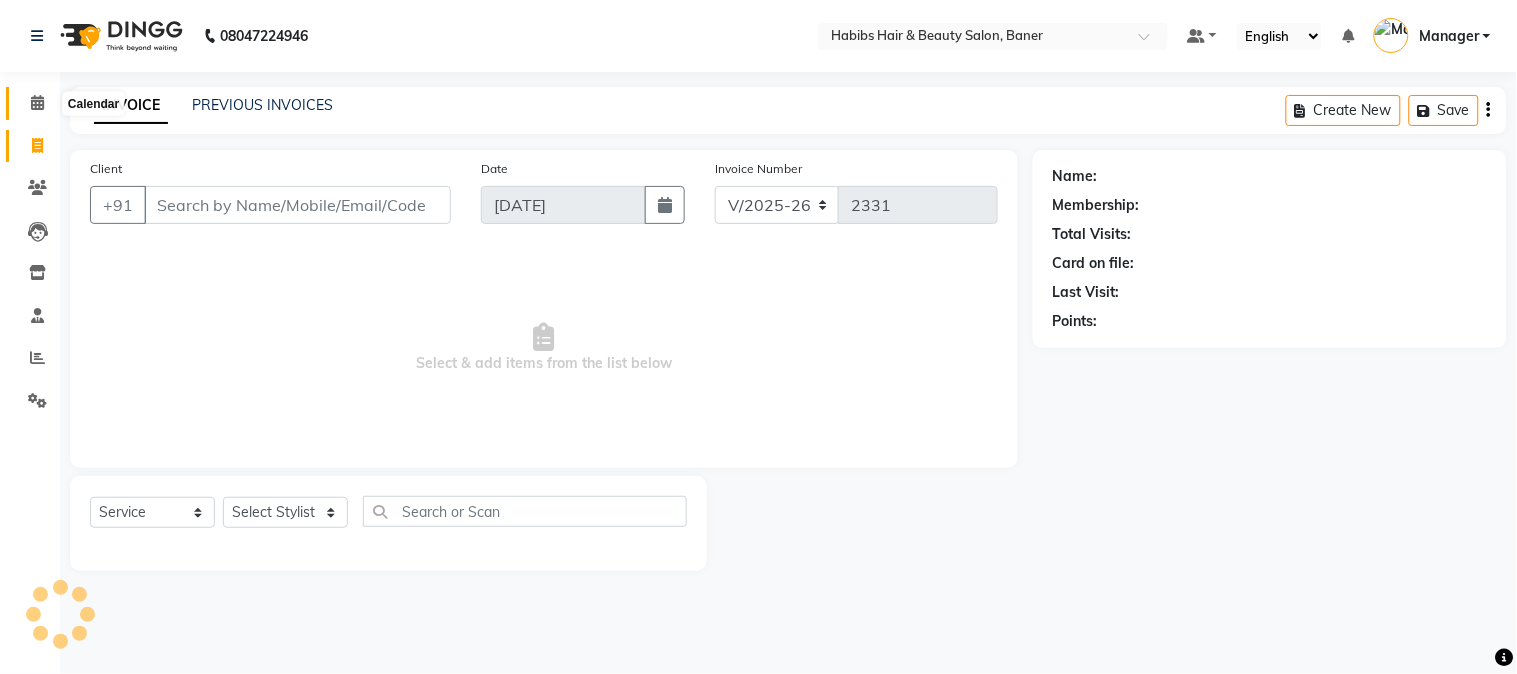 click on "Calendar" 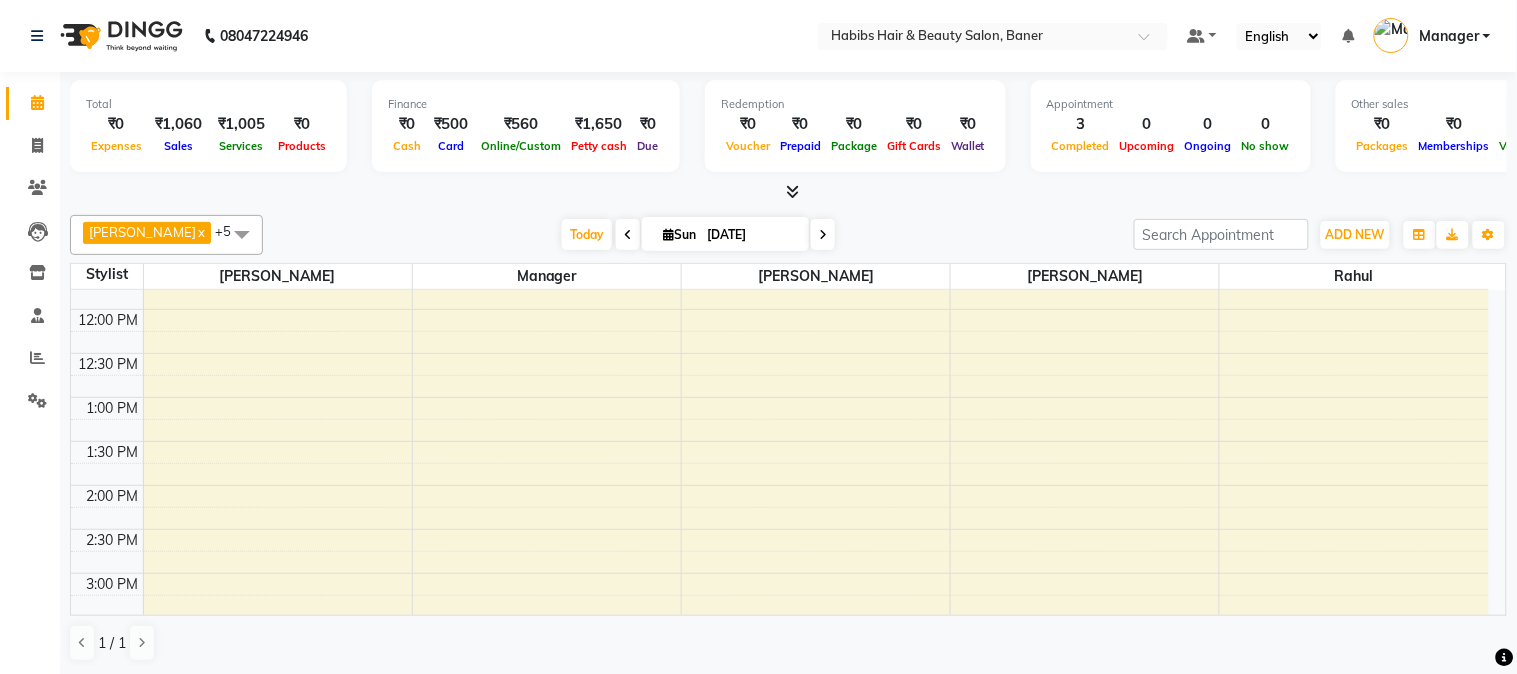 scroll, scrollTop: 333, scrollLeft: 0, axis: vertical 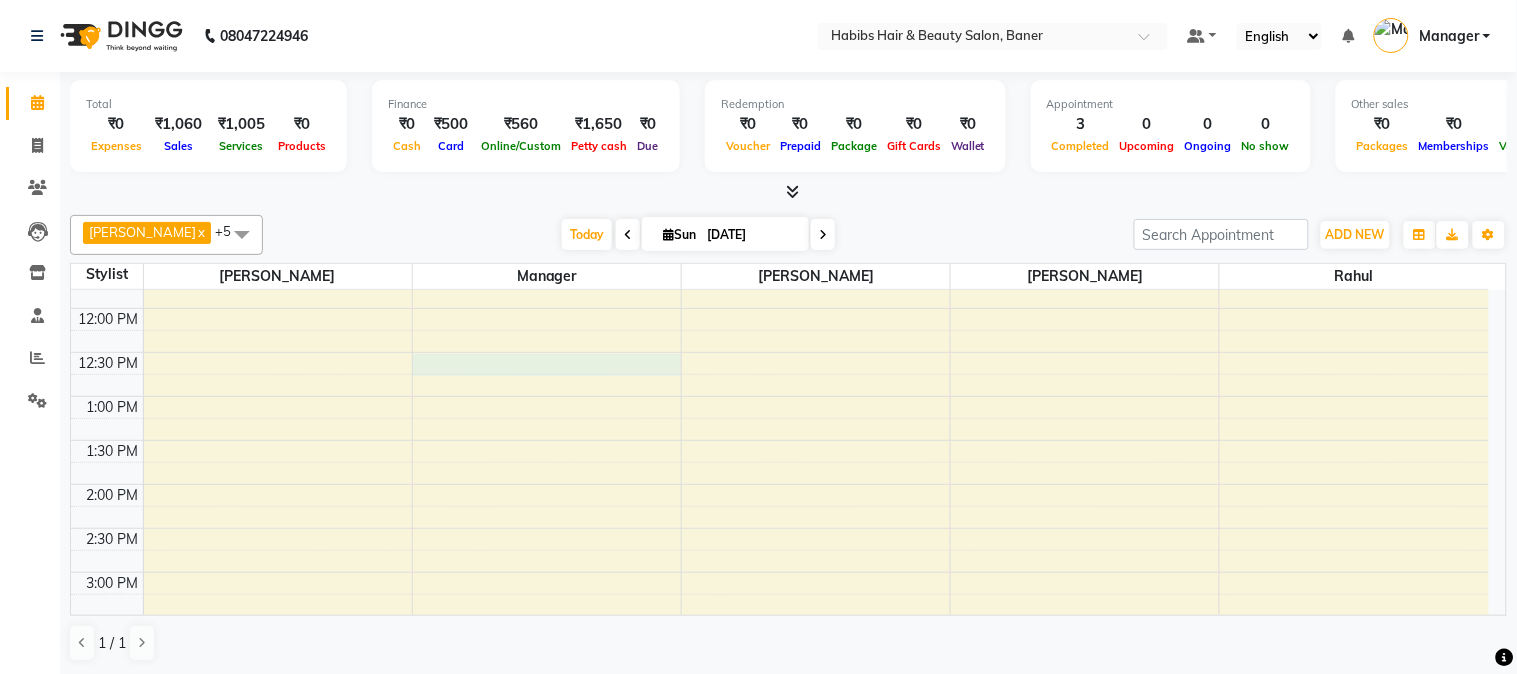 click on "8:00 AM 8:30 AM 9:00 AM 9:30 AM 10:00 AM 10:30 AM 11:00 AM 11:30 AM 12:00 PM 12:30 PM 1:00 PM 1:30 PM 2:00 PM 2:30 PM 3:00 PM 3:30 PM 4:00 PM 4:30 PM 5:00 PM 5:30 PM 6:00 PM 6:30 PM 7:00 PM 7:30 PM 8:00 PM 8:30 PM 9:00 PM 9:30 PM 10:00 PM 10:30 PM     abhay, TK01, 09:00 AM-10:00 AM, Dry Haircut Male (₹250),Beard Trimming (₹250)     Saurabh, TK02, 10:15 AM-10:45 AM, Dry Haircut Male (₹250)     Ameen, TK03, 10:50 AM-11:20 AM, Beard Sheving (₹300)" at bounding box center (780, 616) 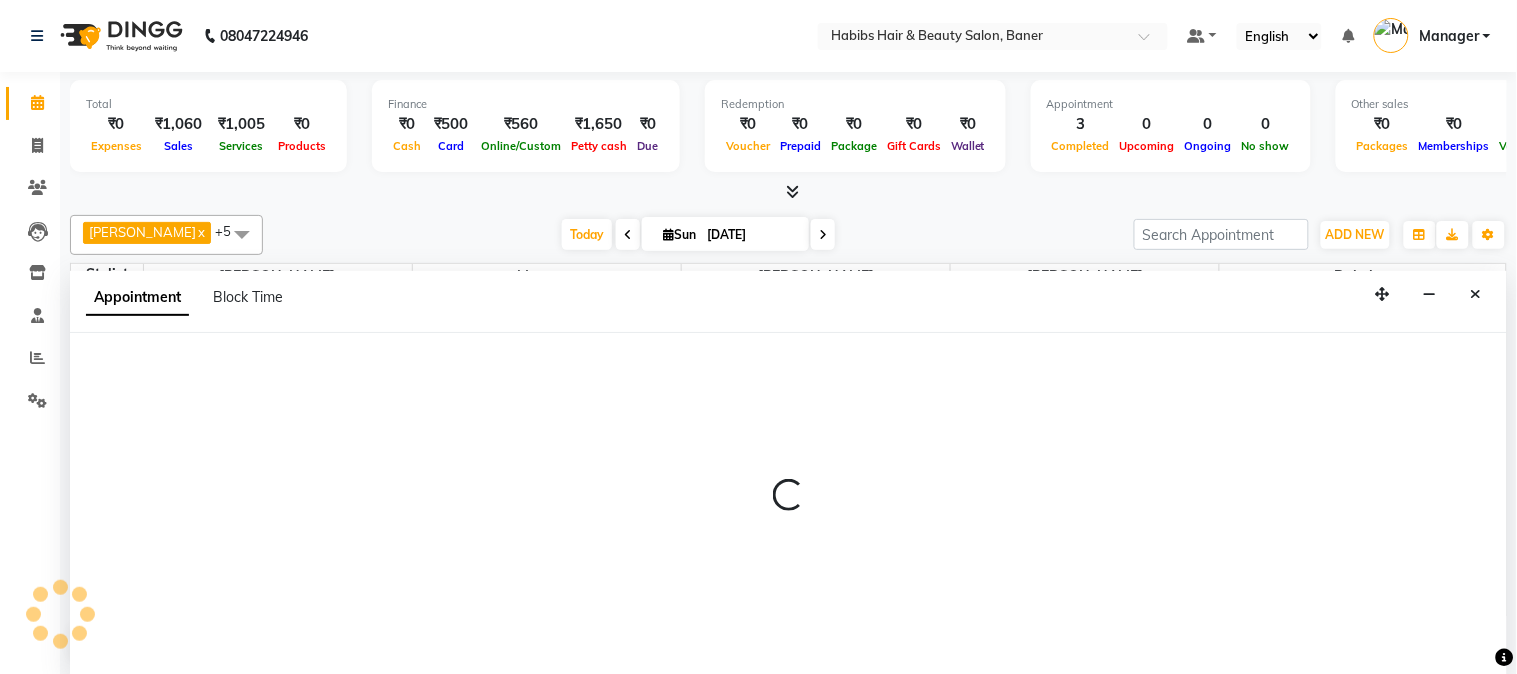 select on "35759" 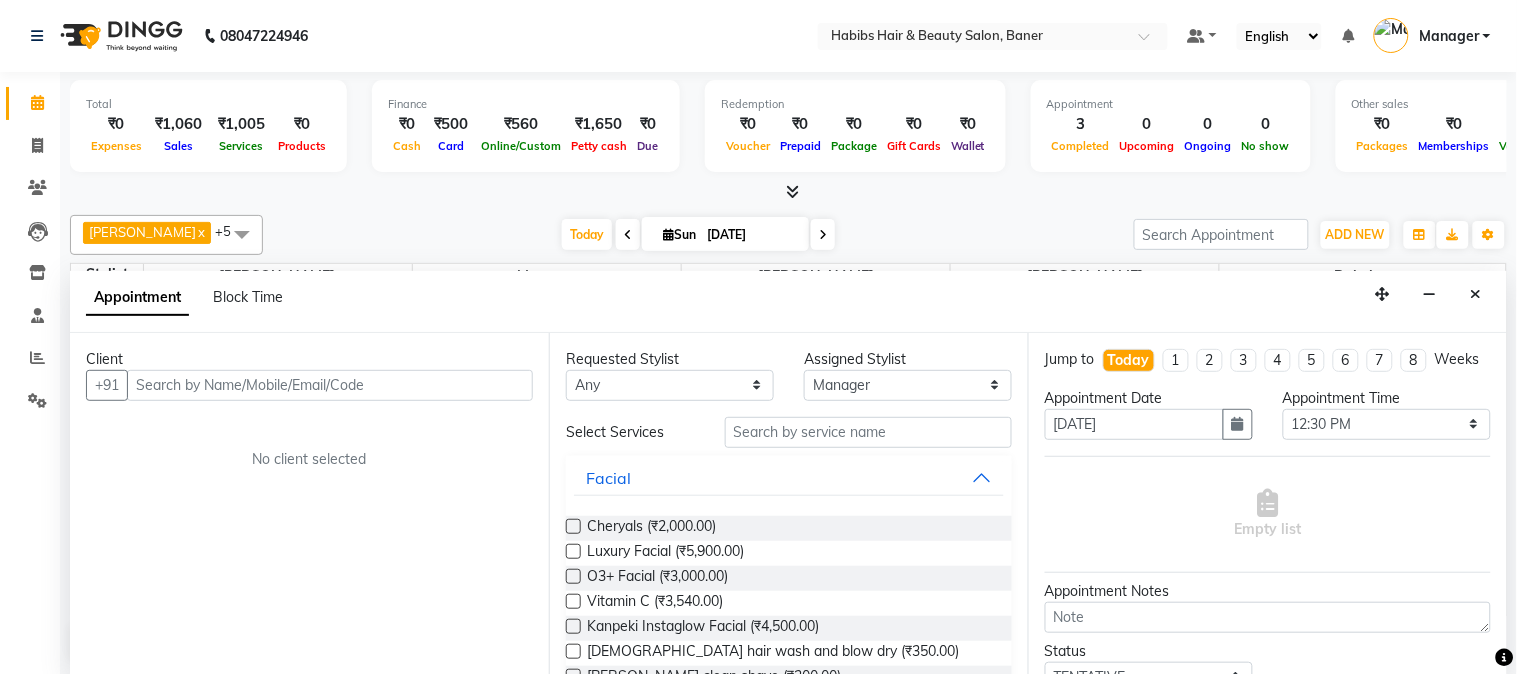 click at bounding box center [330, 385] 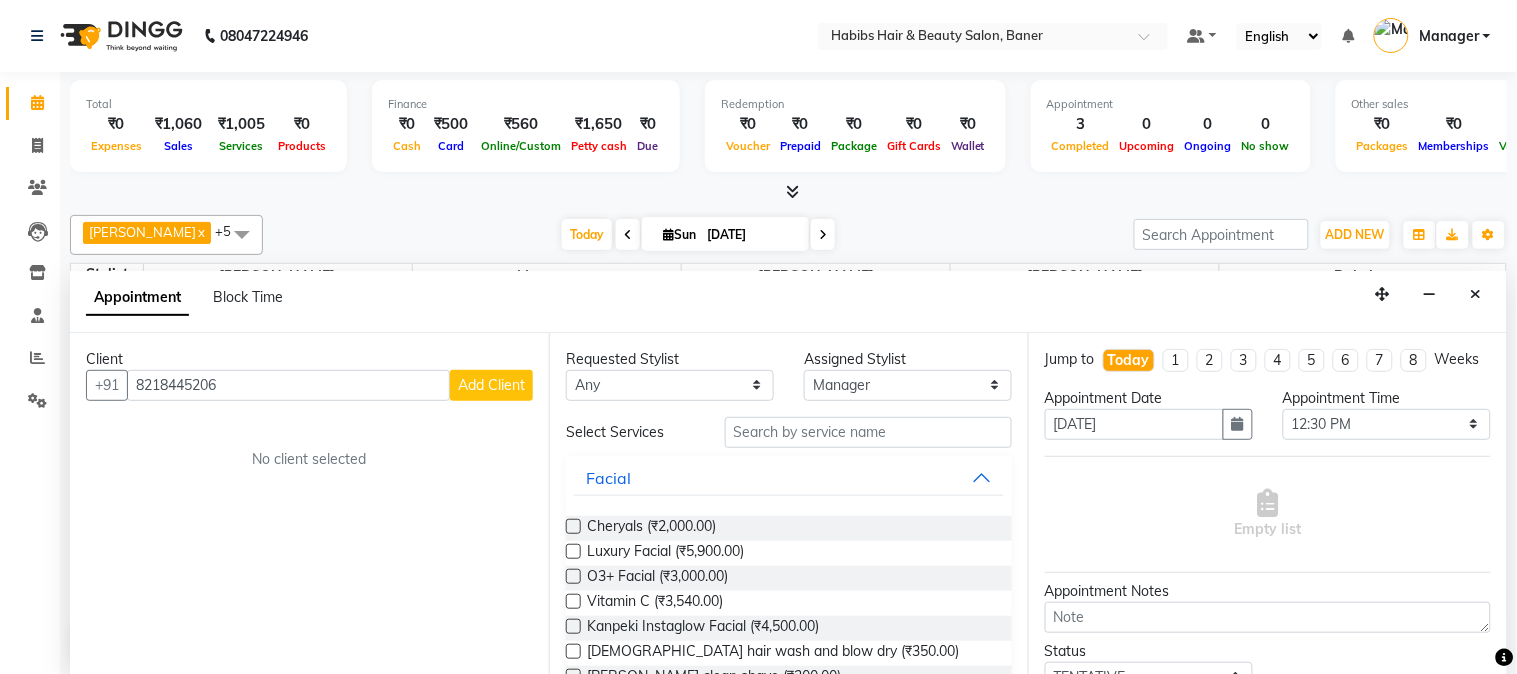 type on "8218445206" 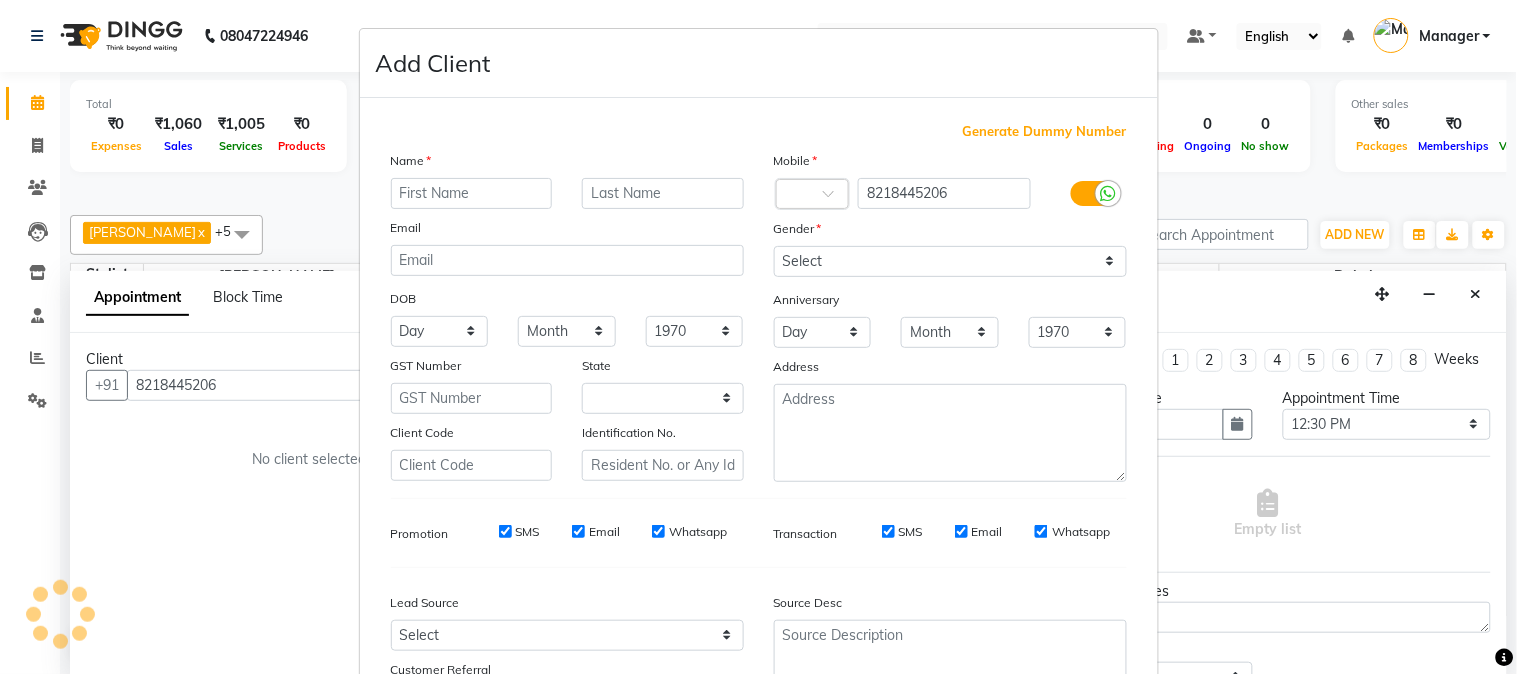 select on "22" 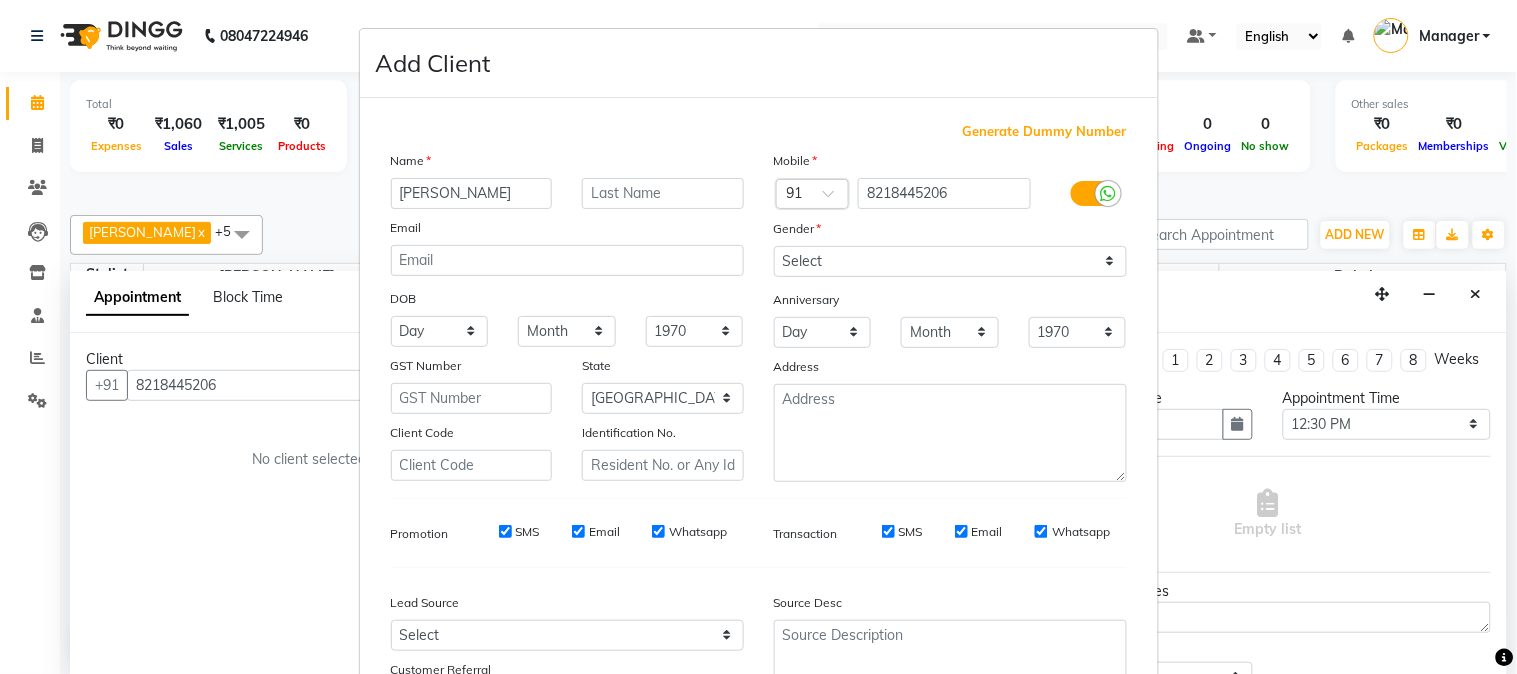 type on "Suryansh" 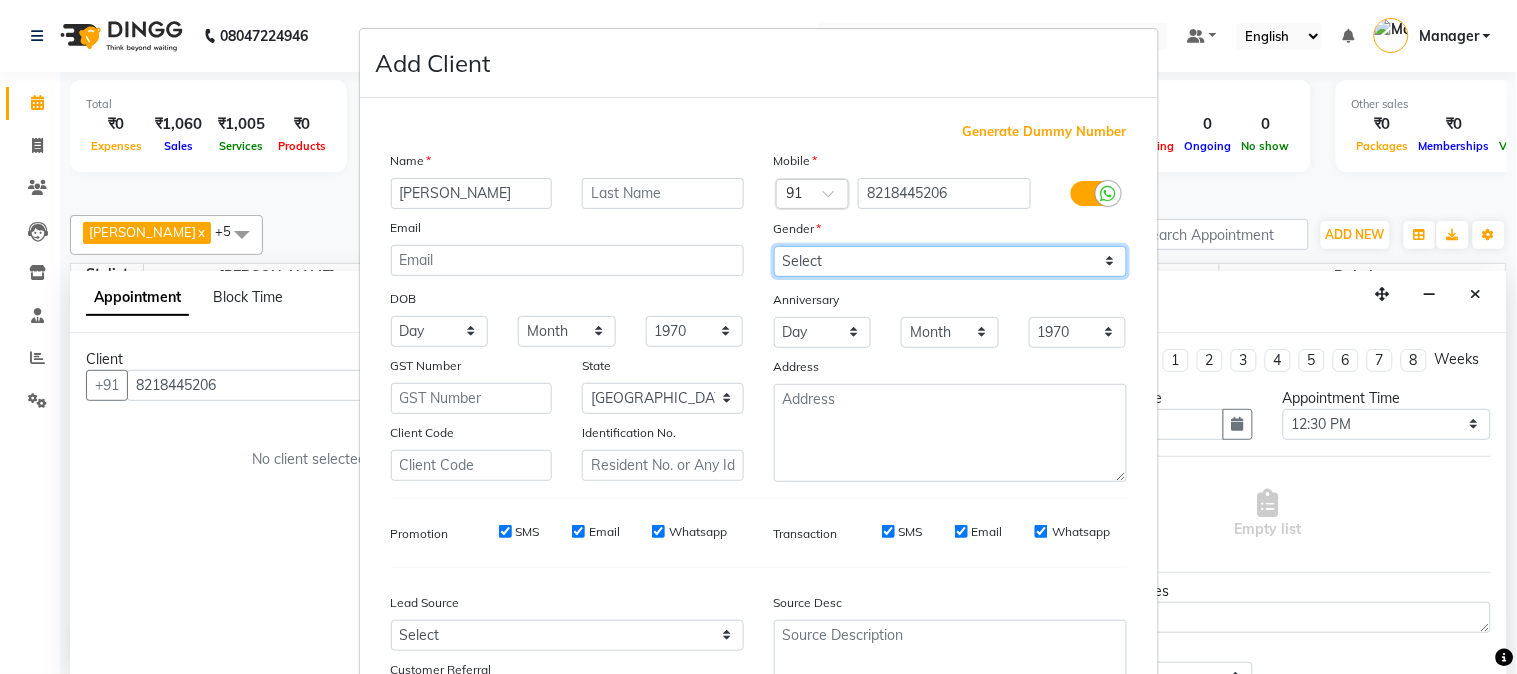 drag, startPoint x: 801, startPoint y: 258, endPoint x: 801, endPoint y: 270, distance: 12 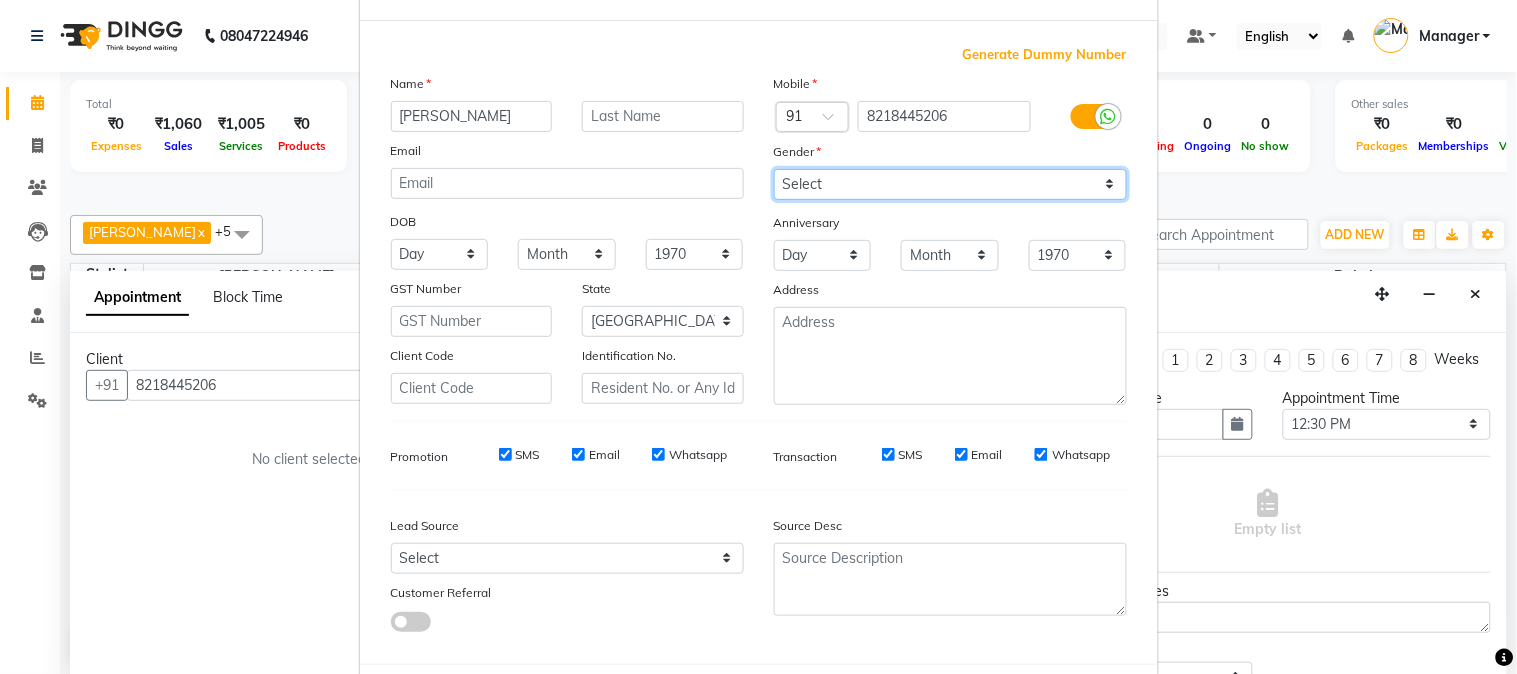 scroll, scrollTop: 176, scrollLeft: 0, axis: vertical 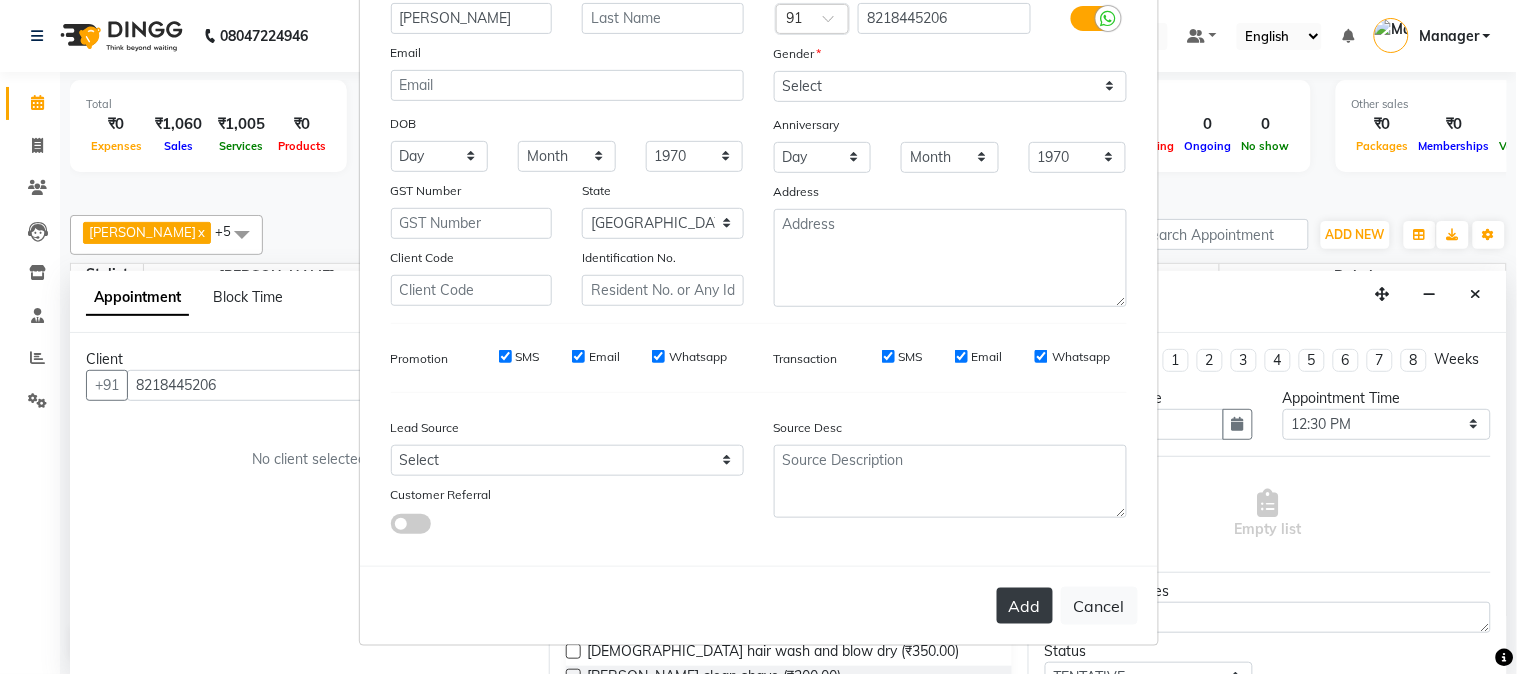 click on "Add" at bounding box center (1025, 606) 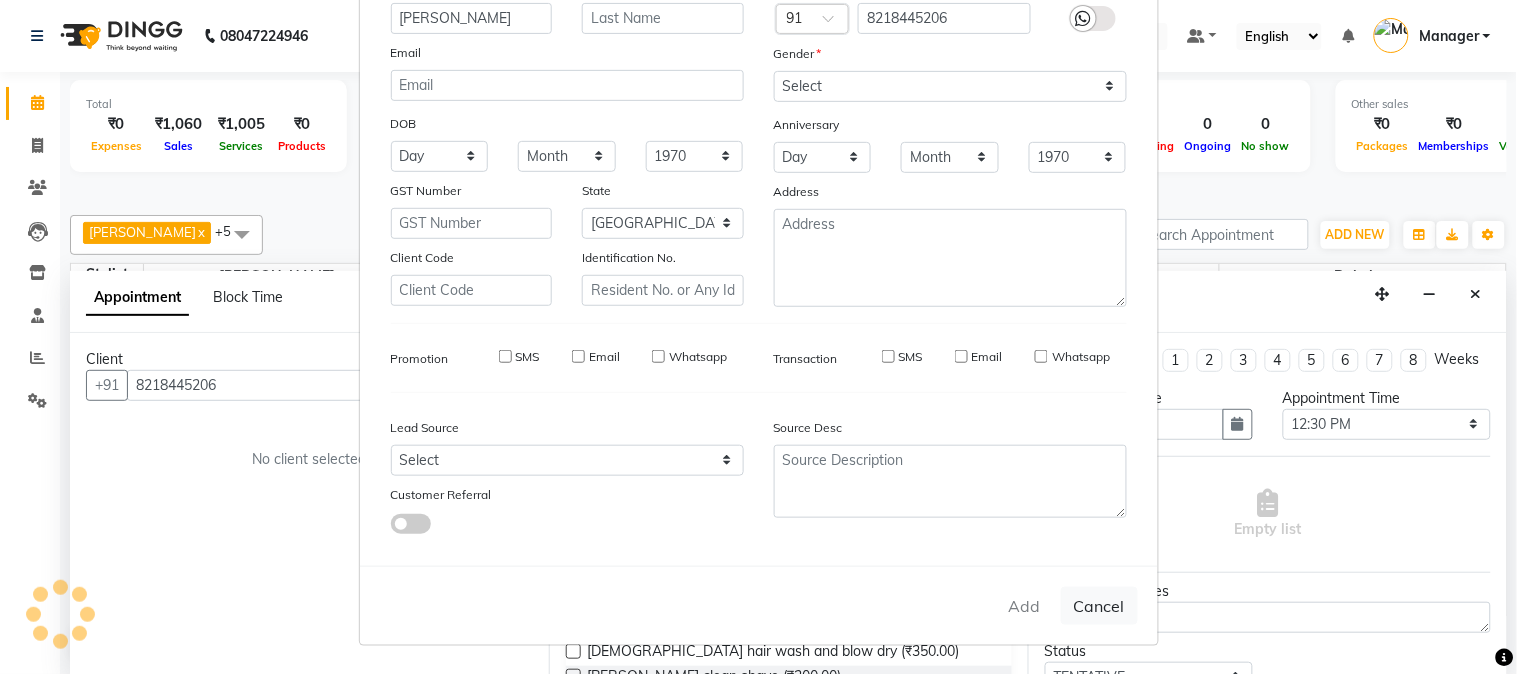 type on "82******06" 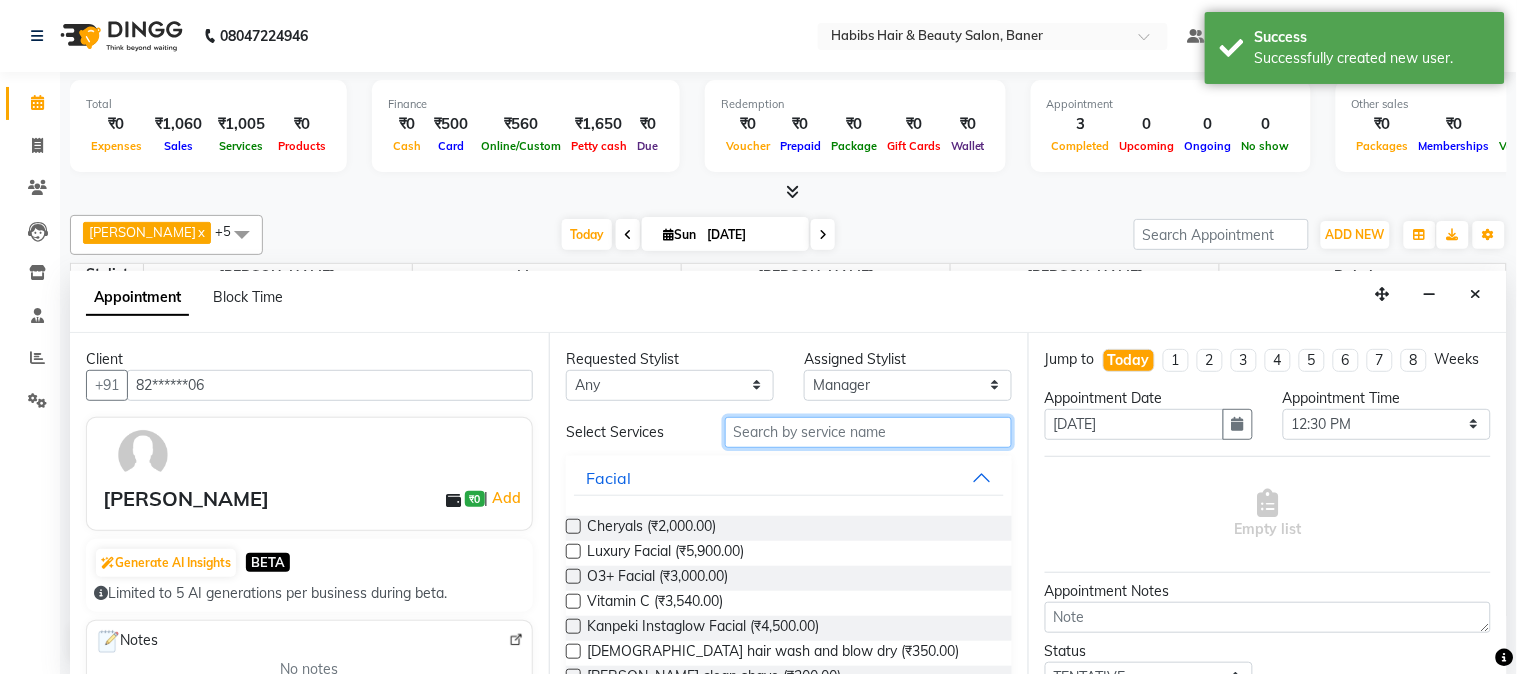 click at bounding box center [868, 432] 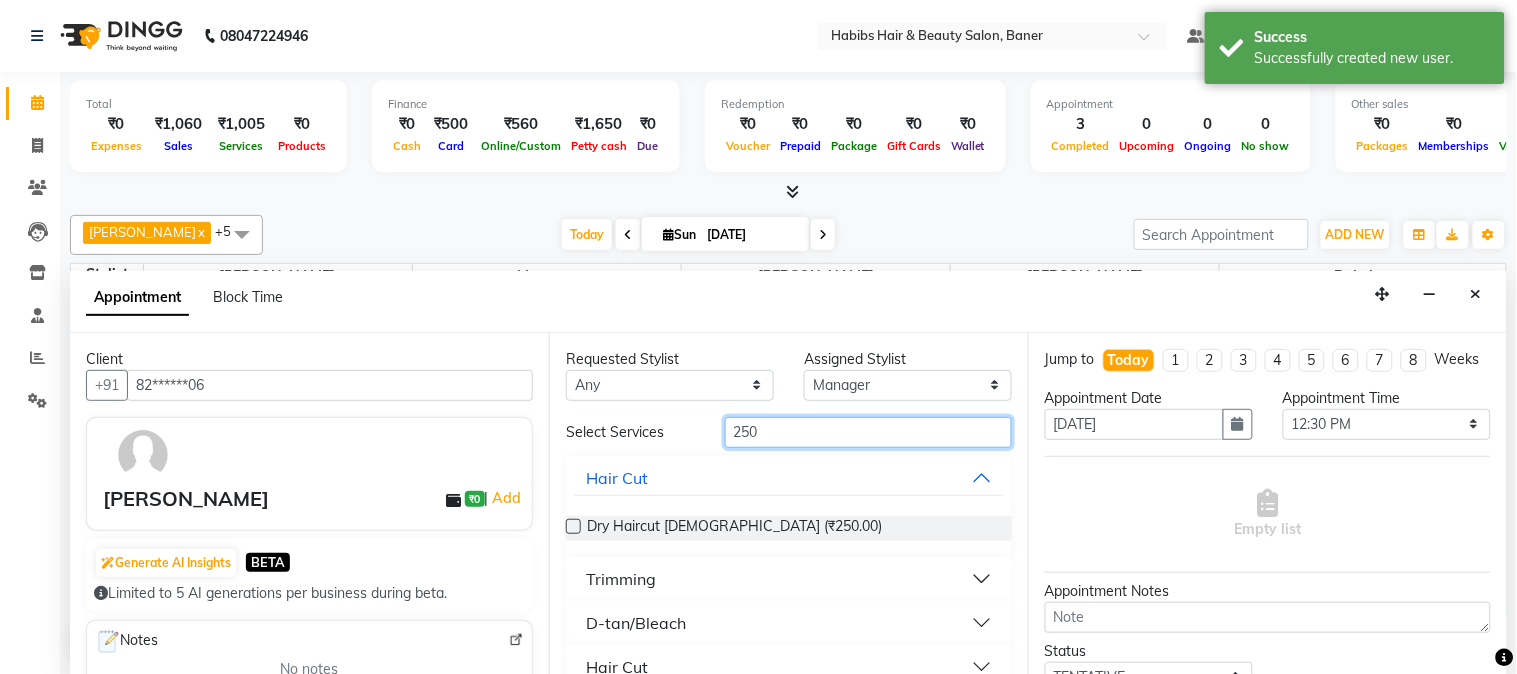type on "250" 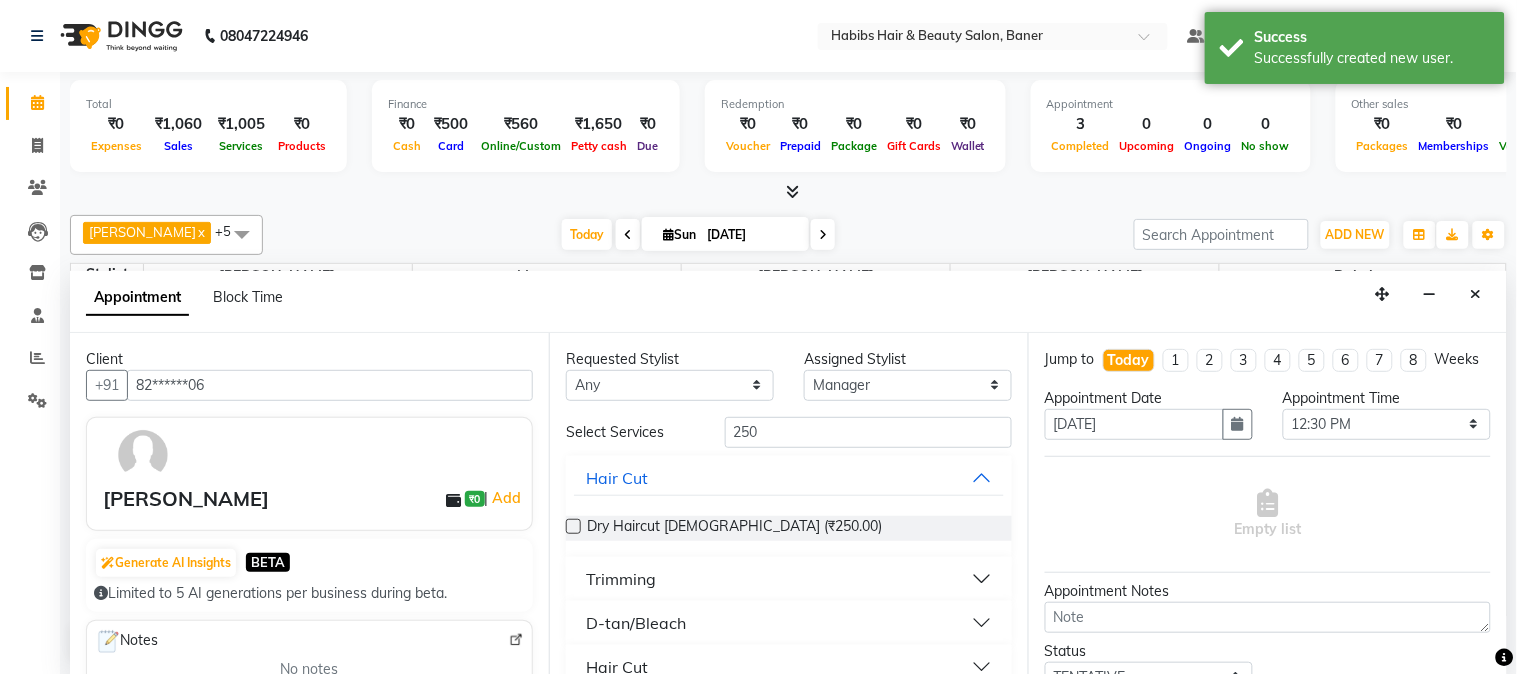 click at bounding box center [573, 526] 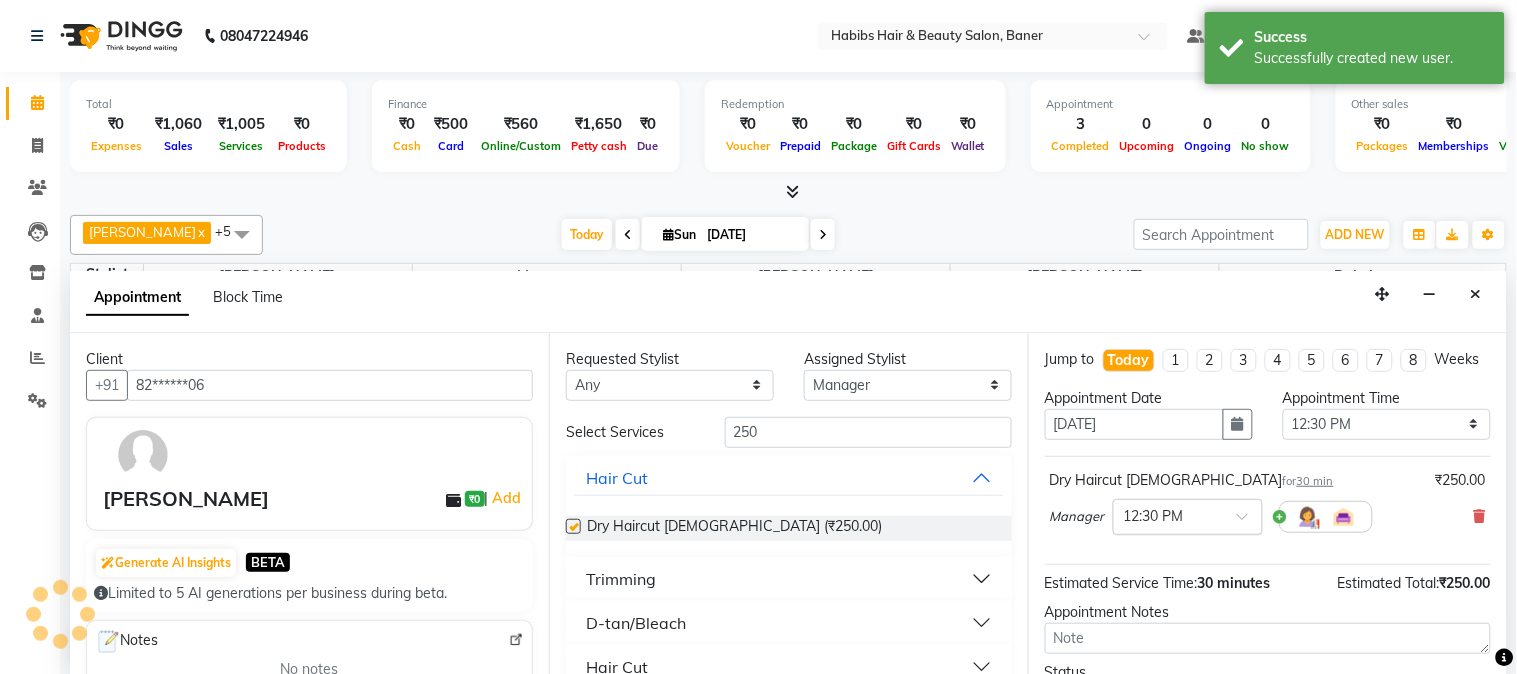 checkbox on "false" 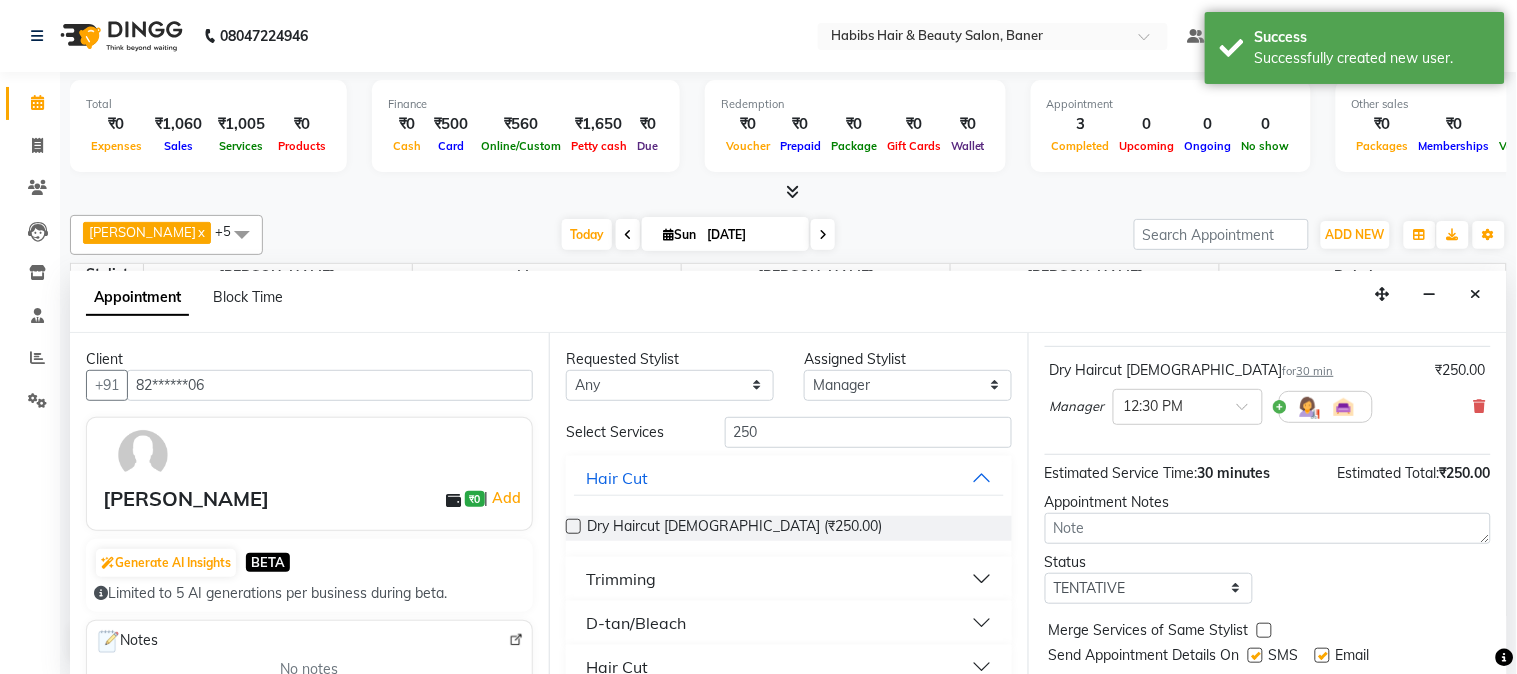 scroll, scrollTop: 184, scrollLeft: 0, axis: vertical 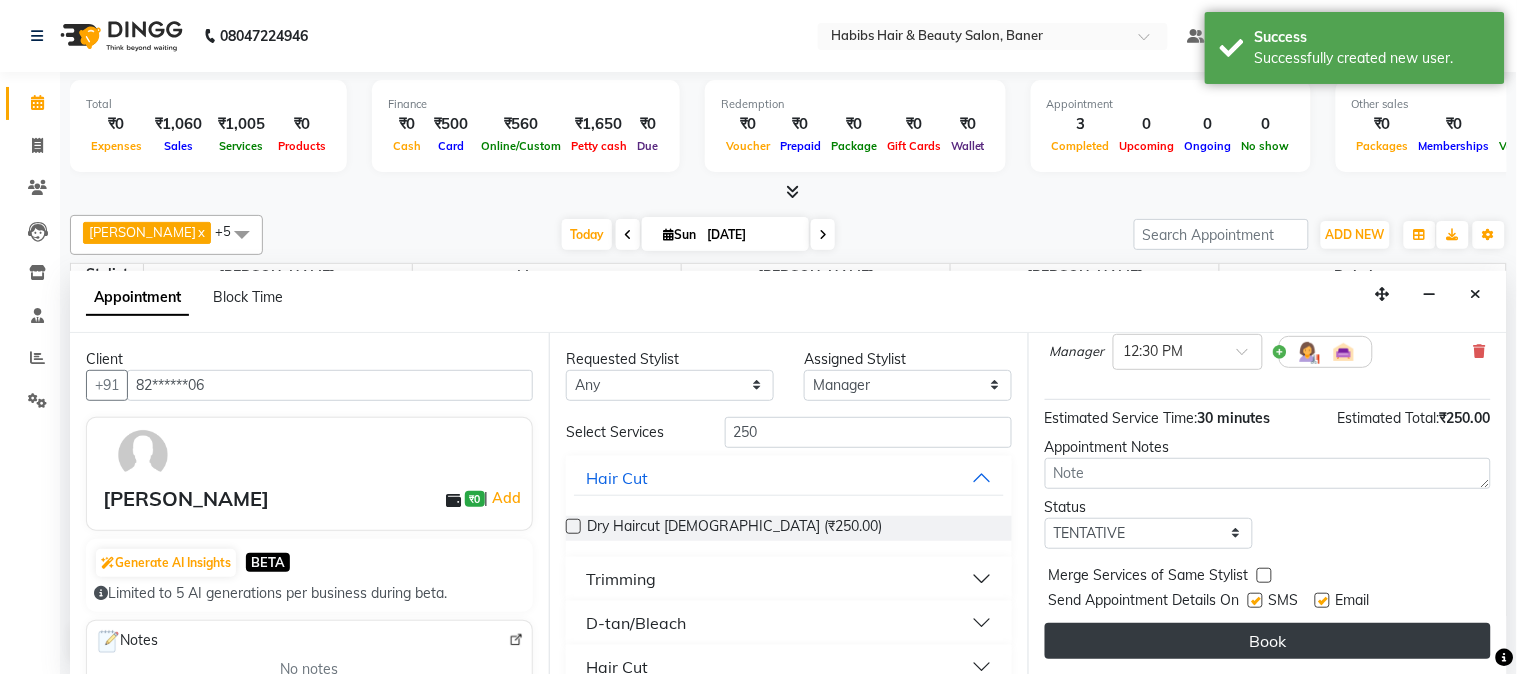 click on "Book" at bounding box center [1268, 641] 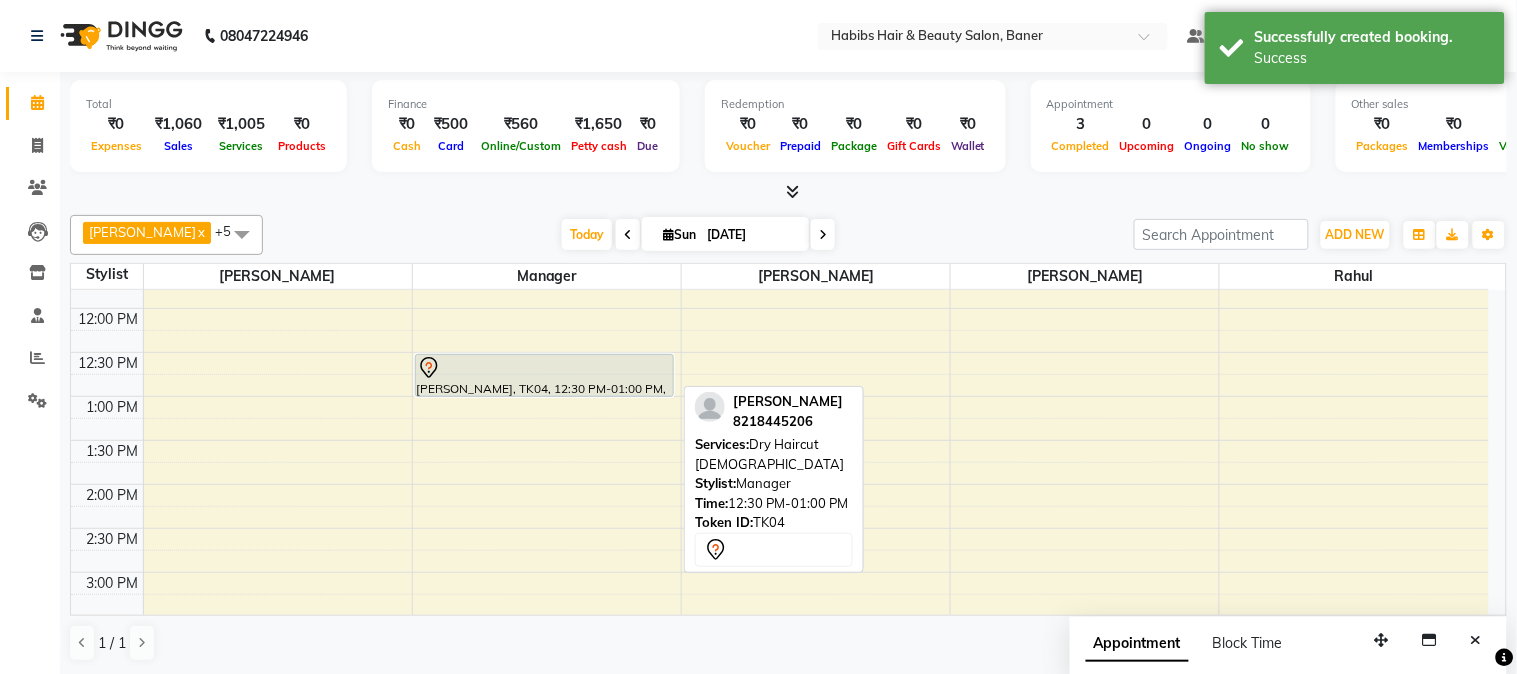 click at bounding box center (544, 368) 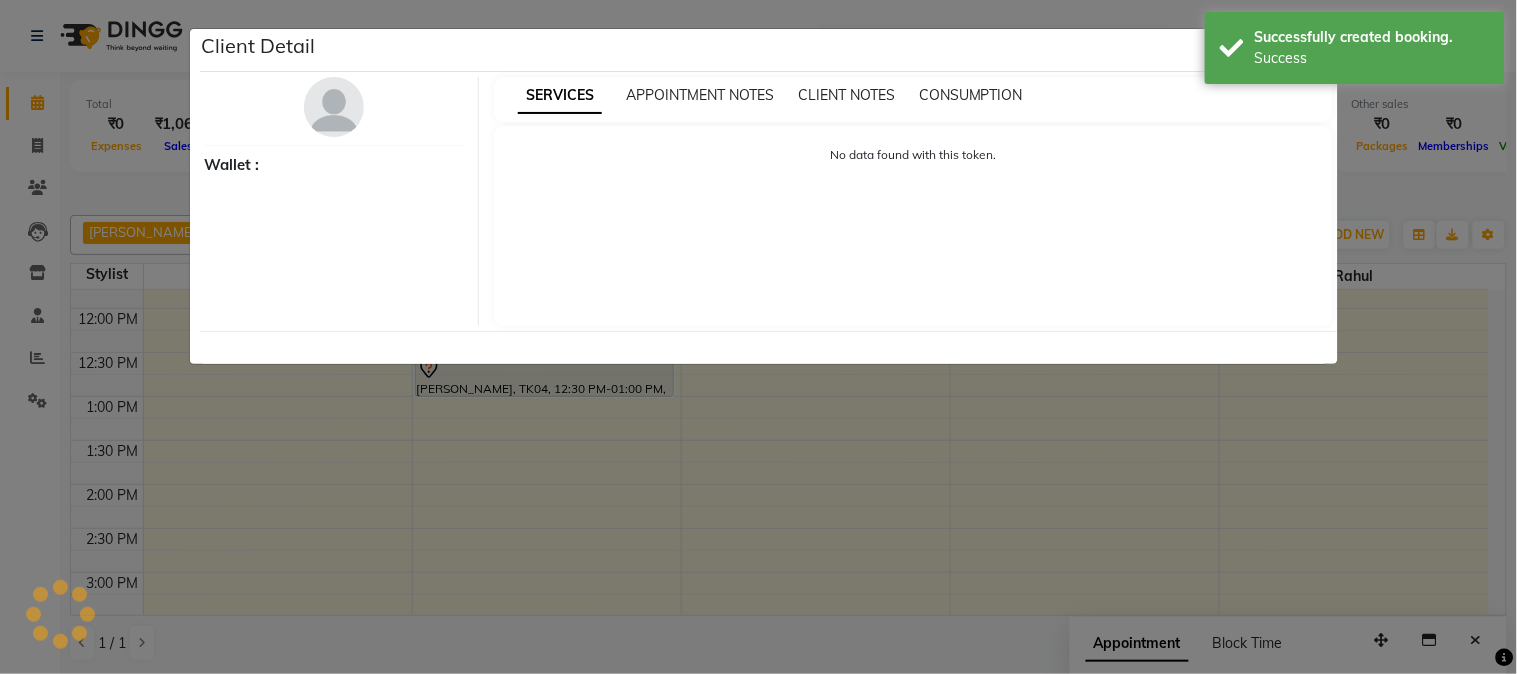 select on "7" 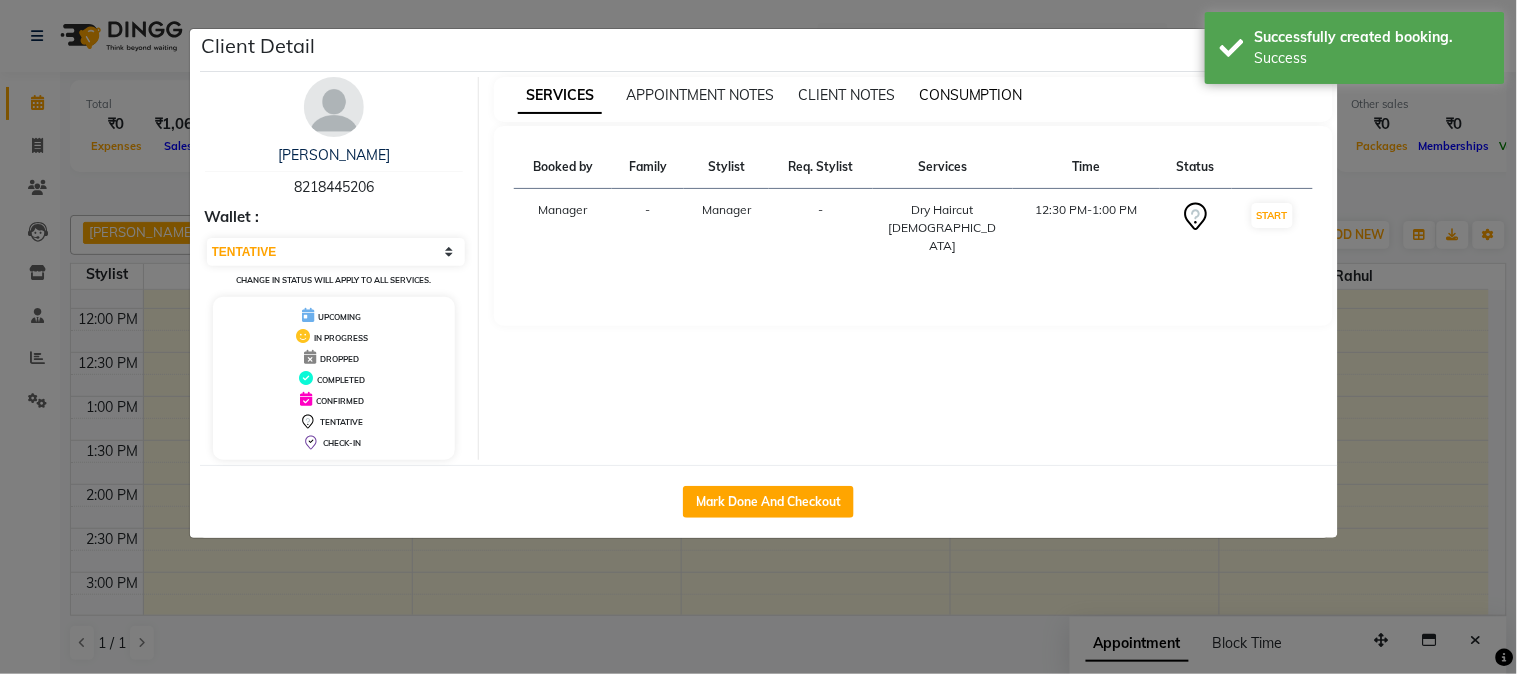 click on "CONSUMPTION" at bounding box center [971, 95] 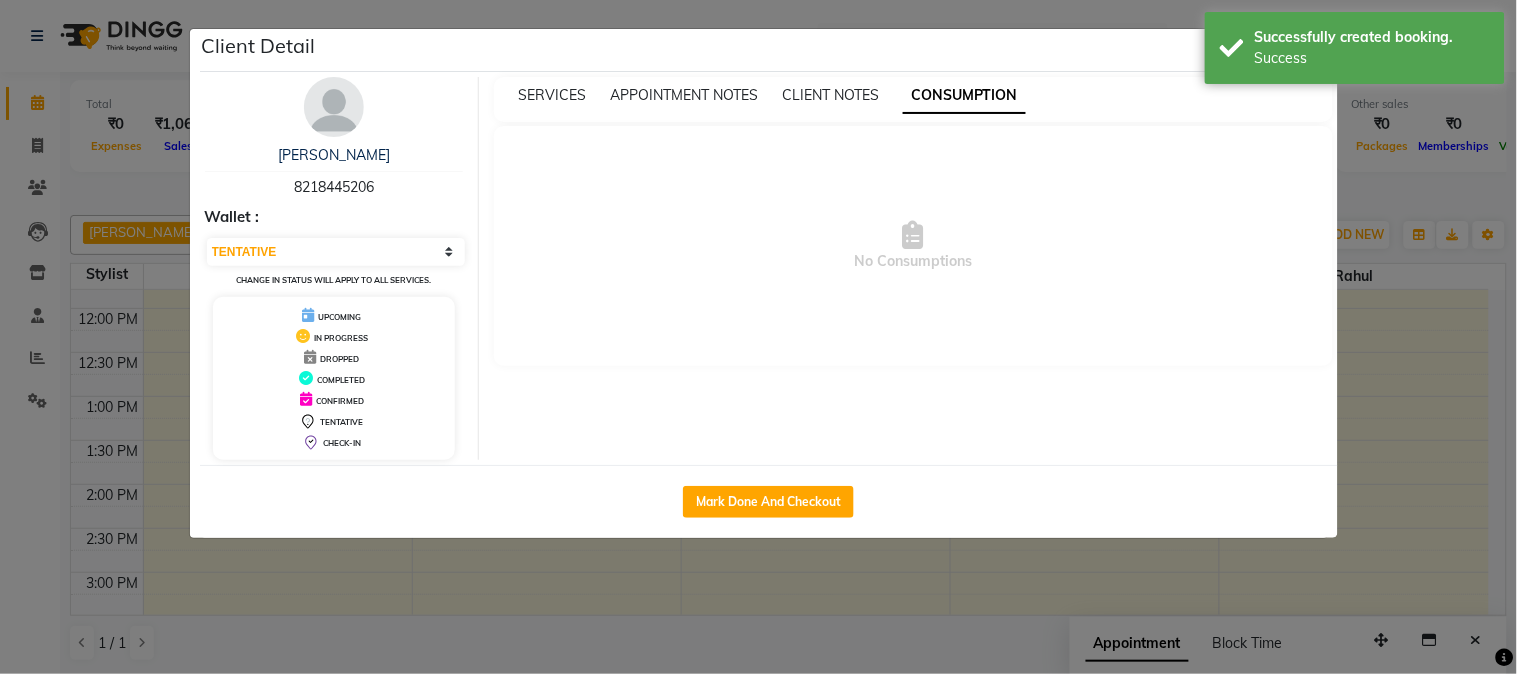 drag, startPoint x: 1417, startPoint y: 374, endPoint x: 1360, endPoint y: 404, distance: 64.412735 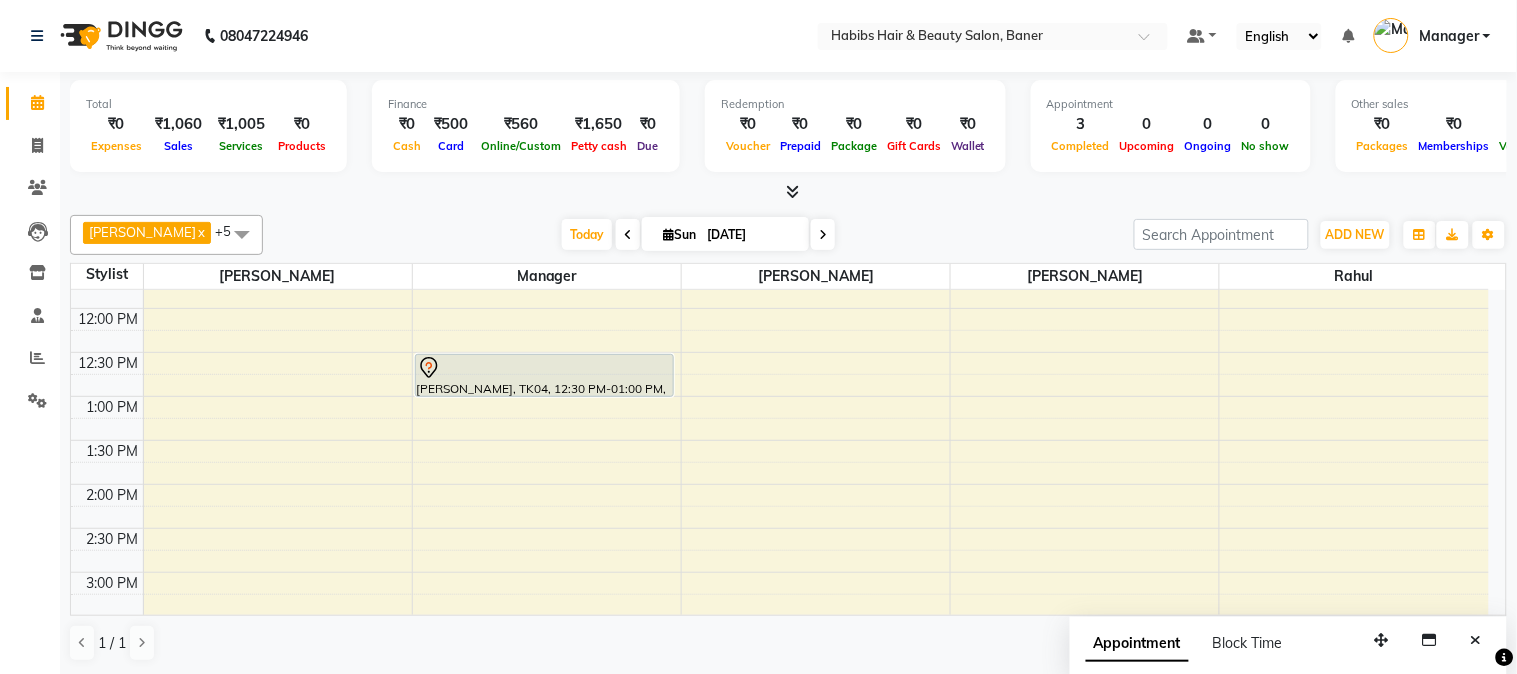 click on "8:00 AM 8:30 AM 9:00 AM 9:30 AM 10:00 AM 10:30 AM 11:00 AM 11:30 AM 12:00 PM 12:30 PM 1:00 PM 1:30 PM 2:00 PM 2:30 PM 3:00 PM 3:30 PM 4:00 PM 4:30 PM 5:00 PM 5:30 PM 6:00 PM 6:30 PM 7:00 PM 7:30 PM 8:00 PM 8:30 PM 9:00 PM 9:30 PM 10:00 PM 10:30 PM     abhay, TK01, 09:00 AM-10:00 AM, Dry Haircut Male (₹250),Beard Trimming (₹250)     Saurabh, TK02, 10:15 AM-10:45 AM, Dry Haircut Male (₹250)     Ameen, TK03, 10:50 AM-11:20 AM, Beard Sheving (₹300)             Suryansh, TK04, 12:30 PM-01:00 PM, Dry Haircut Male" at bounding box center [780, 616] 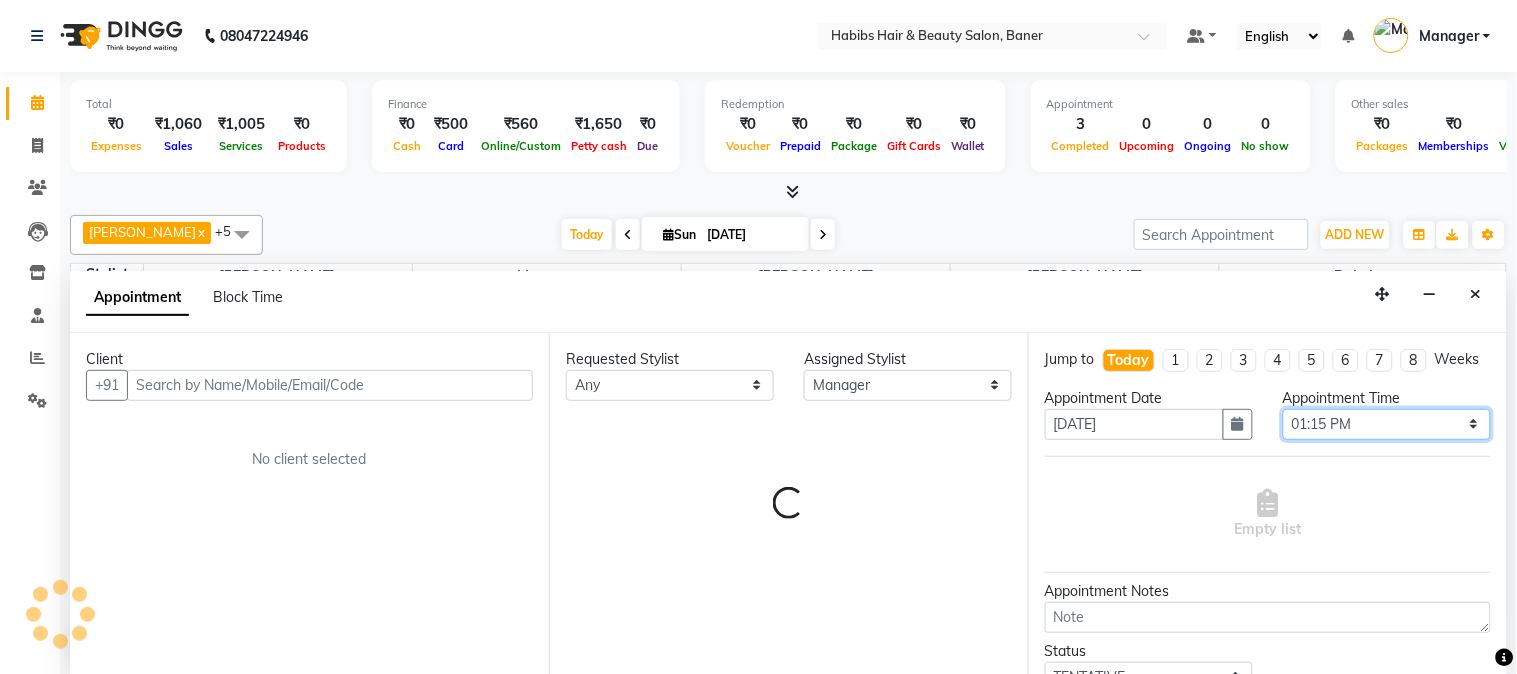 click on "Select 09:00 AM 09:15 AM 09:30 AM 09:45 AM 10:00 AM 10:15 AM 10:30 AM 10:45 AM 11:00 AM 11:15 AM 11:30 AM 11:45 AM 12:00 PM 12:15 PM 12:30 PM 12:45 PM 01:00 PM 01:15 PM 01:30 PM 01:45 PM 02:00 PM 02:15 PM 02:30 PM 02:45 PM 03:00 PM 03:15 PM 03:30 PM 03:45 PM 04:00 PM 04:15 PM 04:30 PM 04:45 PM 05:00 PM 05:15 PM 05:30 PM 05:45 PM 06:00 PM 06:15 PM 06:30 PM 06:45 PM 07:00 PM 07:15 PM 07:30 PM 07:45 PM 08:00 PM 08:15 PM 08:30 PM 08:45 PM 09:00 PM 09:15 PM 09:30 PM 09:45 PM 10:00 PM" at bounding box center (1387, 424) 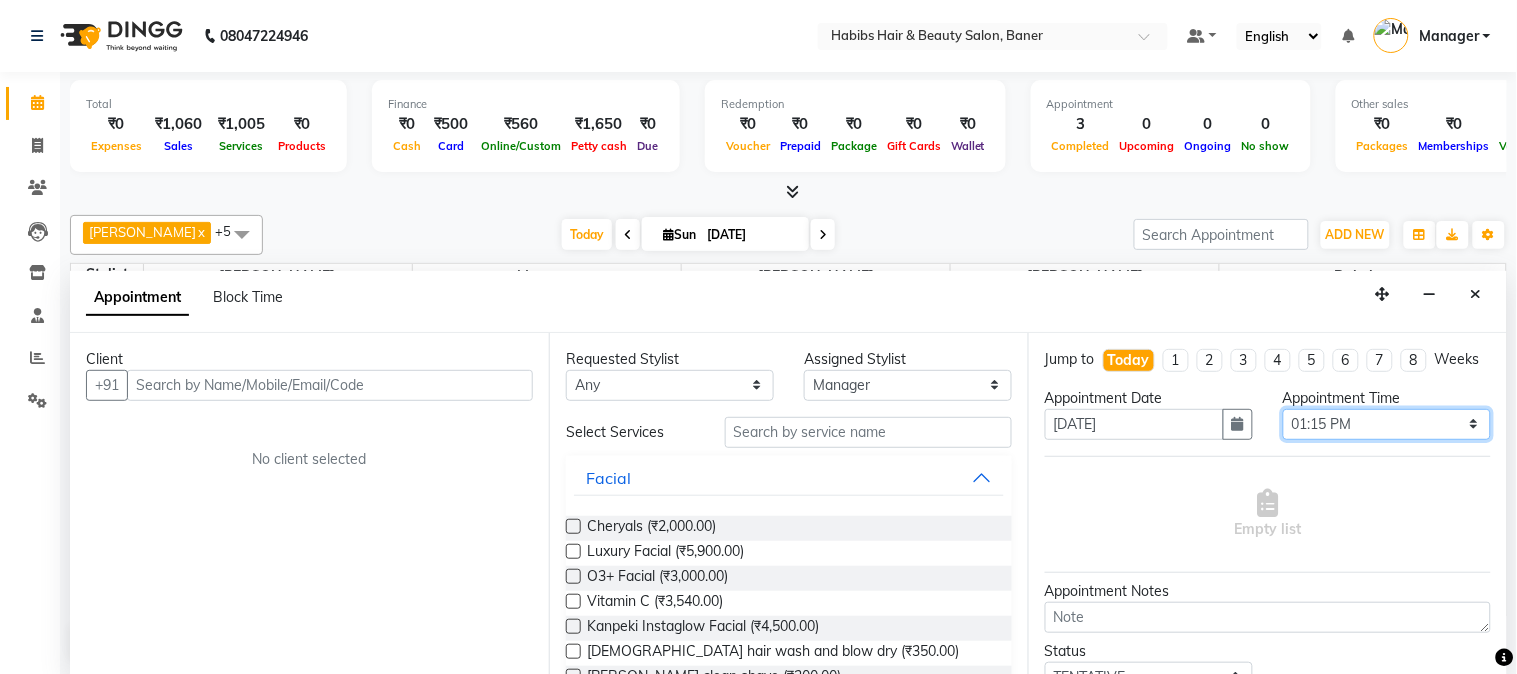 select on "750" 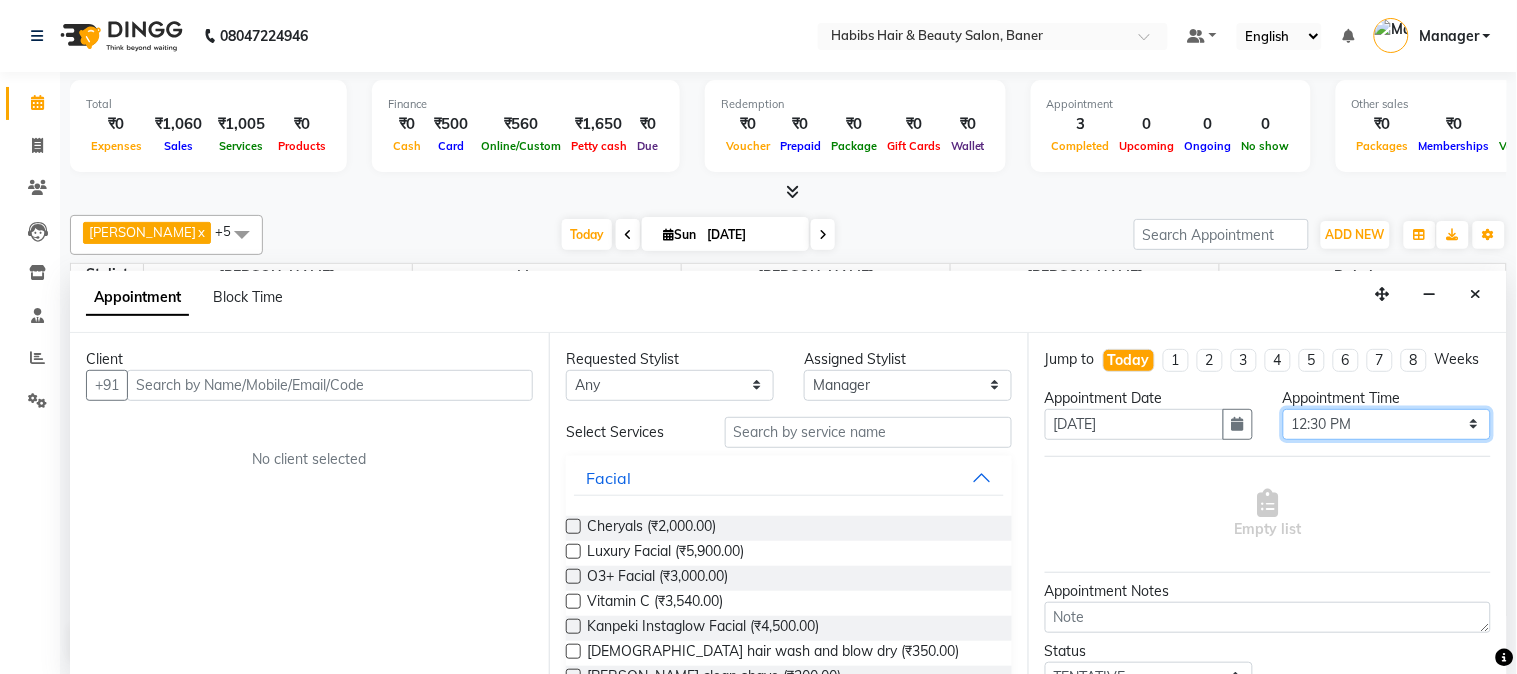 click on "Select 09:00 AM 09:15 AM 09:30 AM 09:45 AM 10:00 AM 10:15 AM 10:30 AM 10:45 AM 11:00 AM 11:15 AM 11:30 AM 11:45 AM 12:00 PM 12:15 PM 12:30 PM 12:45 PM 01:00 PM 01:15 PM 01:30 PM 01:45 PM 02:00 PM 02:15 PM 02:30 PM 02:45 PM 03:00 PM 03:15 PM 03:30 PM 03:45 PM 04:00 PM 04:15 PM 04:30 PM 04:45 PM 05:00 PM 05:15 PM 05:30 PM 05:45 PM 06:00 PM 06:15 PM 06:30 PM 06:45 PM 07:00 PM 07:15 PM 07:30 PM 07:45 PM 08:00 PM 08:15 PM 08:30 PM 08:45 PM 09:00 PM 09:15 PM 09:30 PM 09:45 PM 10:00 PM" at bounding box center (1387, 424) 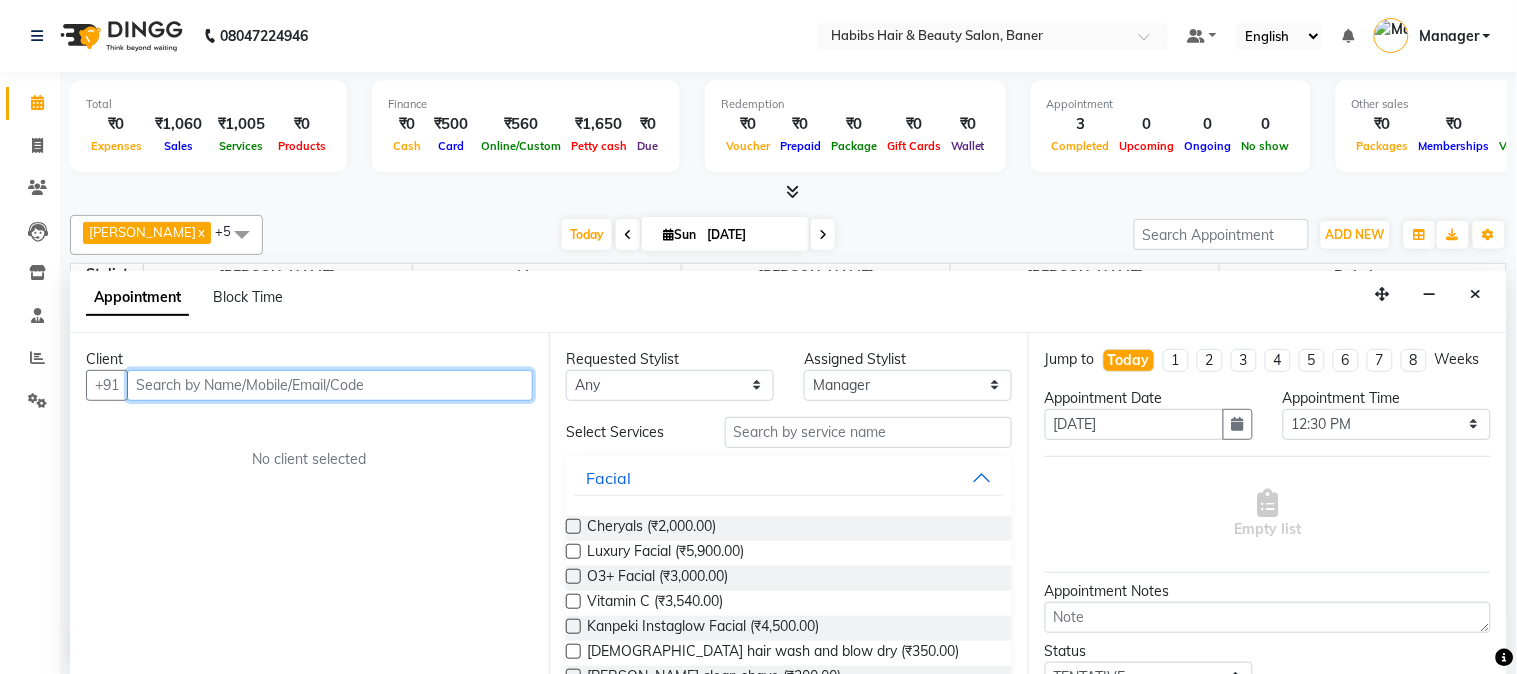 click at bounding box center (330, 385) 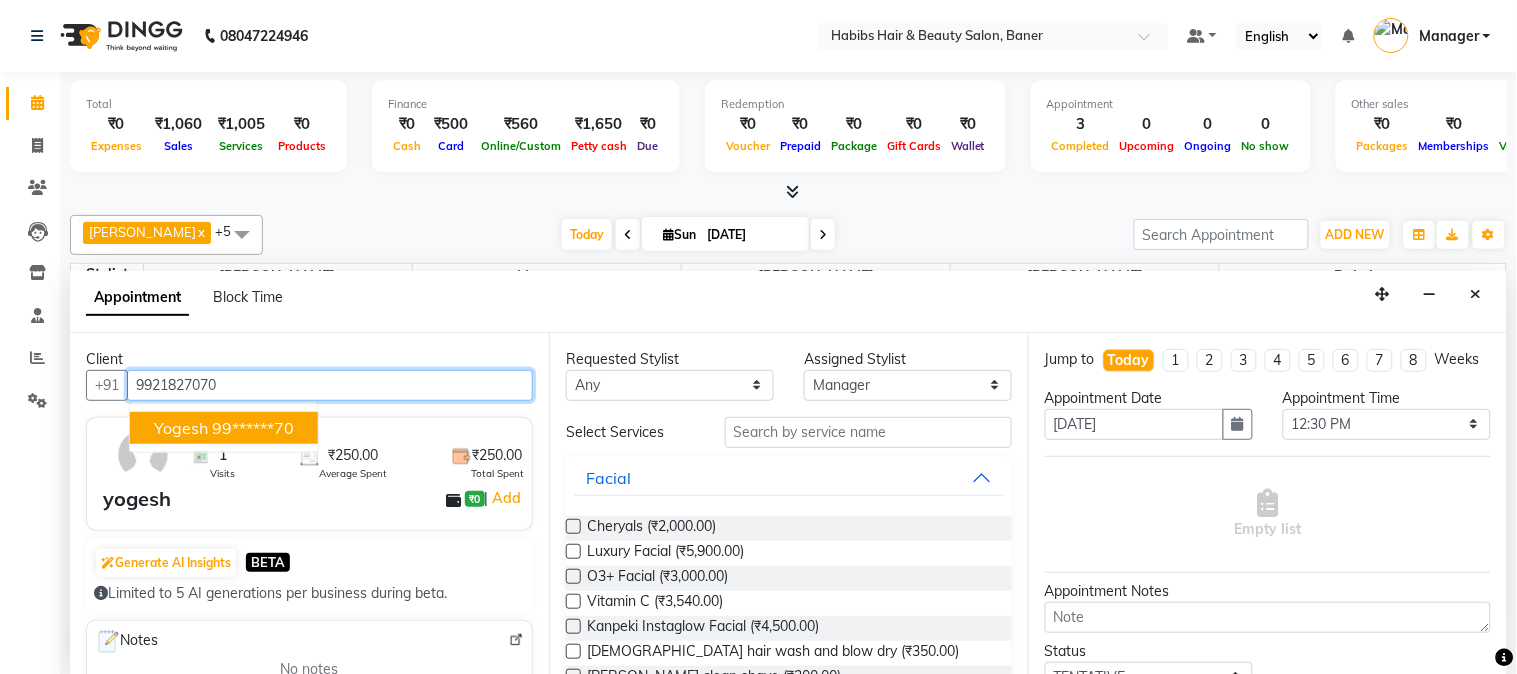 click on "yogesh" at bounding box center [181, 428] 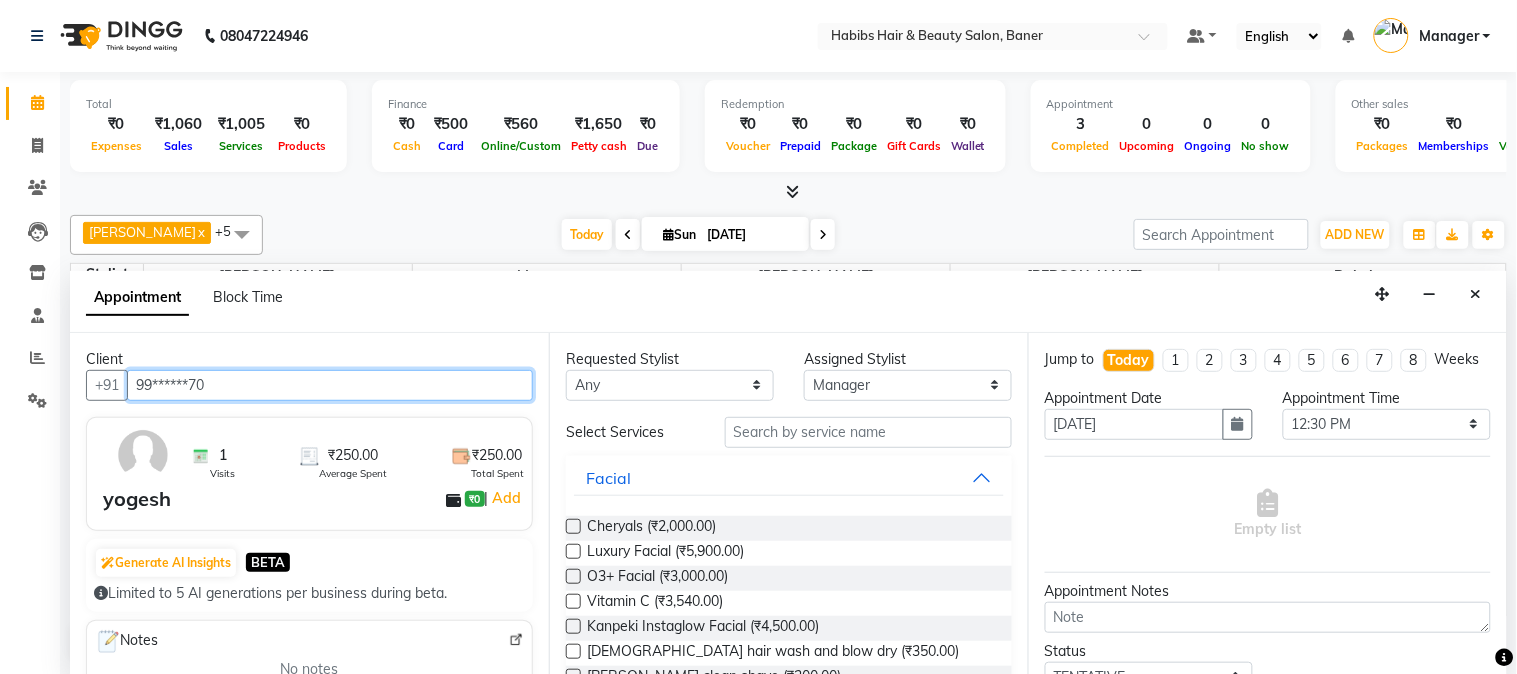type on "99******70" 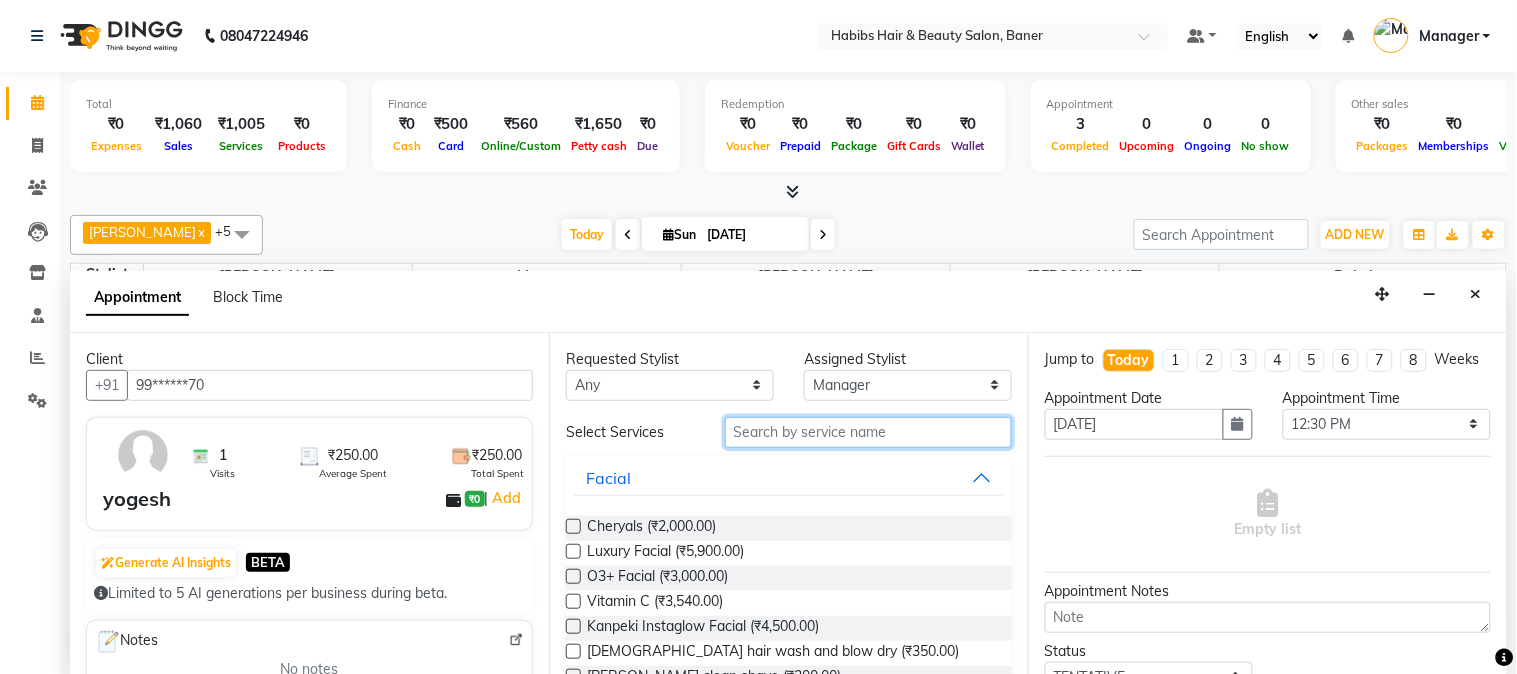 click at bounding box center [868, 432] 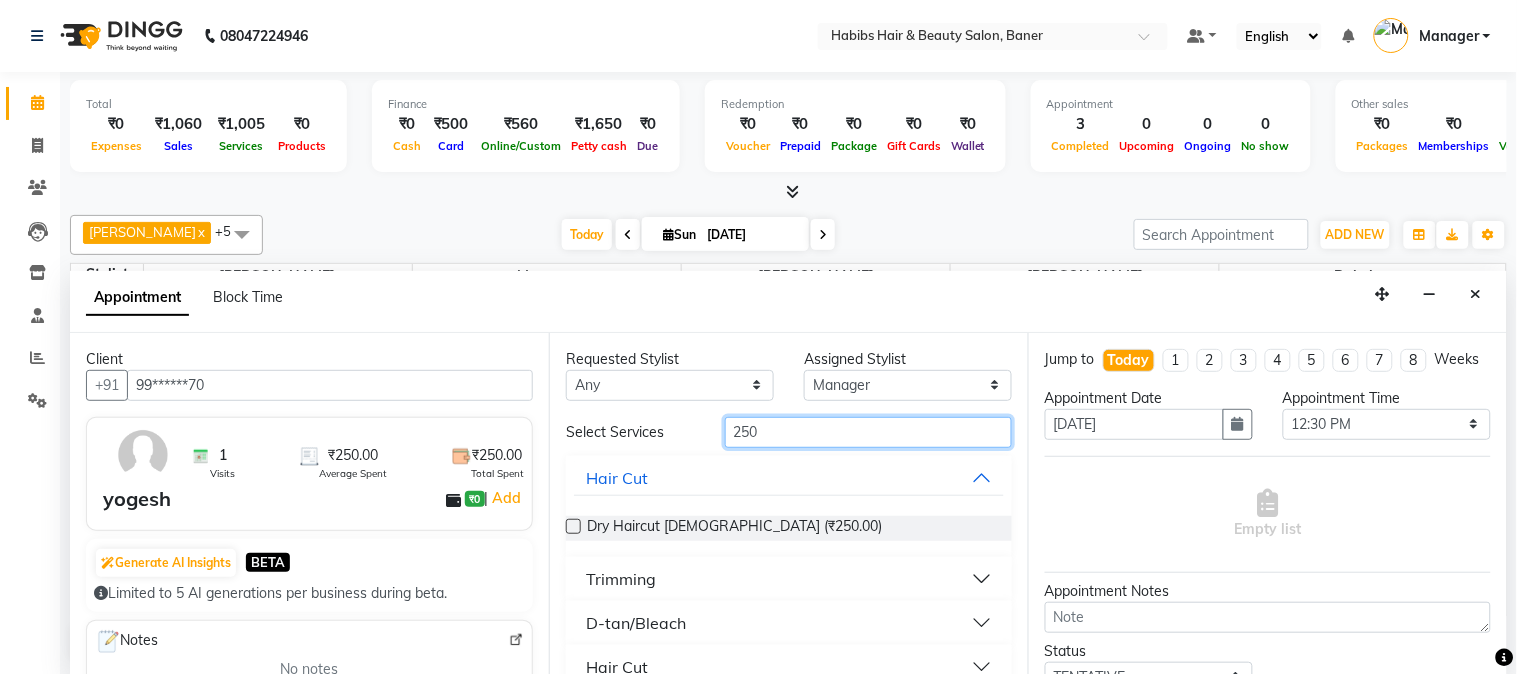 type on "250" 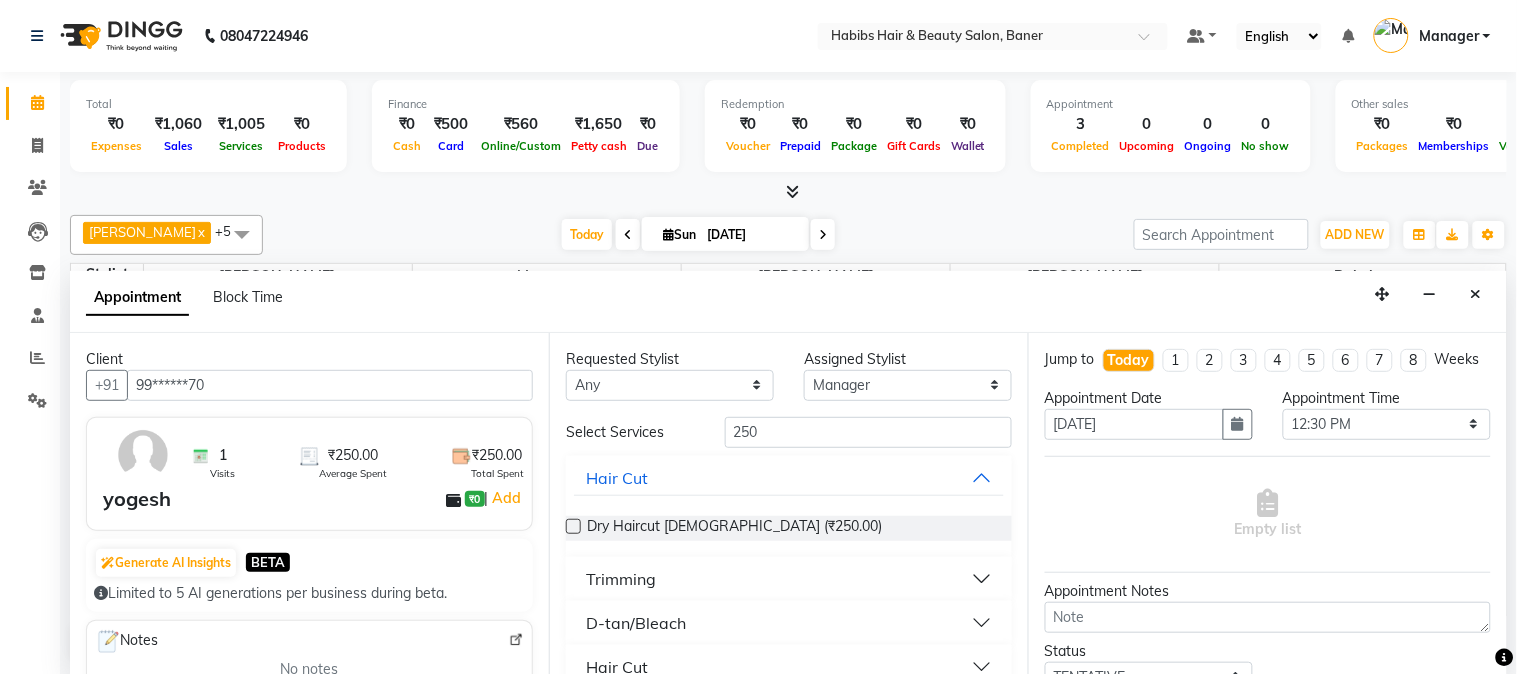 click at bounding box center [573, 526] 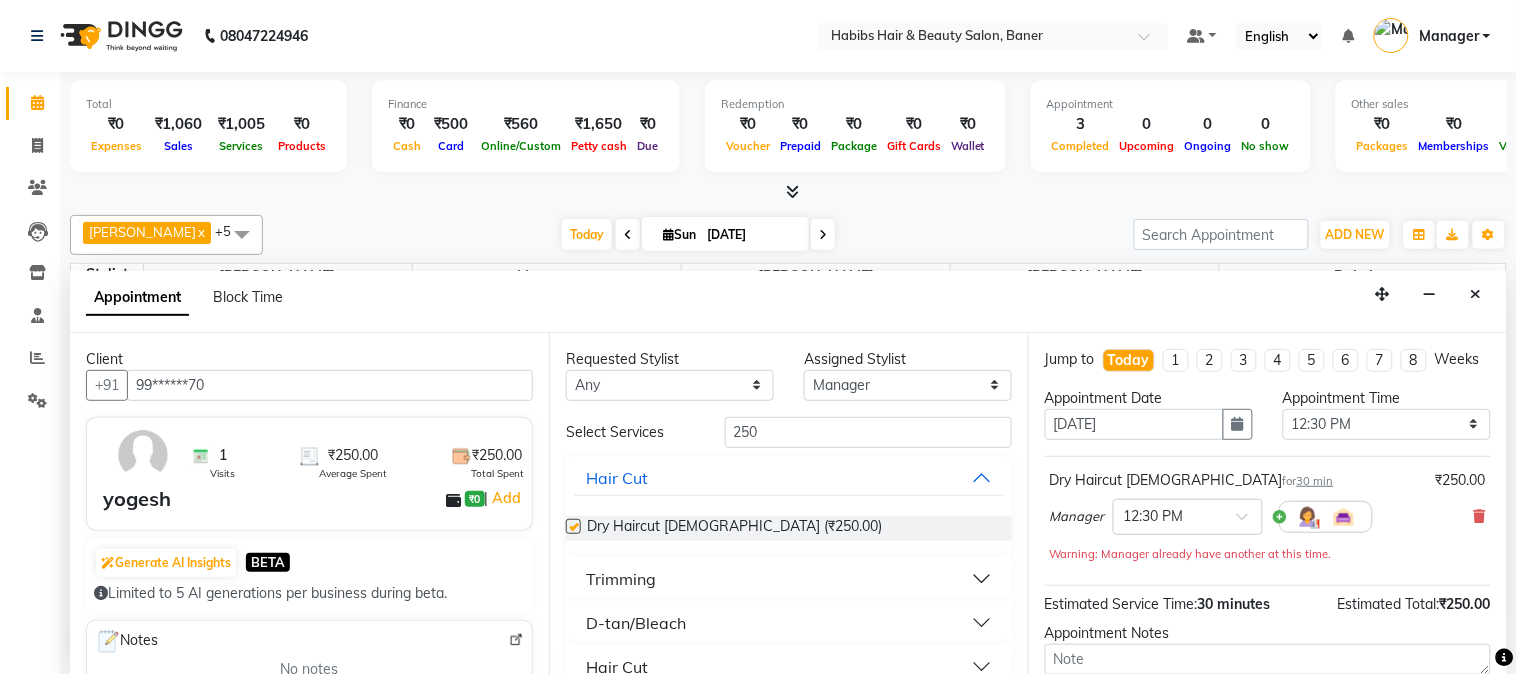 checkbox on "false" 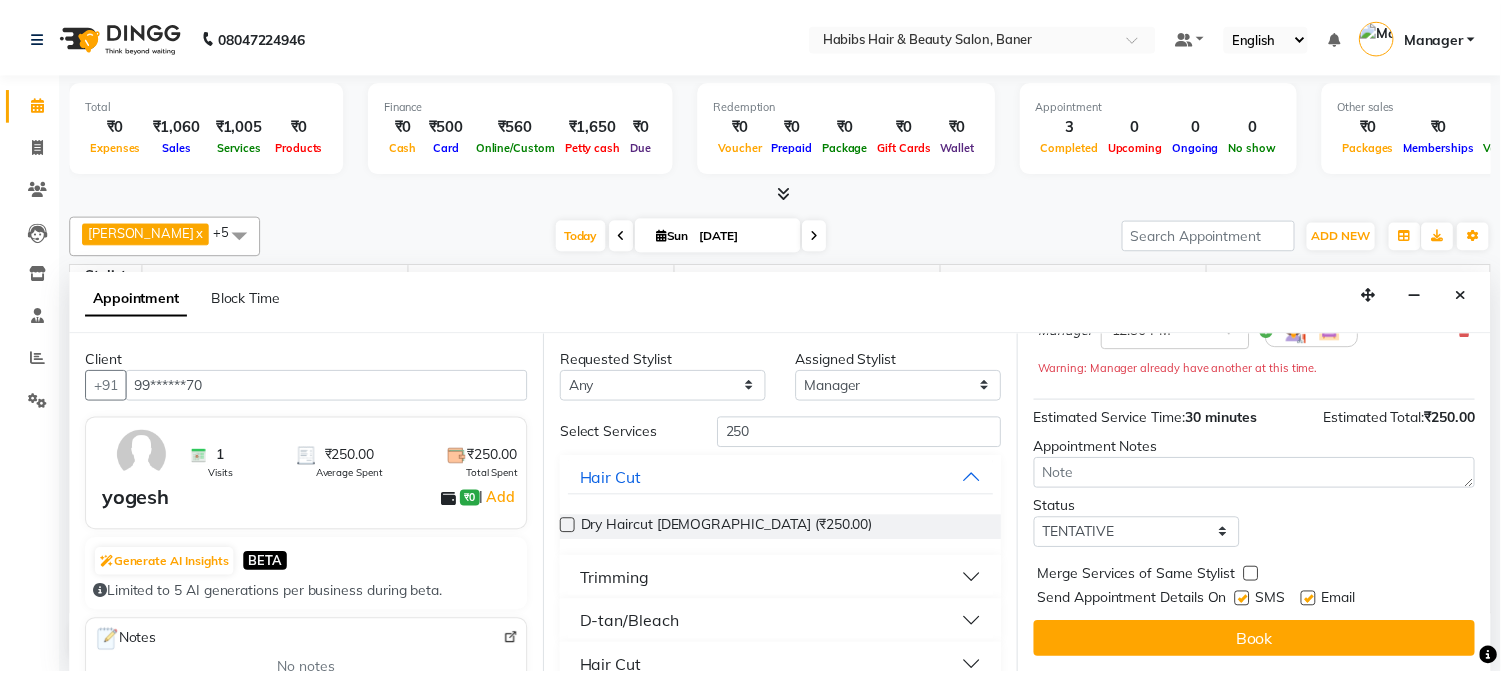 scroll, scrollTop: 205, scrollLeft: 0, axis: vertical 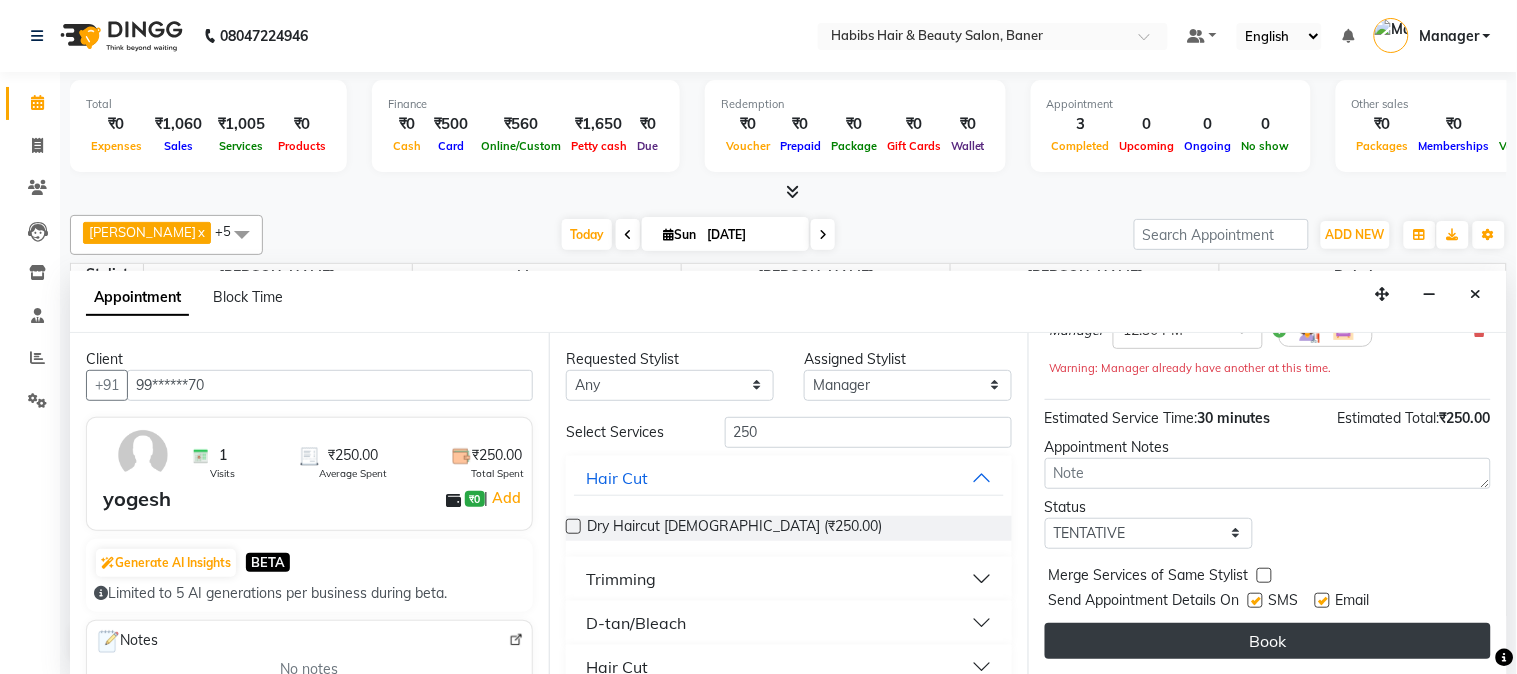 click on "Book" at bounding box center (1268, 641) 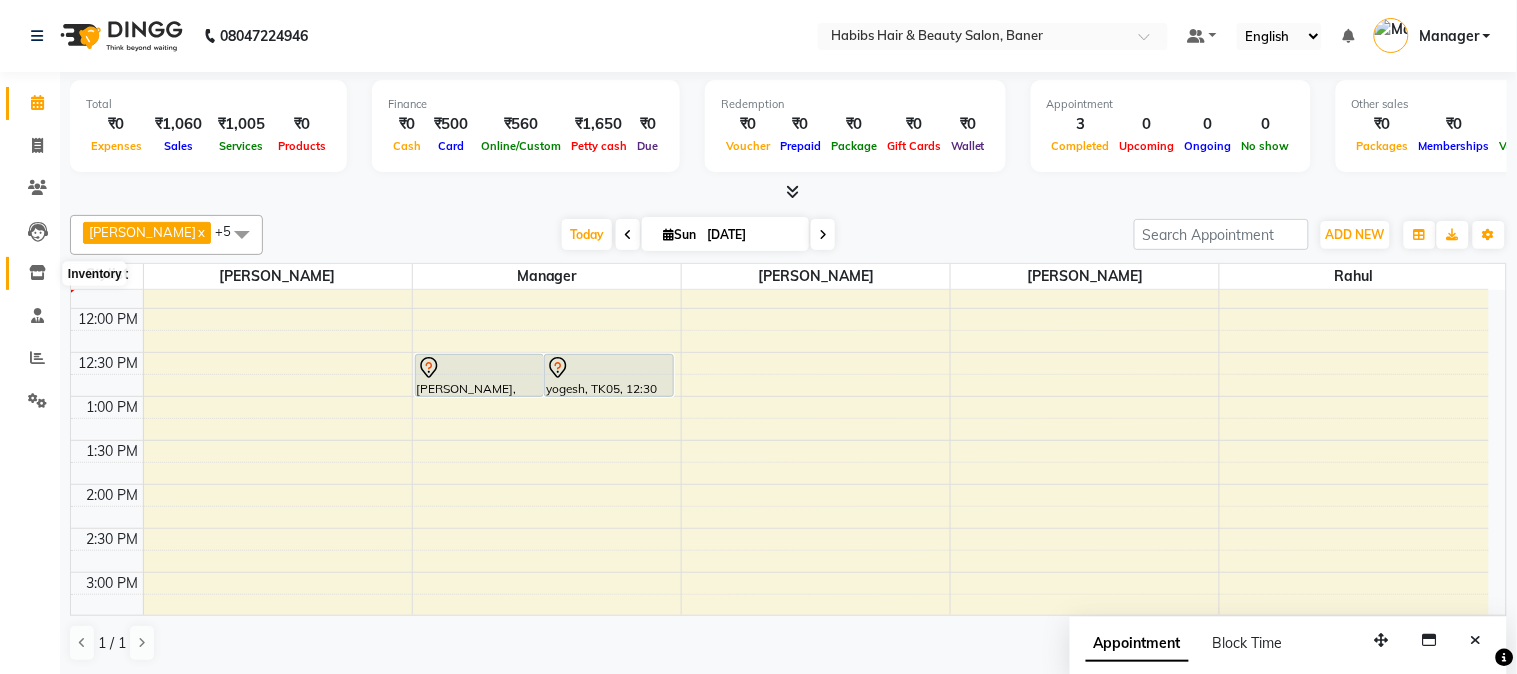 click 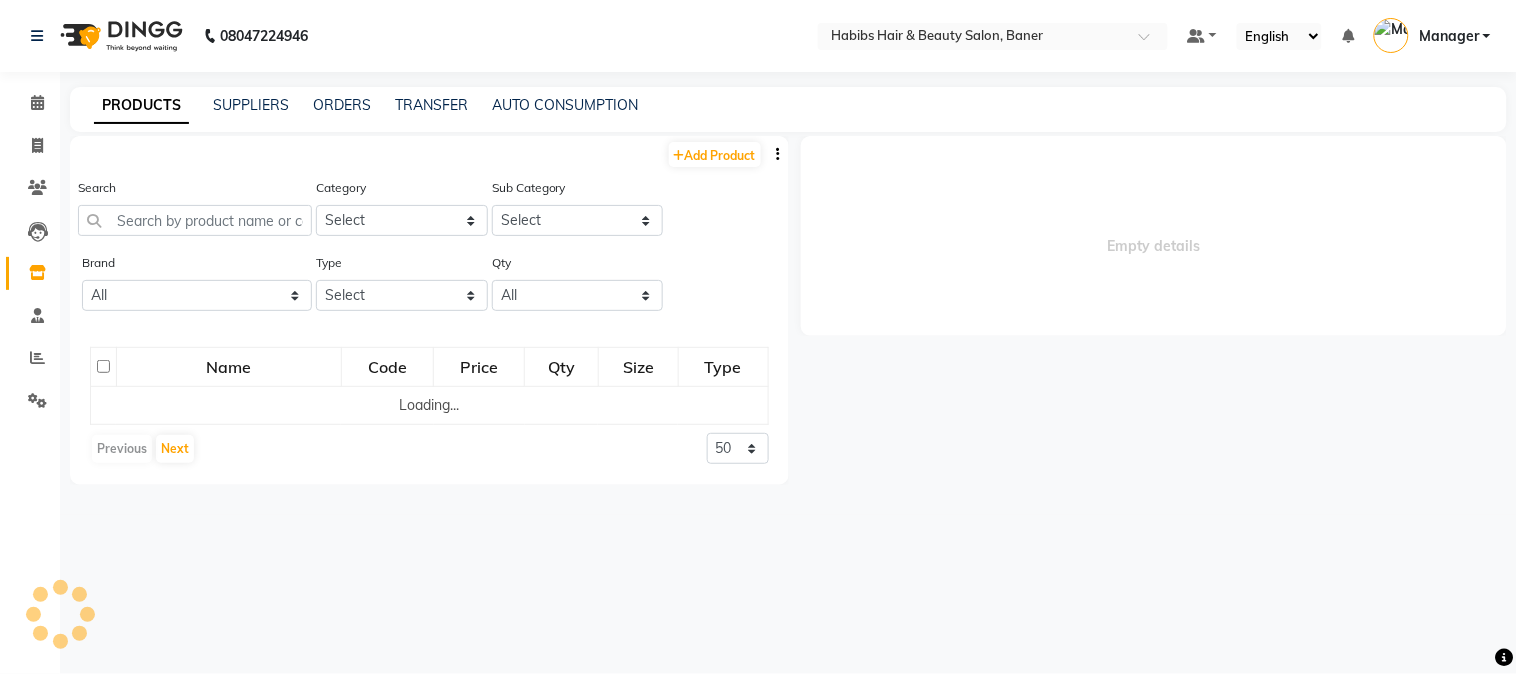 click on "Search" 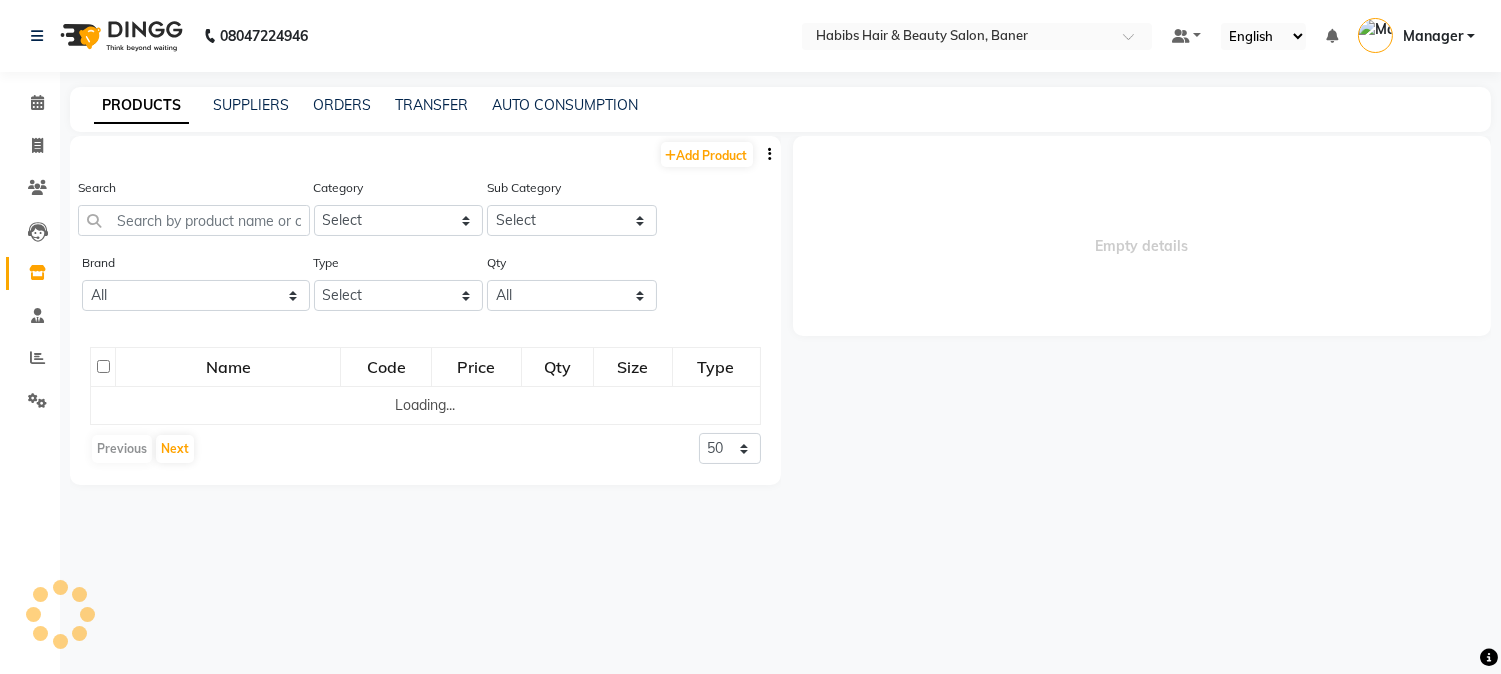 select 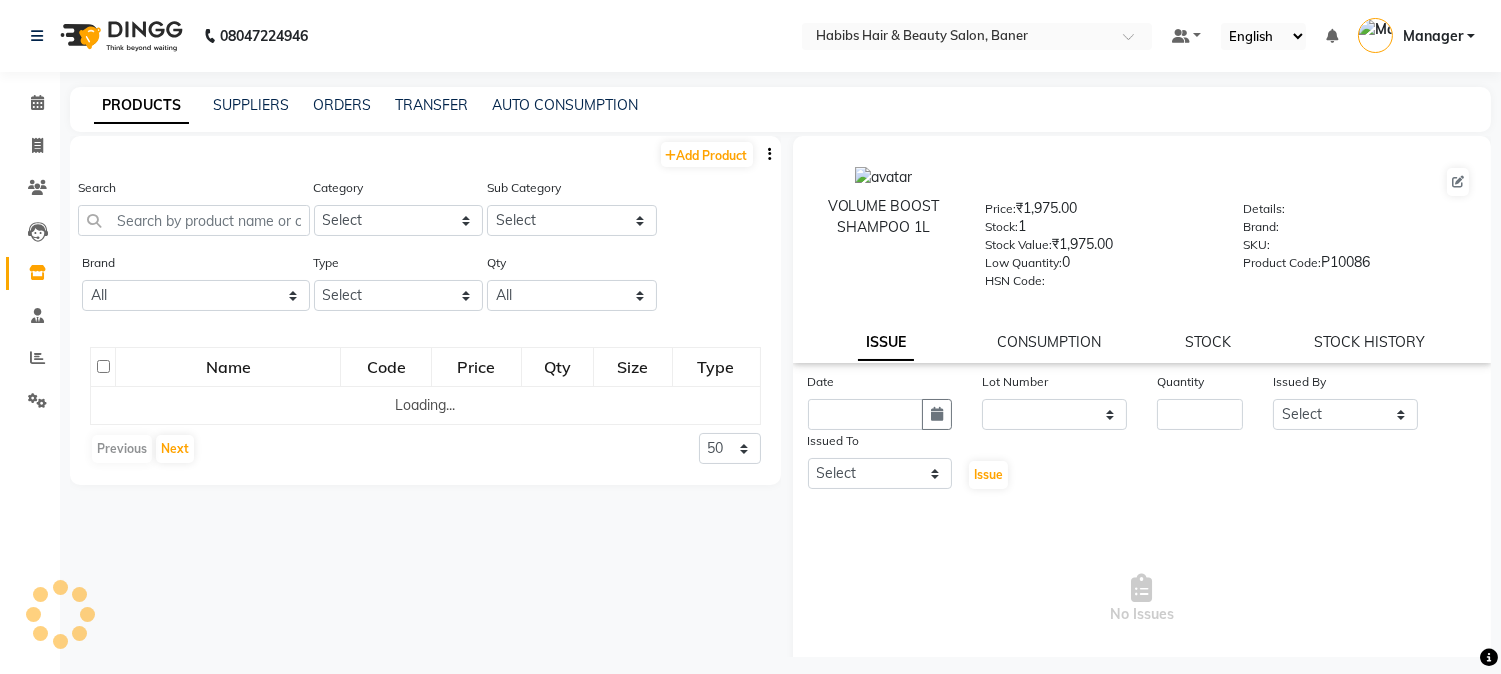 click on "Search Category Select Hair Skin Makeup Personal Care Appliances Beard Waxing Disposable Threading Hands and Feet Beauty Planet Botox Cadiveu Casmara Cheryls Loreal Olaplex Skin..O3+ Hair..Brazilian Hair..Cadiveu Hair..Gellet Hair..Habibs Hair..Lorial Hair..QOD Hair..Schwarzkopf Hair..Orangewood Hair..Wella Skin.. BCL Skin..Lotus SKIN...KANPEKI Hair...Flovactive Disposable Beauty Equipment Nail HAIR..COPACABANA HAIR..QOD ARGAN Skin..O3 Hair...W one Hair..Botoliss Hair...OLAPLEX SKIN...KANPEKI Other Sub Category Select" 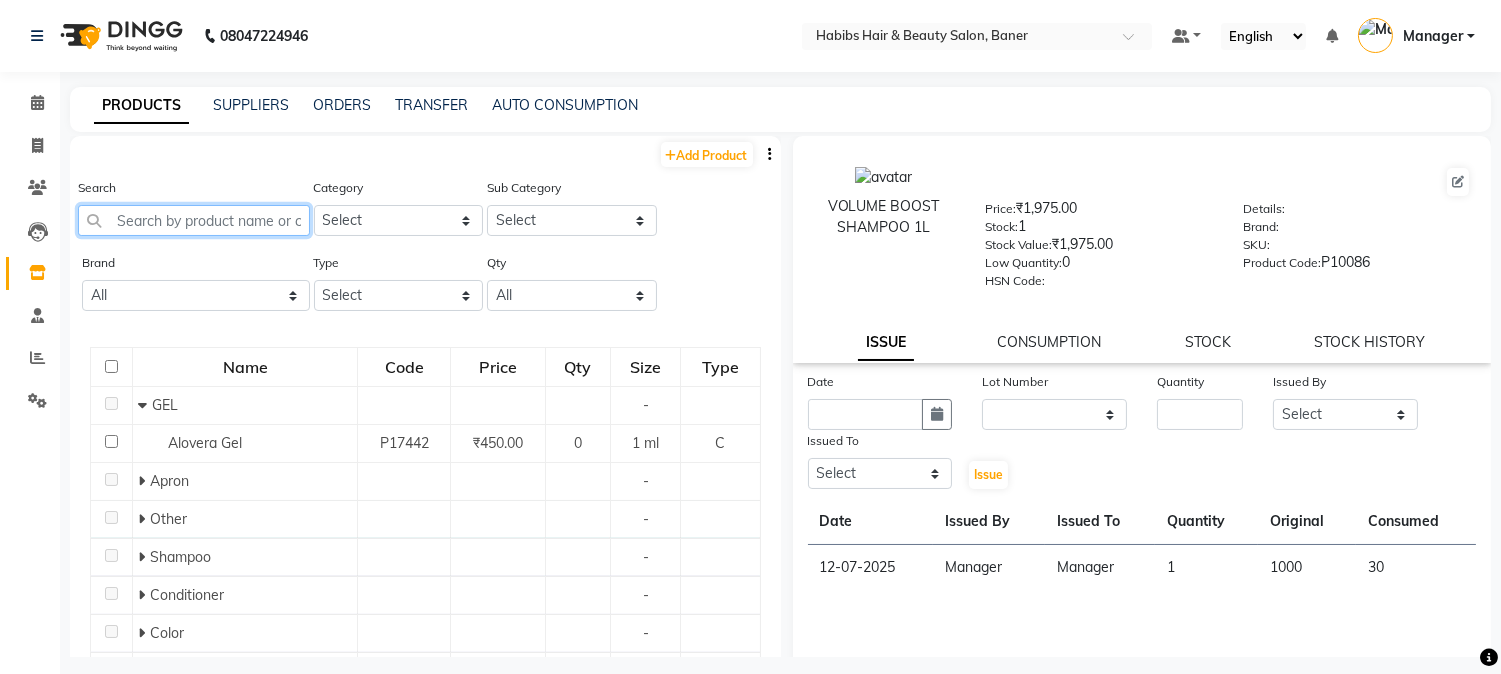 click 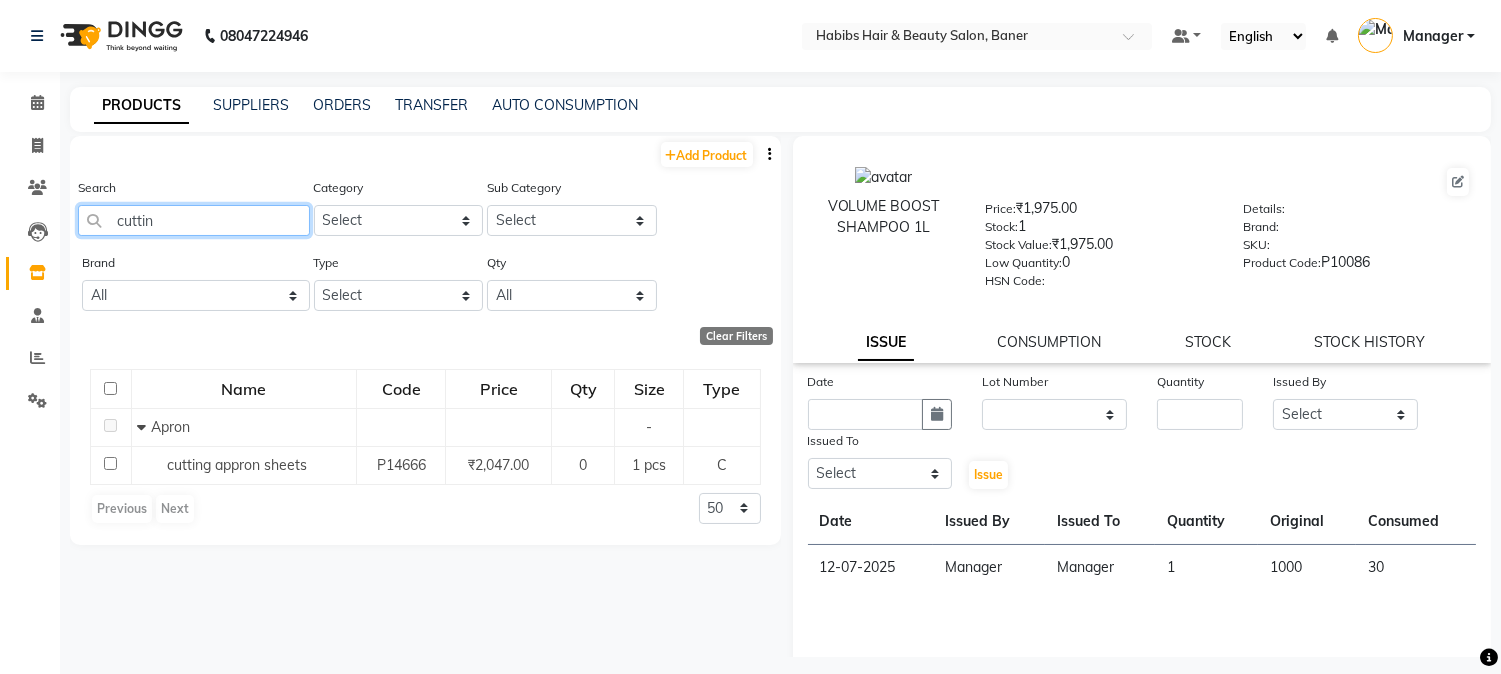 drag, startPoint x: 194, startPoint y: 223, endPoint x: 28, endPoint y: 271, distance: 172.80046 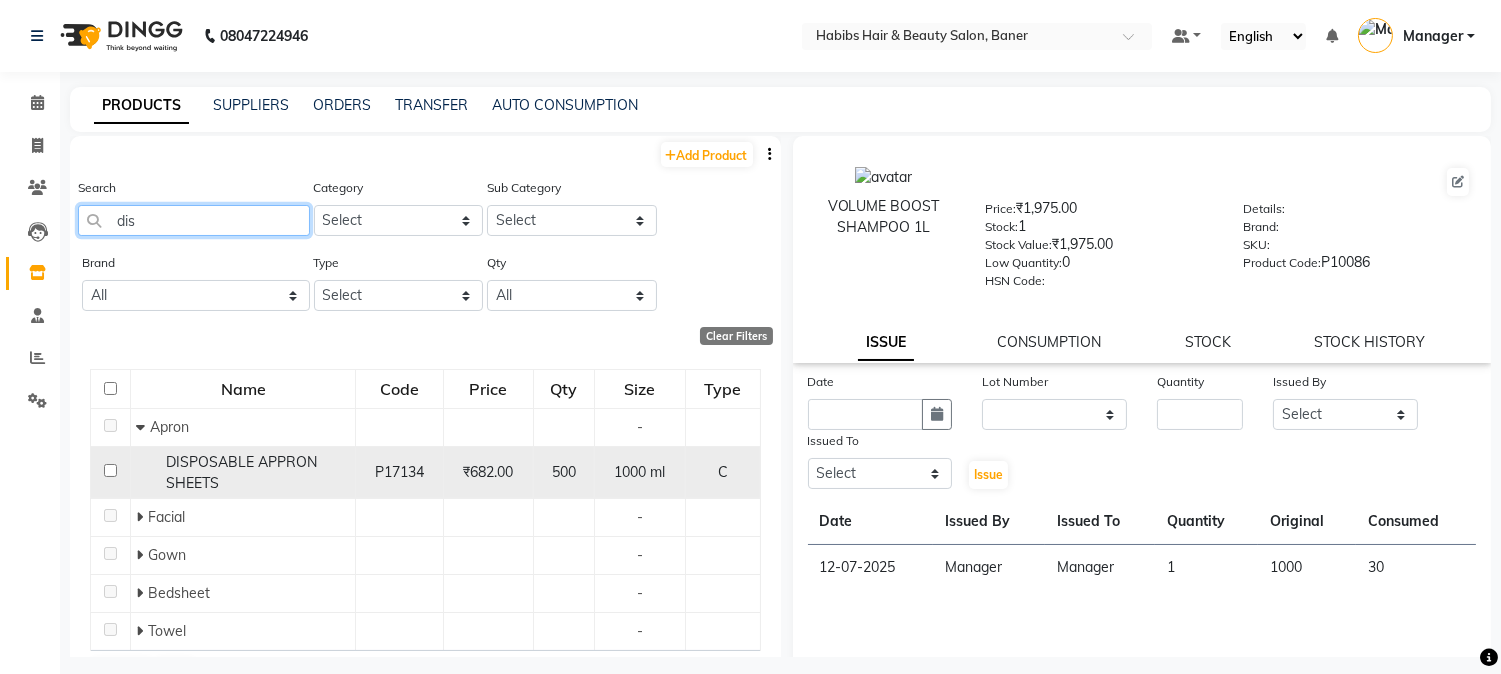 type on "dis" 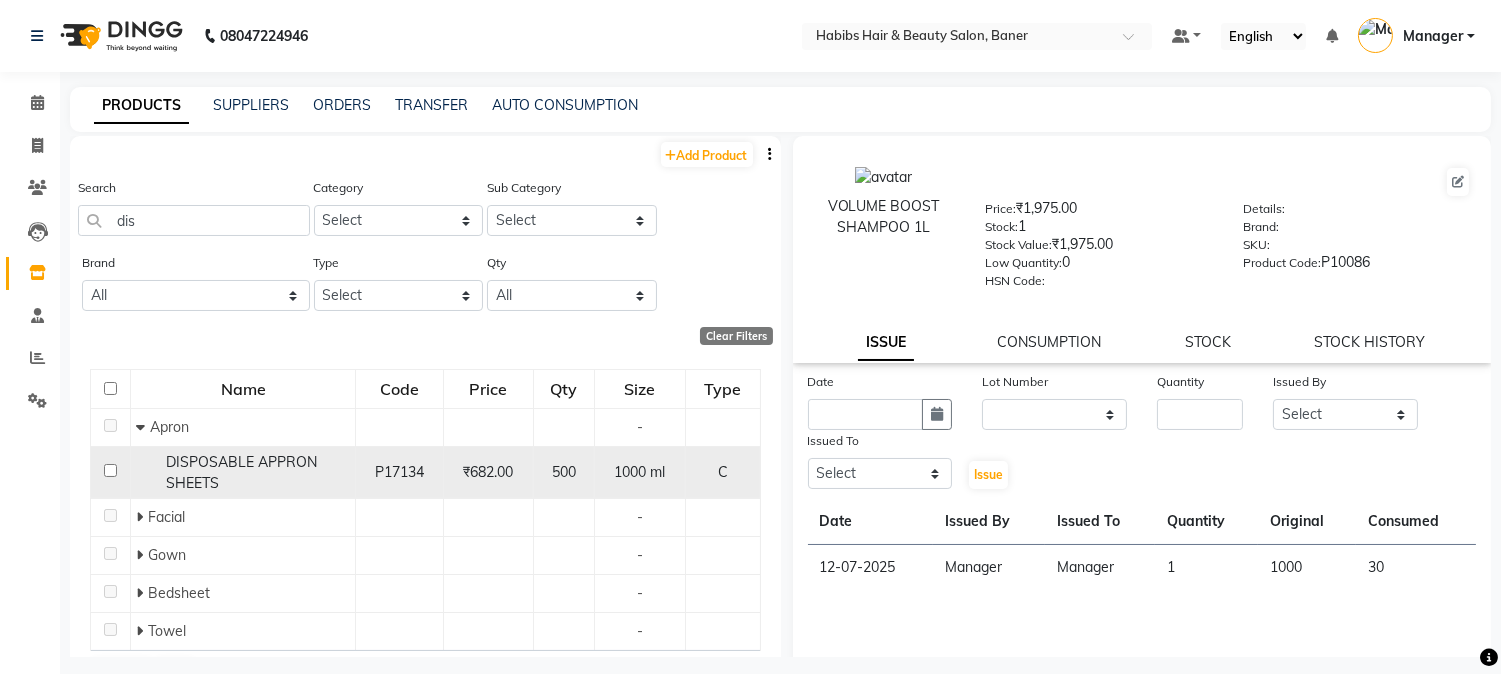 click on "DISPOSABLE APPRON SHEETS" 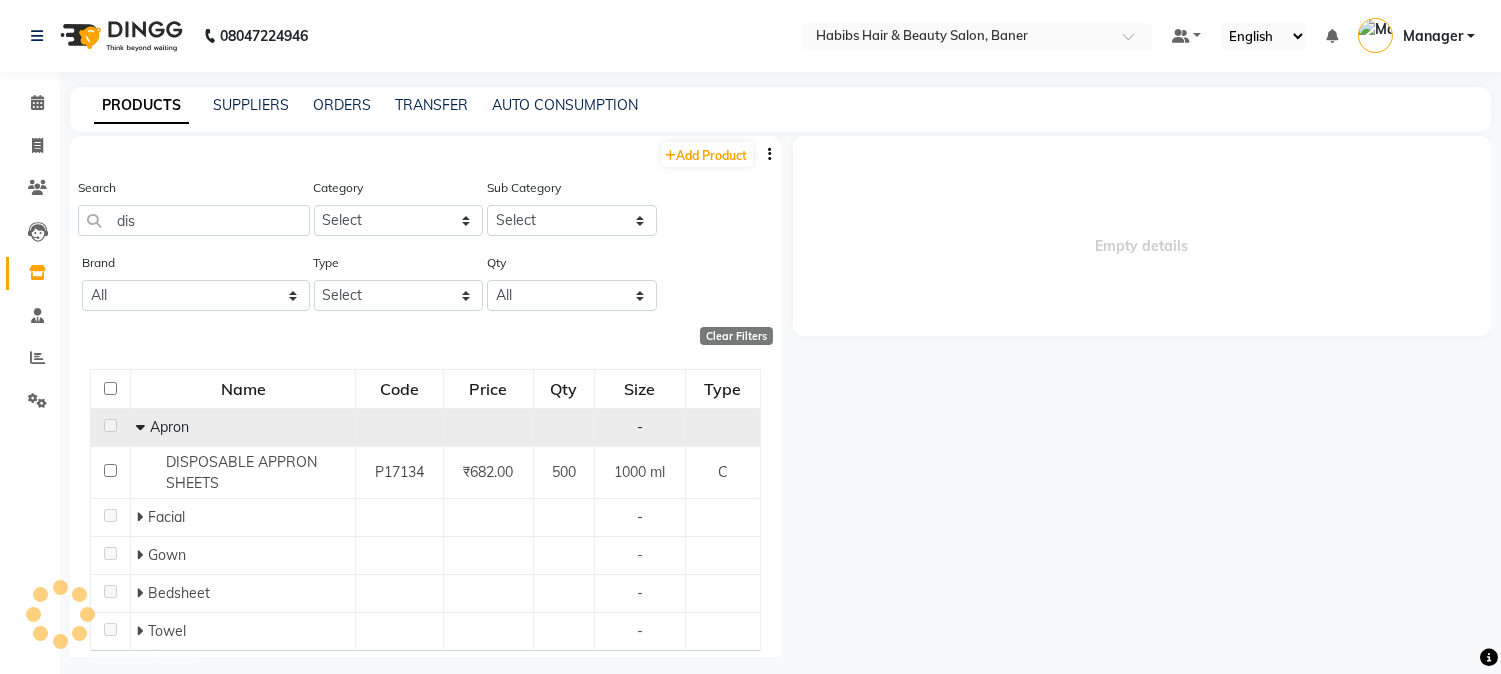 select 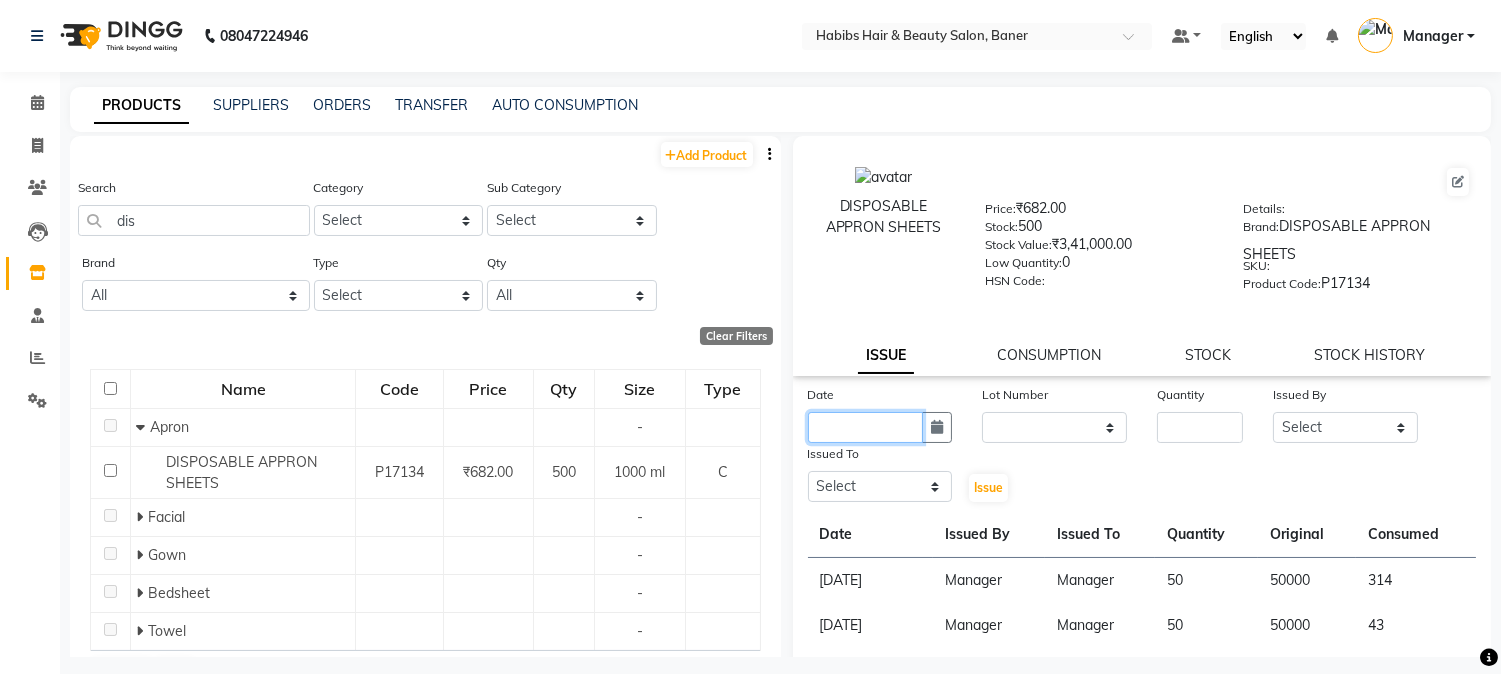 click 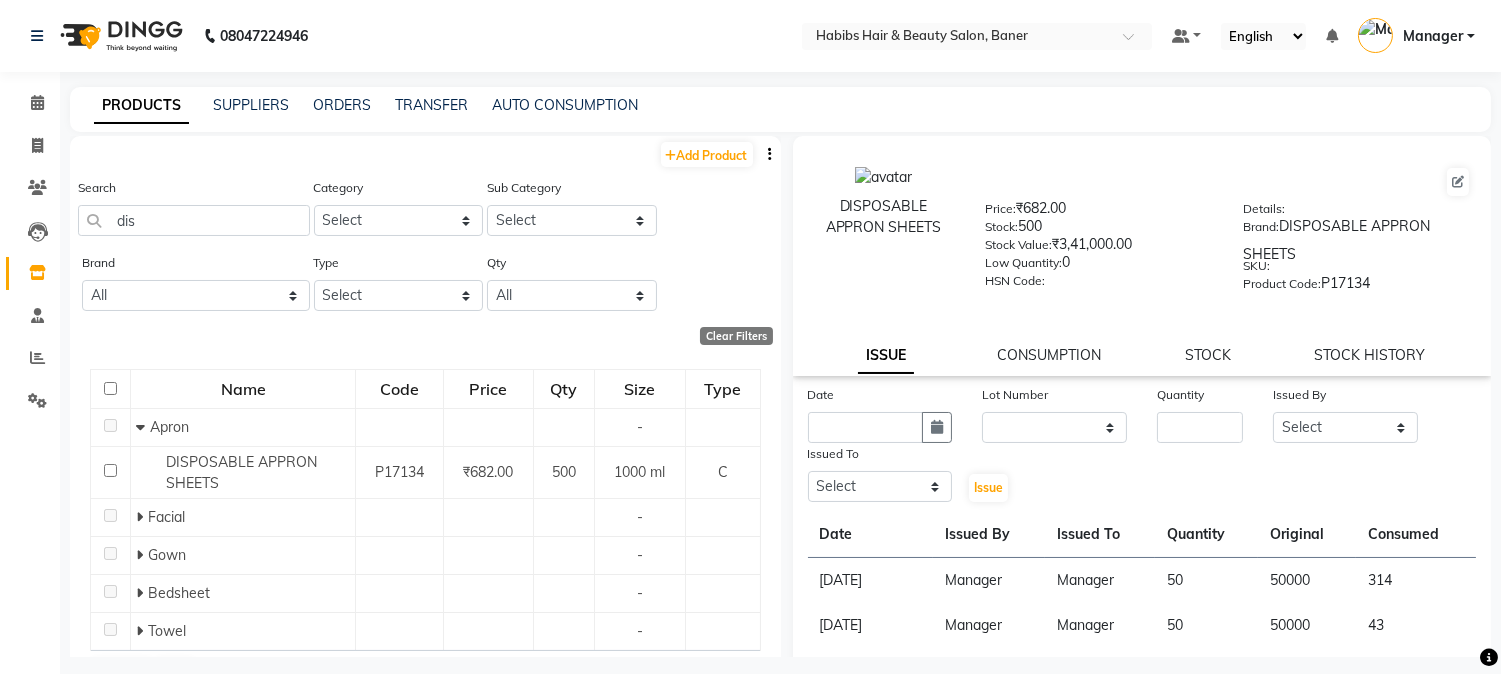 select on "7" 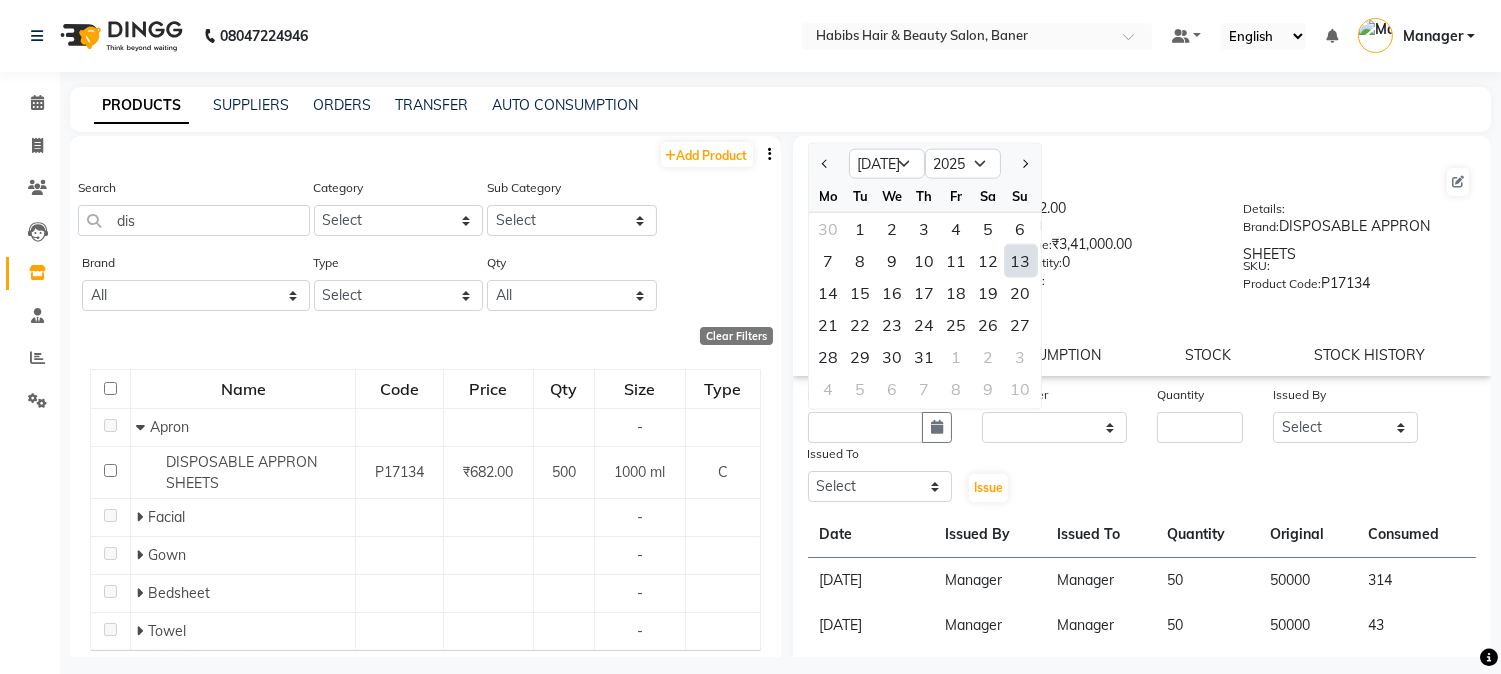 click on "13" 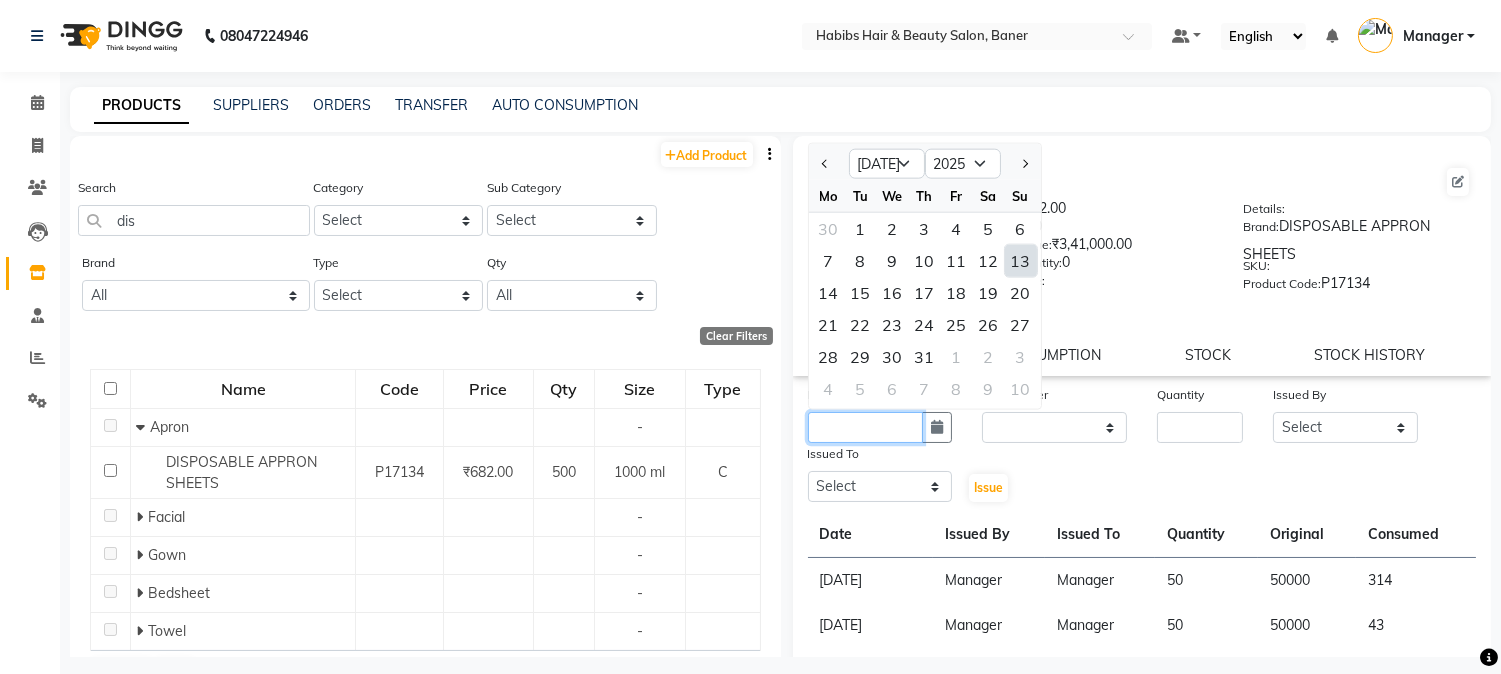 type on "[DATE]" 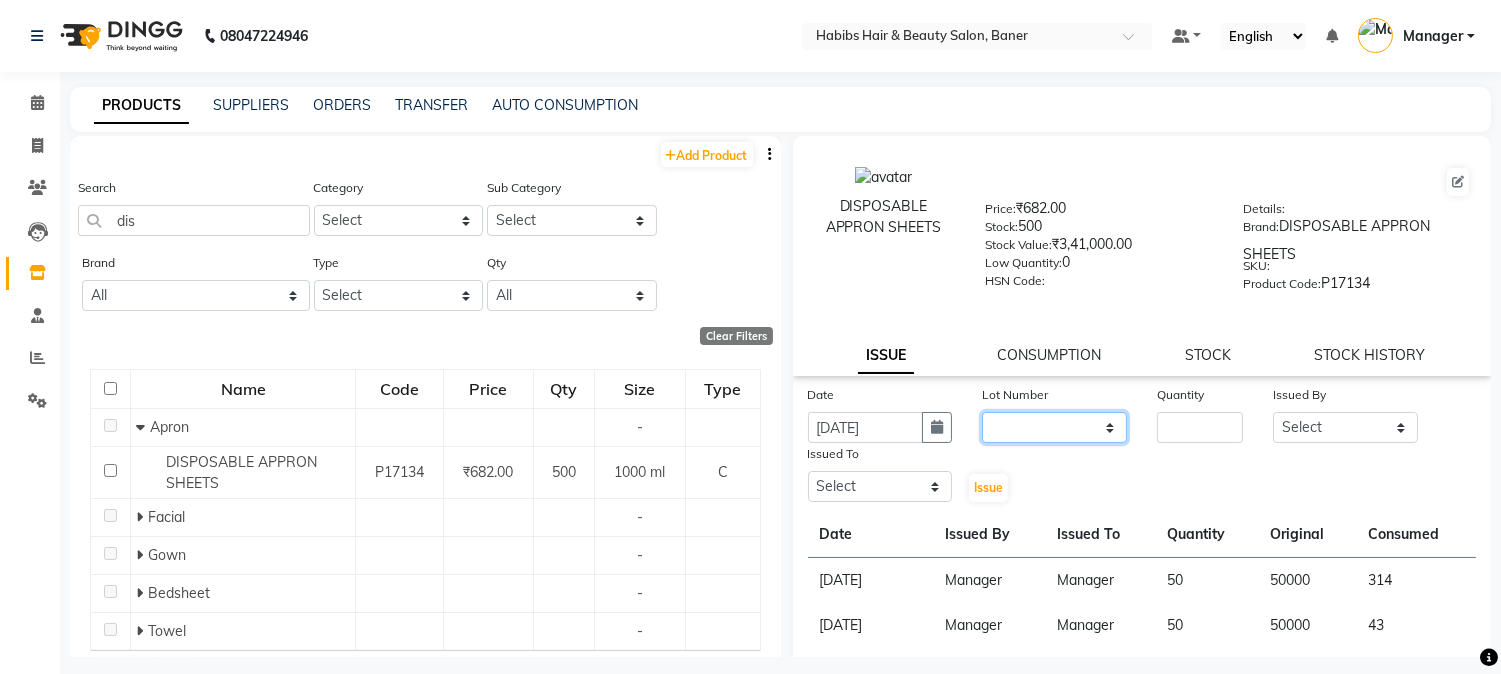 click on "None" 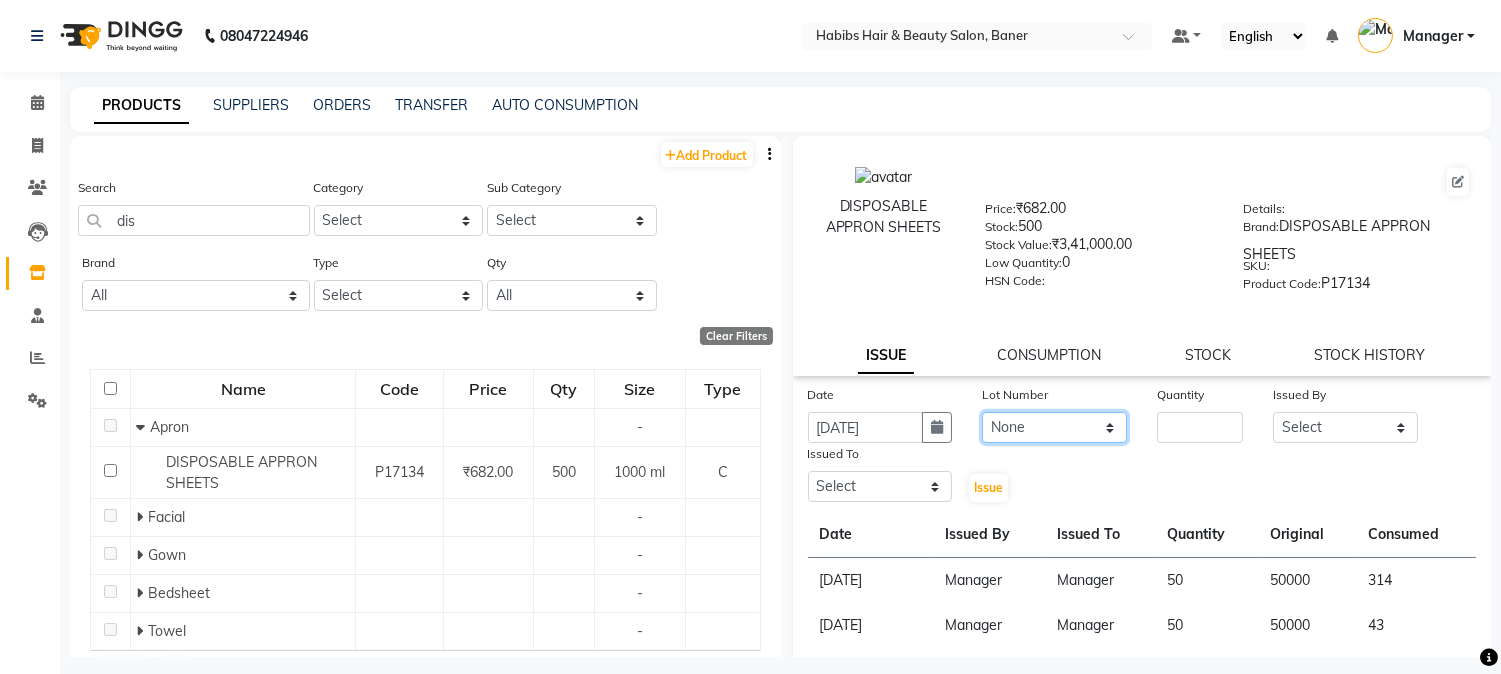 click on "None" 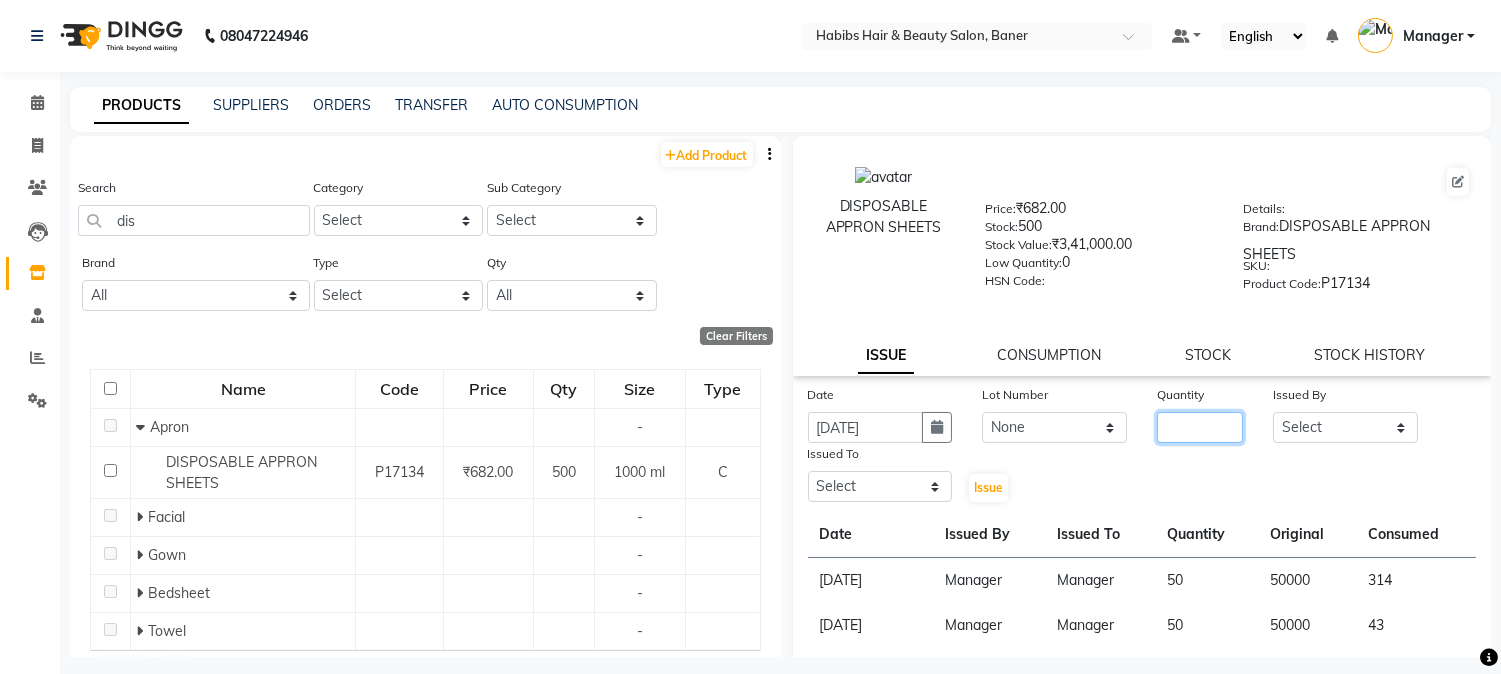 click 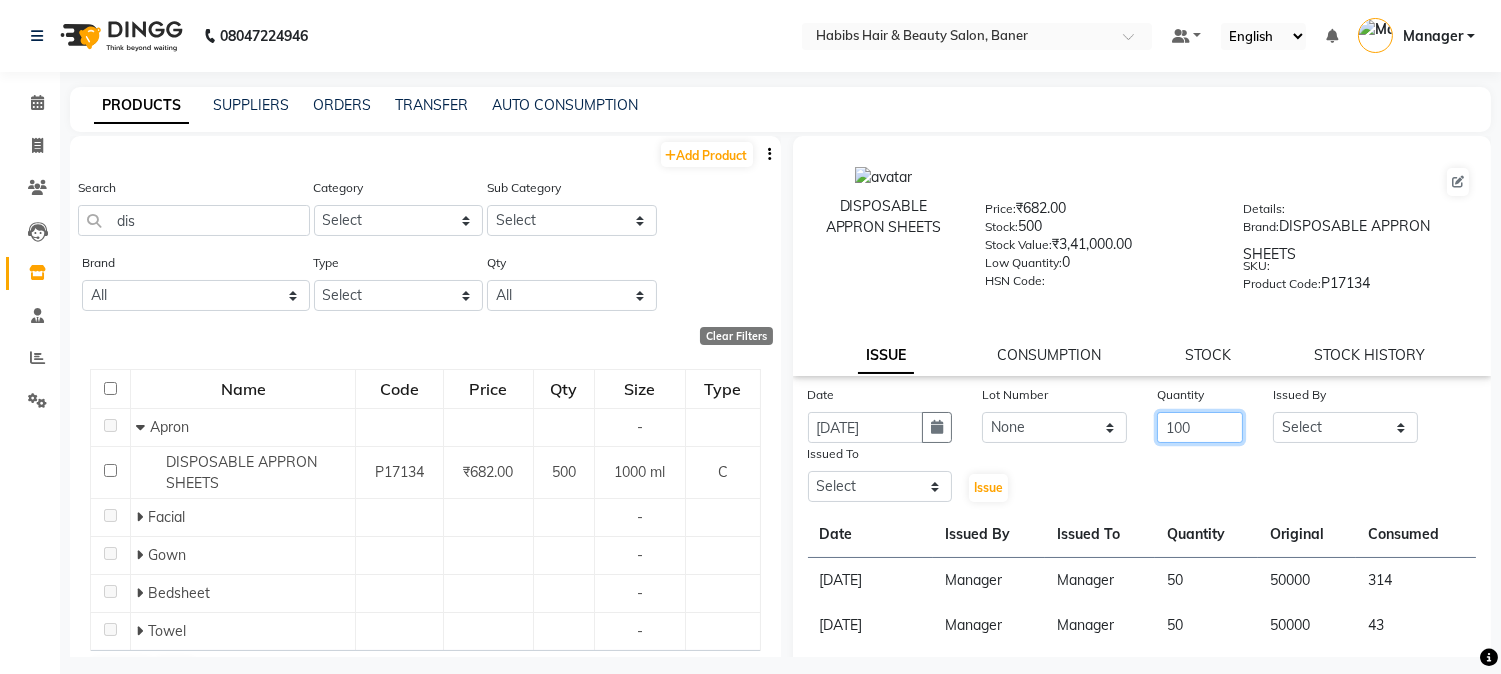type on "100" 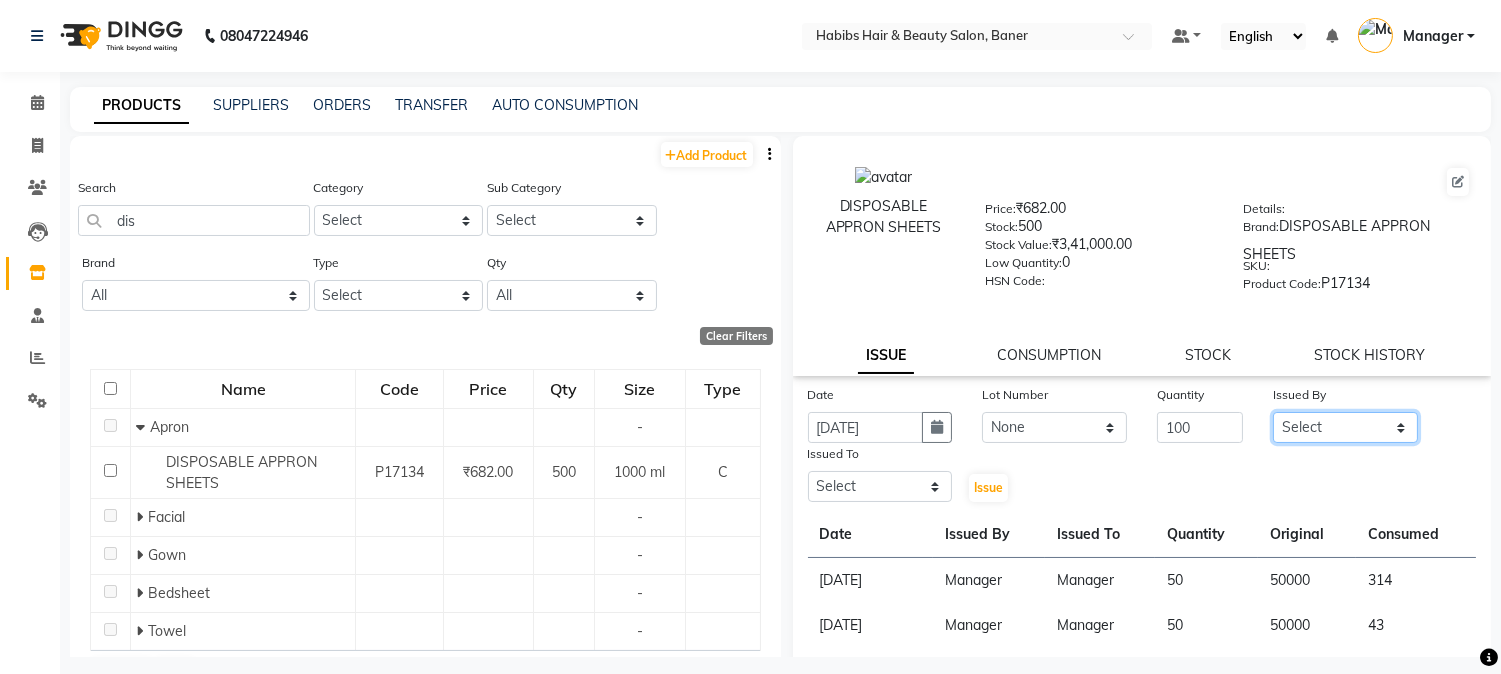 click on "Select Admin Kiran Mahesh Dalavi  Manager Pooja Singh Rahul Ram Swapnali" 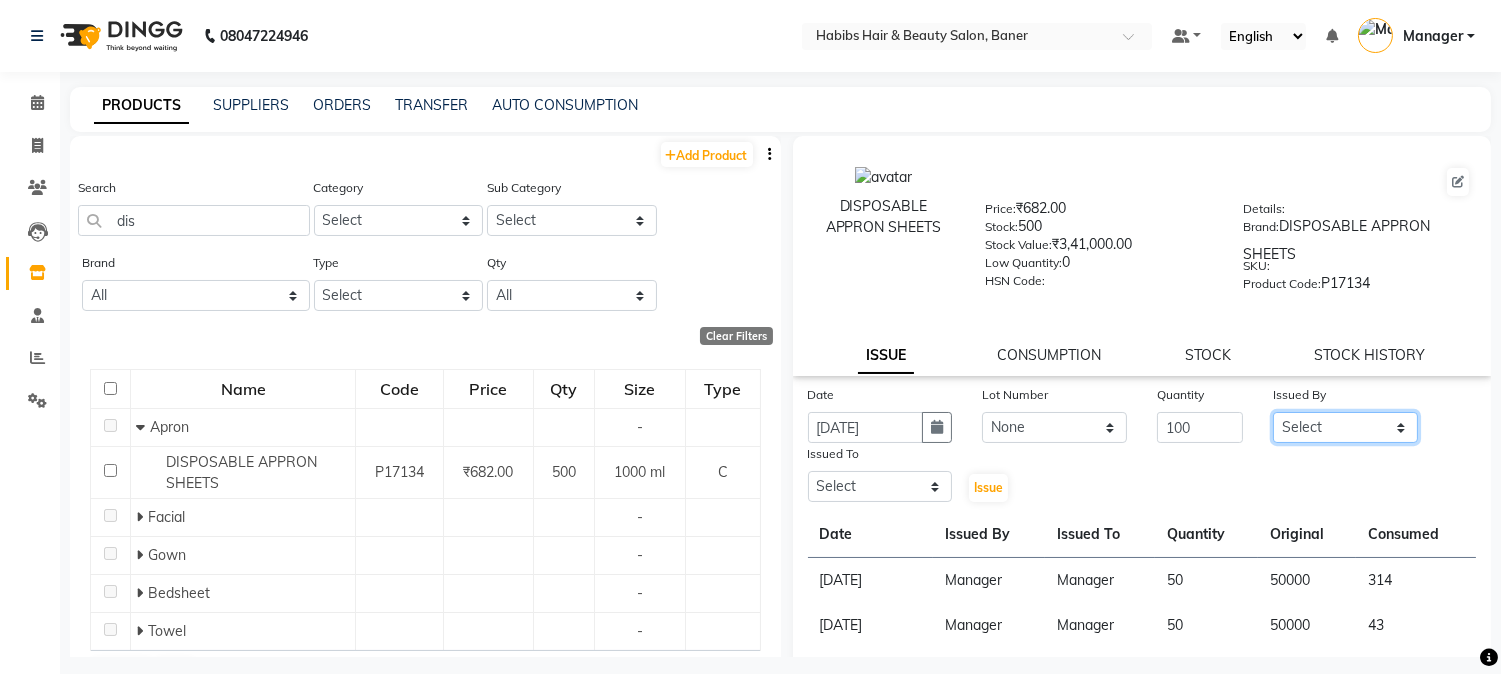 select on "35759" 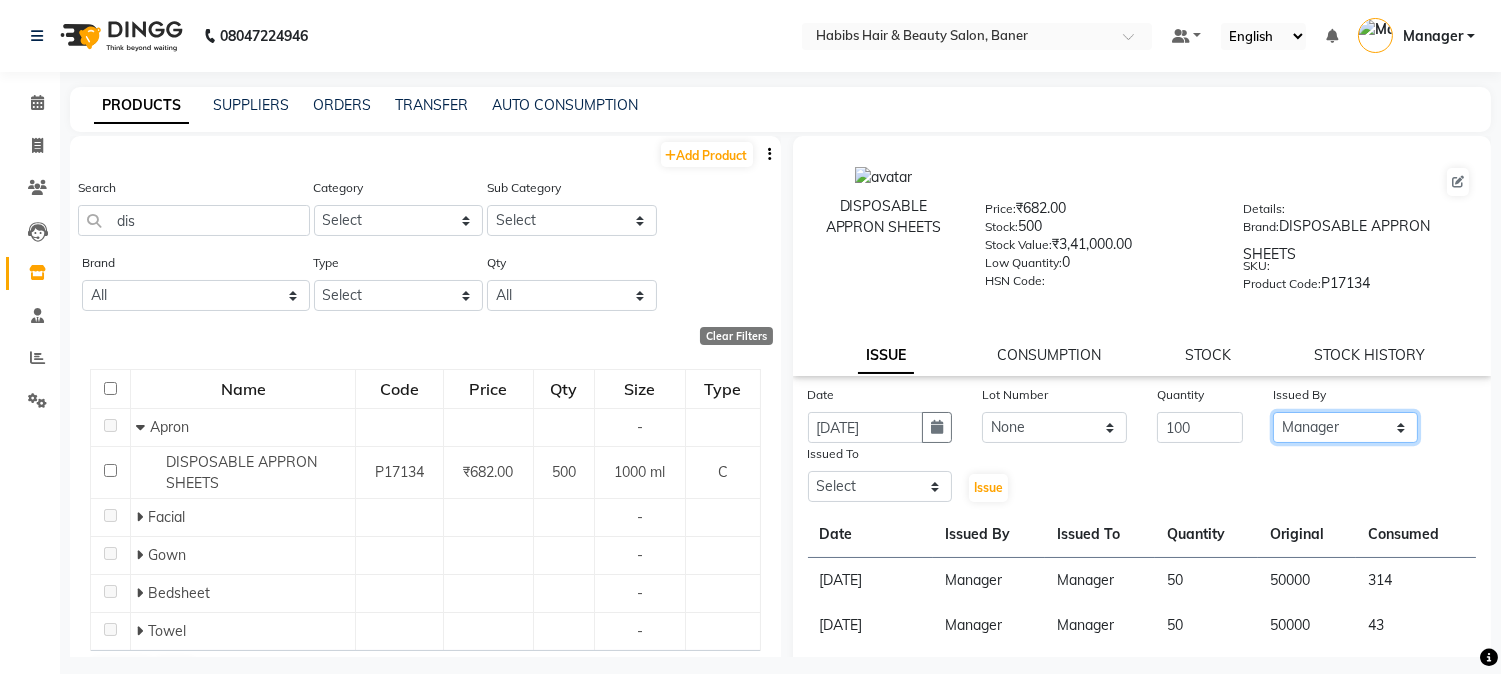 click on "Select Admin Kiran Mahesh Dalavi  Manager Pooja Singh Rahul Ram Swapnali" 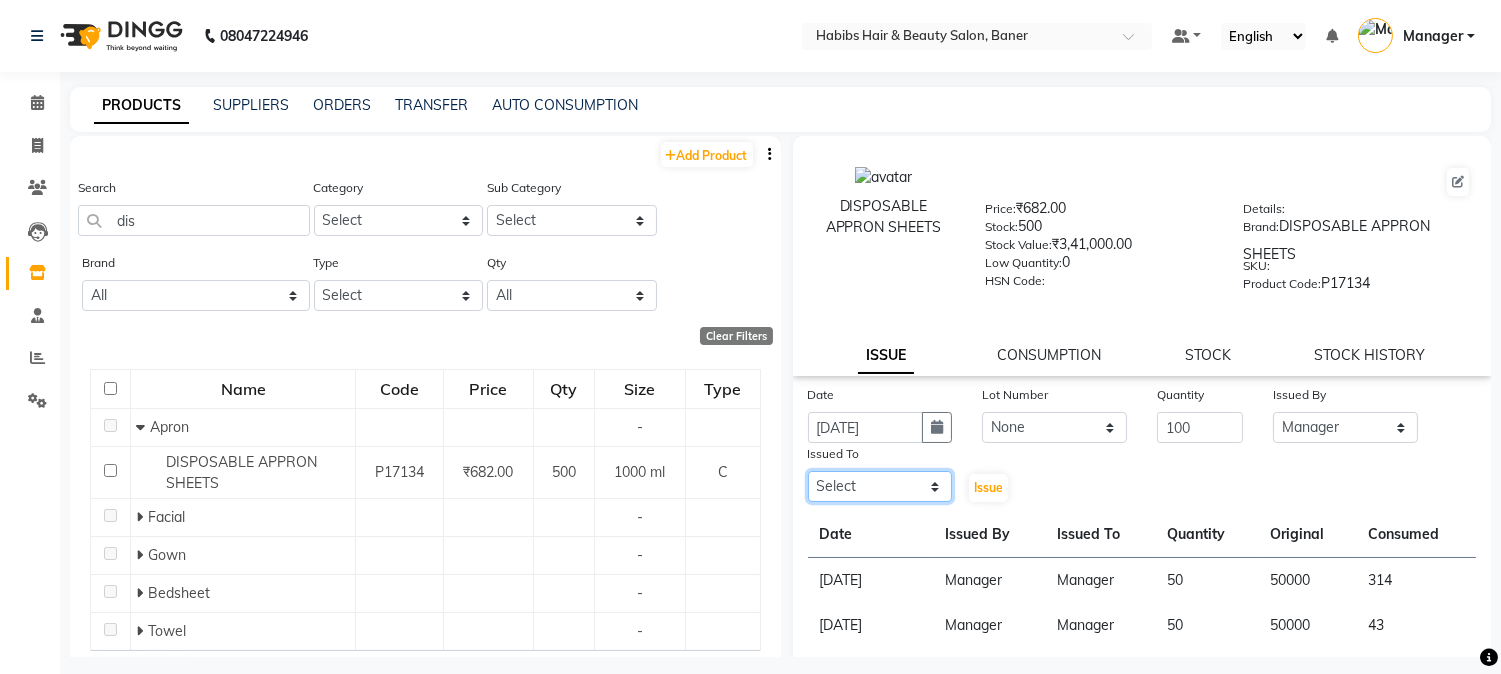 click on "Select Admin Kiran Mahesh Dalavi  Manager Pooja Singh Rahul Ram Swapnali" 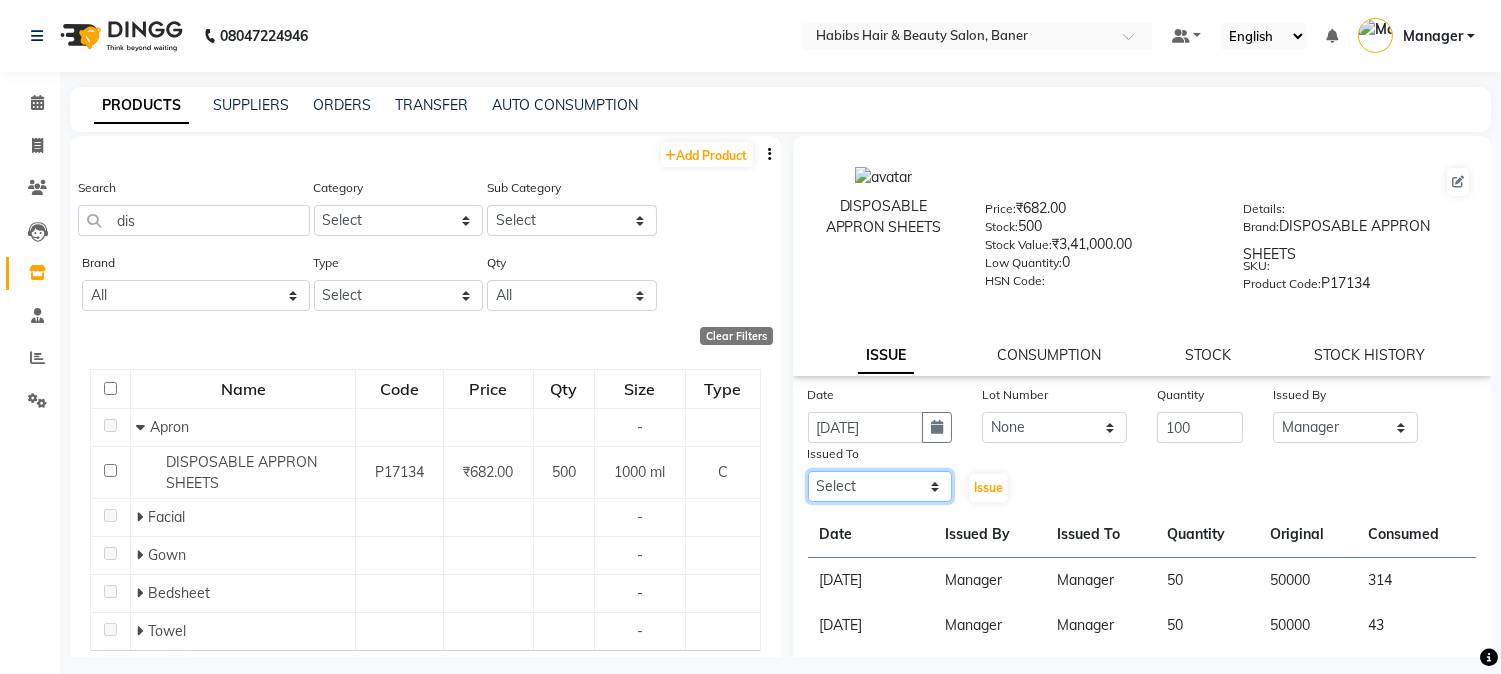select on "35759" 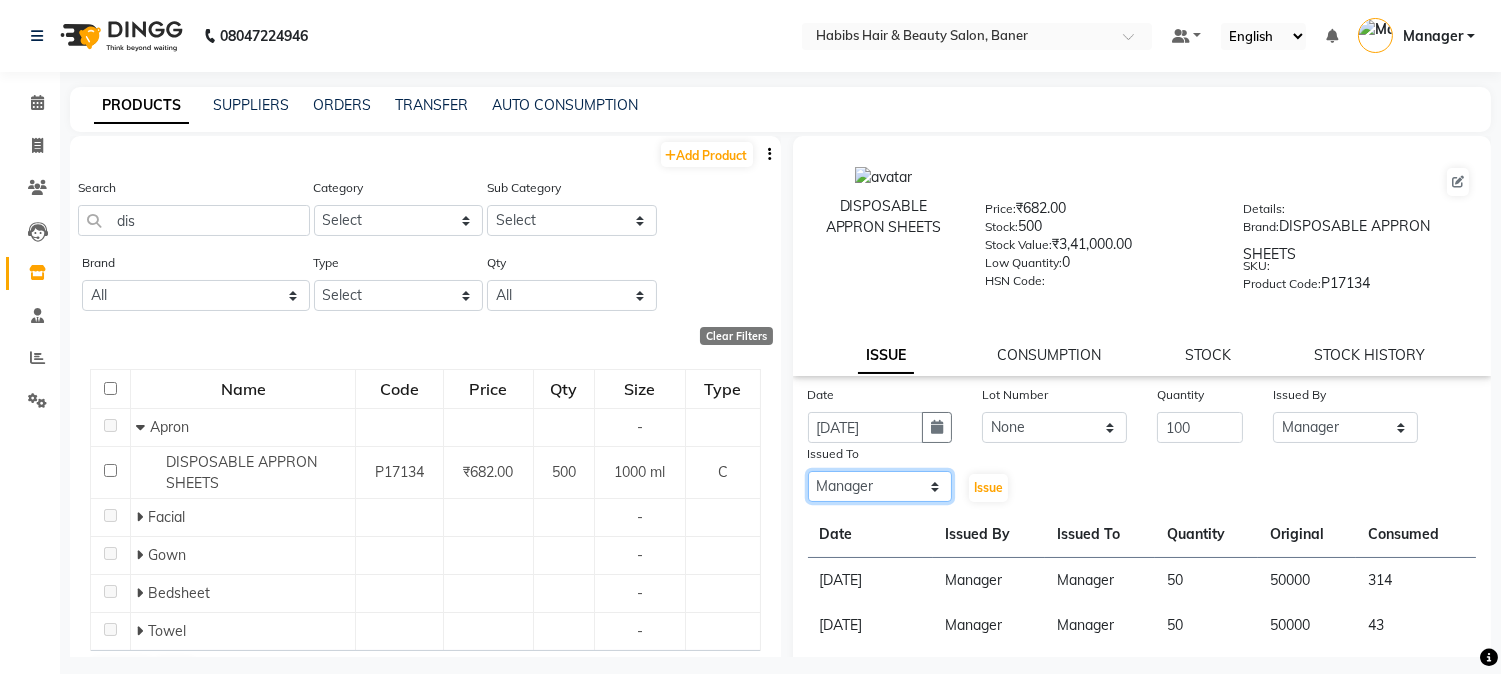 click on "Select Admin Kiran Mahesh Dalavi  Manager Pooja Singh Rahul Ram Swapnali" 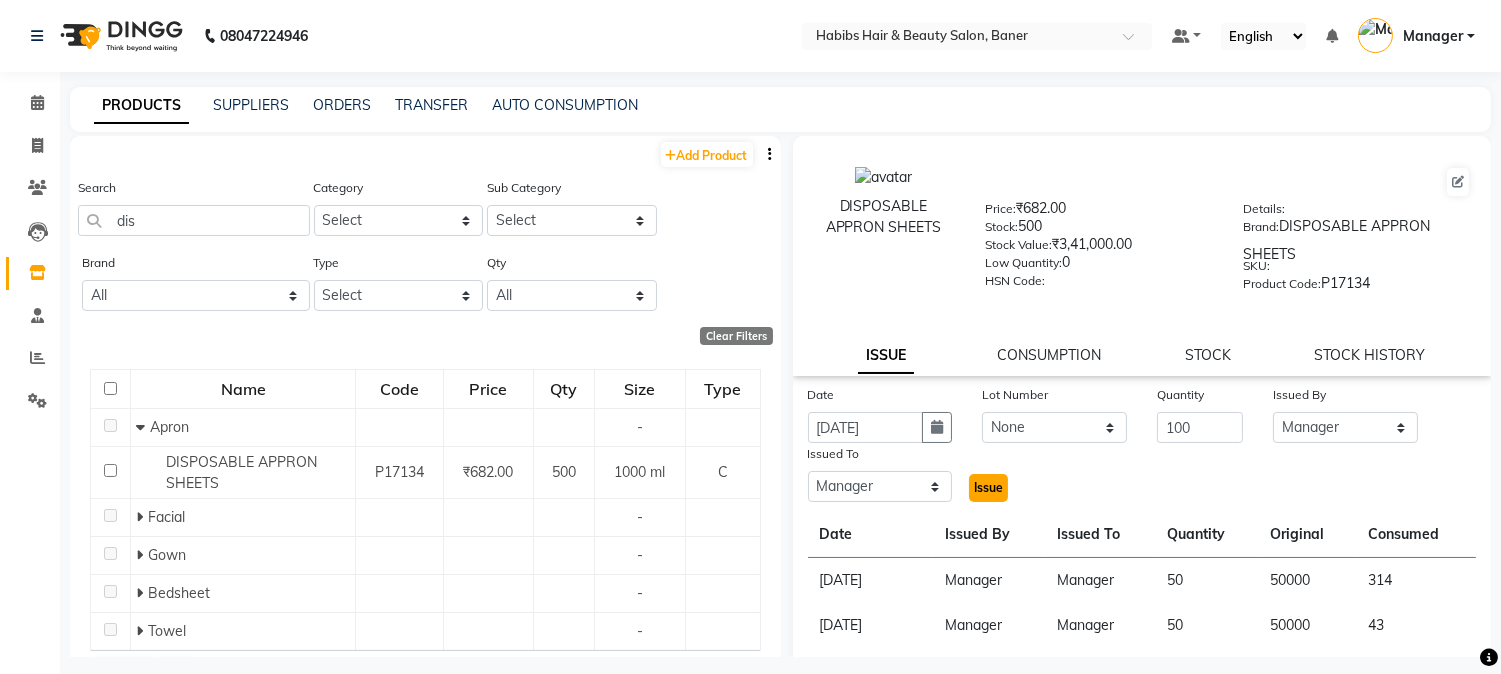 click on "Issue" 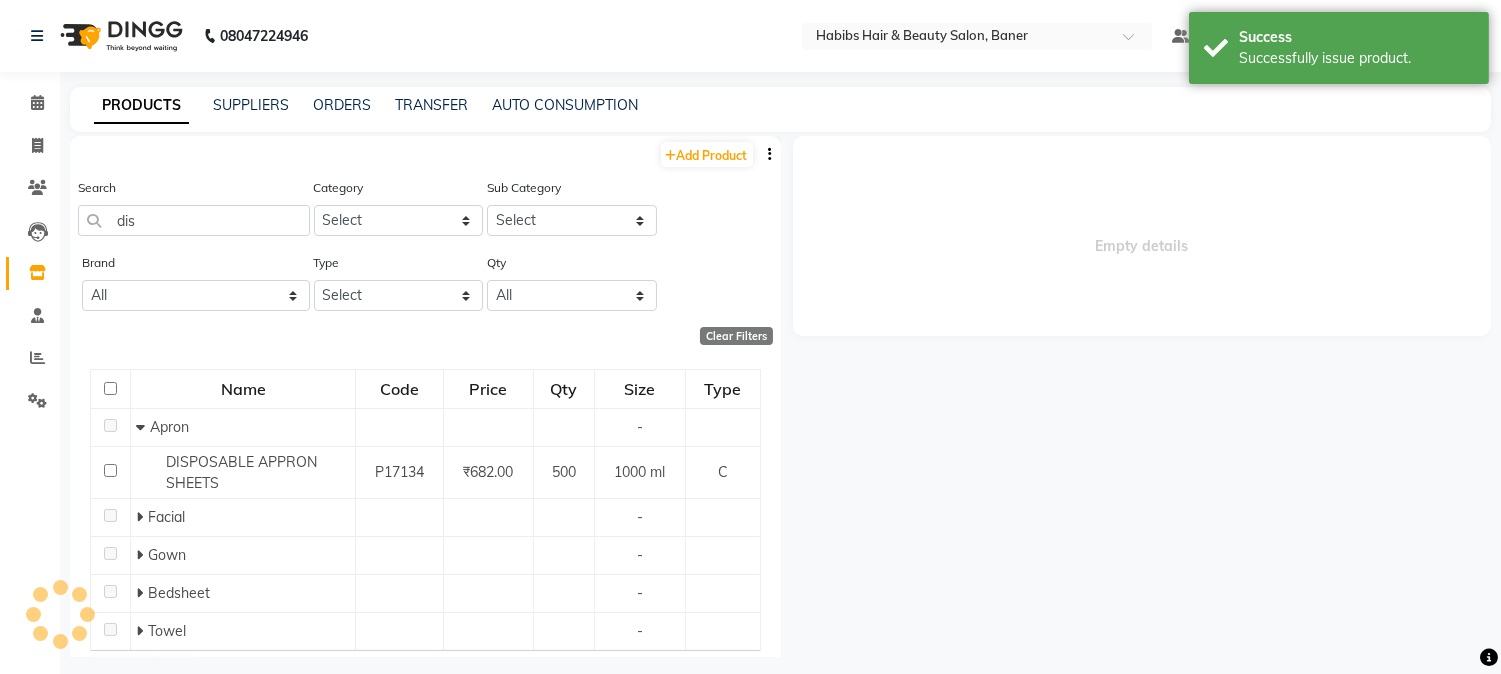 select 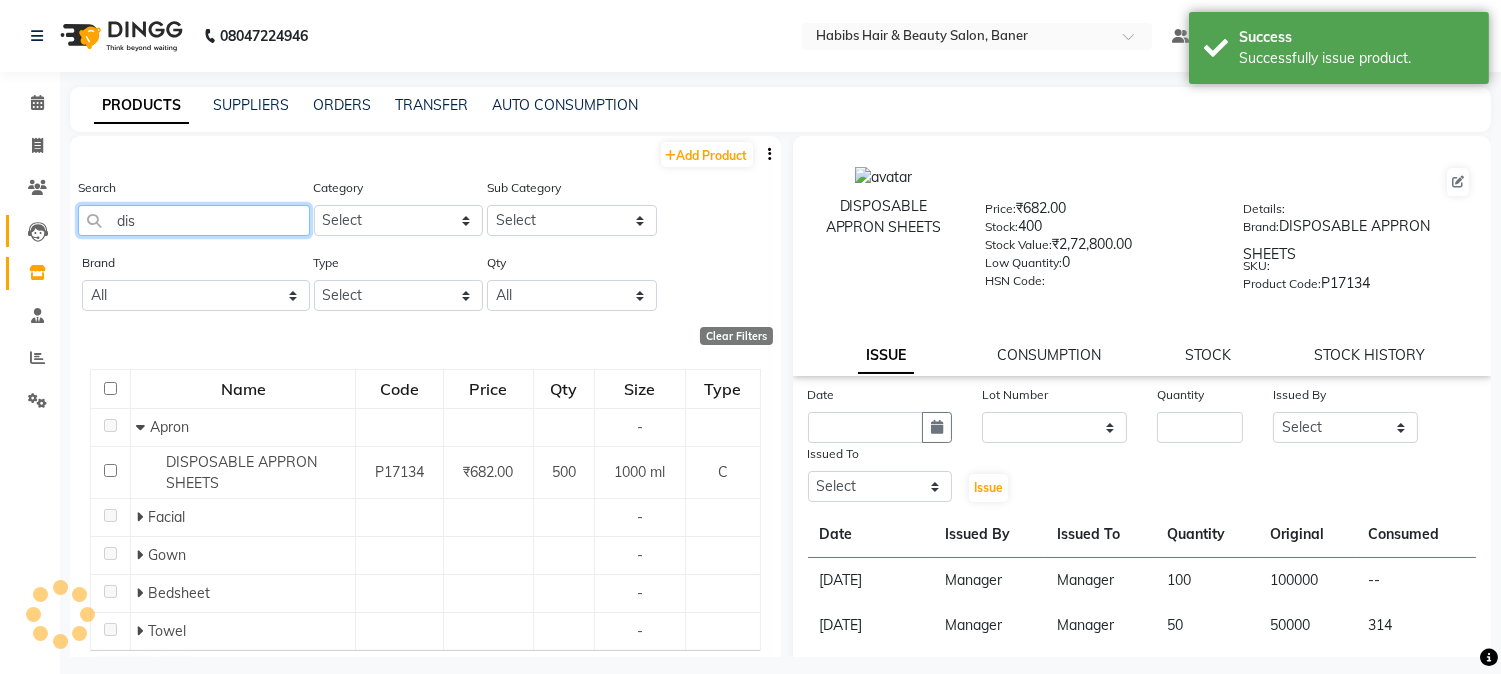 drag, startPoint x: 174, startPoint y: 220, endPoint x: 23, endPoint y: 233, distance: 151.55856 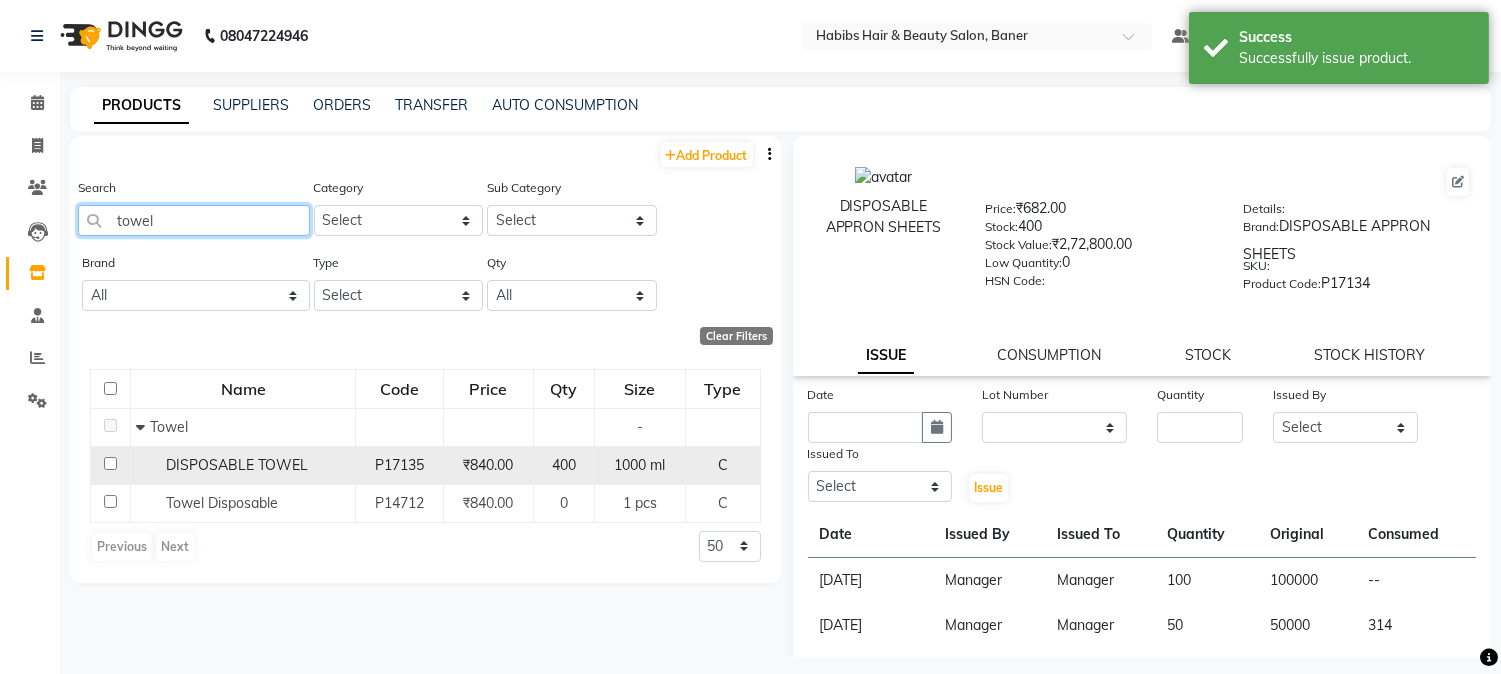 type on "towel" 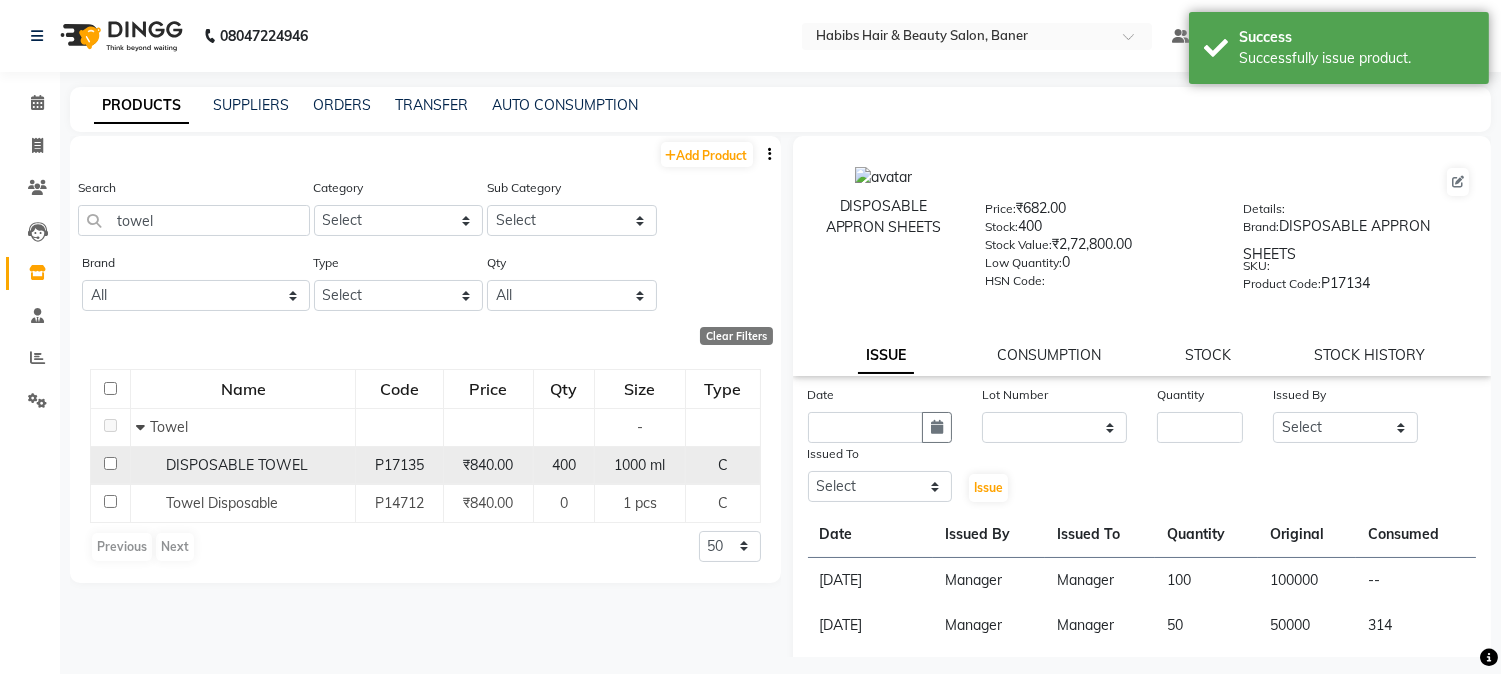 click on "DISPOSABLE TOWEL" 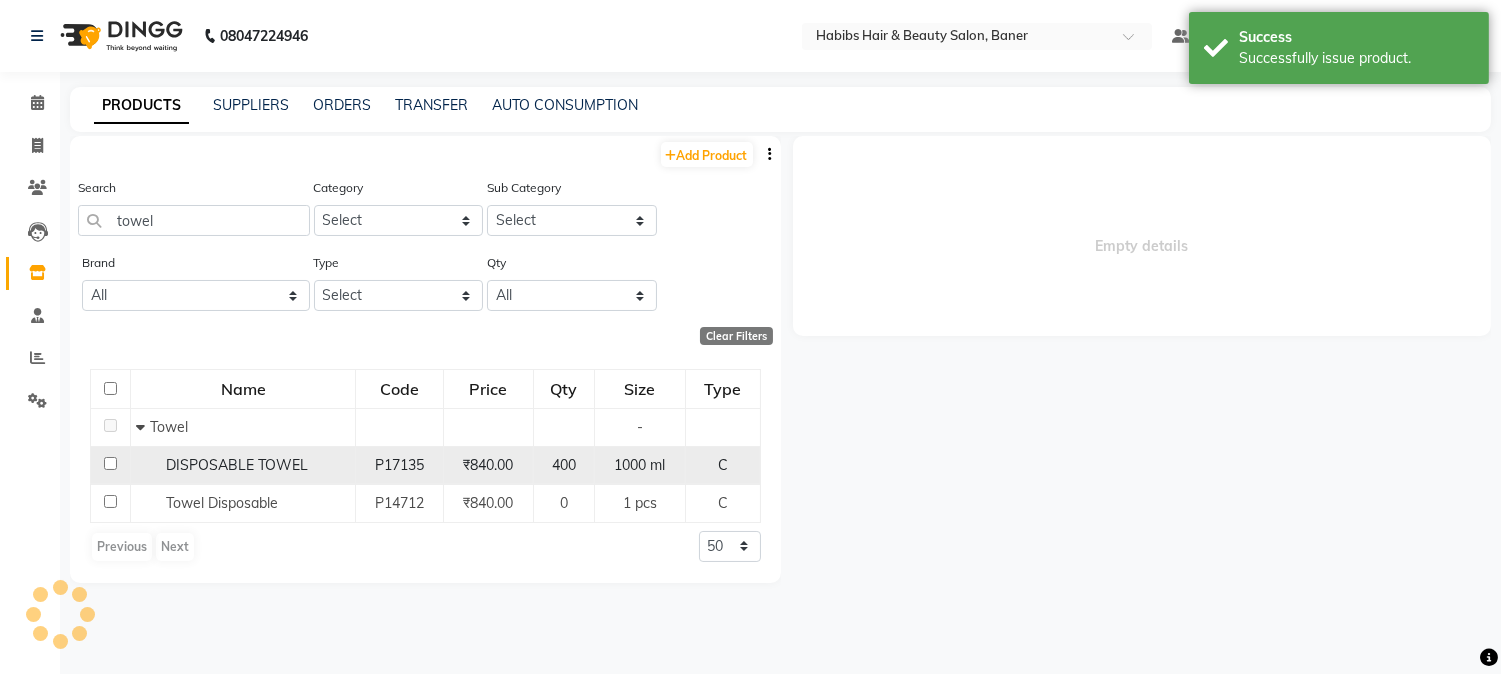 select 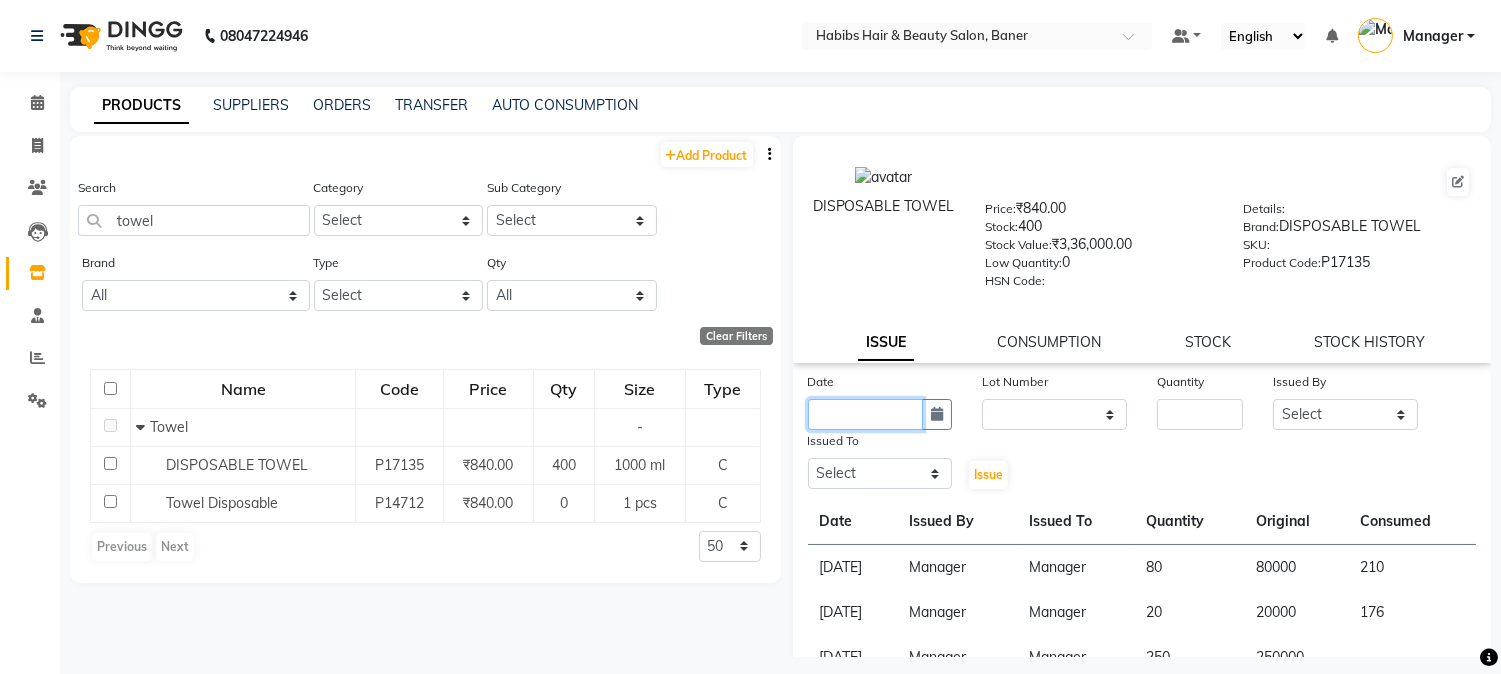 click 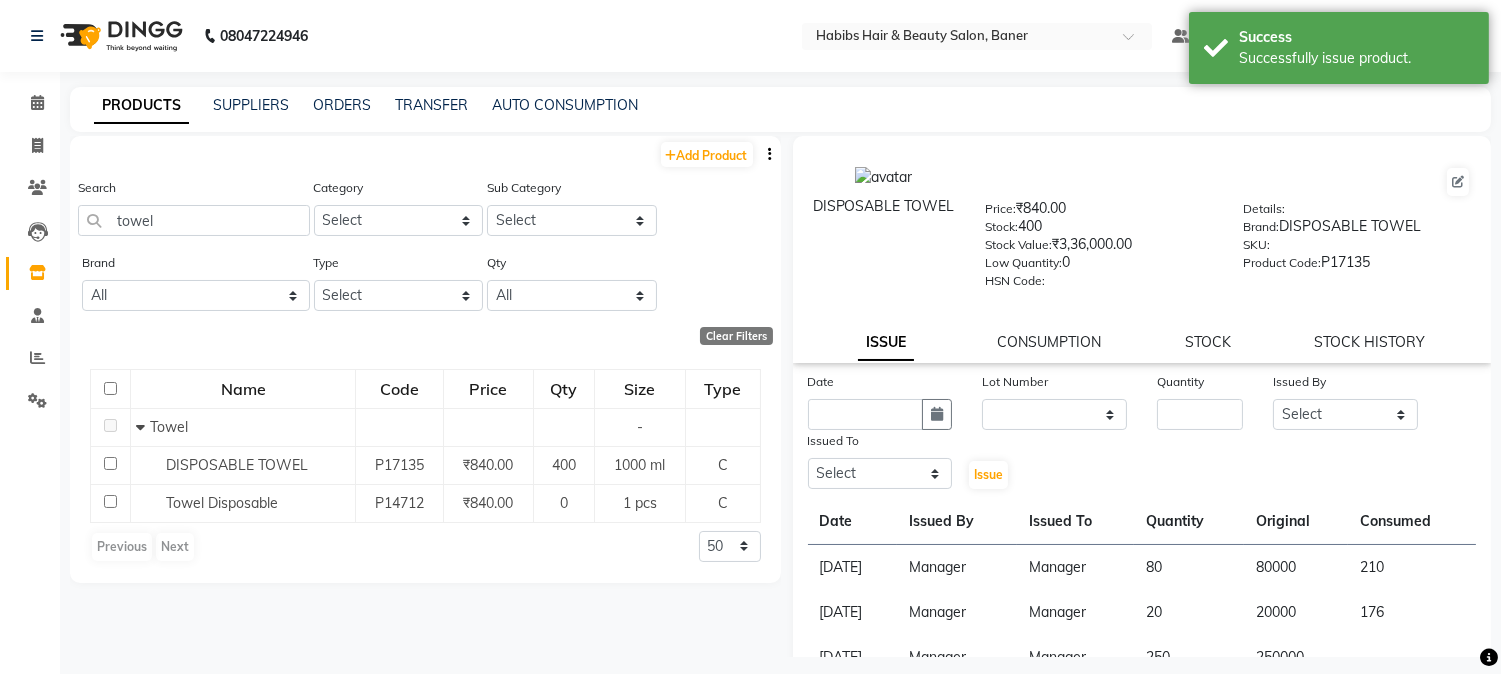 select on "7" 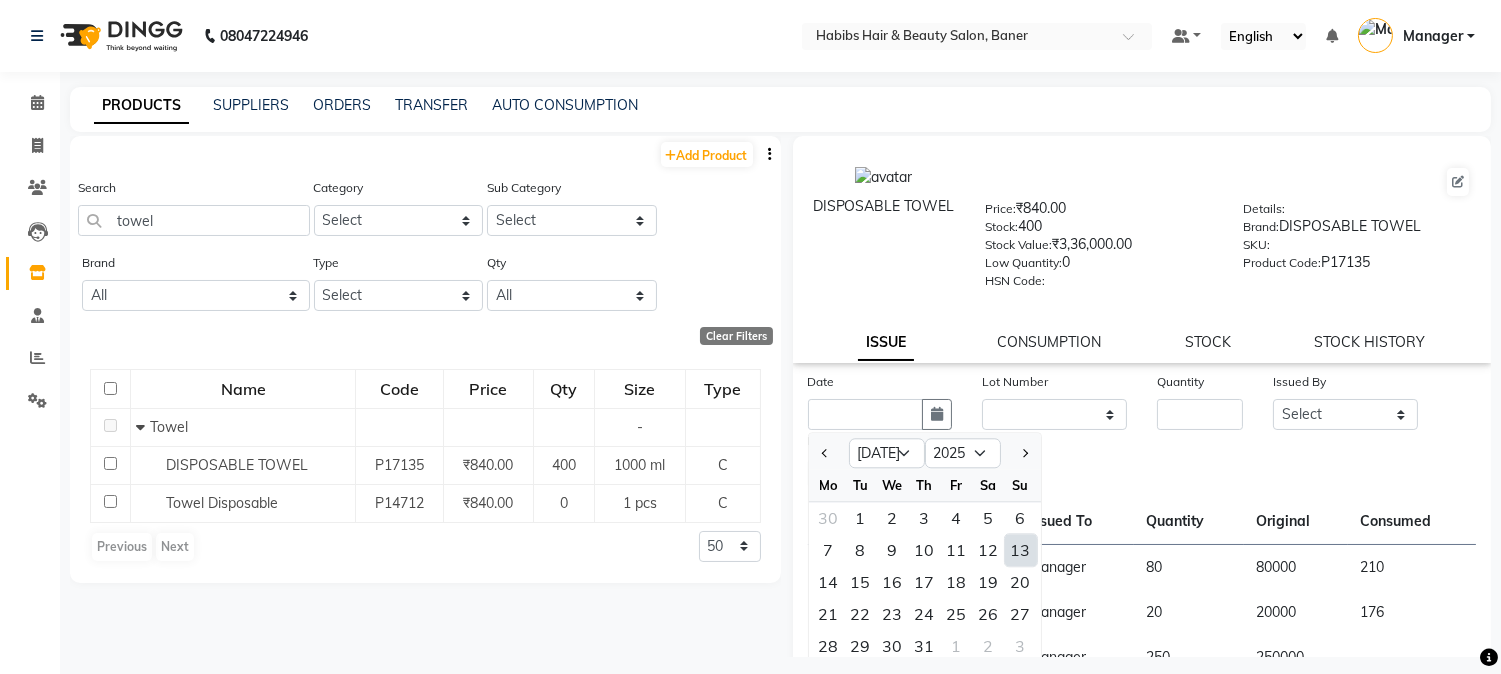click on "13" 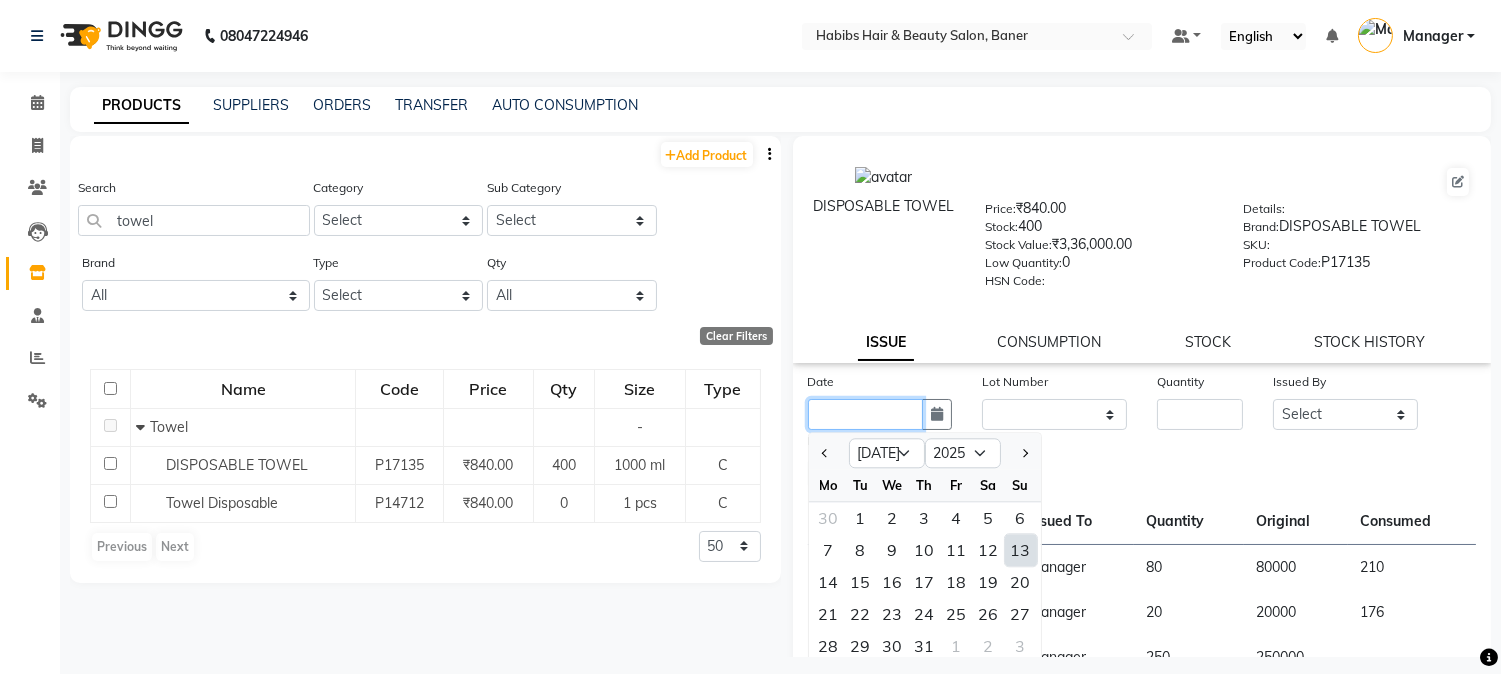 type on "[DATE]" 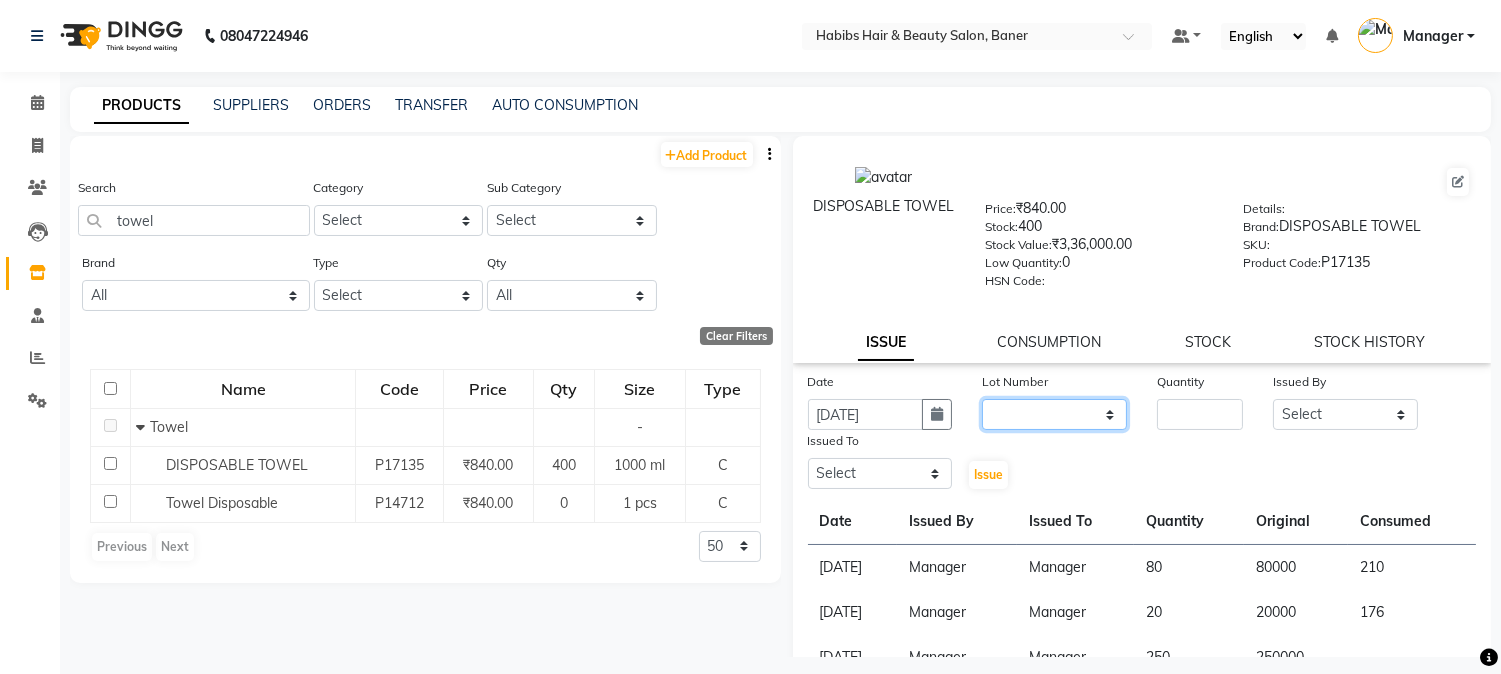click on "None" 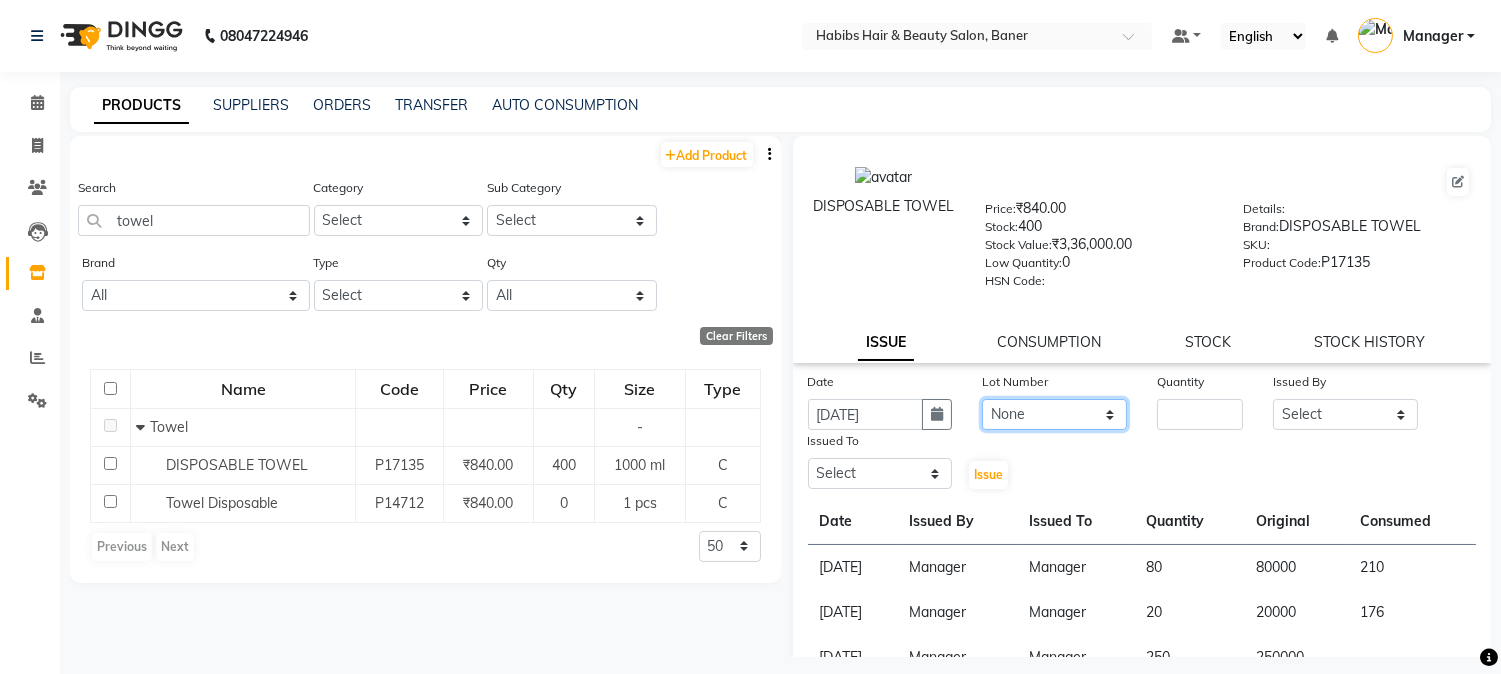 click on "None" 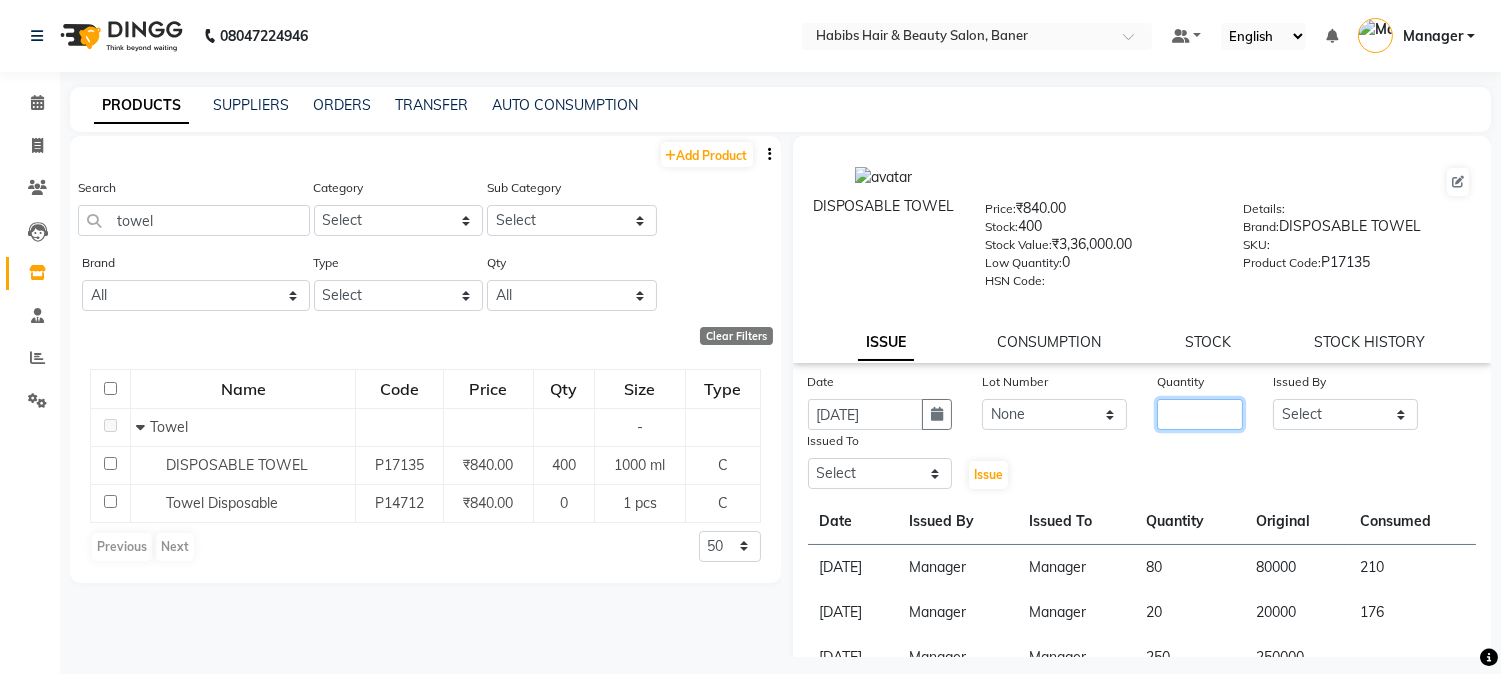 click 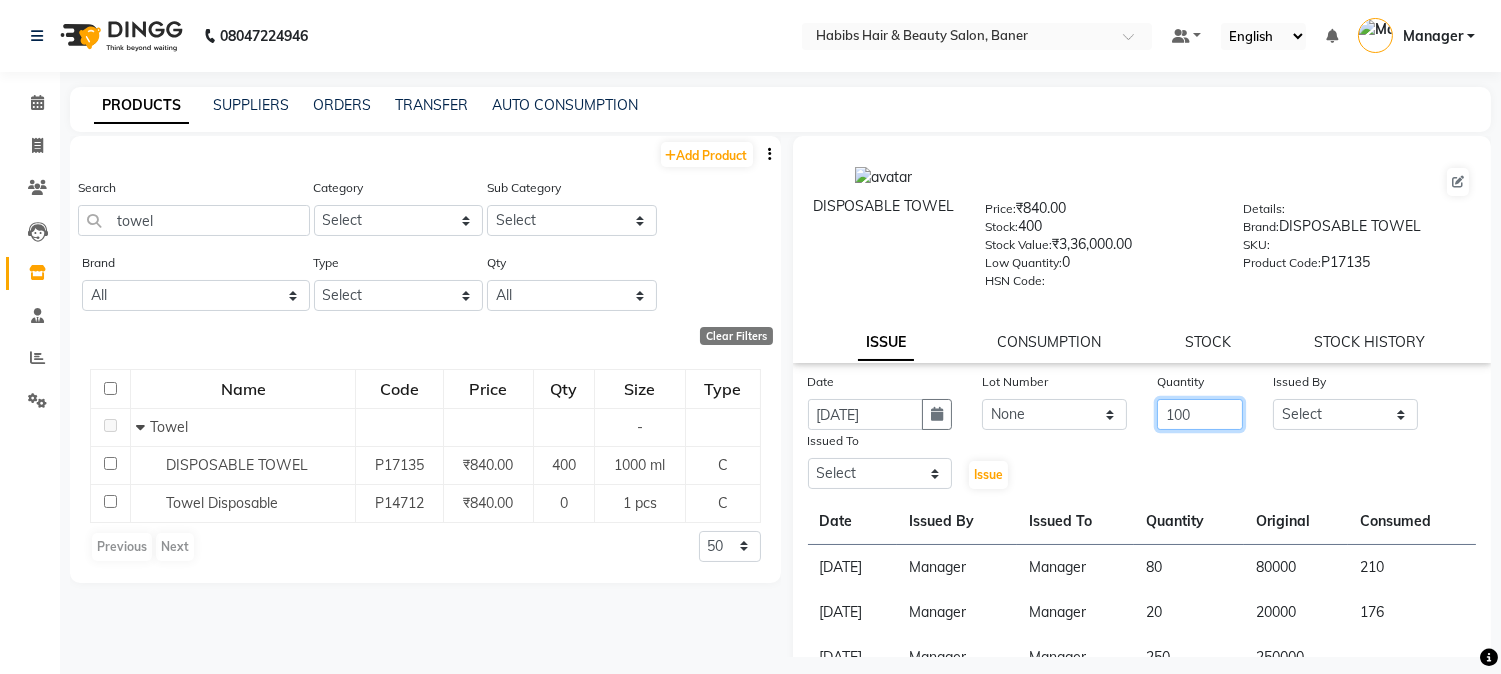 type on "100" 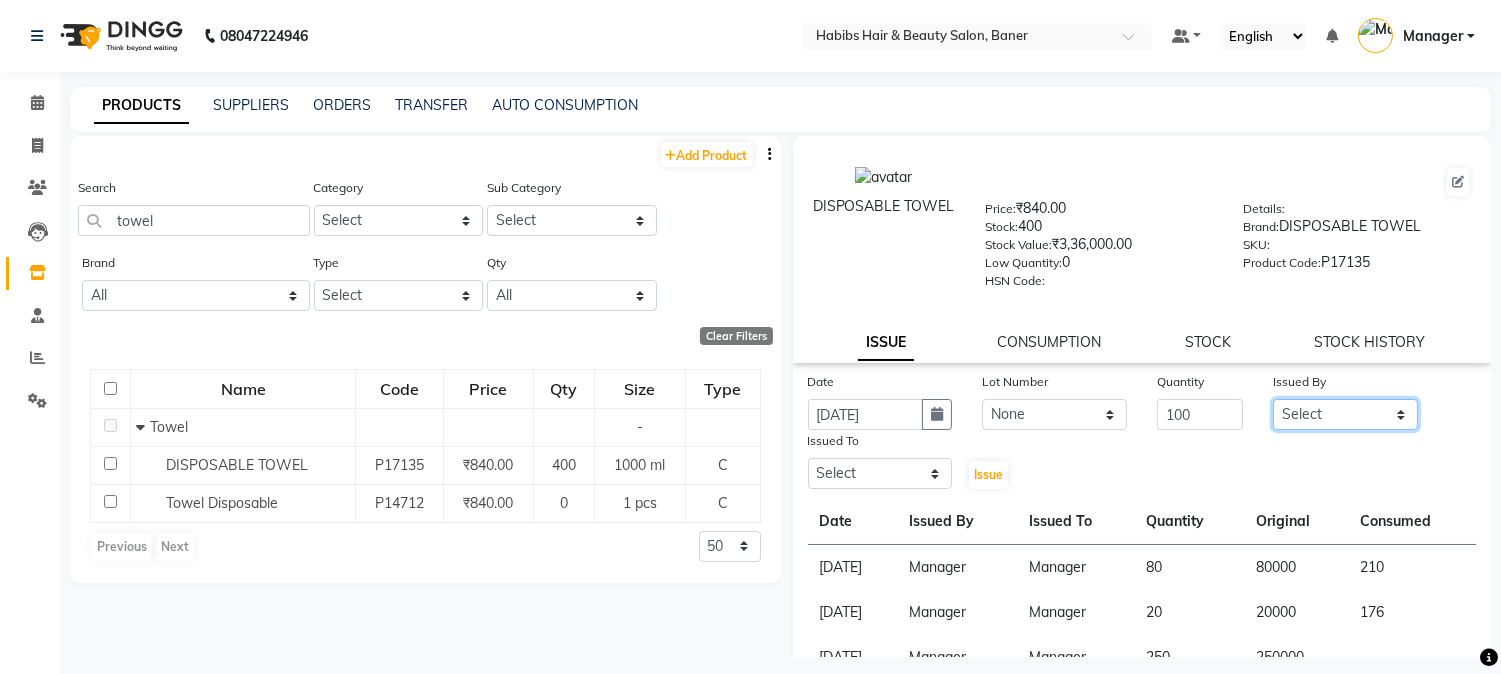 click on "Select Admin Kiran Mahesh Dalavi  Manager Pooja Singh Rahul Ram Swapnali" 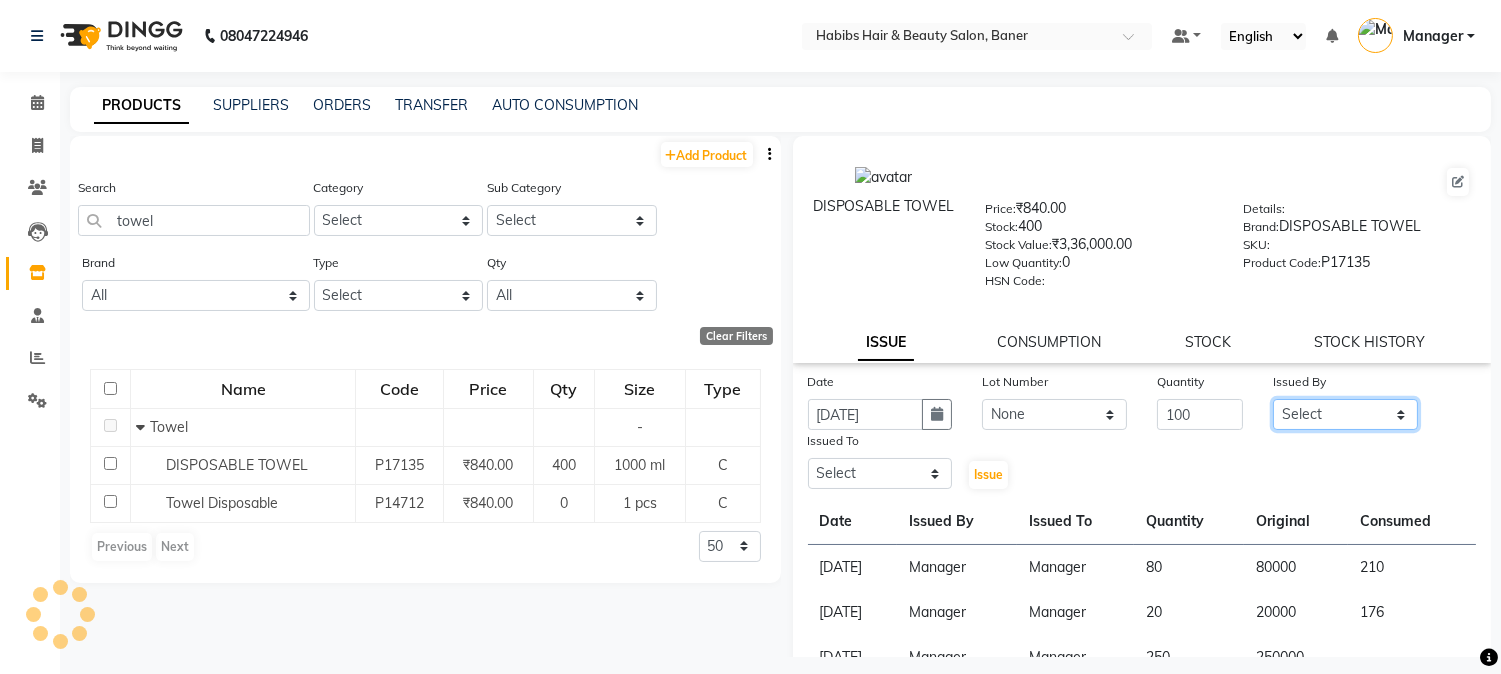 select on "35759" 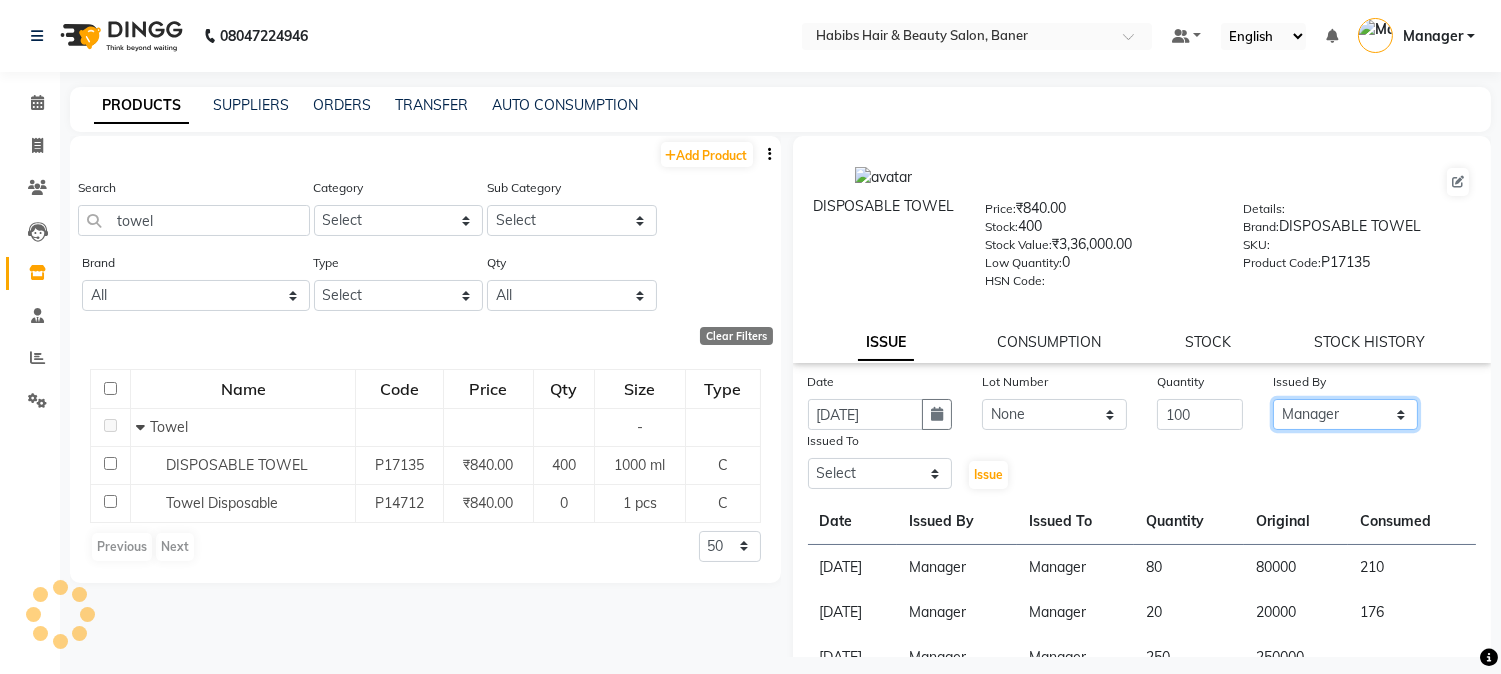 click on "Select Admin Kiran Mahesh Dalavi  Manager Pooja Singh Rahul Ram Swapnali" 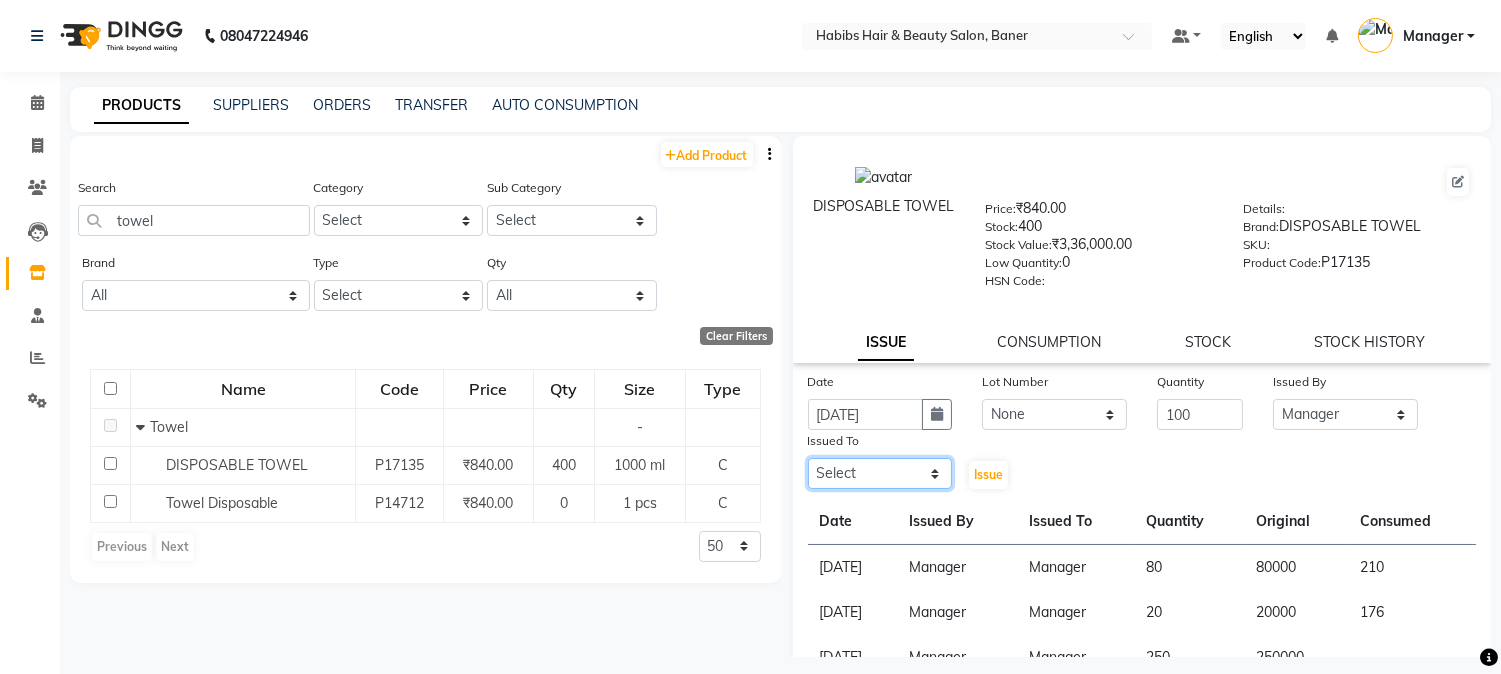 click on "Select Admin Kiran Mahesh Dalavi  Manager Pooja Singh Rahul Ram Swapnali" 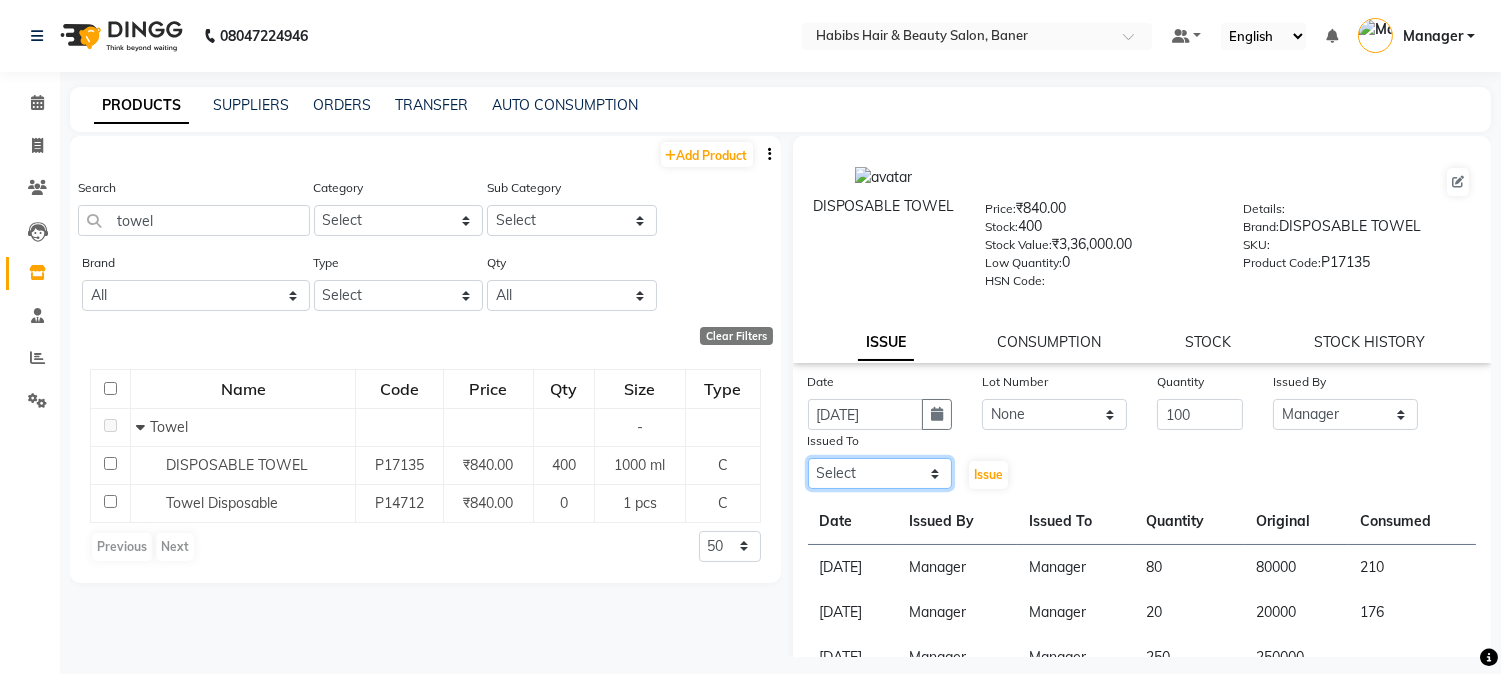 select on "35759" 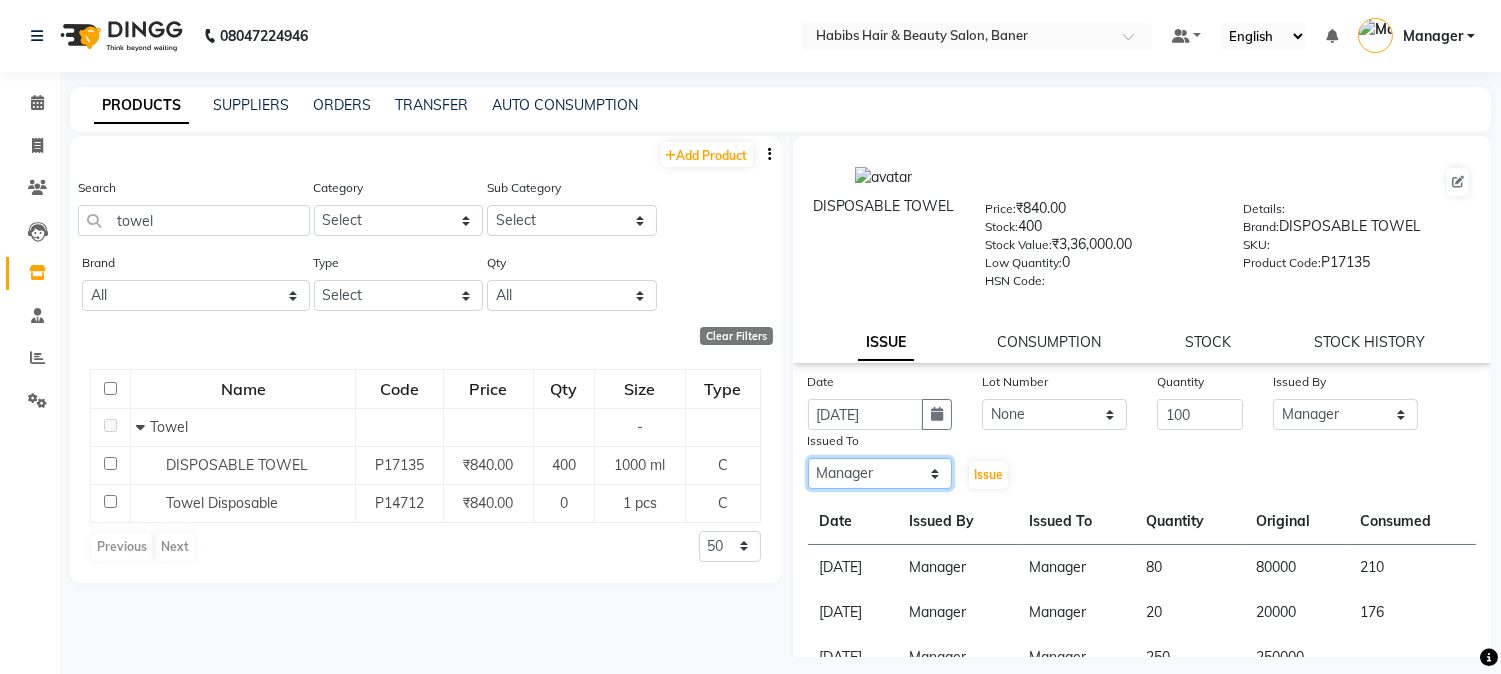 click on "Select Admin Kiran Mahesh Dalavi  Manager Pooja Singh Rahul Ram Swapnali" 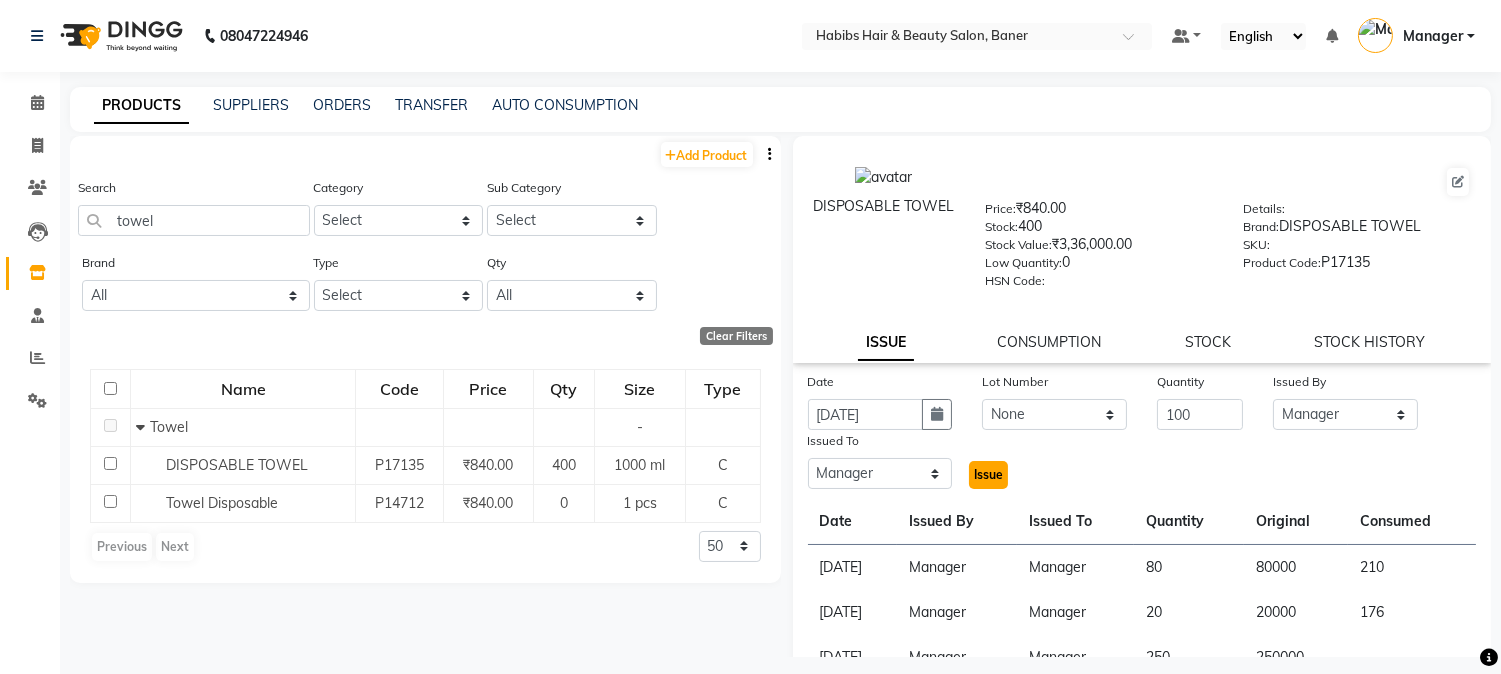 click on "Issue" 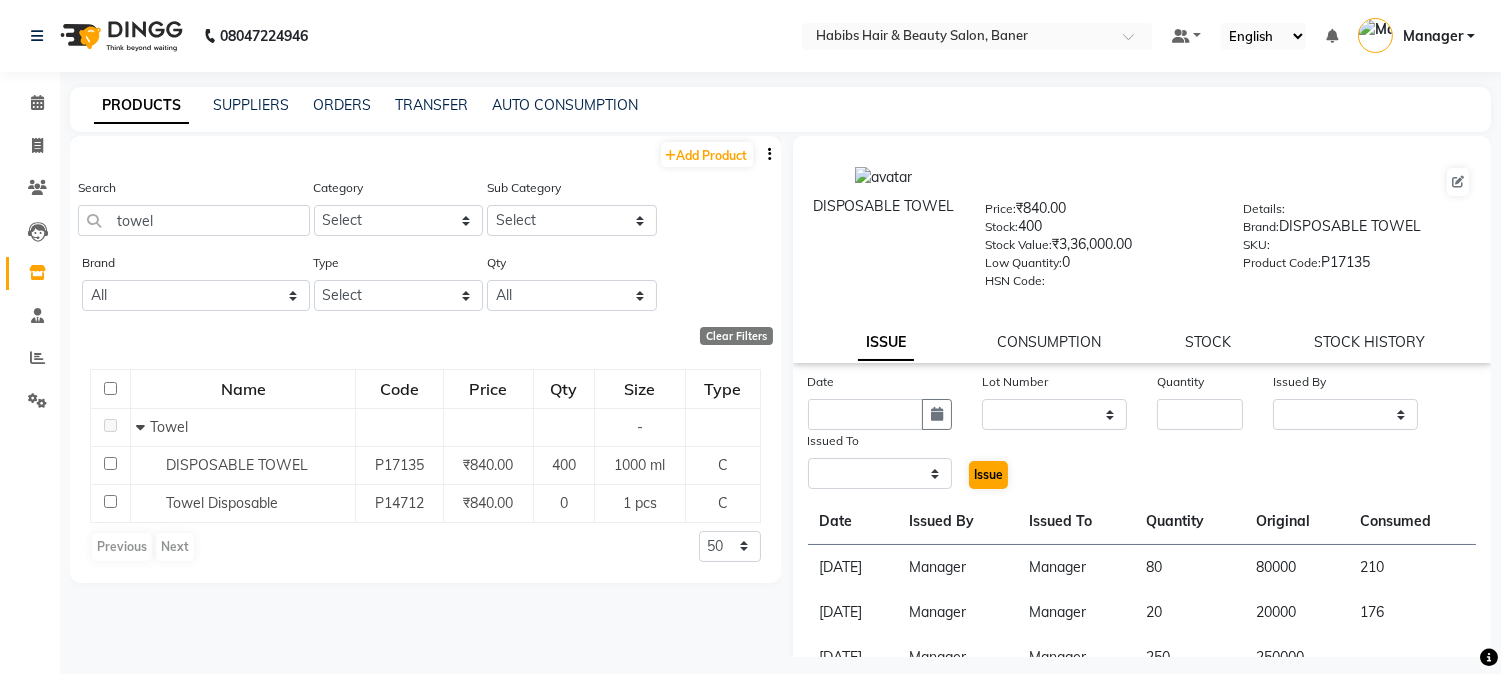 select 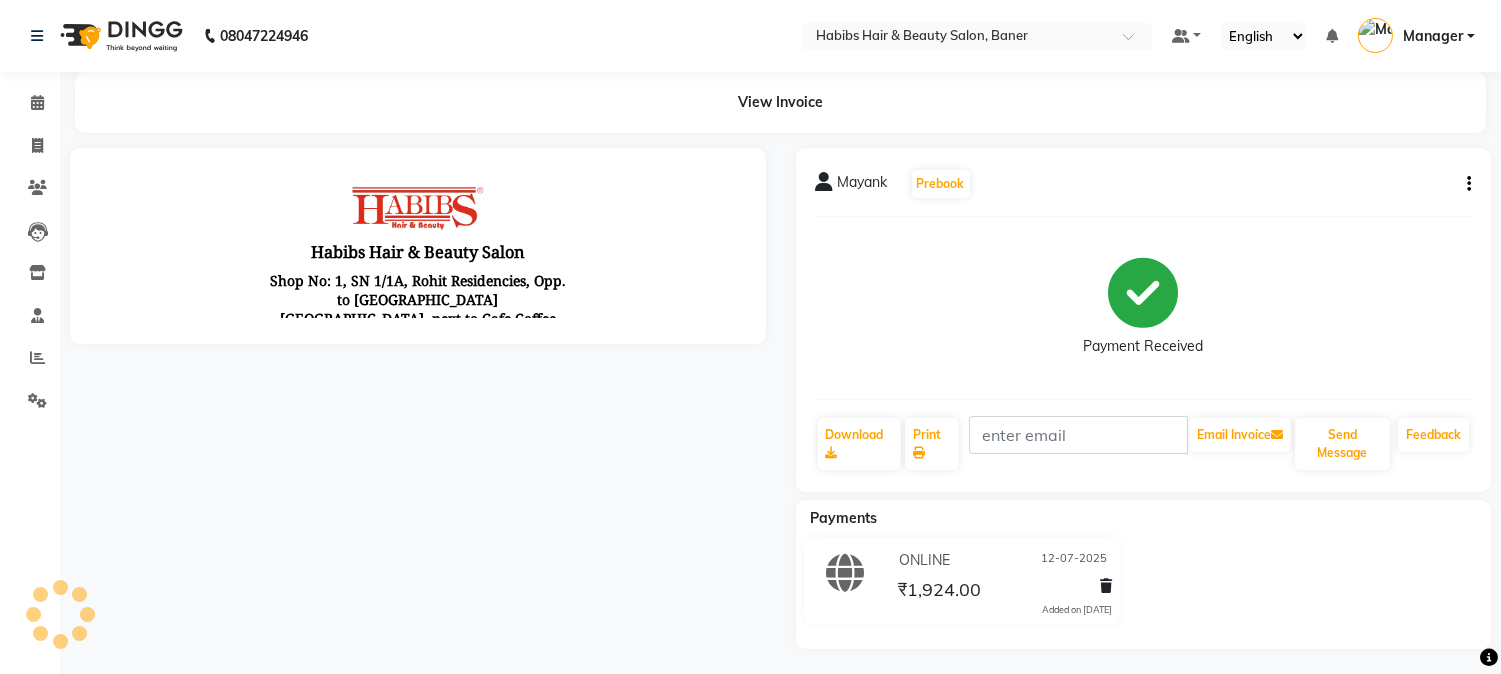 scroll, scrollTop: 0, scrollLeft: 0, axis: both 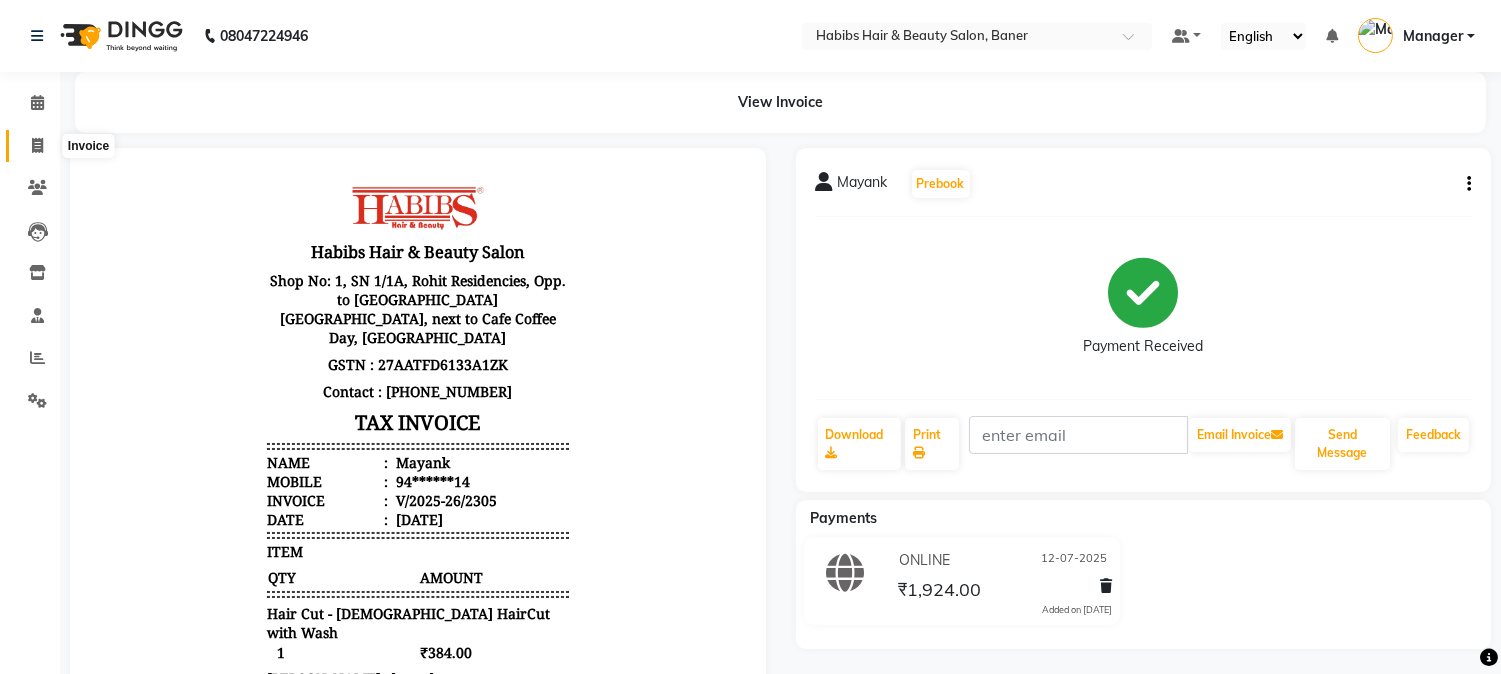click 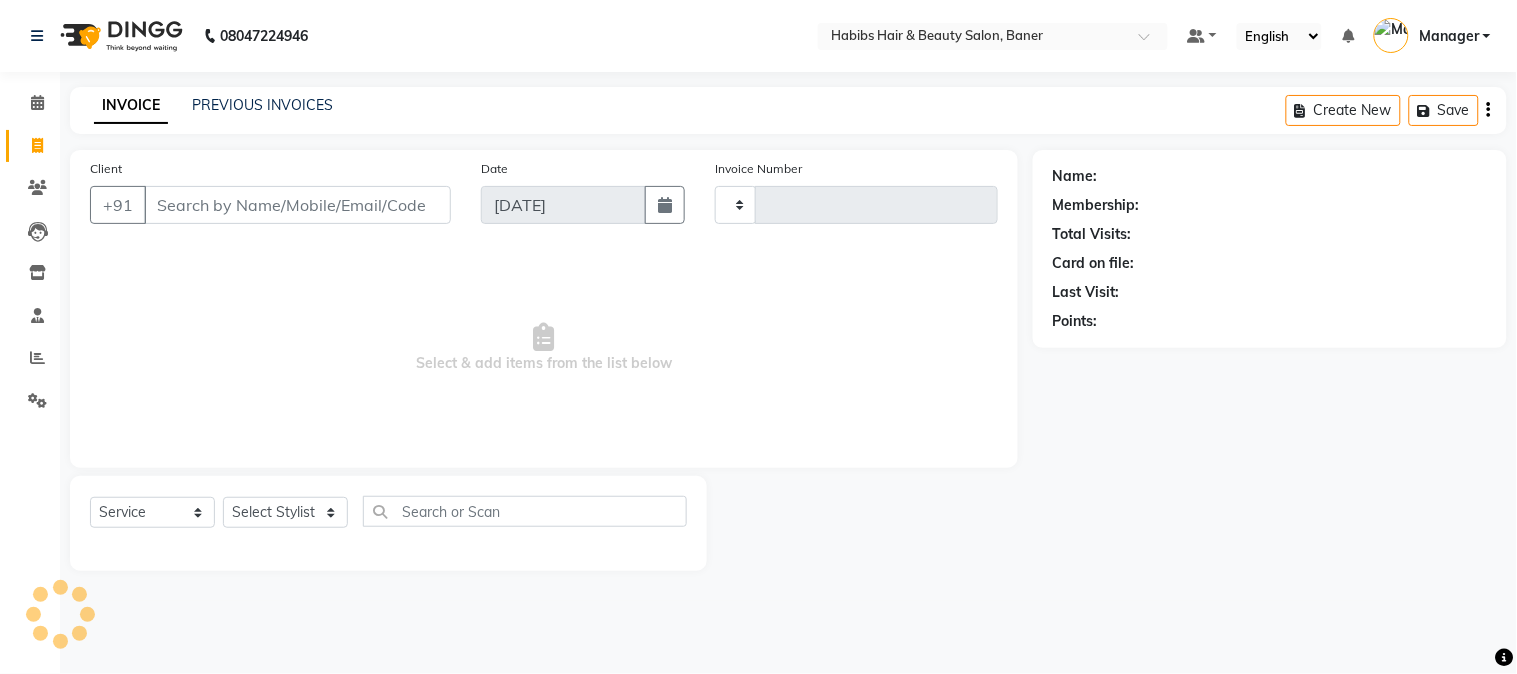 type on "2331" 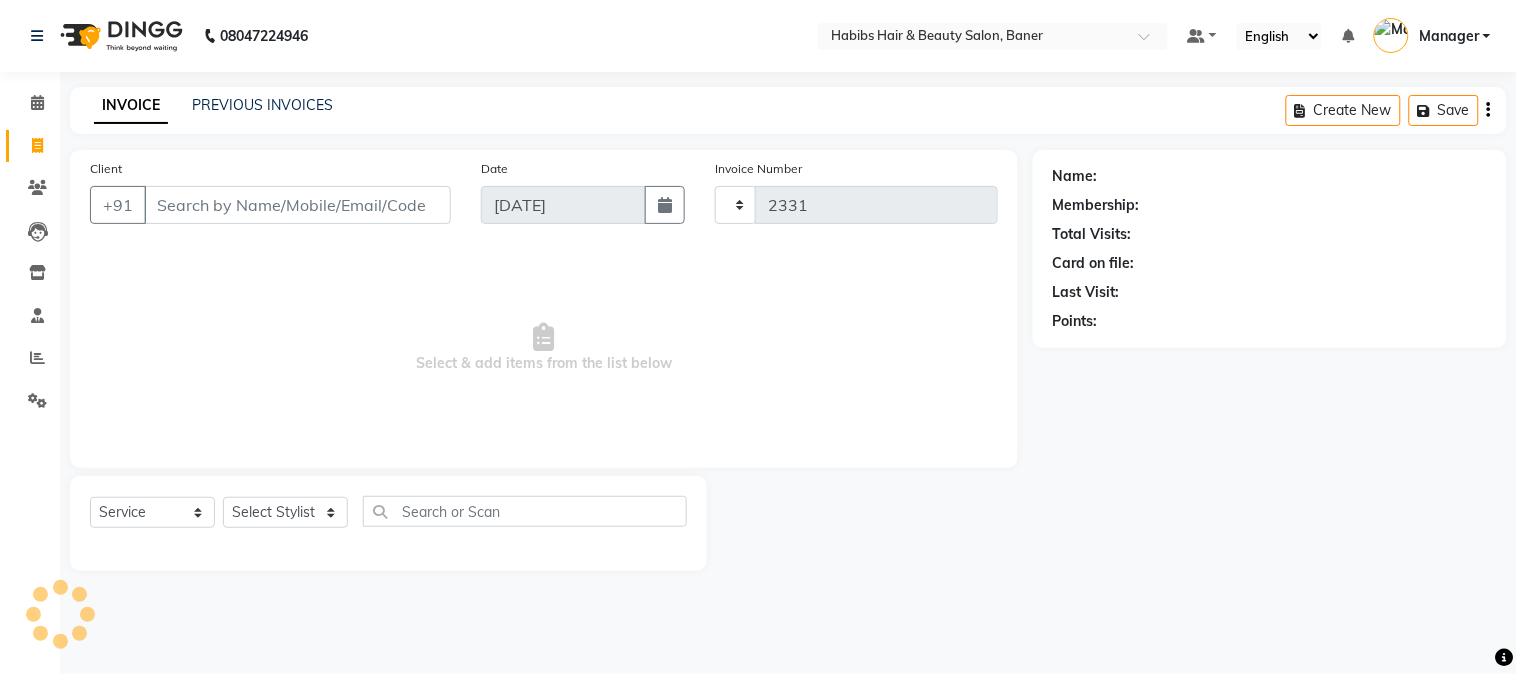 select on "5356" 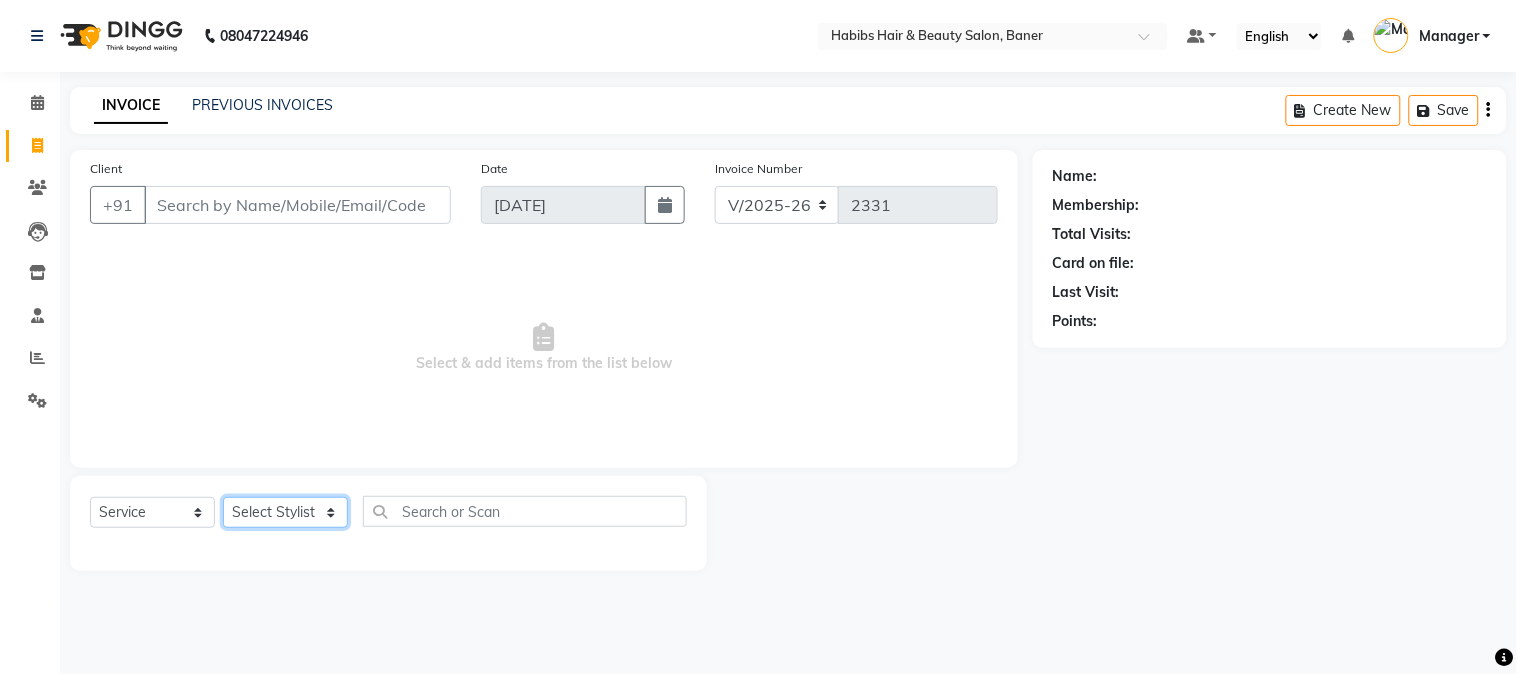 click on "Select Stylist Admin Kiran Mahesh Dalavi  Manager Pooja Singh Rahul Ram Swapnali" 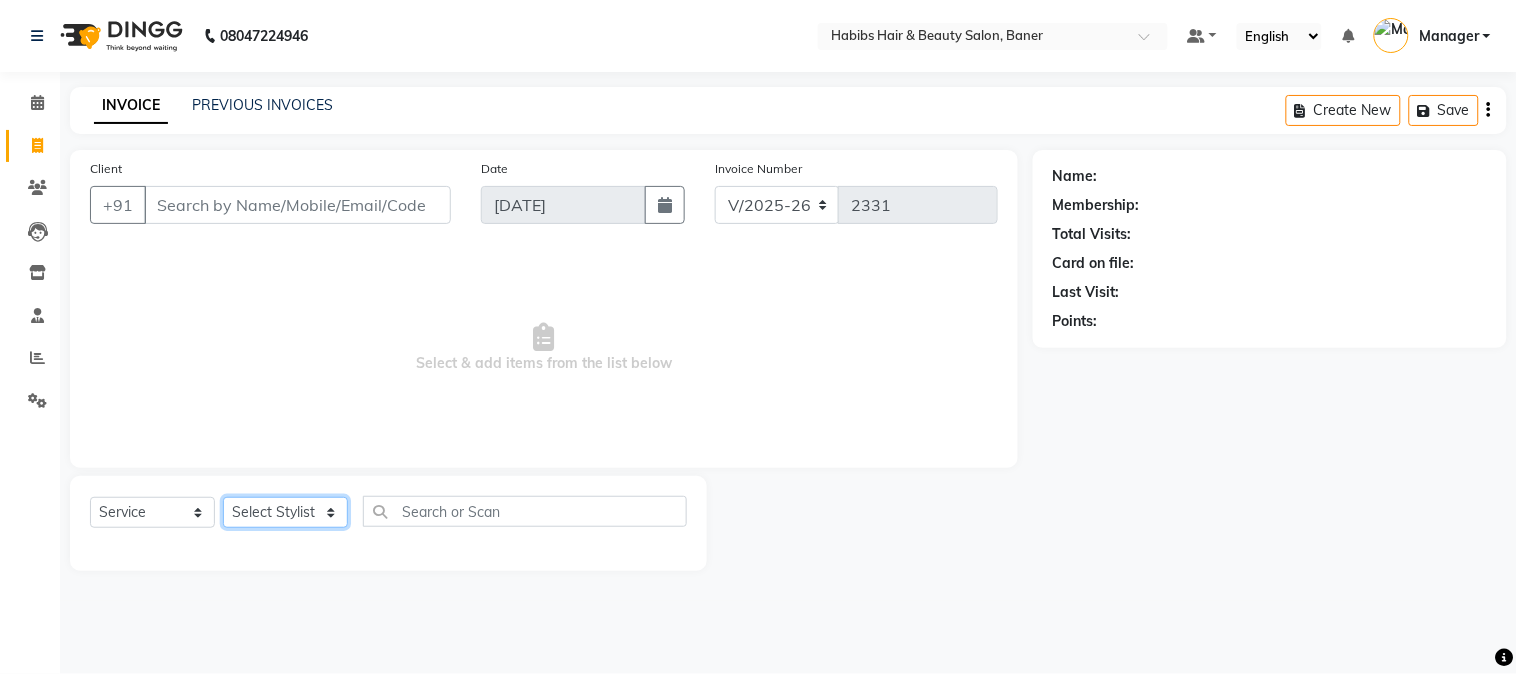 select on "67829" 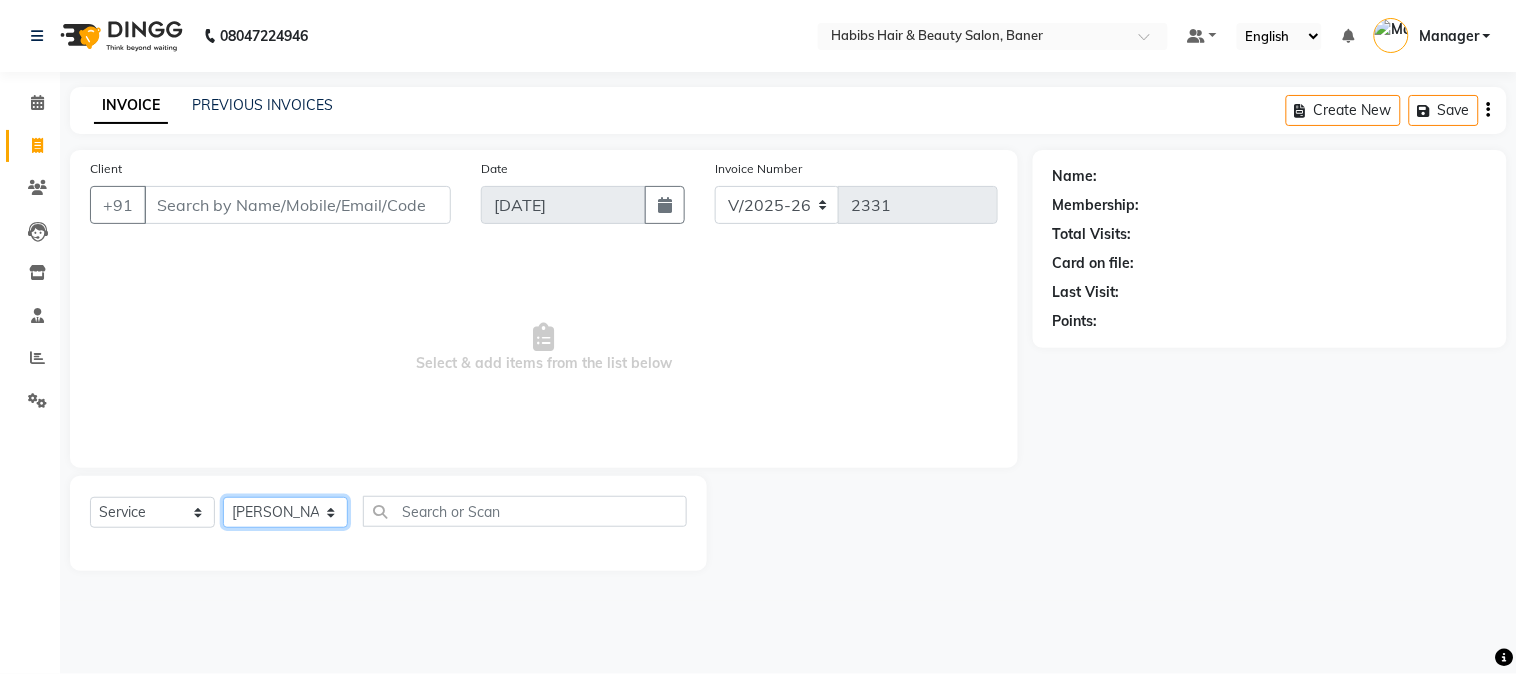 click on "Select Stylist Admin Kiran Mahesh Dalavi  Manager Pooja Singh Rahul Ram Swapnali" 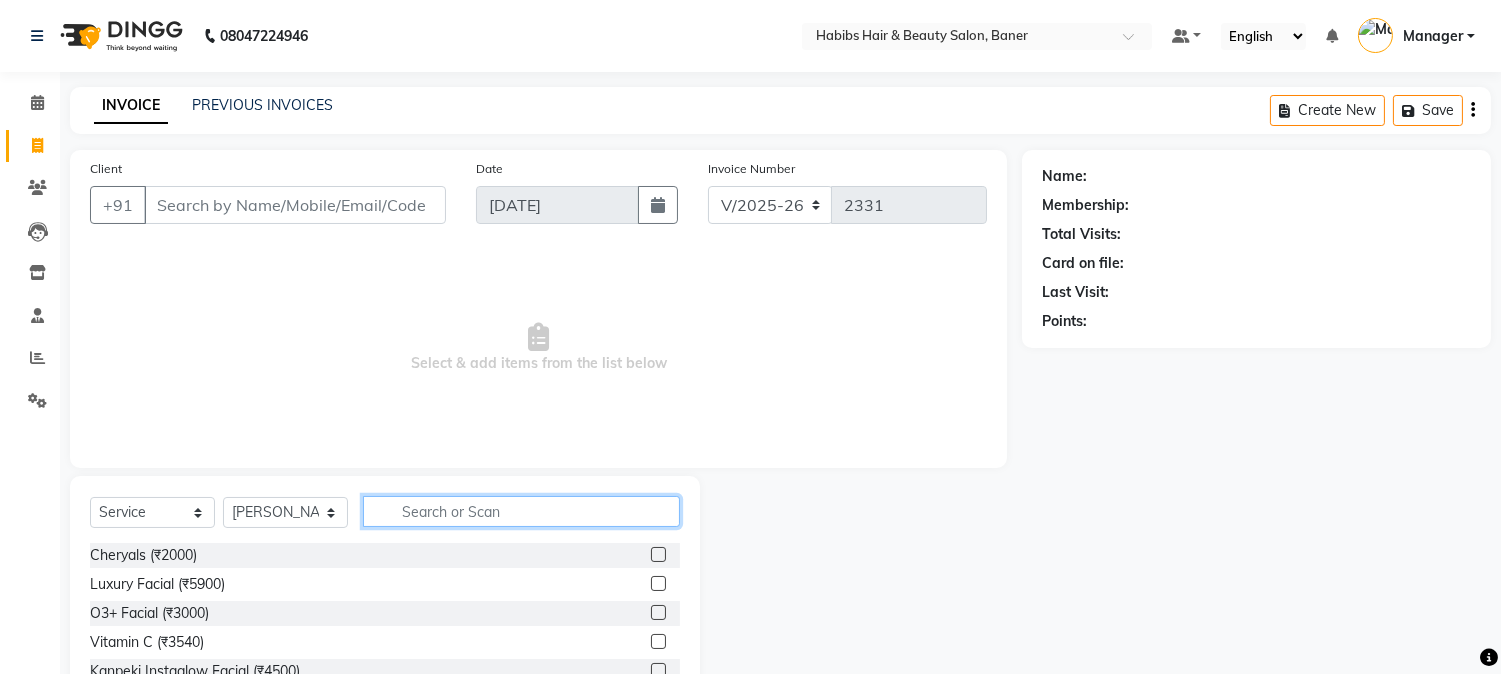 click 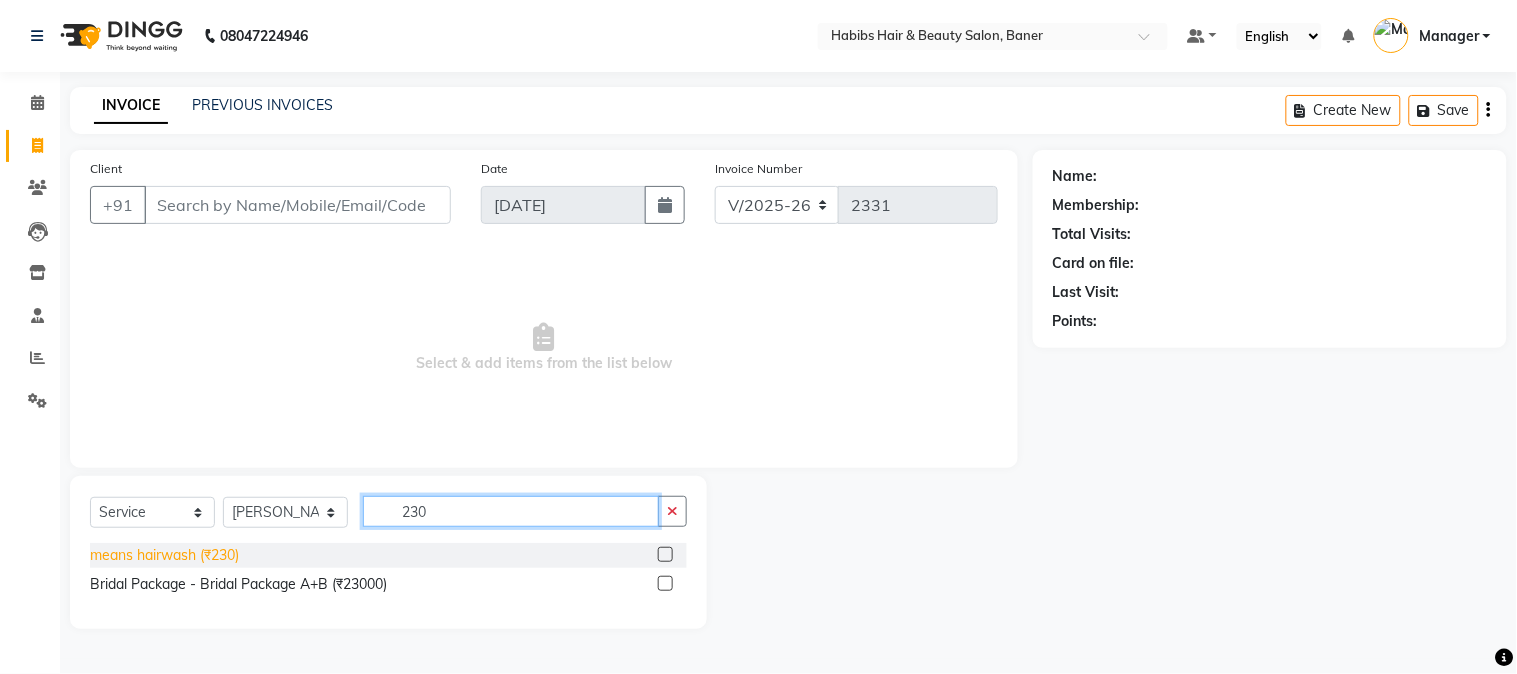 type on "230" 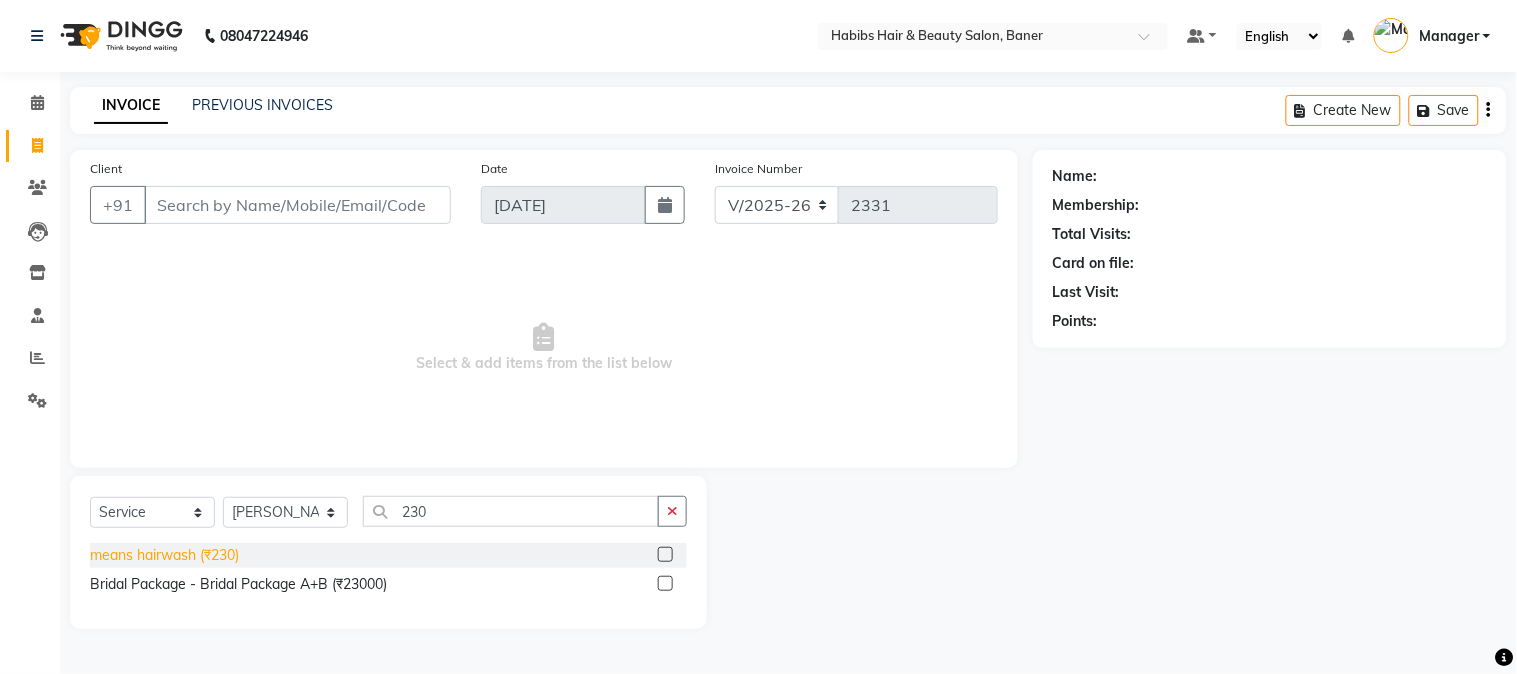 click on "means hairwash  (₹230)" 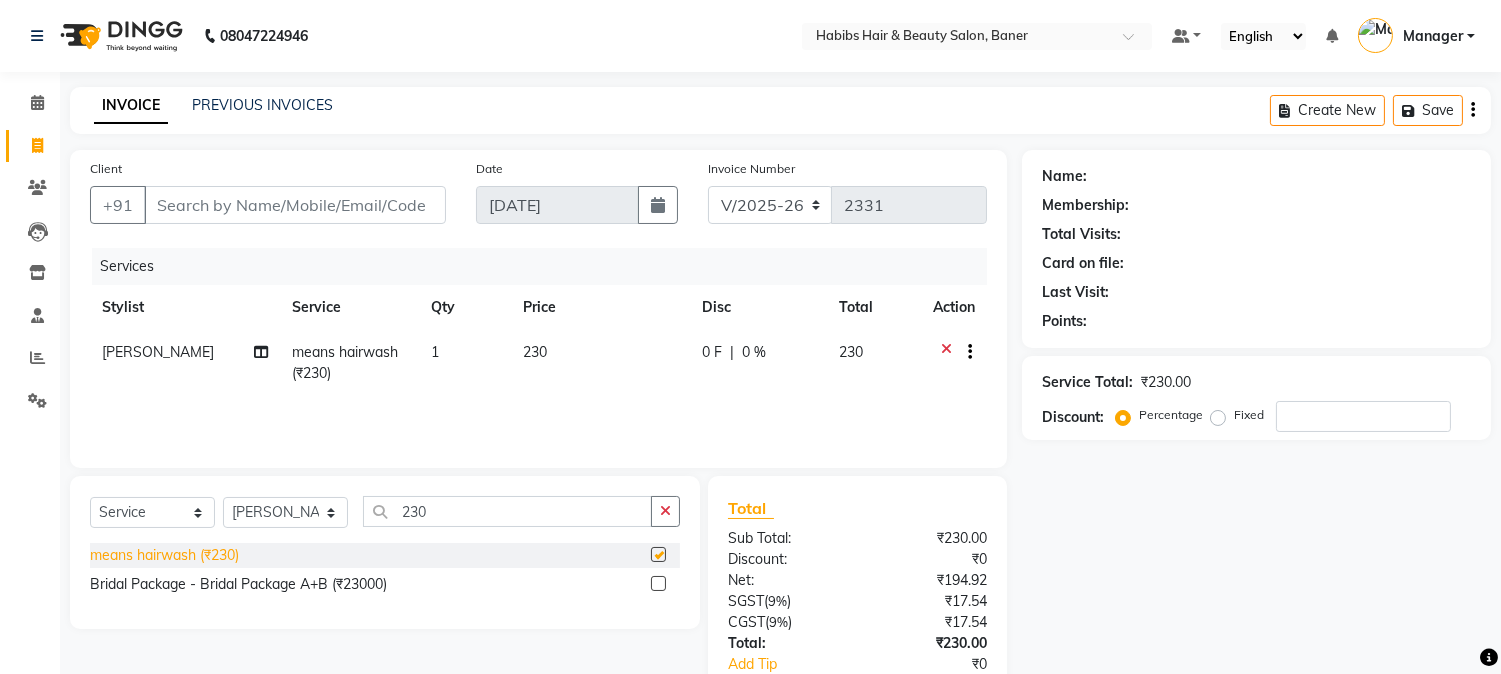 checkbox on "false" 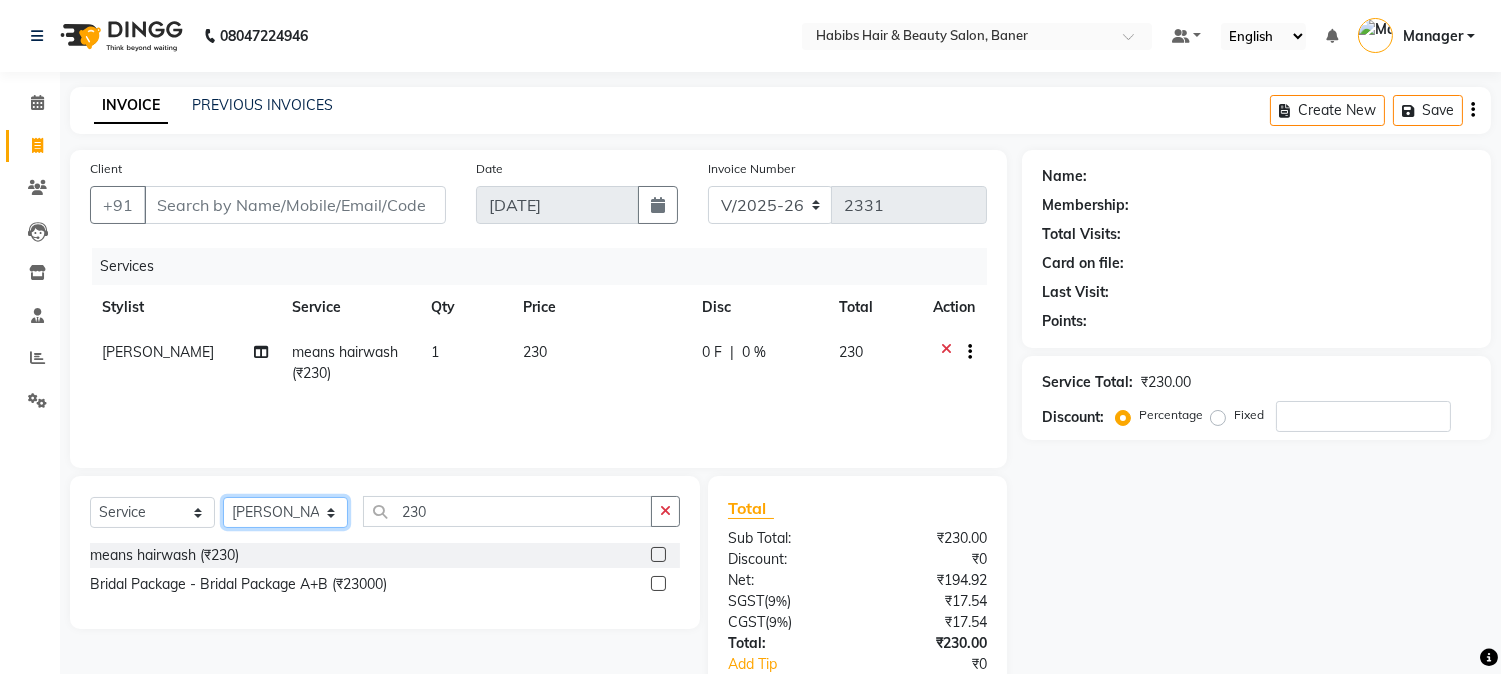 click on "Select Stylist Admin Kiran Mahesh Dalavi  Manager Pooja Singh Rahul Ram Swapnali" 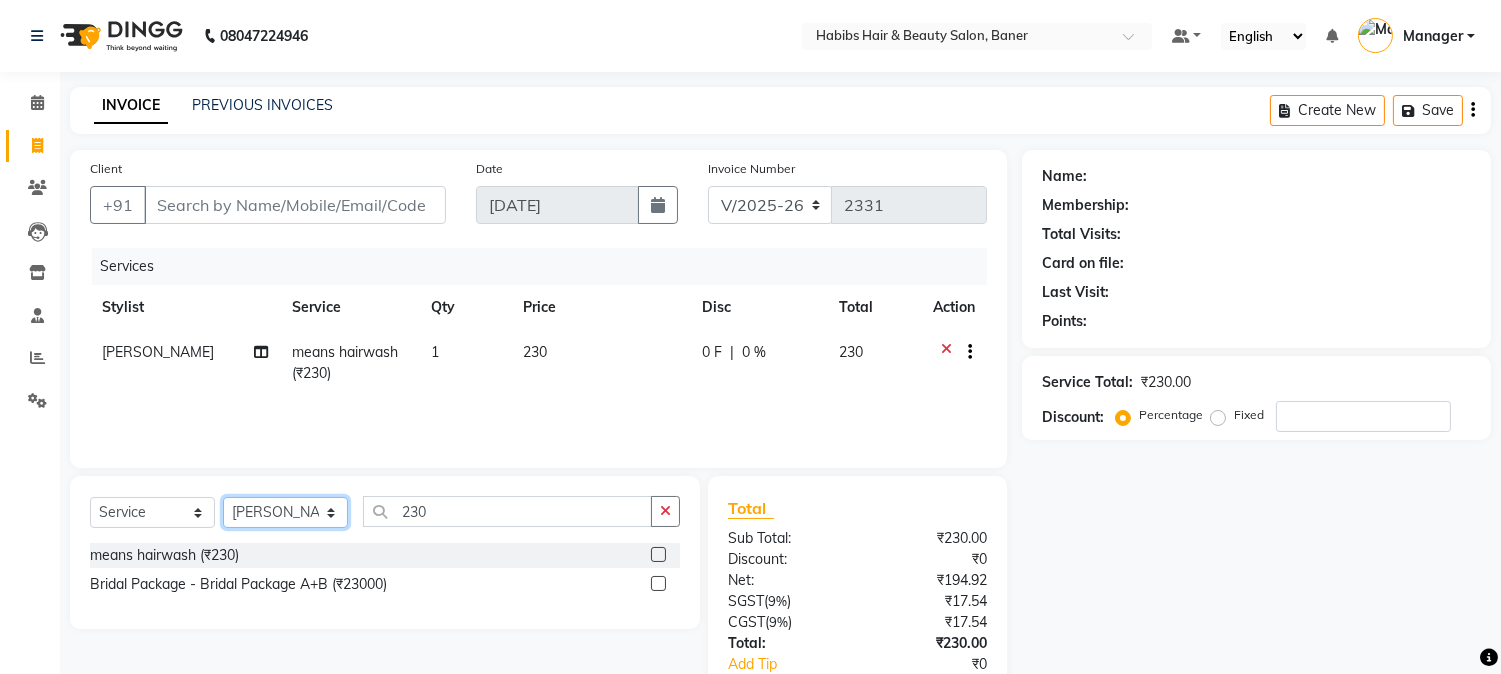 select on "35380" 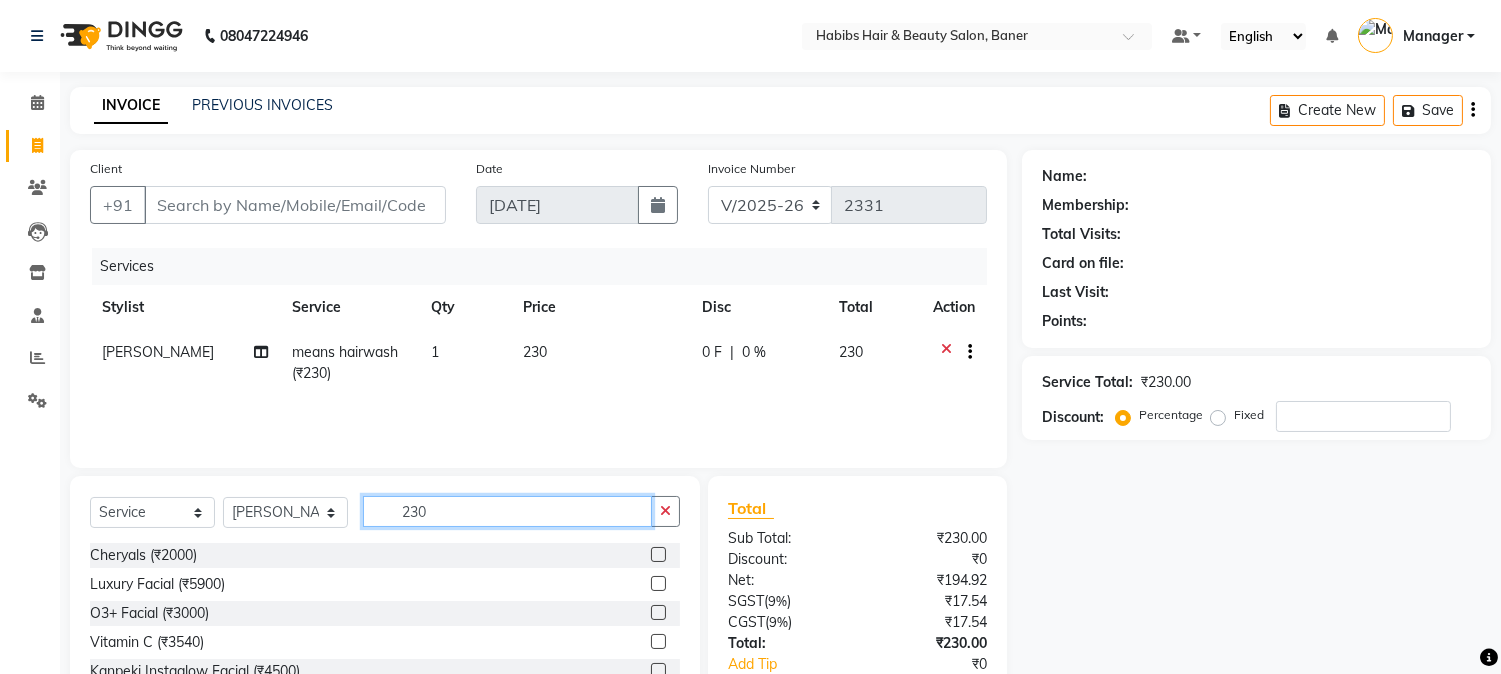 drag, startPoint x: 446, startPoint y: 515, endPoint x: 458, endPoint y: 537, distance: 25.059929 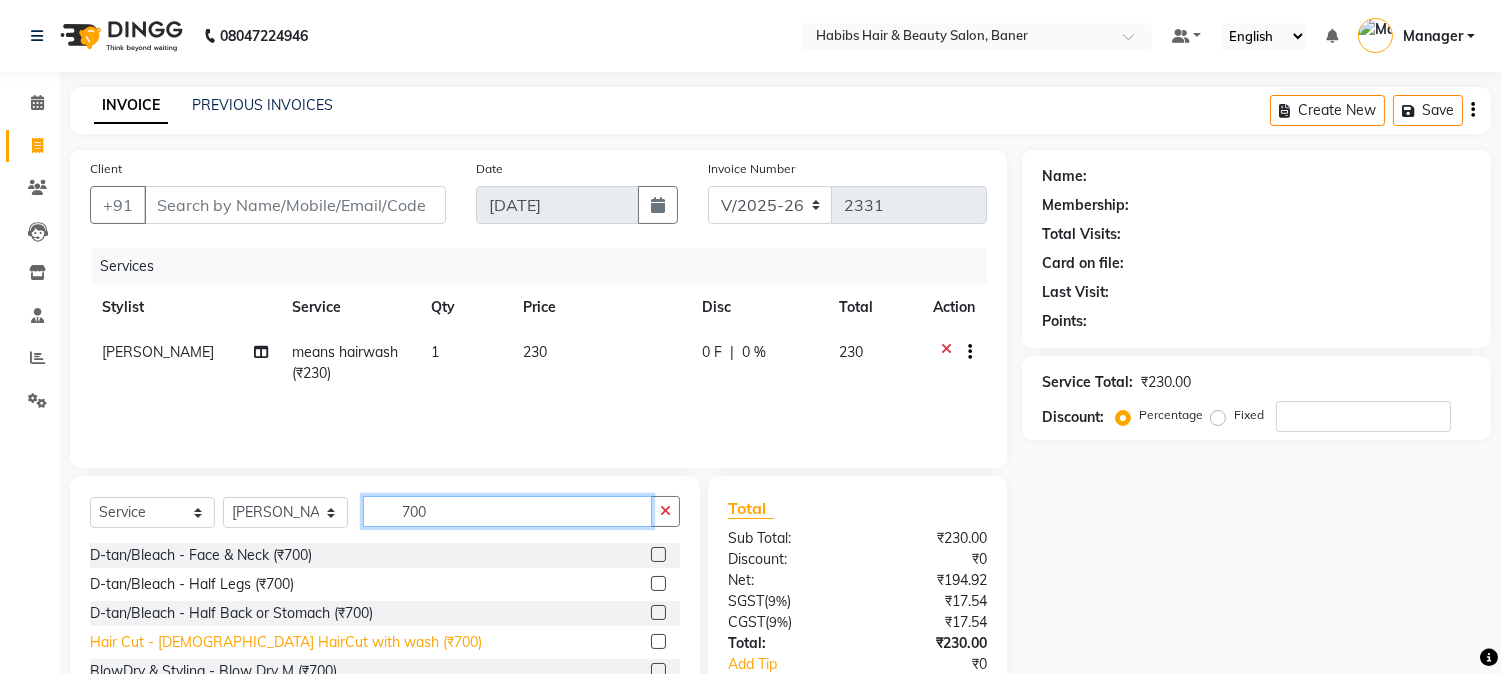 type on "700" 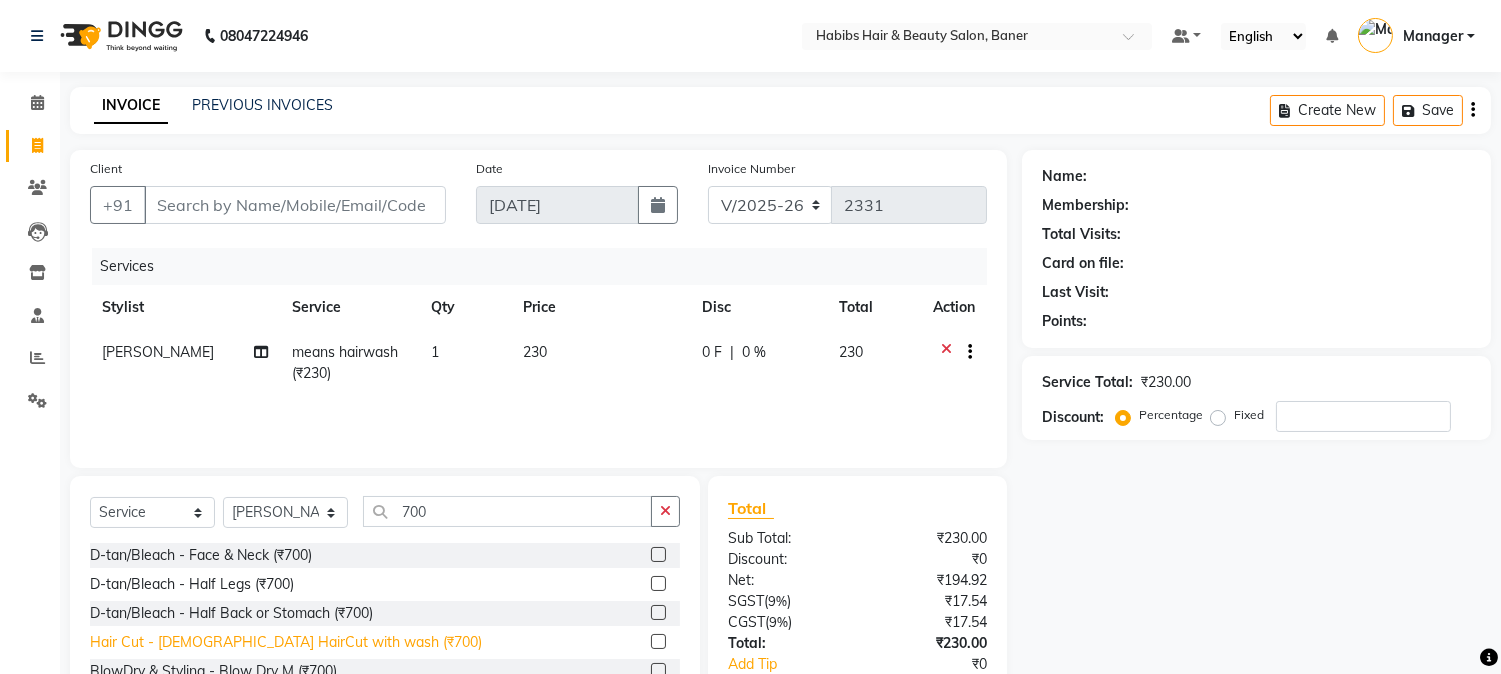 click on "Hair Cut - Female HairCut with wash (₹700)" 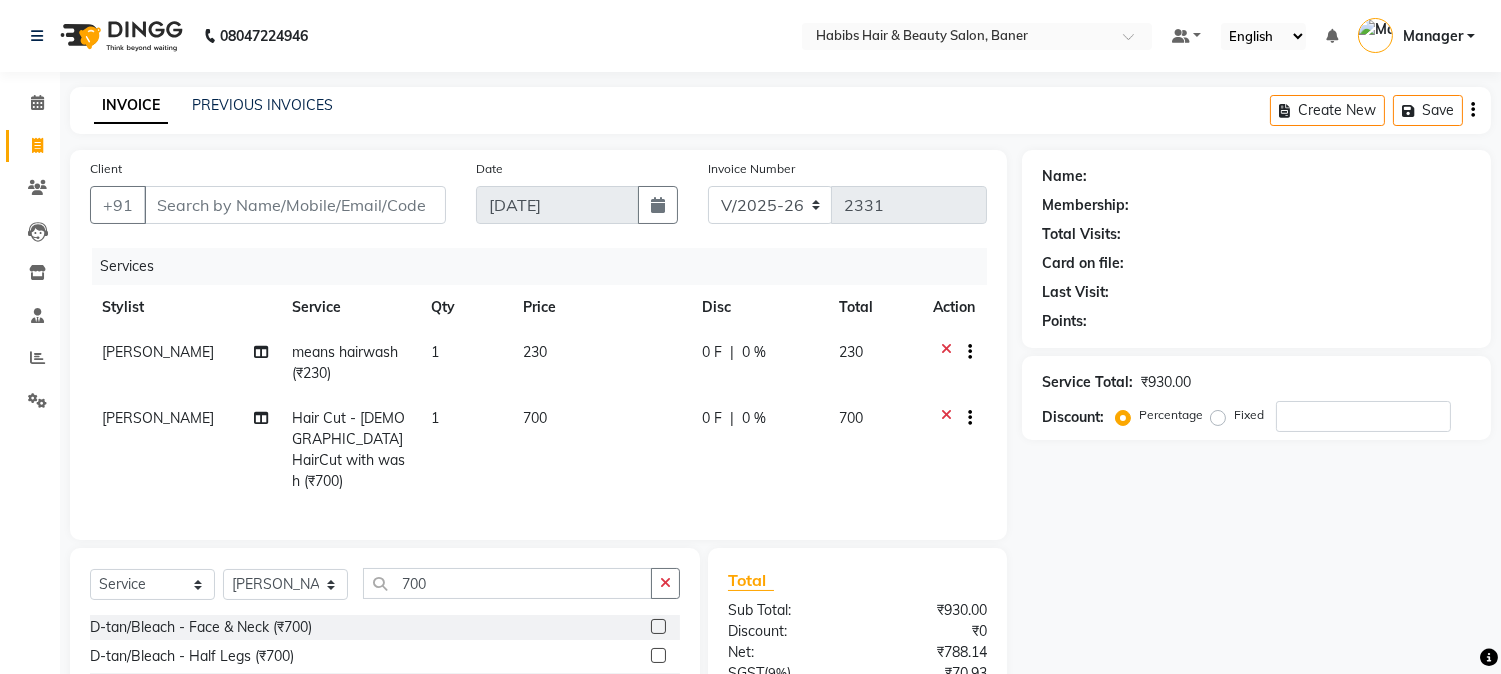 checkbox on "false" 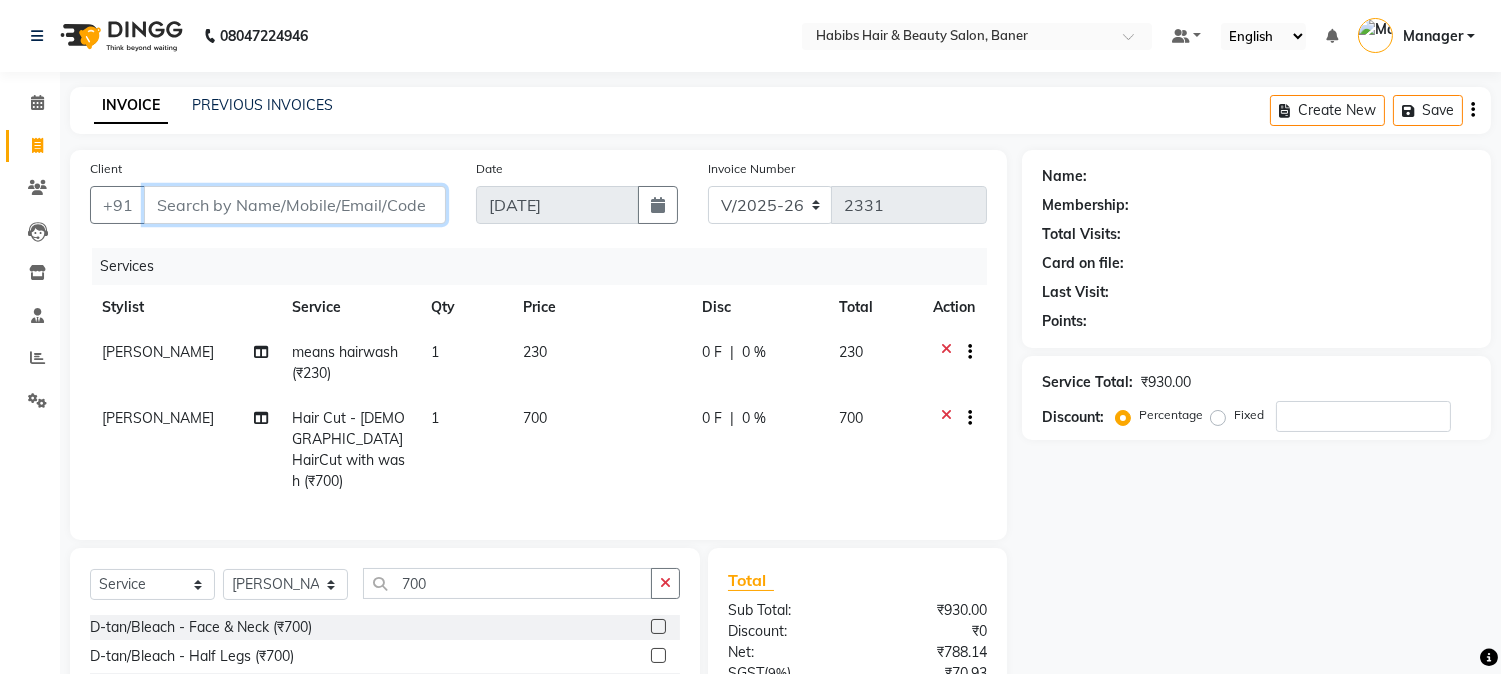 click on "Client" at bounding box center [295, 205] 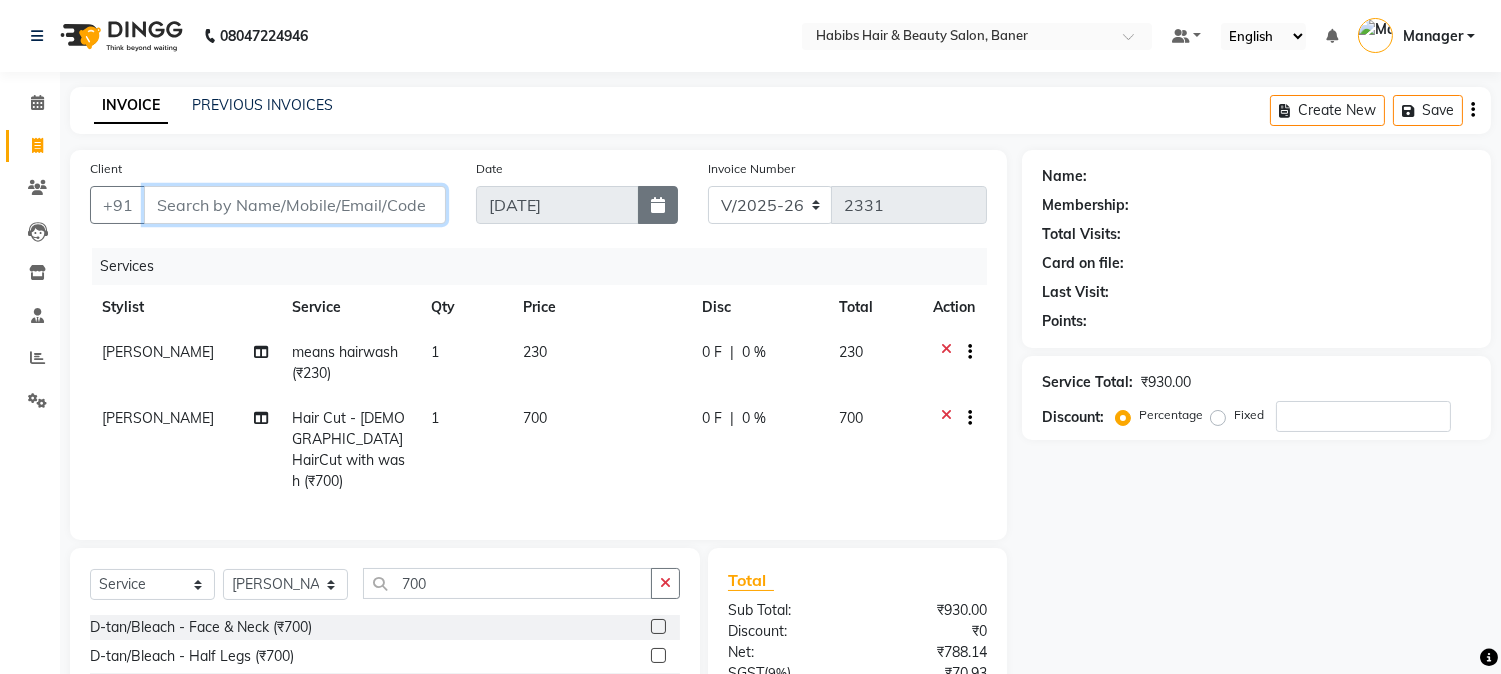 type on "8" 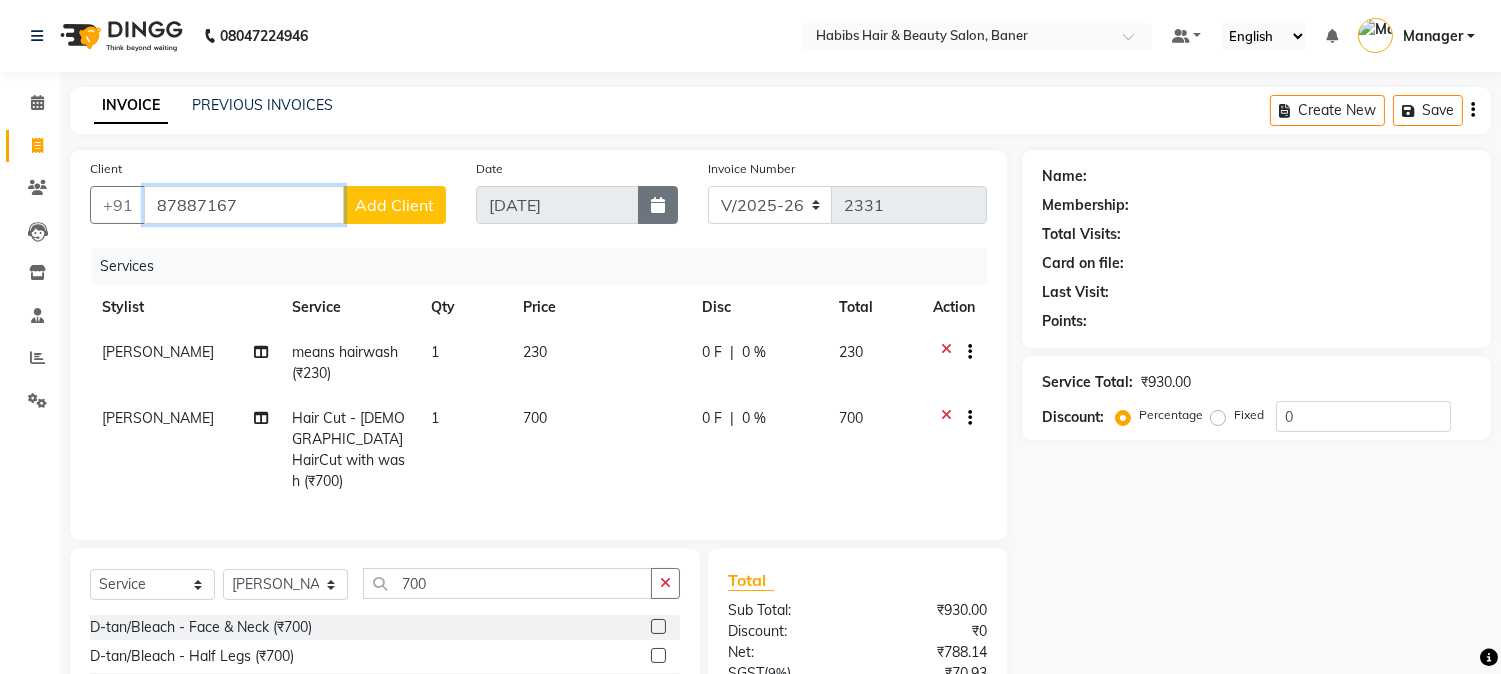 type on "878871670" 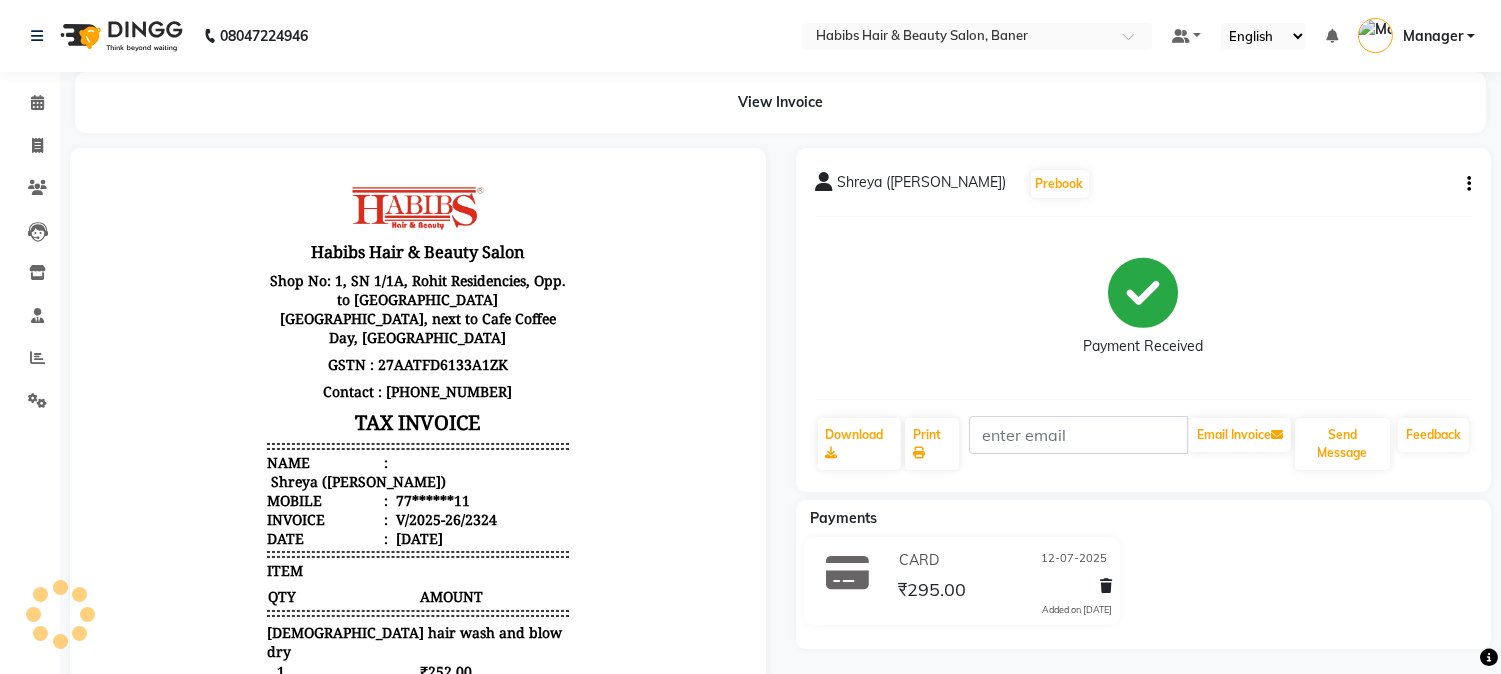 scroll, scrollTop: 0, scrollLeft: 0, axis: both 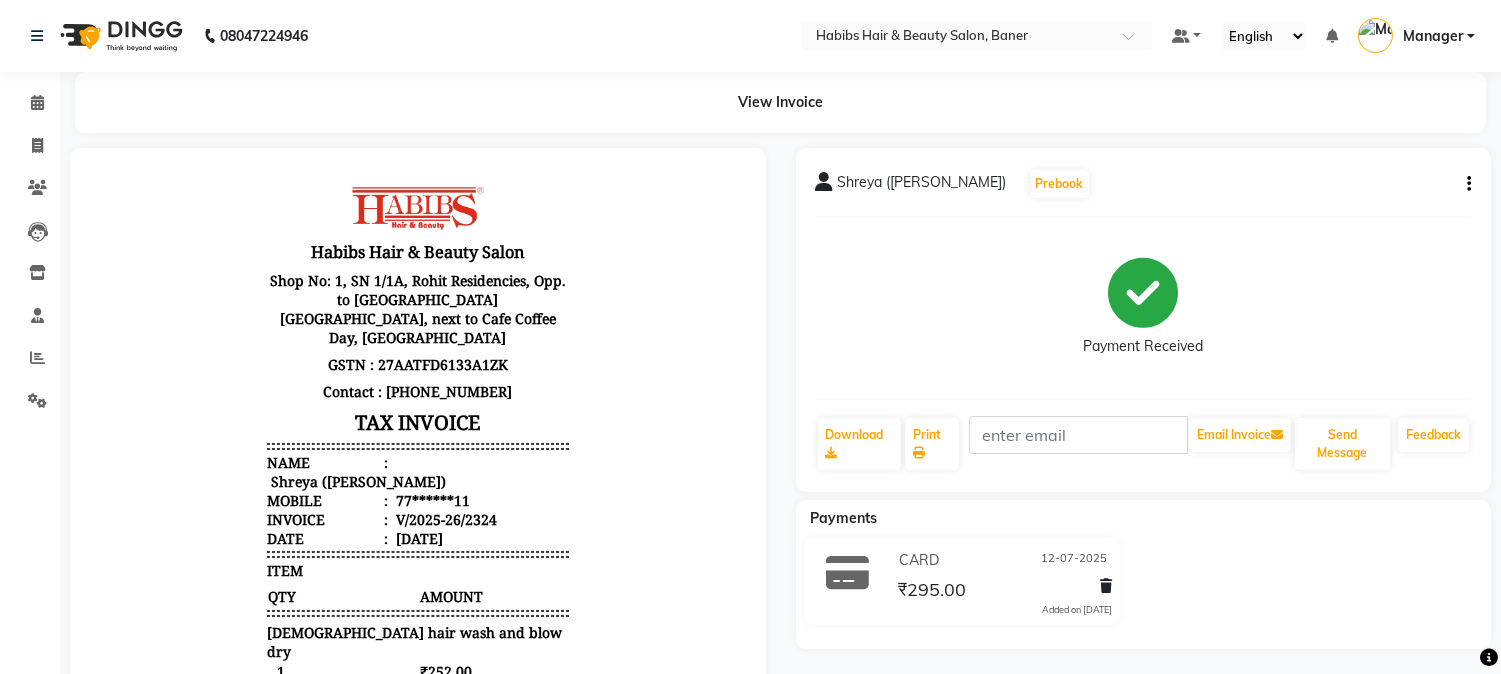 click 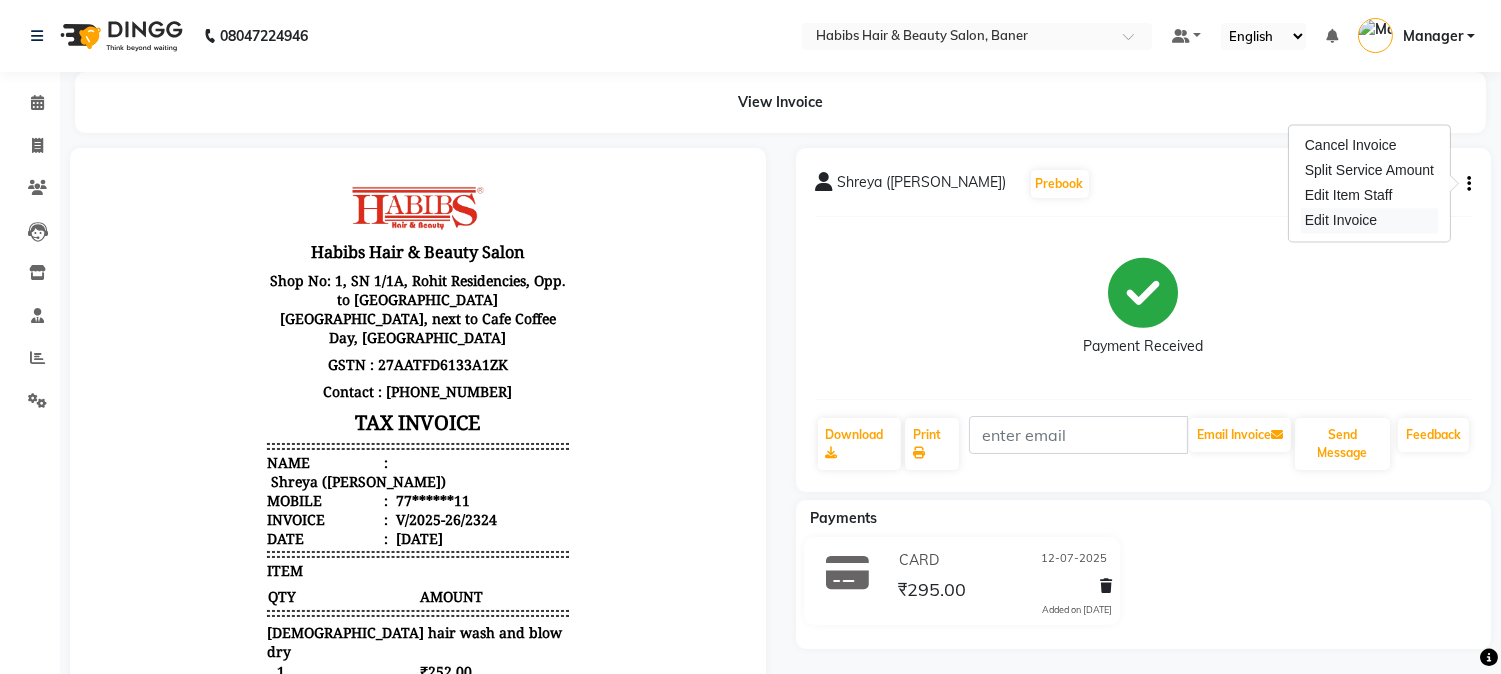 click on "Edit Invoice" at bounding box center (1369, 220) 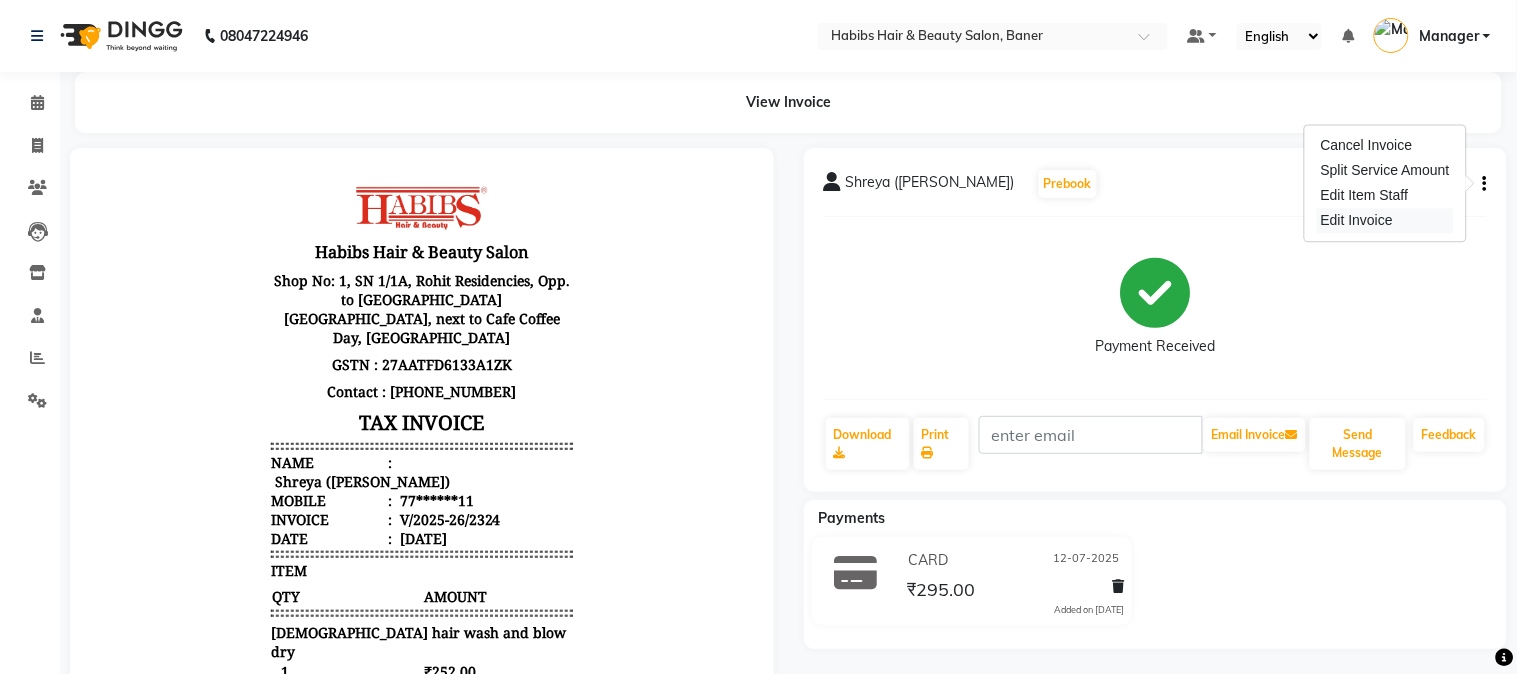 select on "service" 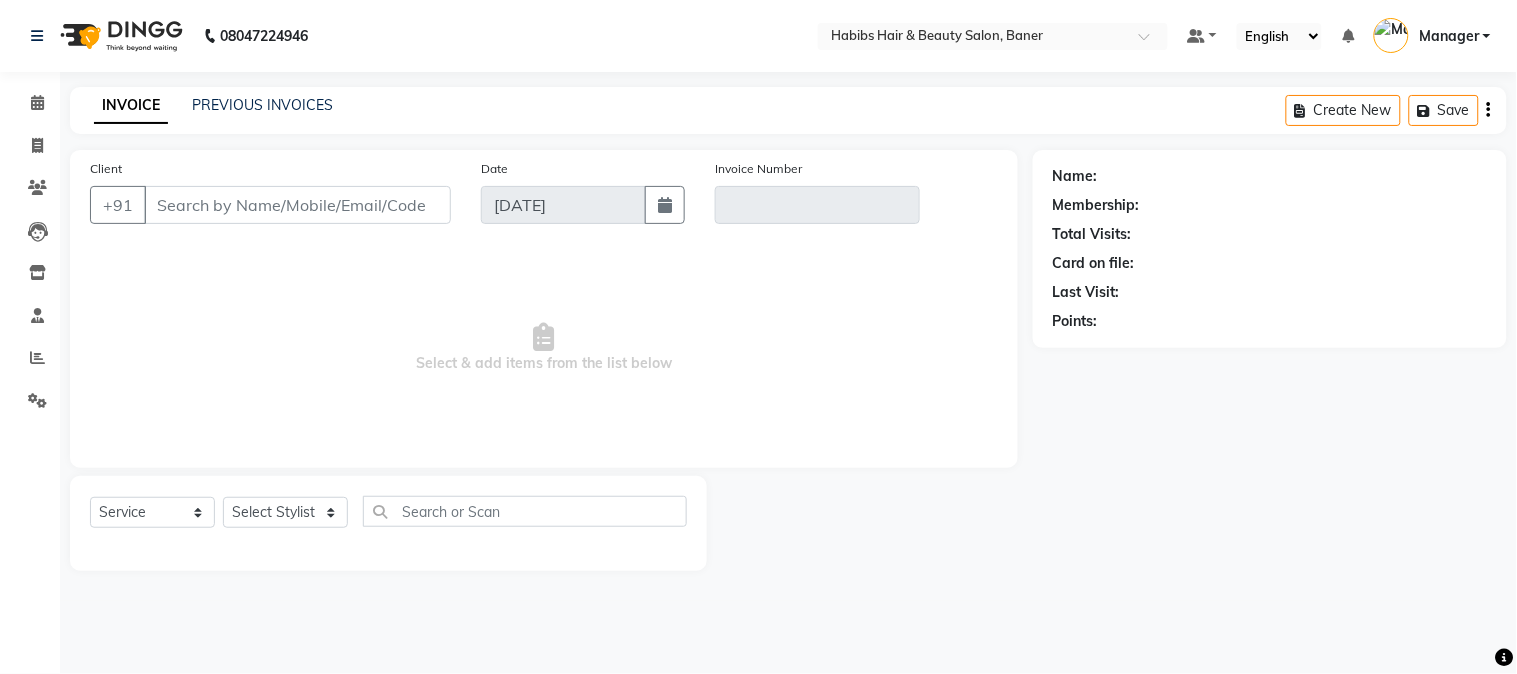 type on "77******11" 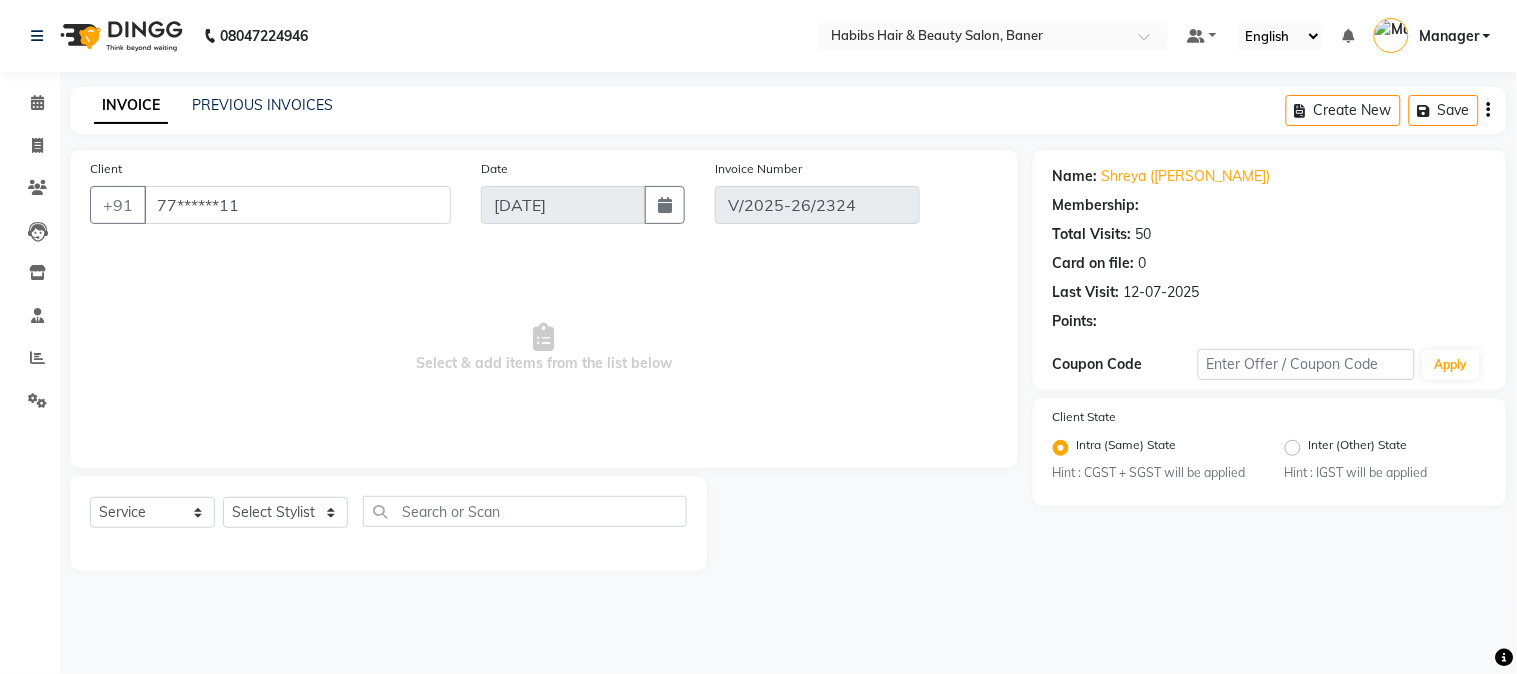 type on "12-07-2025" 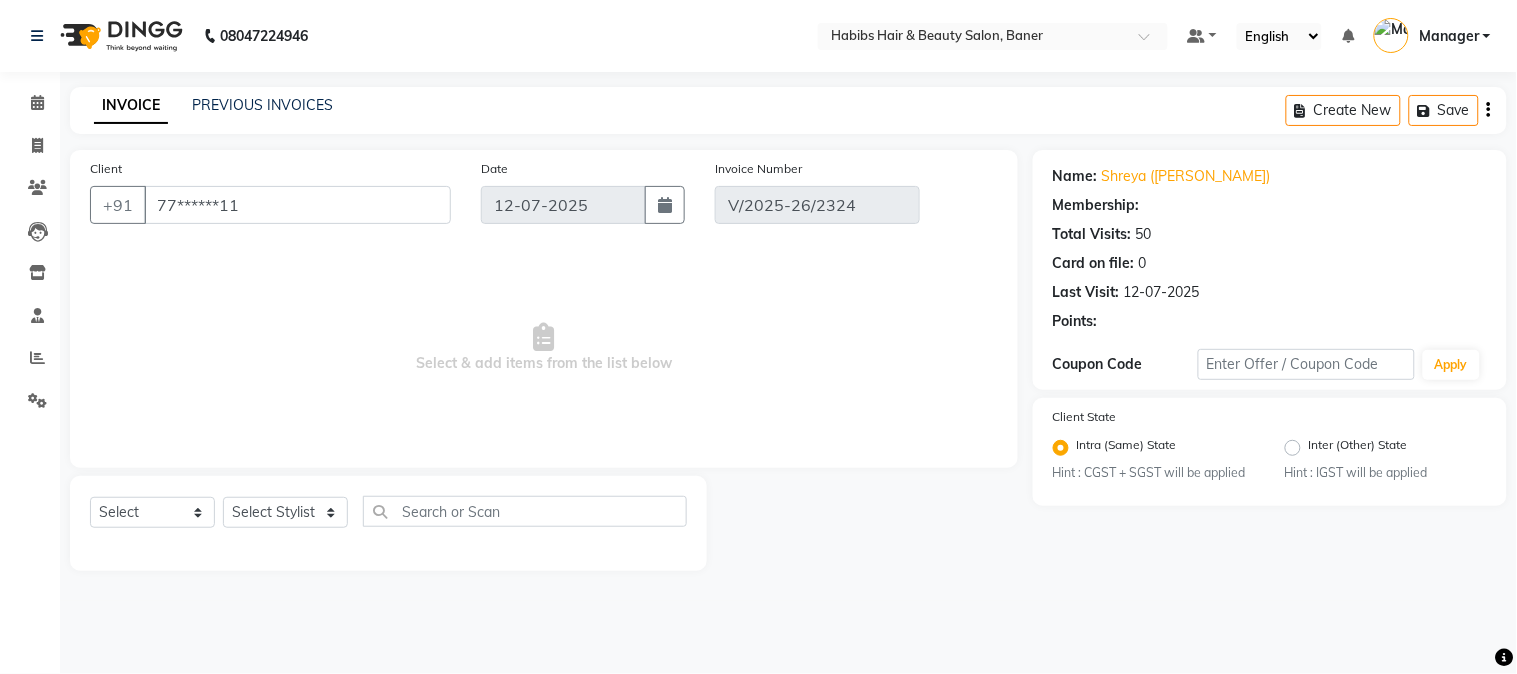 select on "2: Object" 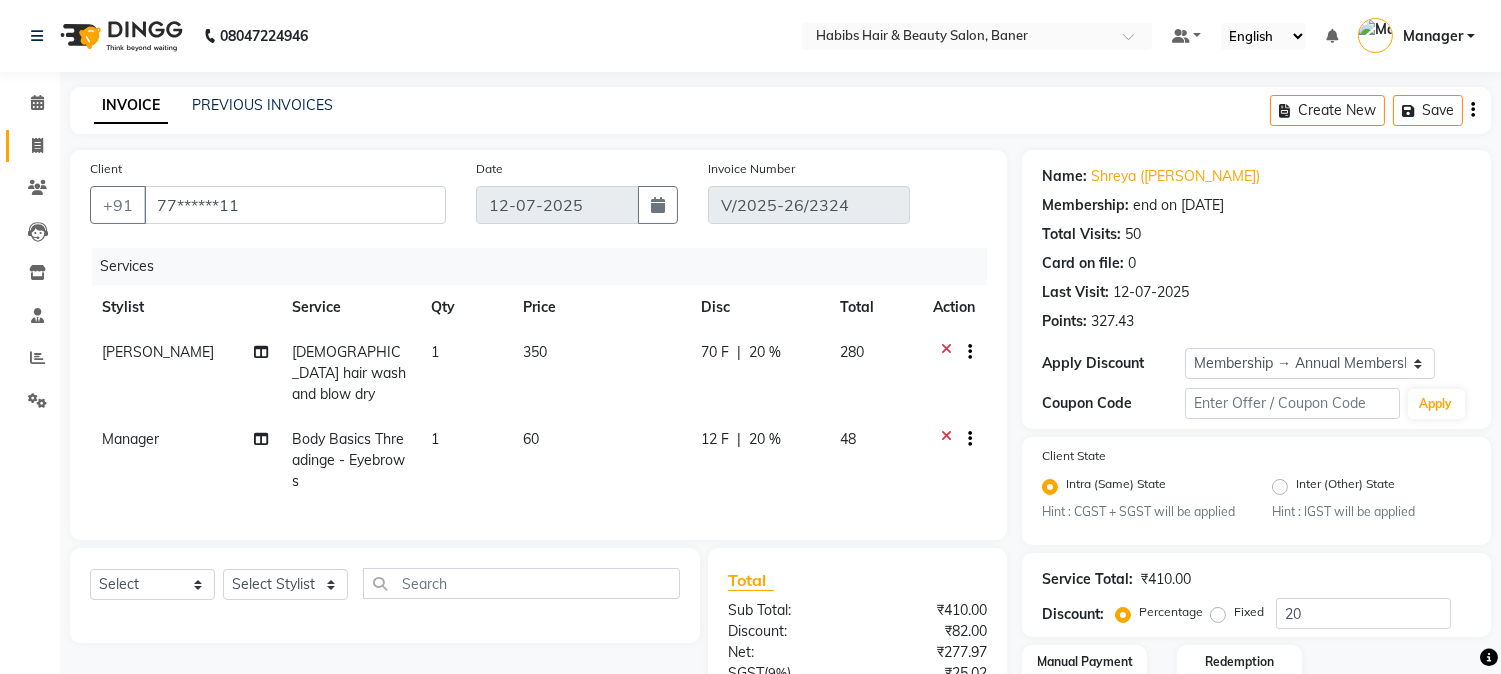drag, startPoint x: 25, startPoint y: 132, endPoint x: 41, endPoint y: 121, distance: 19.416489 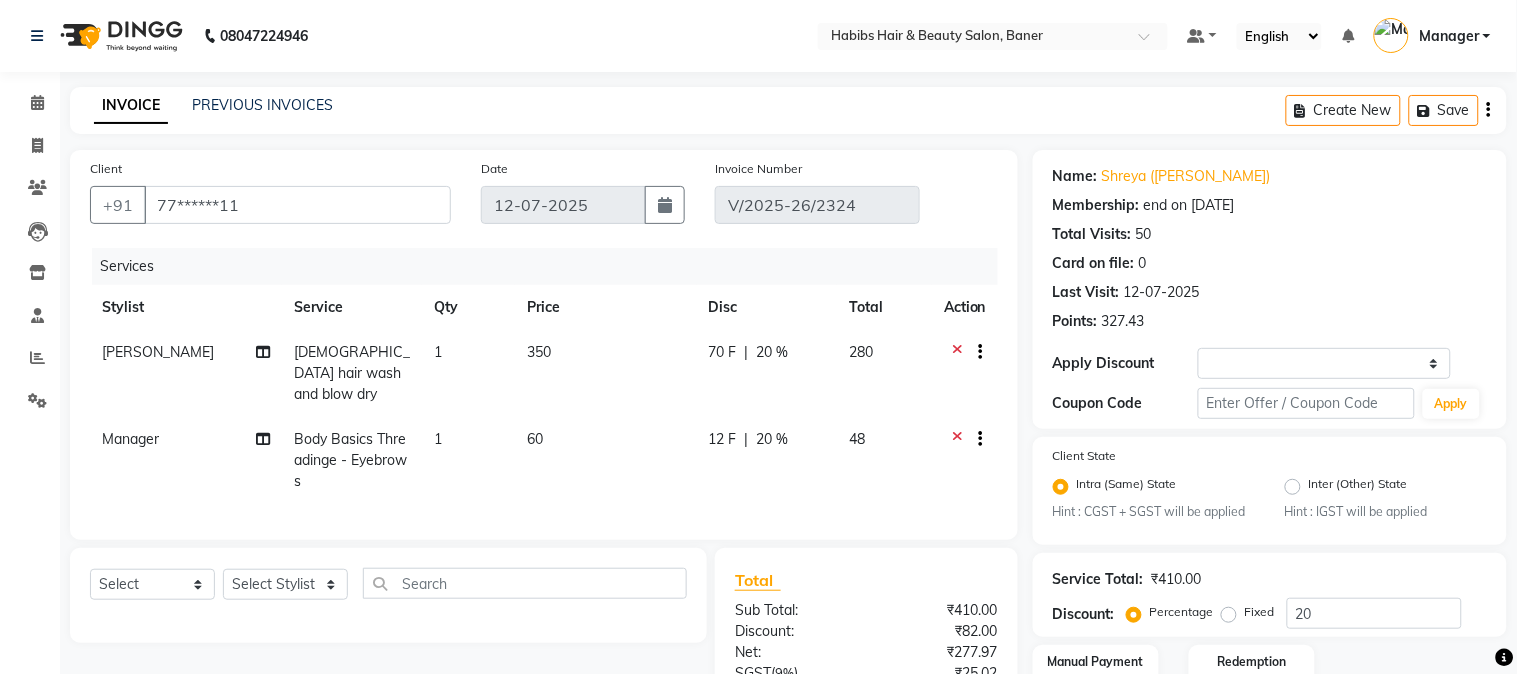 select on "service" 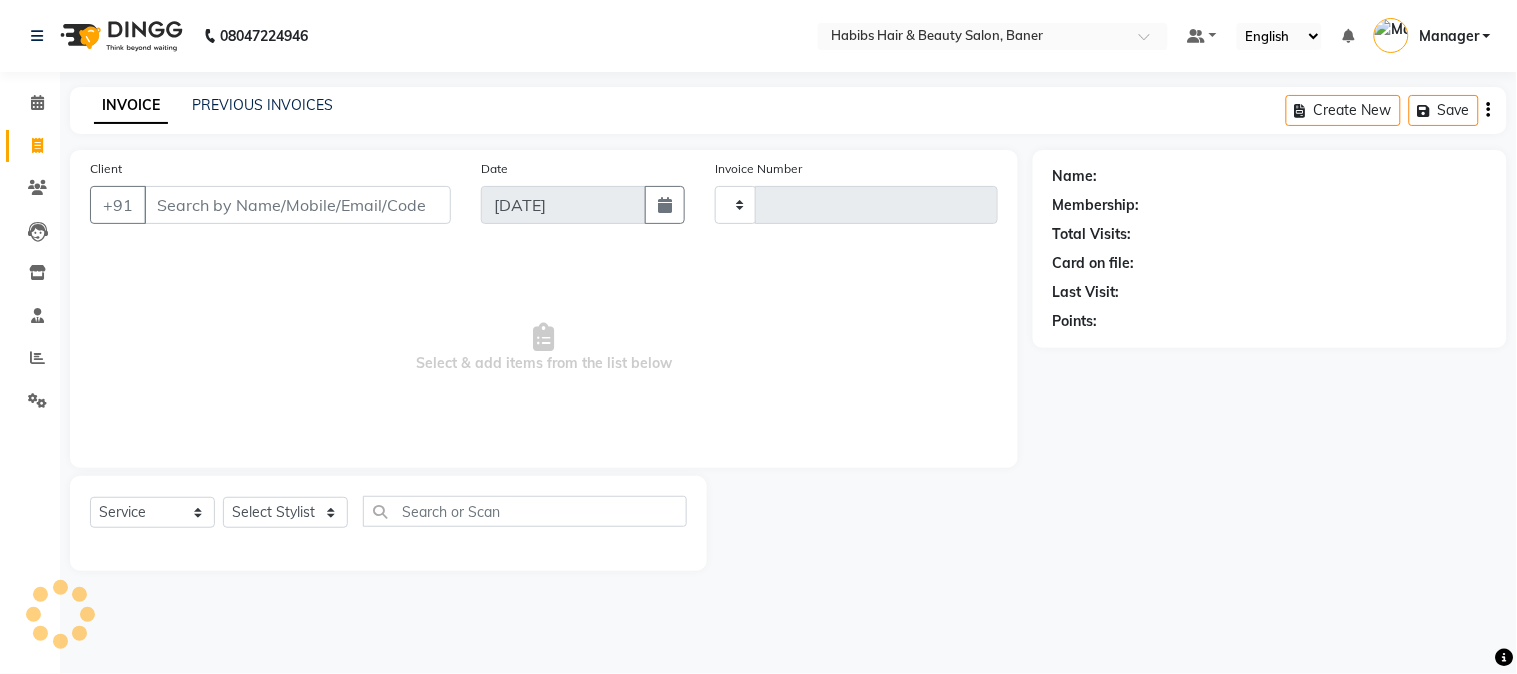 type on "2331" 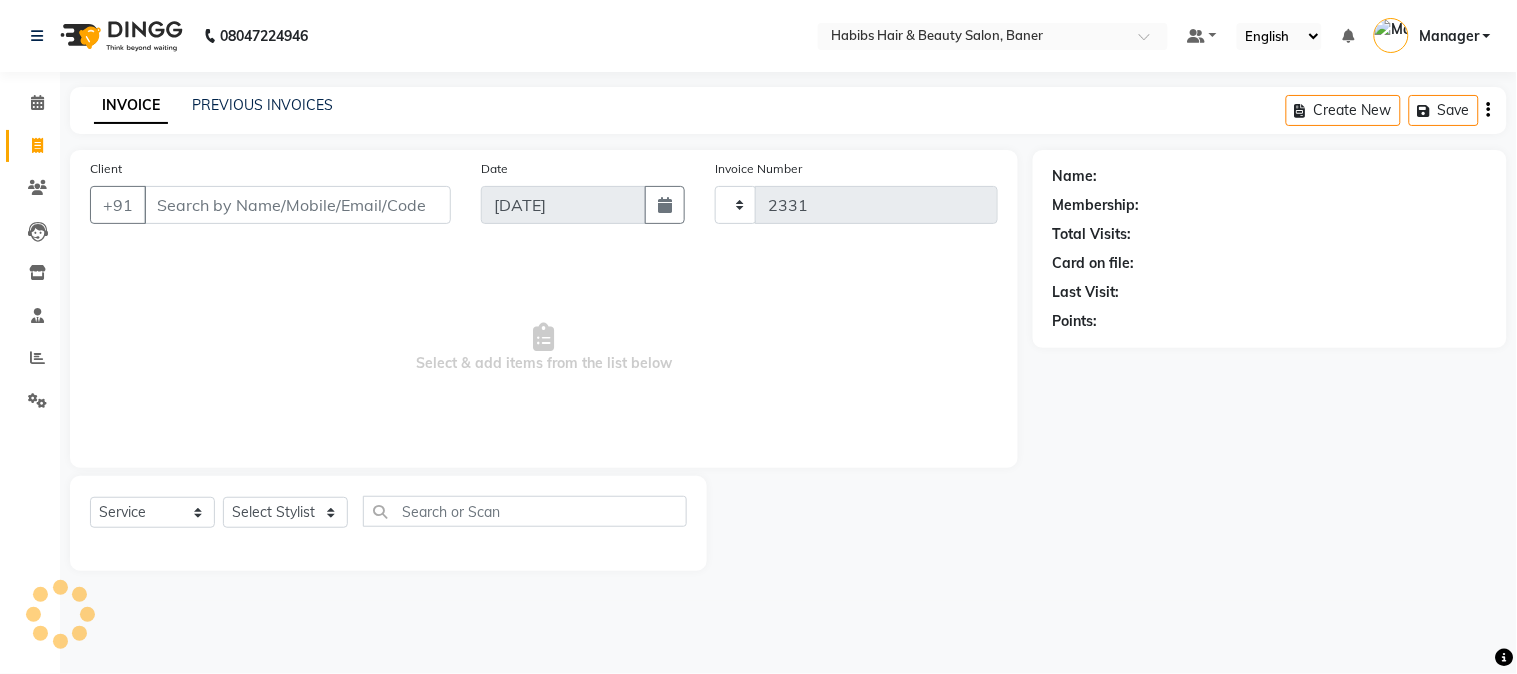 select on "5356" 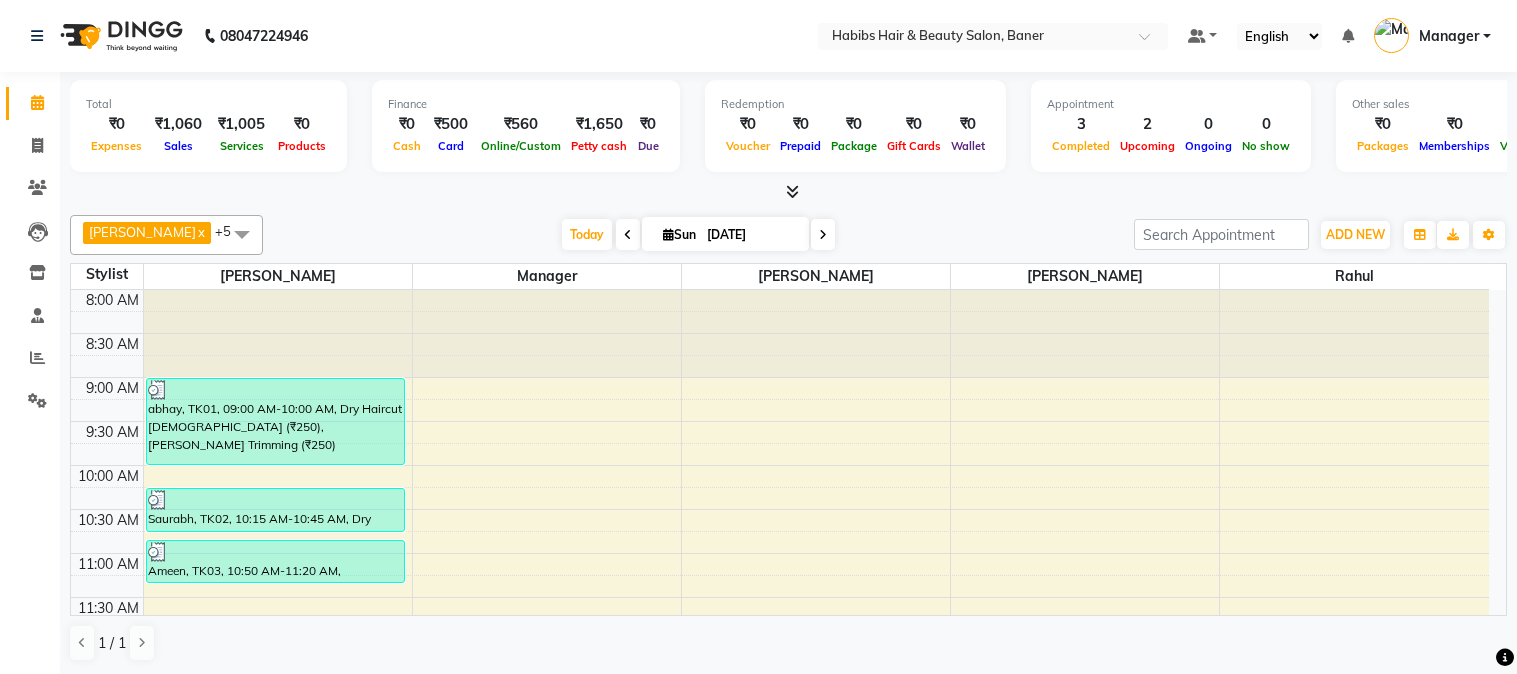 scroll, scrollTop: 0, scrollLeft: 0, axis: both 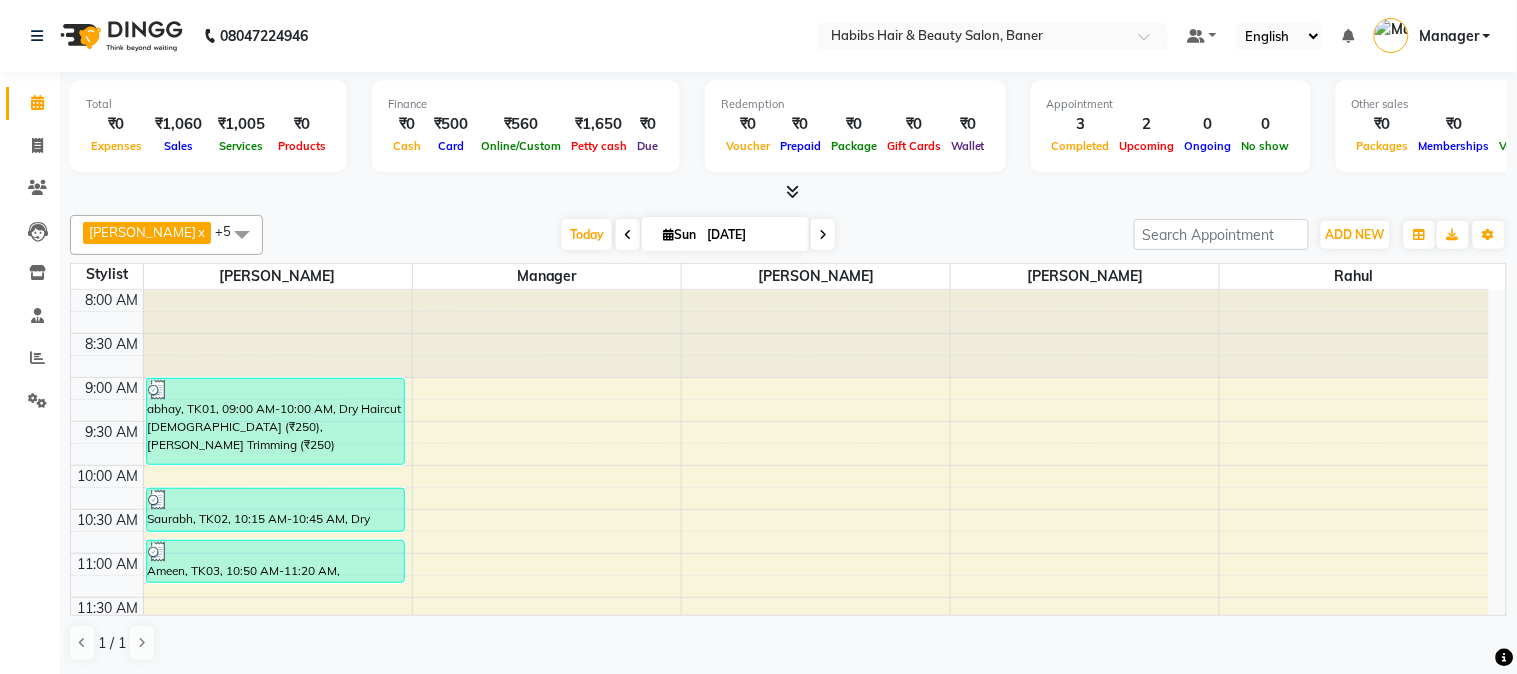 click on "₹1,650" at bounding box center [599, 124] 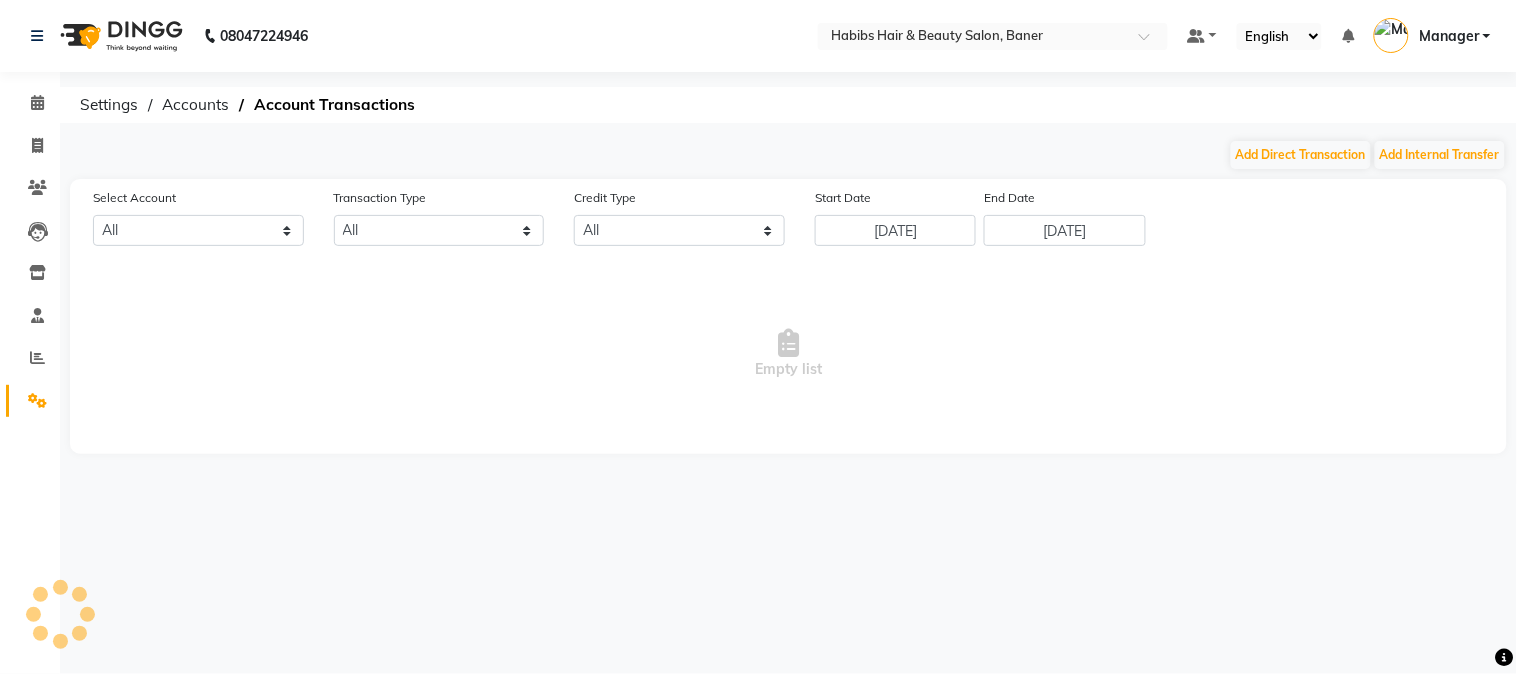 select on "4285" 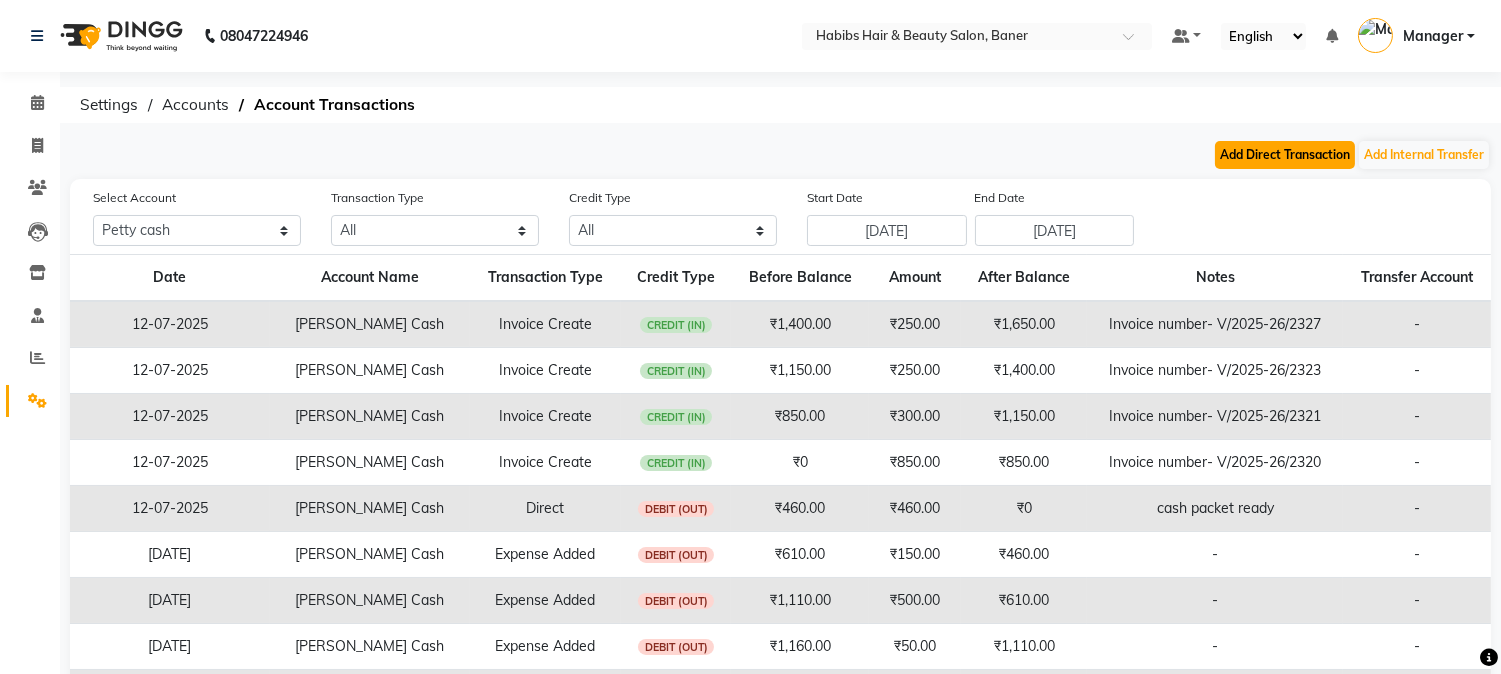 click on "Add Direct Transaction" 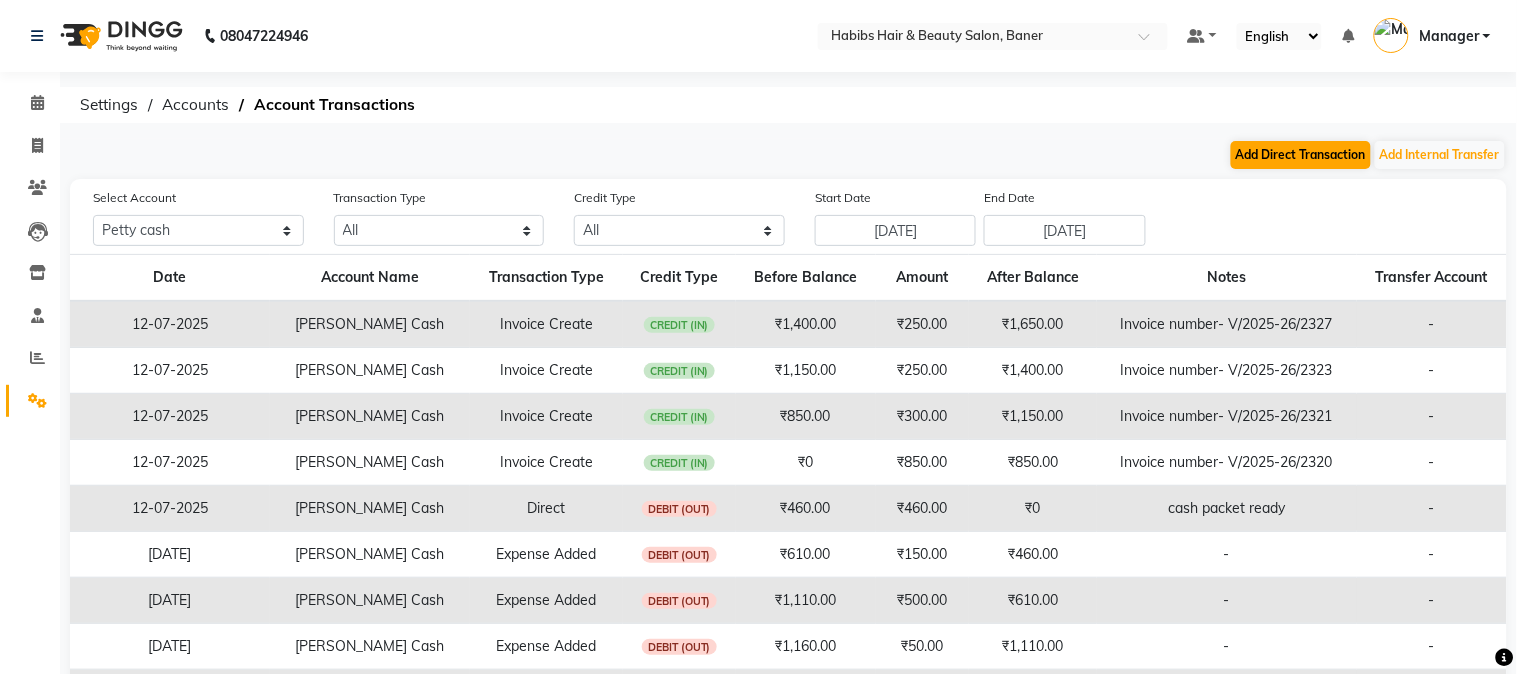 select on "direct" 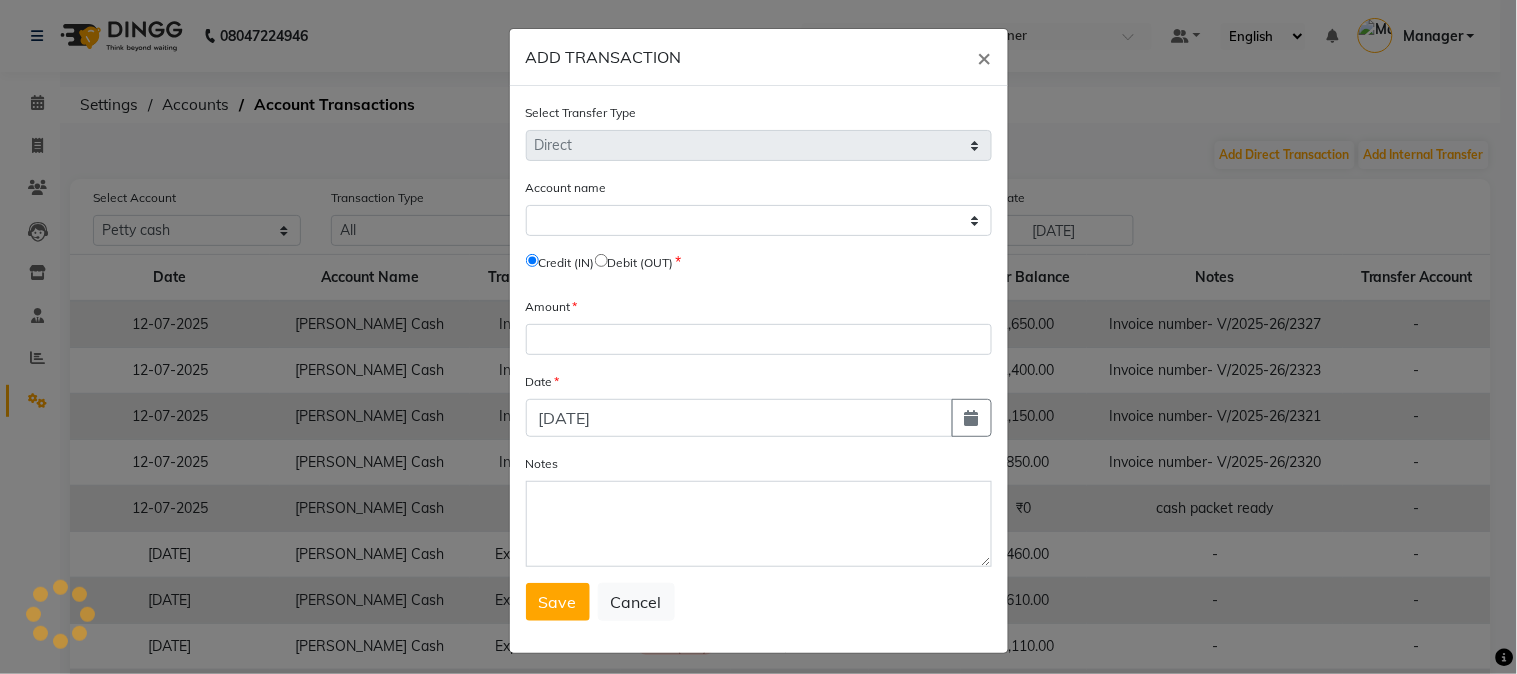 select on "4285" 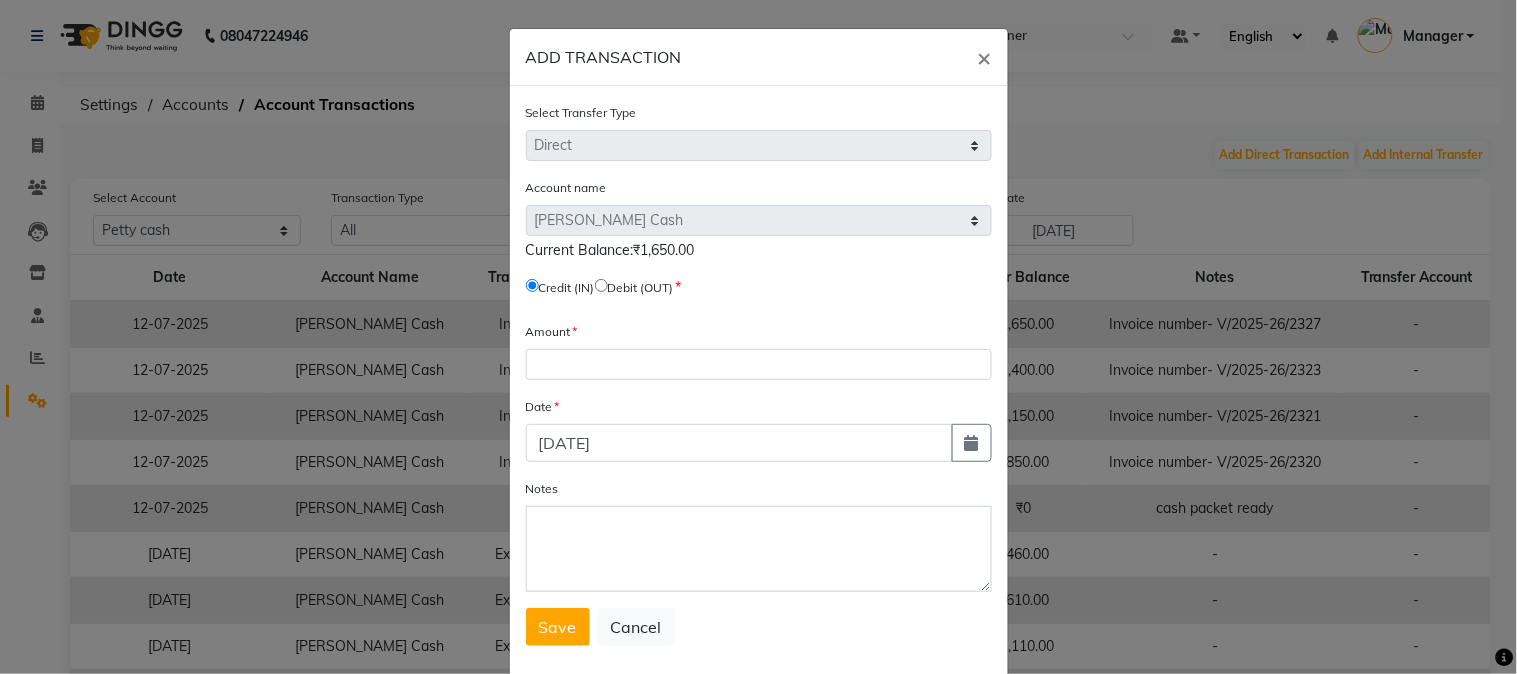 click 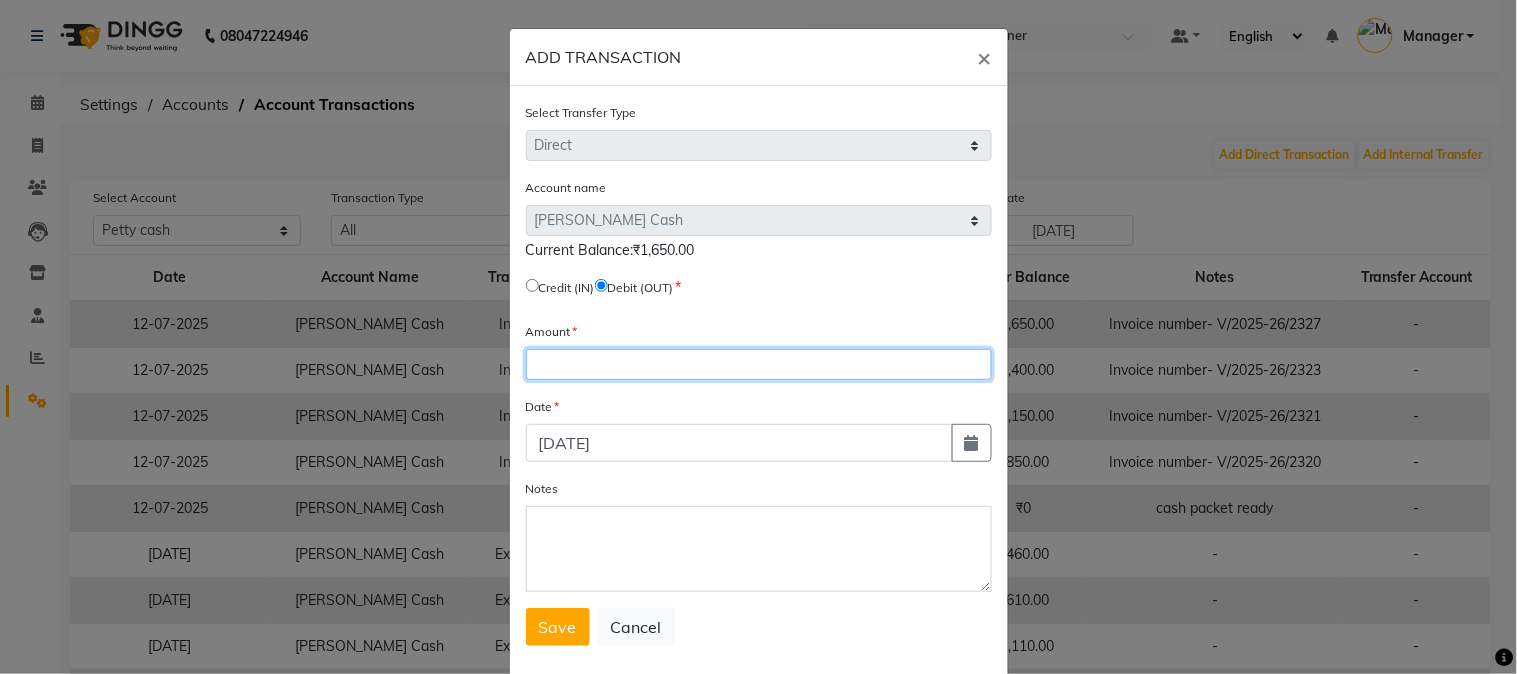 click 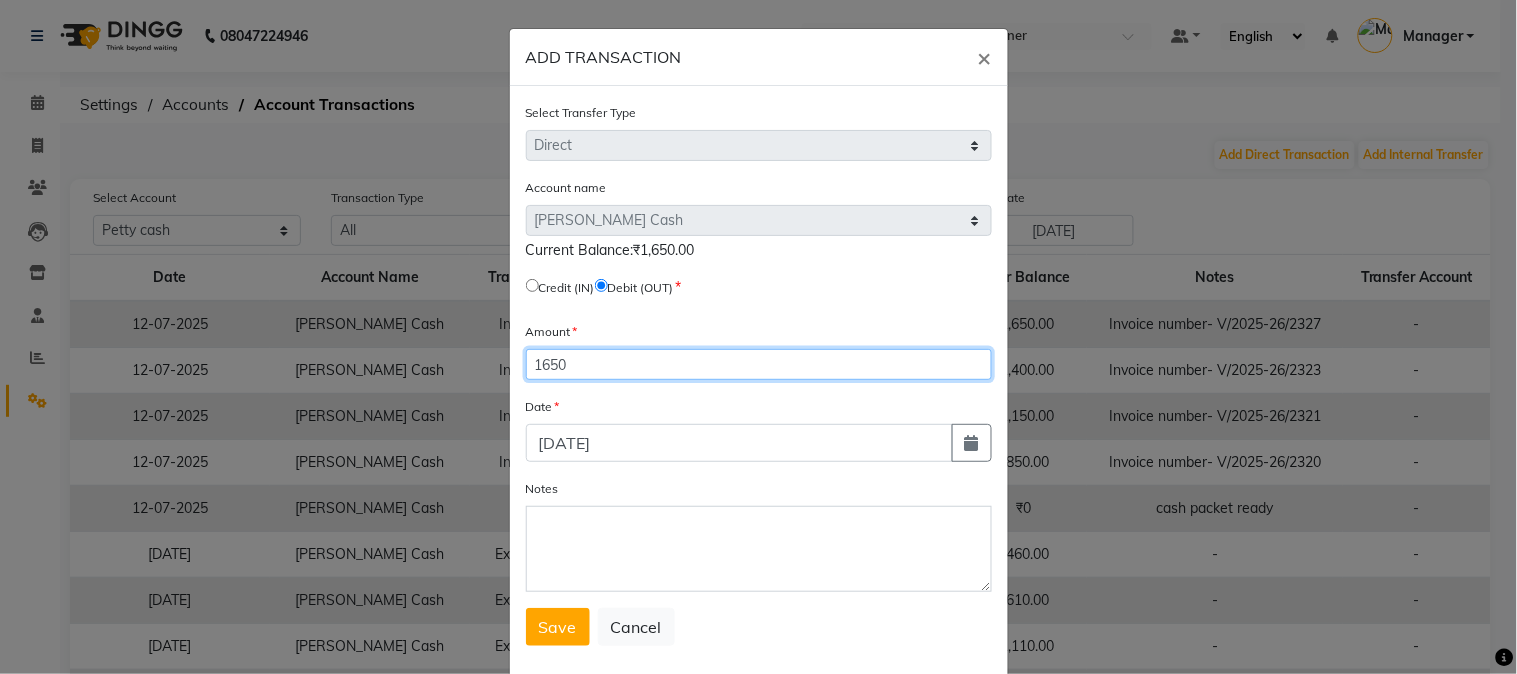 type on "1650" 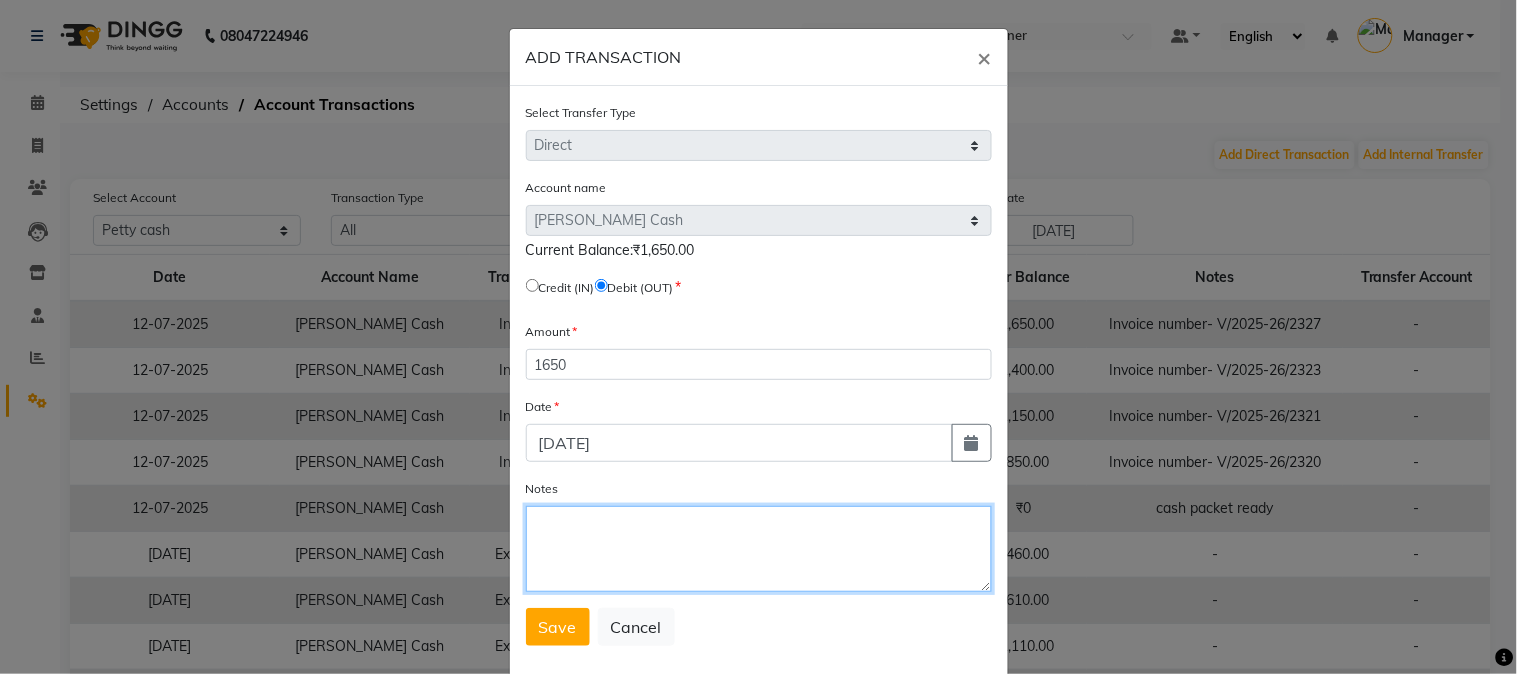 click on "Notes" at bounding box center (759, 549) 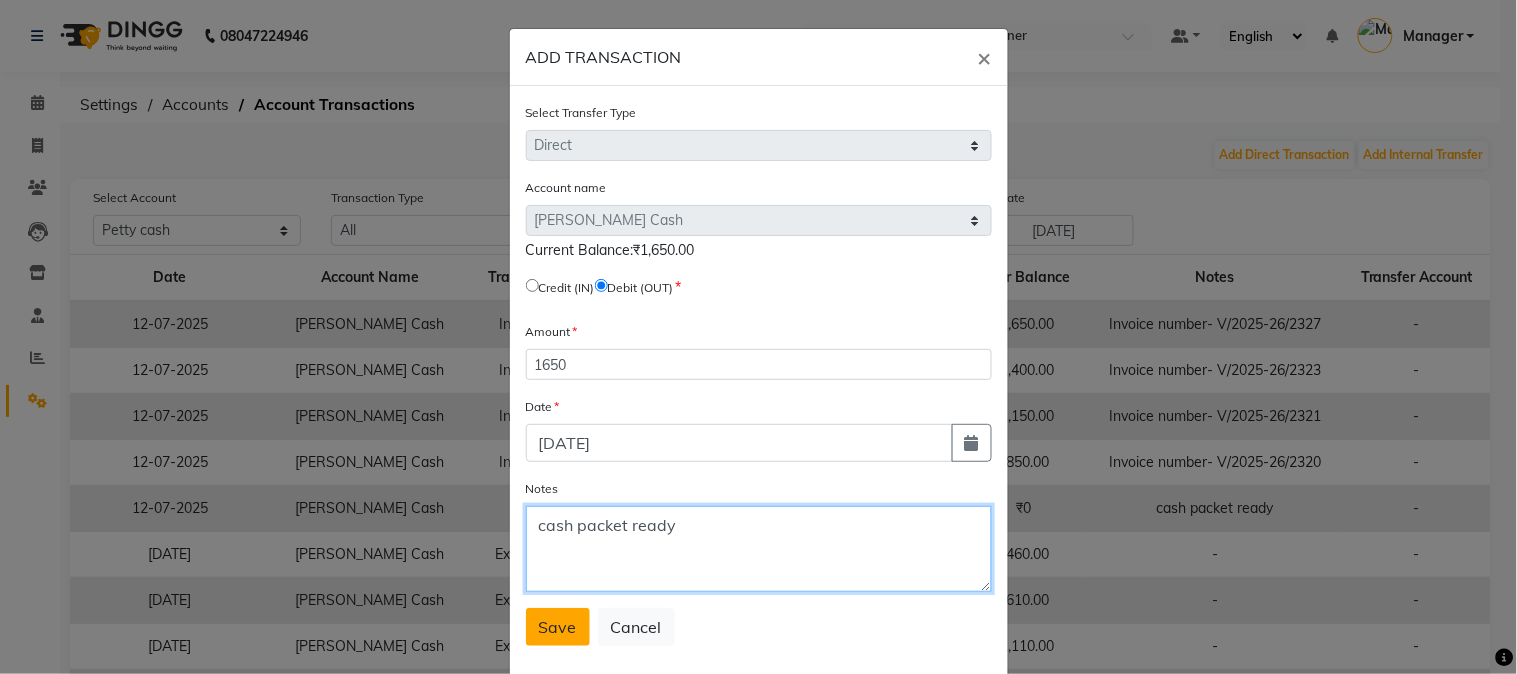 type on "cash packet ready" 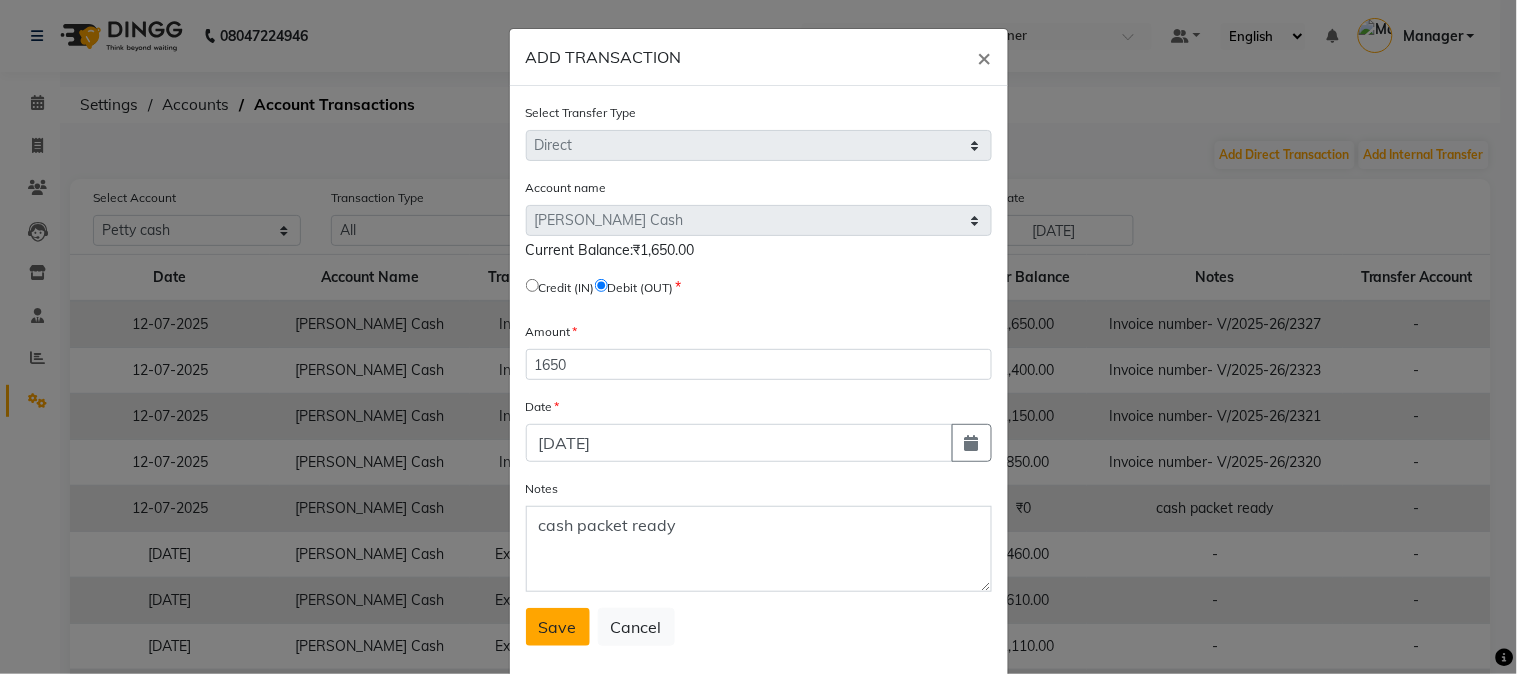 click on "Save" at bounding box center (558, 627) 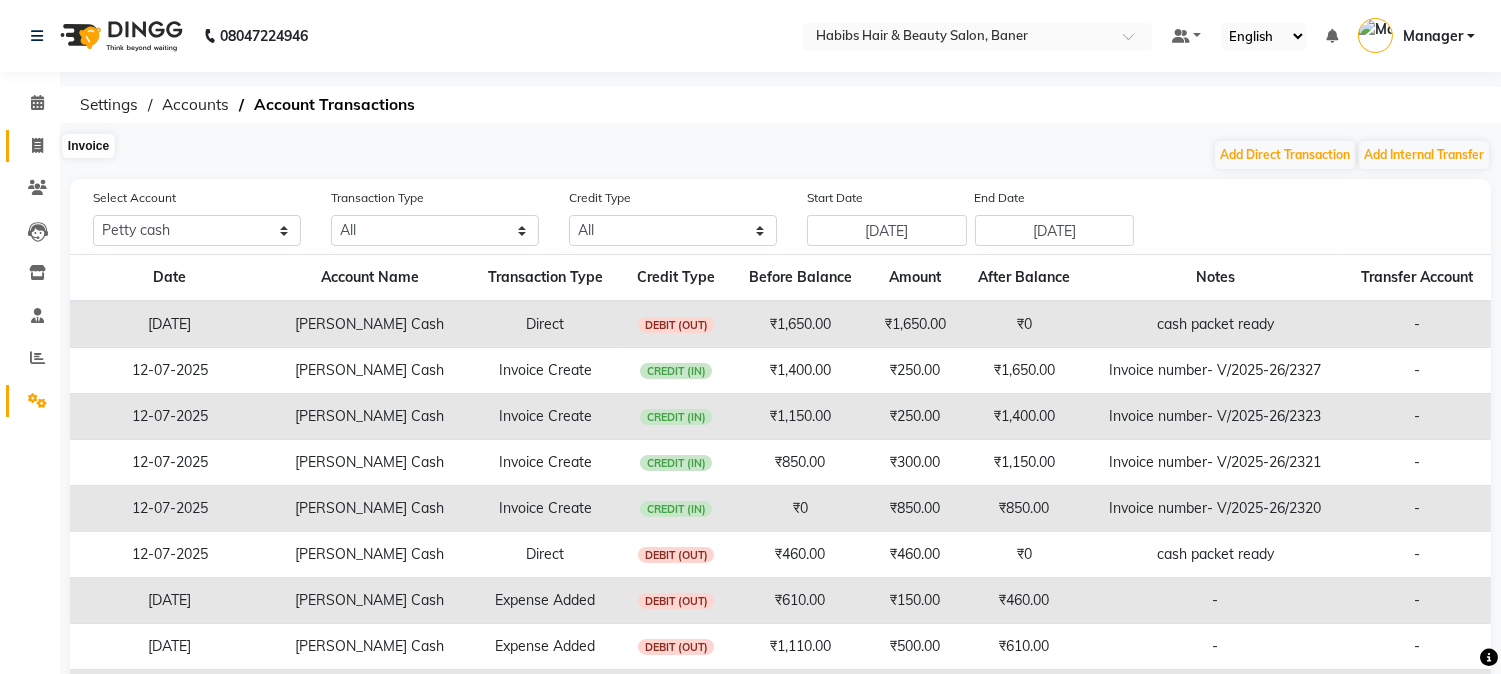 click 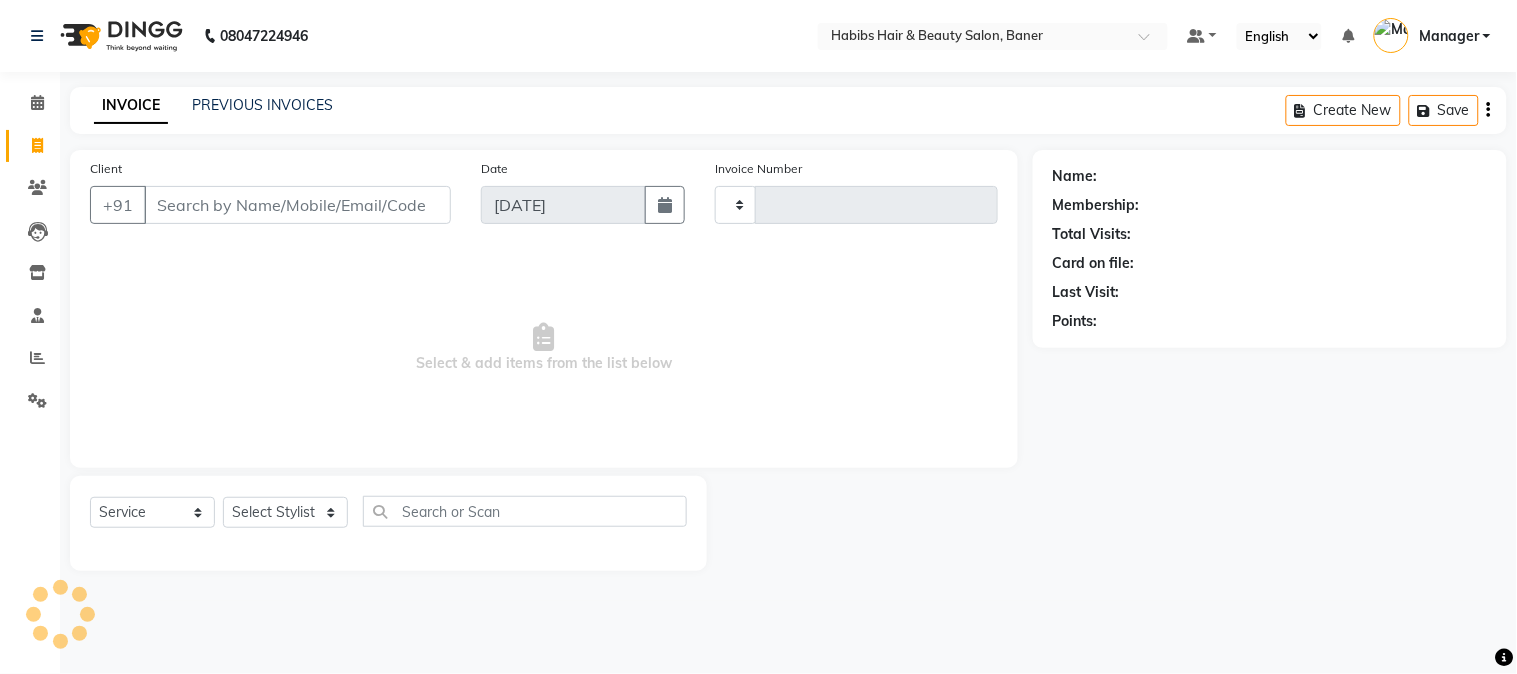 type on "2331" 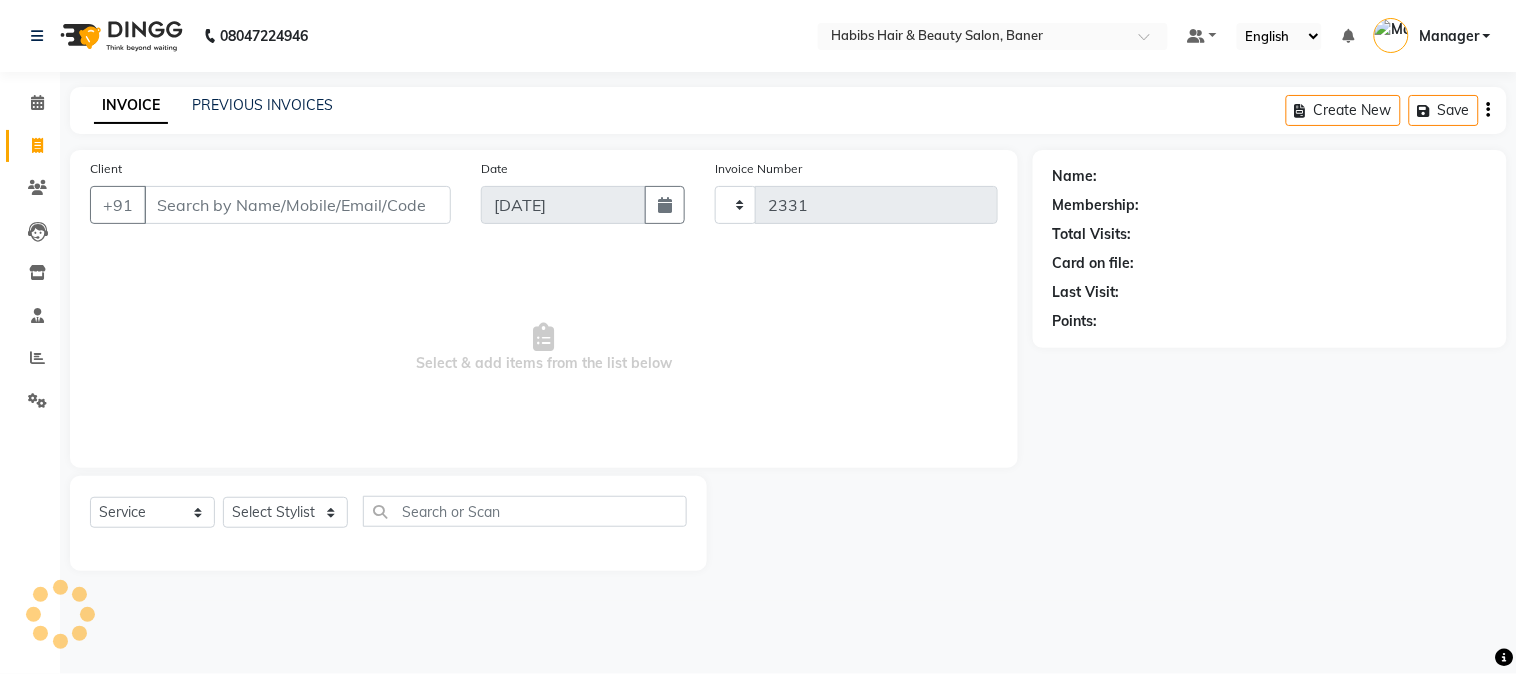 select on "5356" 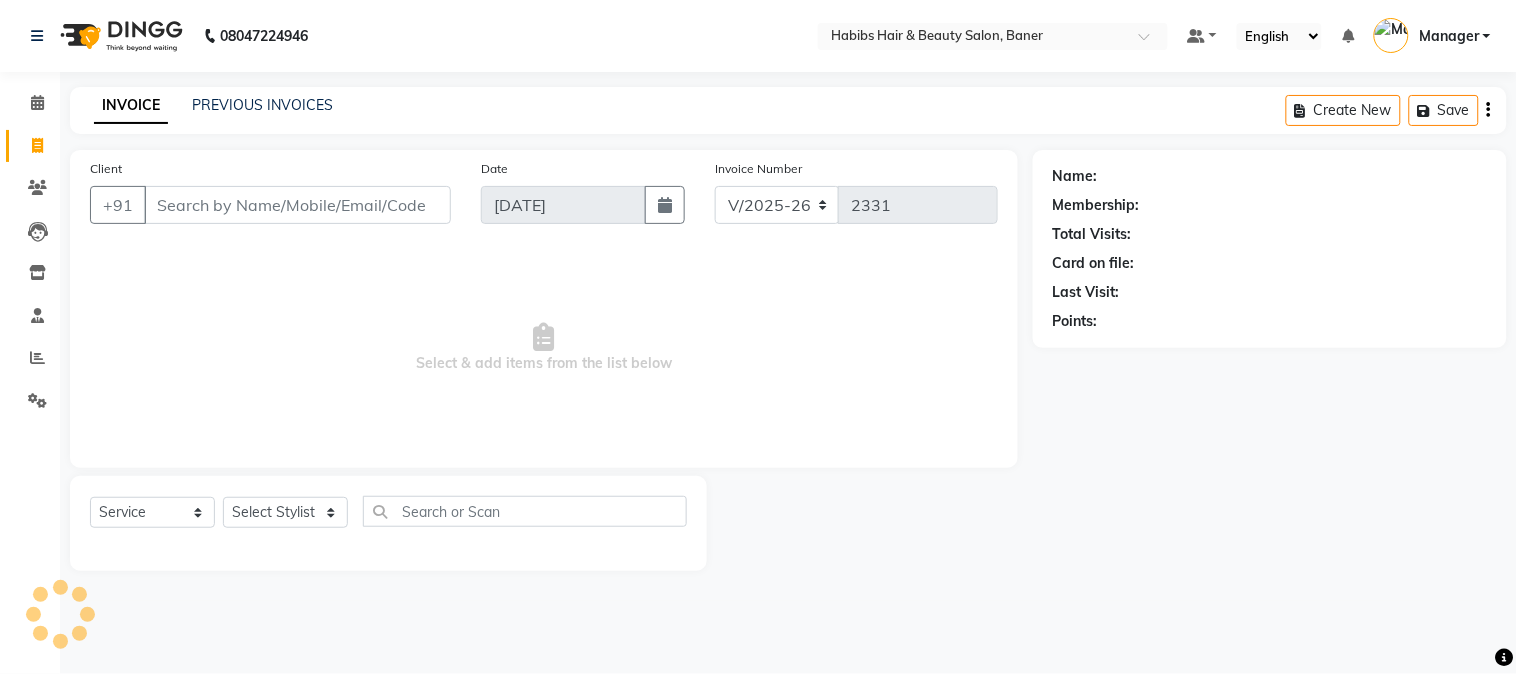 click on "Client" at bounding box center [297, 205] 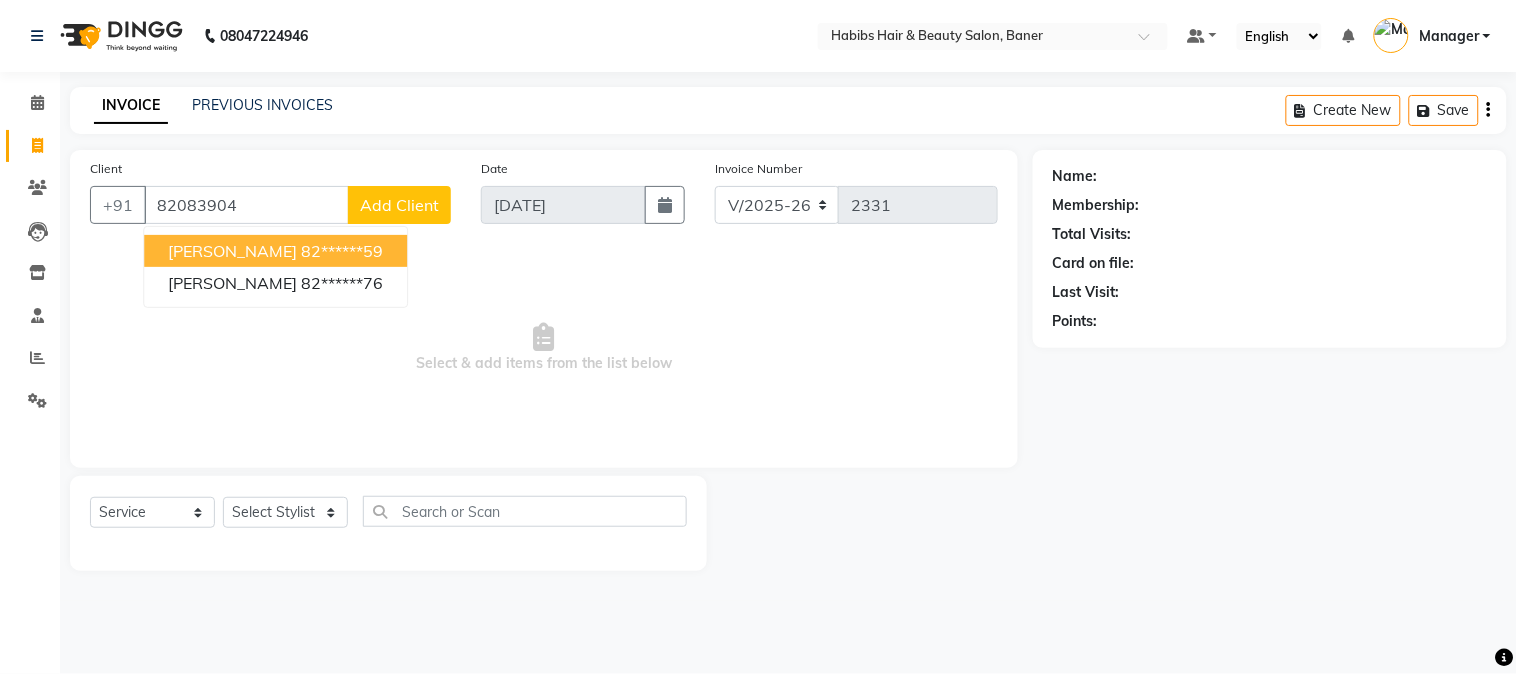 click on "[PERSON_NAME]" at bounding box center (232, 251) 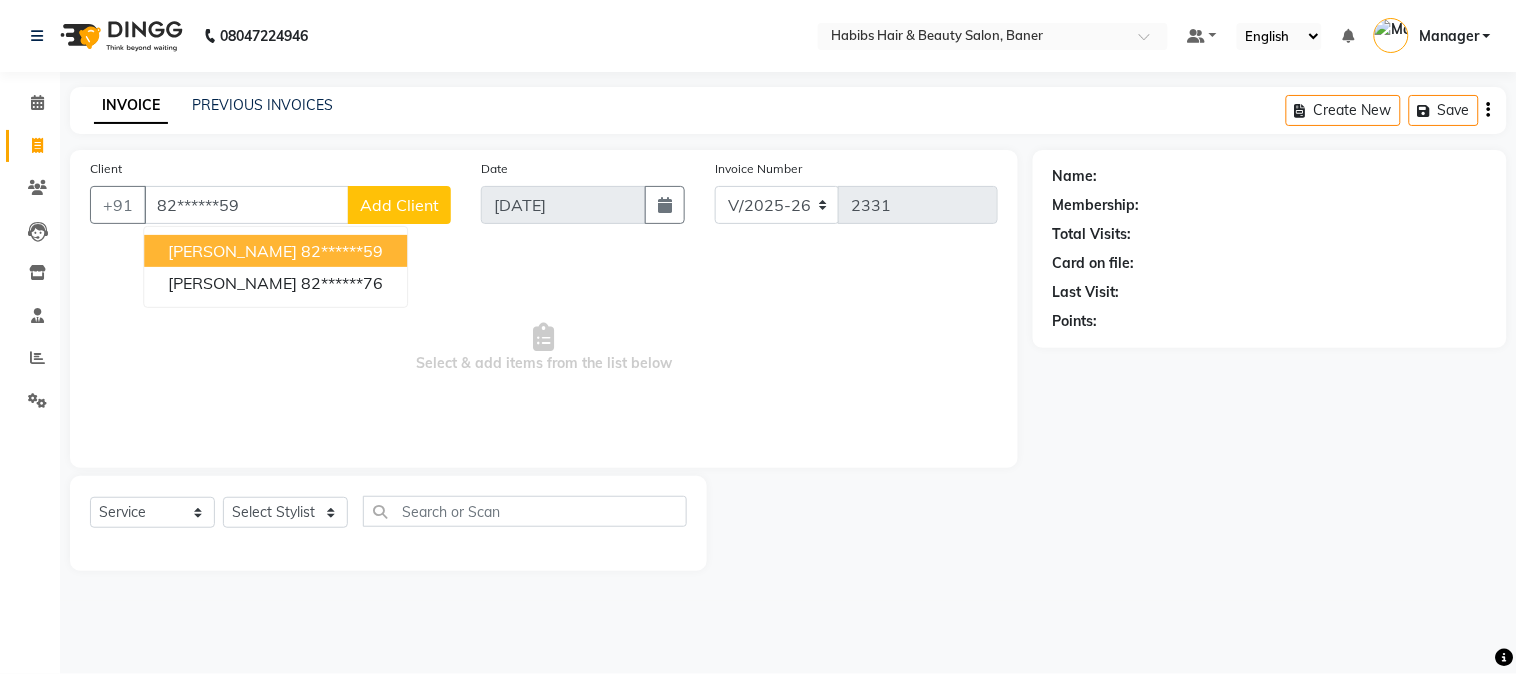 type on "82******59" 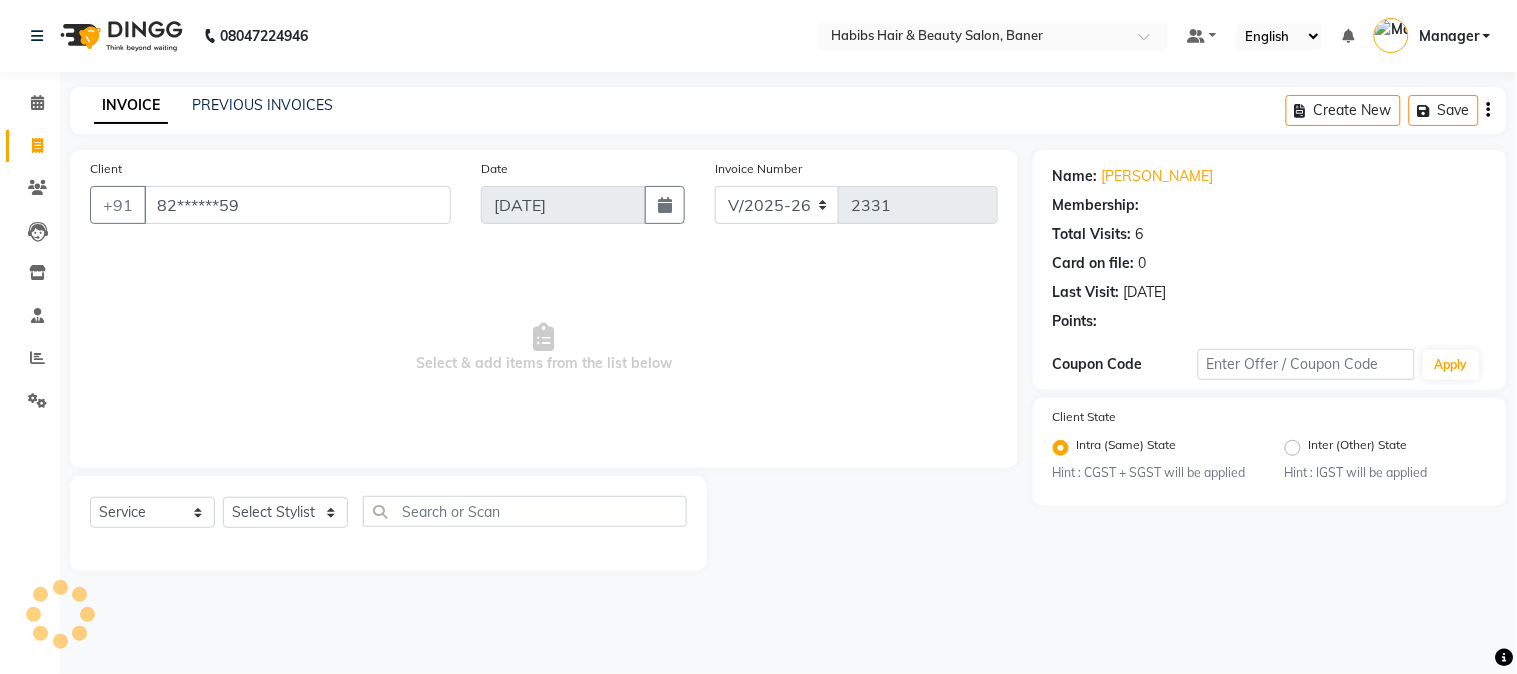 select on "1: Object" 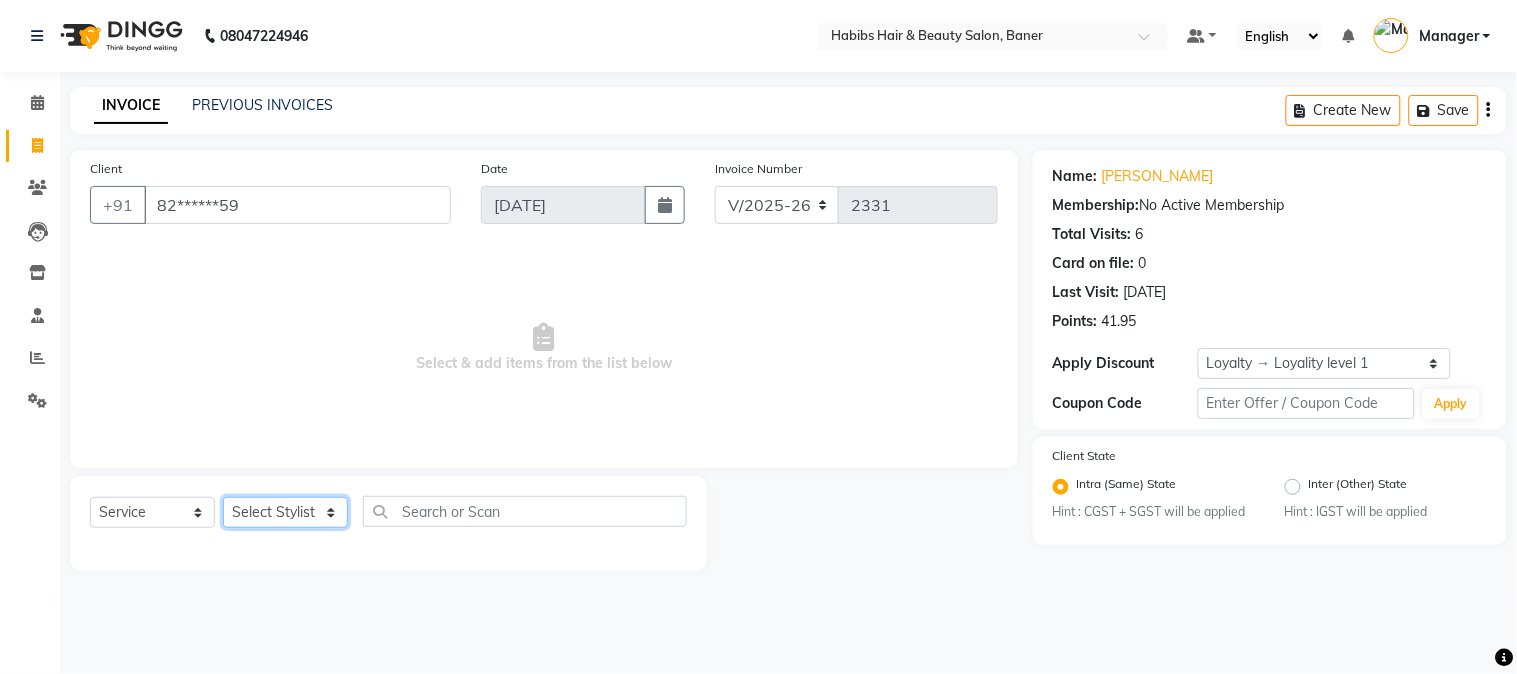 click on "Select Stylist Admin [PERSON_NAME]  Manager [PERSON_NAME] [PERSON_NAME] [PERSON_NAME]" 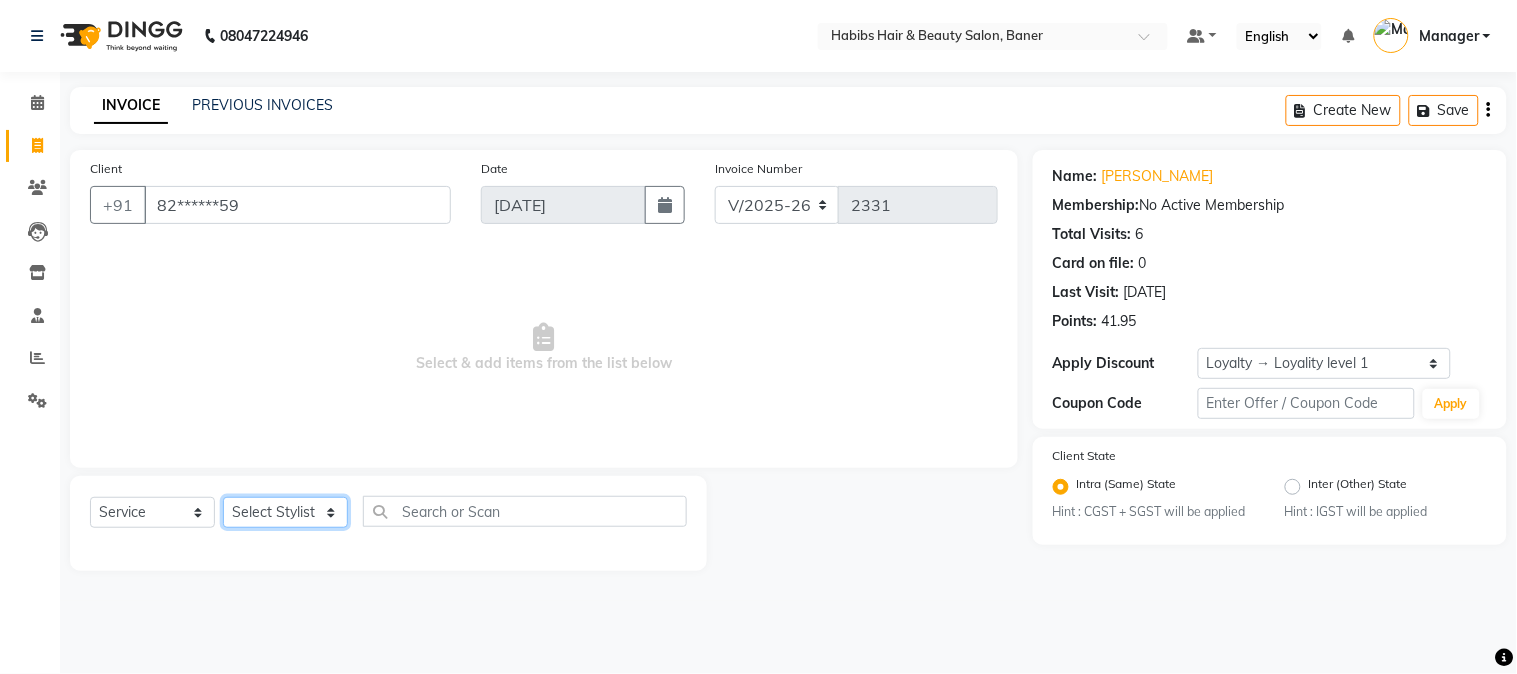 select on "67829" 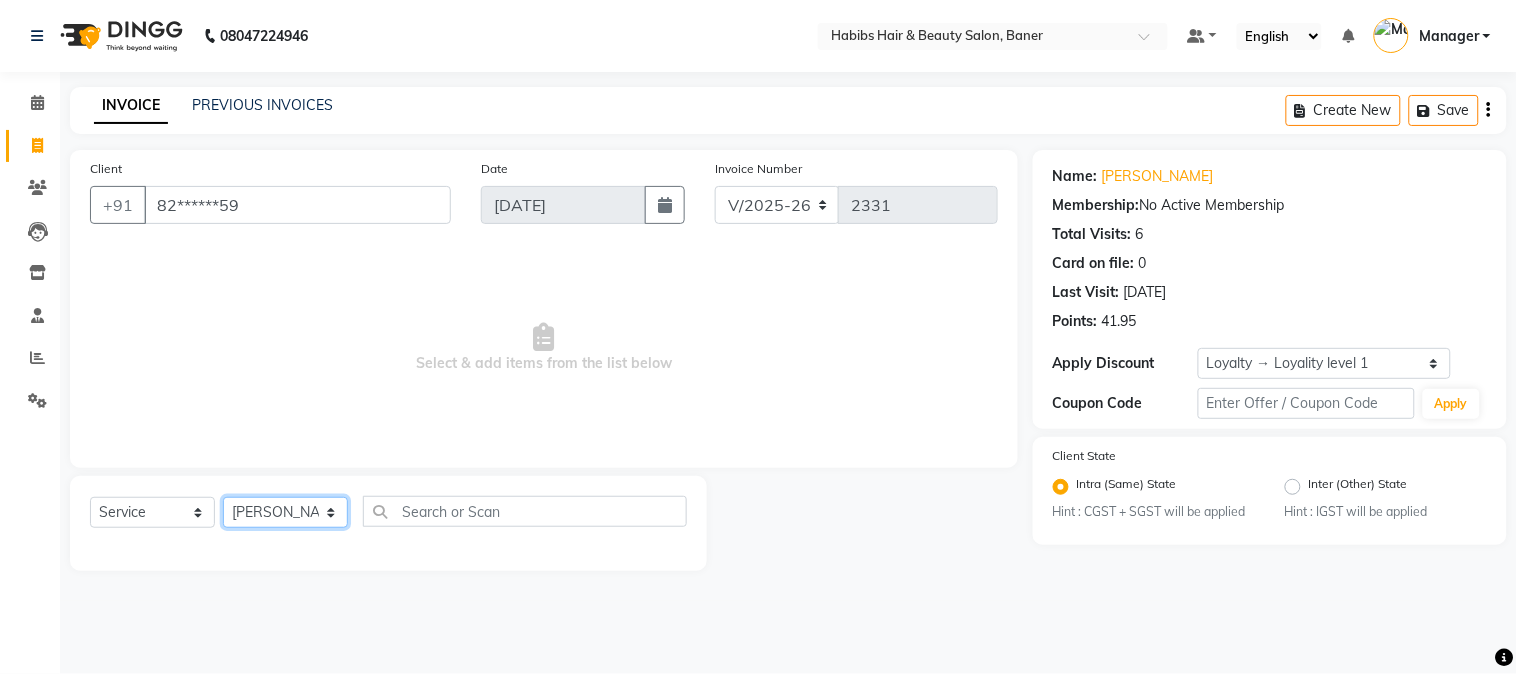 click on "Select Stylist Admin [PERSON_NAME]  Manager [PERSON_NAME] [PERSON_NAME] [PERSON_NAME]" 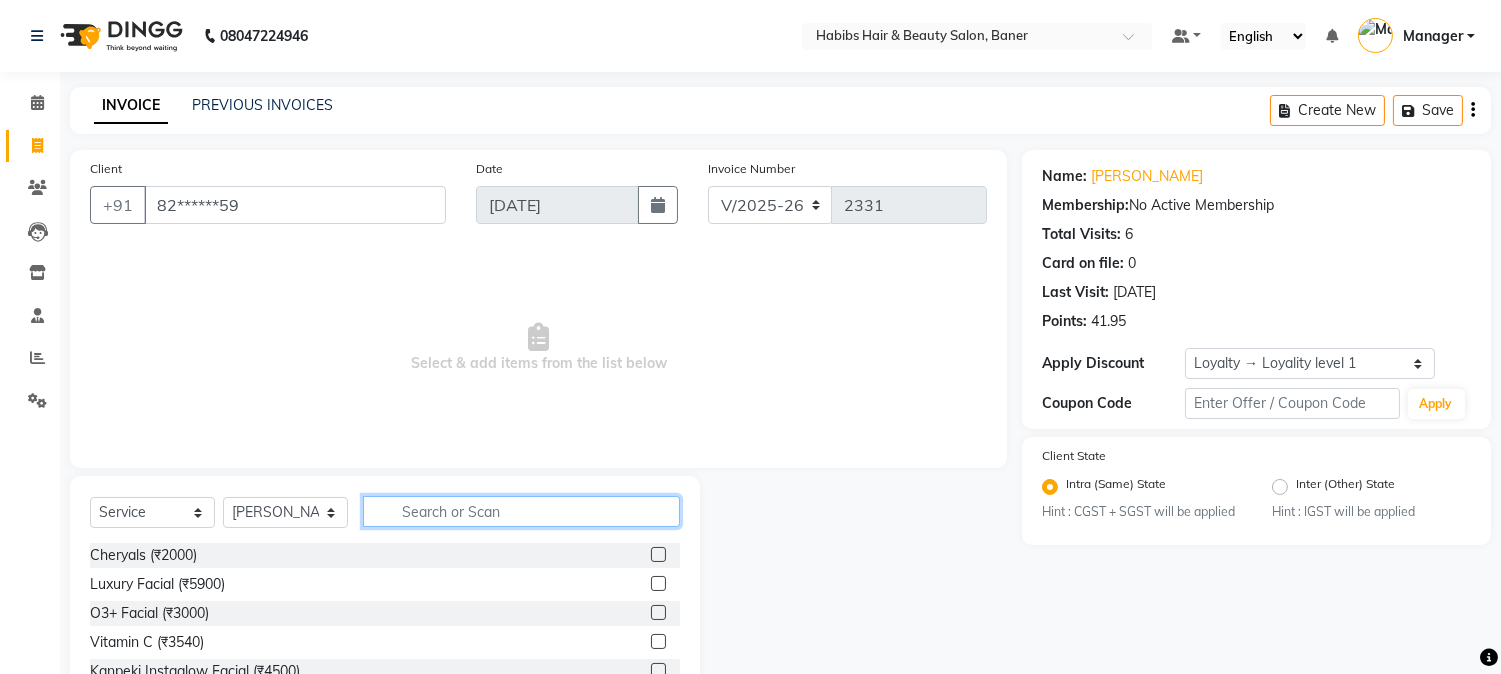 click 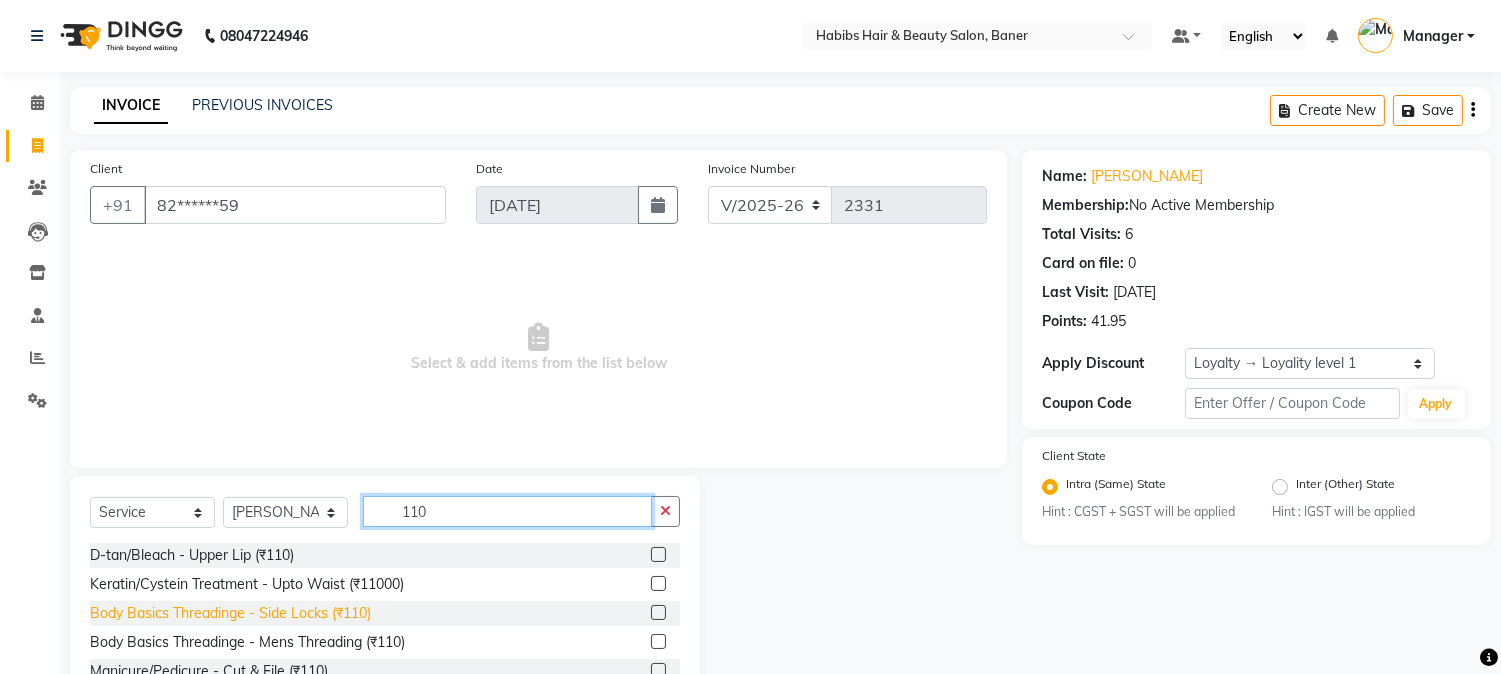 scroll, scrollTop: 90, scrollLeft: 0, axis: vertical 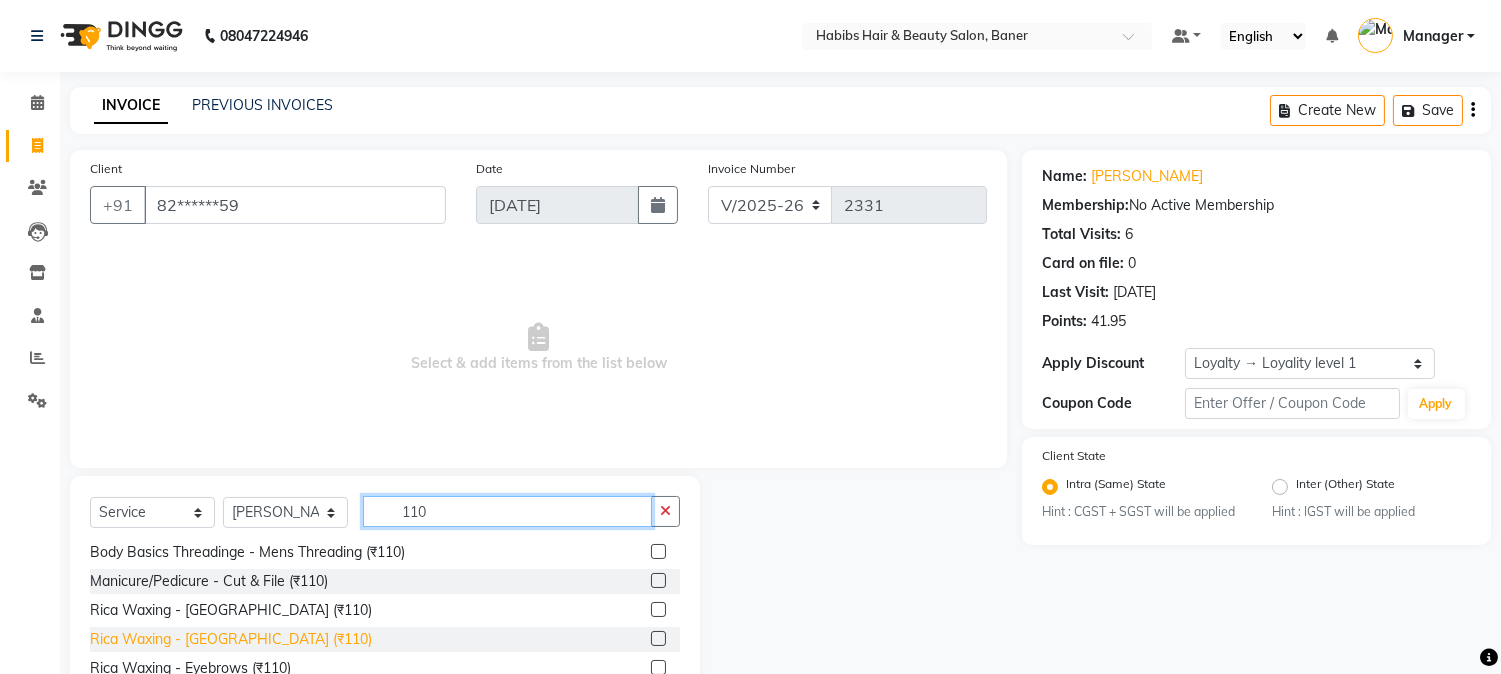 type on "110" 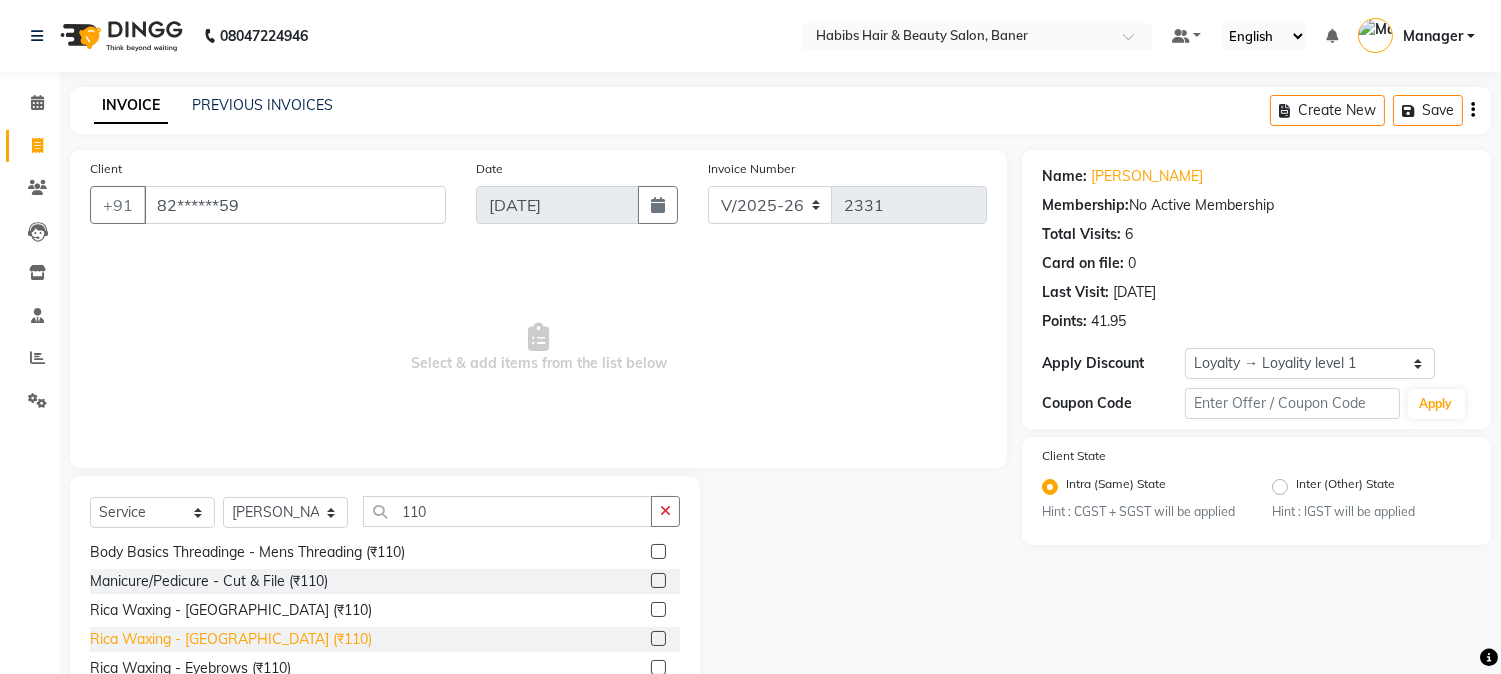 click on "Rica Waxing - [GEOGRAPHIC_DATA] (₹110)" 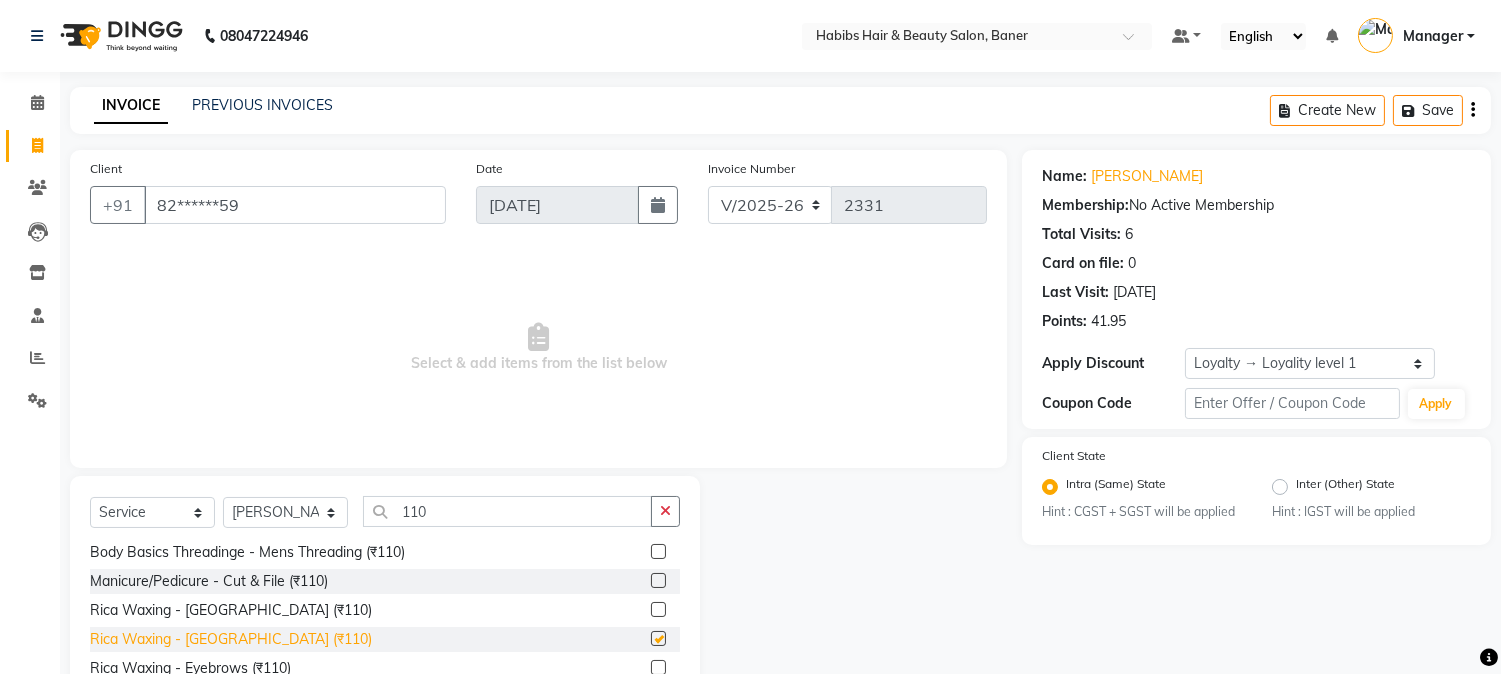 checkbox on "false" 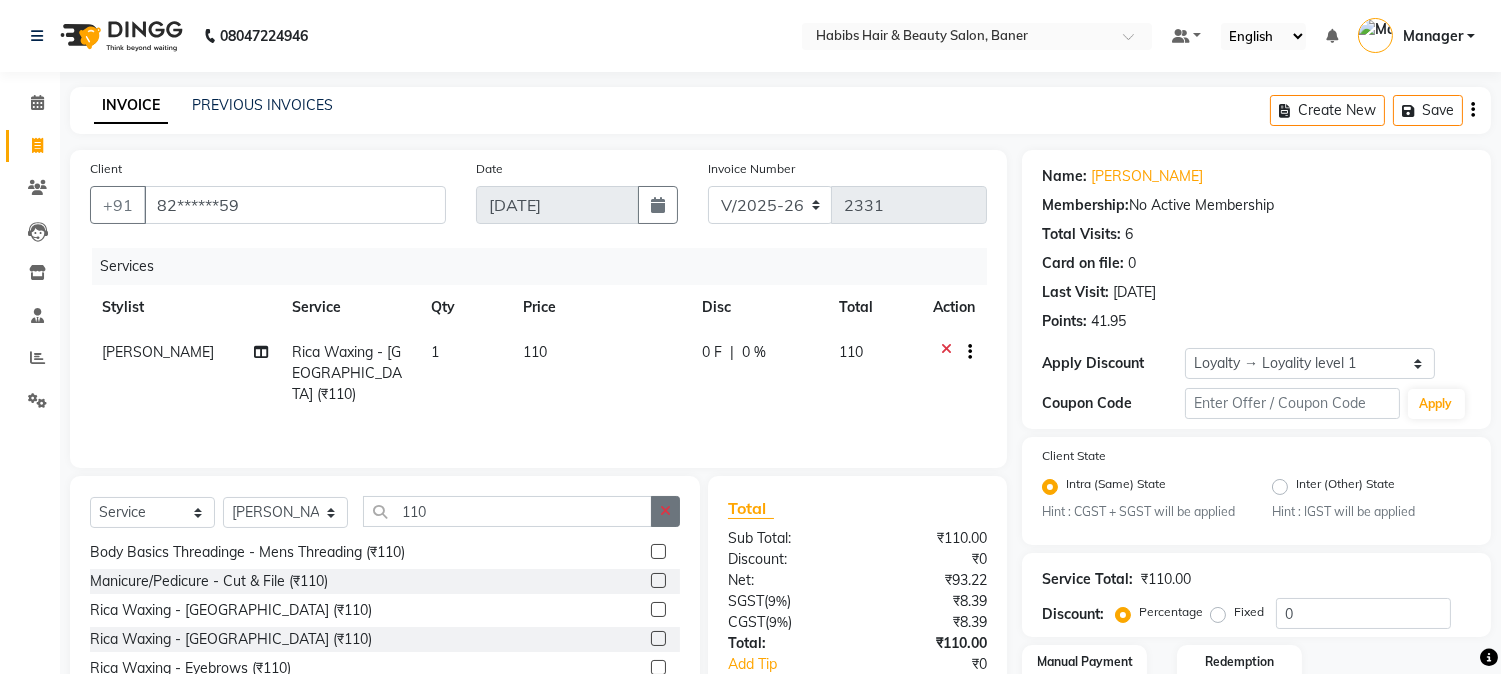 click 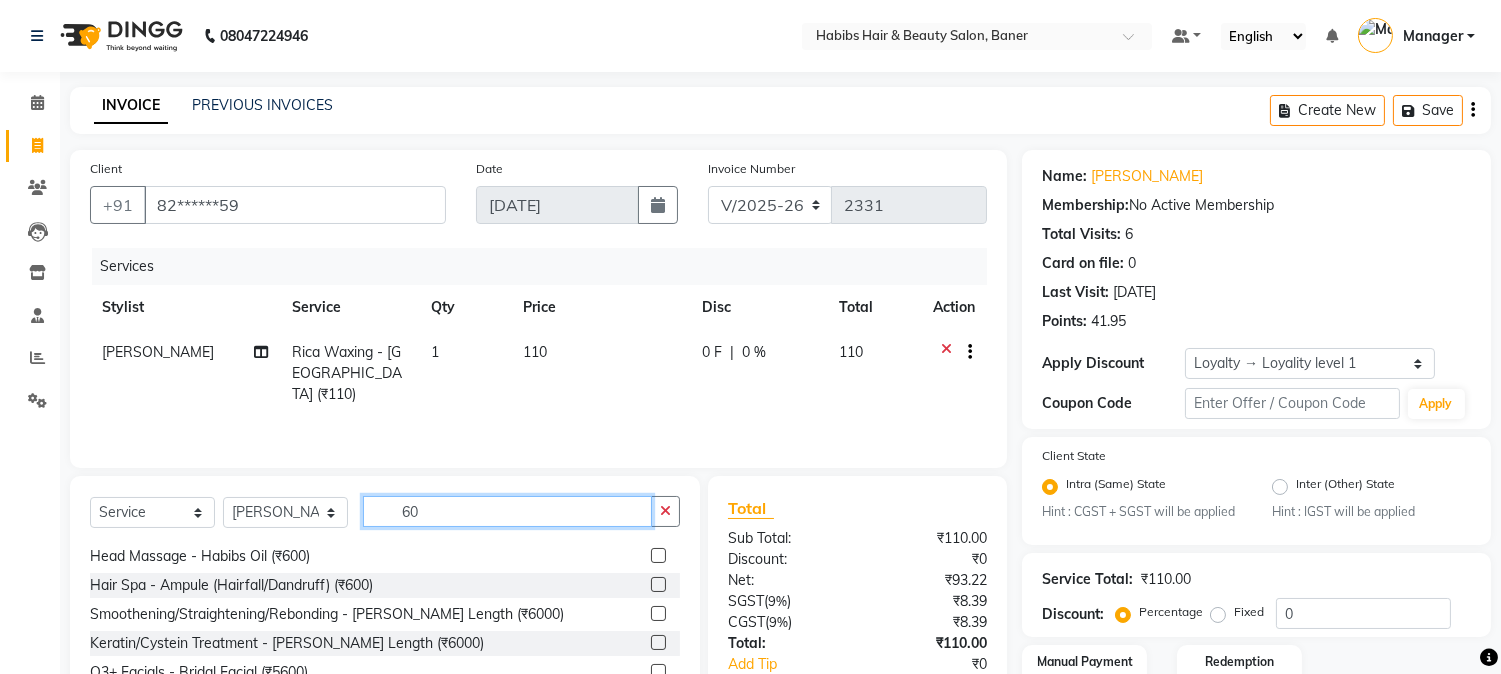 scroll, scrollTop: 333, scrollLeft: 0, axis: vertical 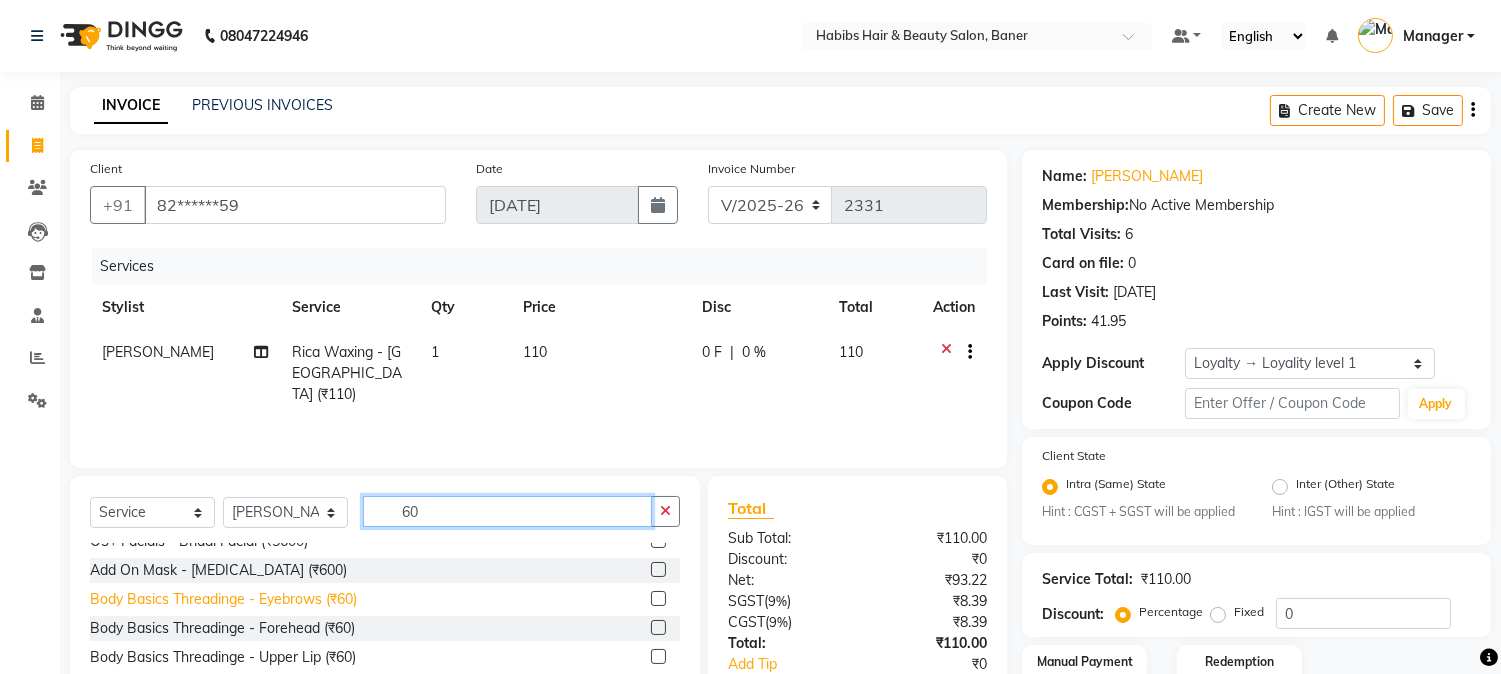 type on "60" 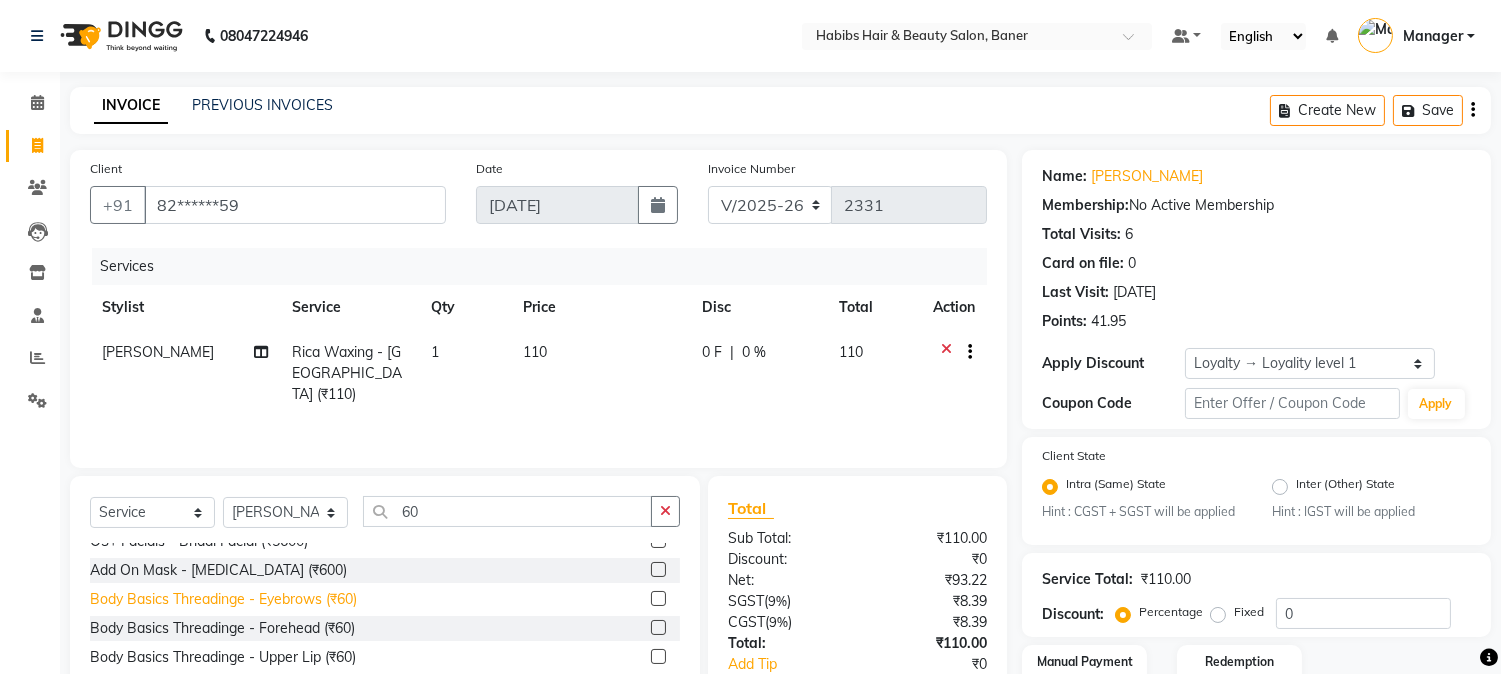 click on "Body Basics Threadinge - Eyebrows (₹60)" 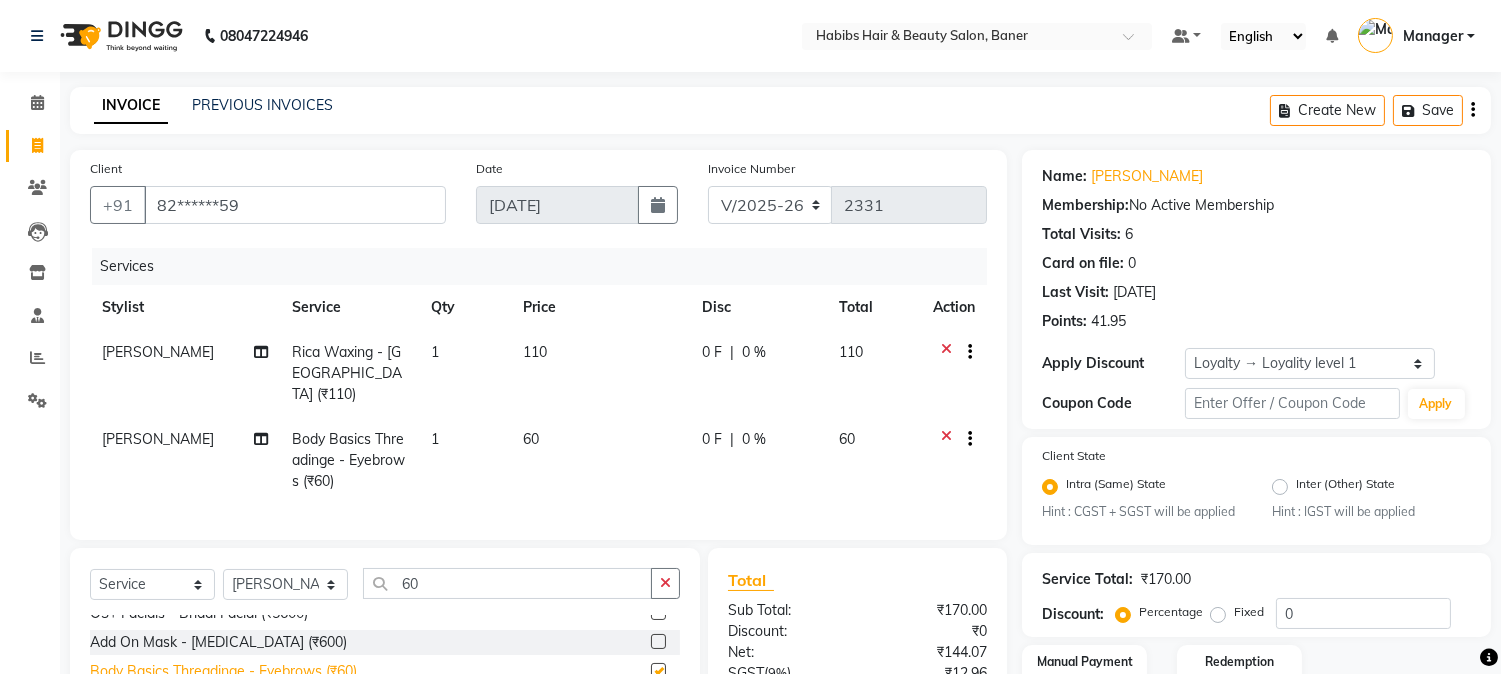 checkbox on "false" 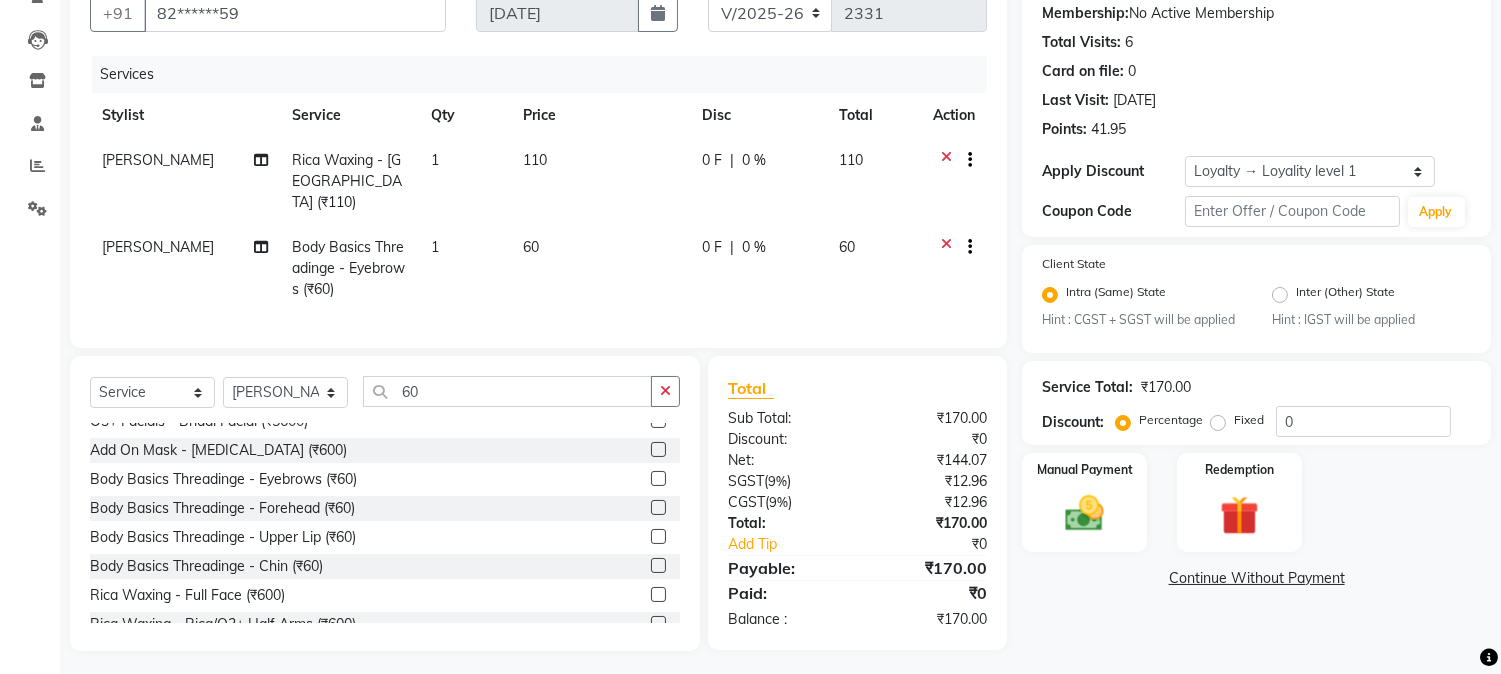 scroll, scrollTop: 194, scrollLeft: 0, axis: vertical 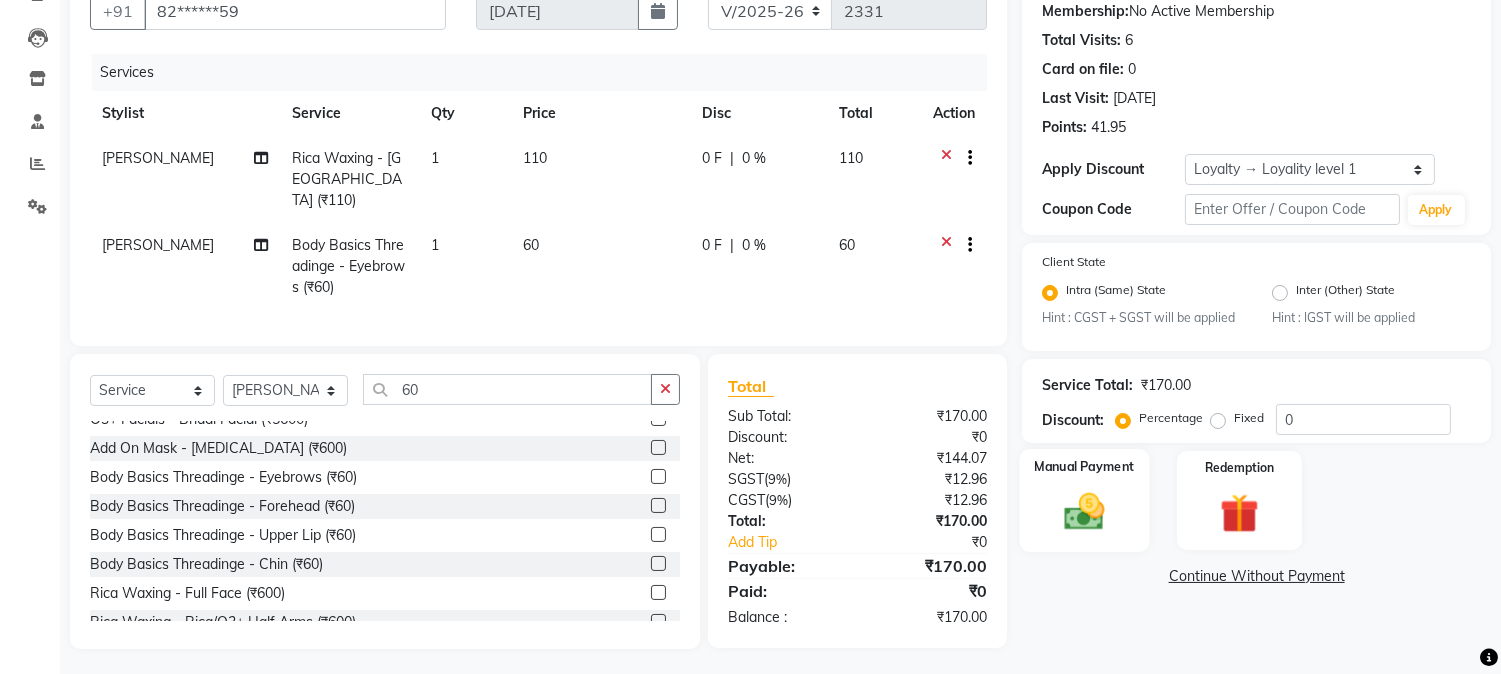 click 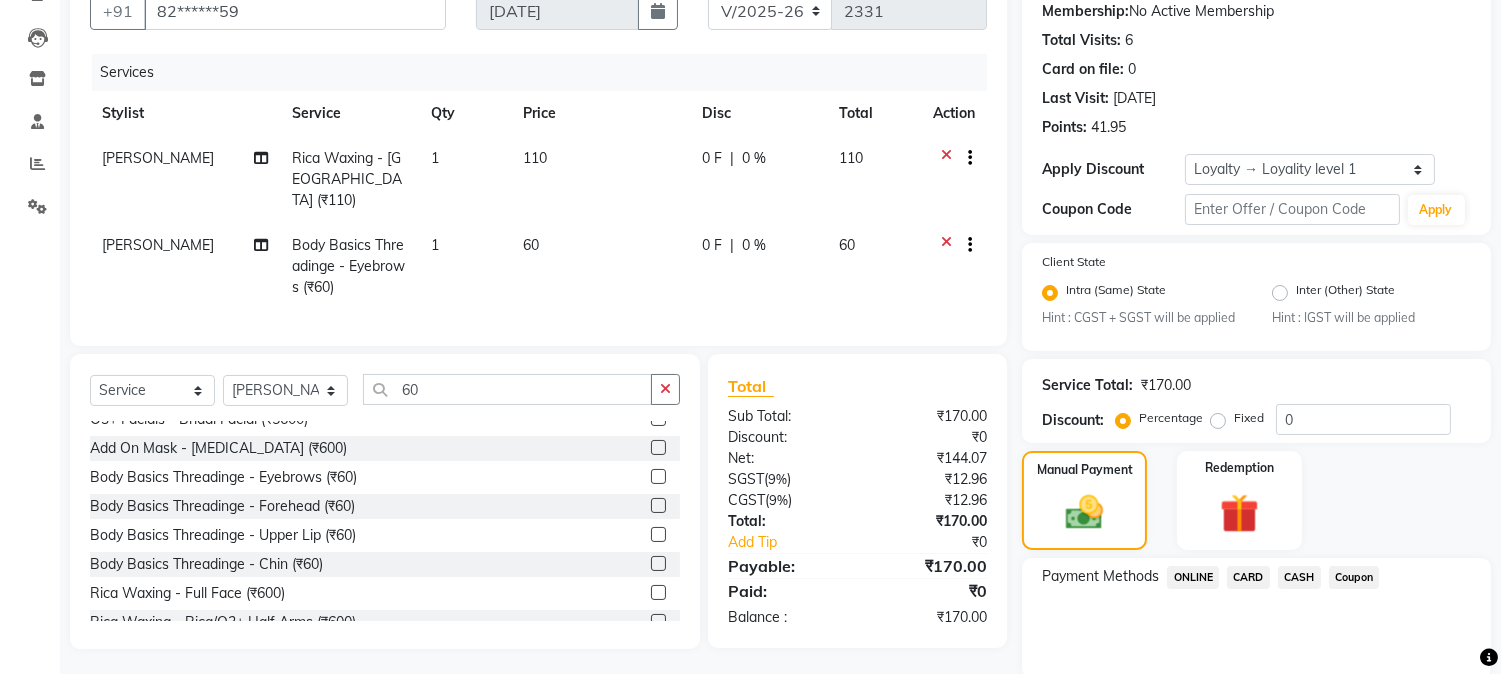 click on "ONLINE" 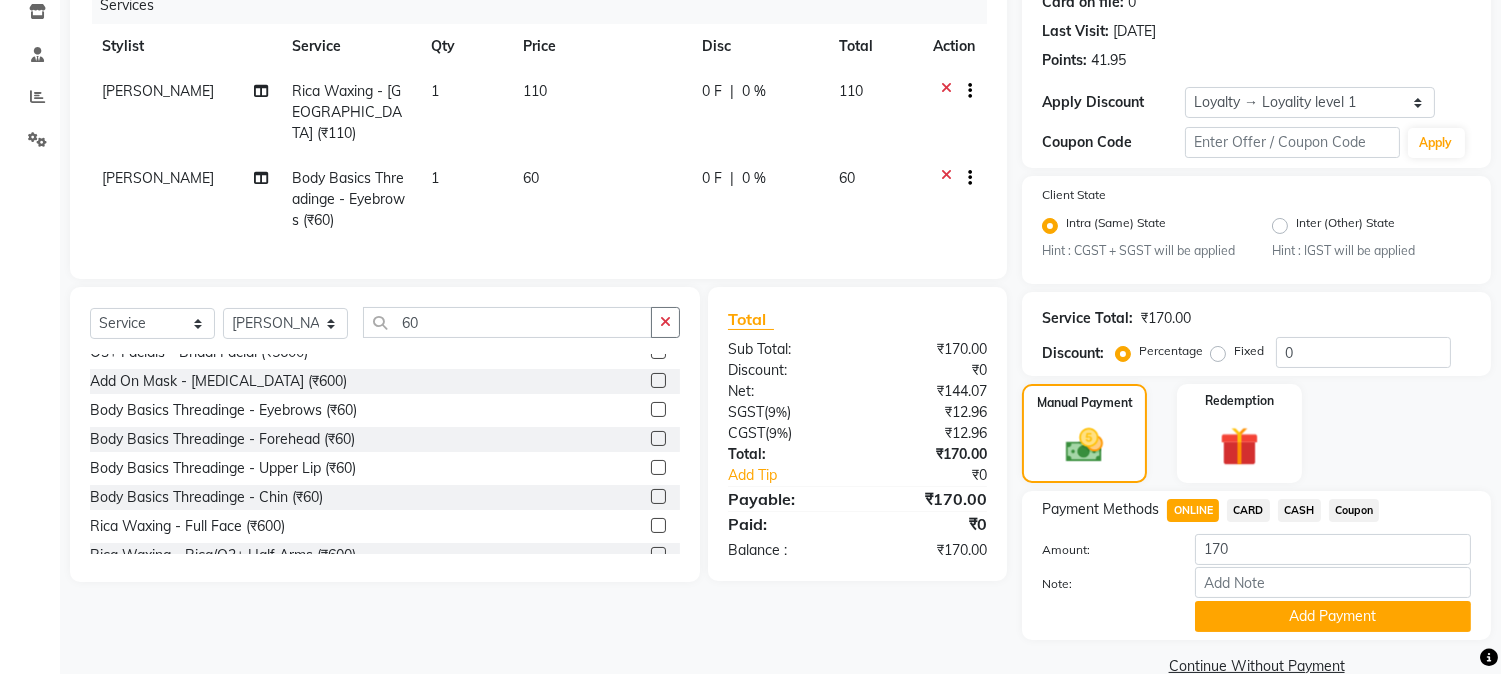 scroll, scrollTop: 297, scrollLeft: 0, axis: vertical 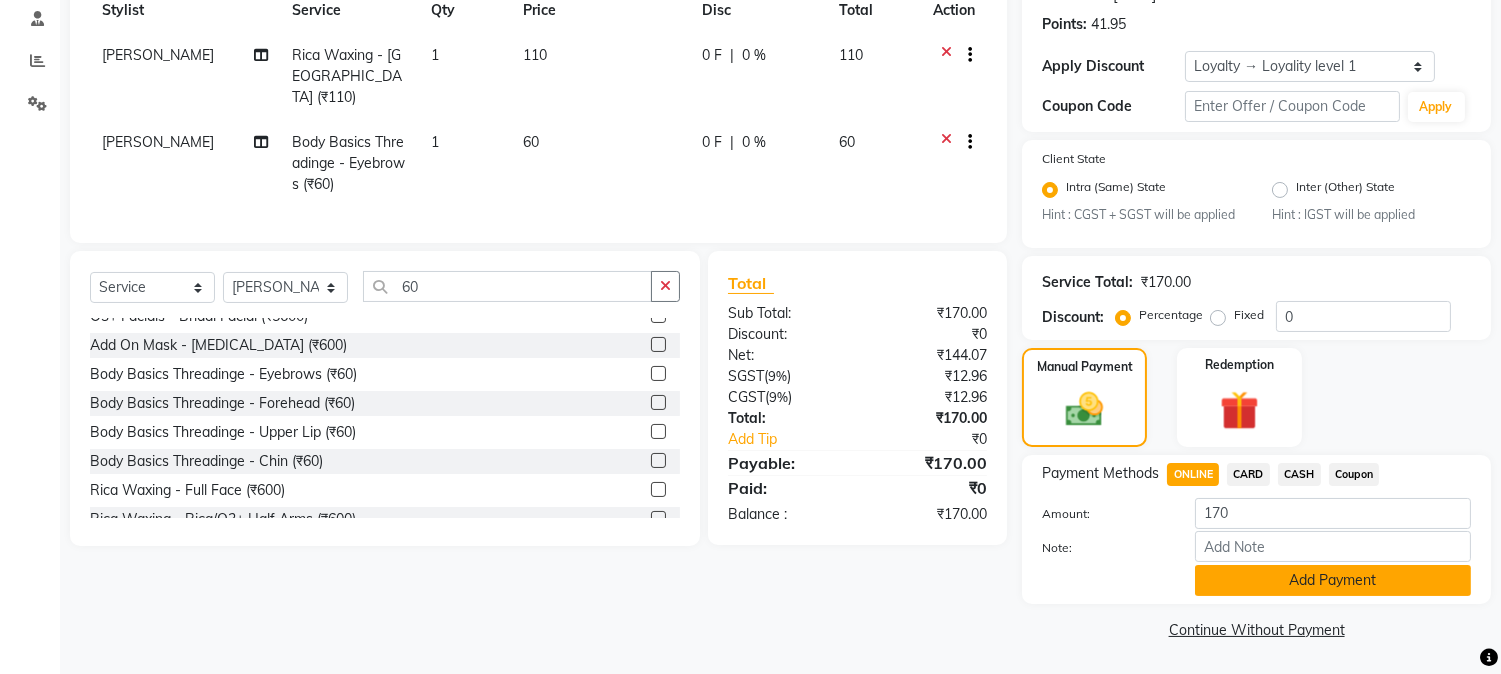 click on "Add Payment" 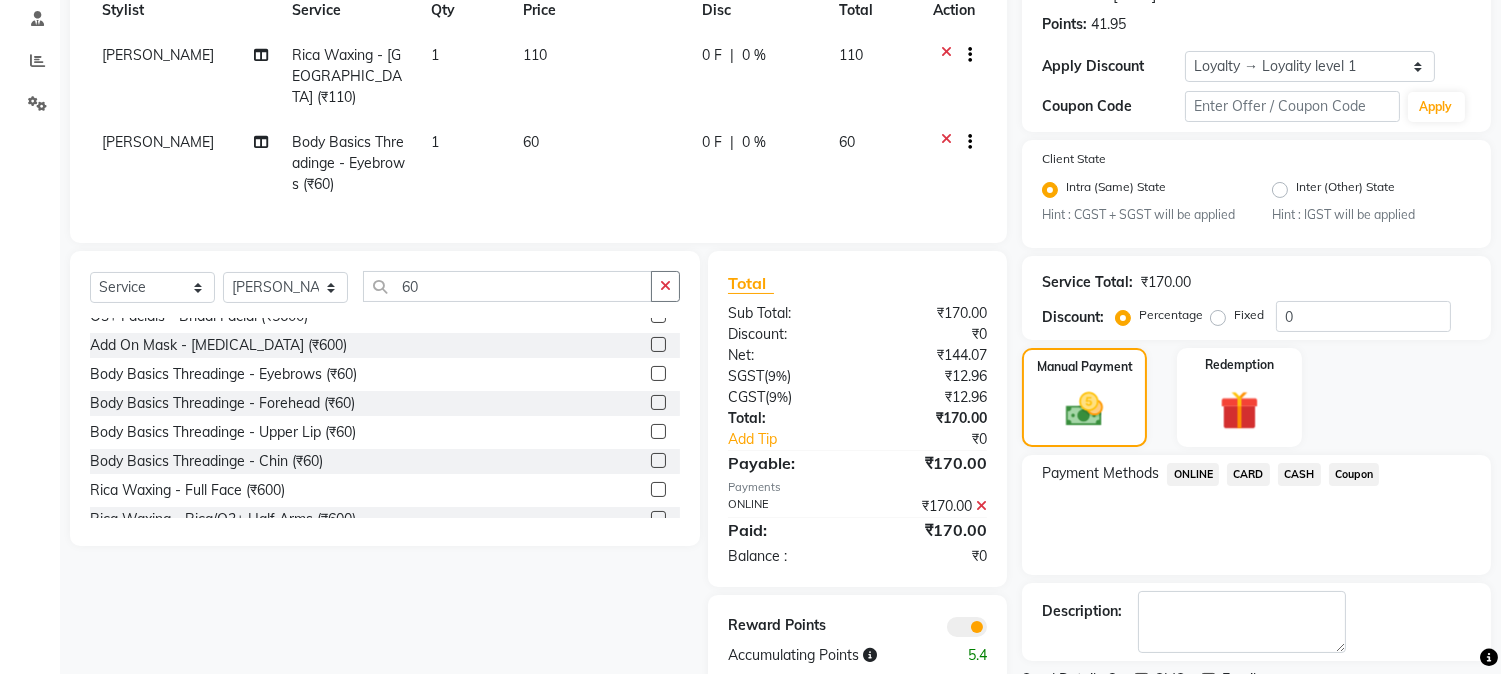 scroll, scrollTop: 382, scrollLeft: 0, axis: vertical 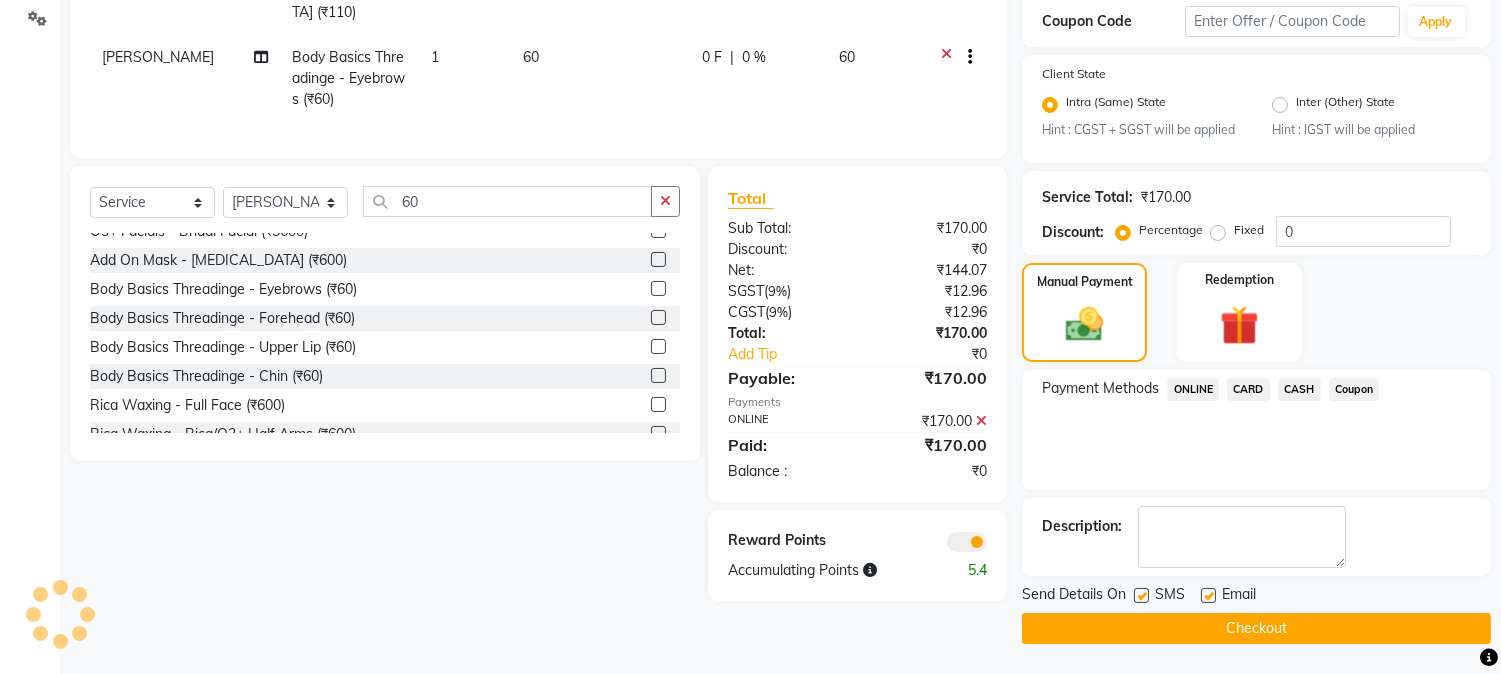 click on "Checkout" 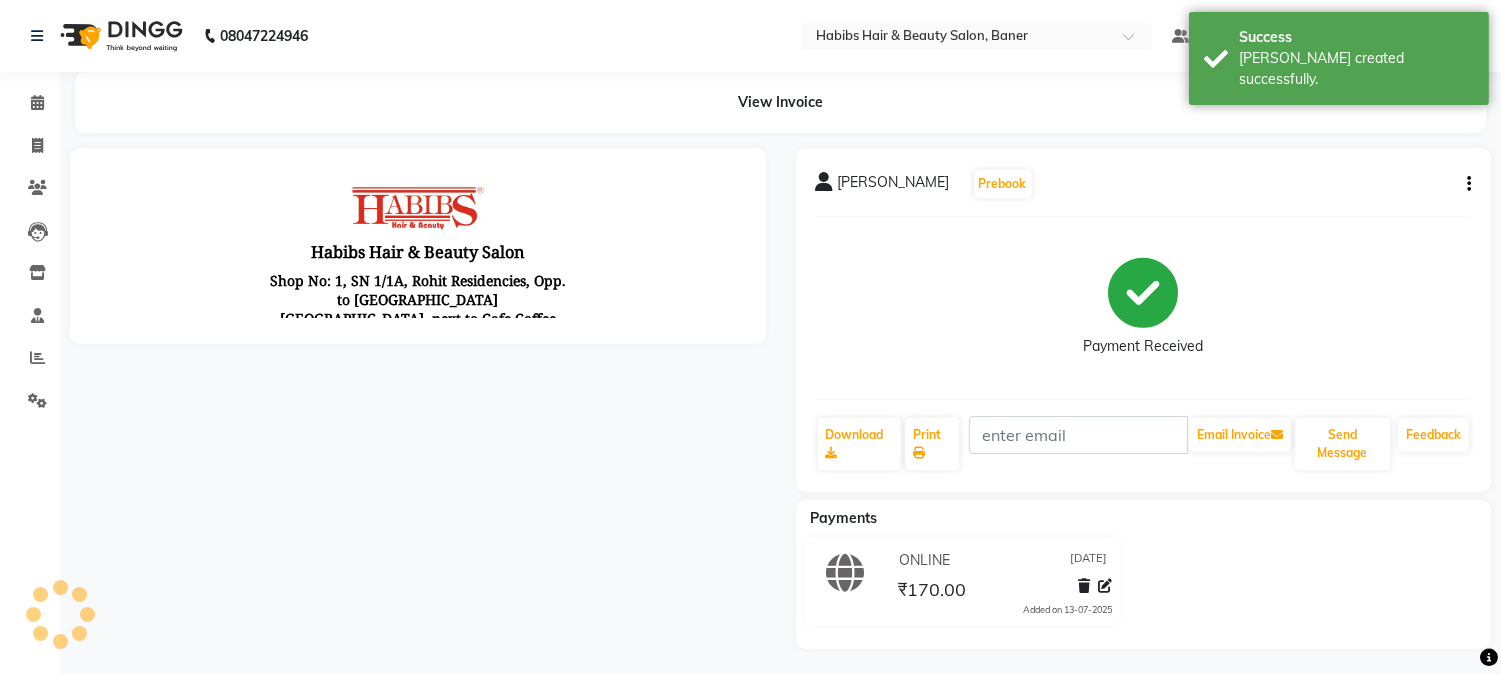 scroll, scrollTop: 0, scrollLeft: 0, axis: both 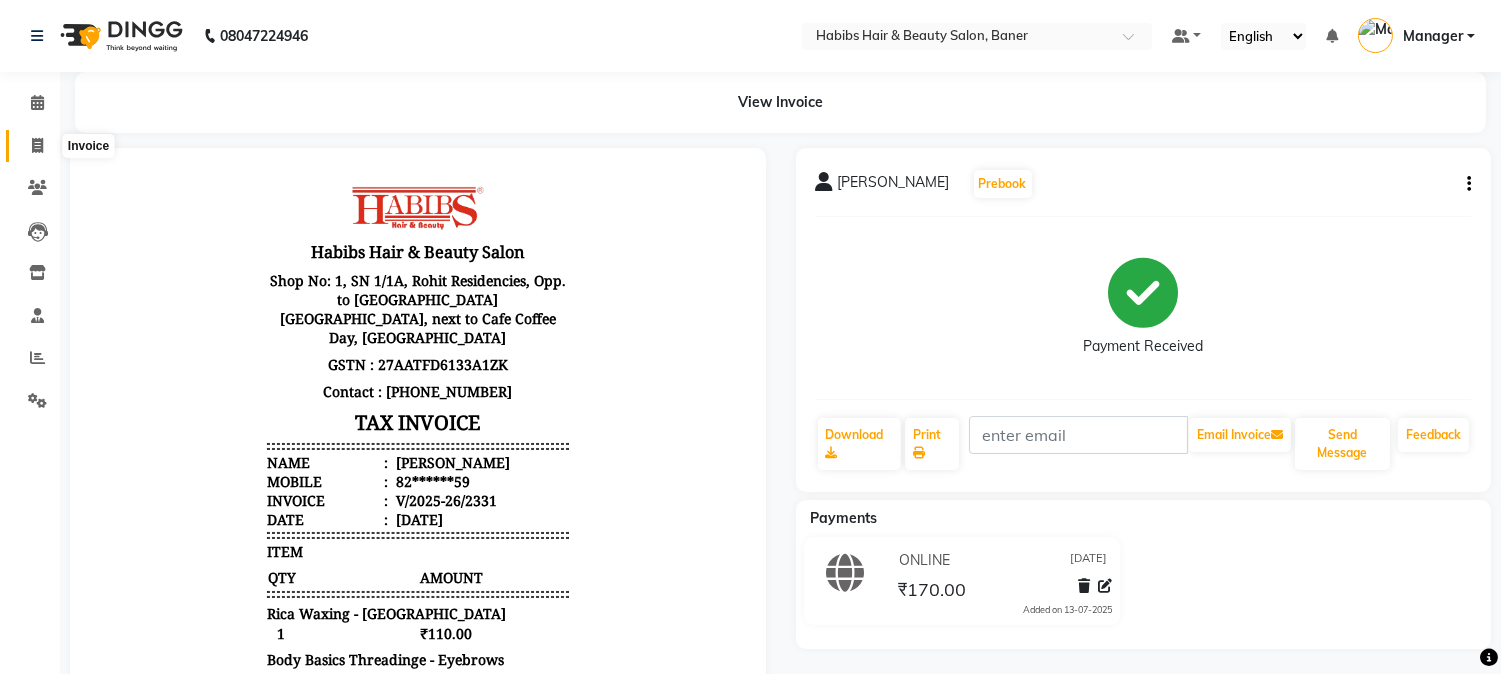 click 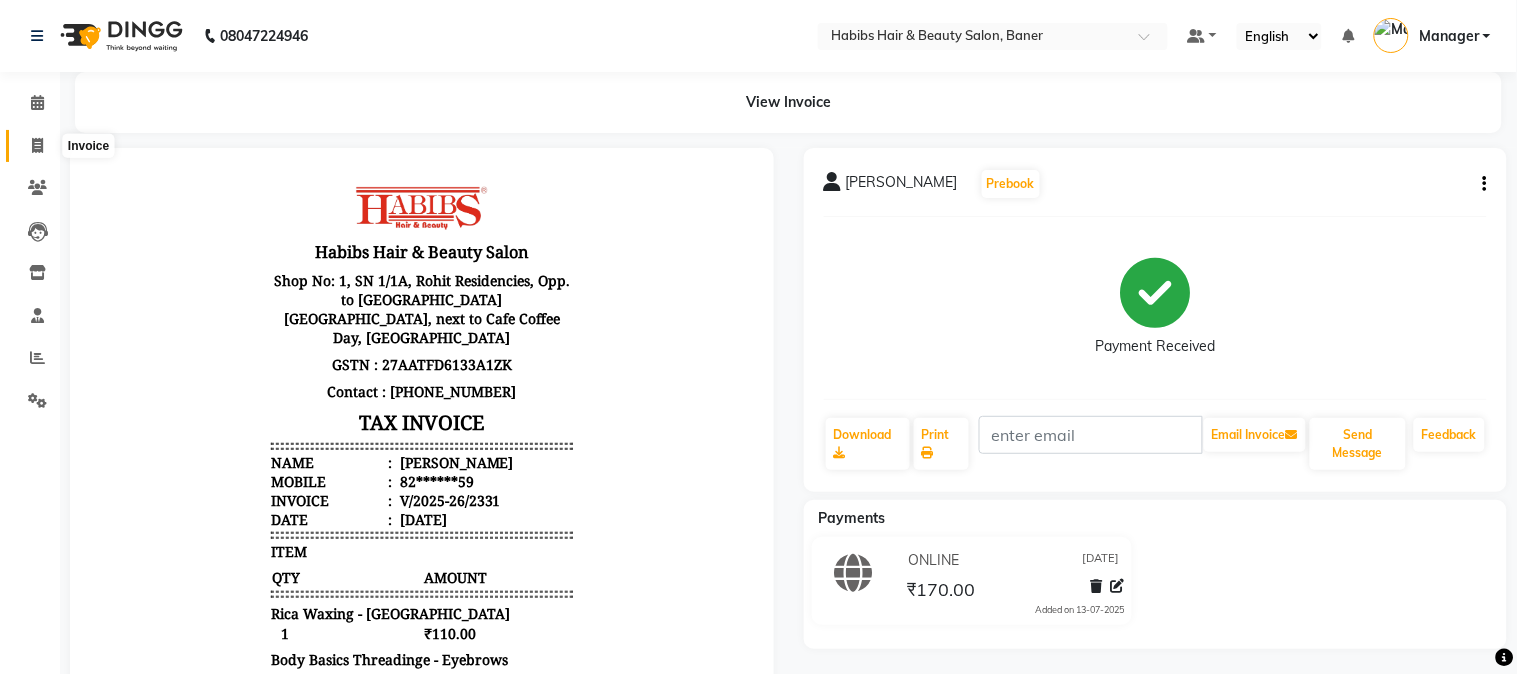 select on "service" 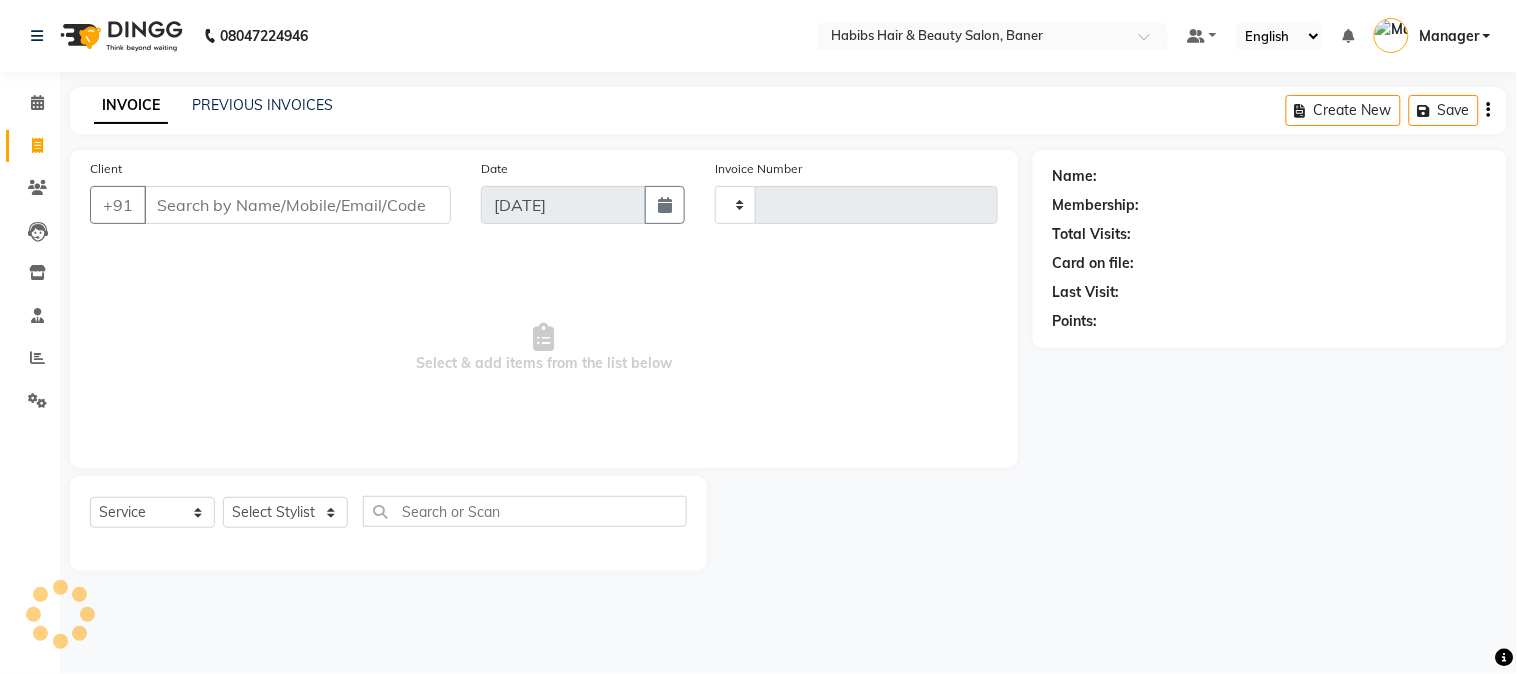 type on "2332" 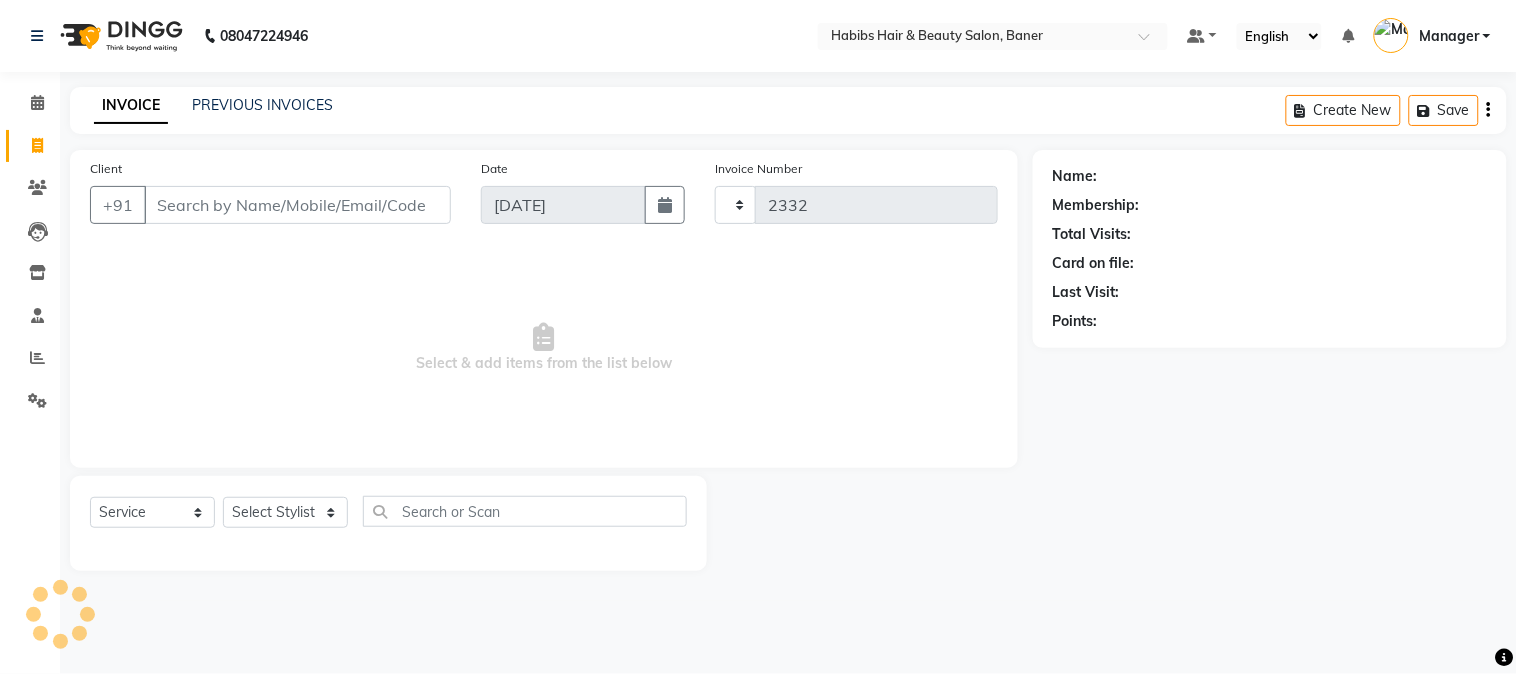 select on "5356" 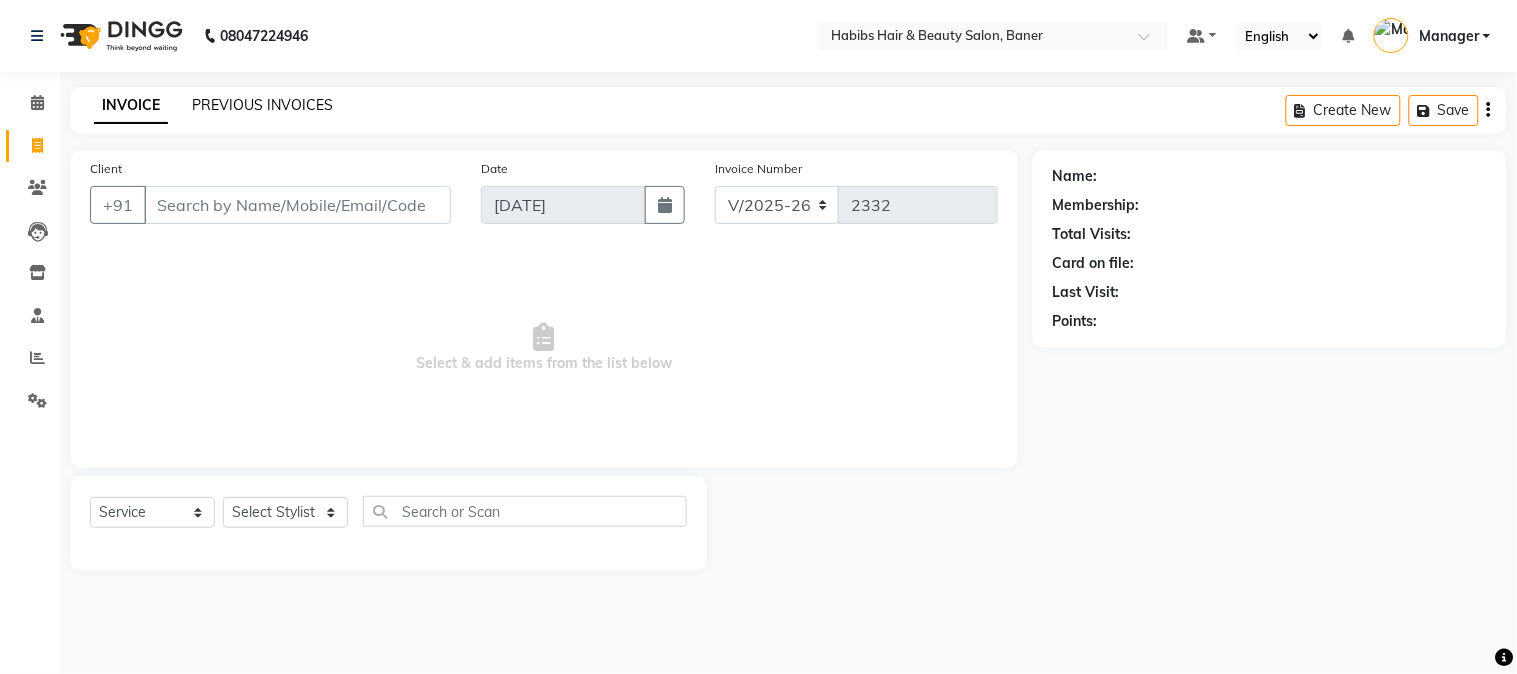 click on "PREVIOUS INVOICES" 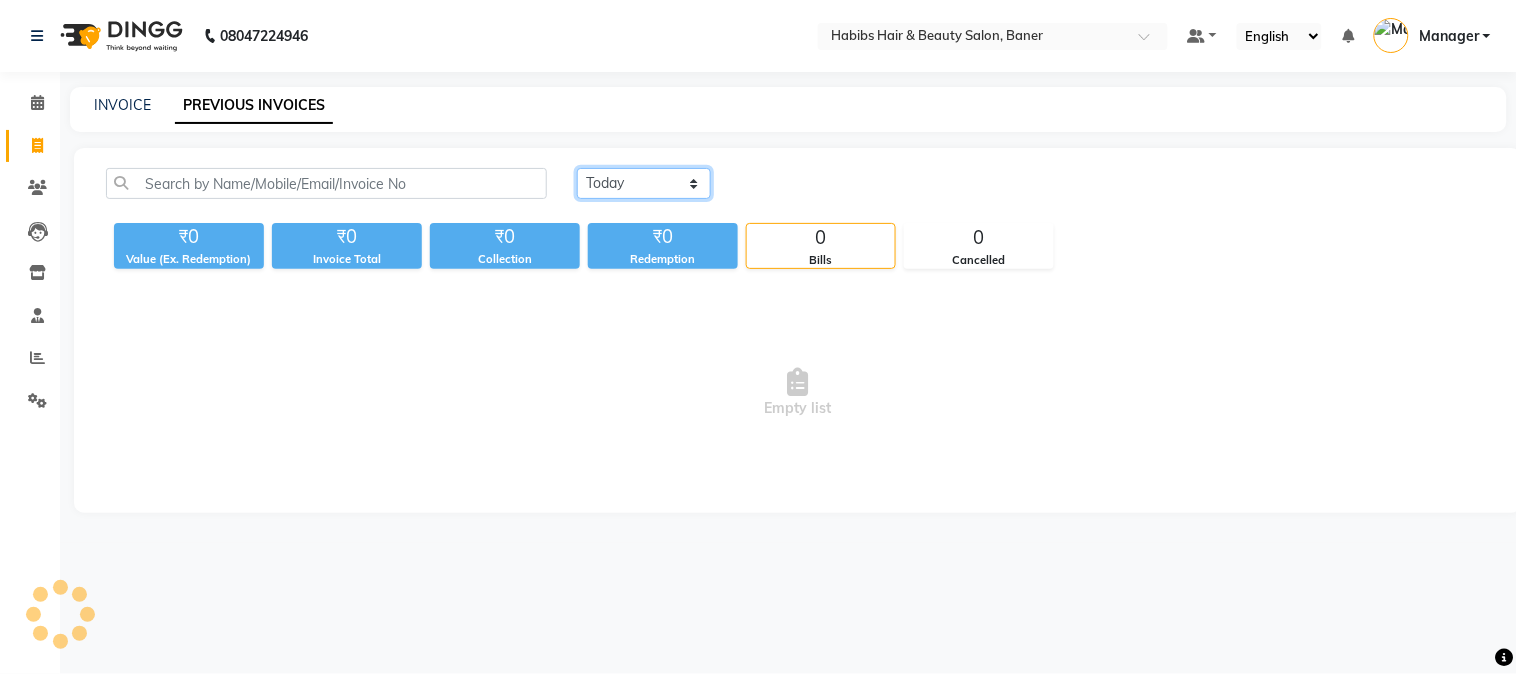 click on "[DATE] [DATE] Custom Range" 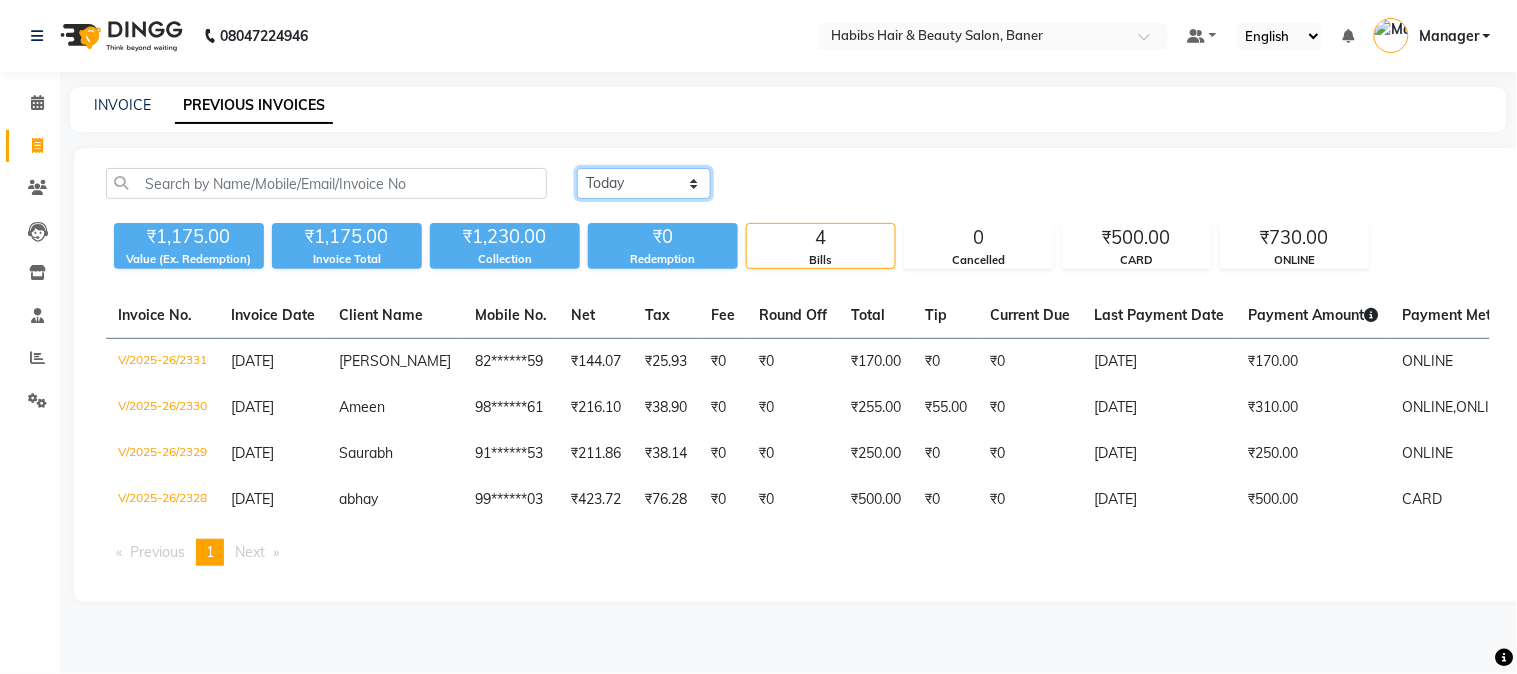 click on "[DATE] [DATE] Custom Range" 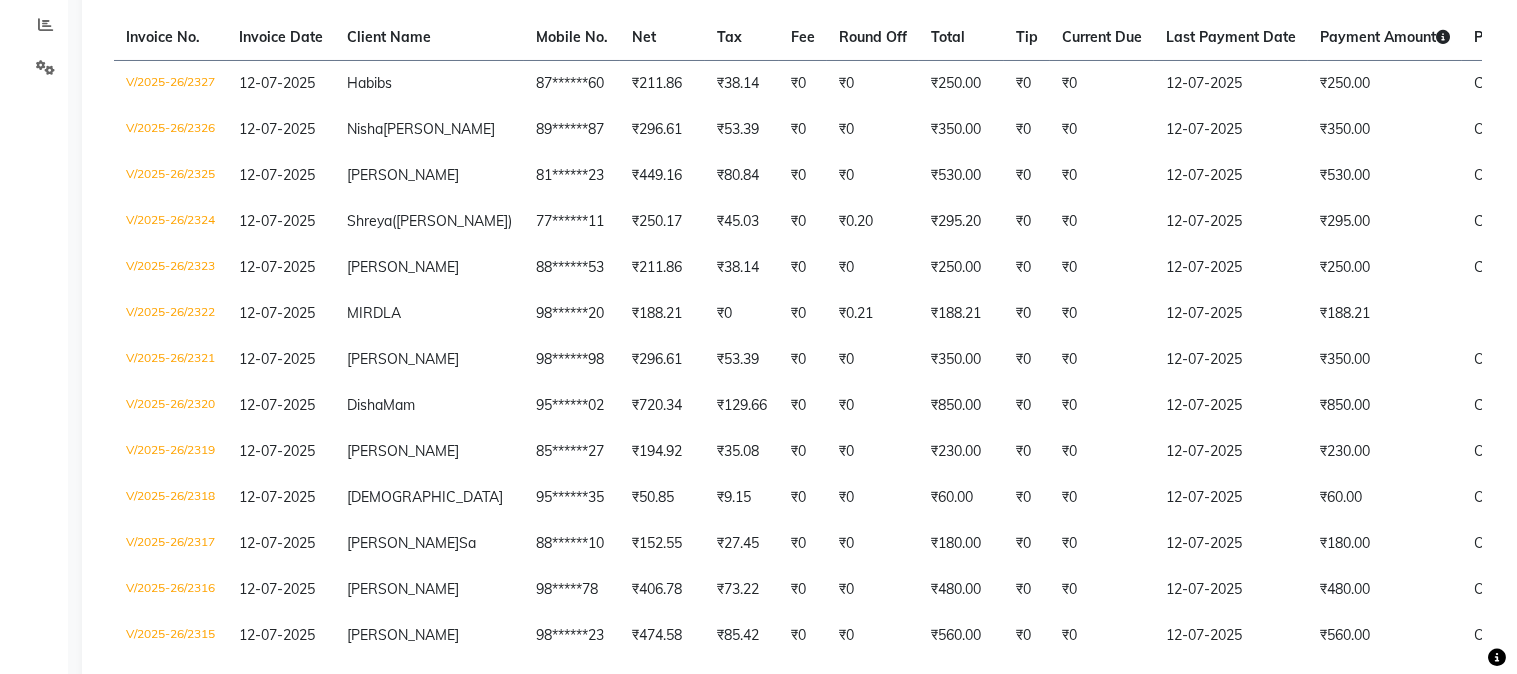 scroll, scrollTop: 0, scrollLeft: 0, axis: both 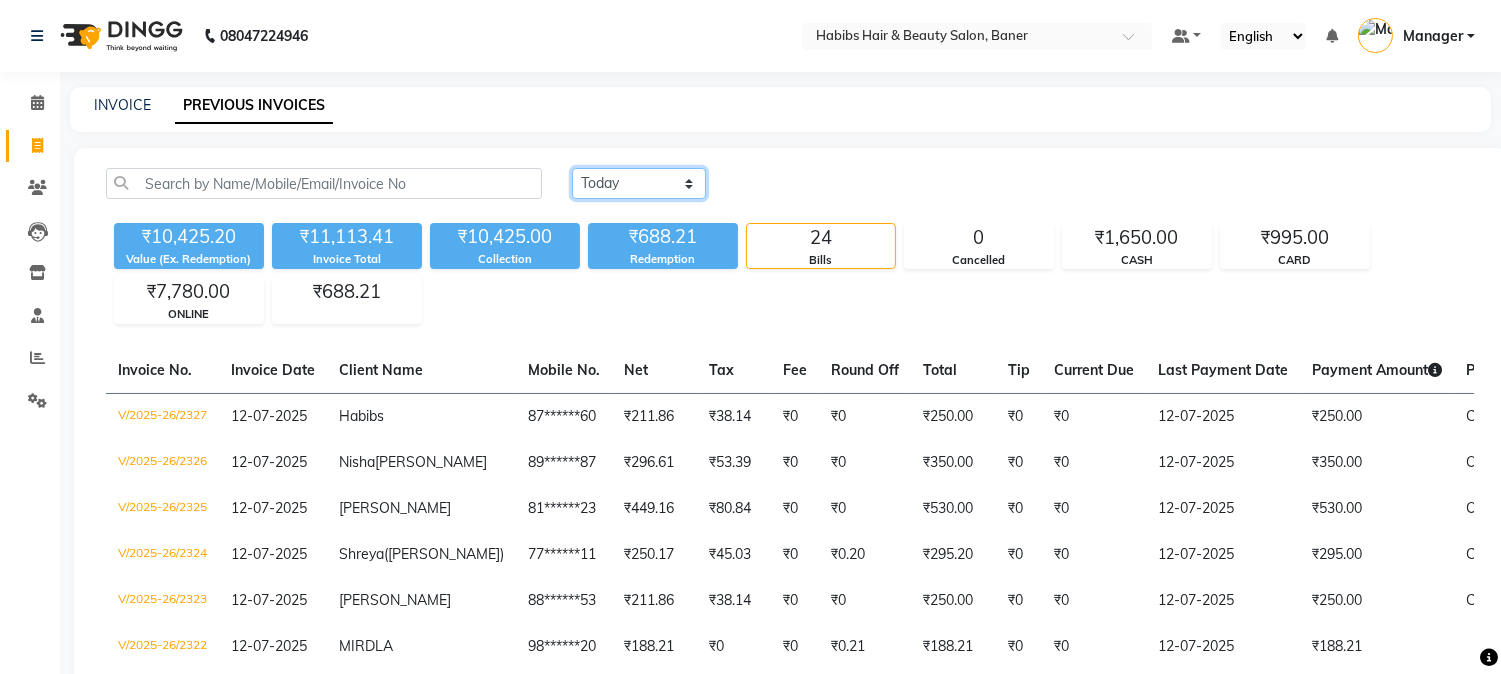 click on "[DATE] [DATE] Custom Range" 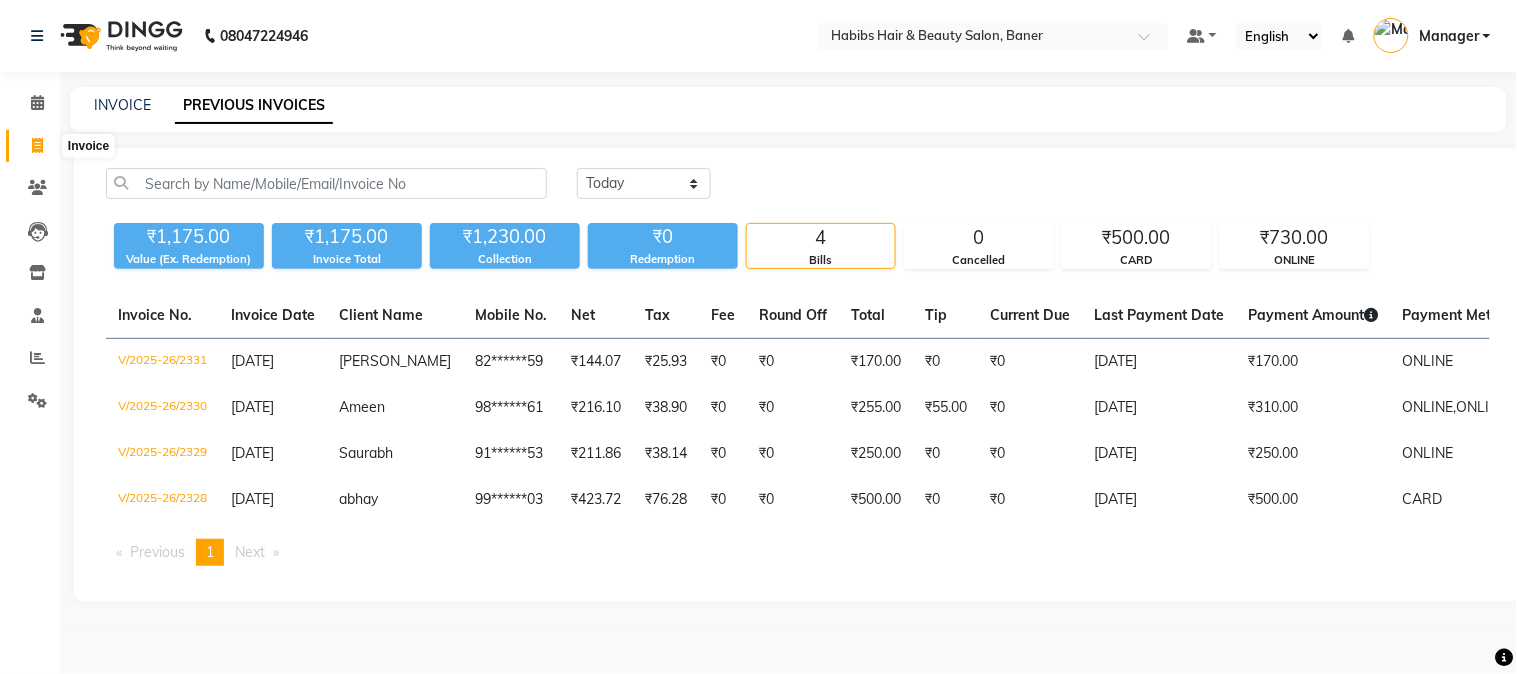 click 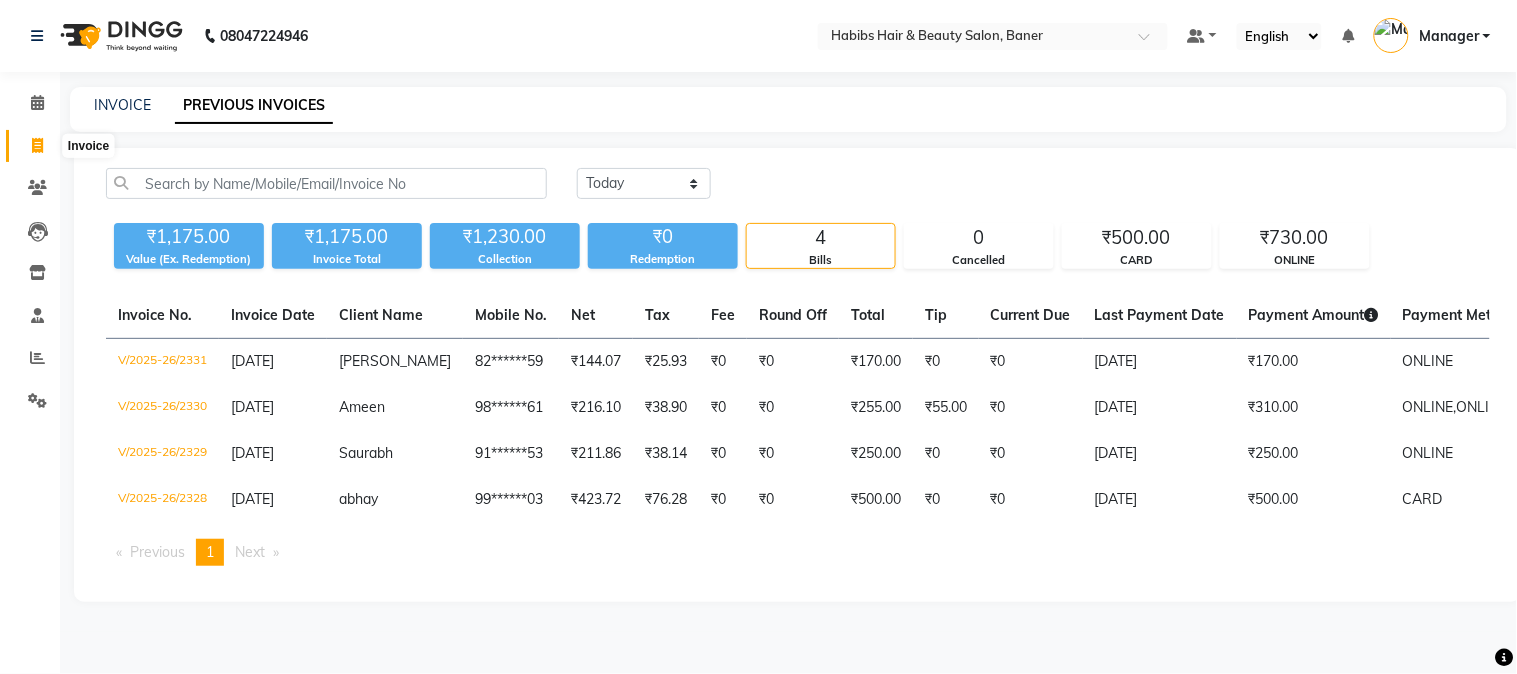 select on "5356" 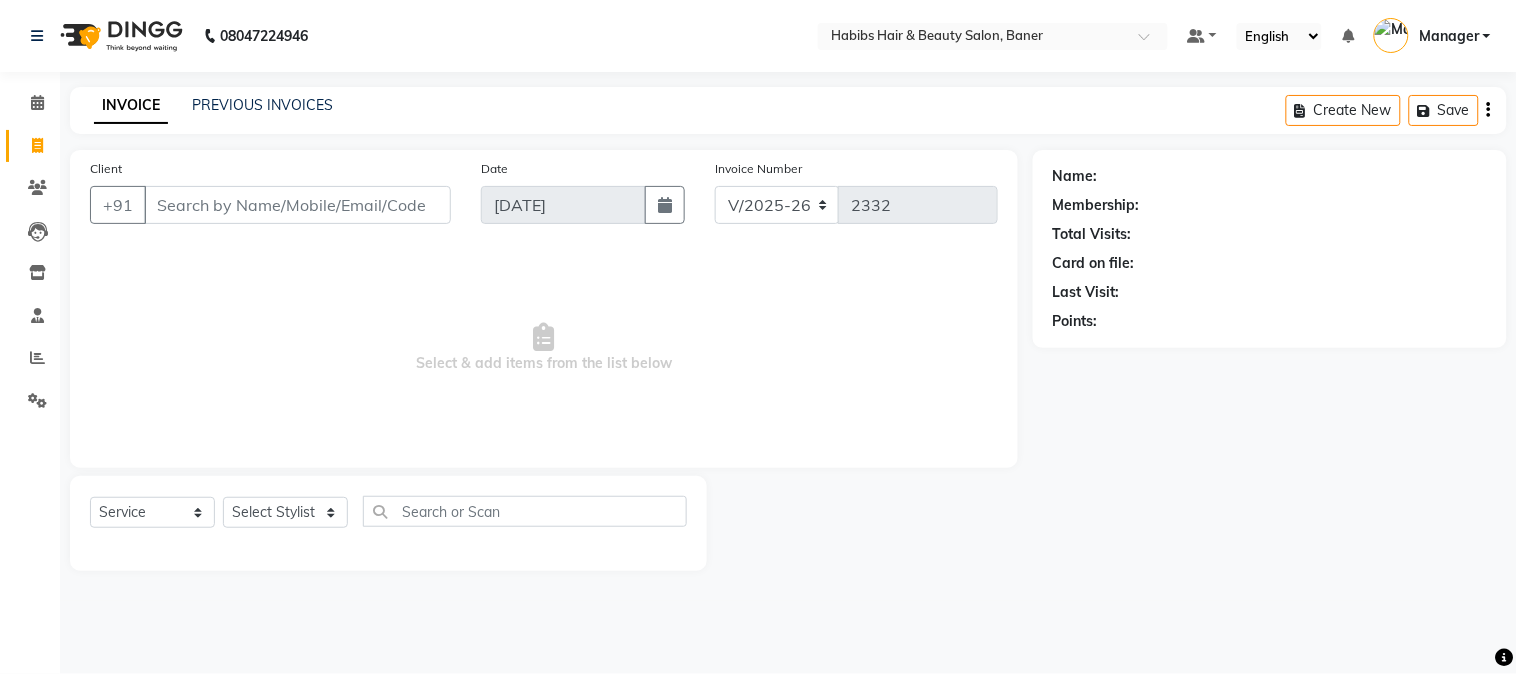 click on "Client +91" 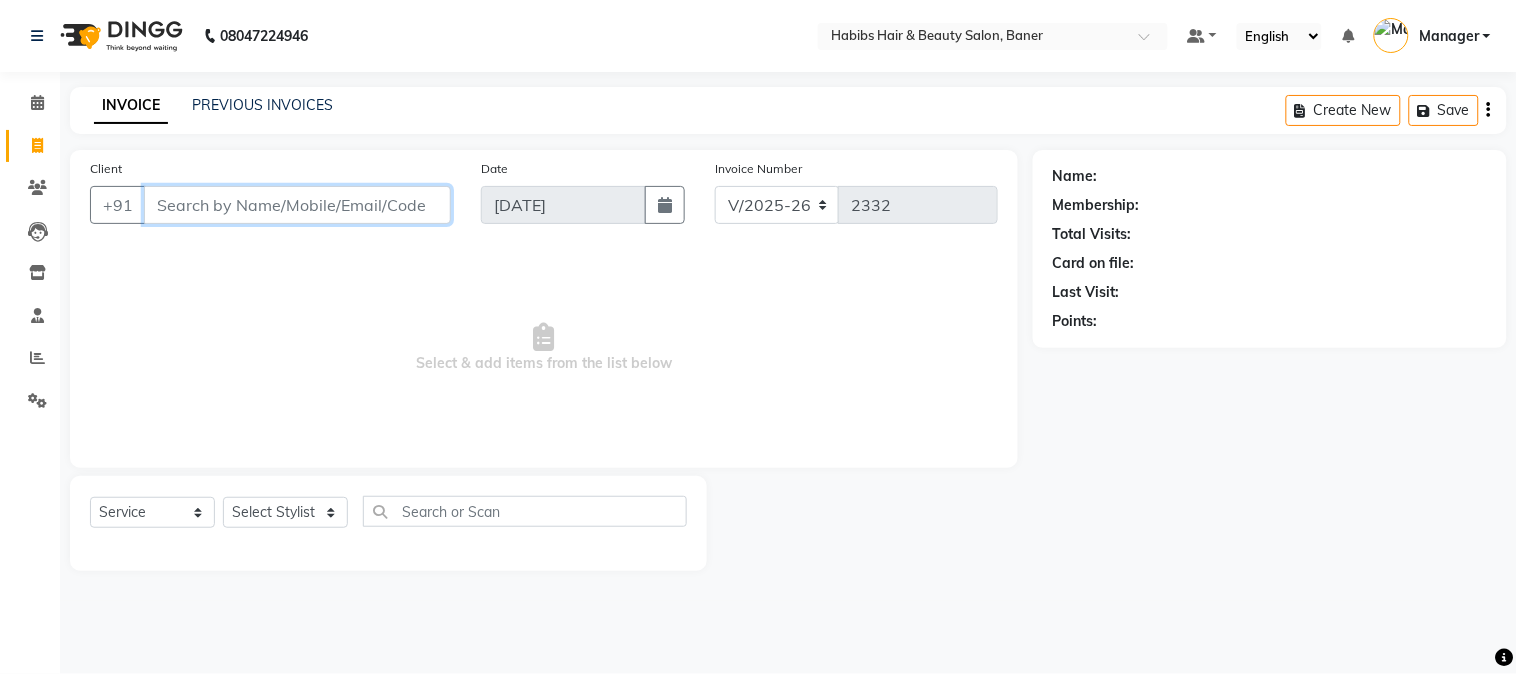 click on "Client" at bounding box center [297, 205] 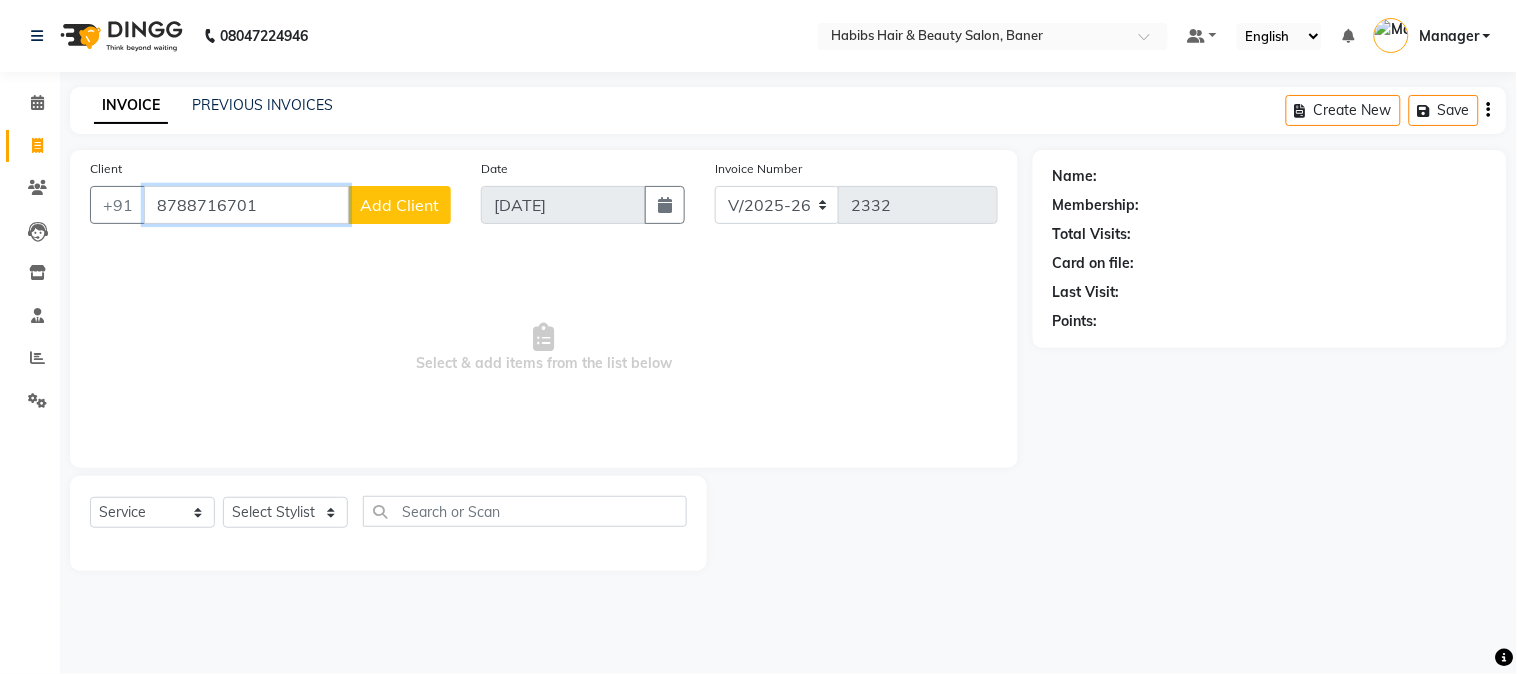 type on "8788716701" 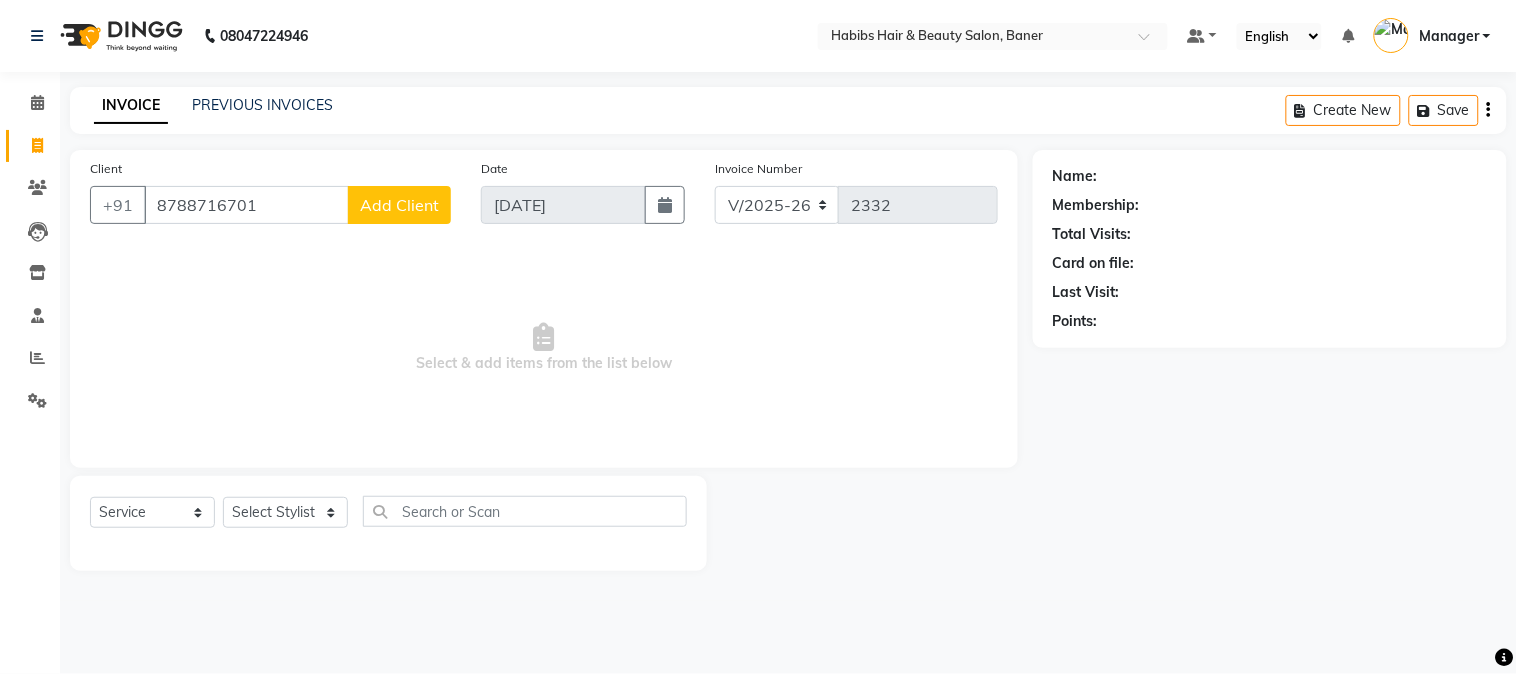 click on "Add Client" 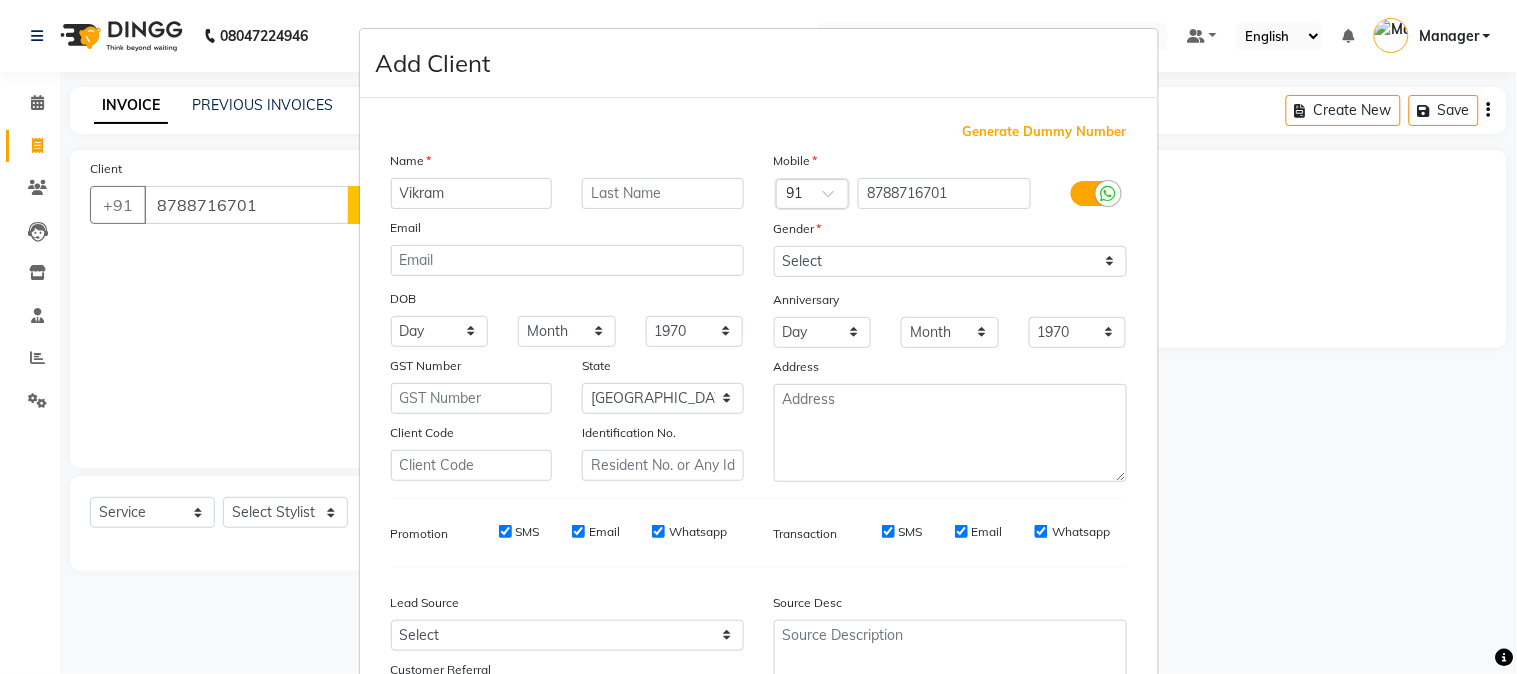 type on "Vikram" 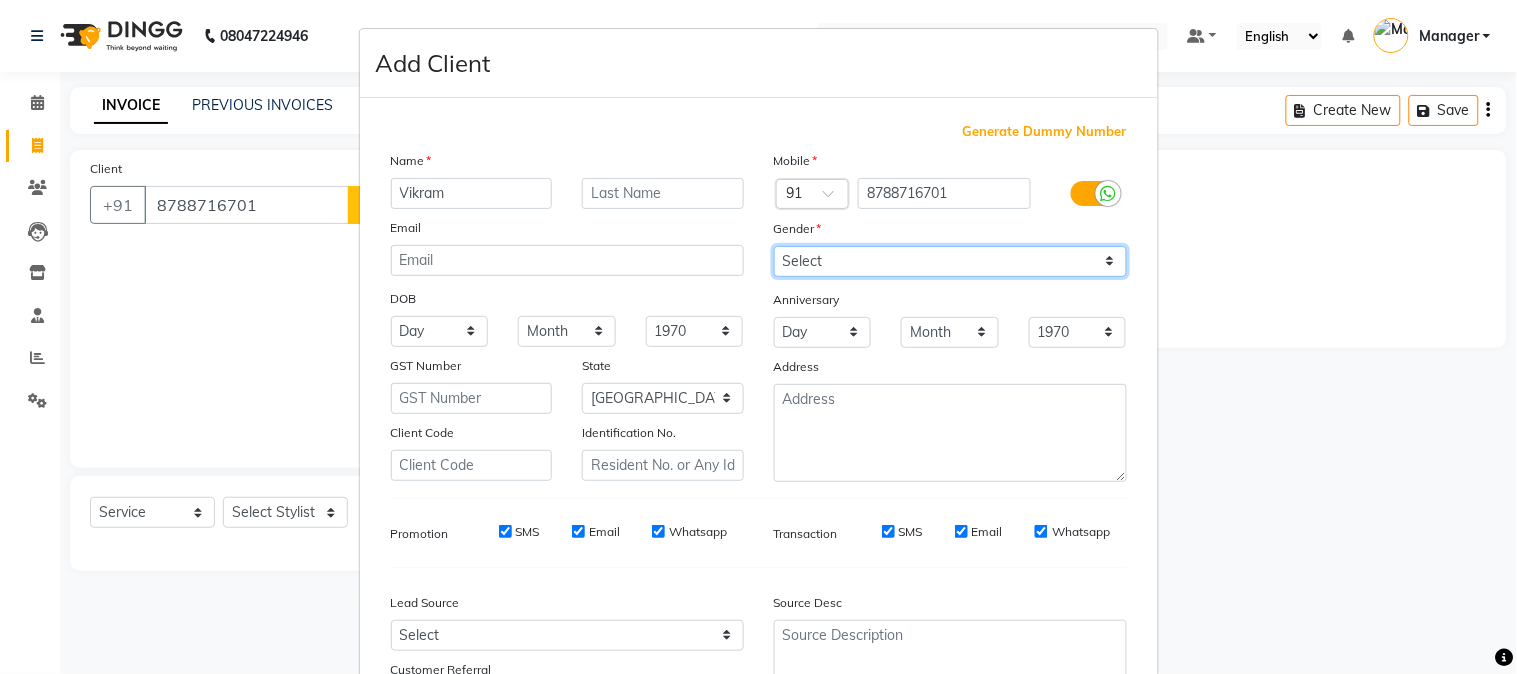 drag, startPoint x: 940, startPoint y: 248, endPoint x: 921, endPoint y: 276, distance: 33.83785 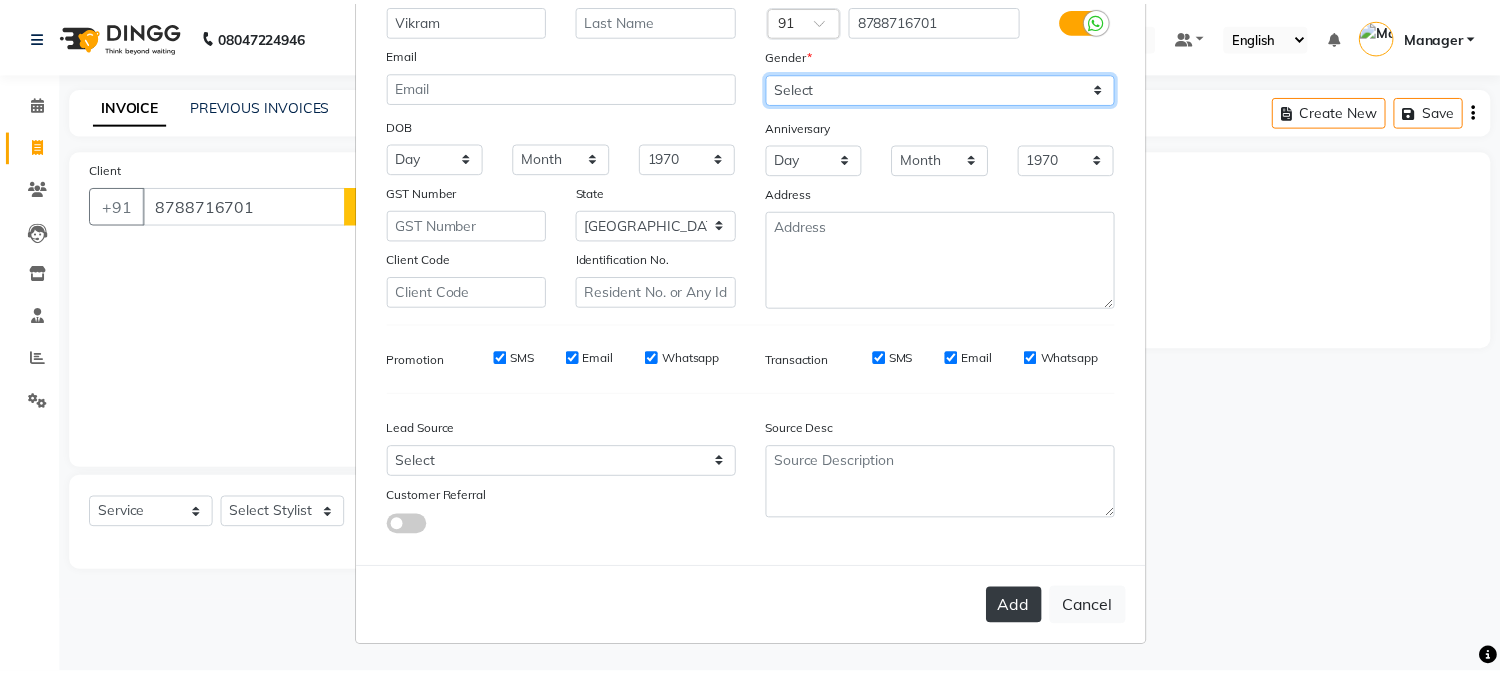 scroll, scrollTop: 176, scrollLeft: 0, axis: vertical 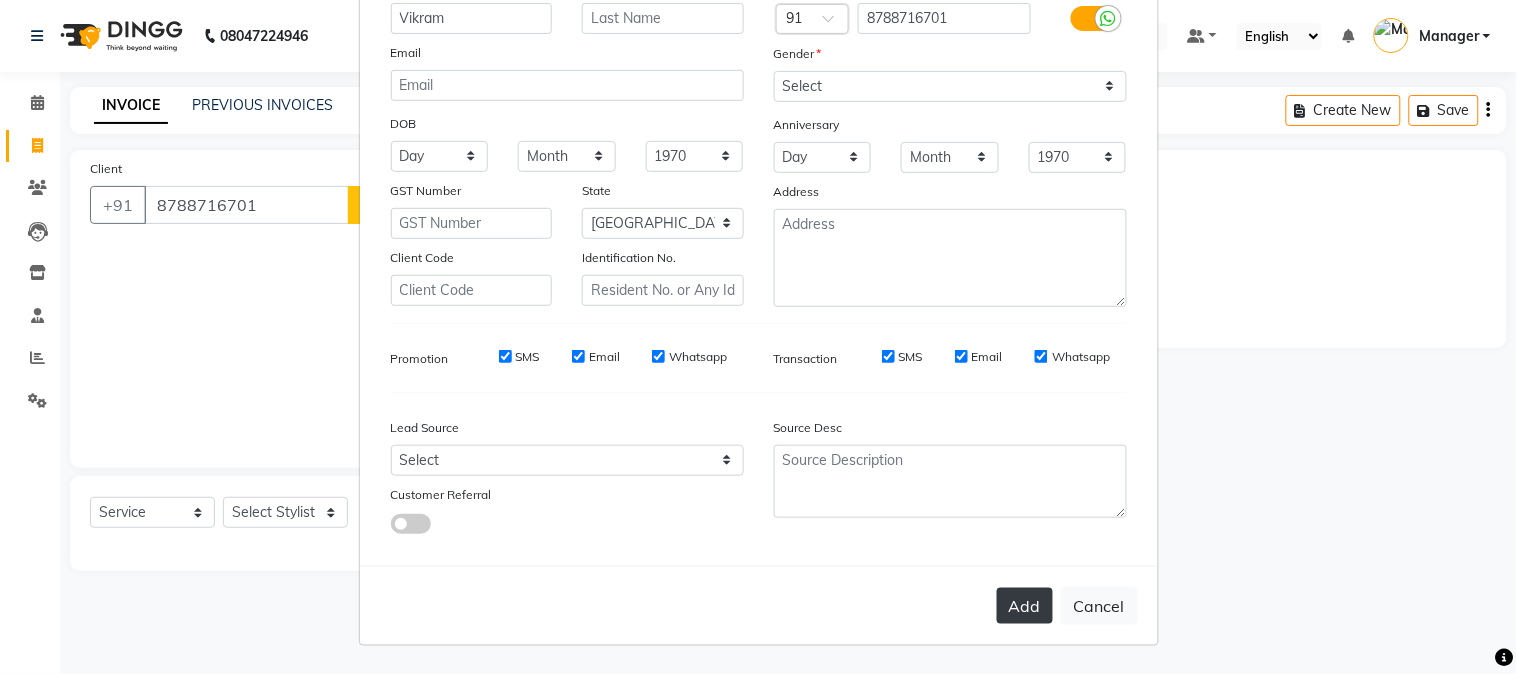 click on "Add" at bounding box center (1025, 606) 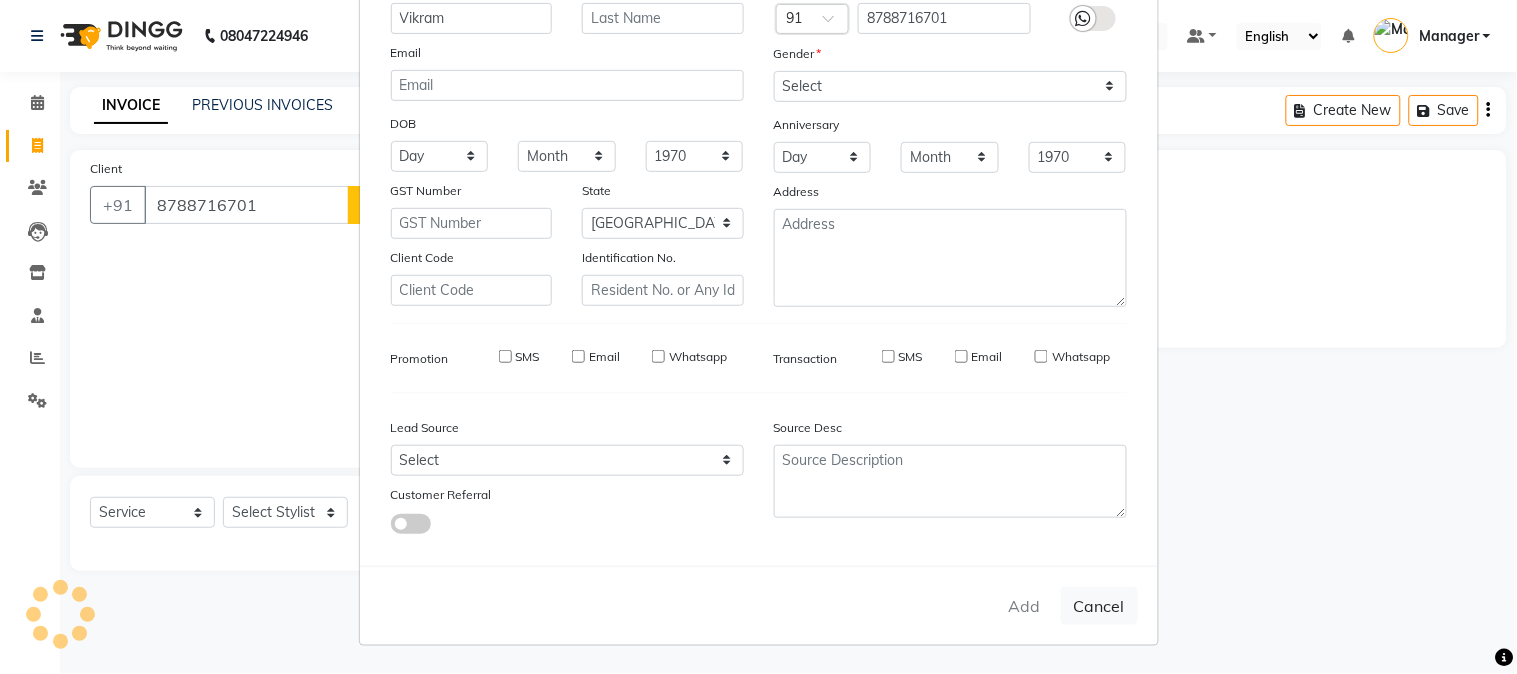 type on "87******01" 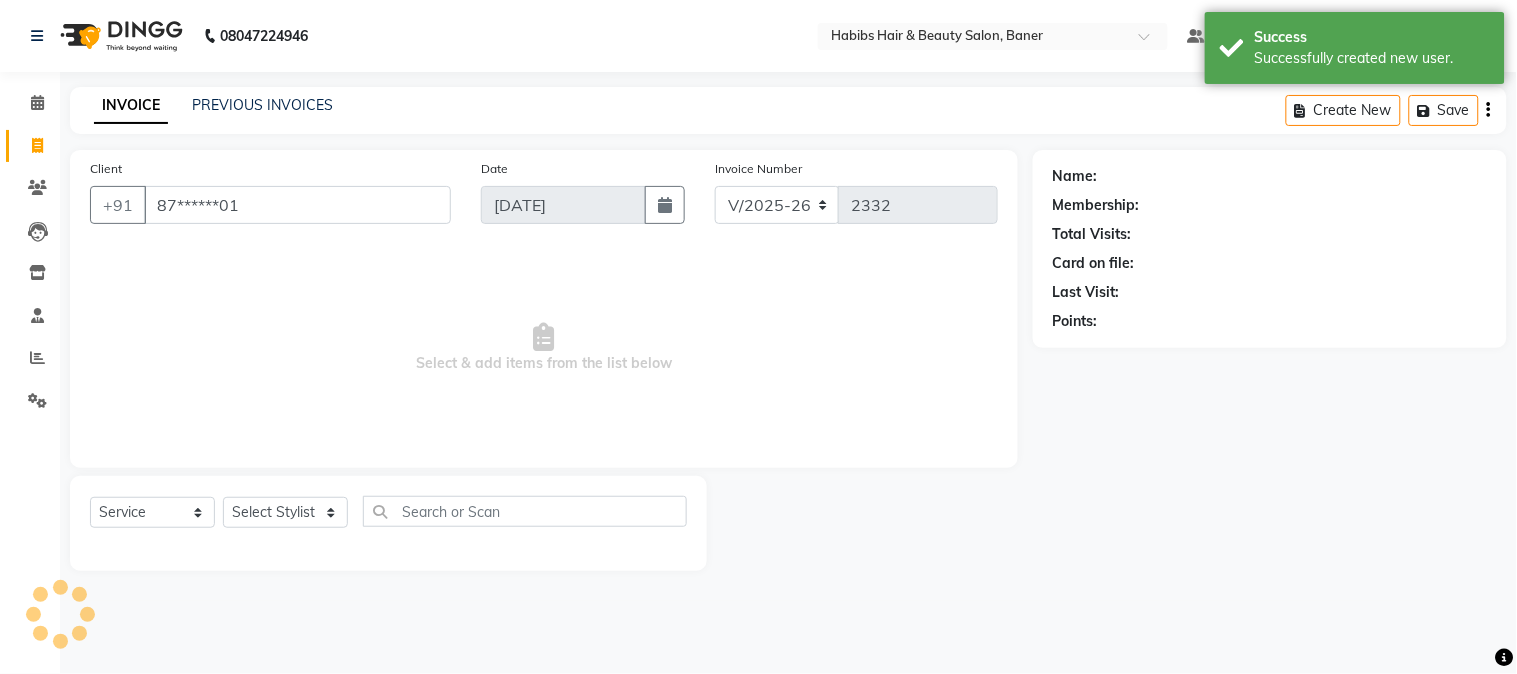 select on "1: Object" 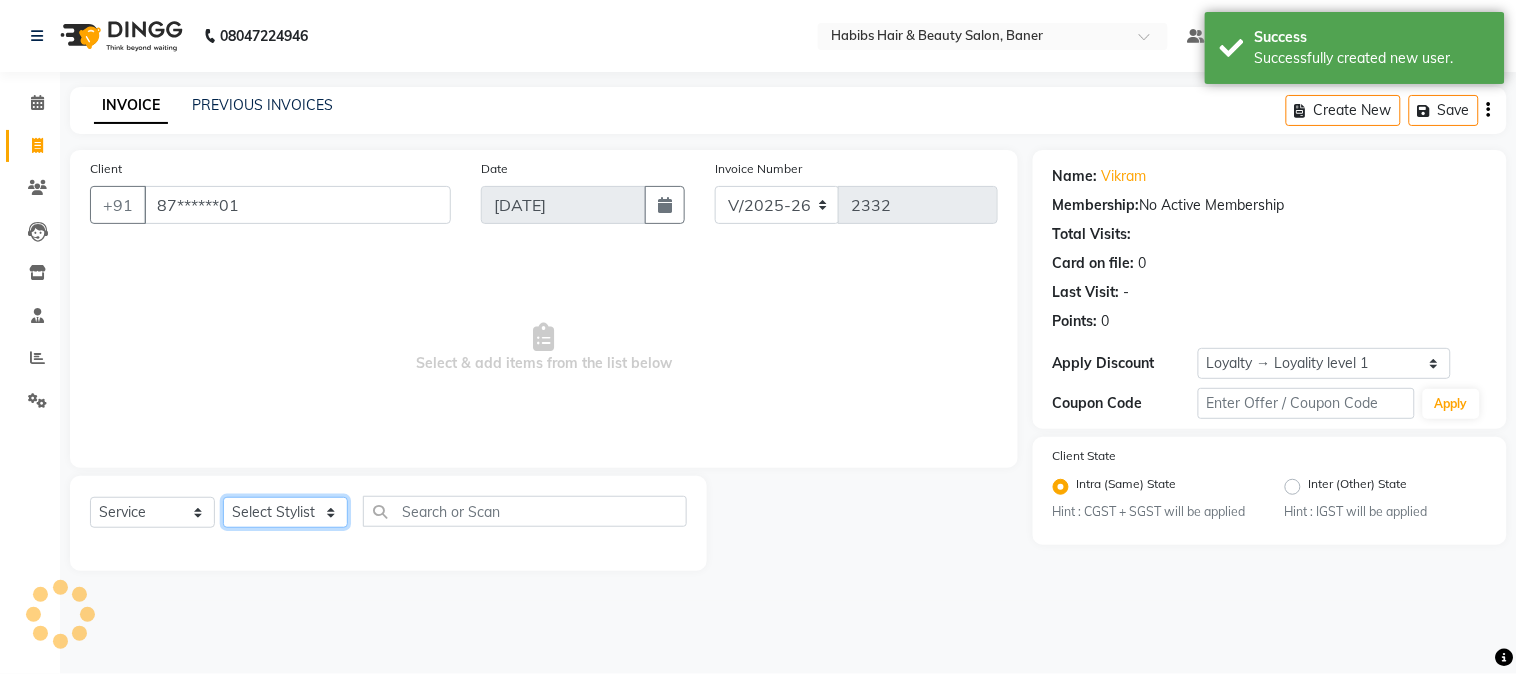 click on "Select Stylist Admin [PERSON_NAME]  Manager [PERSON_NAME] [PERSON_NAME] [PERSON_NAME]" 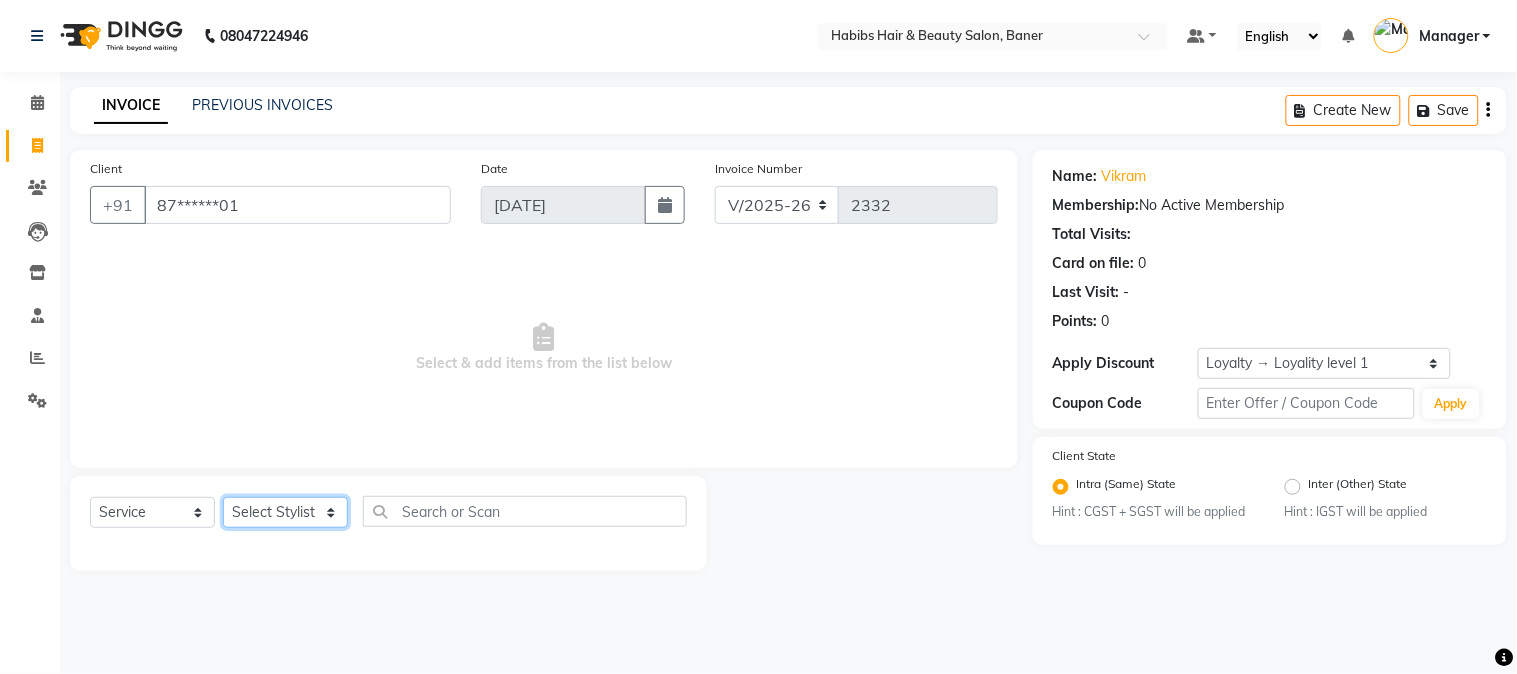 select on "67829" 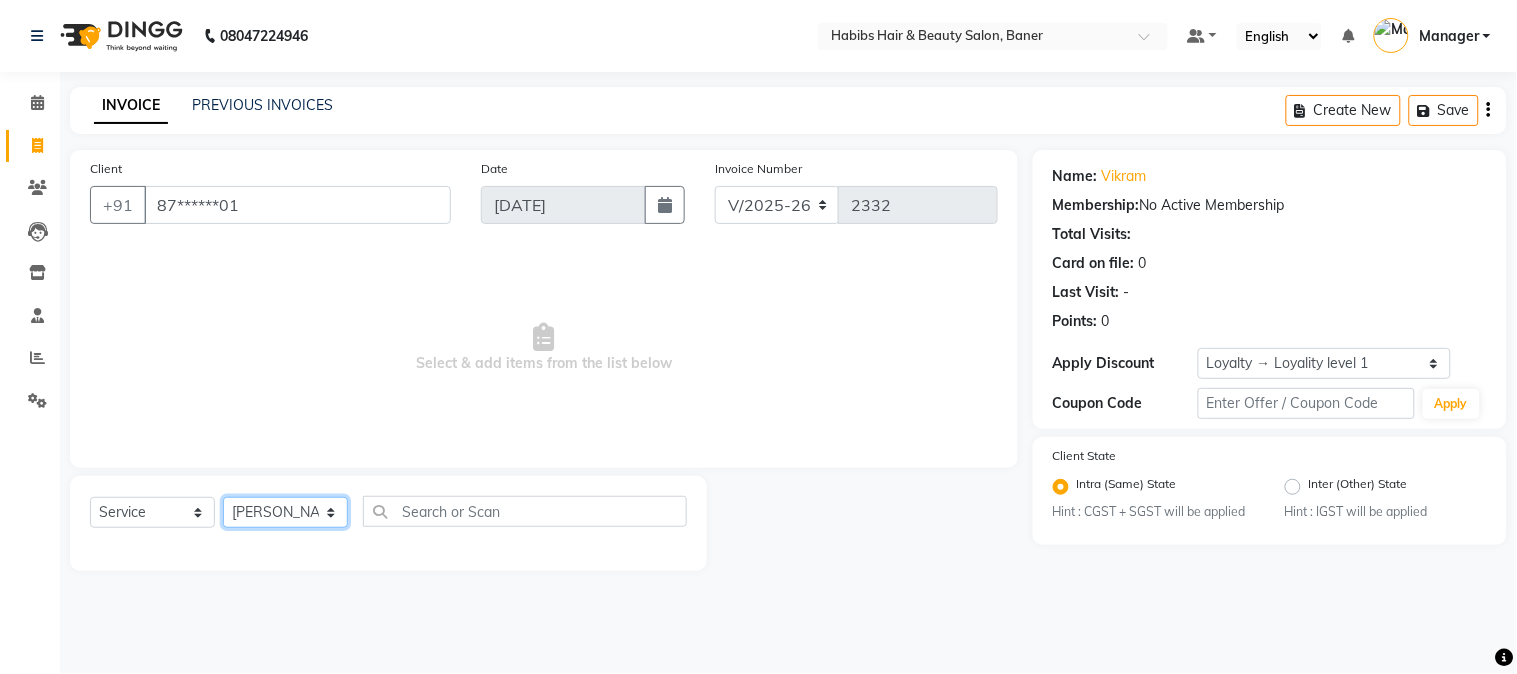 click on "Select Stylist Admin [PERSON_NAME]  Manager [PERSON_NAME] [PERSON_NAME] [PERSON_NAME]" 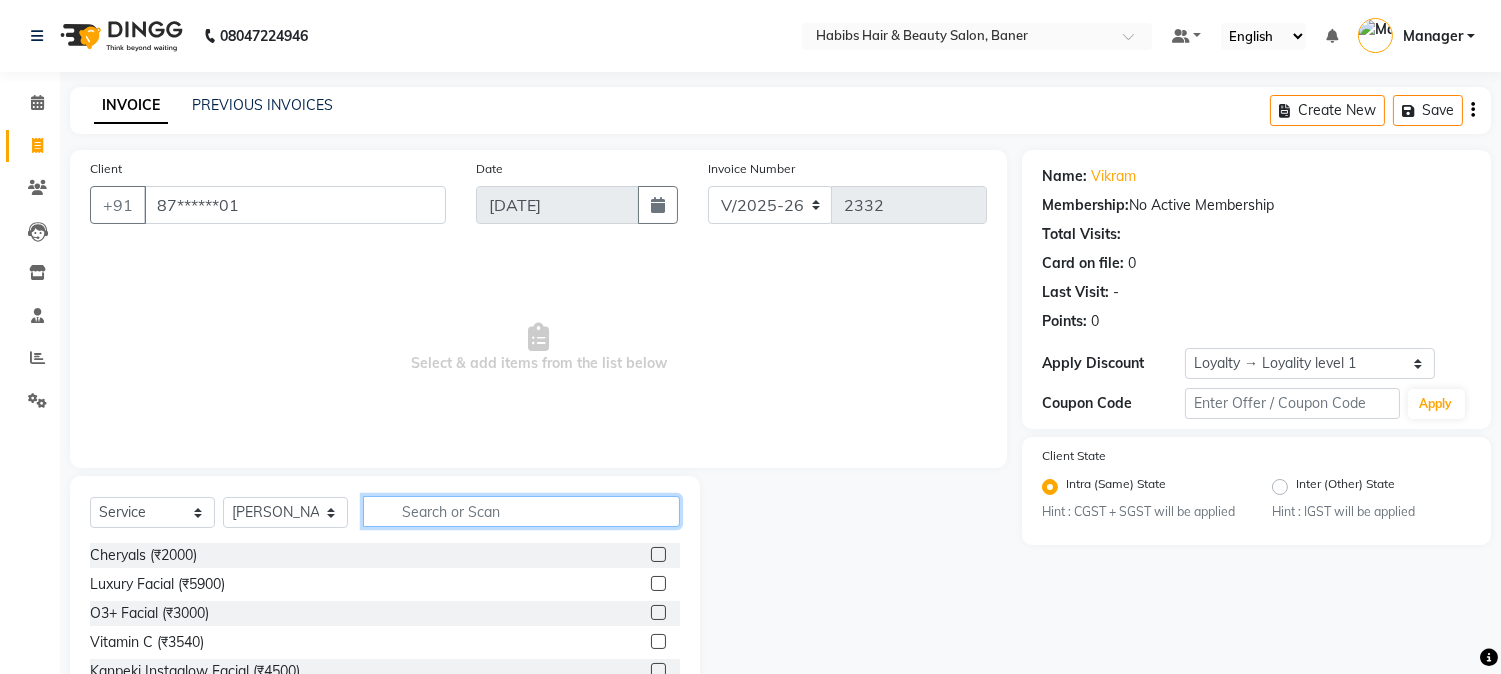 click 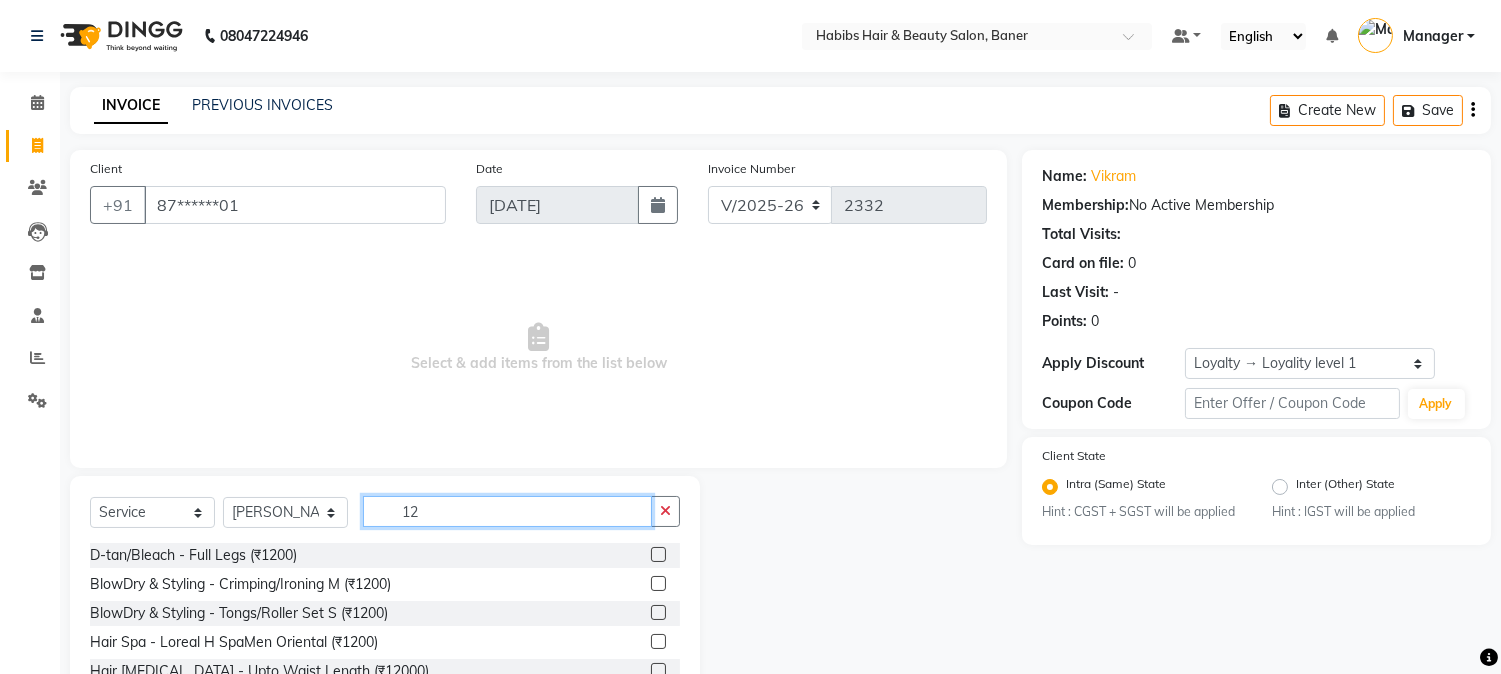 type on "1" 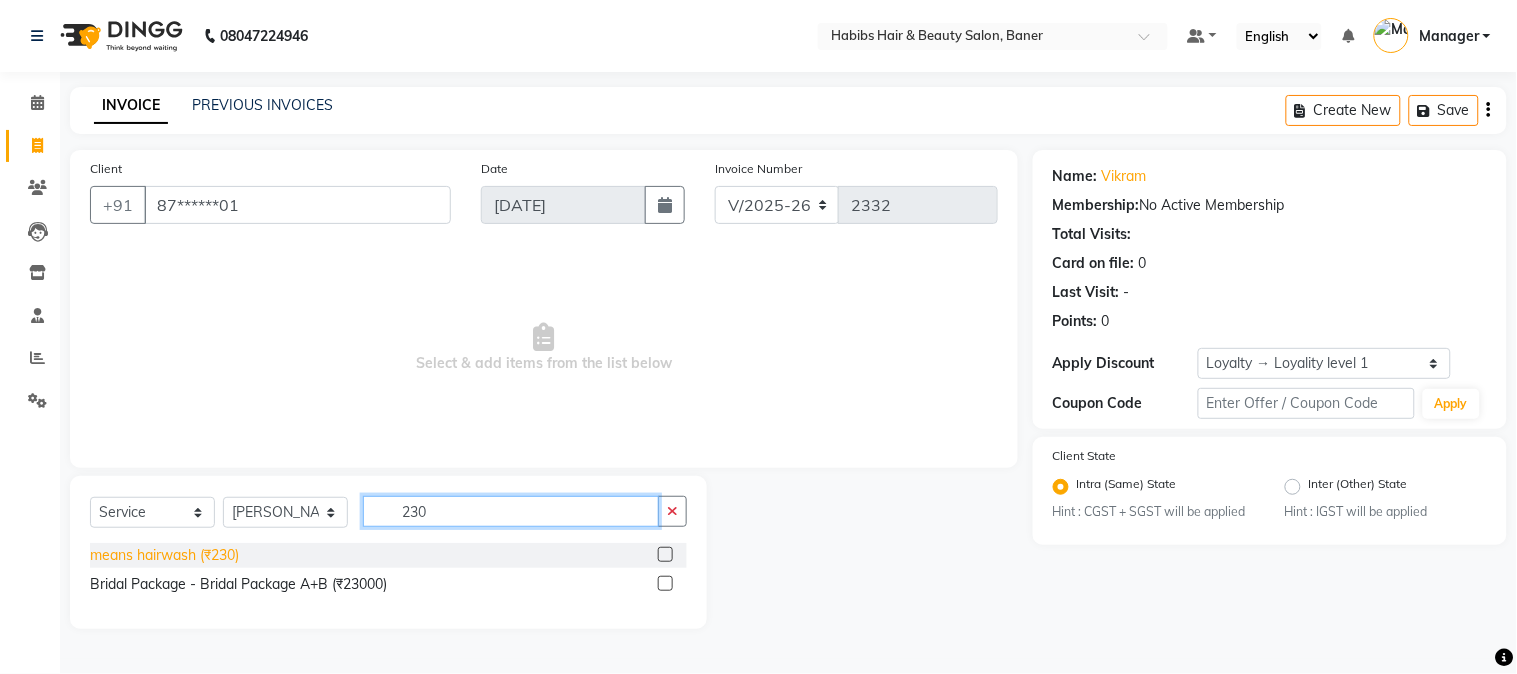 type on "230" 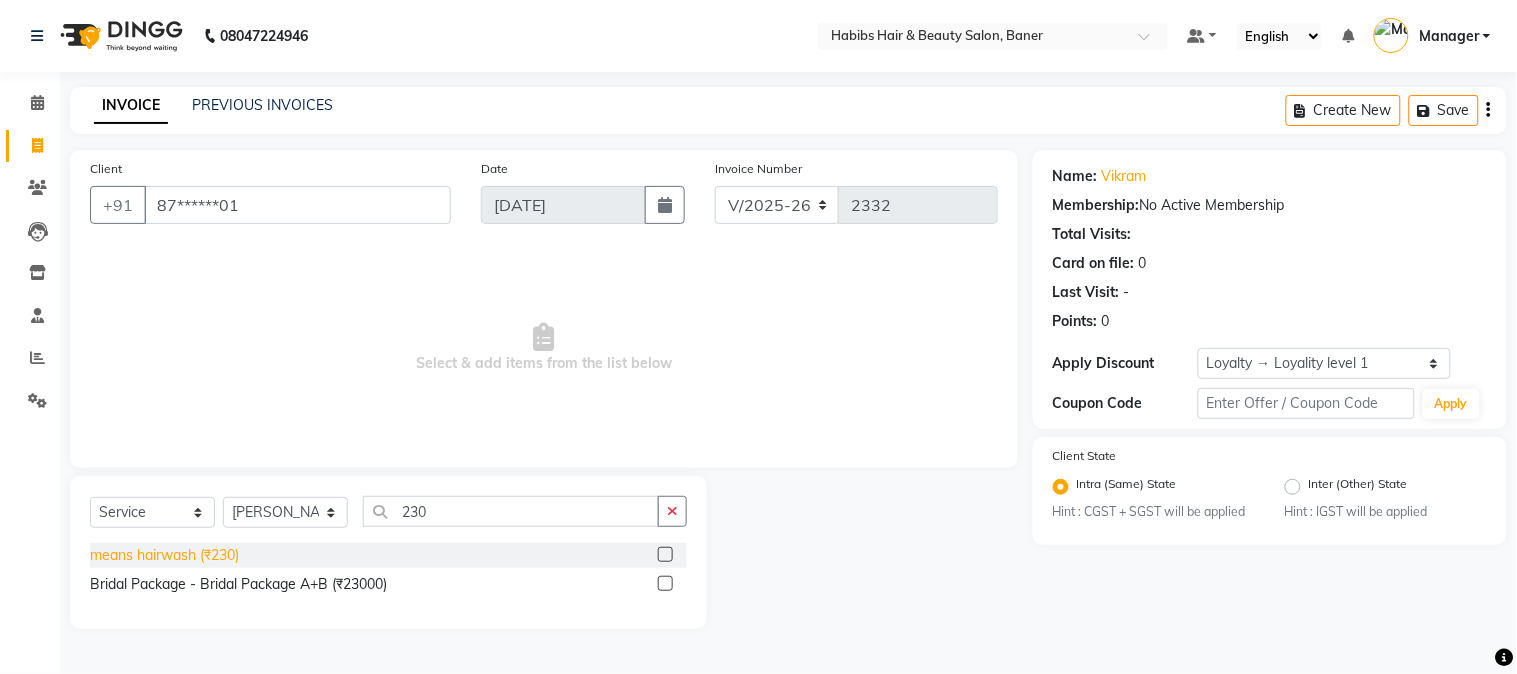 click on "means hairwash  (₹230)" 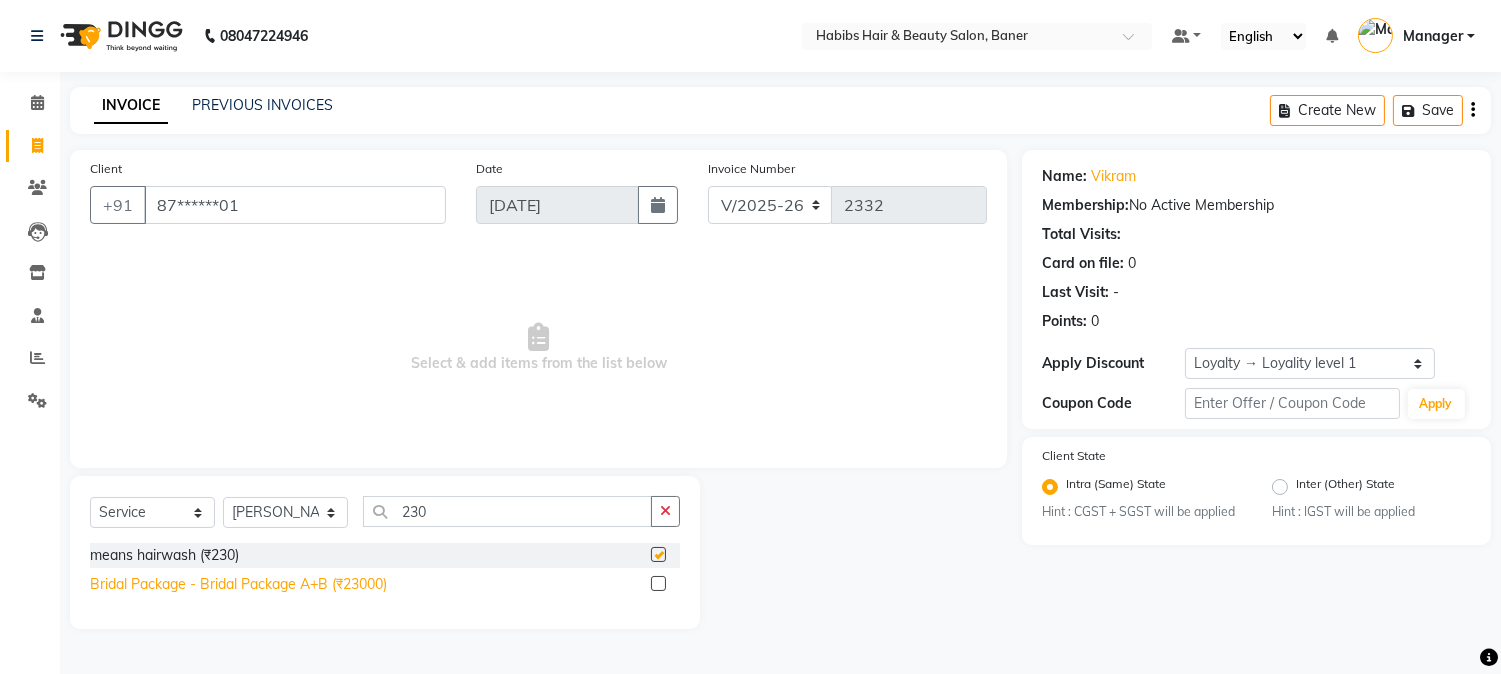 checkbox on "false" 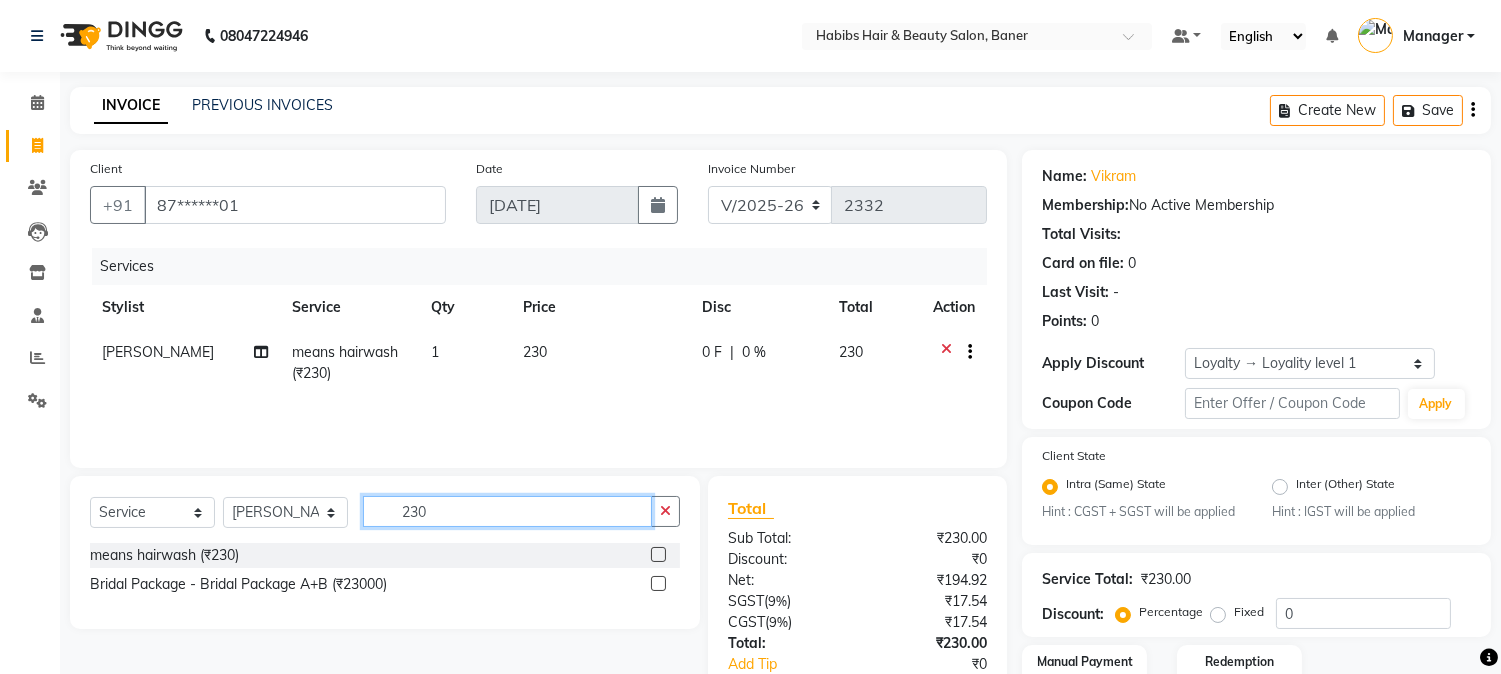 drag, startPoint x: 443, startPoint y: 512, endPoint x: 283, endPoint y: 477, distance: 163.78339 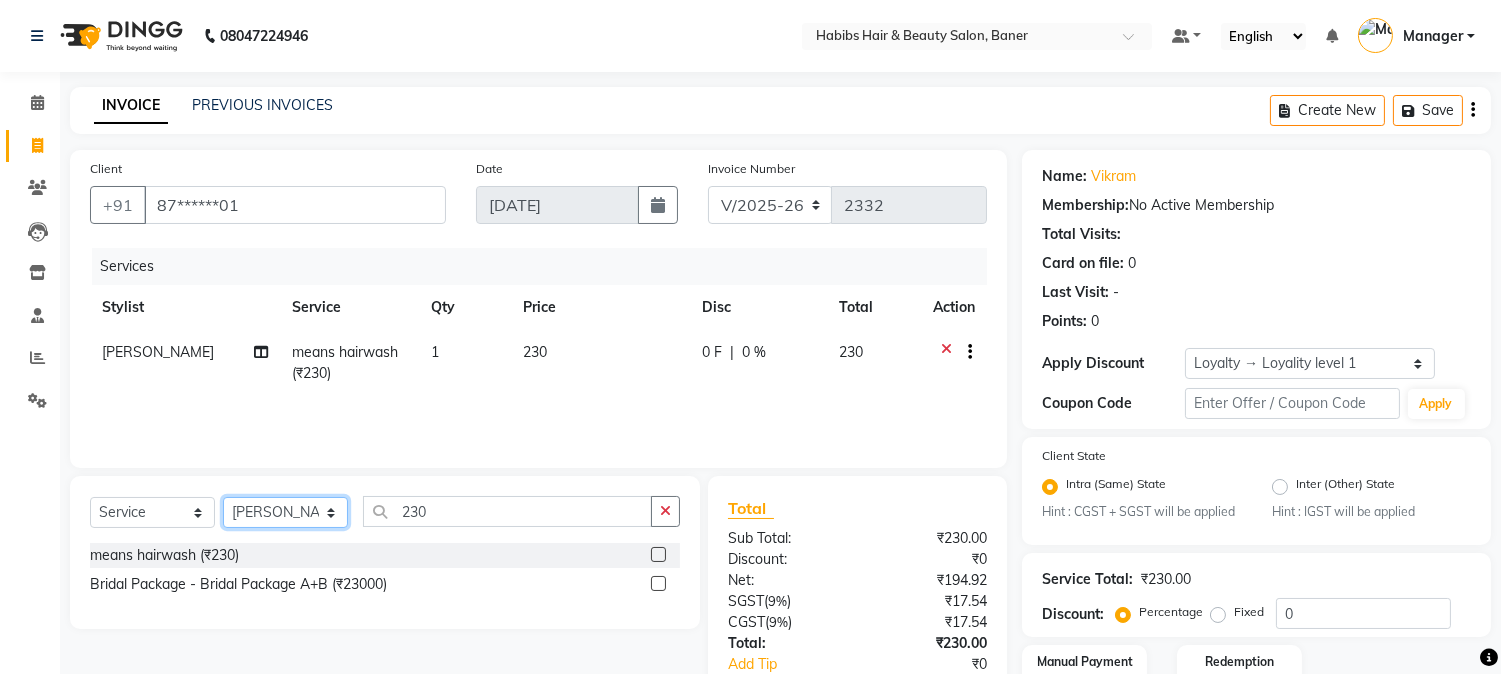 click on "Select Stylist Admin [PERSON_NAME]  Manager [PERSON_NAME] [PERSON_NAME] [PERSON_NAME]" 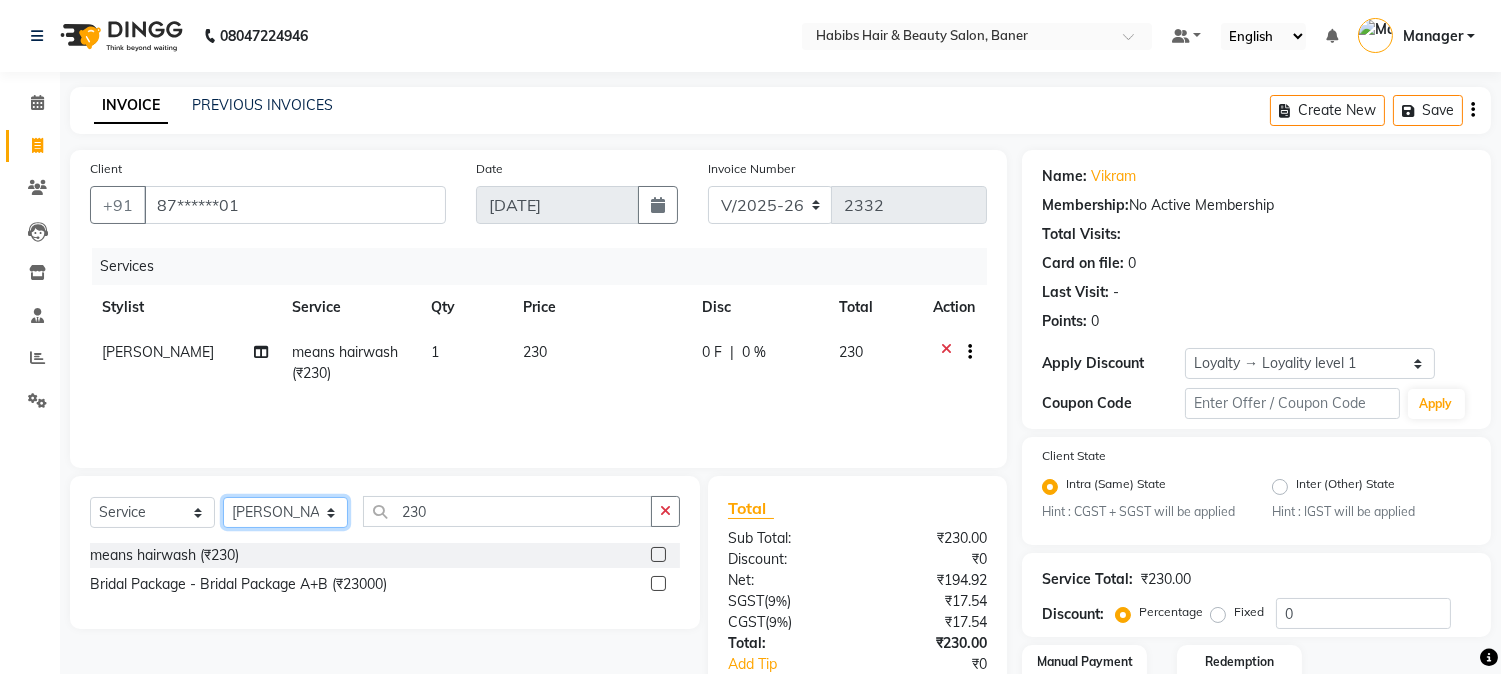 select on "35380" 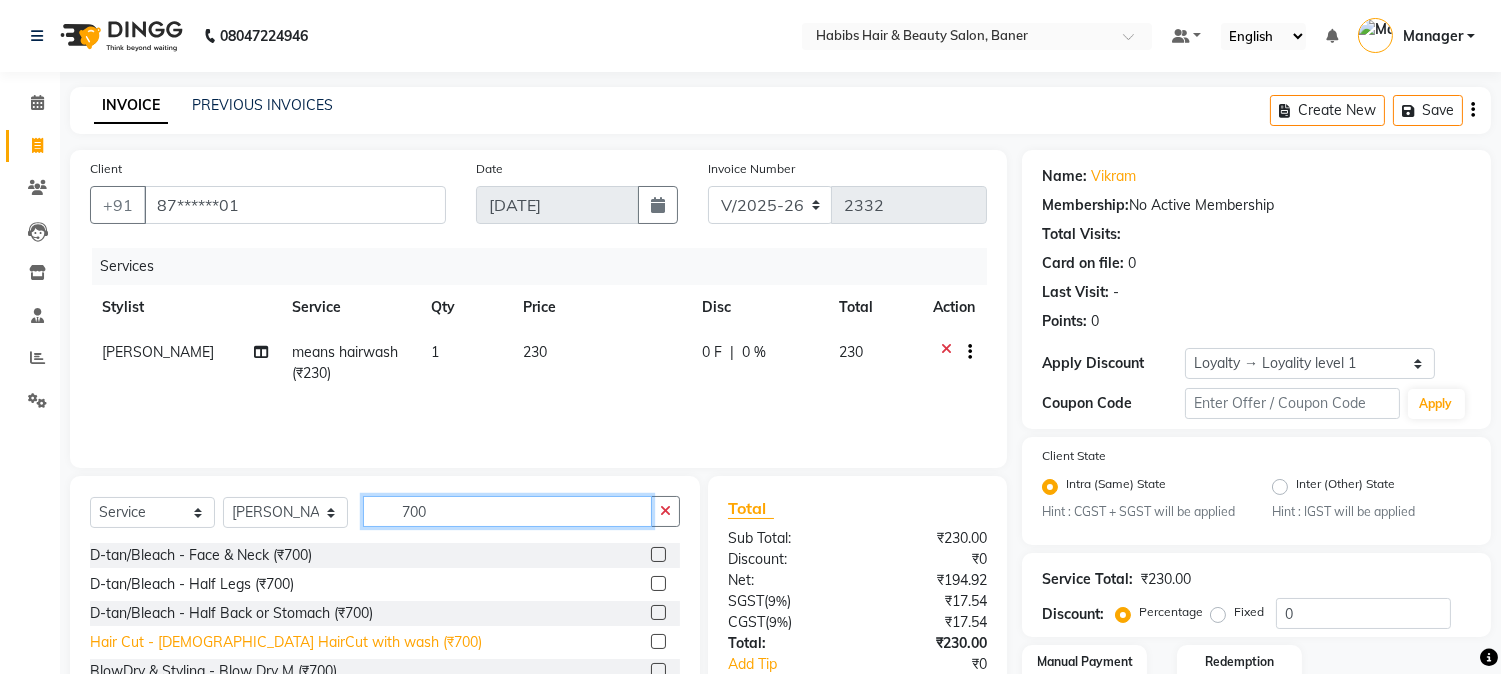 type on "700" 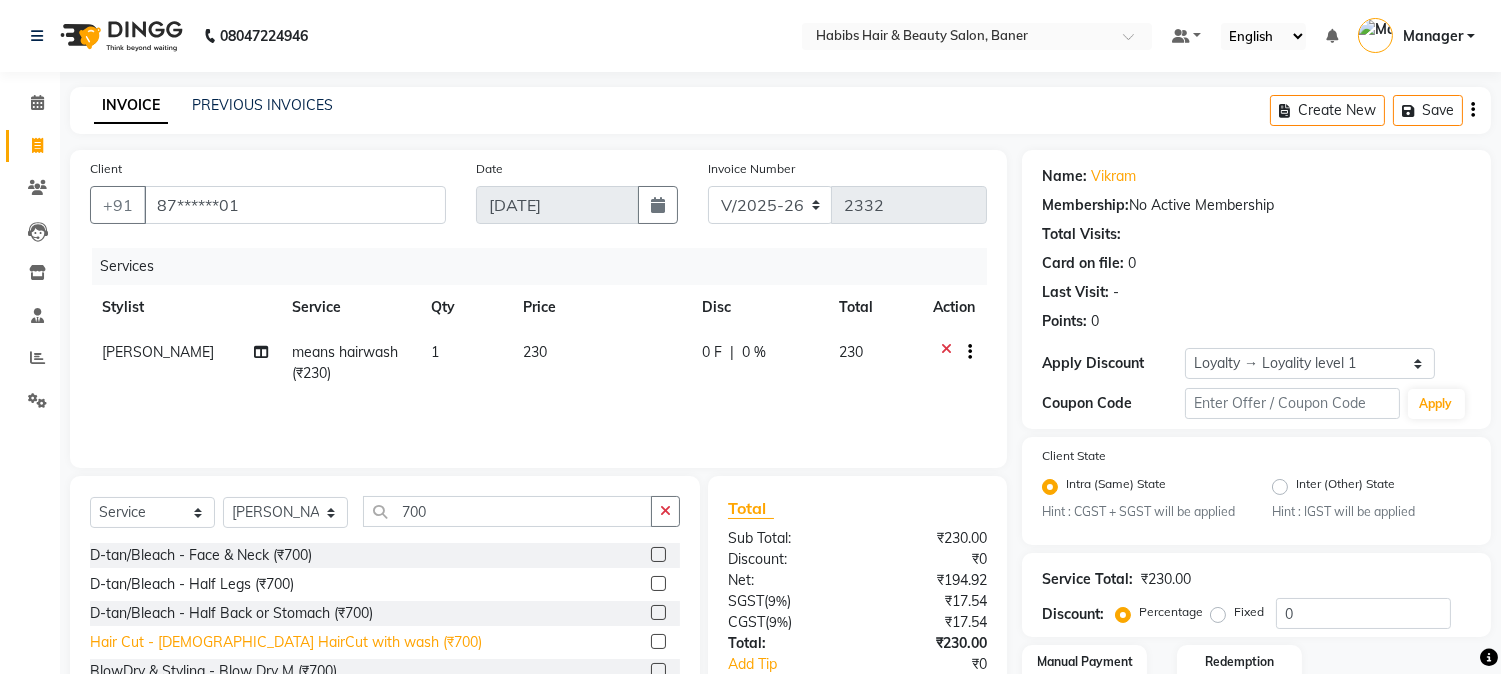click on "Hair Cut - [DEMOGRAPHIC_DATA] HairCut with wash (₹700)" 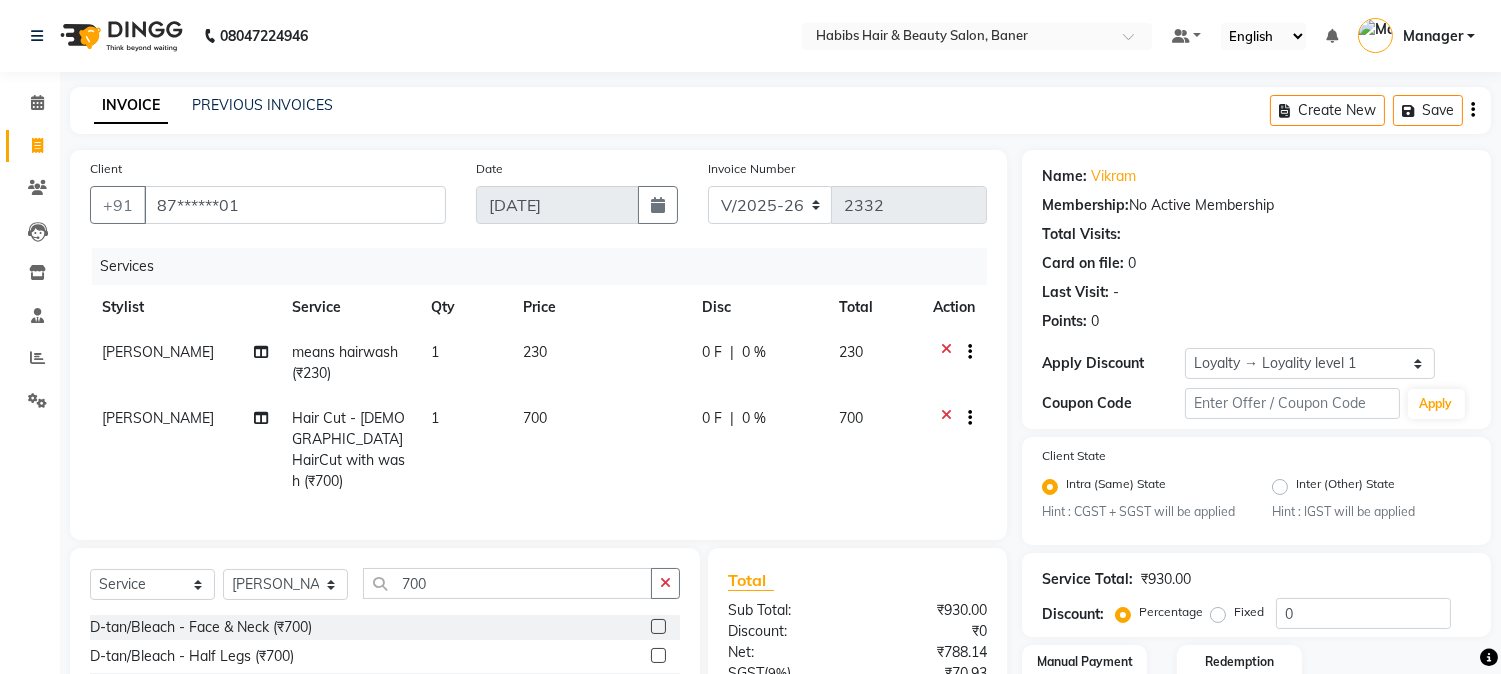 checkbox on "false" 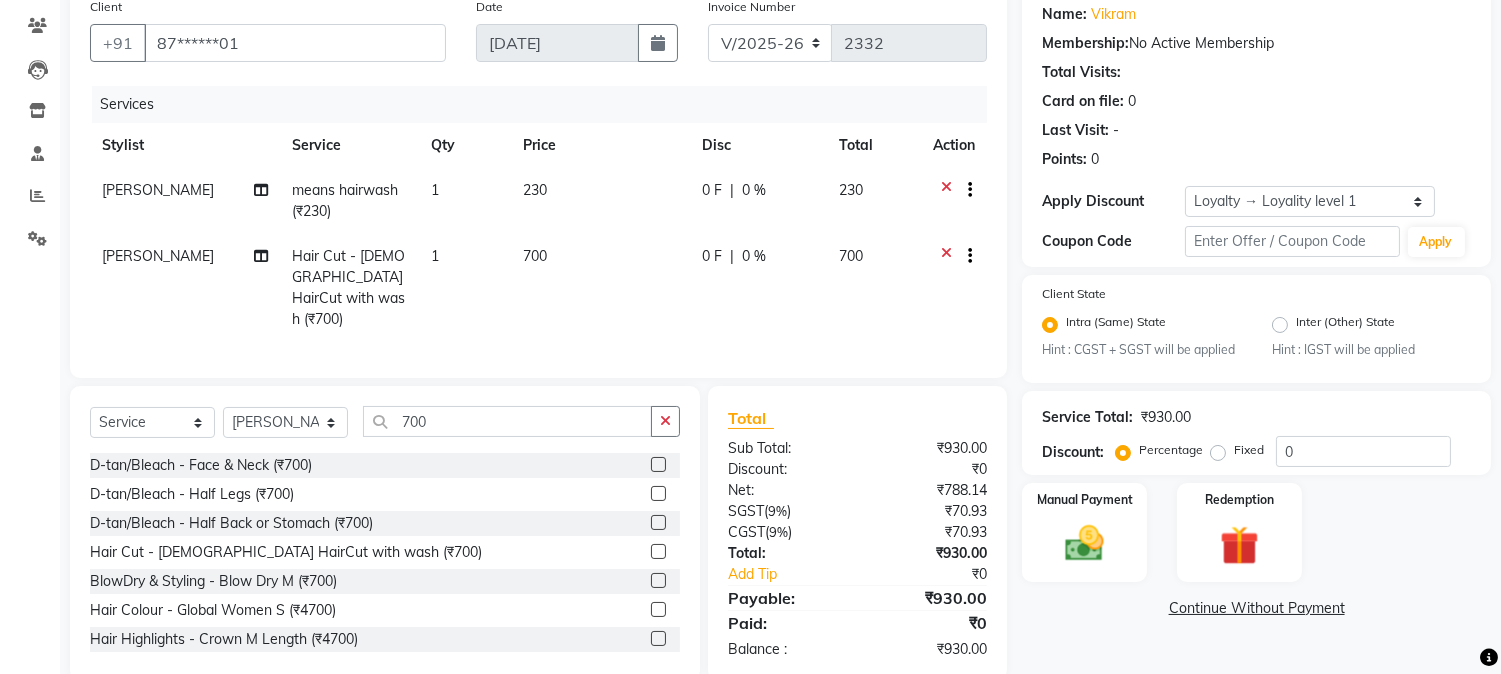 scroll, scrollTop: 194, scrollLeft: 0, axis: vertical 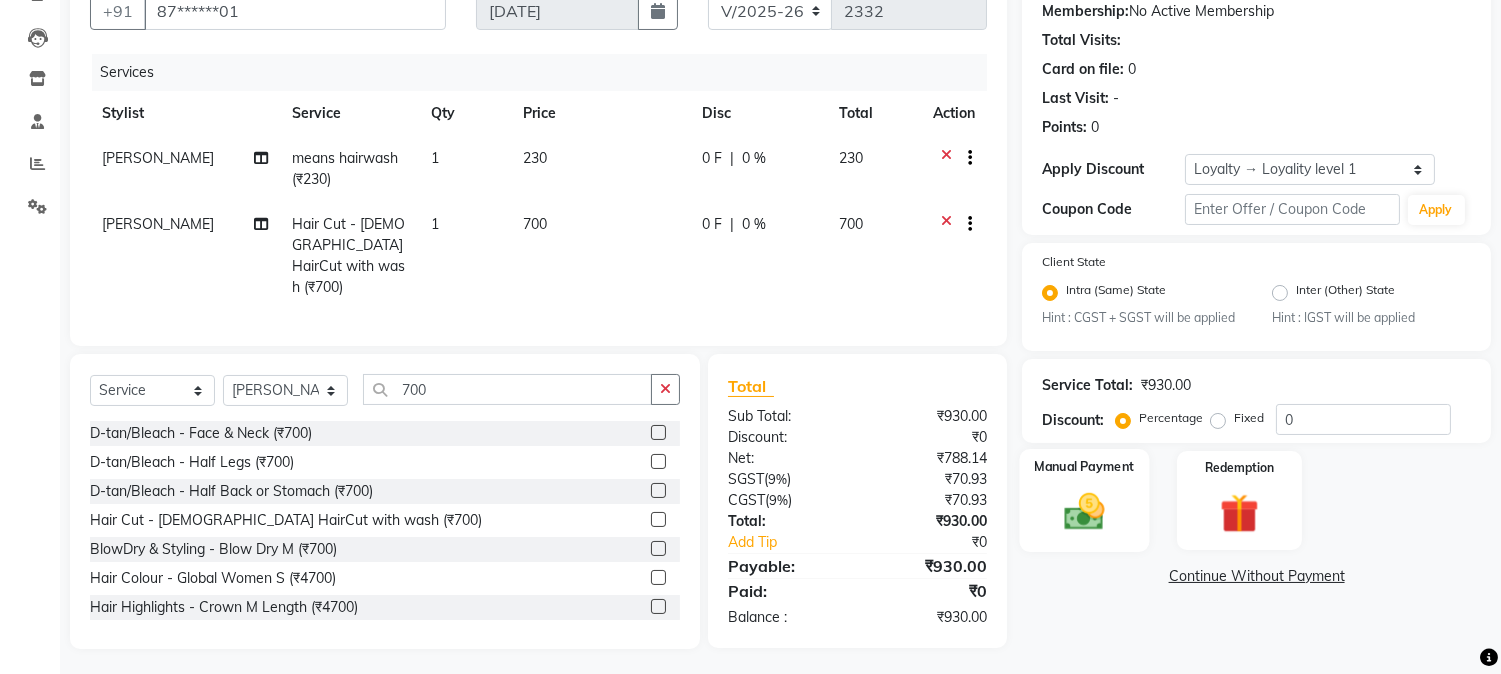 click 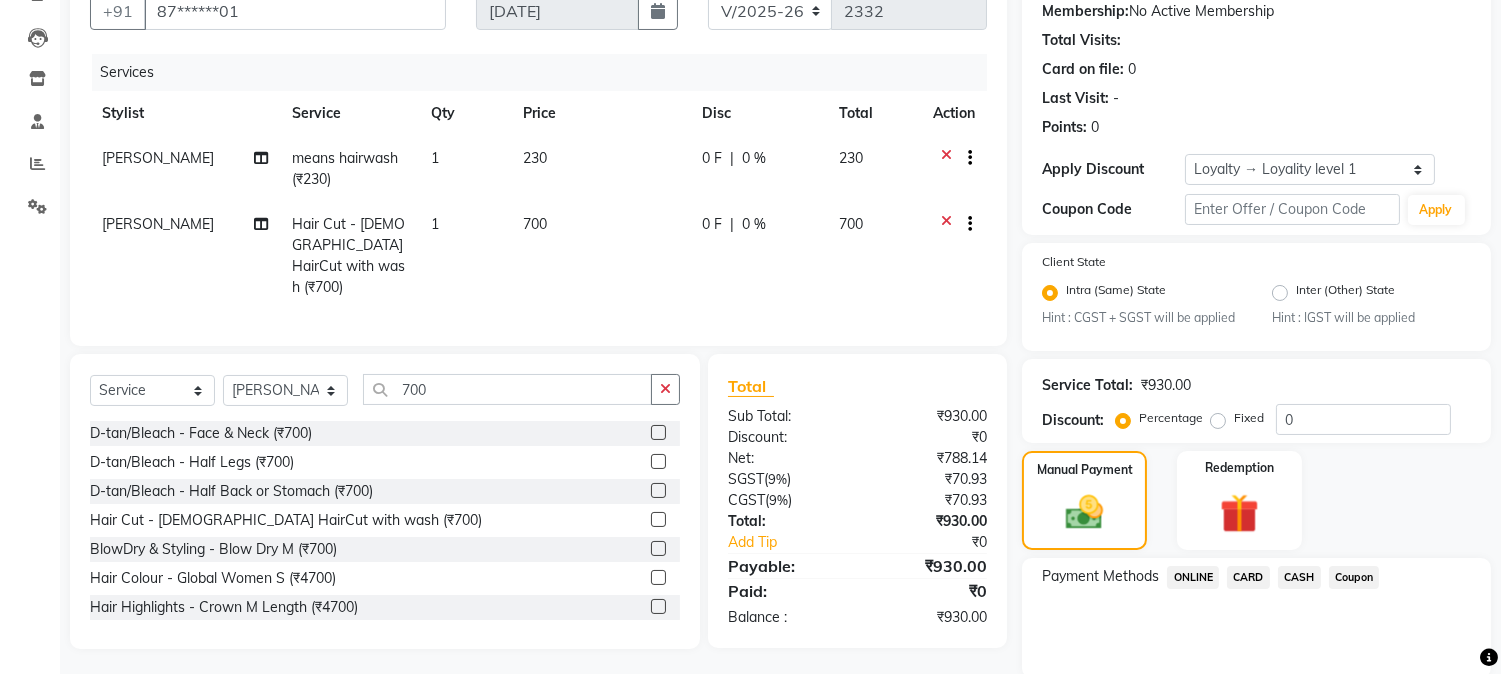 click on "ONLINE" 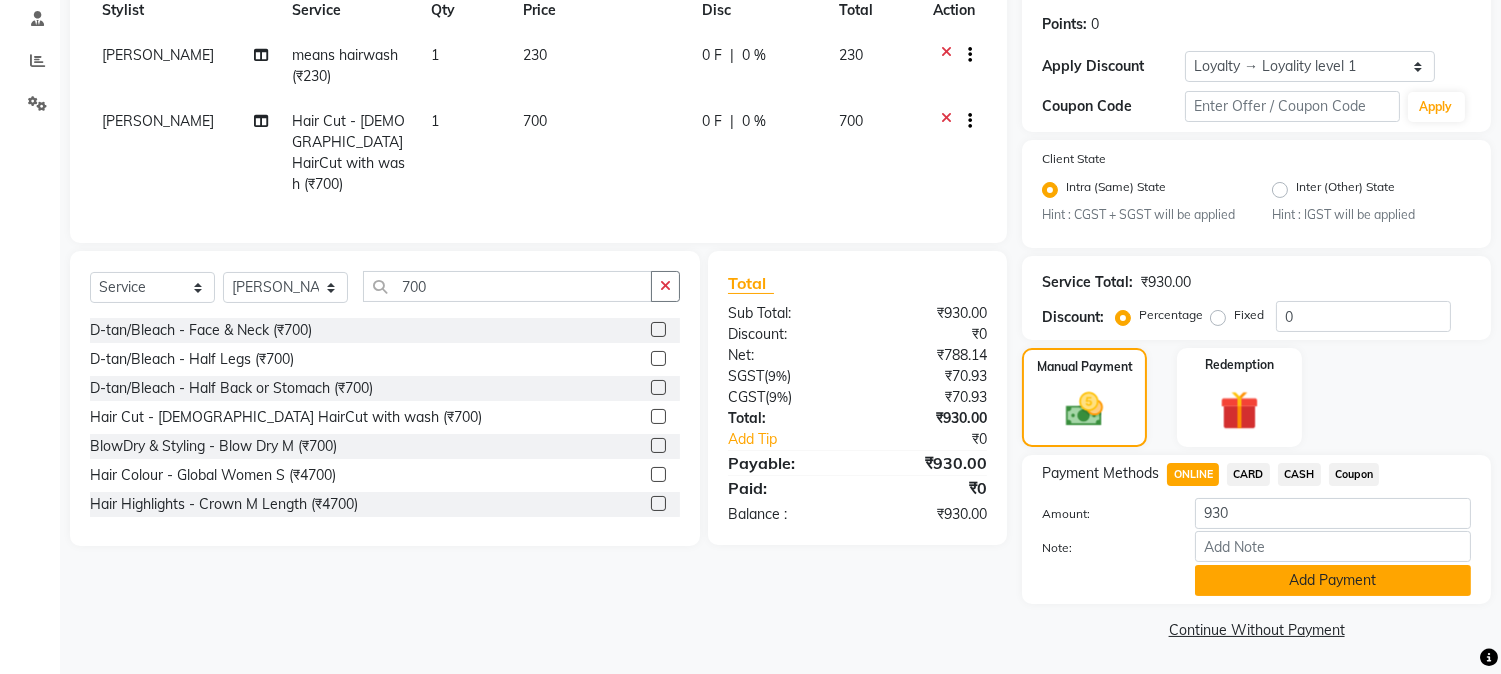 click on "Add Payment" 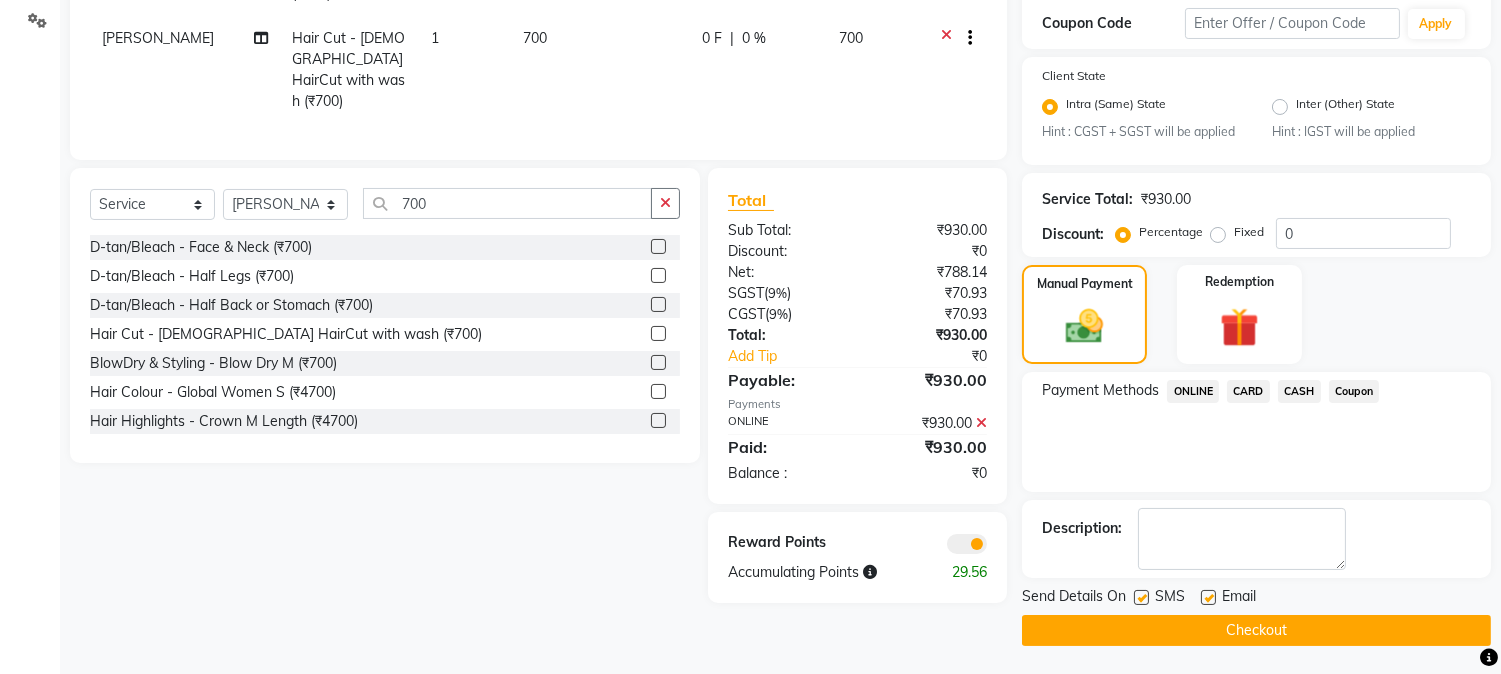 scroll, scrollTop: 382, scrollLeft: 0, axis: vertical 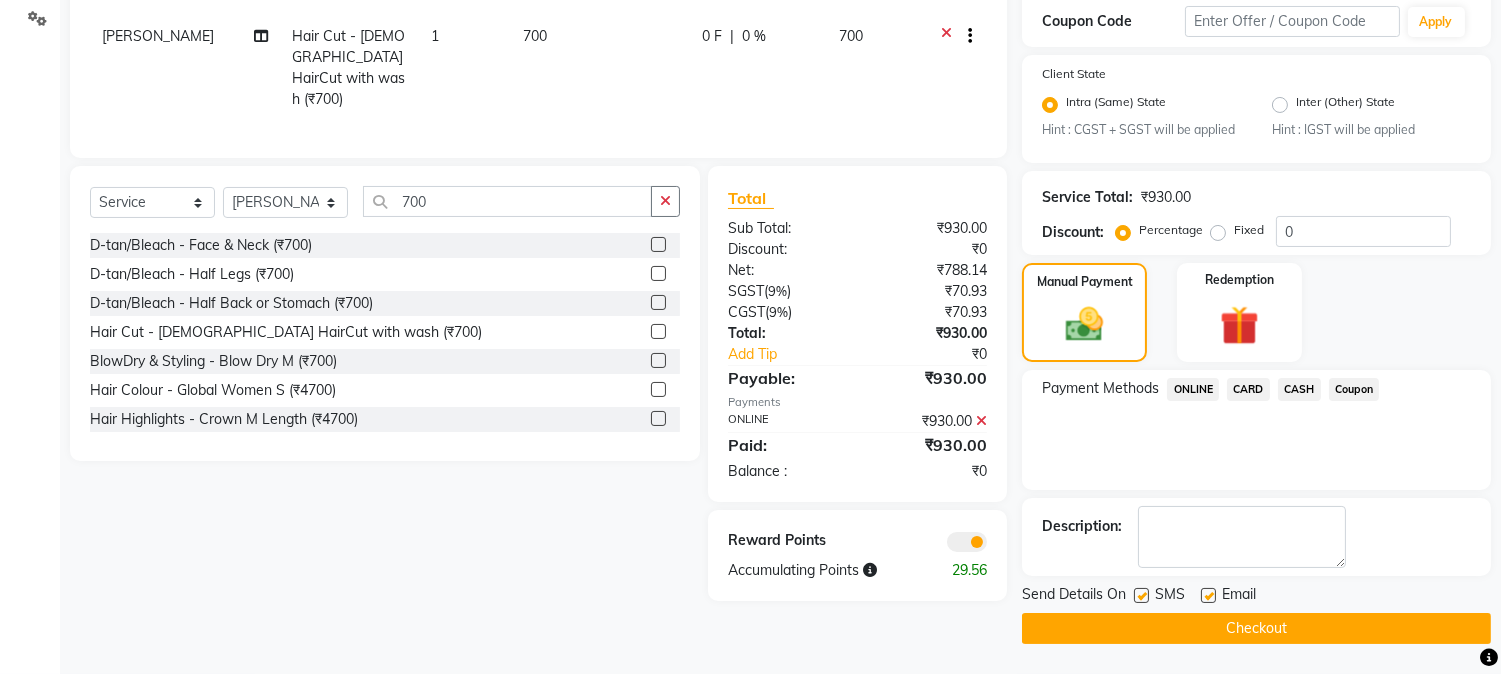 click on "Checkout" 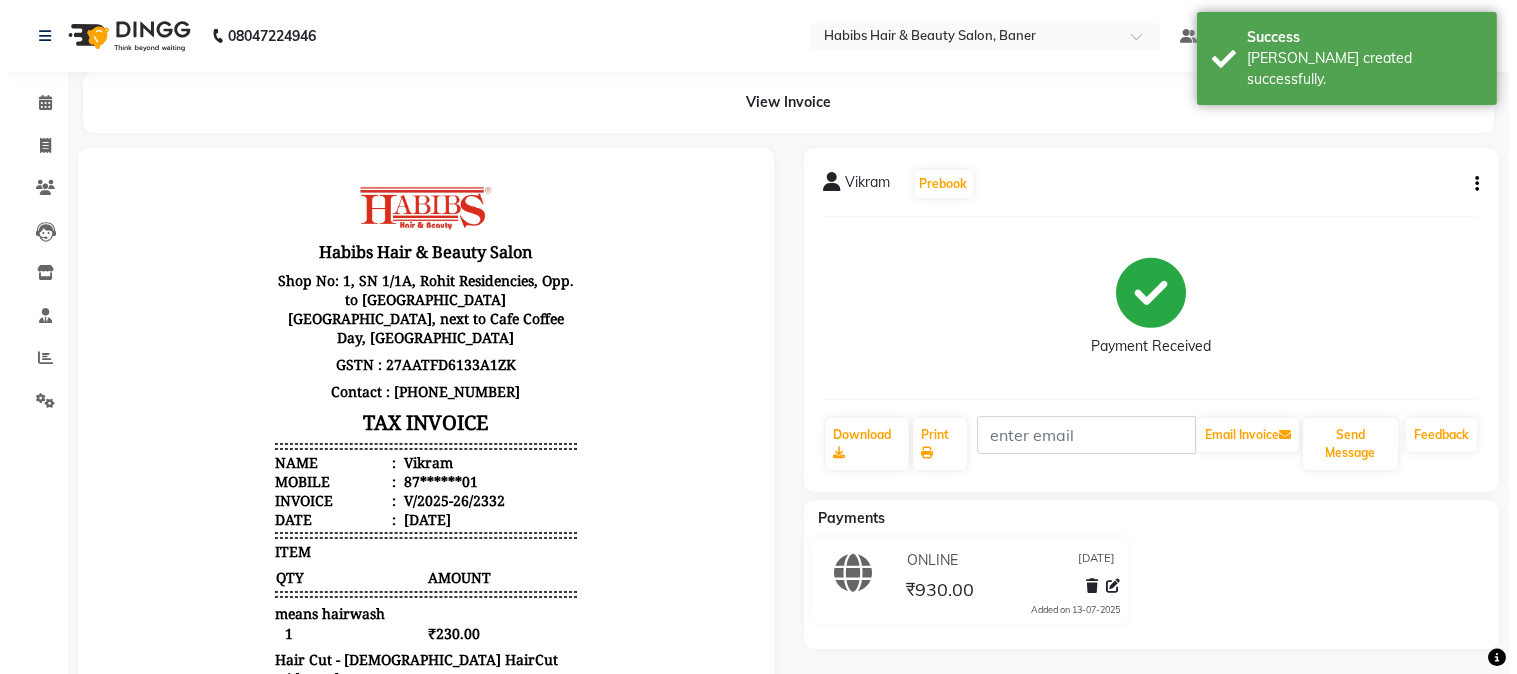 scroll, scrollTop: 0, scrollLeft: 0, axis: both 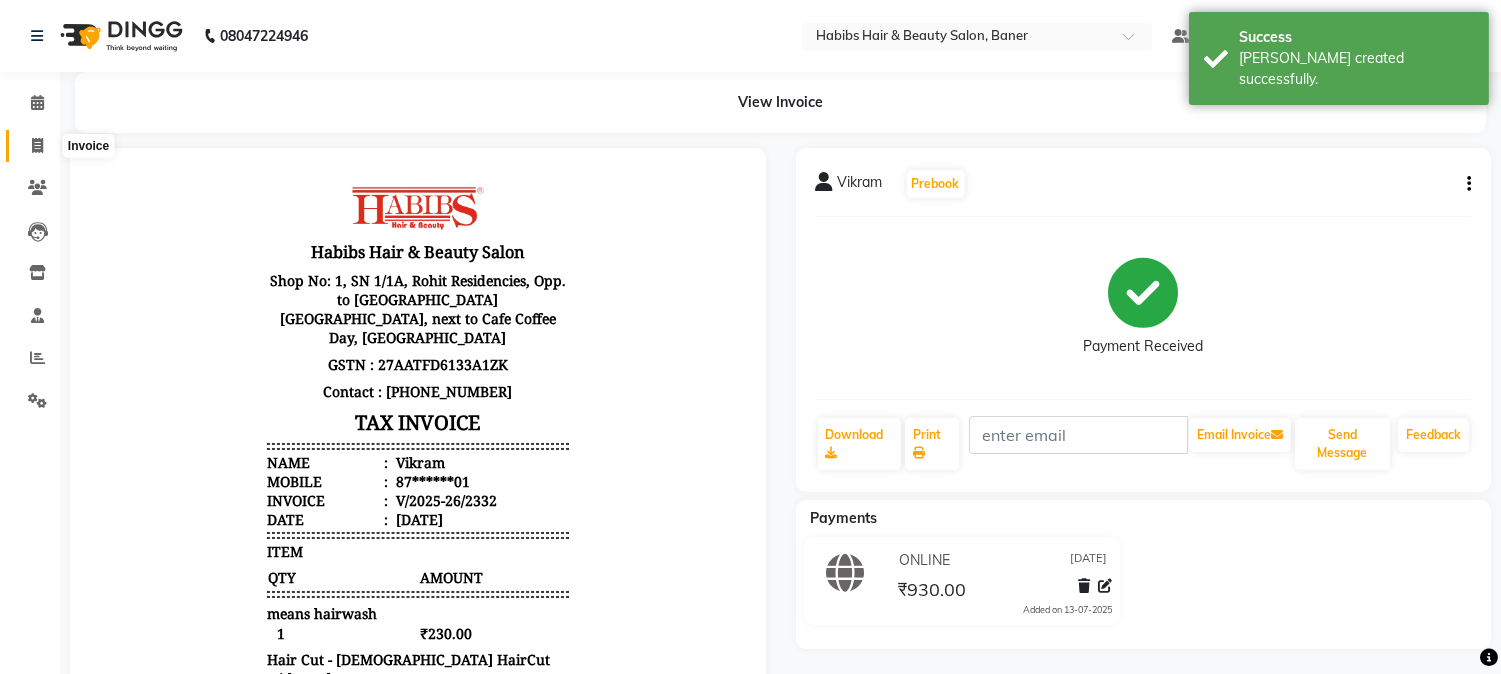 click 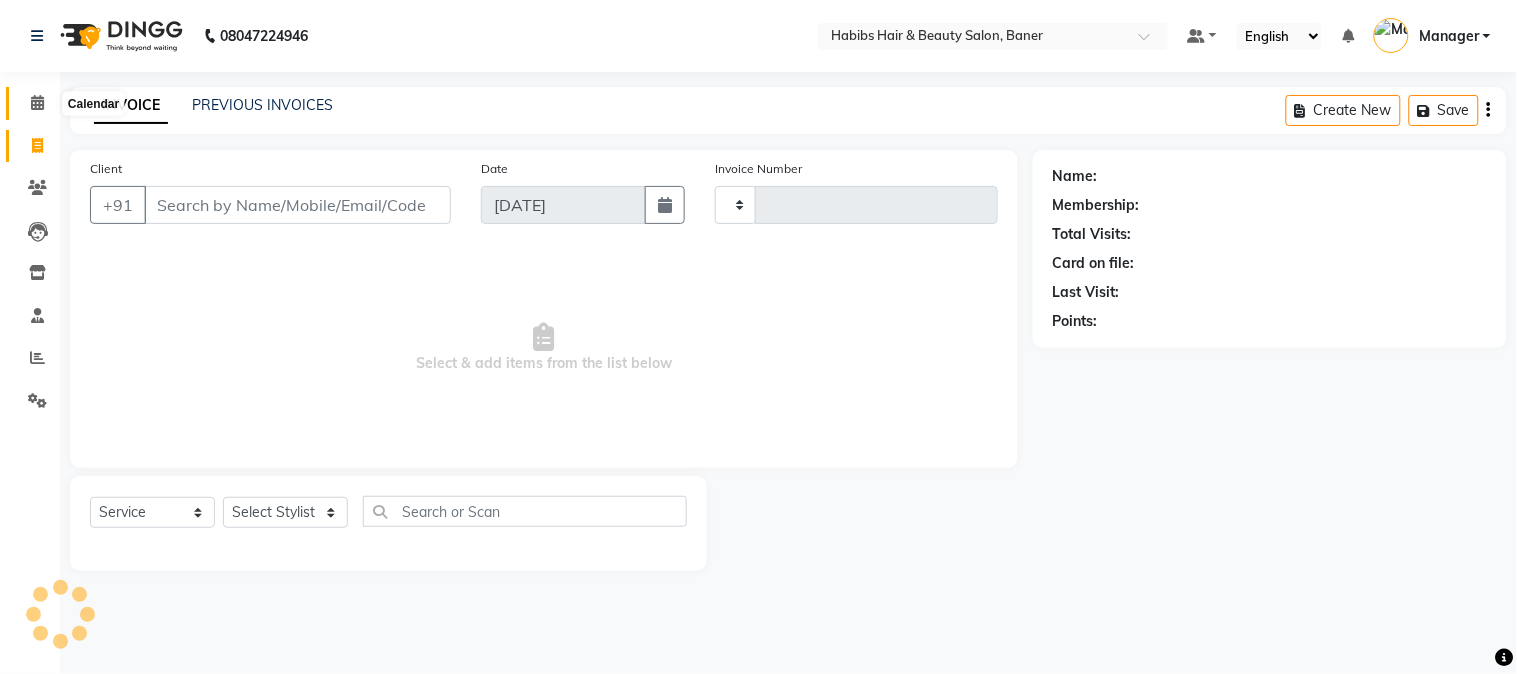 click 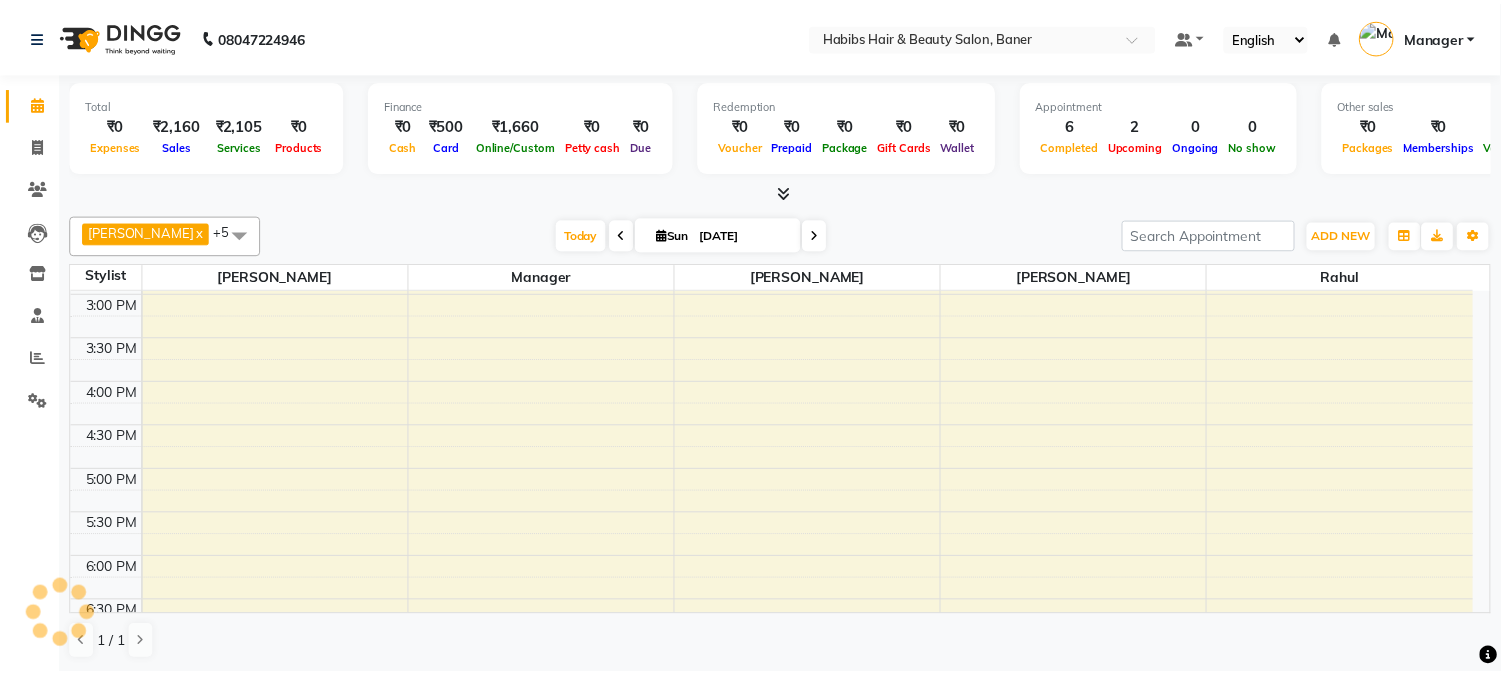 scroll, scrollTop: 0, scrollLeft: 0, axis: both 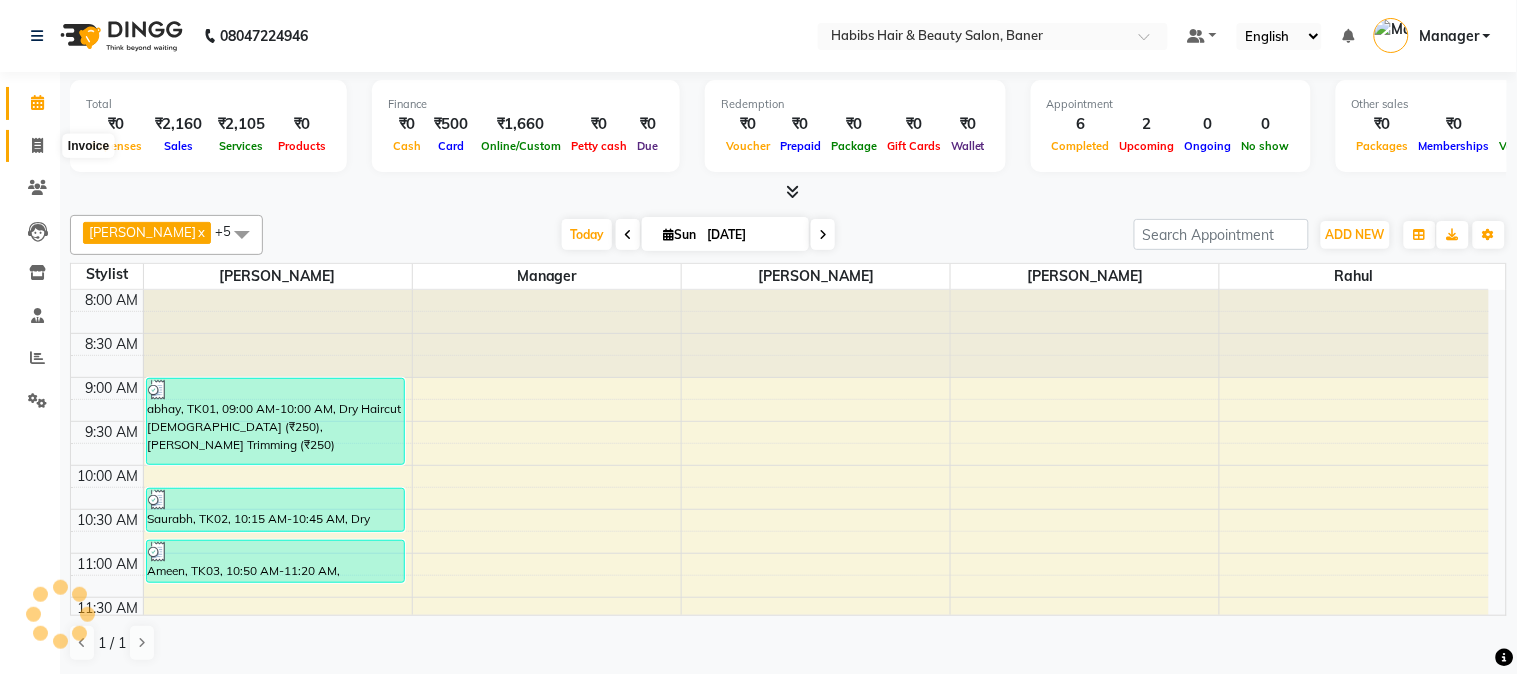 click 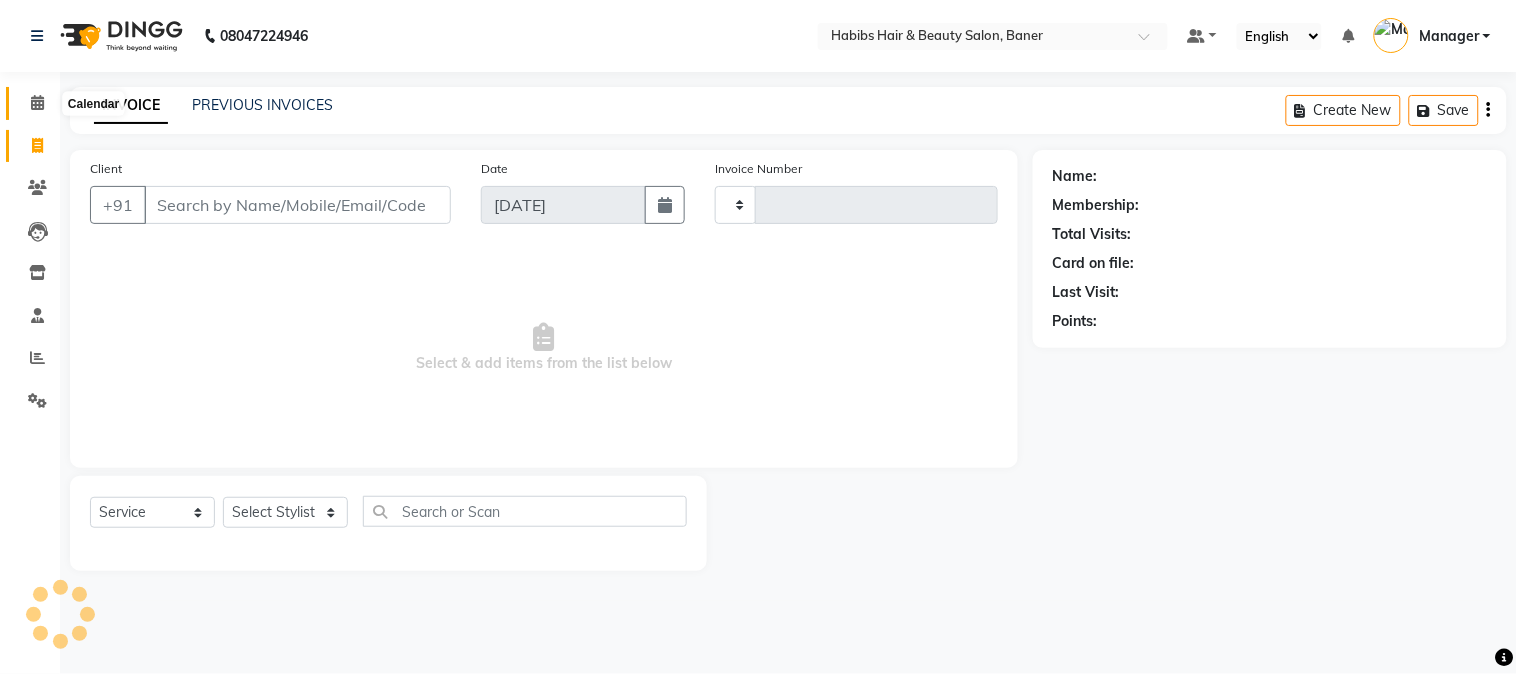 click 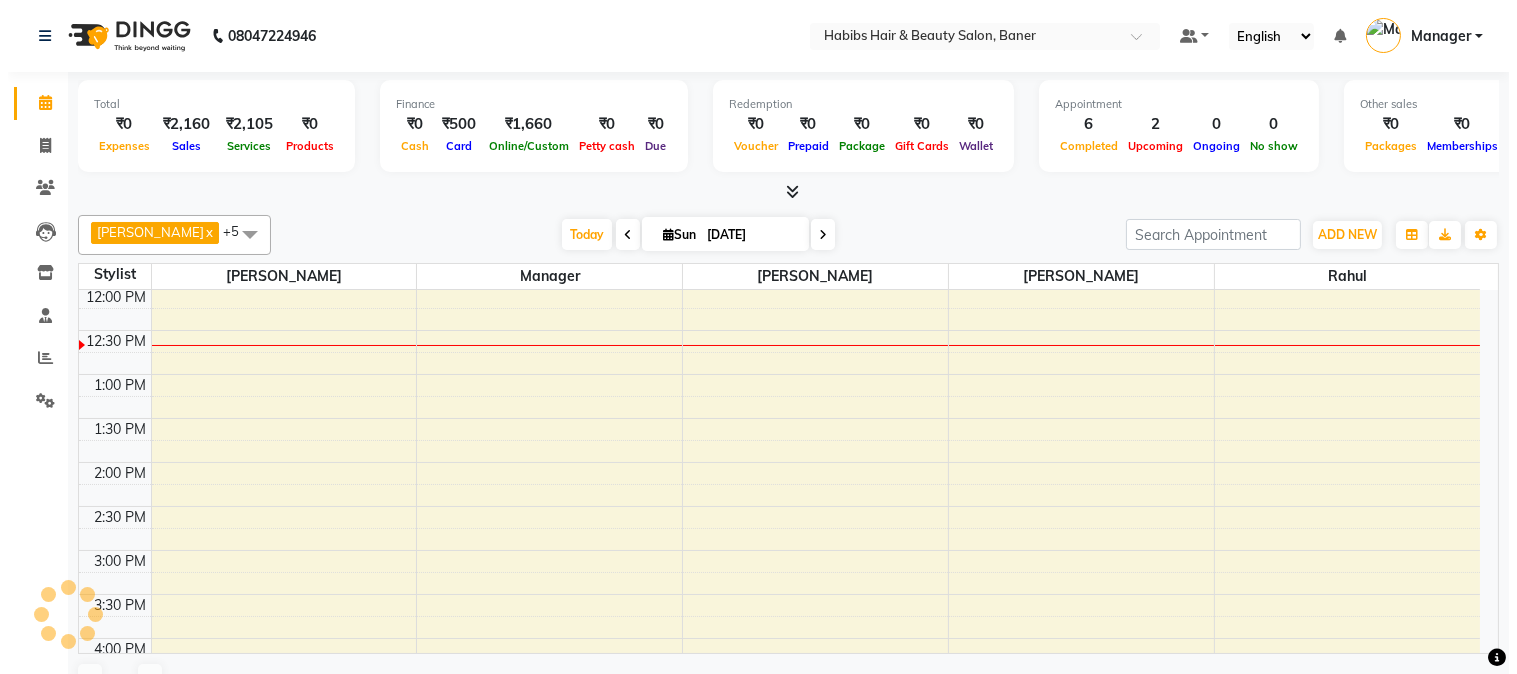 scroll, scrollTop: 0, scrollLeft: 0, axis: both 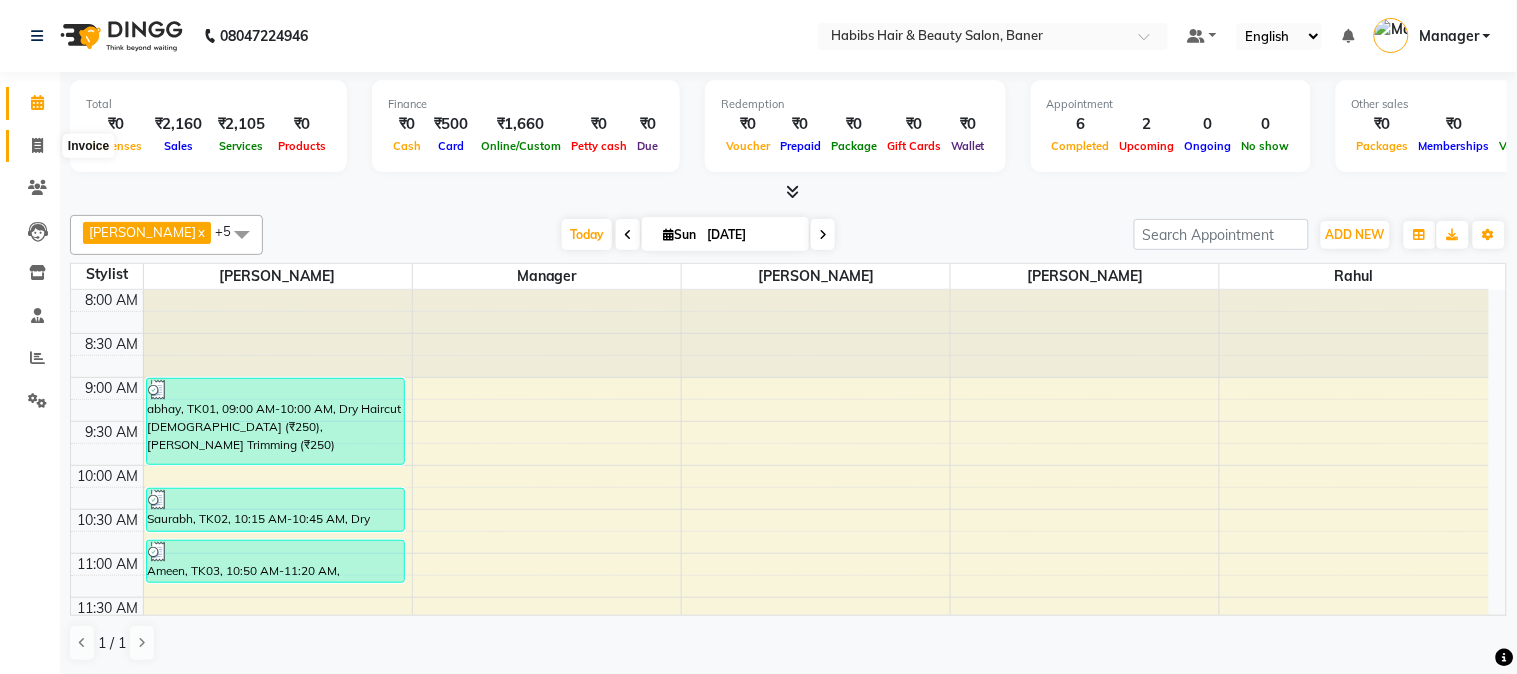 click 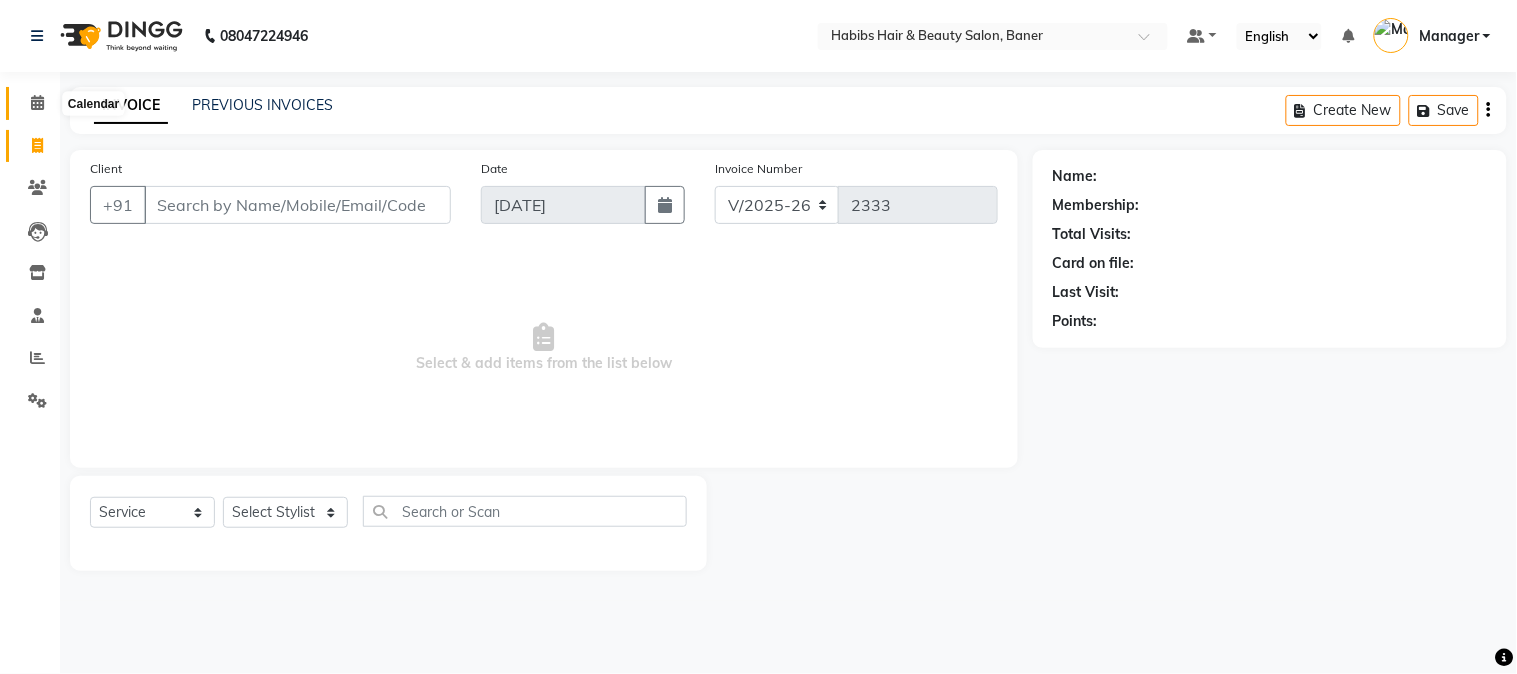click 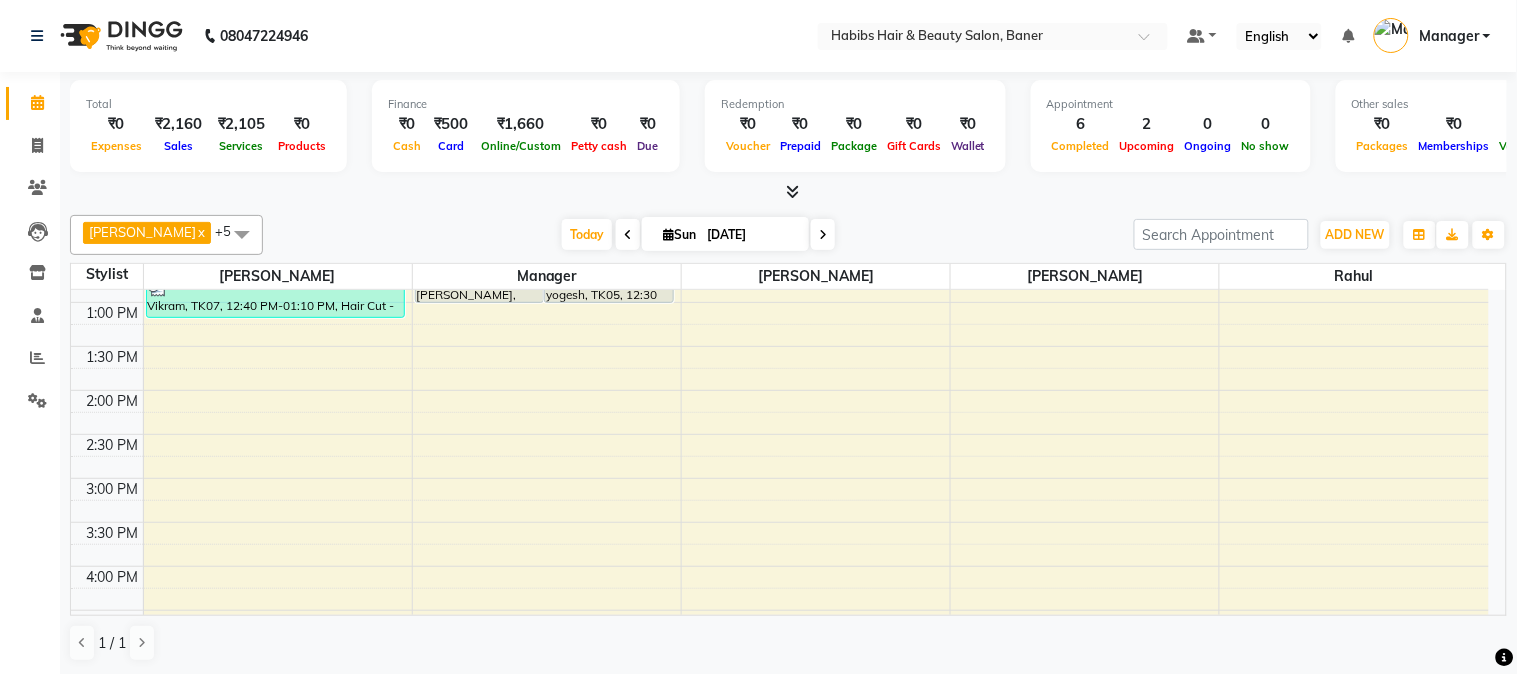 scroll, scrollTop: 0, scrollLeft: 0, axis: both 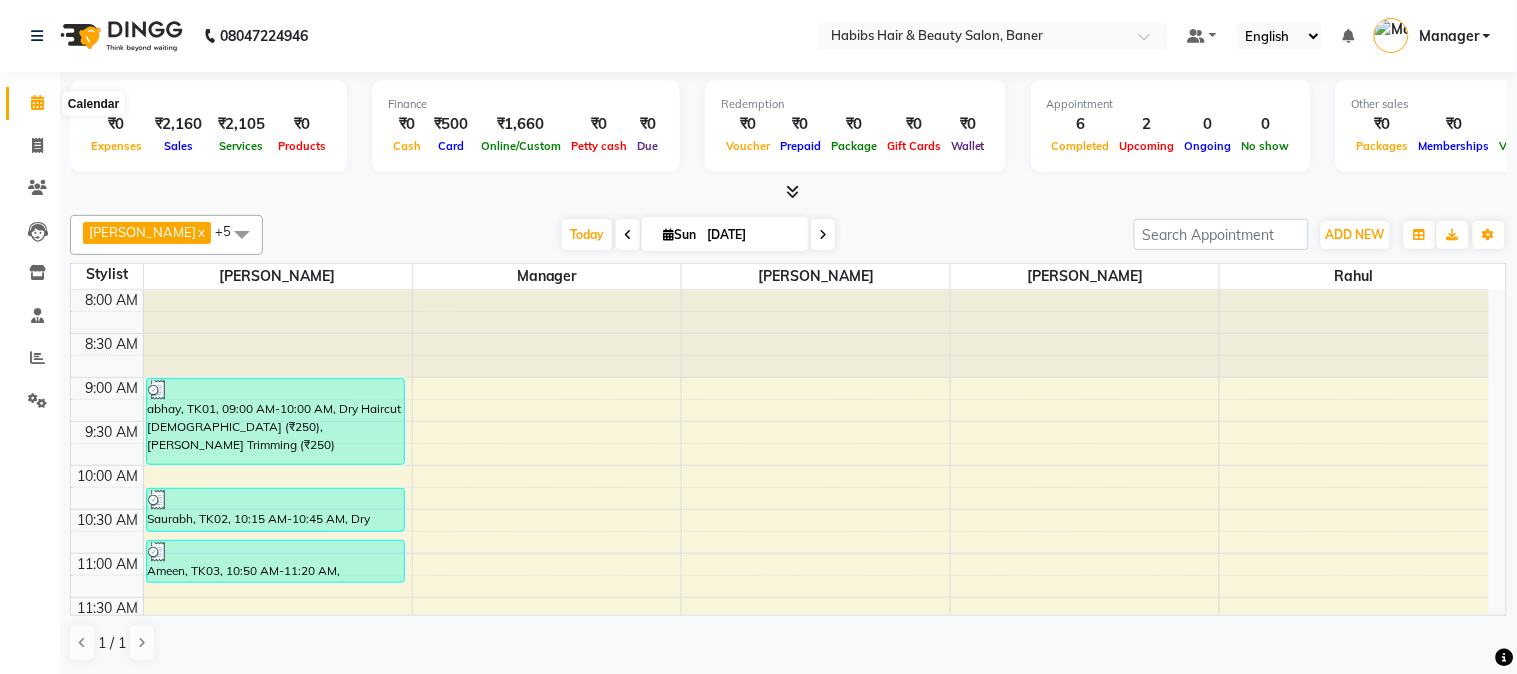click 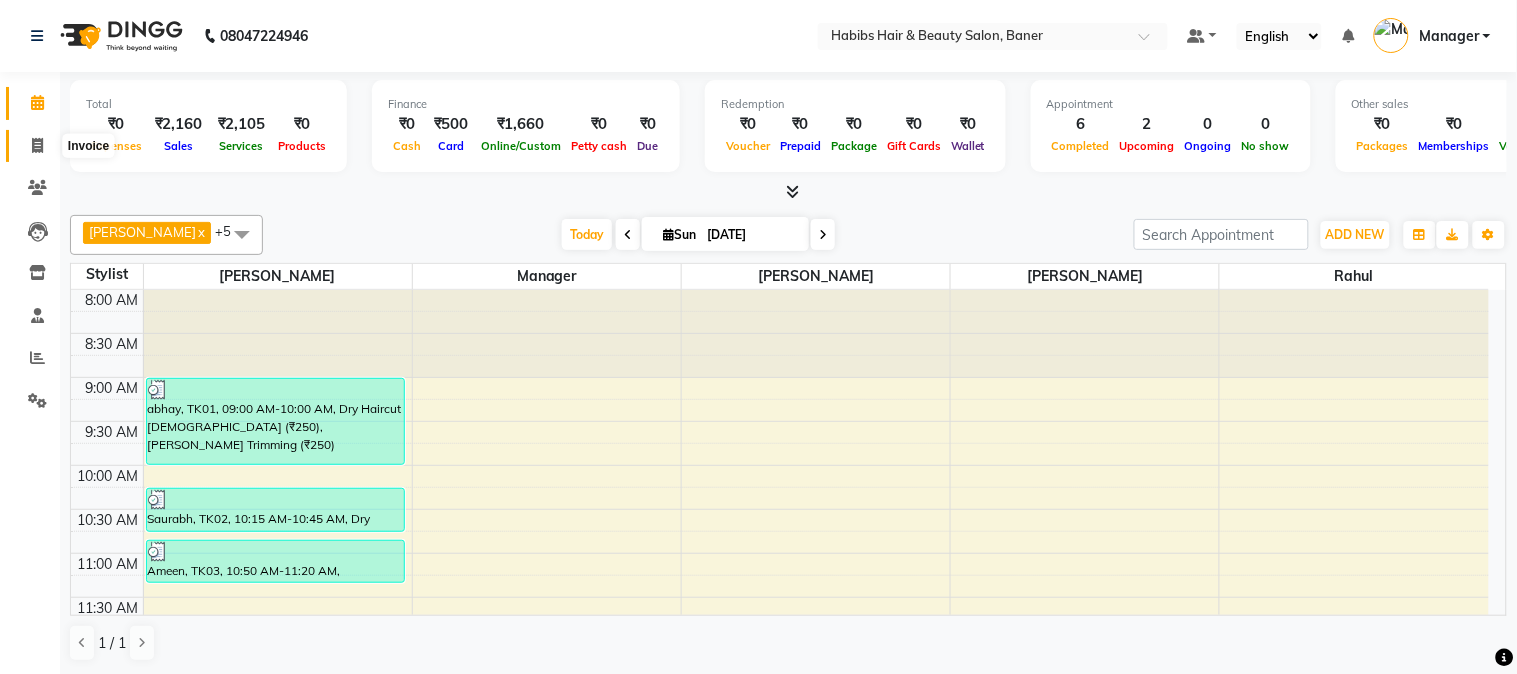click 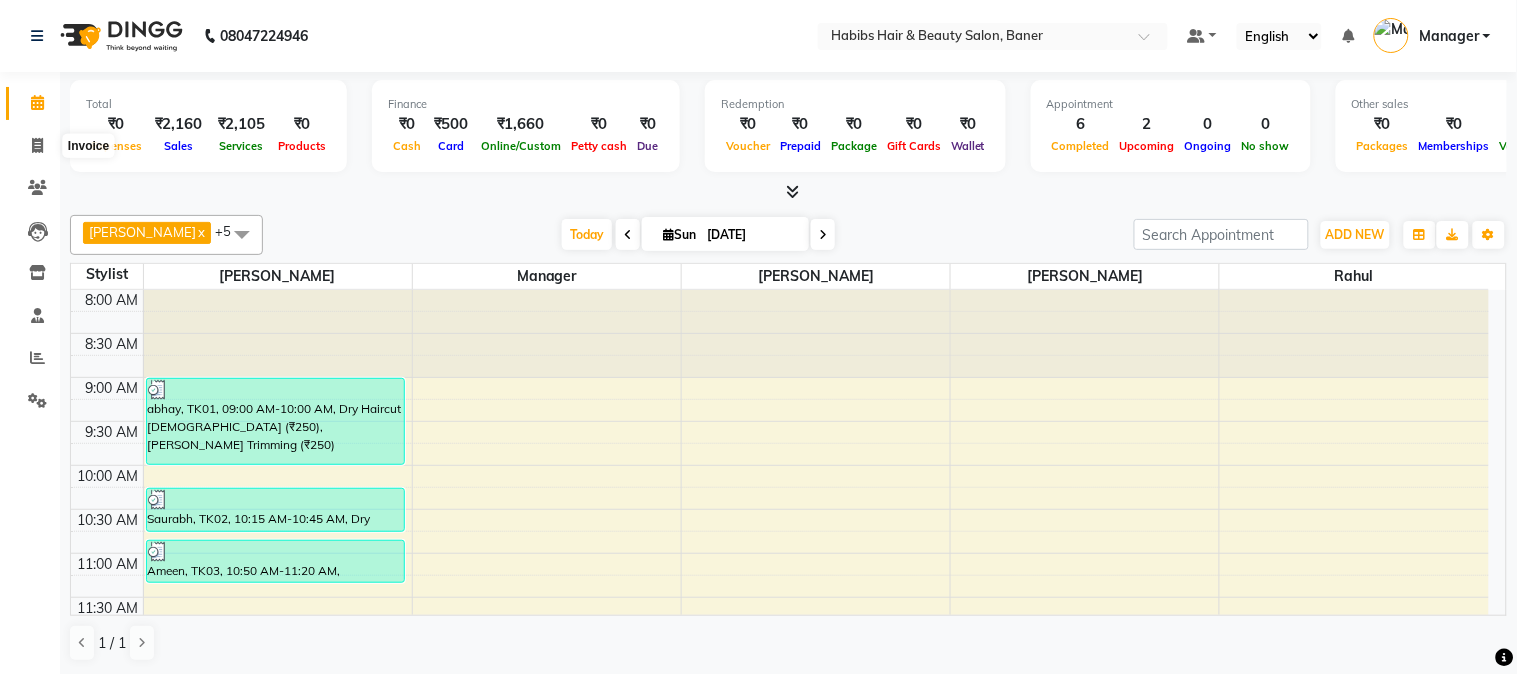 select on "service" 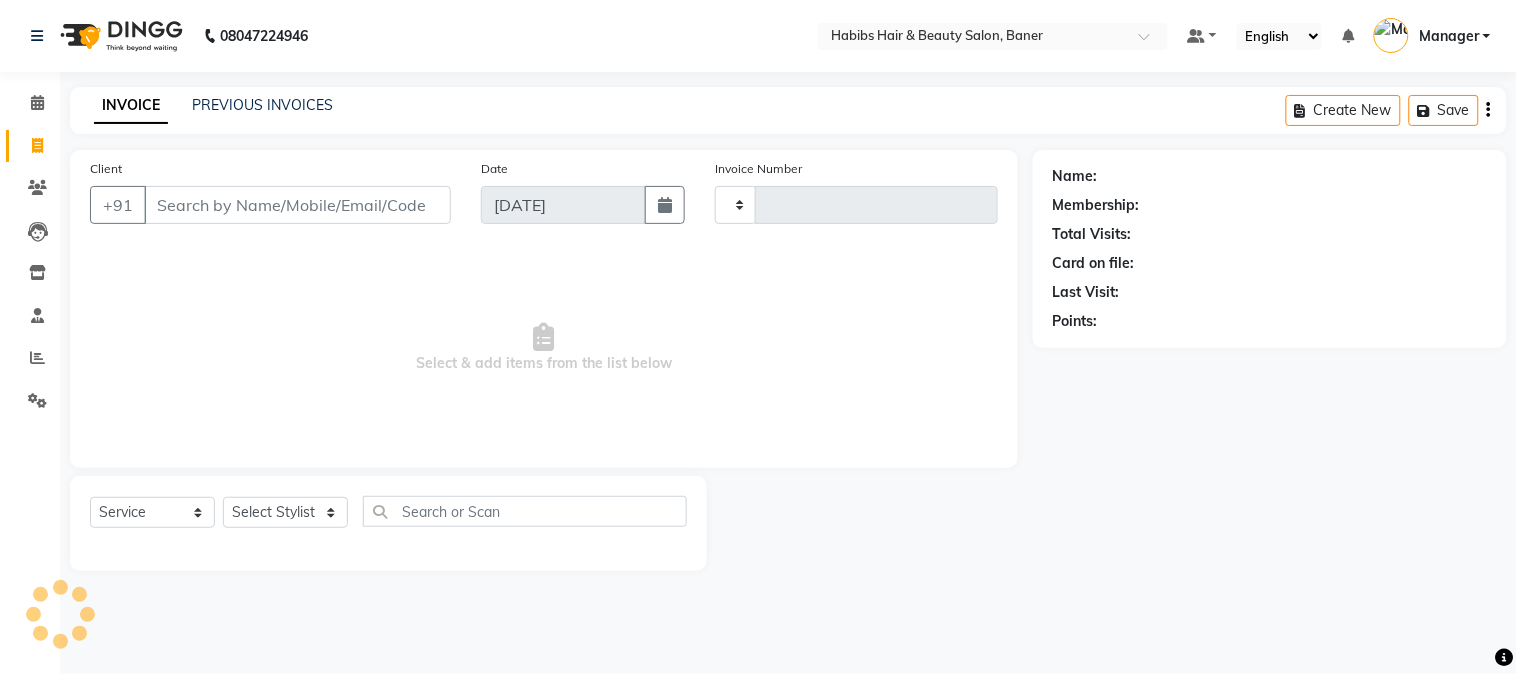 type on "2333" 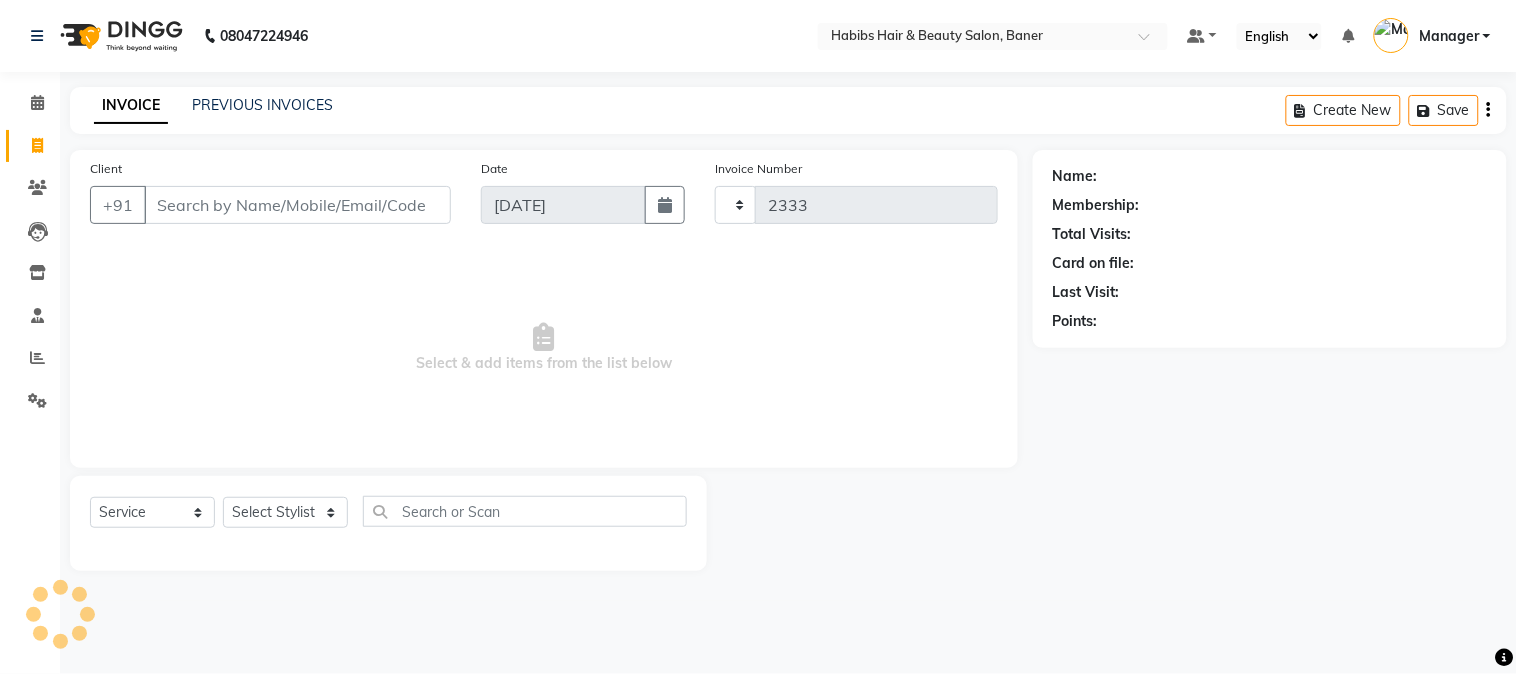 select on "5356" 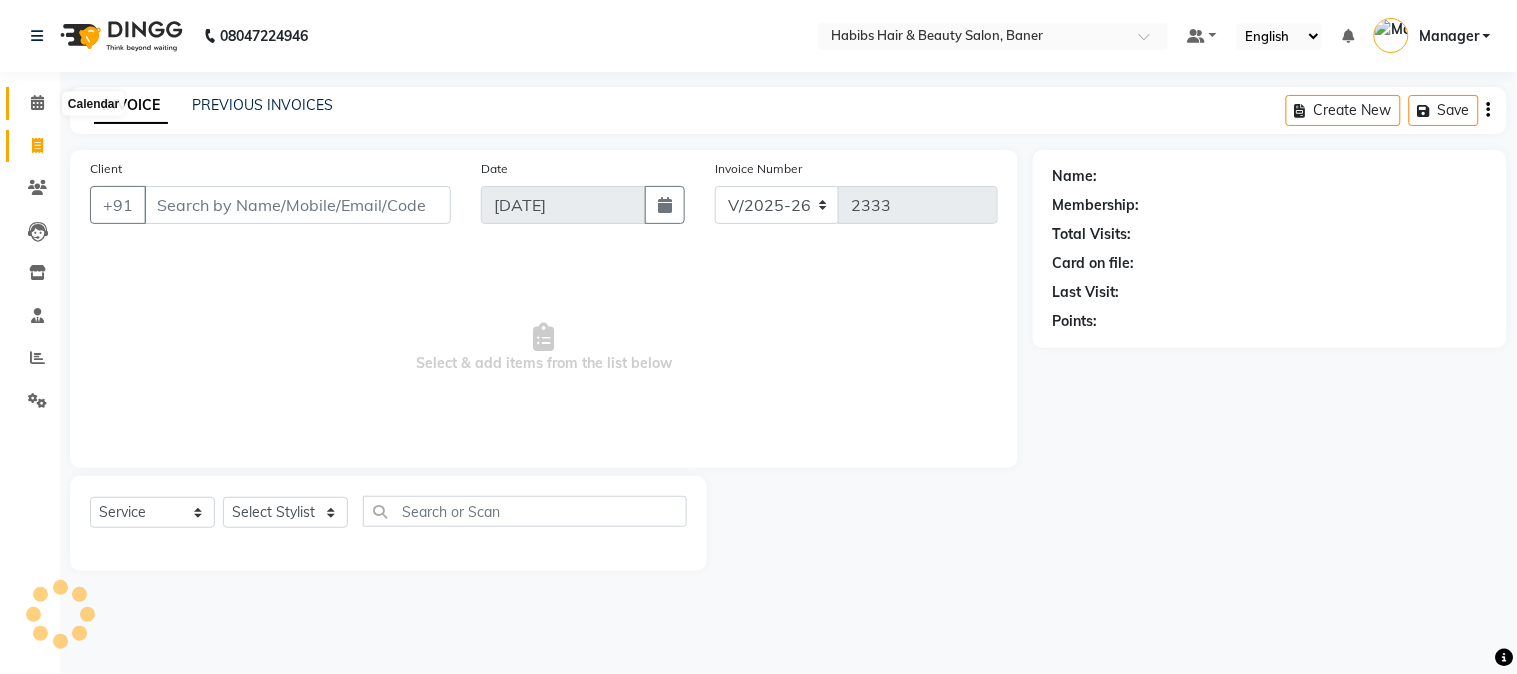 click 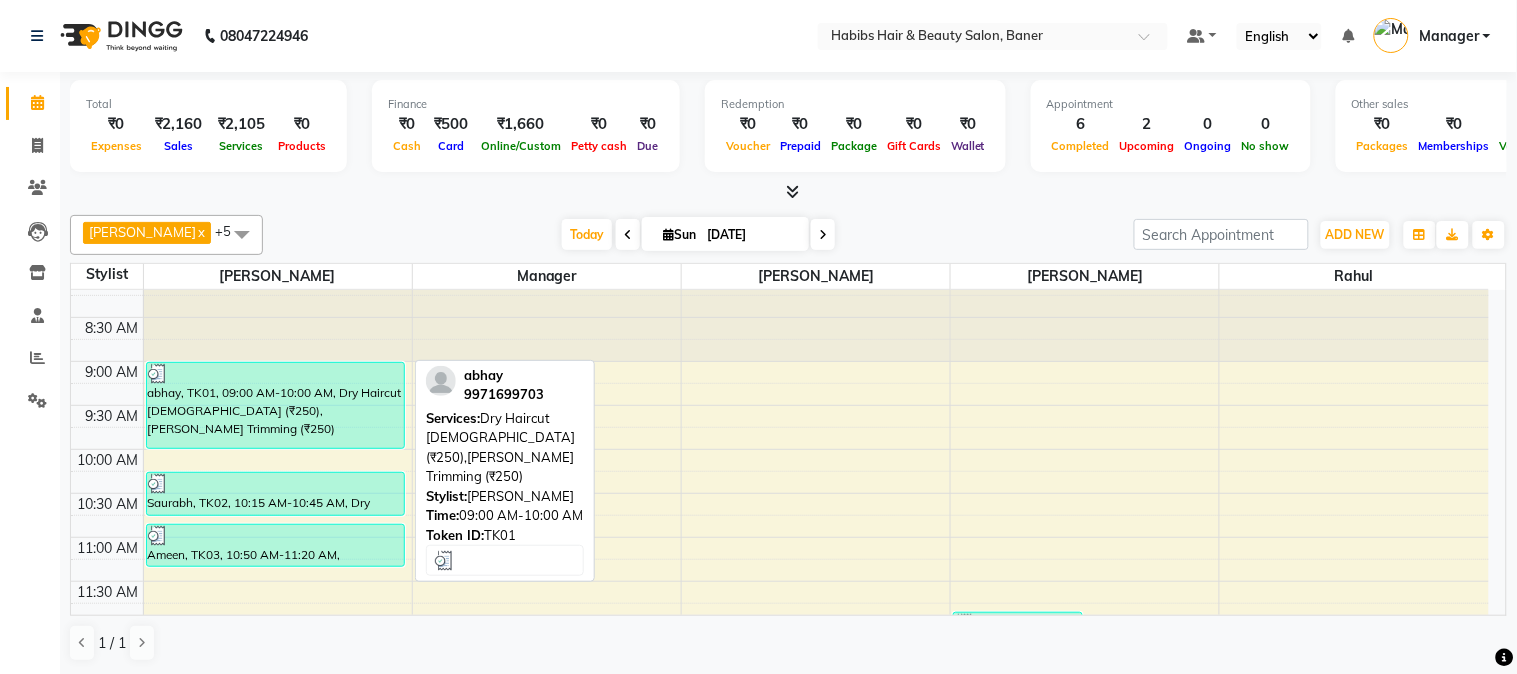 scroll, scrollTop: 0, scrollLeft: 0, axis: both 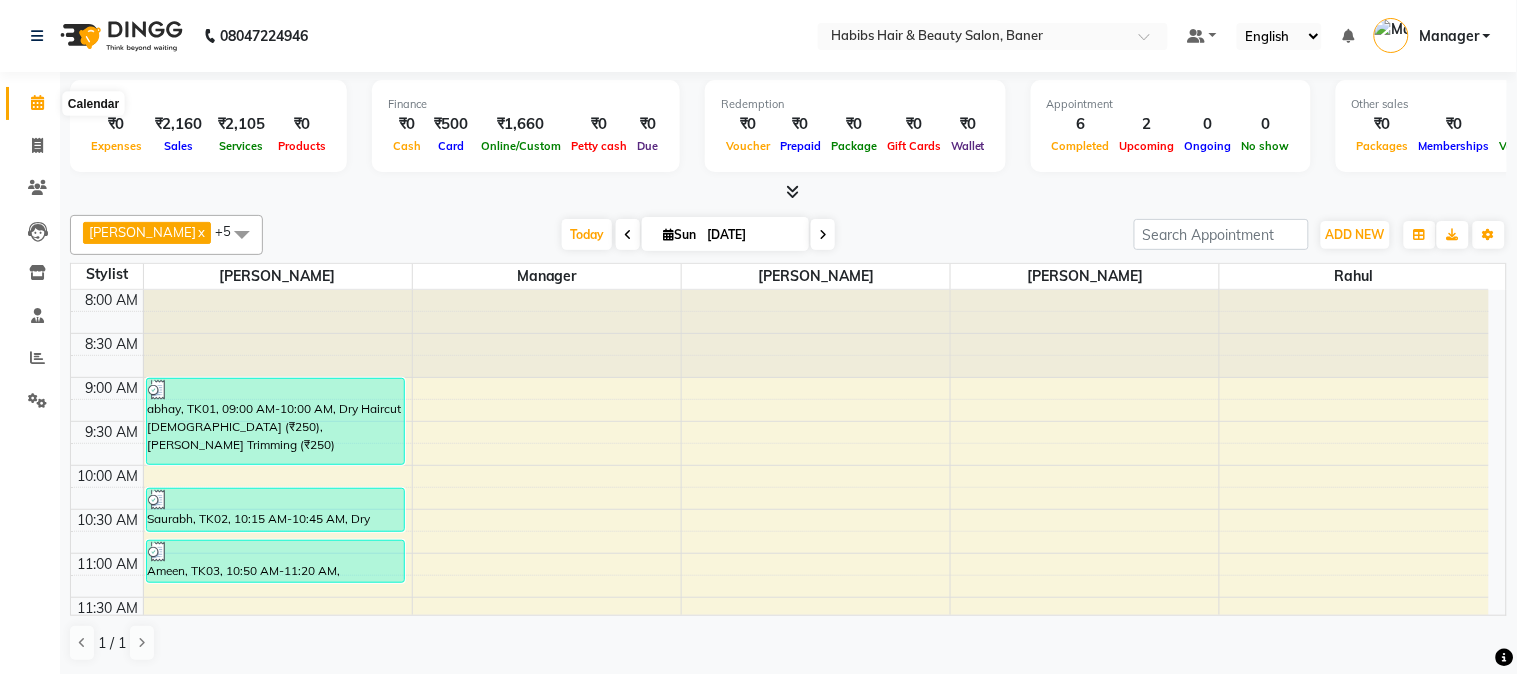click 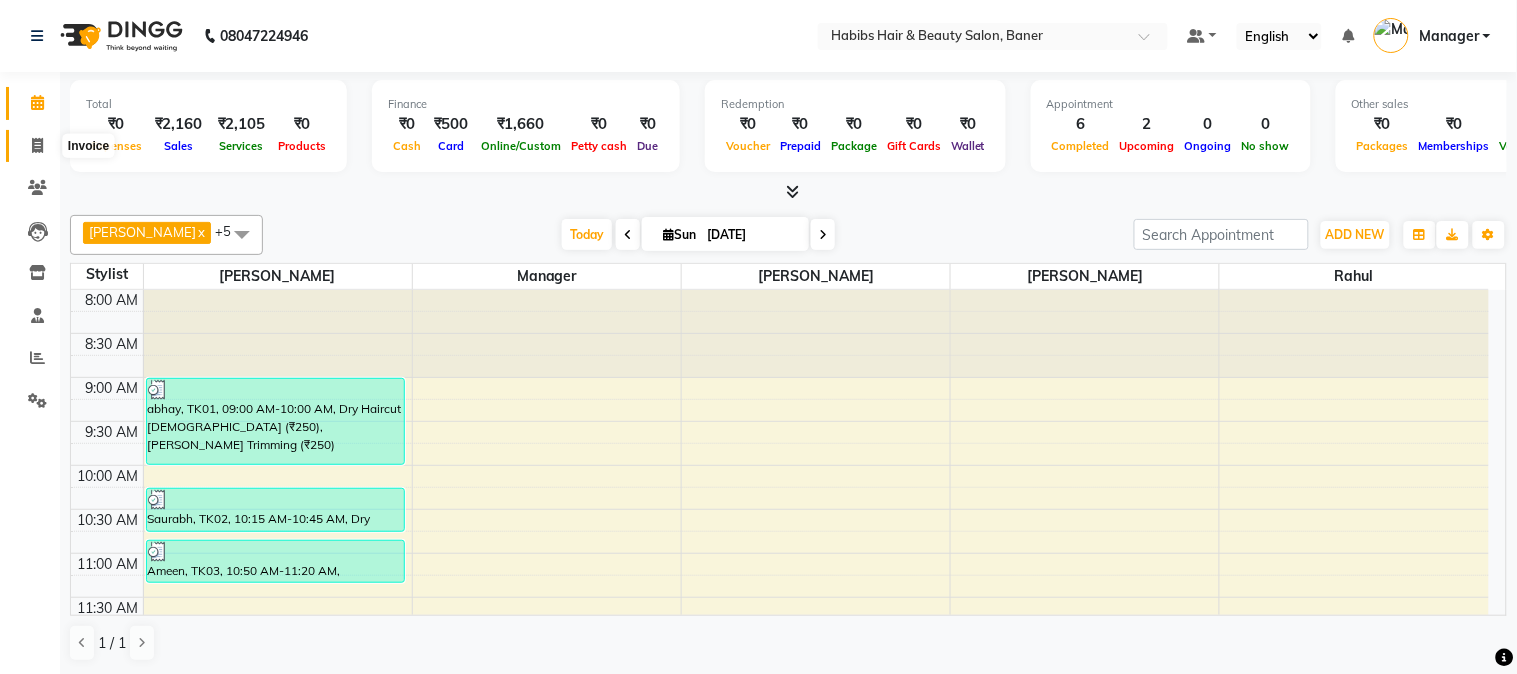 click 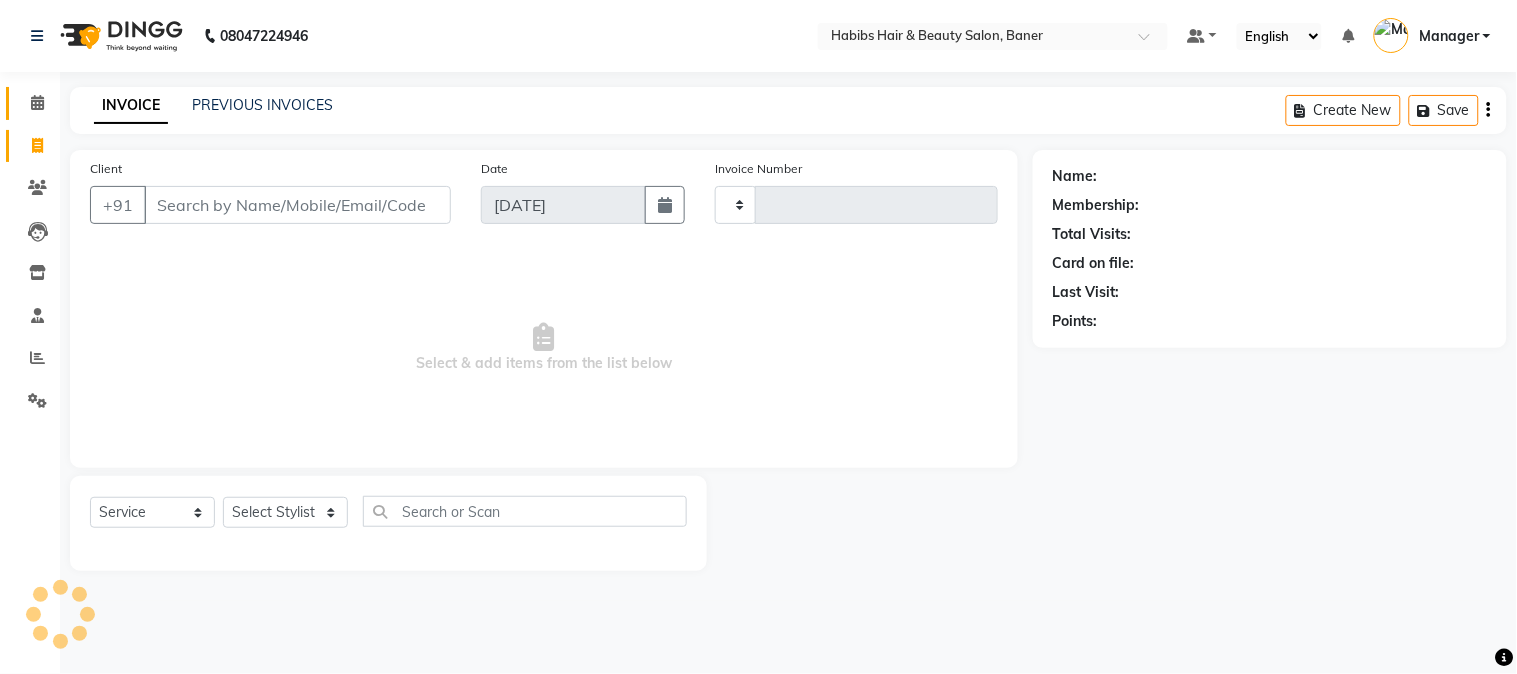 type on "2333" 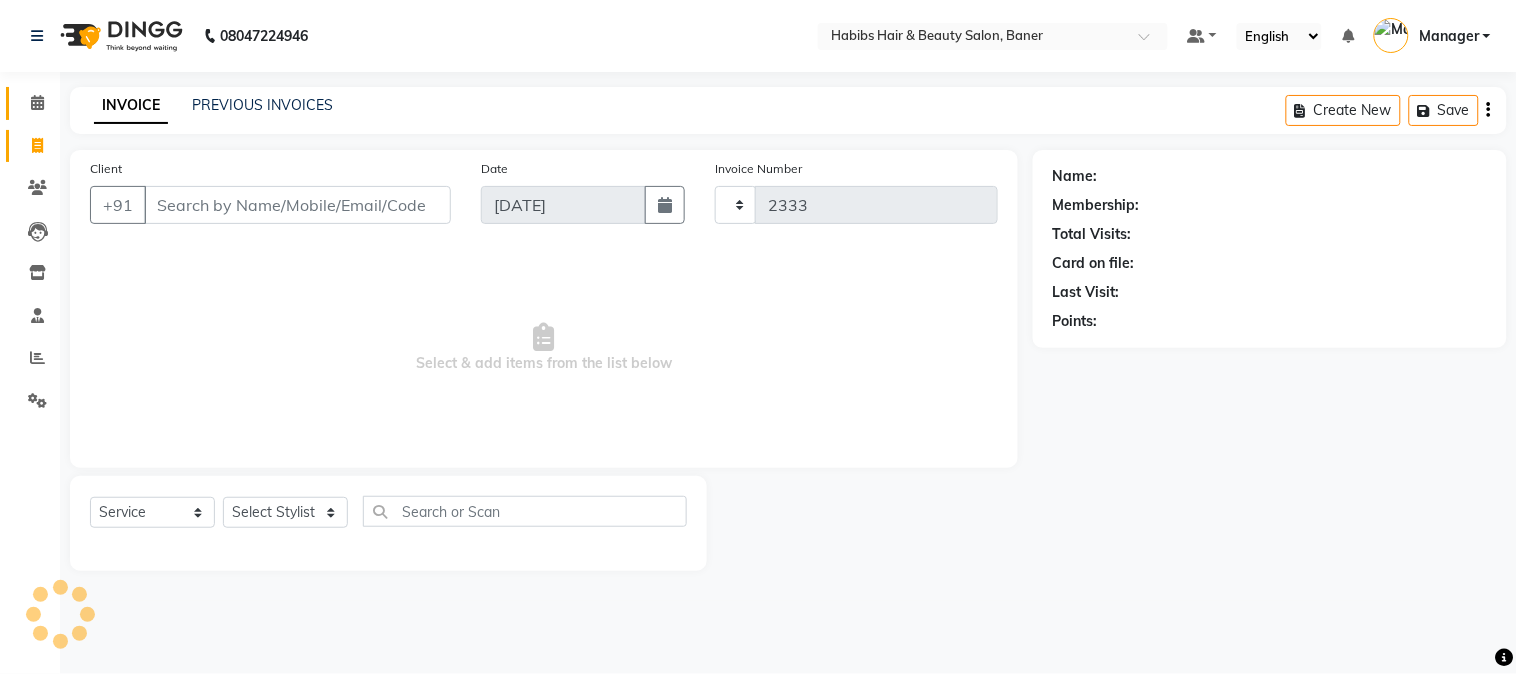 select on "5356" 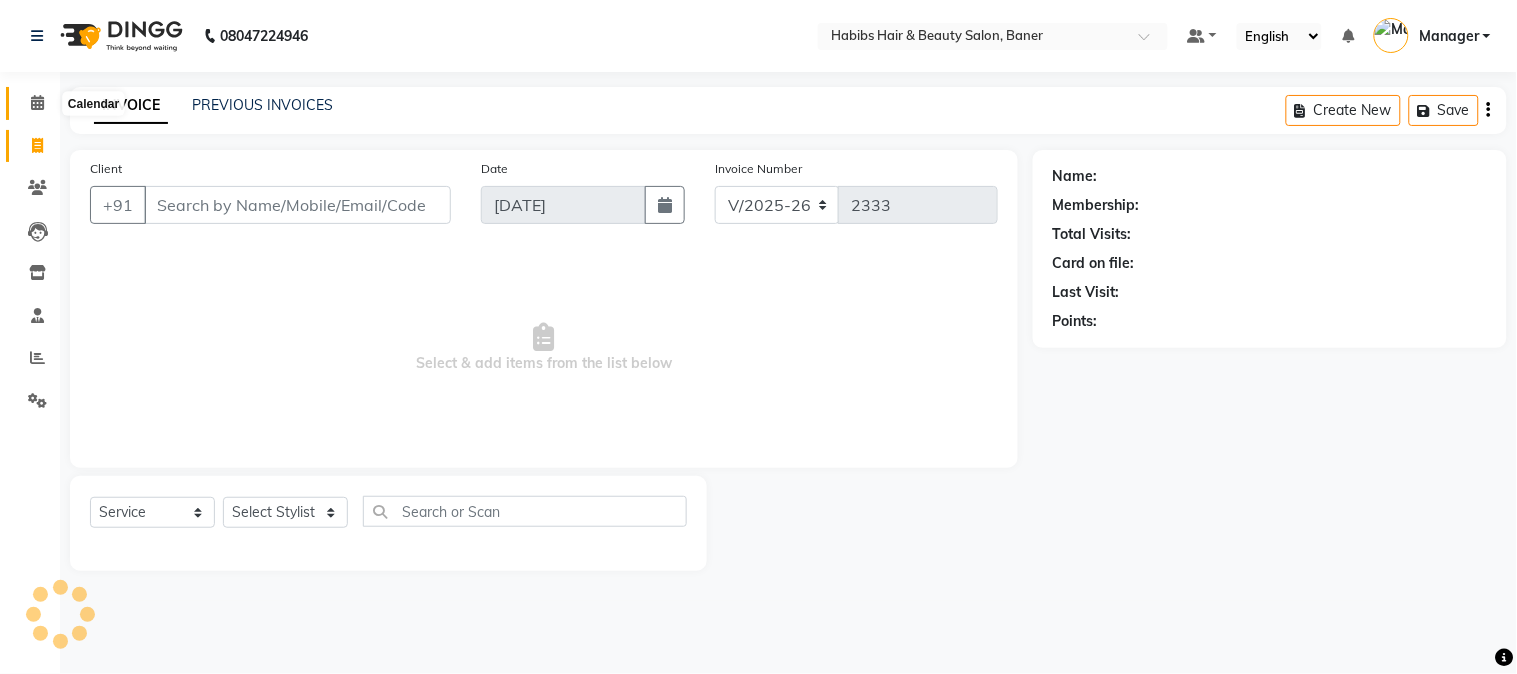 click 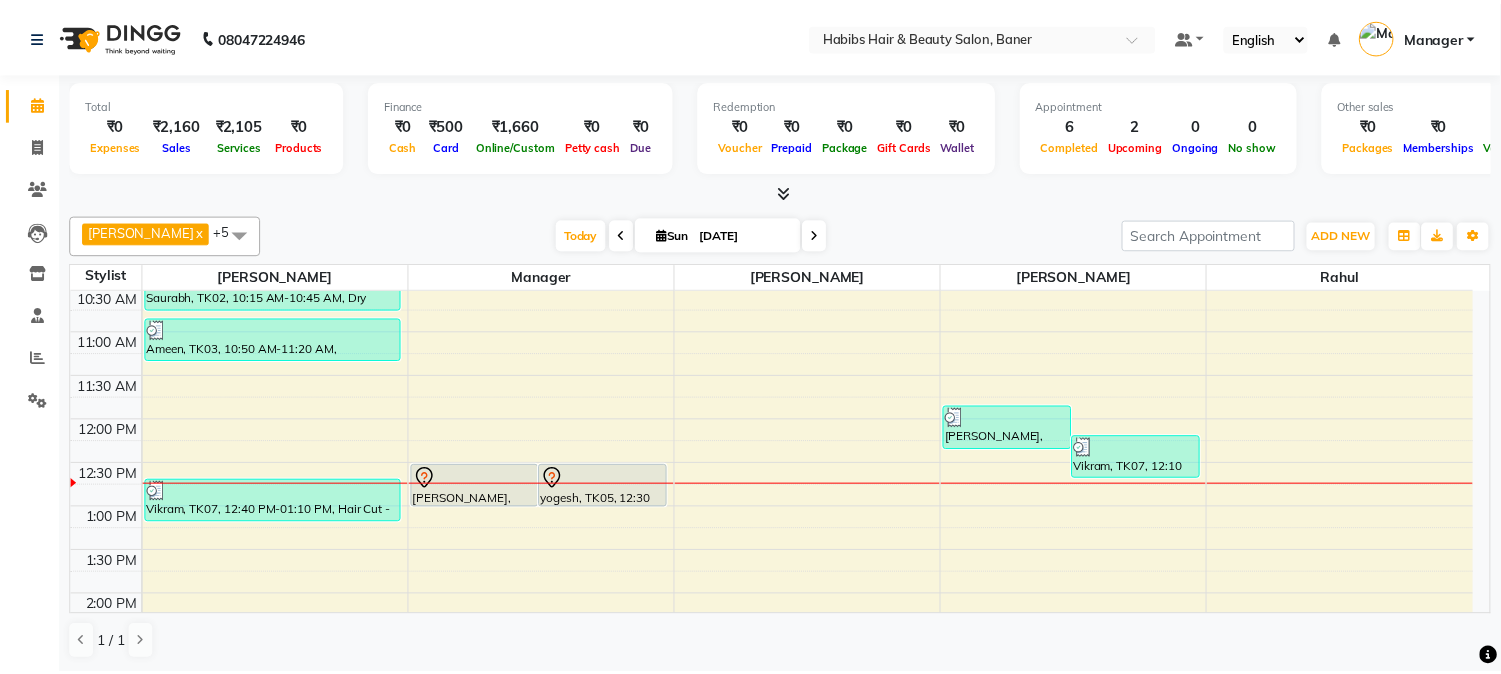 scroll, scrollTop: 333, scrollLeft: 0, axis: vertical 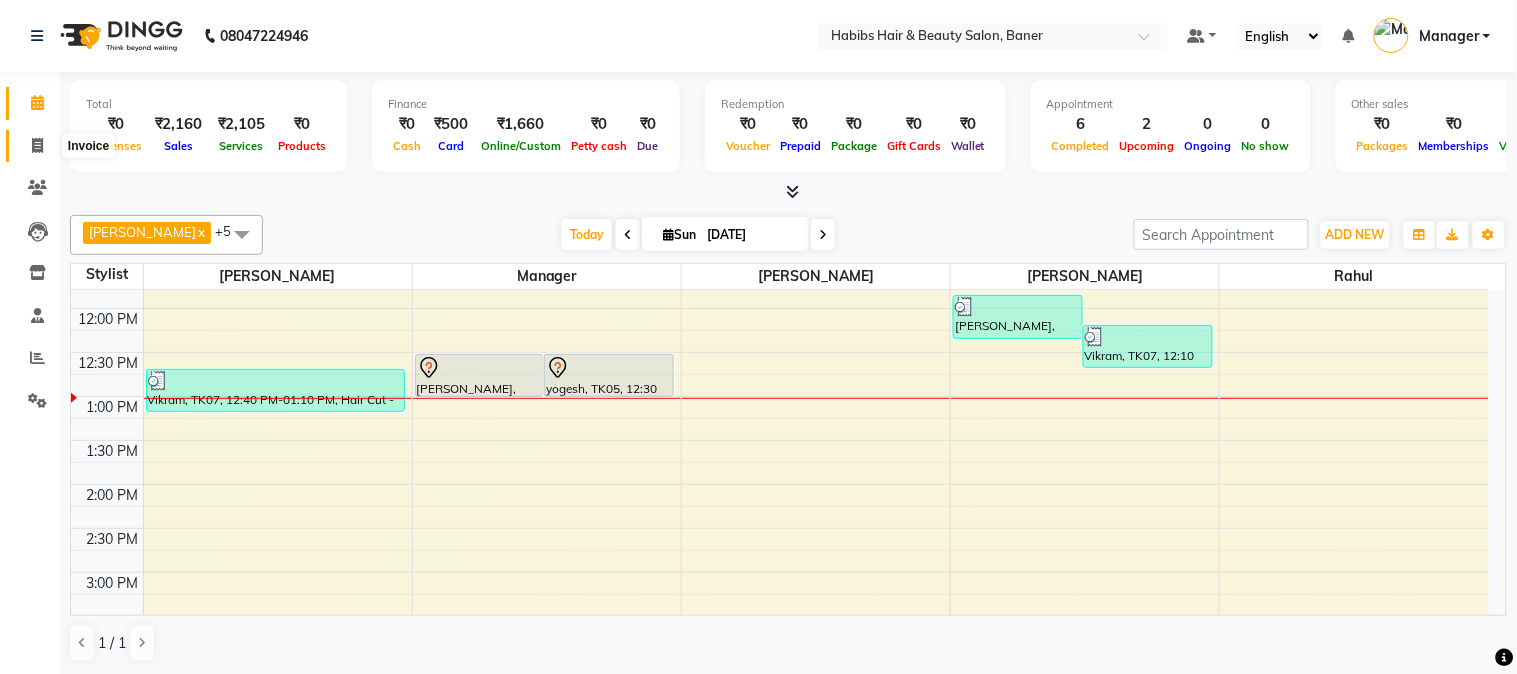 click 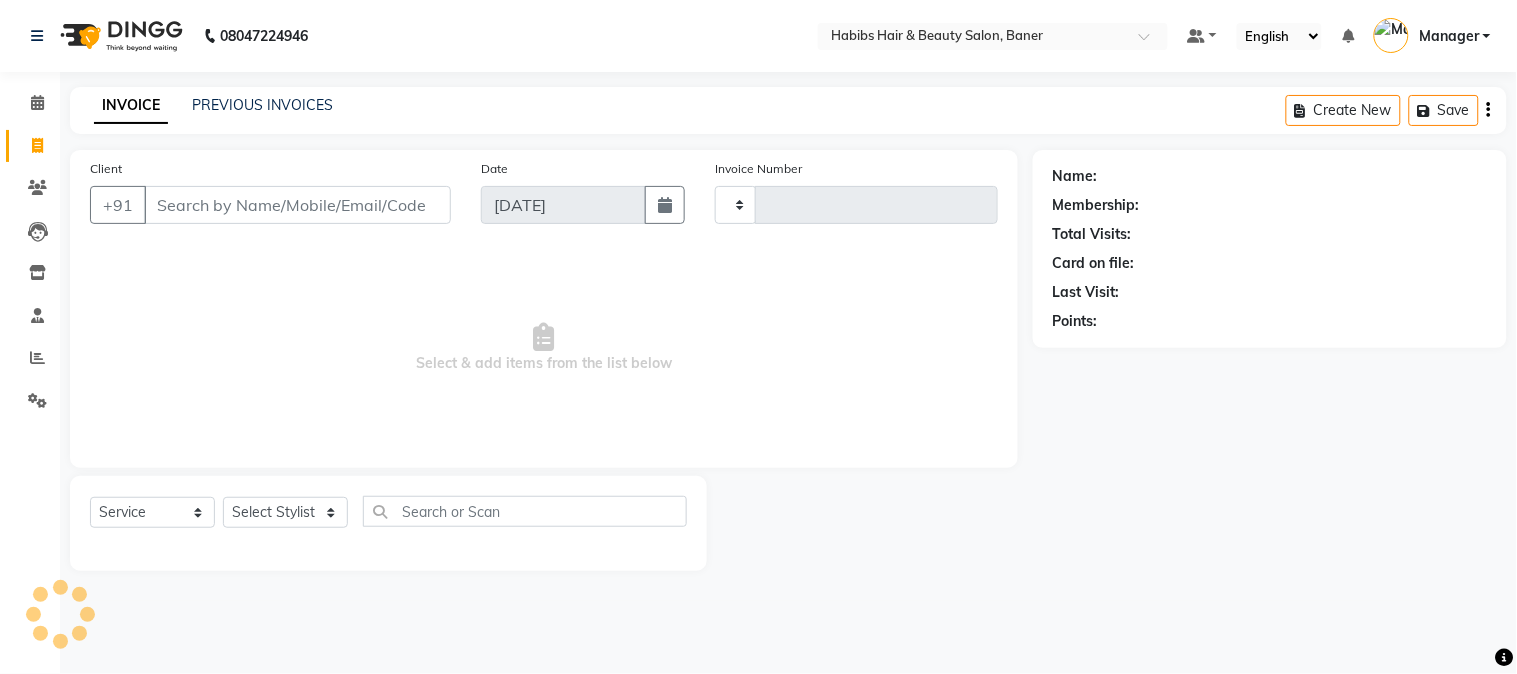 type on "2333" 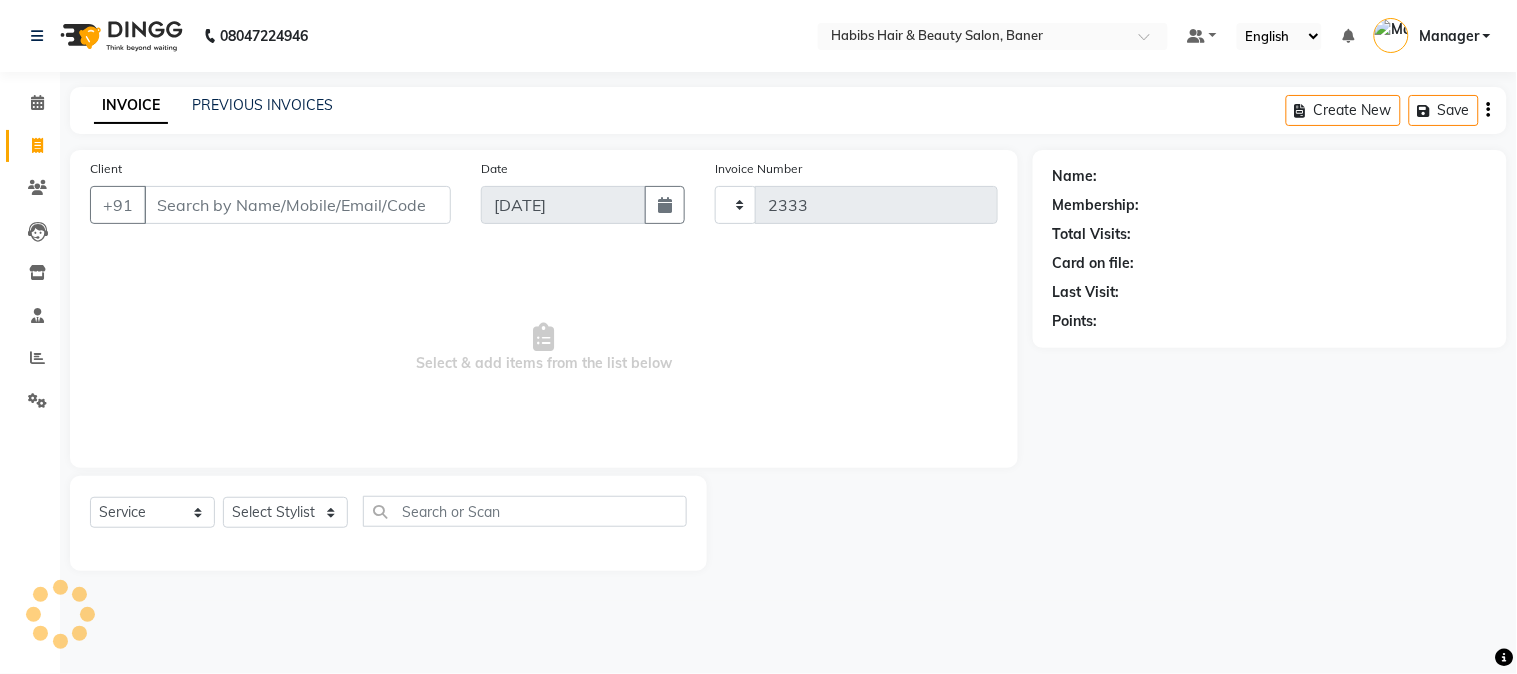 select on "5356" 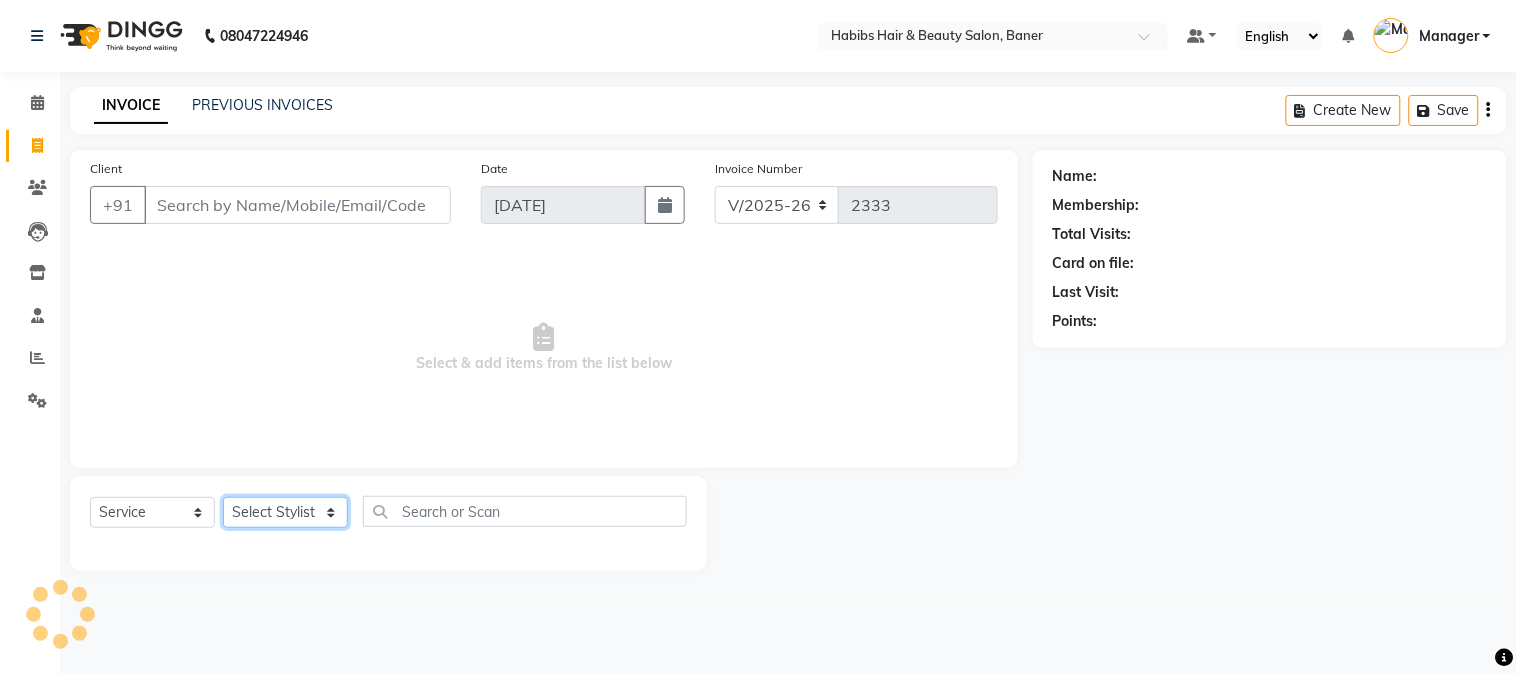 click on "Select Stylist" 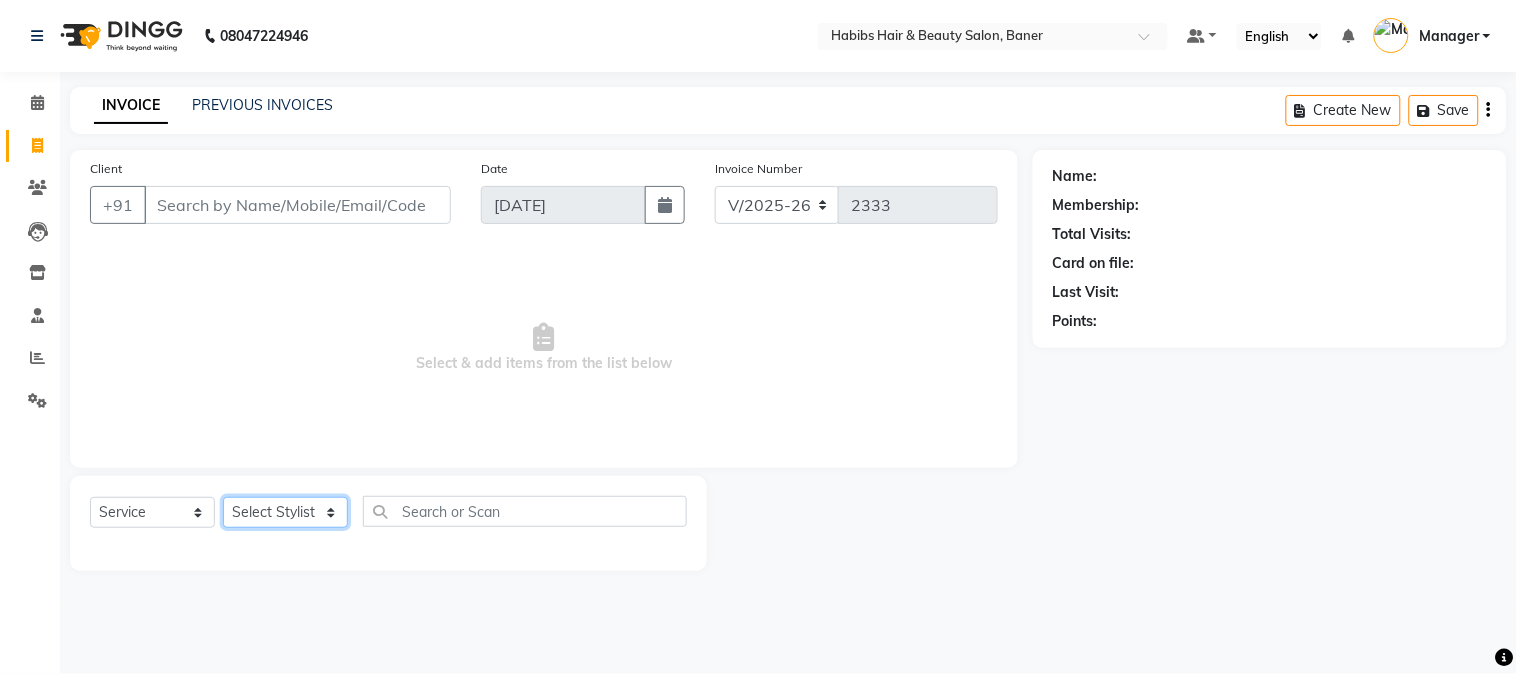 click on "Select Stylist Admin [PERSON_NAME]  Manager [PERSON_NAME] [PERSON_NAME] [PERSON_NAME]" 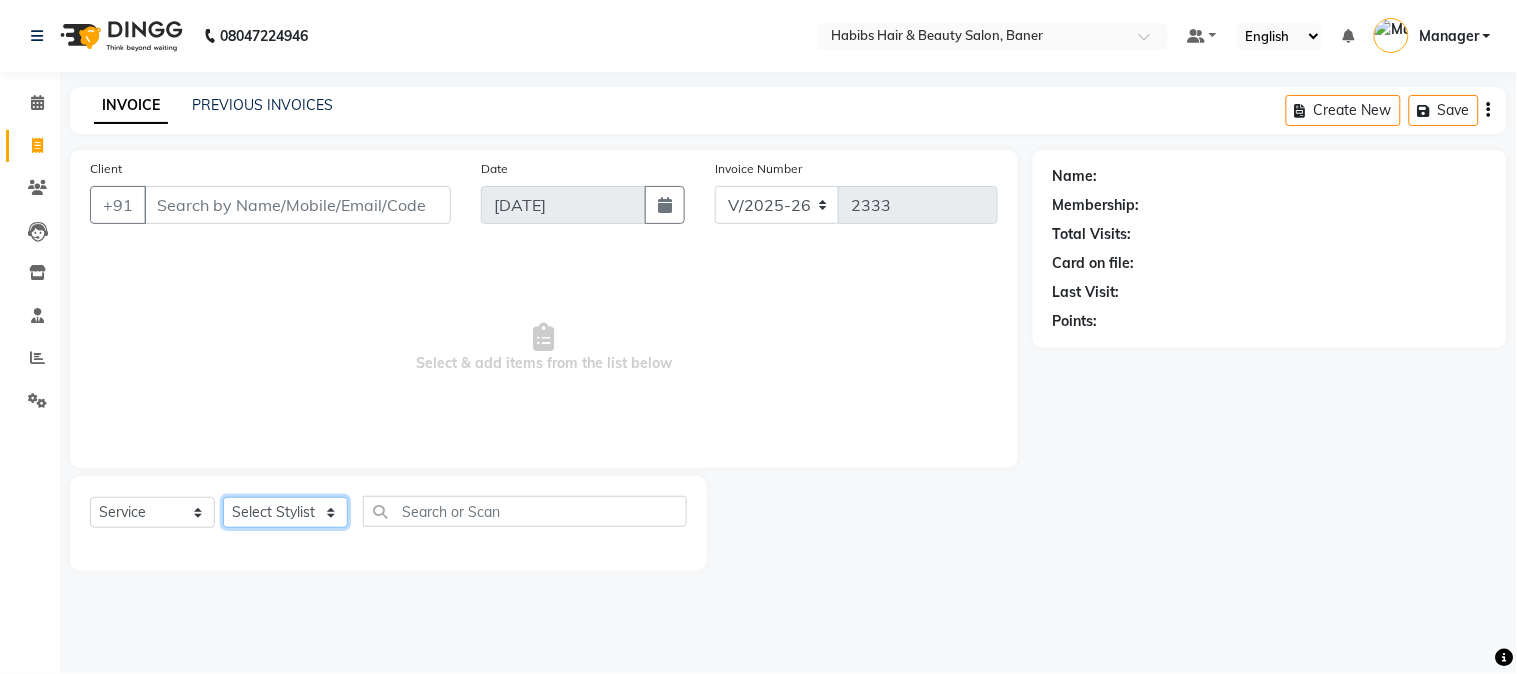 select on "35380" 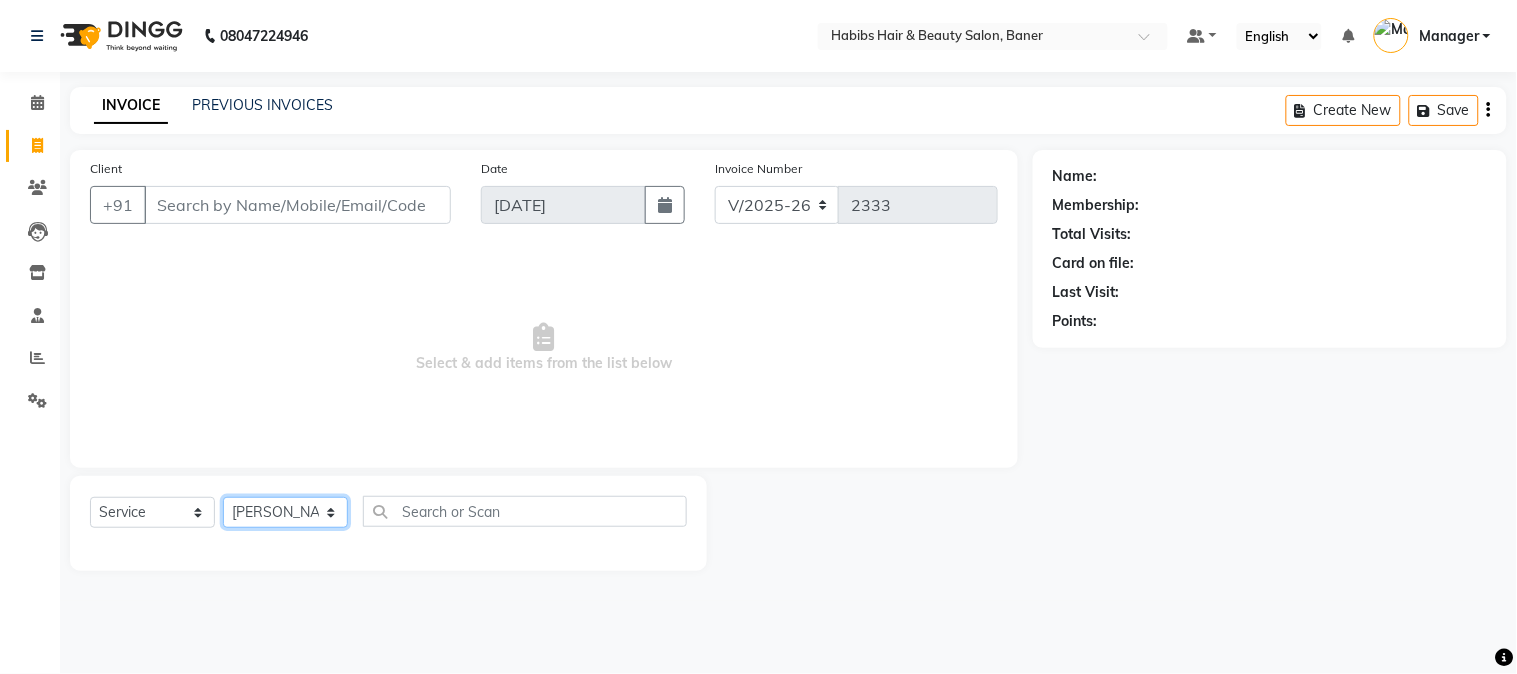 click on "Select Stylist Admin [PERSON_NAME]  Manager [PERSON_NAME] [PERSON_NAME] [PERSON_NAME]" 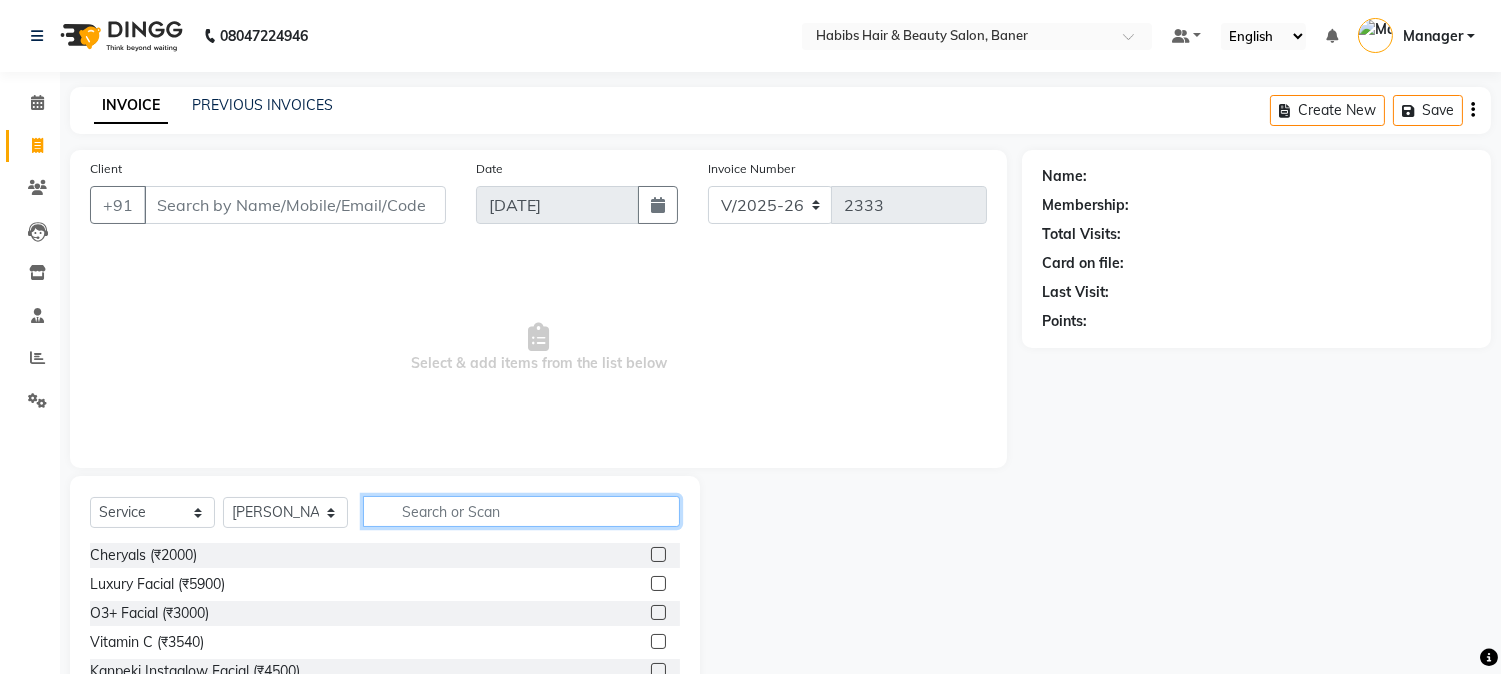 click 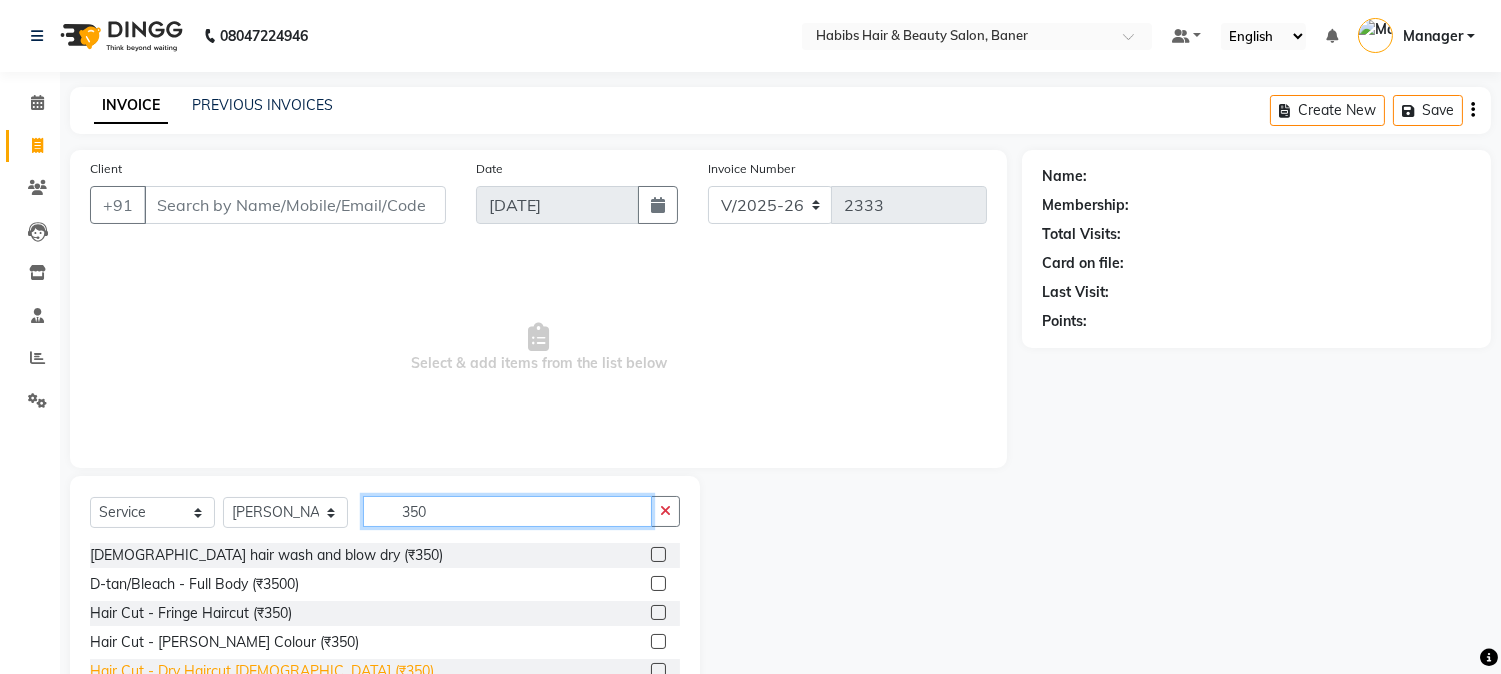 type on "350" 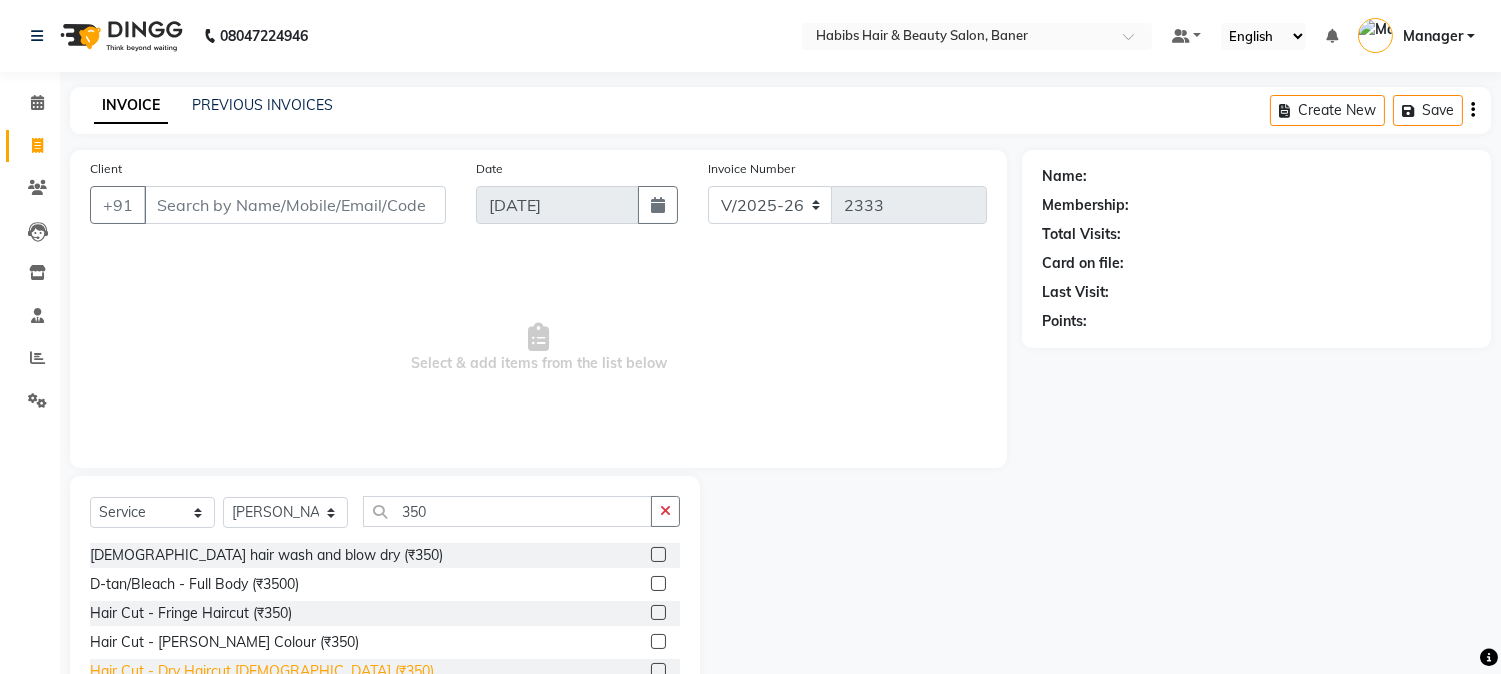 click on "Hair Cut - Dry Haircut [DEMOGRAPHIC_DATA] (₹350)" 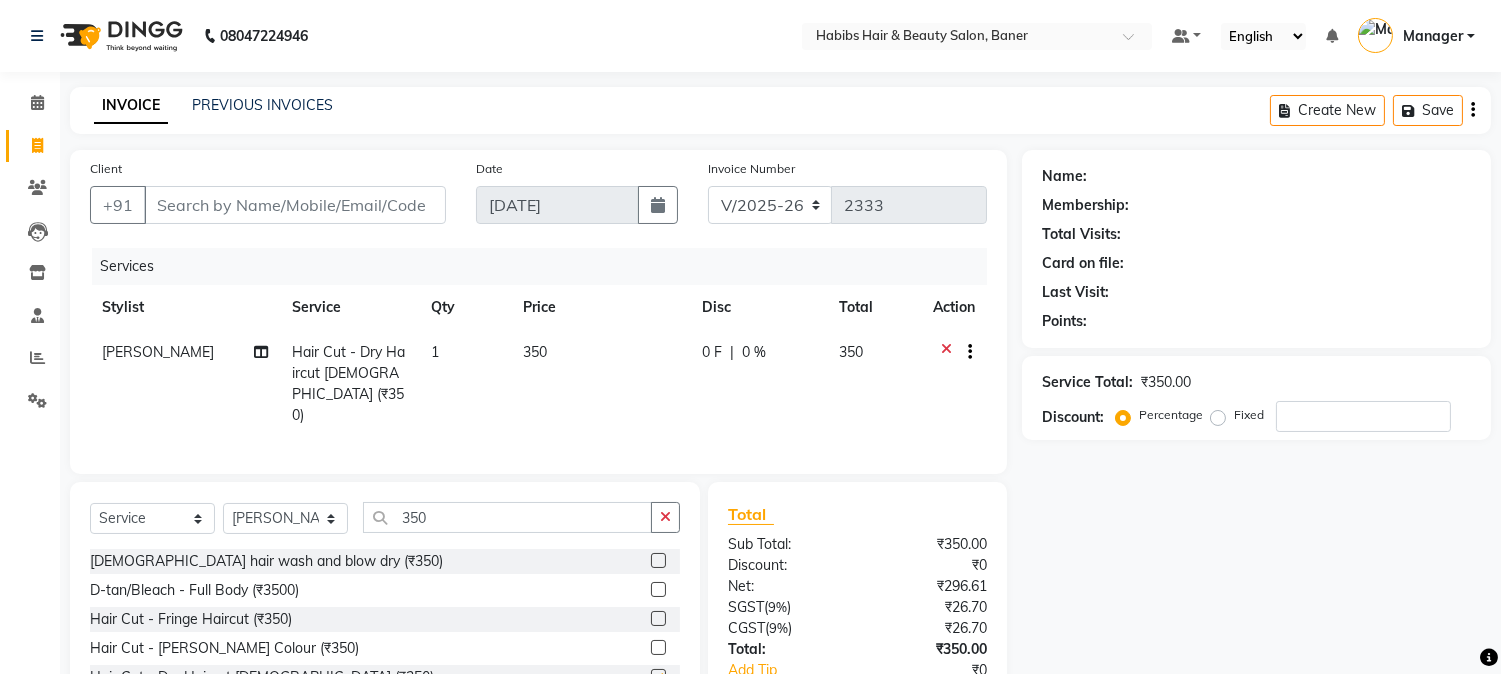 checkbox on "false" 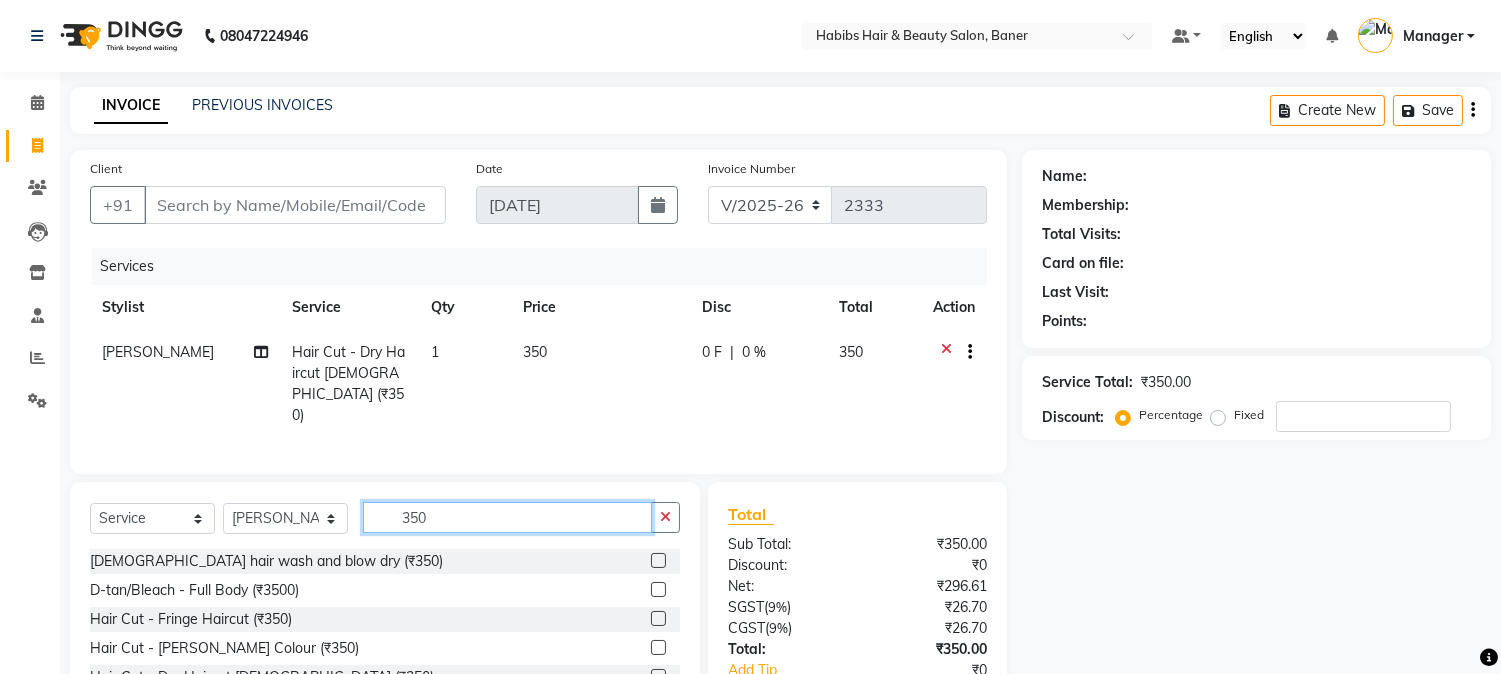 drag, startPoint x: 466, startPoint y: 511, endPoint x: 353, endPoint y: 527, distance: 114.12712 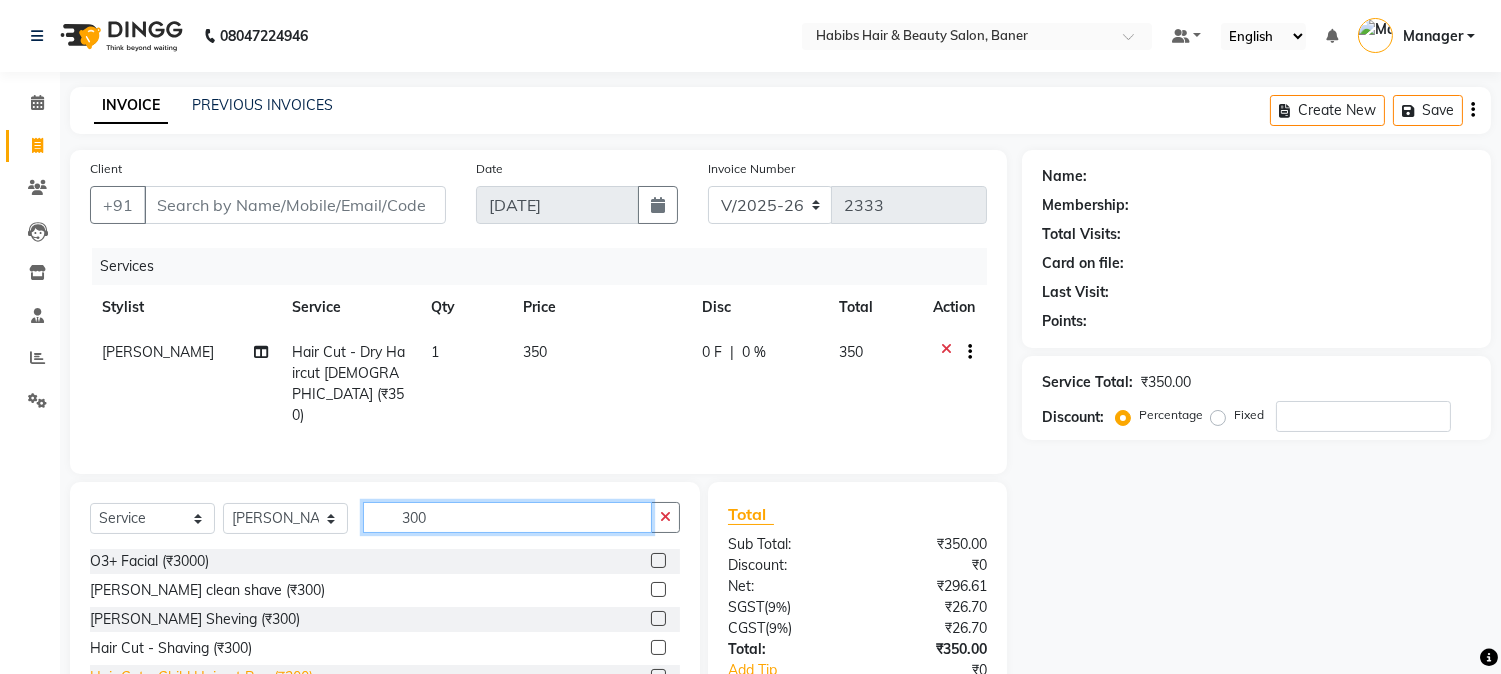 type on "300" 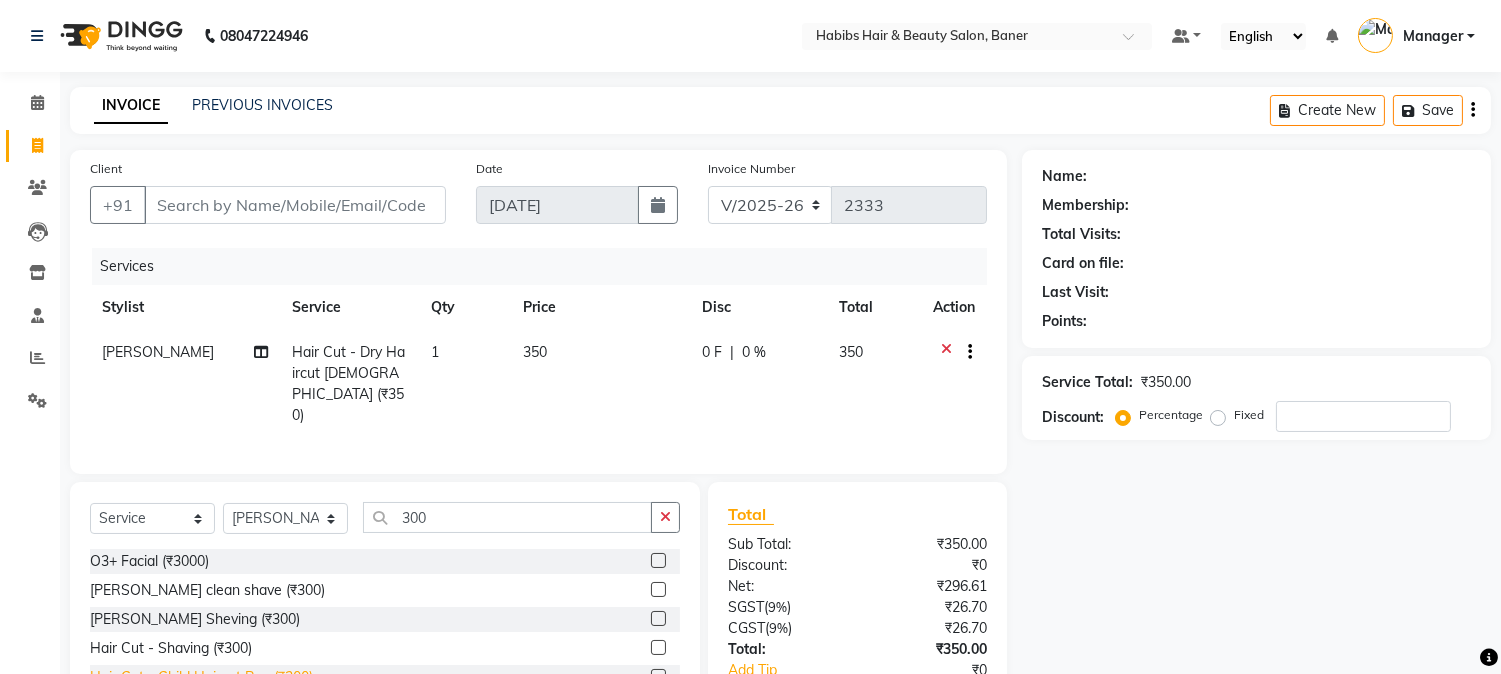 click on "Hair Cut - Child Haircut Boy (₹300)" 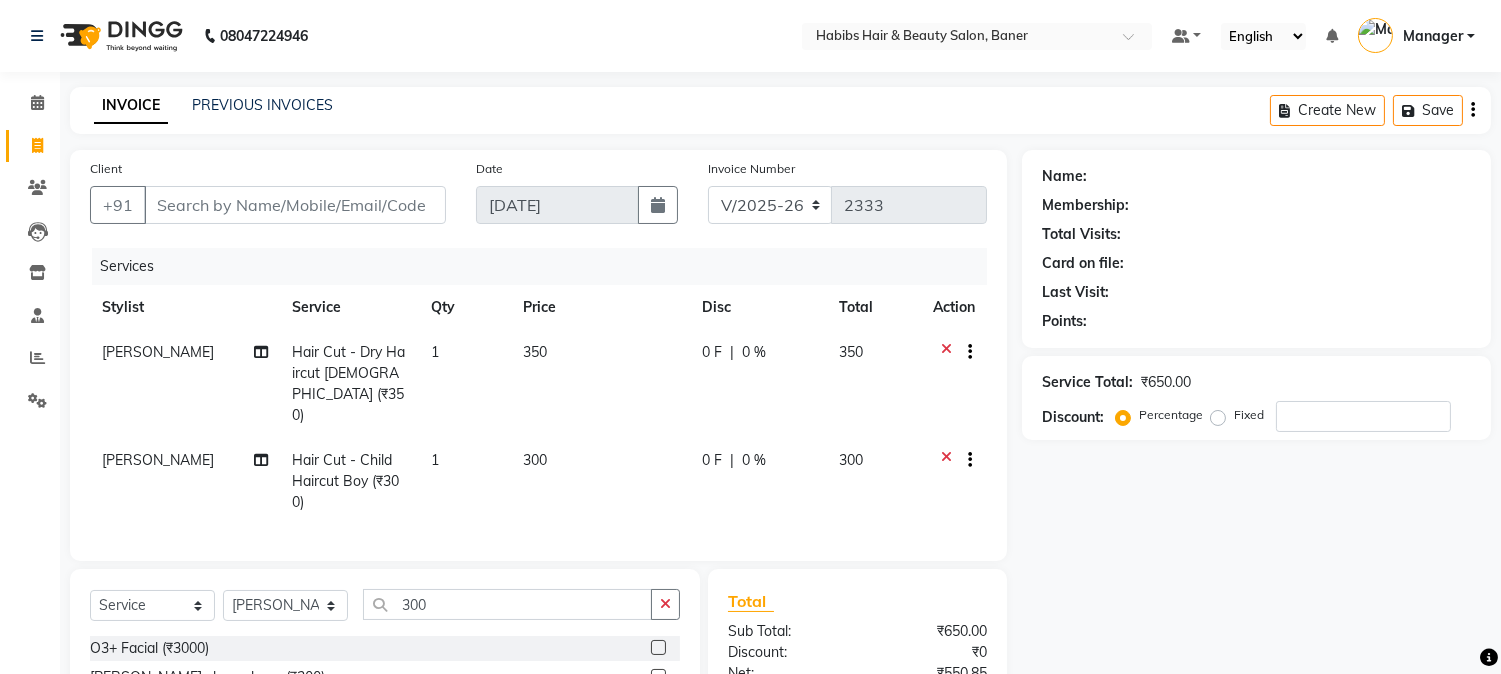 checkbox on "false" 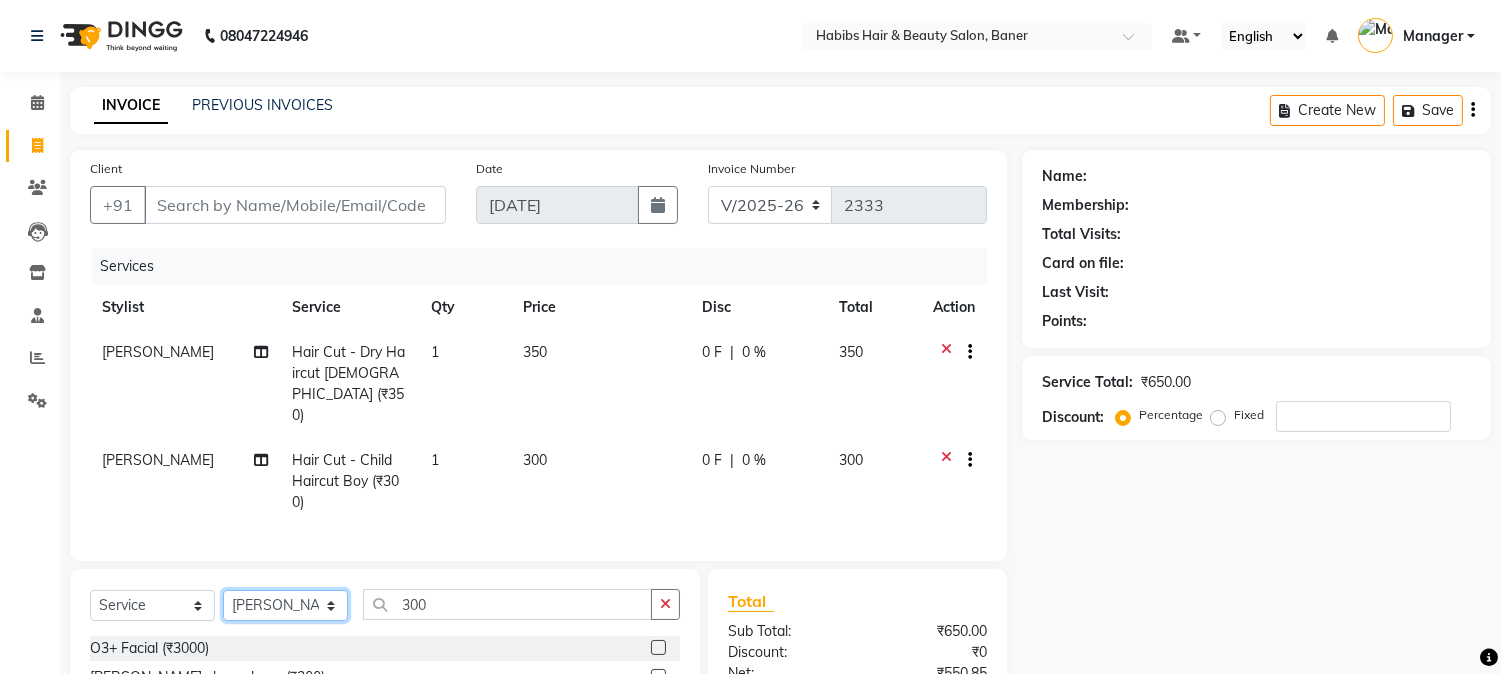 click on "Select Stylist Admin [PERSON_NAME]  Manager [PERSON_NAME] [PERSON_NAME] [PERSON_NAME]" 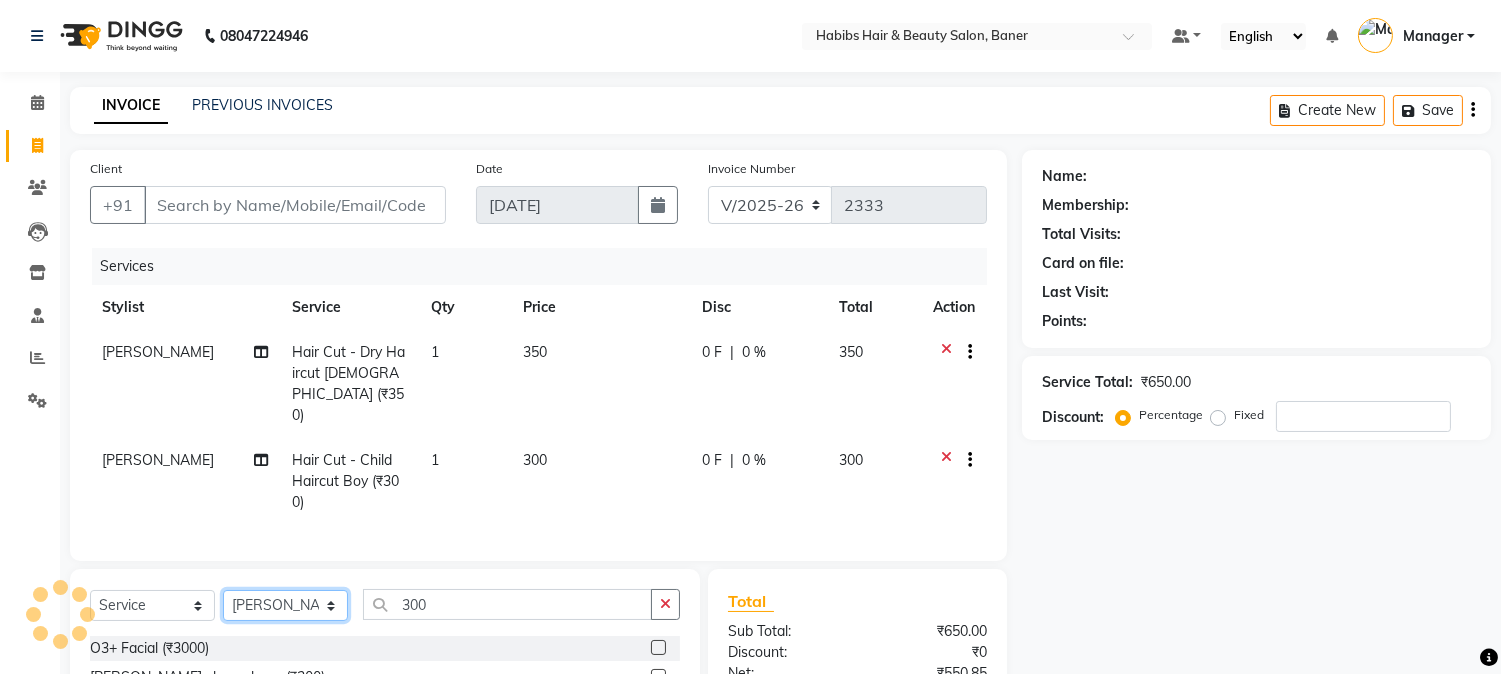 select on "83468" 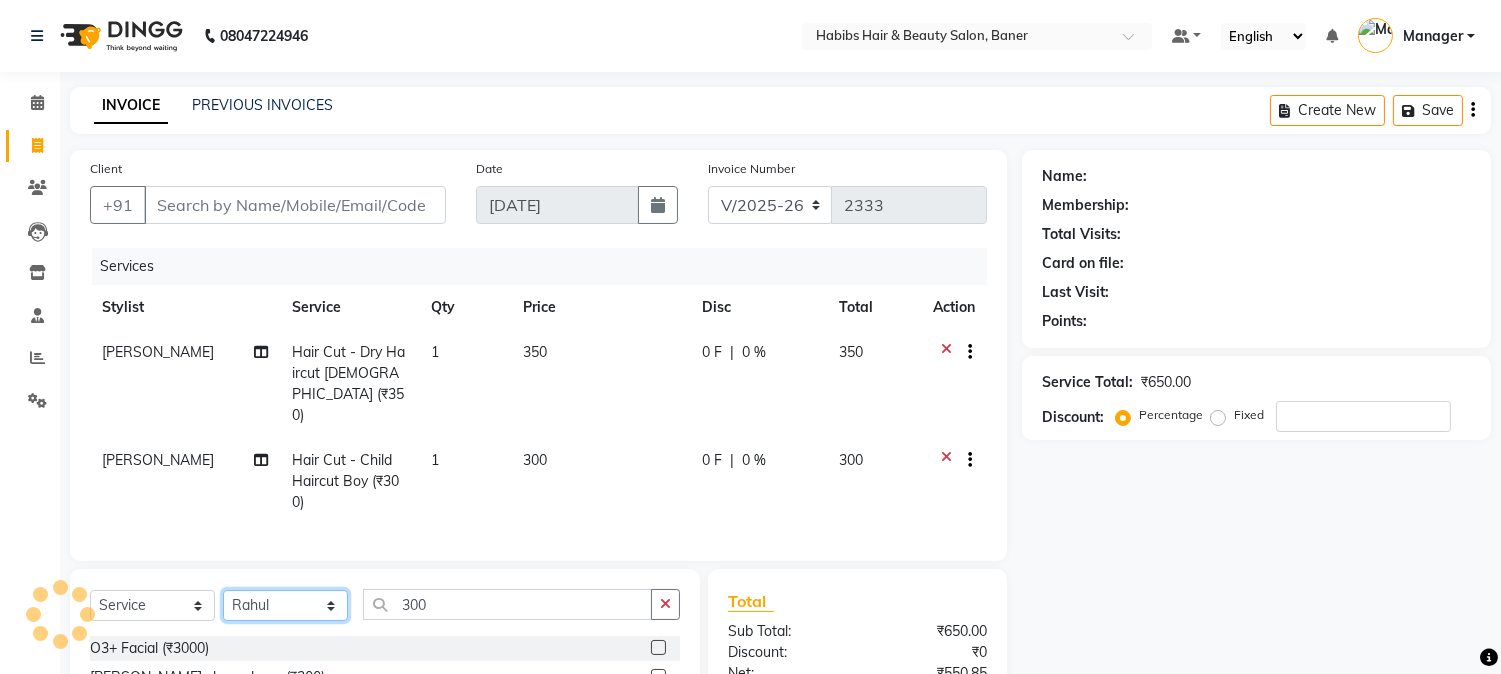 click on "Select Stylist Admin [PERSON_NAME]  Manager [PERSON_NAME] [PERSON_NAME] [PERSON_NAME]" 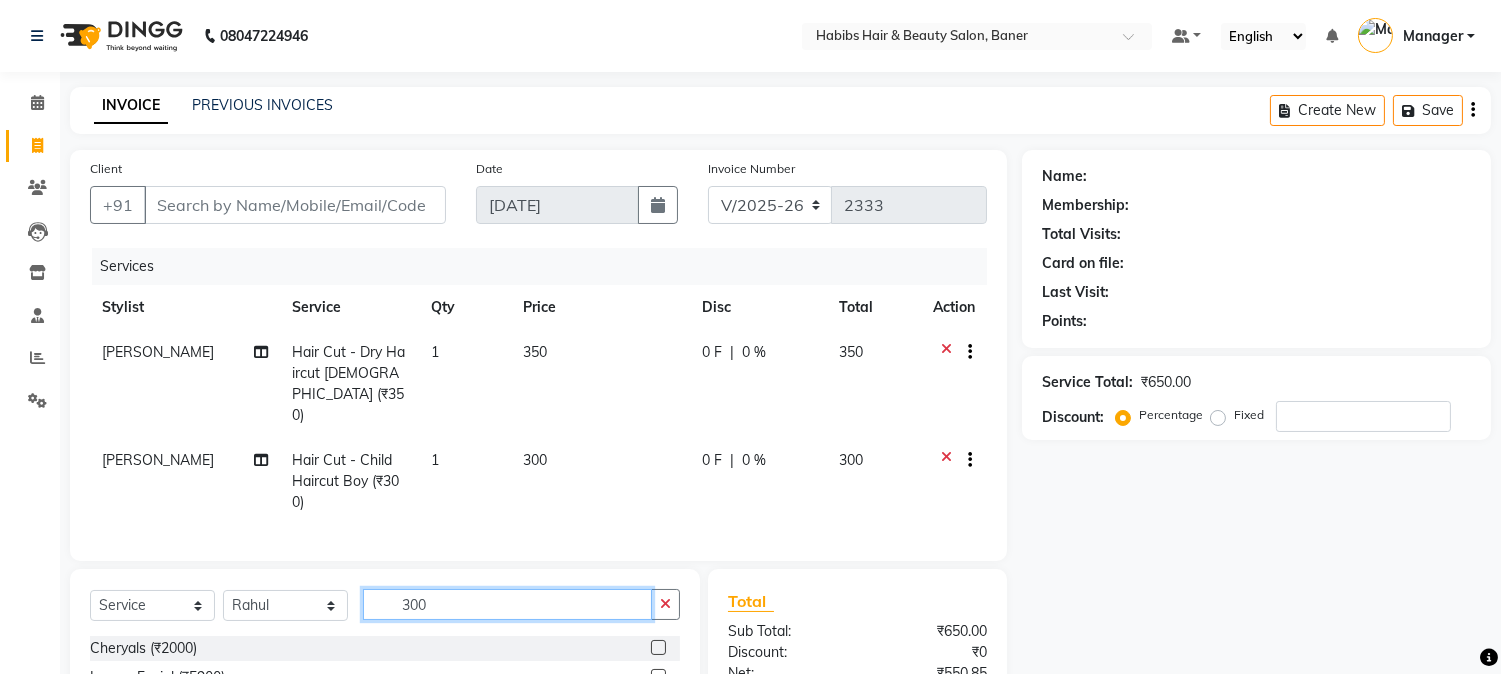 drag, startPoint x: 471, startPoint y: 584, endPoint x: 352, endPoint y: 596, distance: 119.60351 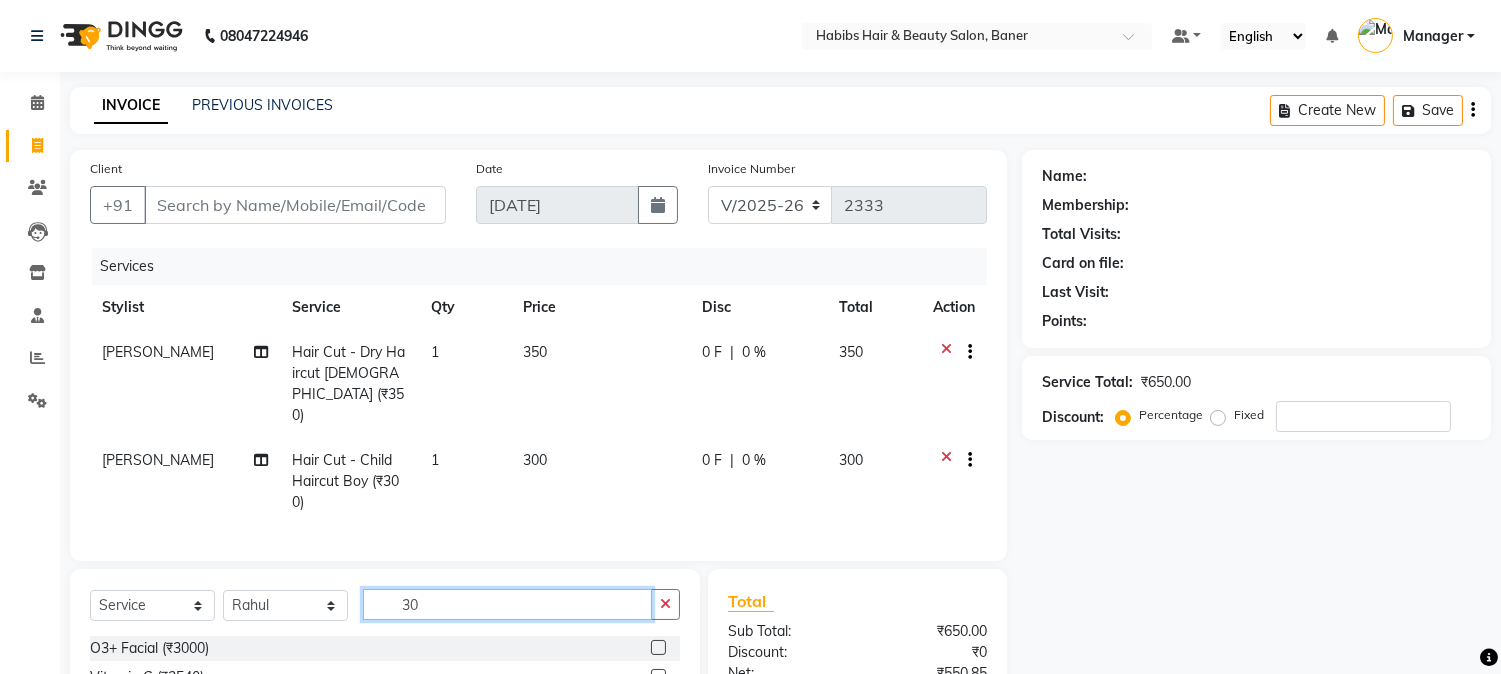 type on "300" 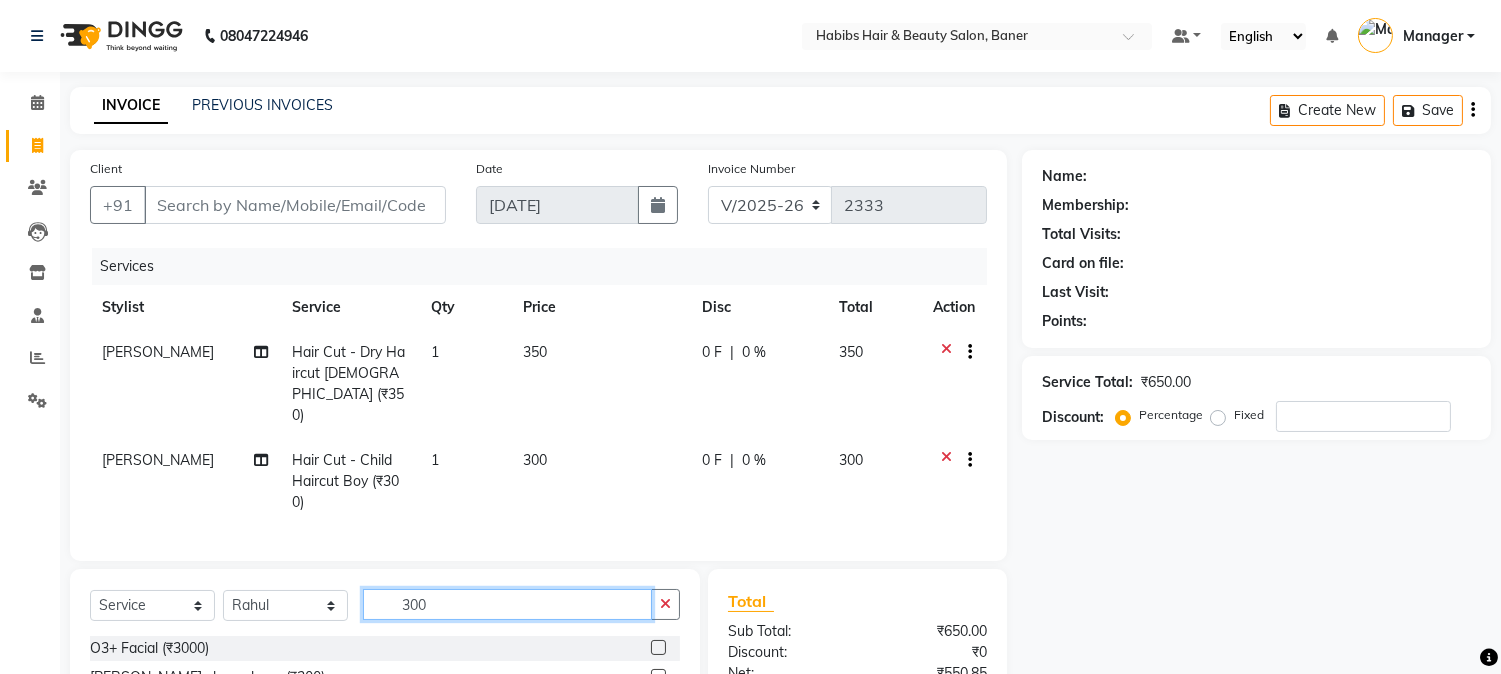 scroll, scrollTop: 194, scrollLeft: 0, axis: vertical 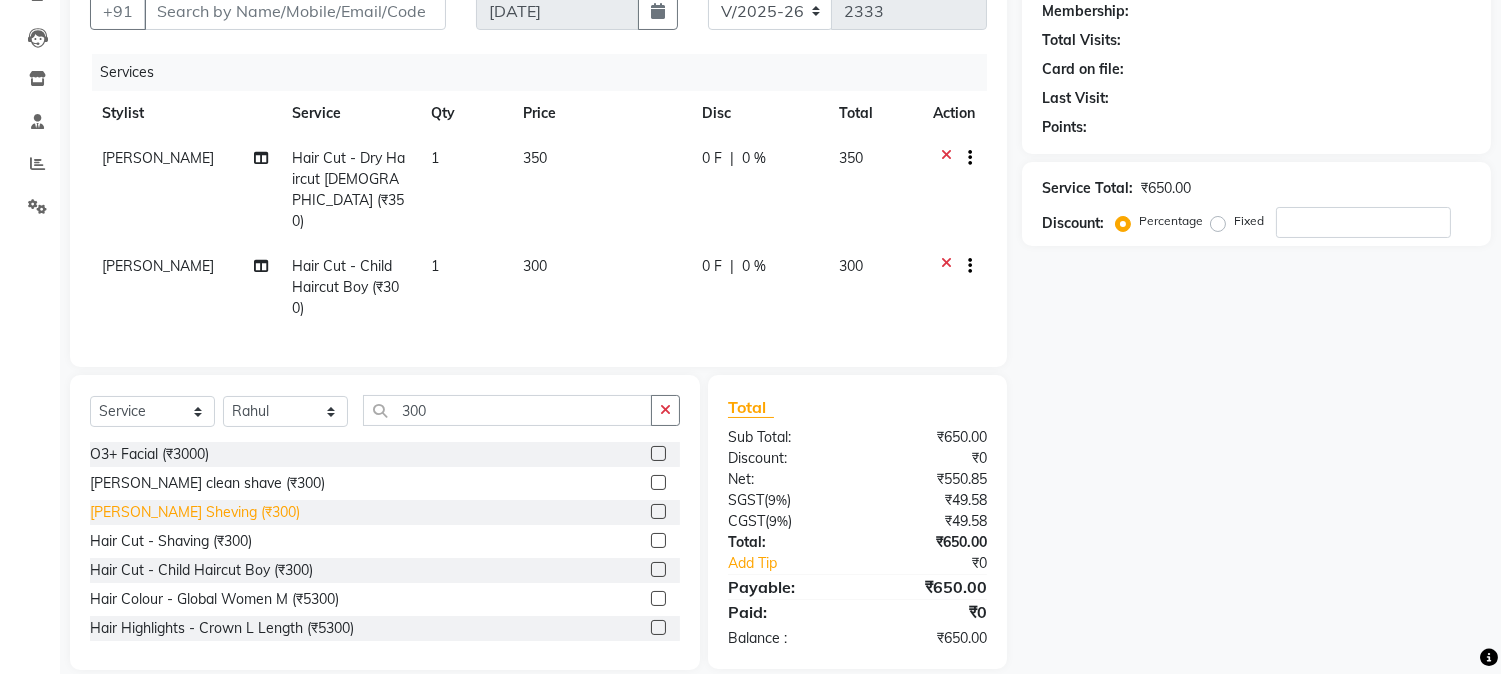 click on "[PERSON_NAME] Sheving (₹300)" 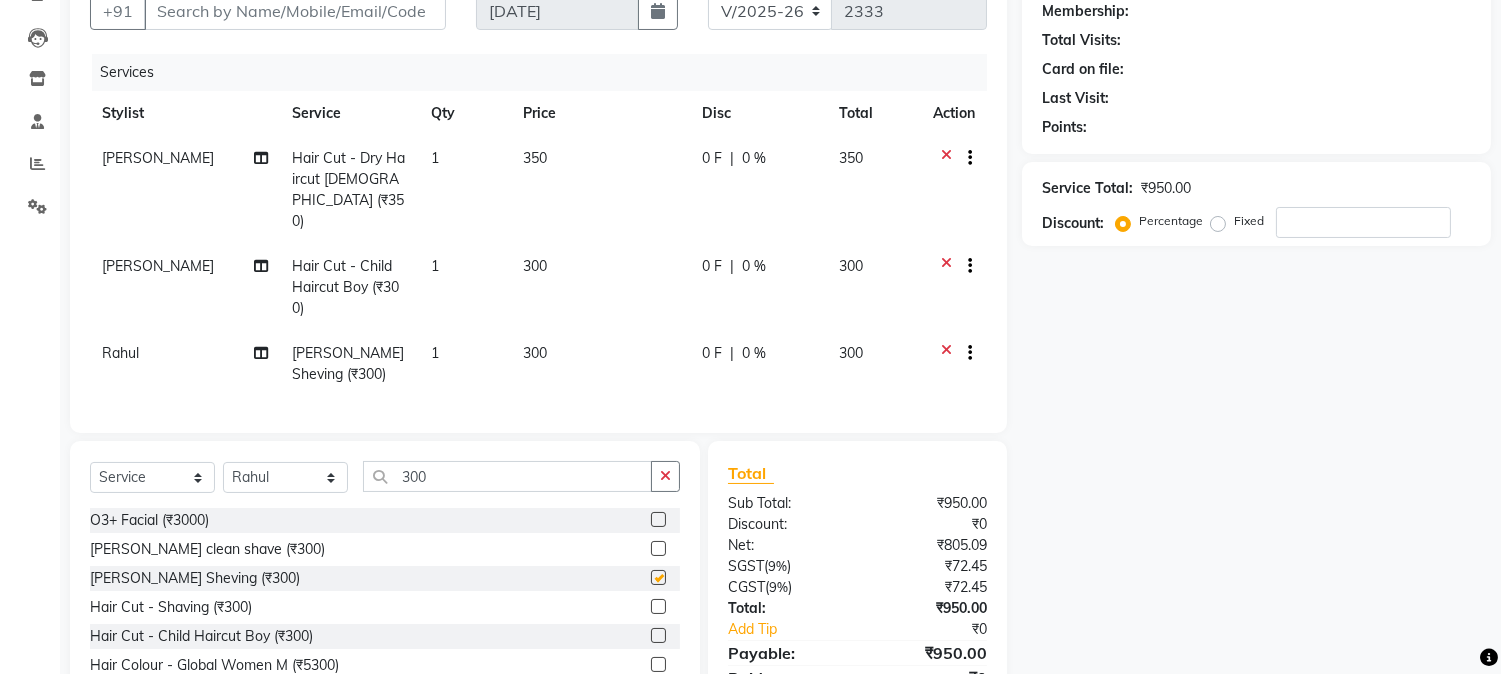 checkbox on "false" 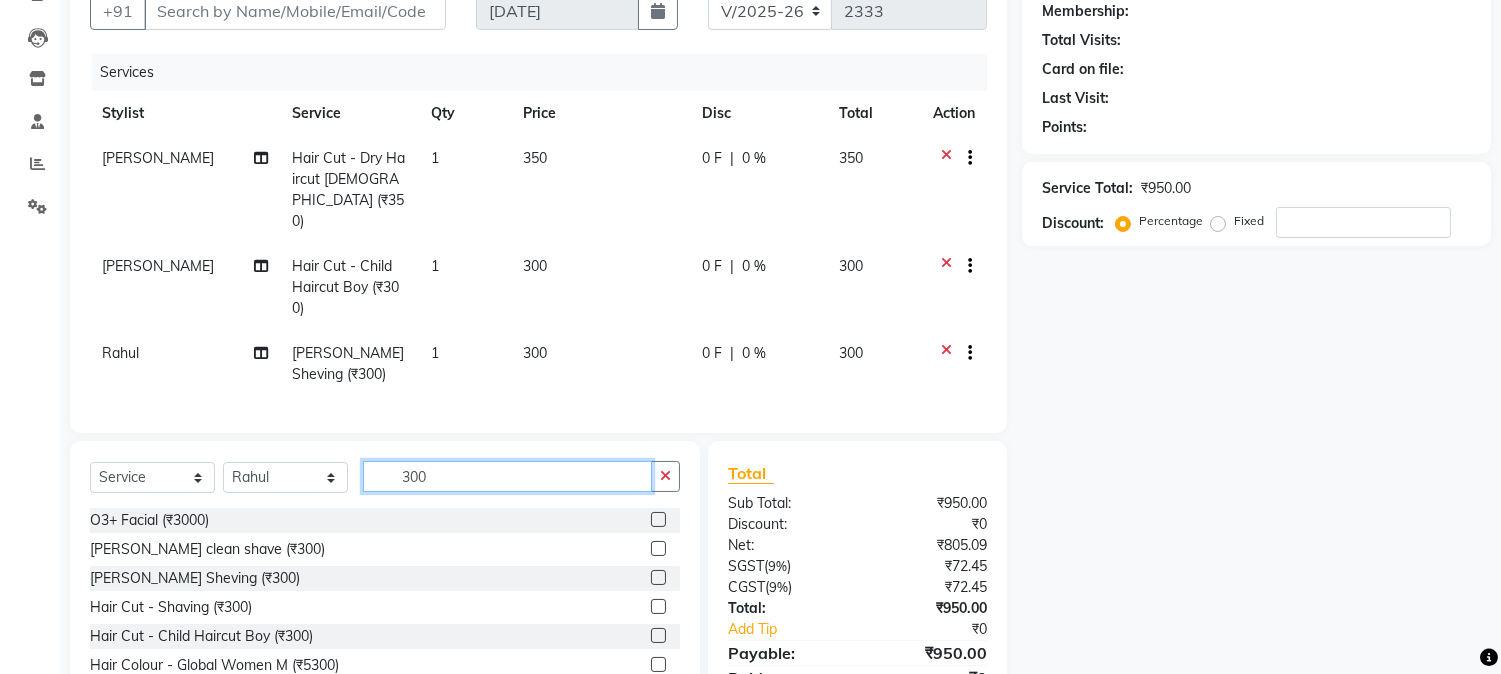 drag, startPoint x: 453, startPoint y: 436, endPoint x: 358, endPoint y: 451, distance: 96.17692 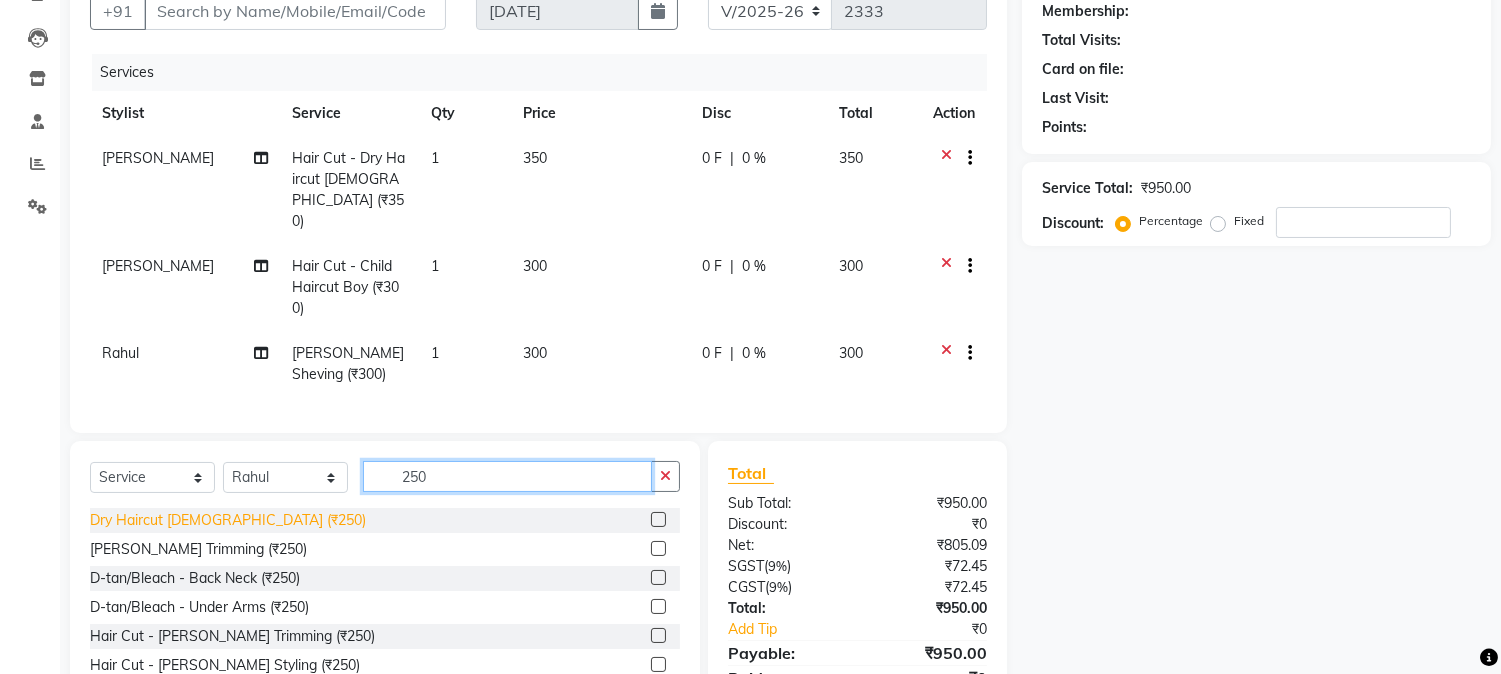 type on "250" 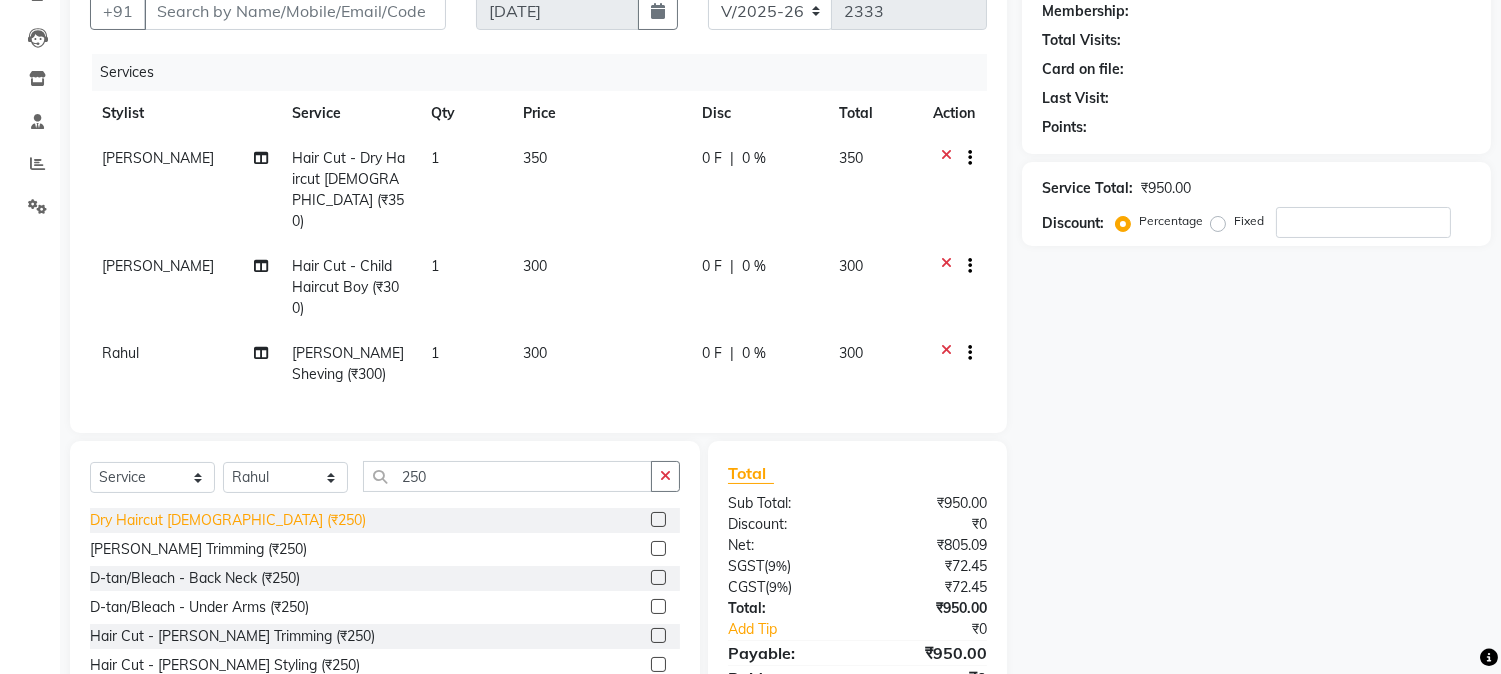 click on "Dry Haircut [DEMOGRAPHIC_DATA] (₹250)" 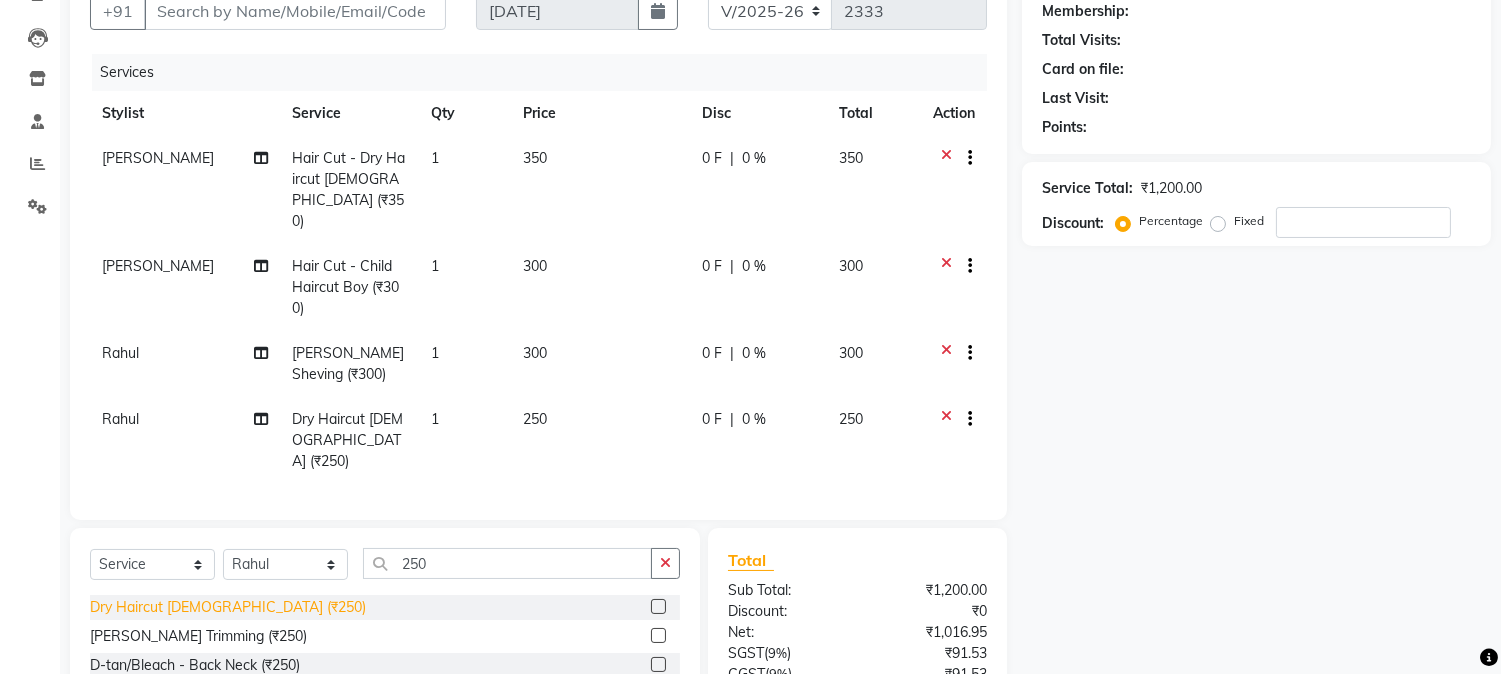 click on "Dry Haircut [DEMOGRAPHIC_DATA] (₹250)" 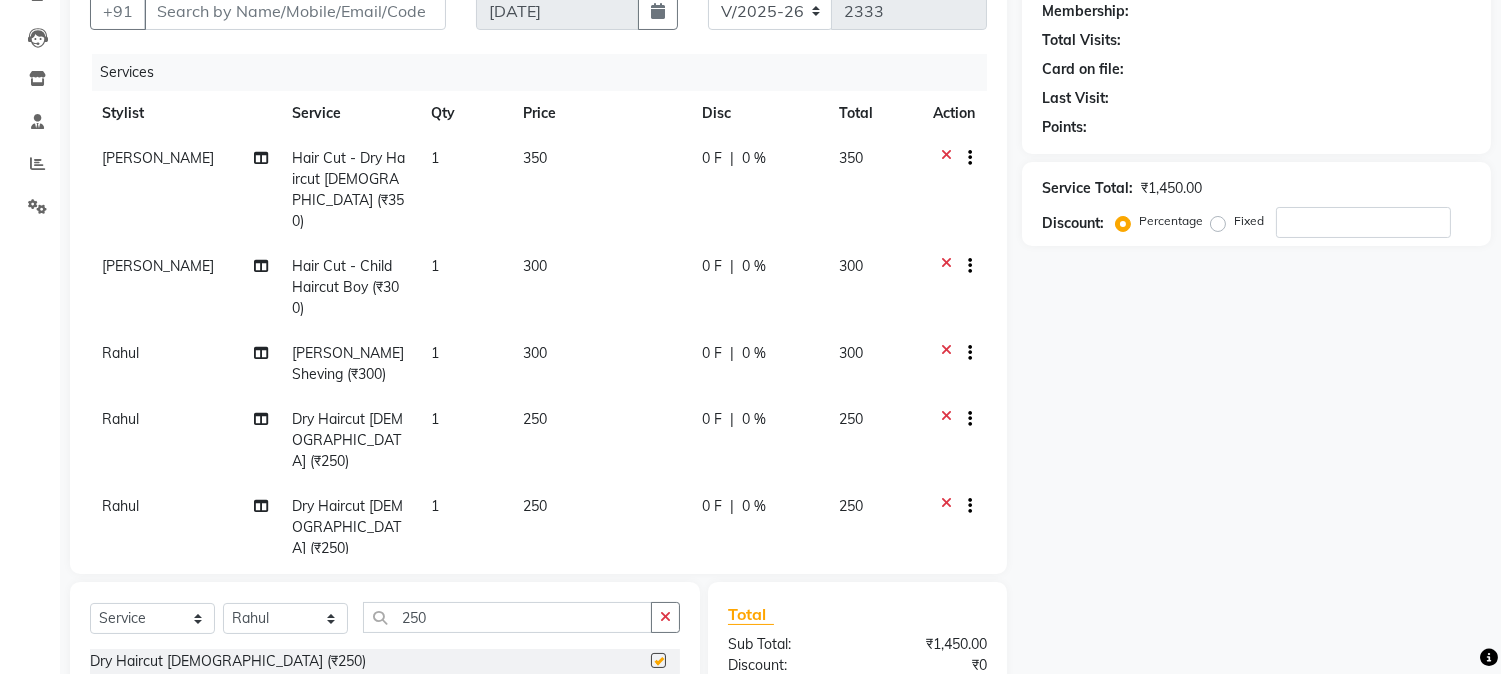 checkbox on "false" 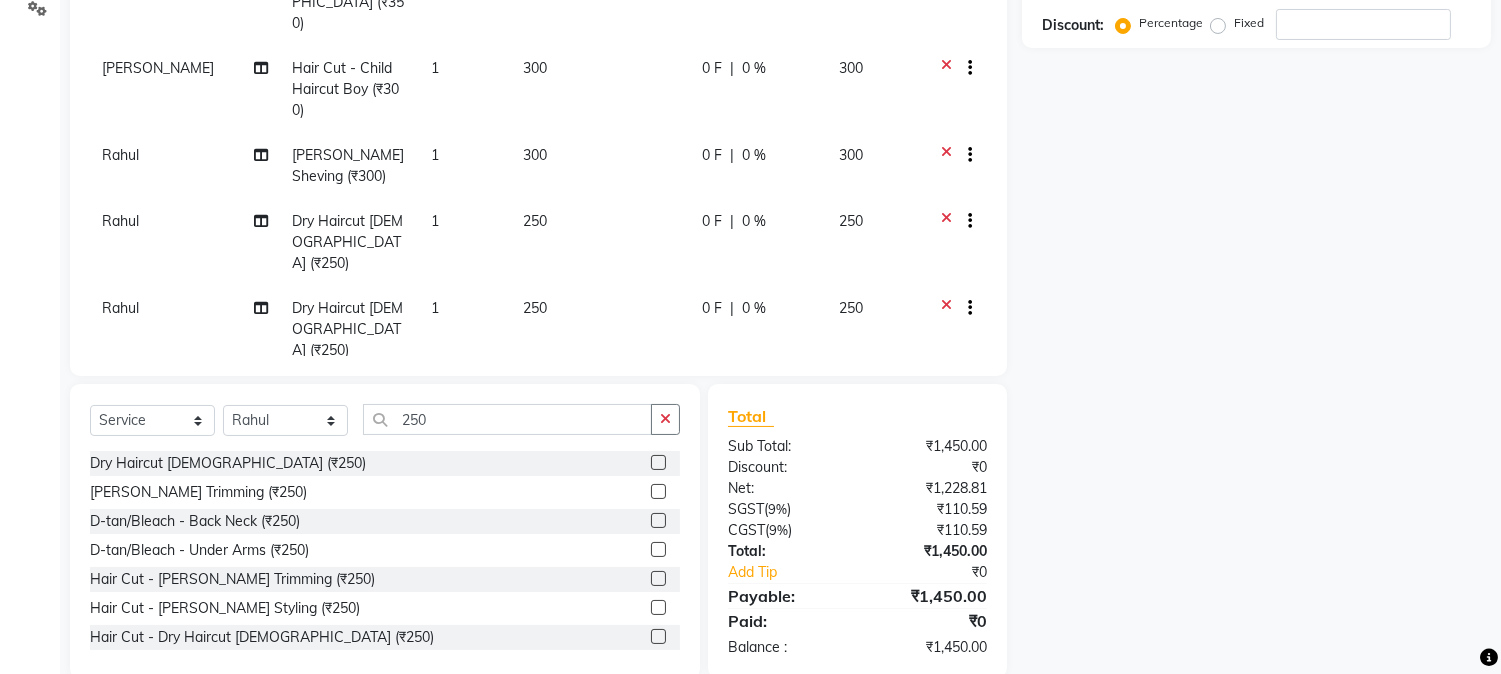 scroll, scrollTop: 0, scrollLeft: 0, axis: both 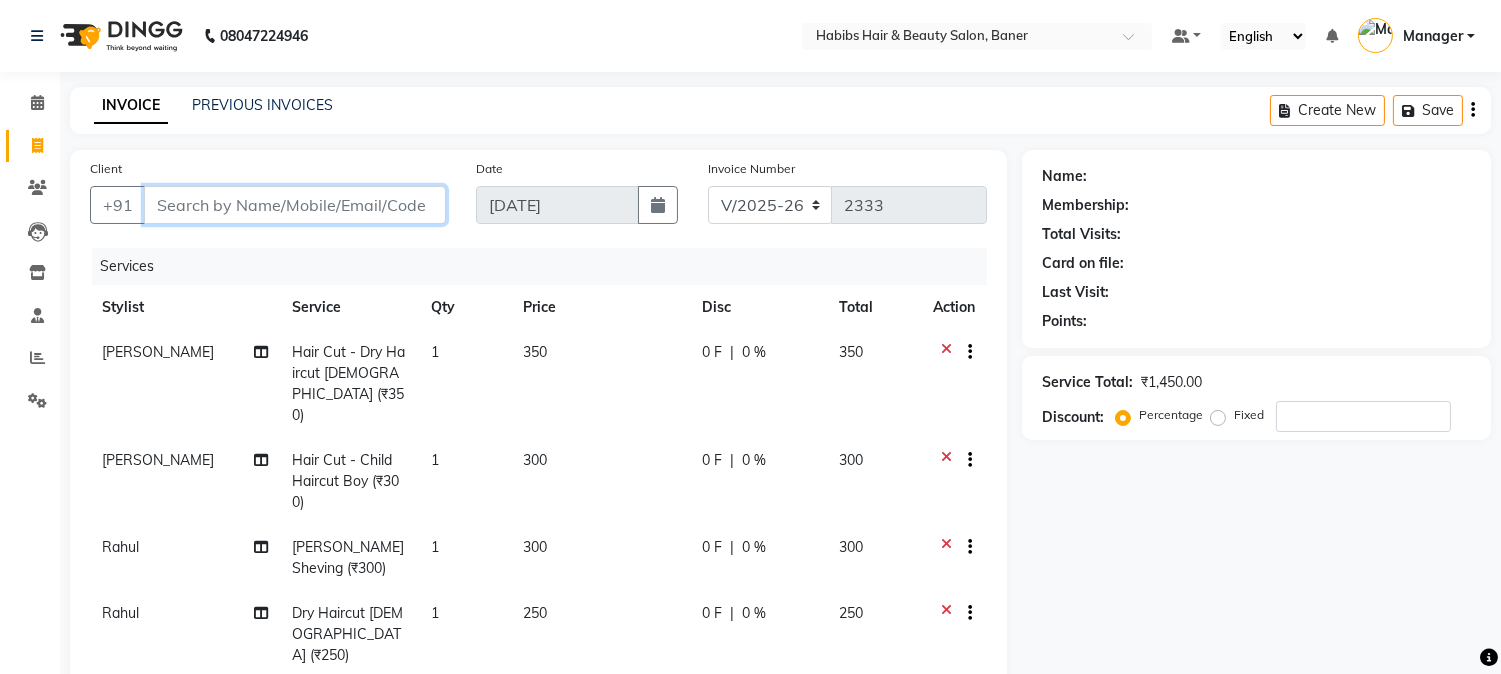 click on "Client" at bounding box center (295, 205) 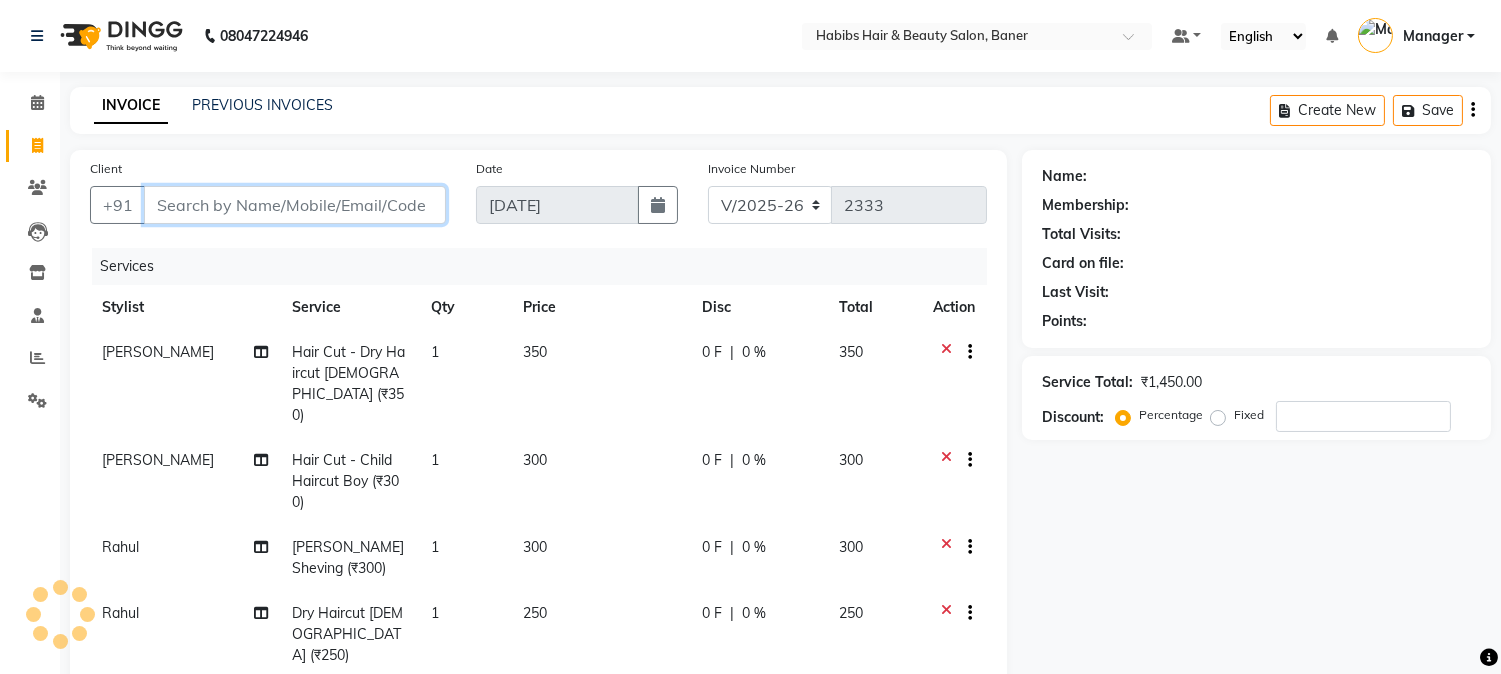 type on "9" 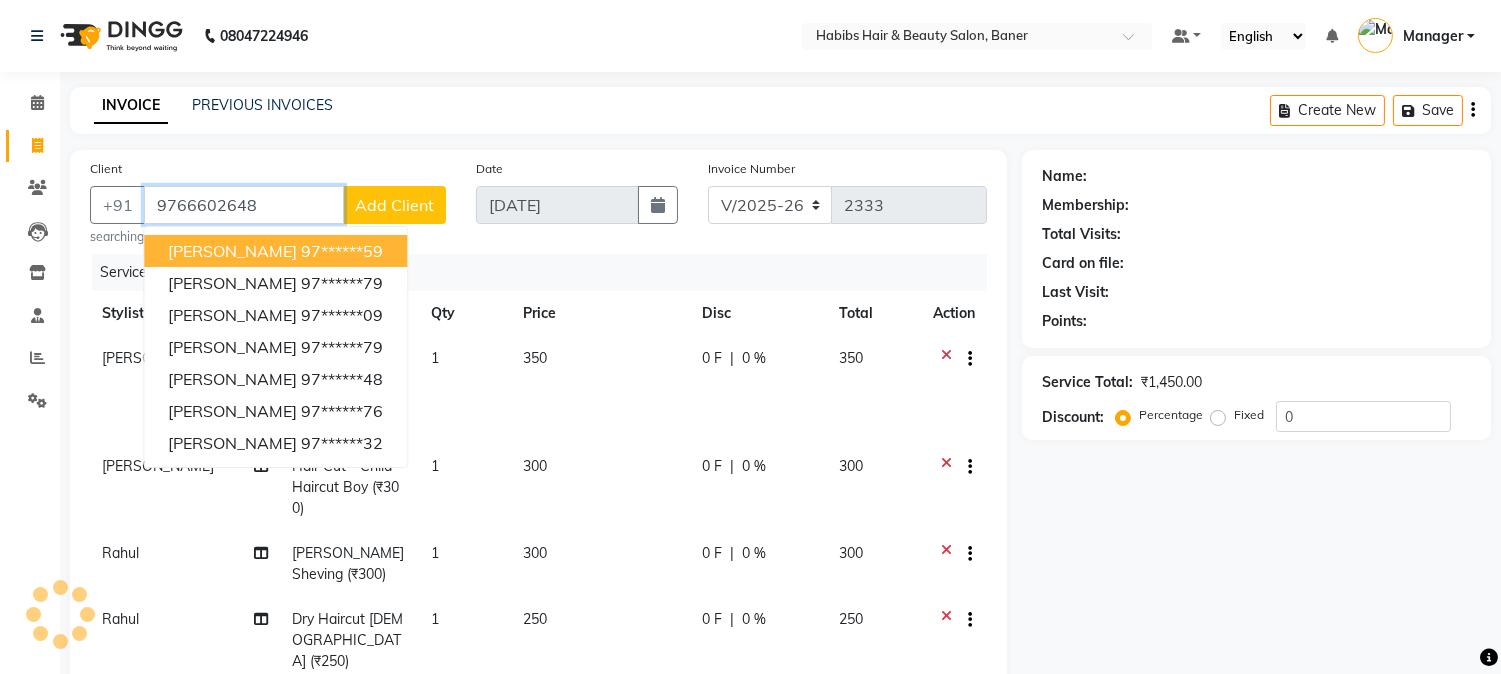 type on "9766602648" 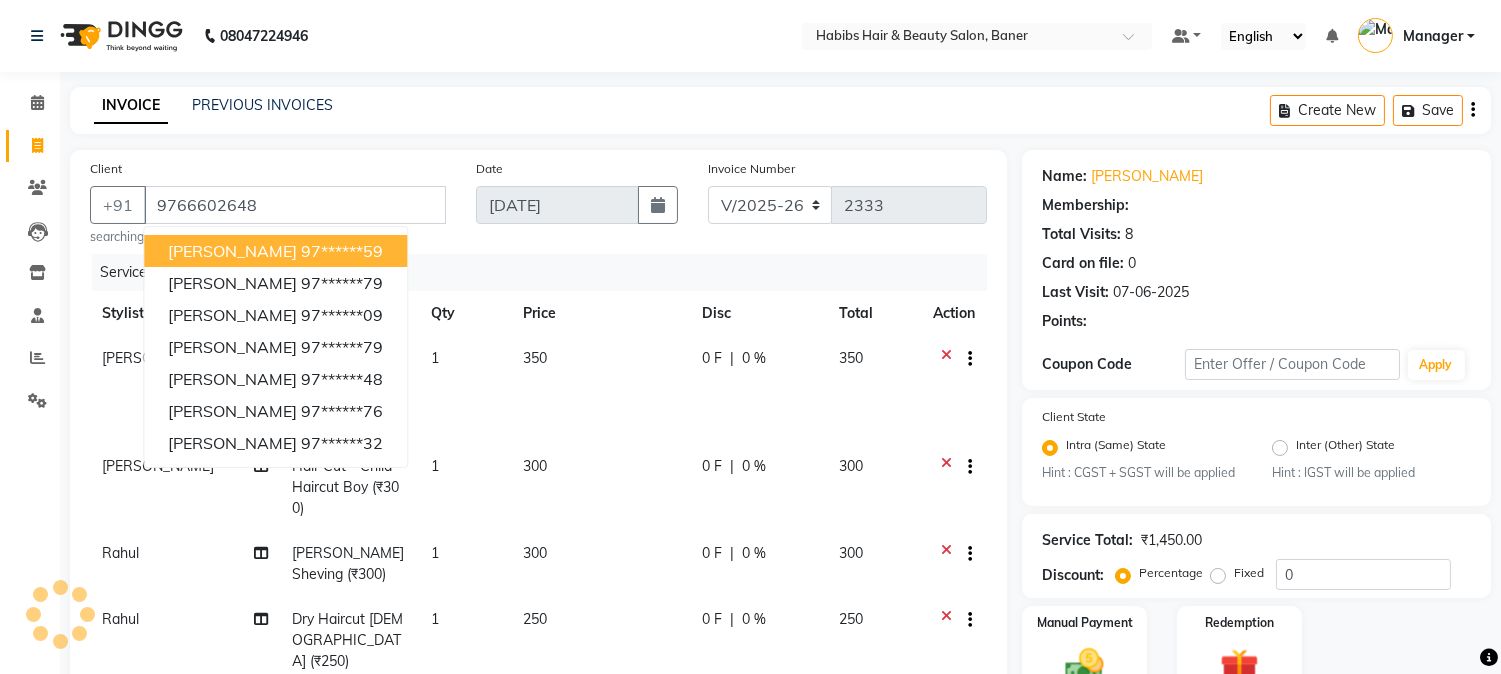select on "1: Object" 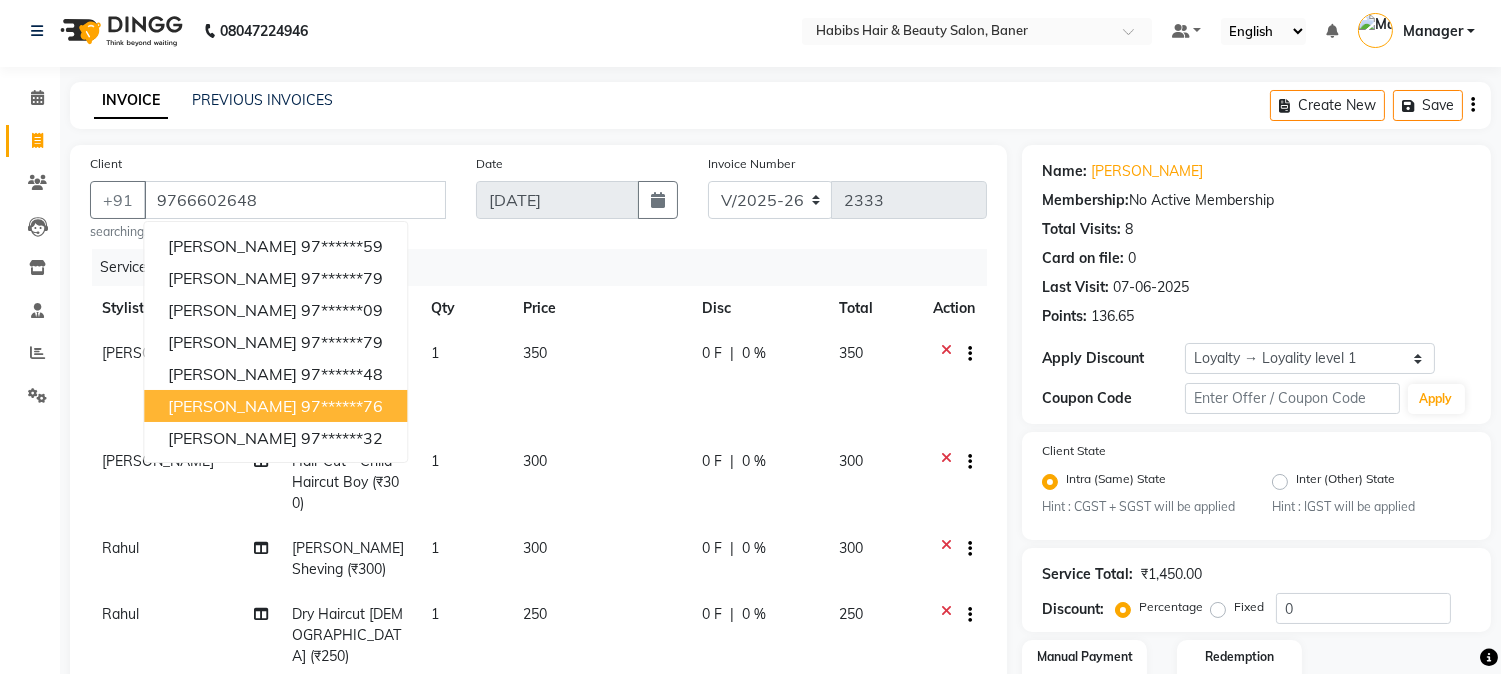 scroll, scrollTop: 0, scrollLeft: 0, axis: both 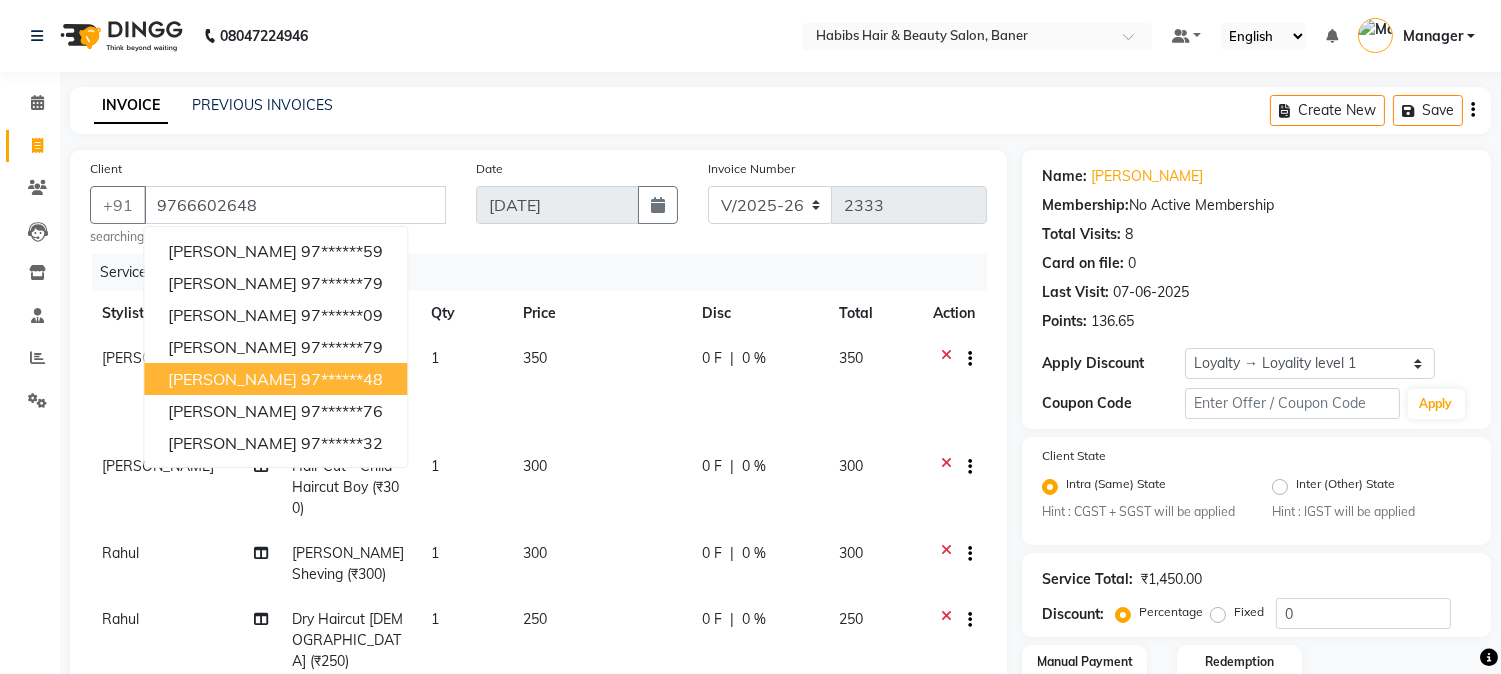 click on "[PERSON_NAME]  97******48" at bounding box center [275, 379] 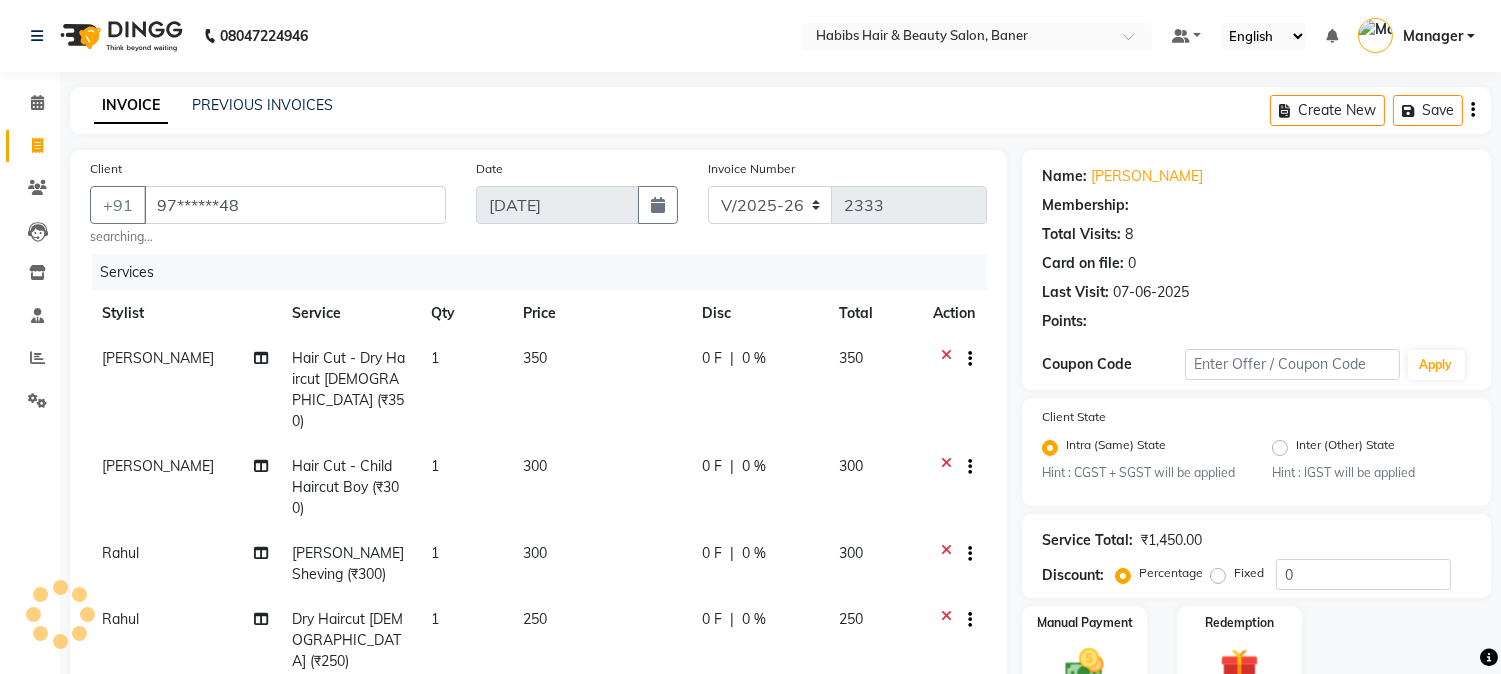 select on "1: Object" 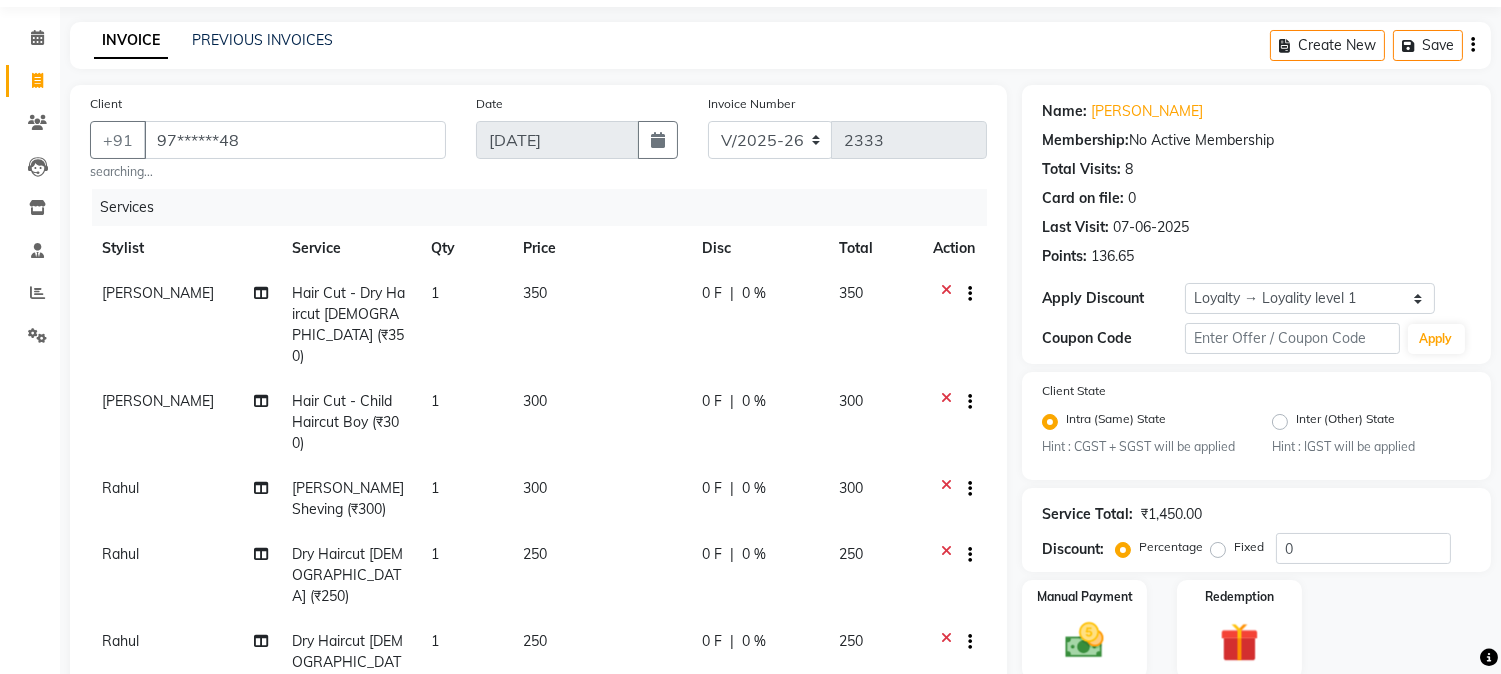 scroll, scrollTop: 398, scrollLeft: 0, axis: vertical 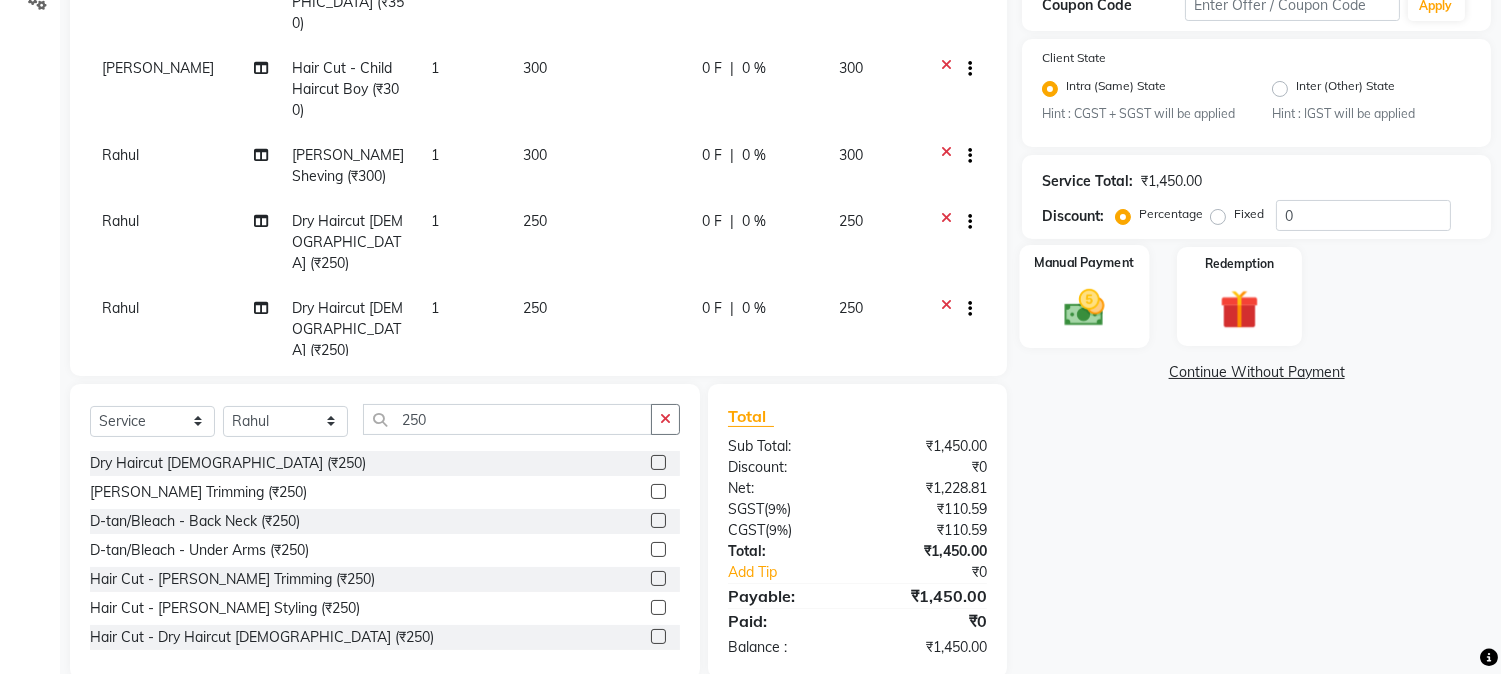 click 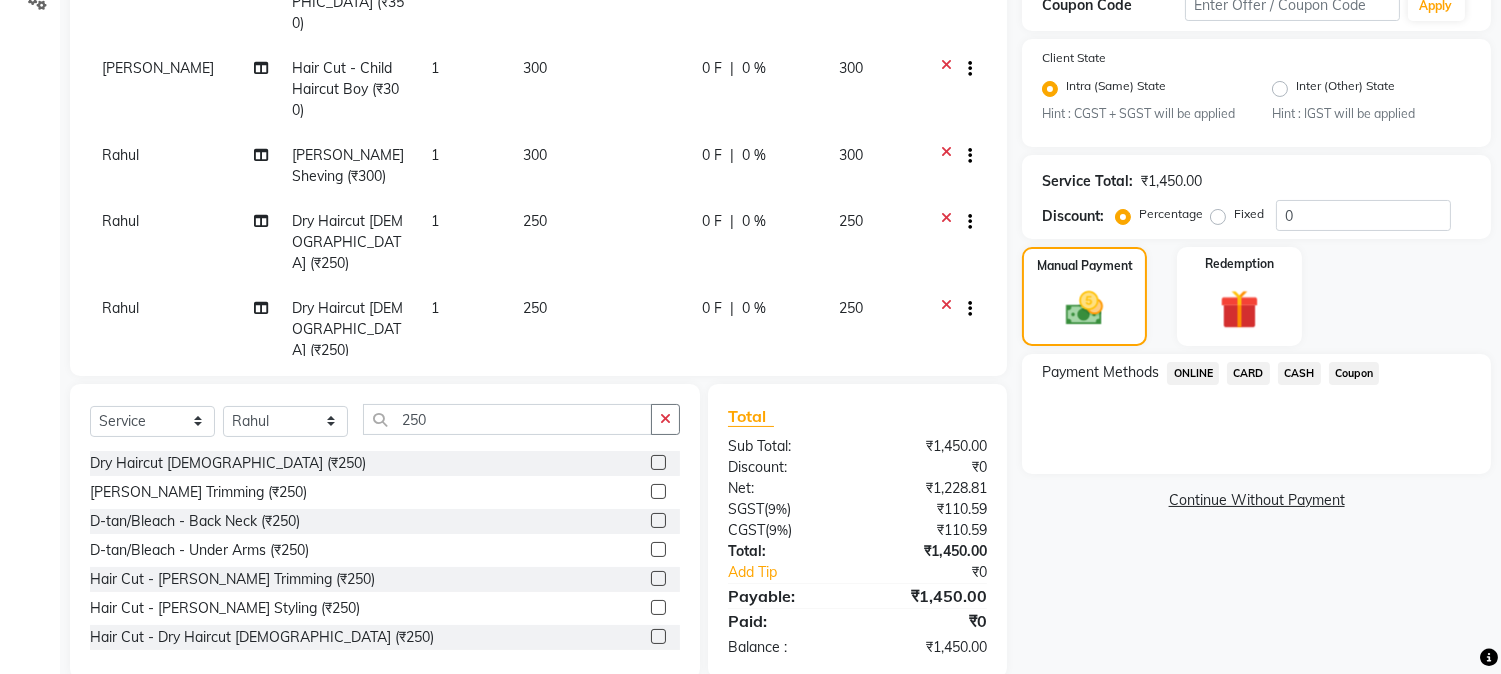 click on "ONLINE" 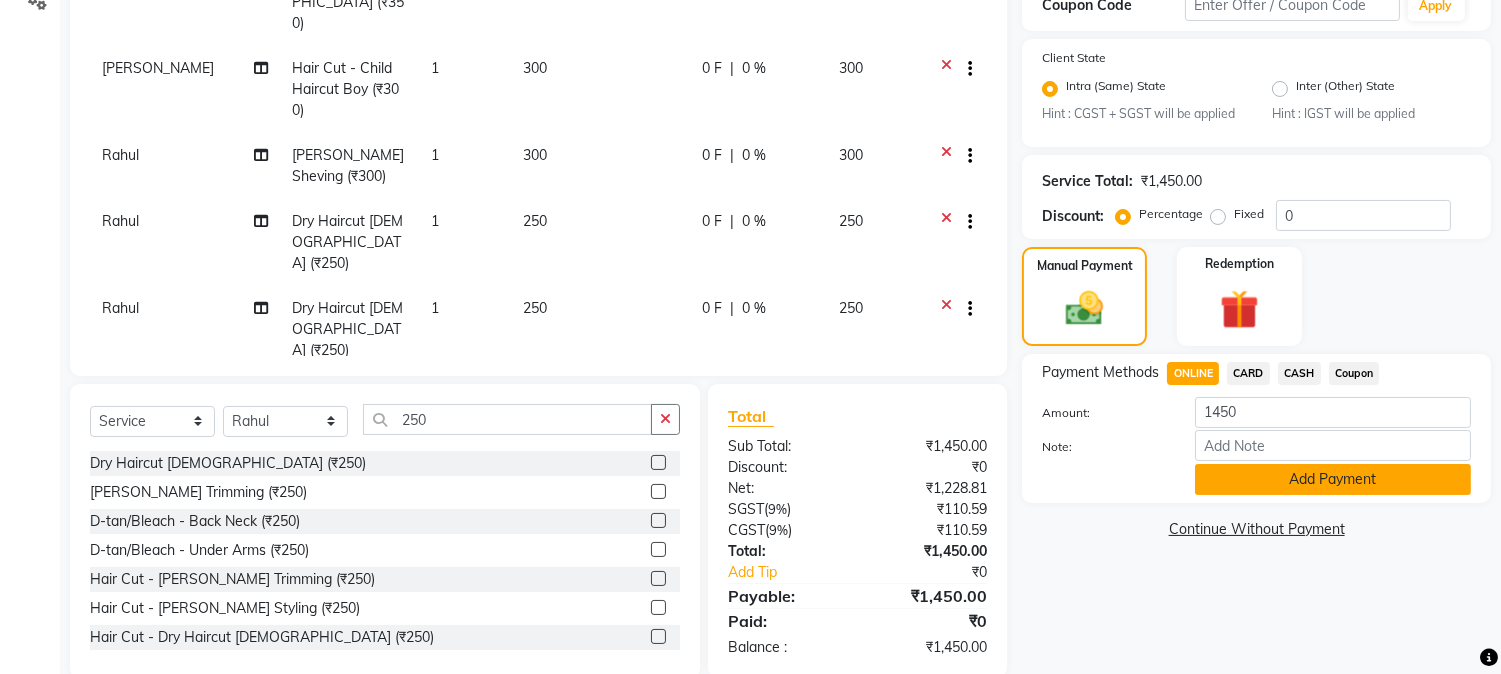 click on "Add Payment" 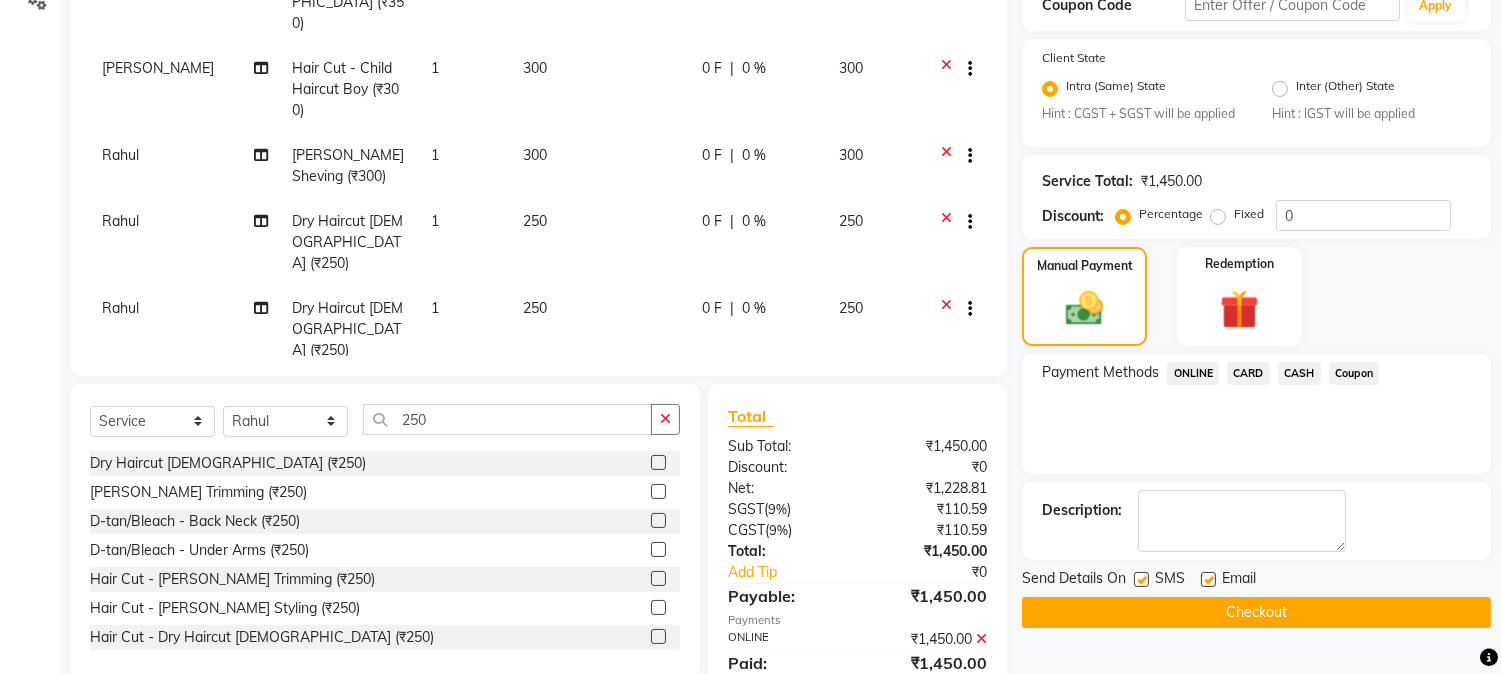 scroll, scrollTop: 538, scrollLeft: 0, axis: vertical 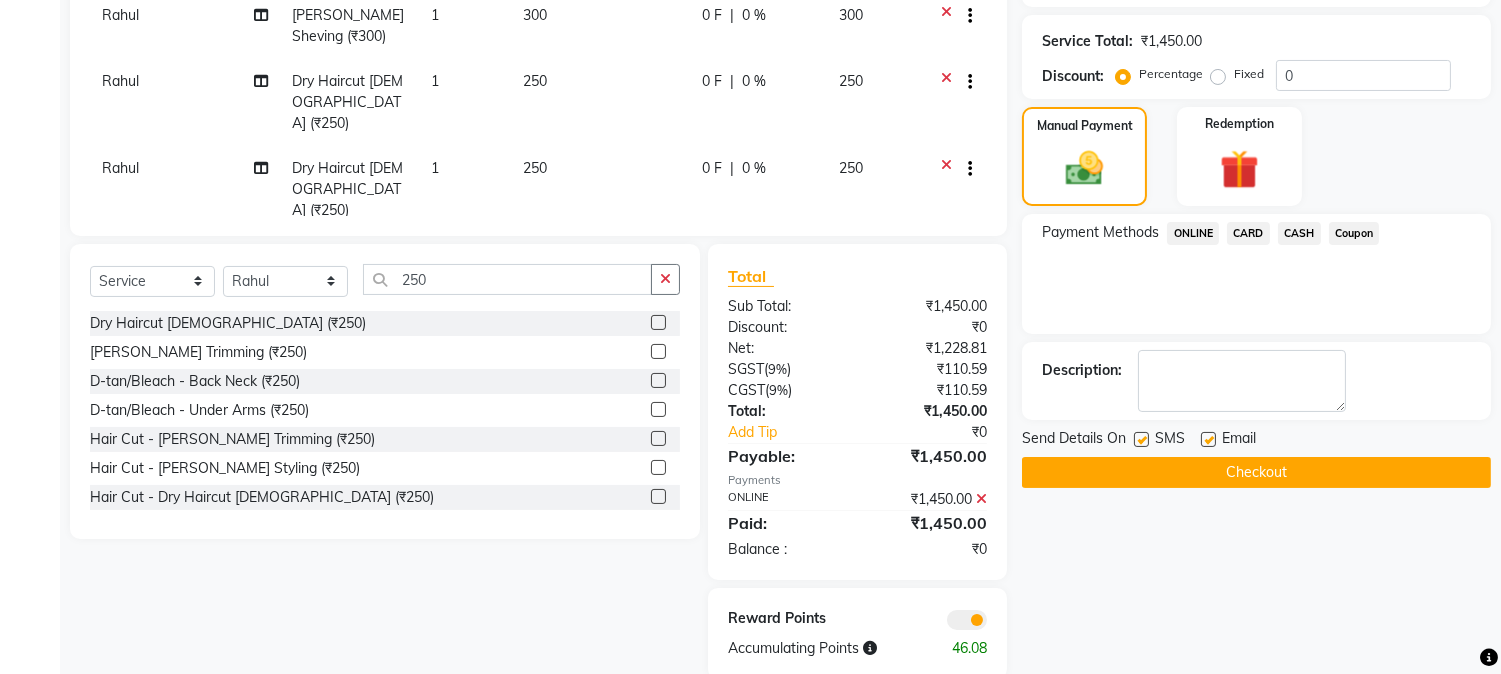 click on "Checkout" 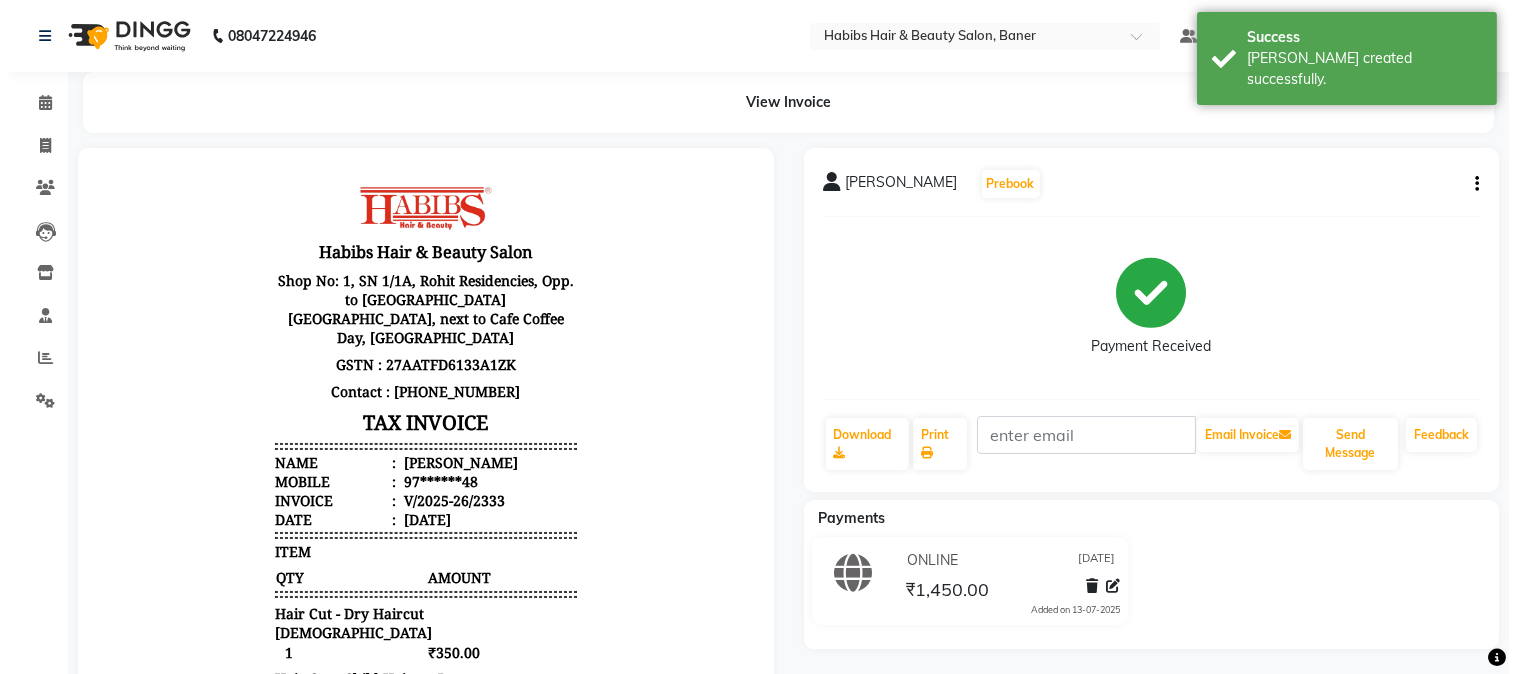 scroll, scrollTop: 0, scrollLeft: 0, axis: both 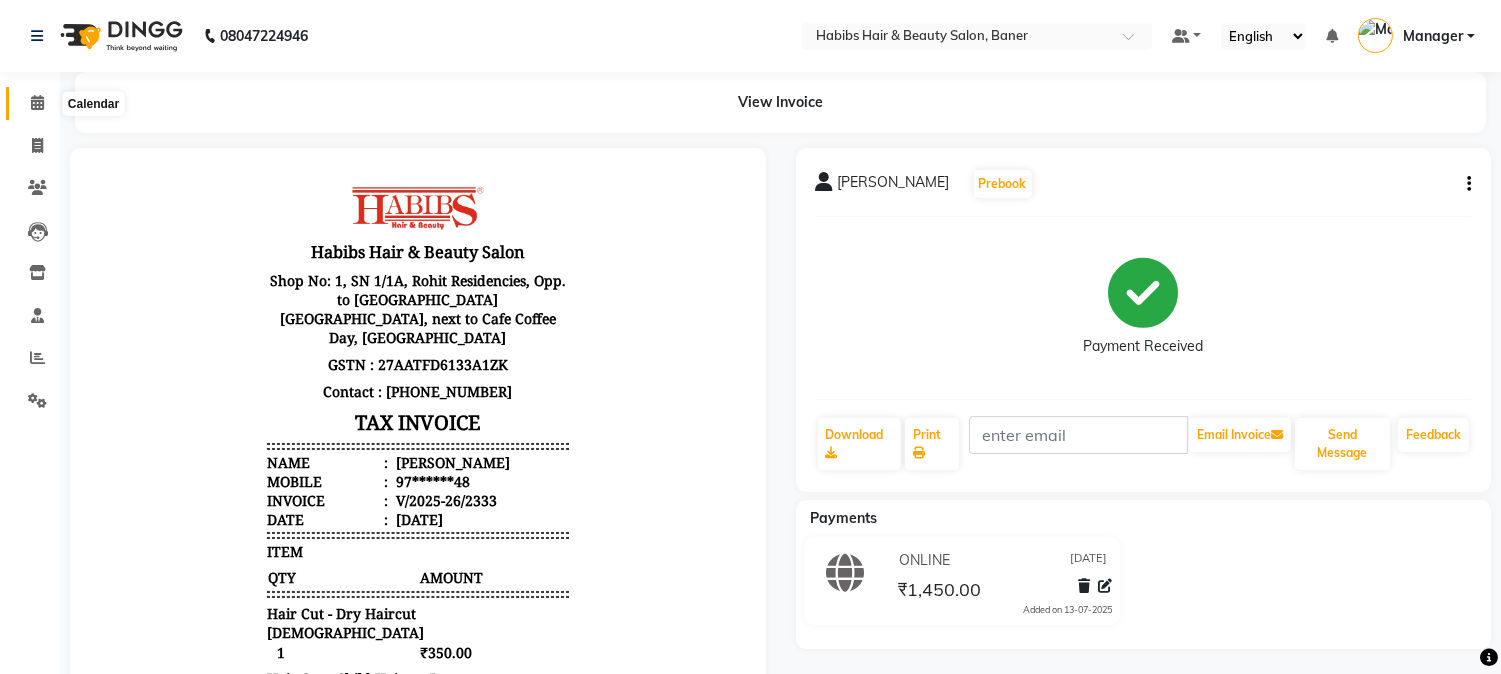 click 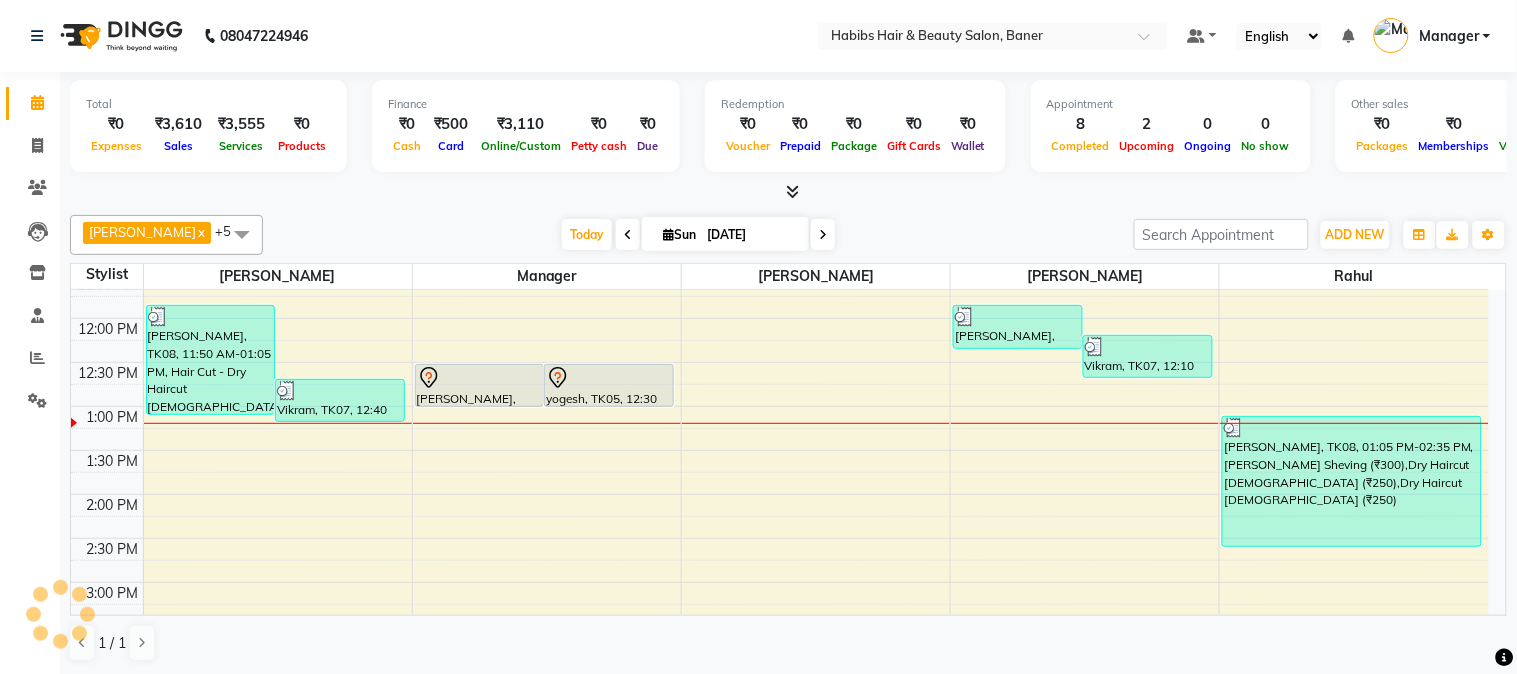 scroll, scrollTop: 333, scrollLeft: 0, axis: vertical 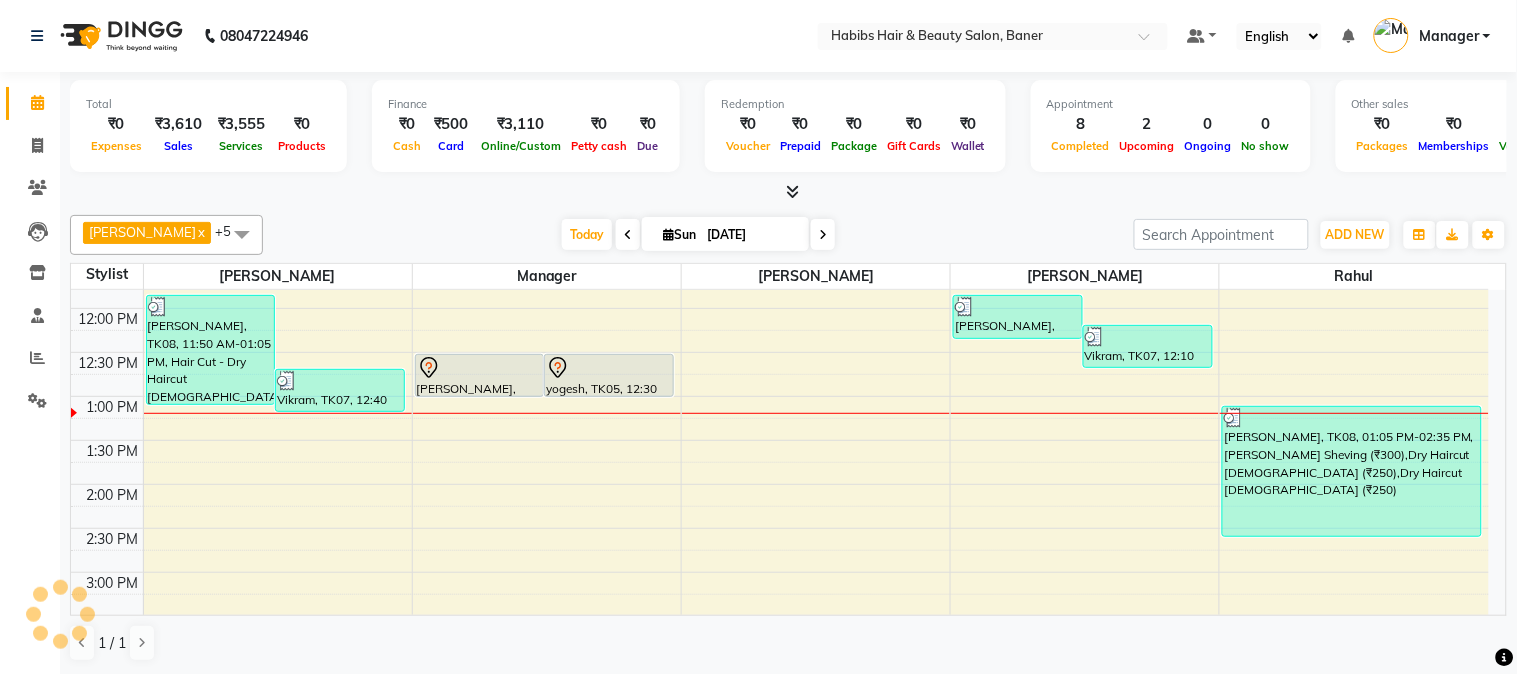 click on "8:00 AM 8:30 AM 9:00 AM 9:30 AM 10:00 AM 10:30 AM 11:00 AM 11:30 AM 12:00 PM 12:30 PM 1:00 PM 1:30 PM 2:00 PM 2:30 PM 3:00 PM 3:30 PM 4:00 PM 4:30 PM 5:00 PM 5:30 PM 6:00 PM 6:30 PM 7:00 PM 7:30 PM 8:00 PM 8:30 PM 9:00 PM 9:30 PM 10:00 PM 10:30 PM     [PERSON_NAME], TK08, 11:50 AM-01:05 PM, Hair Cut - Dry Haircut [DEMOGRAPHIC_DATA] (₹350),Hair Cut - Child Haircut Boy (₹300)     Vikram, TK07, 12:40 PM-01:10 PM, Hair Cut - [DEMOGRAPHIC_DATA] HairCut with wash (₹700)     abhay, TK01, 09:00 AM-10:00 AM, Dry Haircut [DEMOGRAPHIC_DATA] (₹250),[PERSON_NAME] Trimming (₹250)     Saurabh, TK02, 10:15 AM-10:45 AM, Dry Haircut [DEMOGRAPHIC_DATA] (₹250)     Ameen, TK03, 10:50 AM-11:20 AM, [PERSON_NAME] Sheving (₹300)             [PERSON_NAME], TK04, 12:30 PM-01:00 PM, Dry Haircut [DEMOGRAPHIC_DATA]             yogesh, TK05, 12:30 PM-01:00 PM, Dry Haircut [DEMOGRAPHIC_DATA]     [PERSON_NAME], TK06, 11:50 AM-12:20 PM, Rica Waxing - Upper Lip (₹110),Body Basics Threadinge - Eyebrows (₹60)     Vikram, TK07, 12:10 PM-12:40 PM, means hairwash  (₹230)" at bounding box center [780, 616] 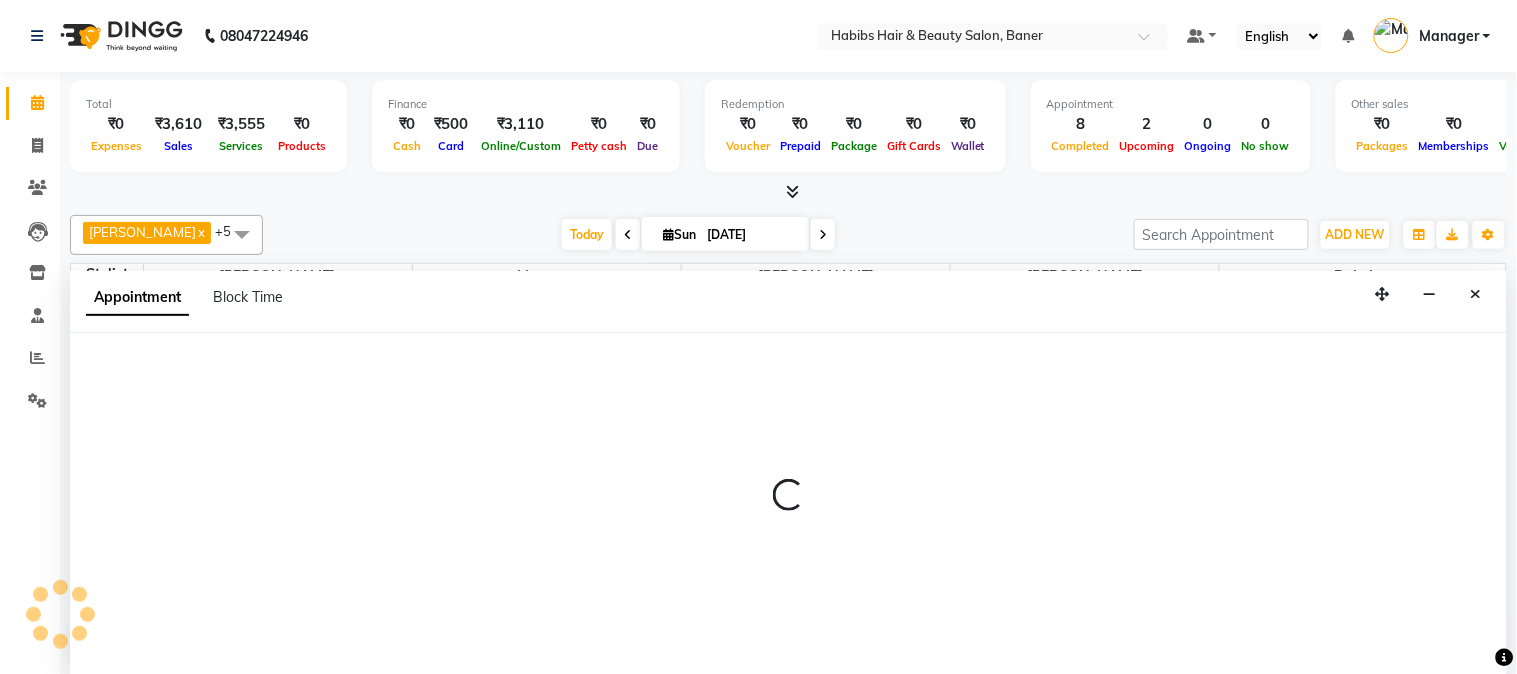 select on "35380" 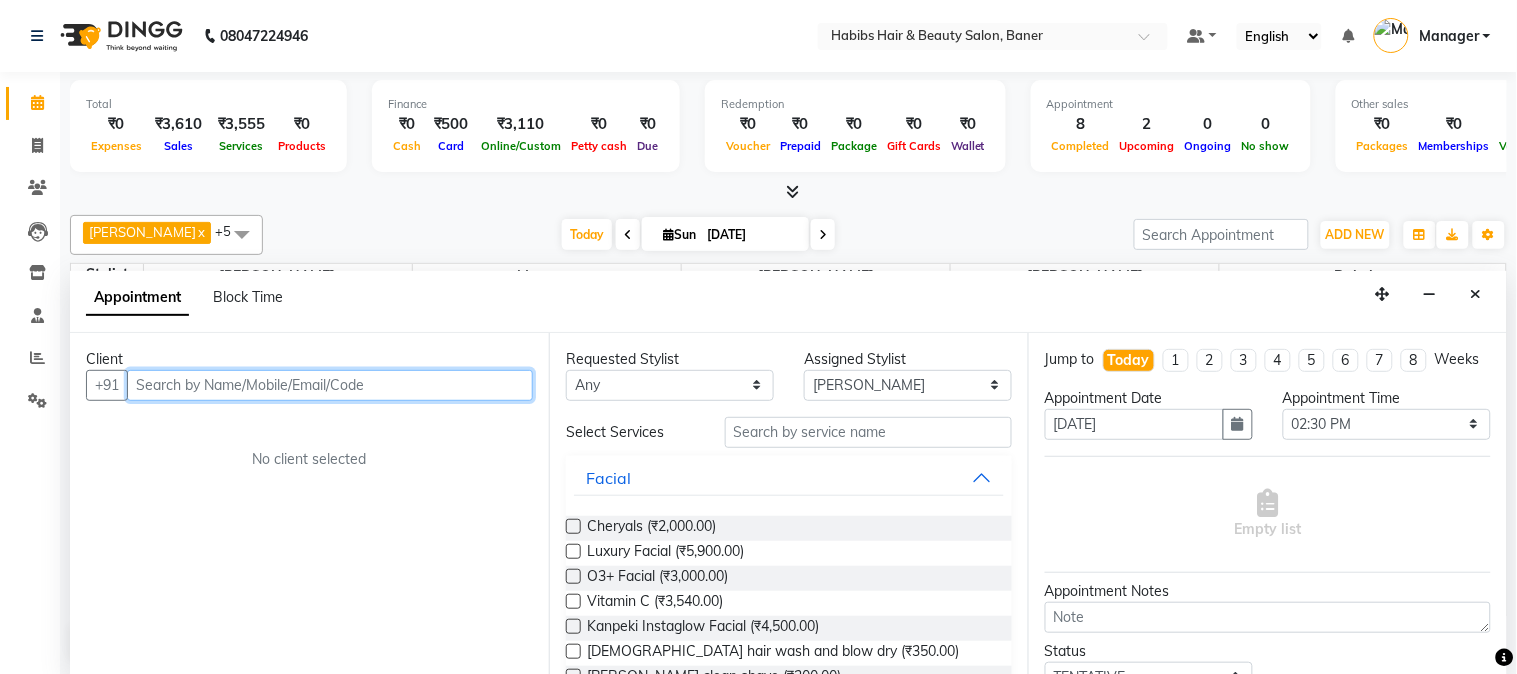 click at bounding box center (330, 385) 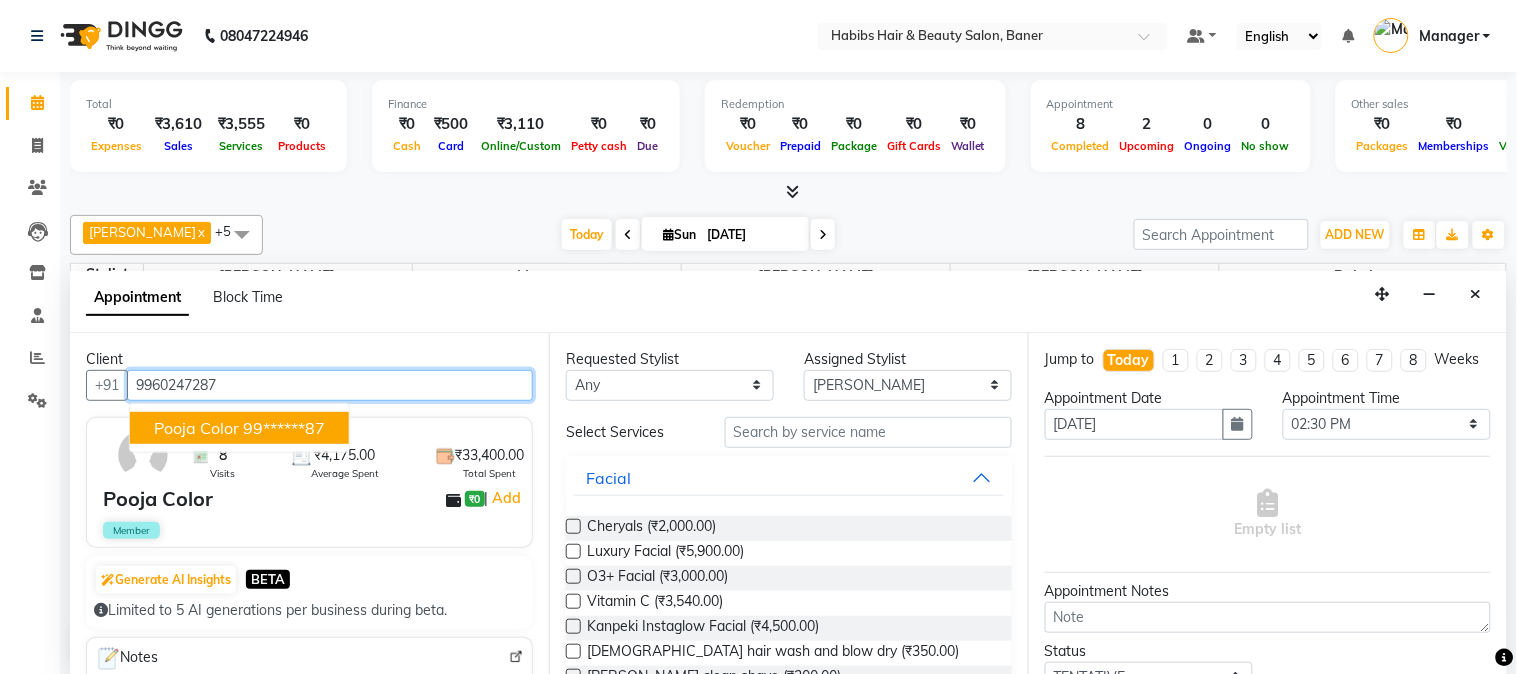 click on "Pooja Color" at bounding box center [196, 428] 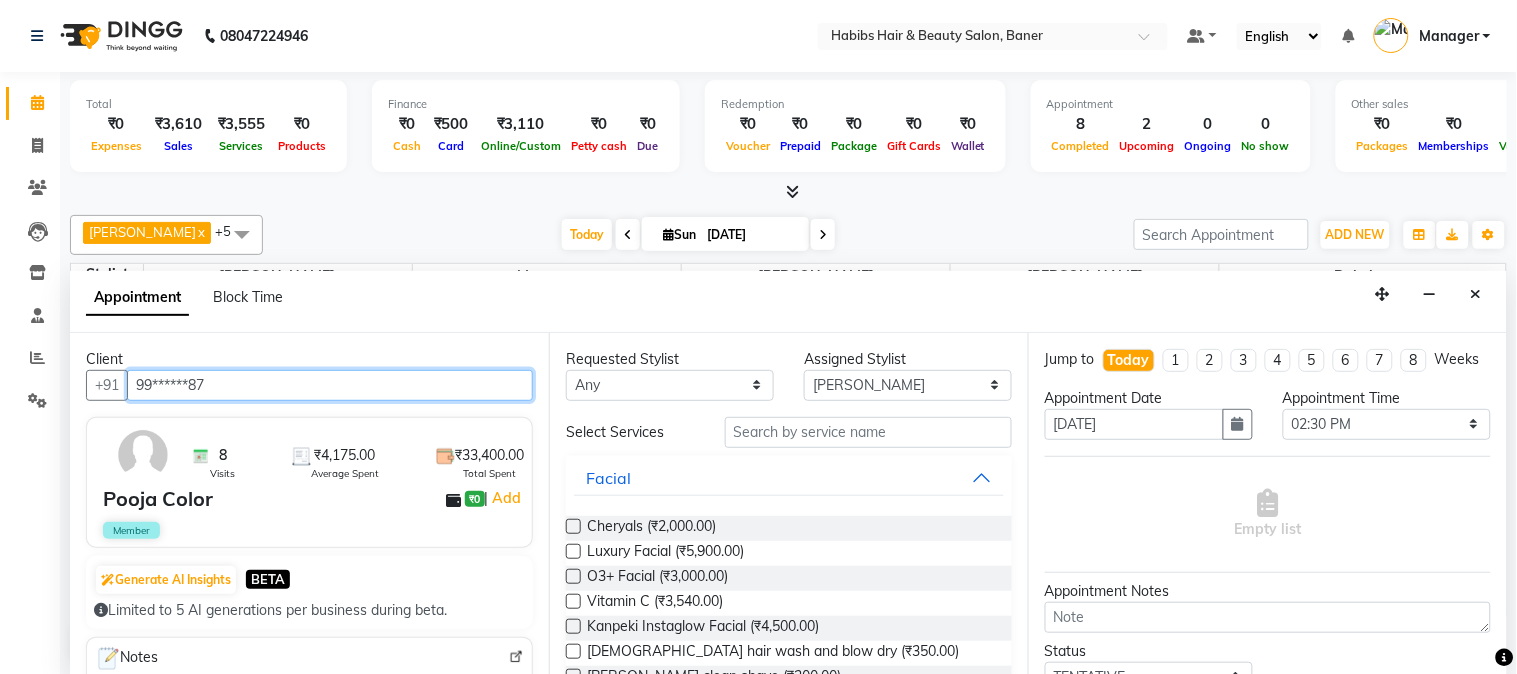 type on "99******87" 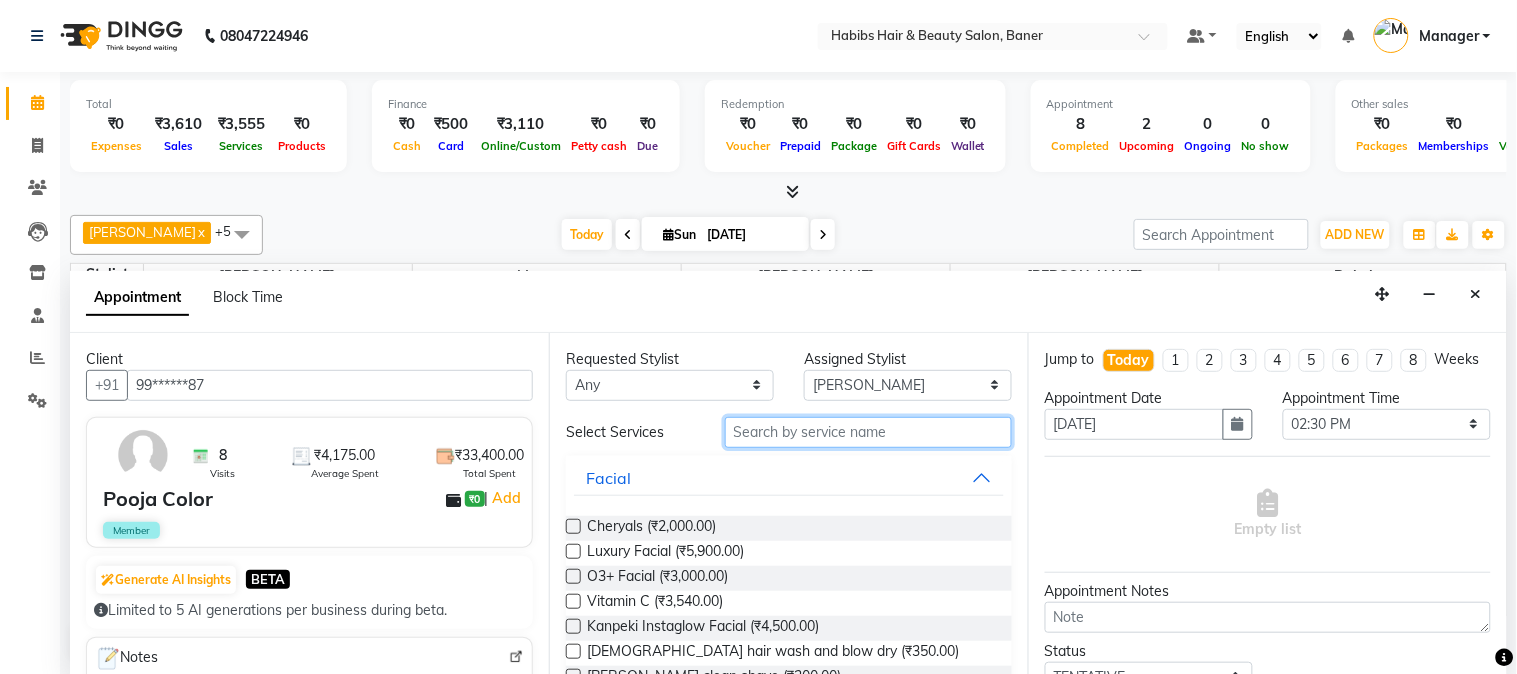 drag, startPoint x: 878, startPoint y: 441, endPoint x: 1325, endPoint y: 457, distance: 447.28625 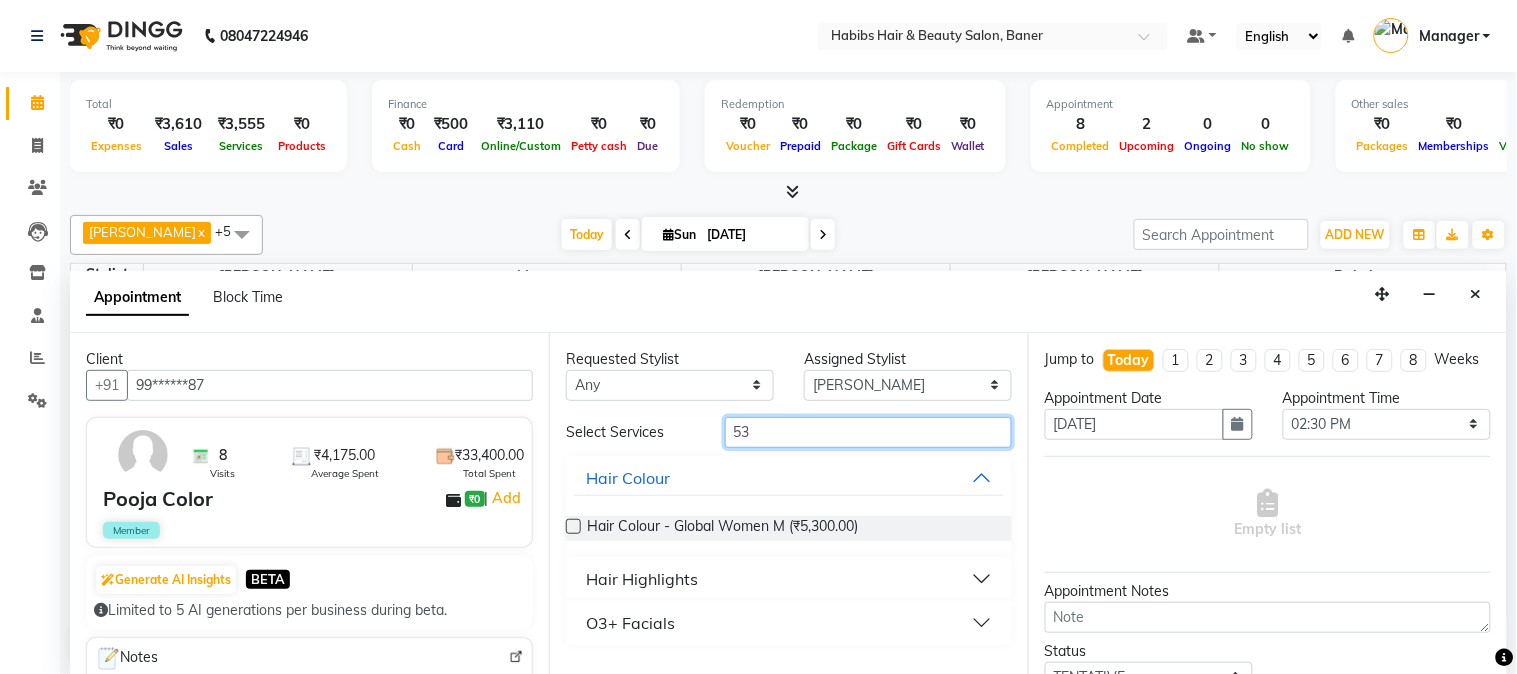 type on "5" 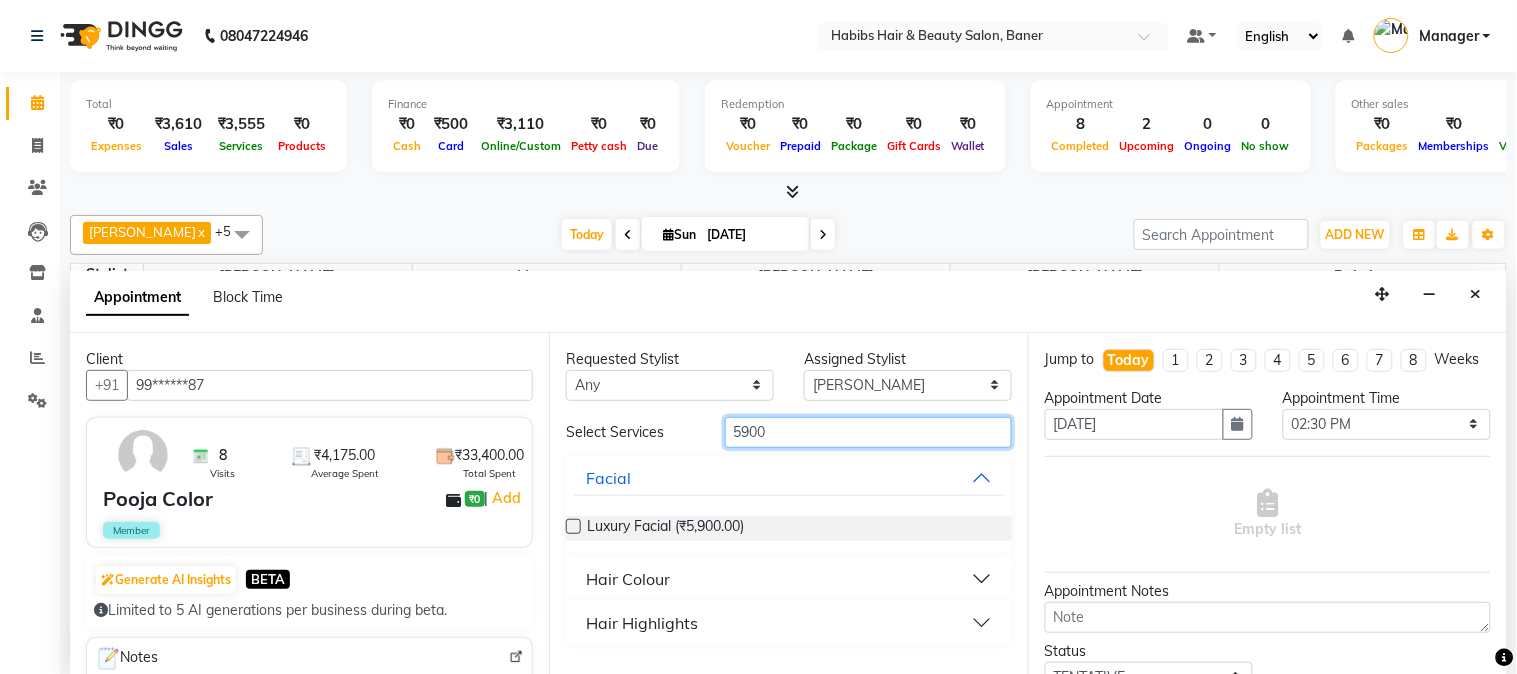 type on "5900" 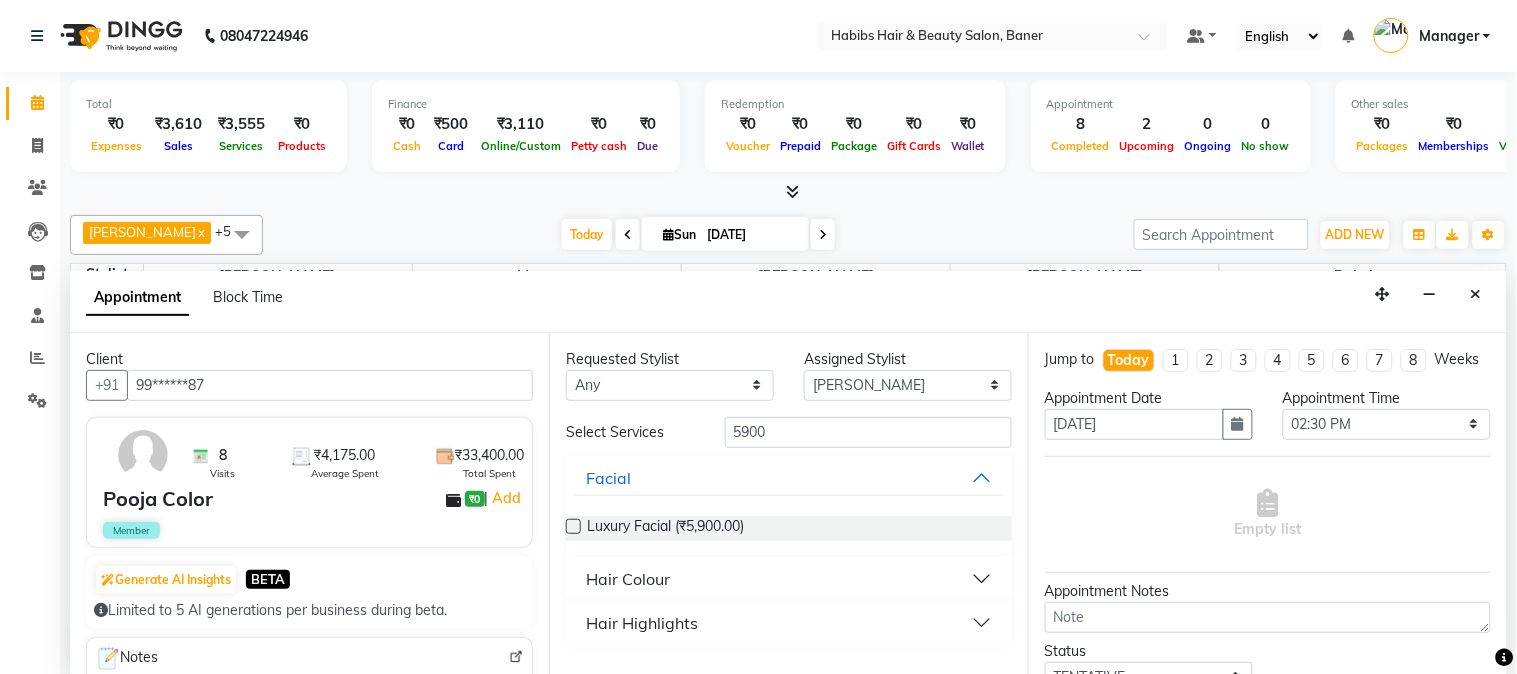 click at bounding box center (573, 526) 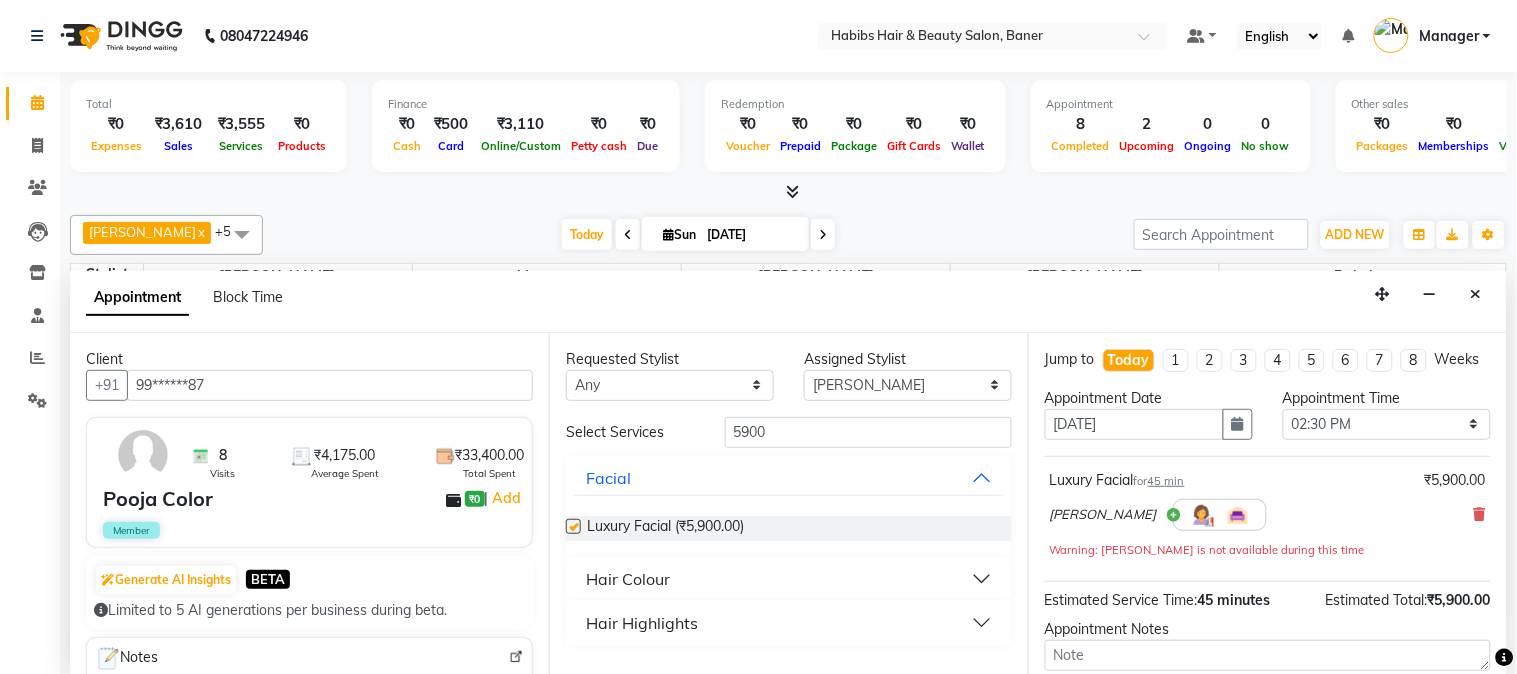 checkbox on "false" 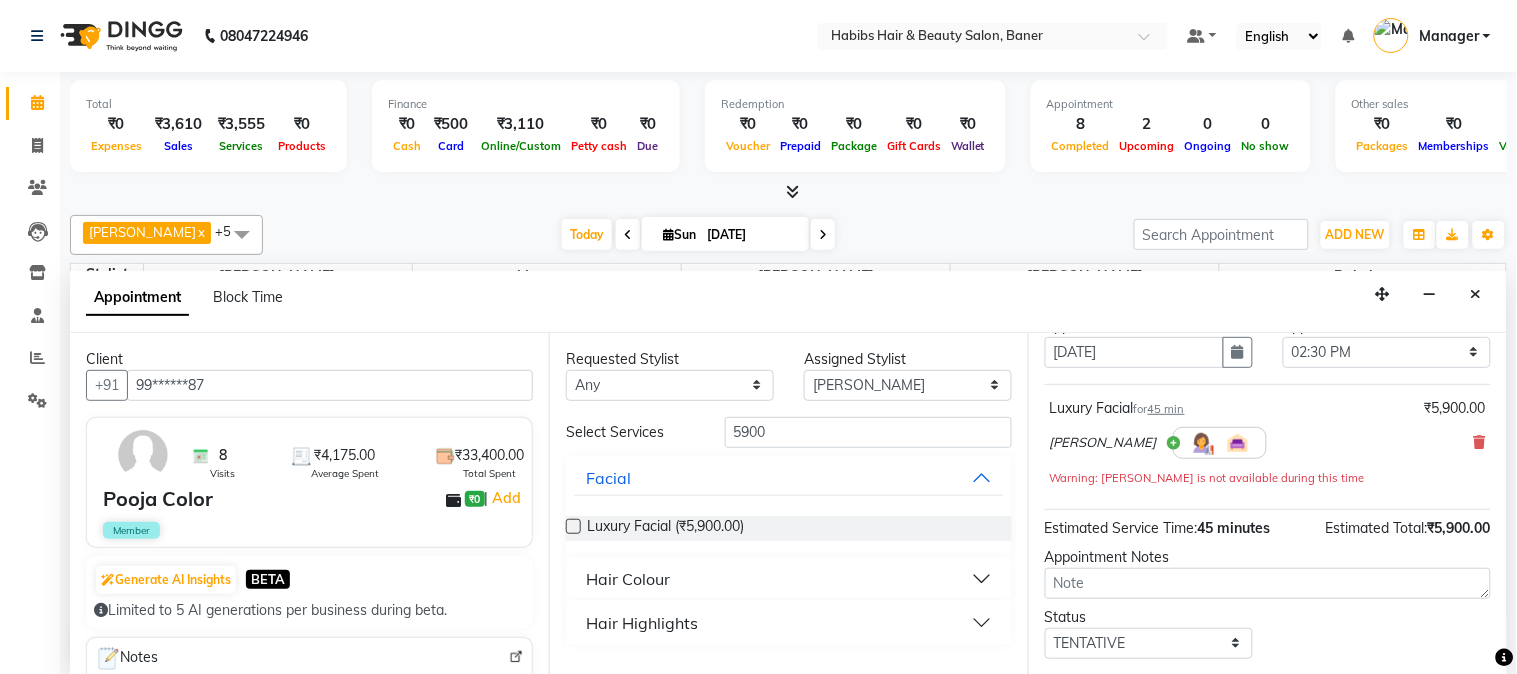 scroll, scrollTop: 111, scrollLeft: 0, axis: vertical 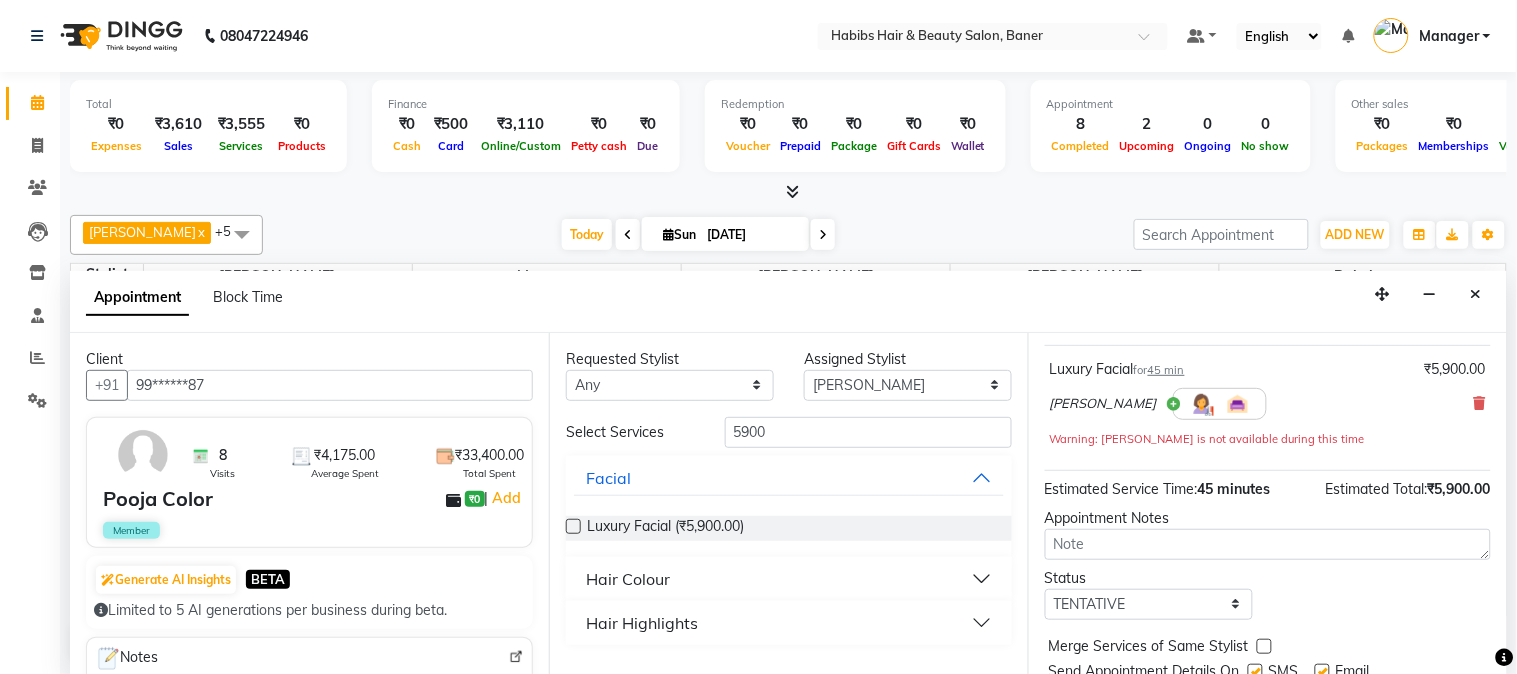 click on "[PERSON_NAME]" at bounding box center (1268, 404) 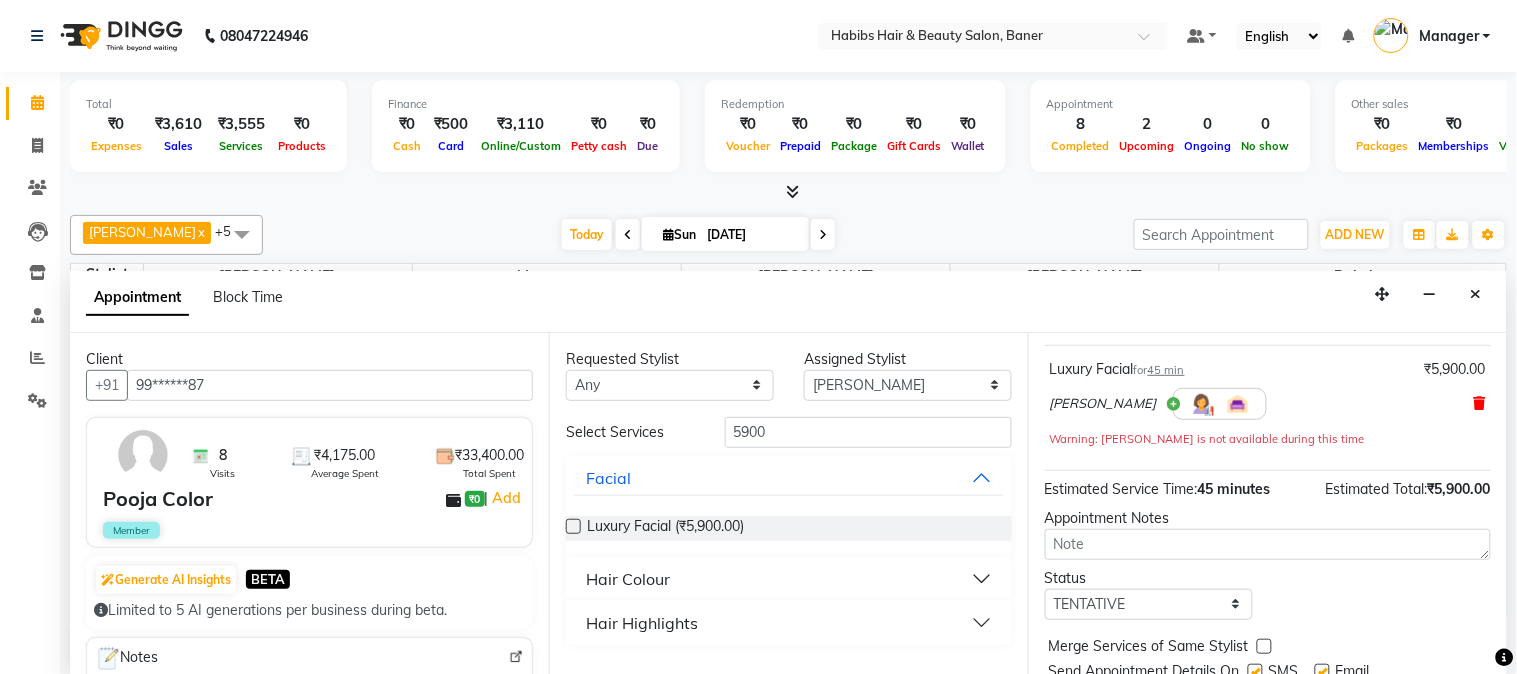 click at bounding box center [1480, 403] 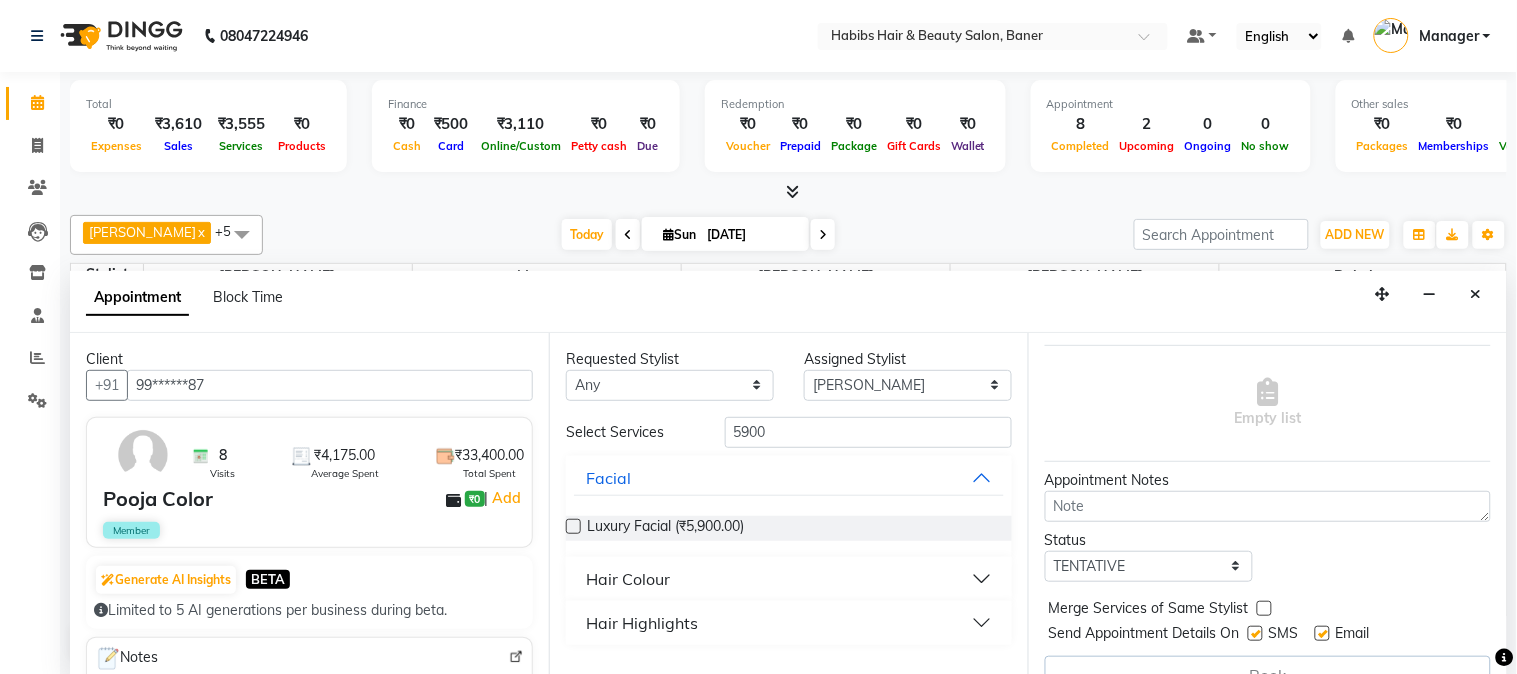 click on "Empty list" at bounding box center [1268, 403] 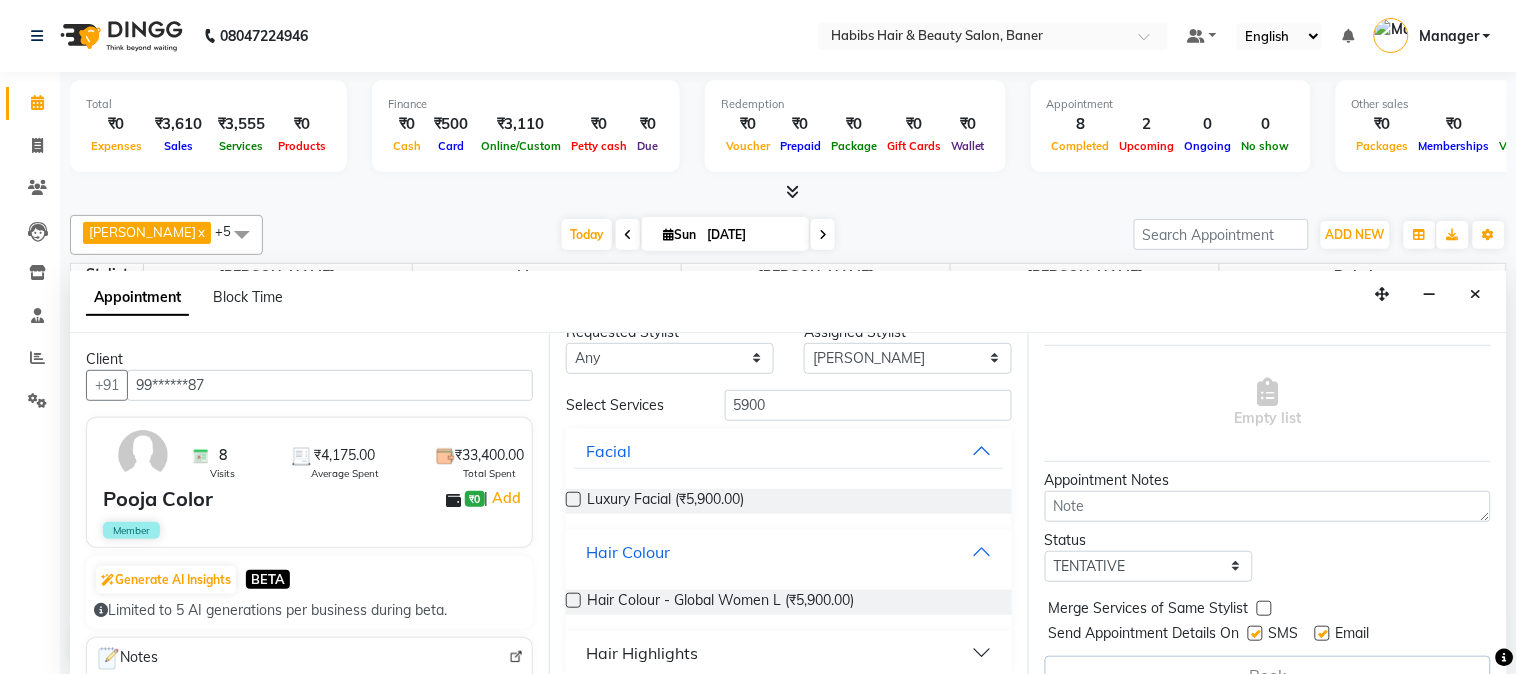scroll, scrollTop: 42, scrollLeft: 0, axis: vertical 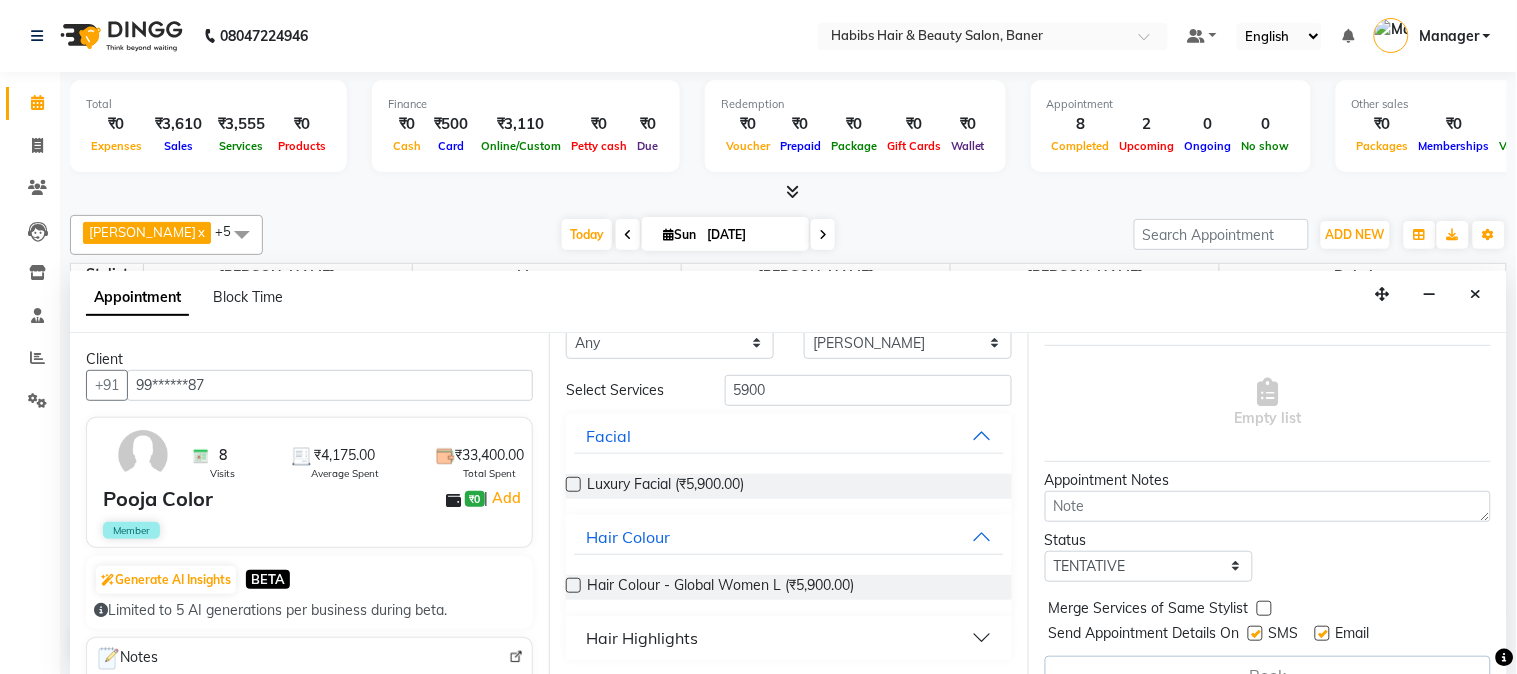 click at bounding box center [573, 585] 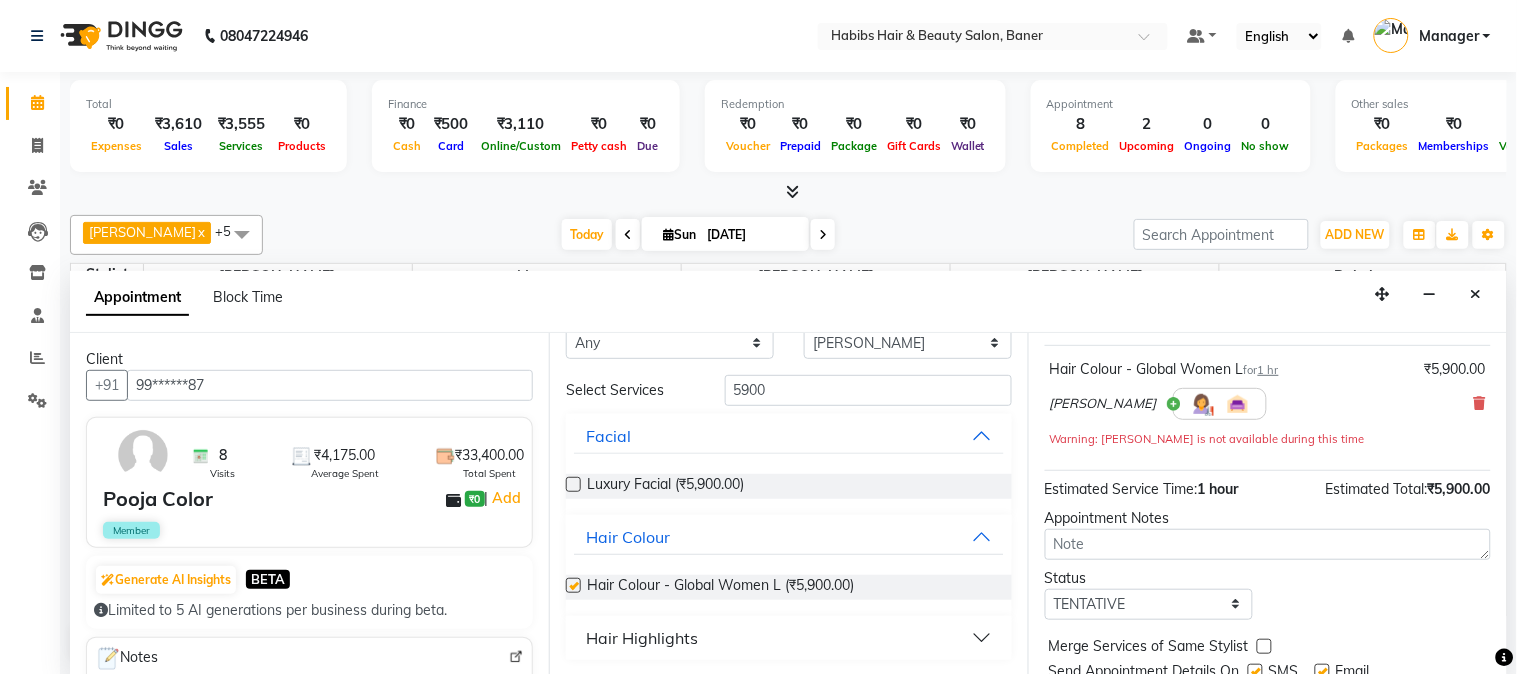 checkbox on "false" 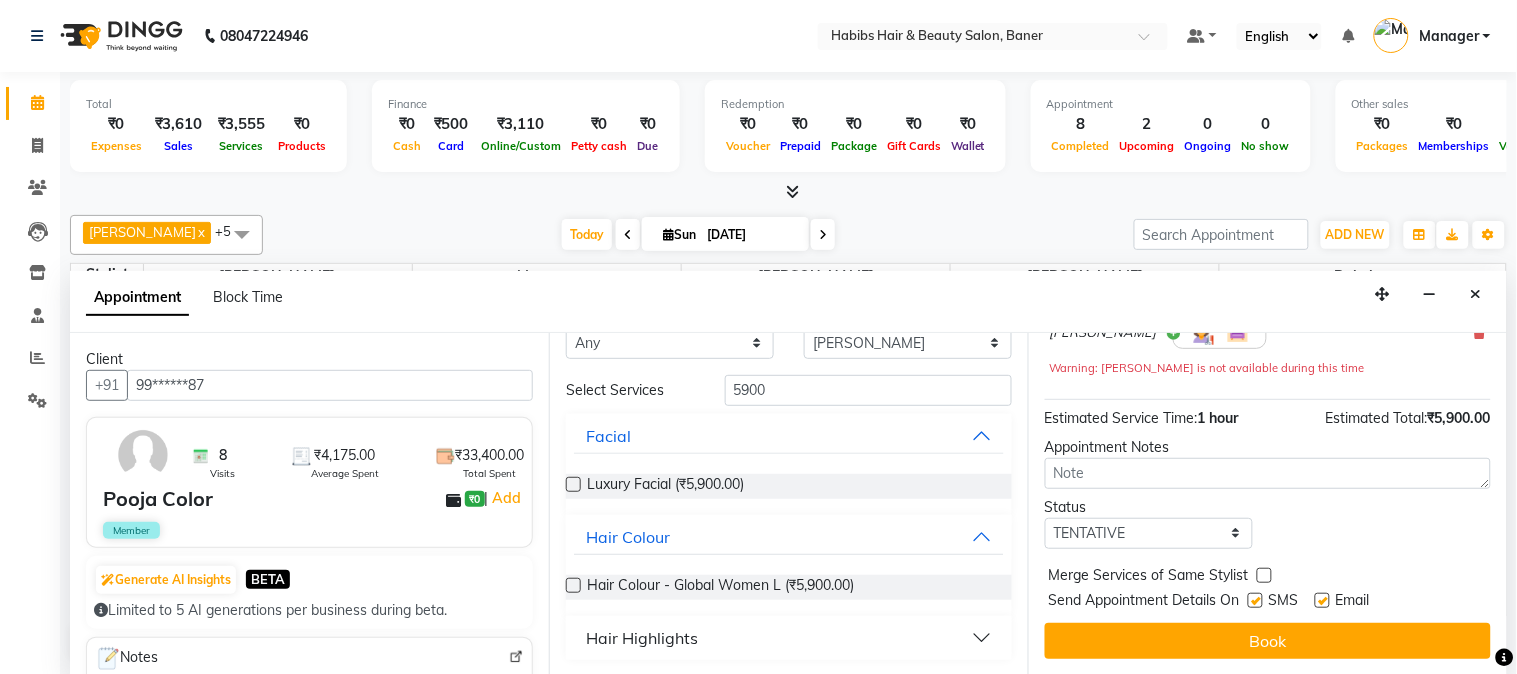 scroll, scrollTop: 201, scrollLeft: 0, axis: vertical 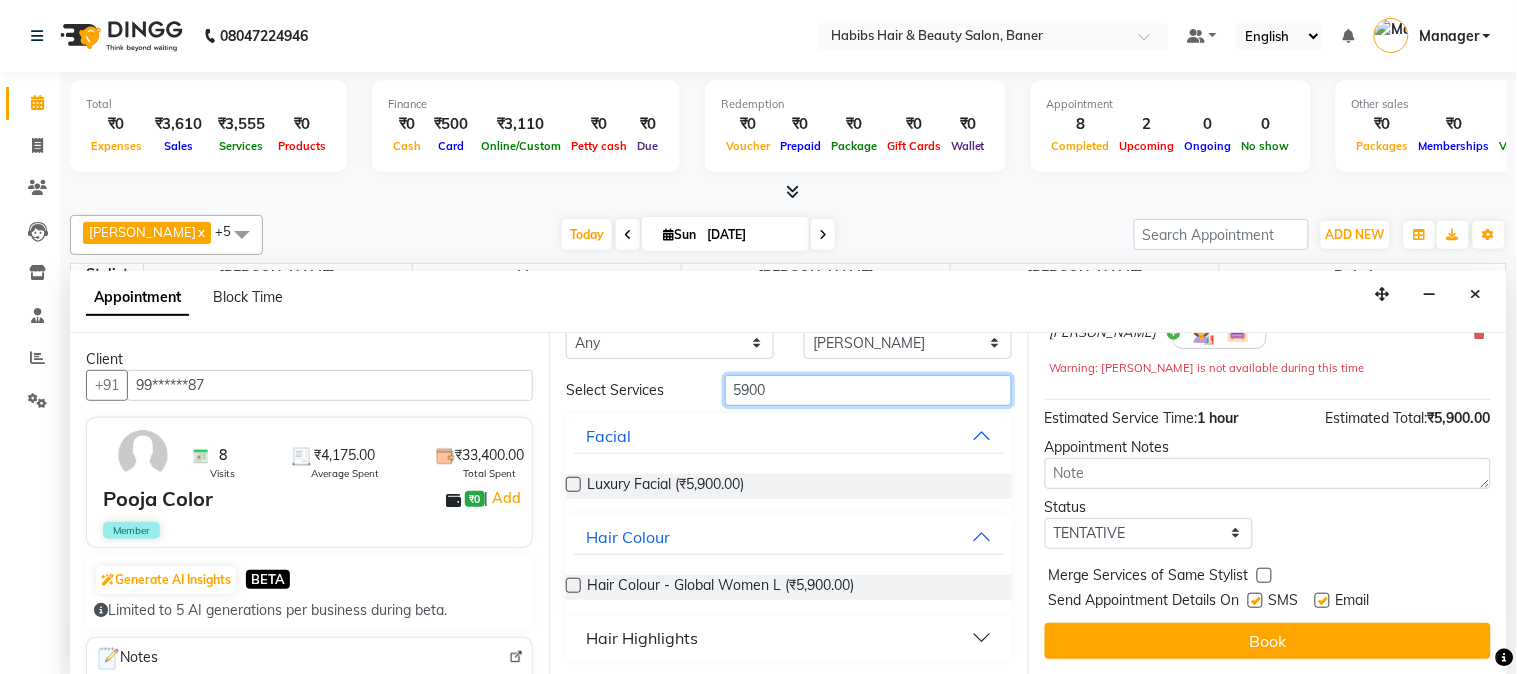 drag, startPoint x: 771, startPoint y: 388, endPoint x: 720, endPoint y: 388, distance: 51 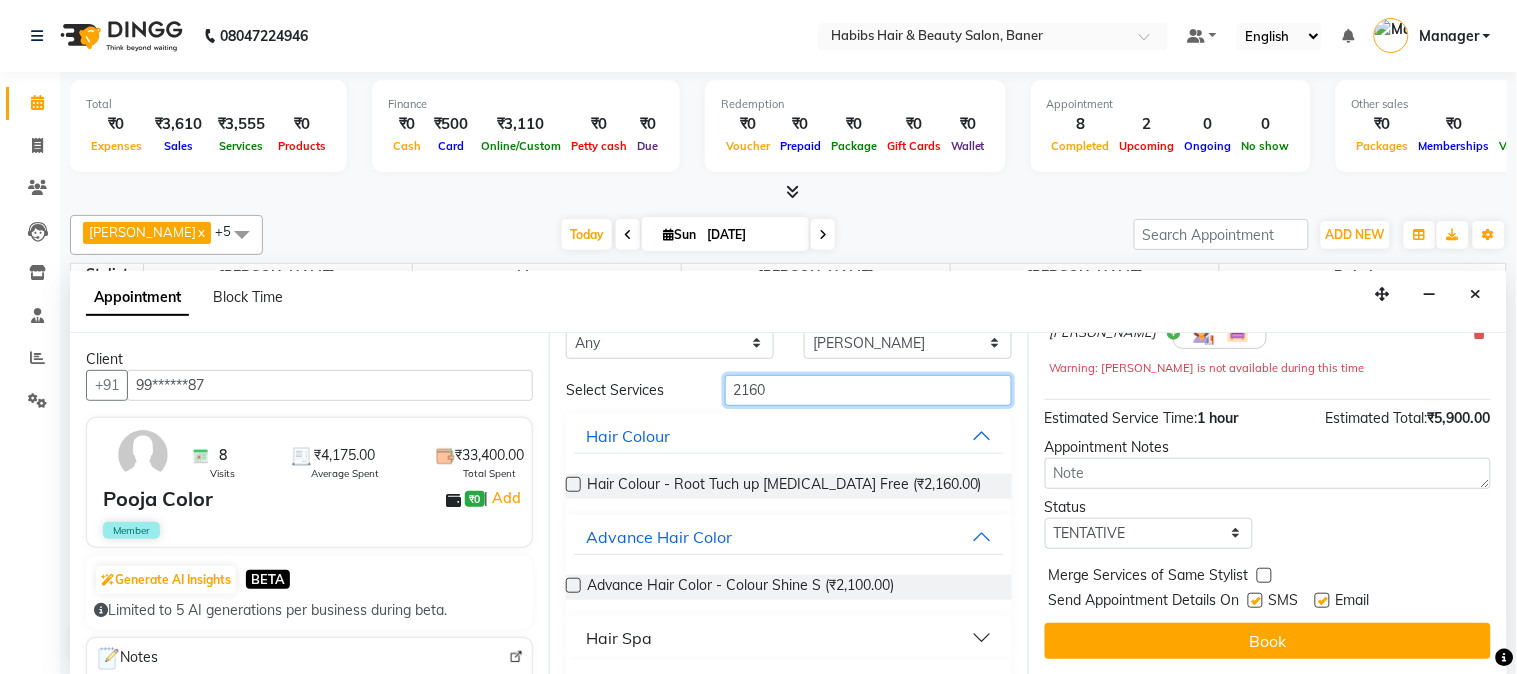 scroll, scrollTop: 0, scrollLeft: 0, axis: both 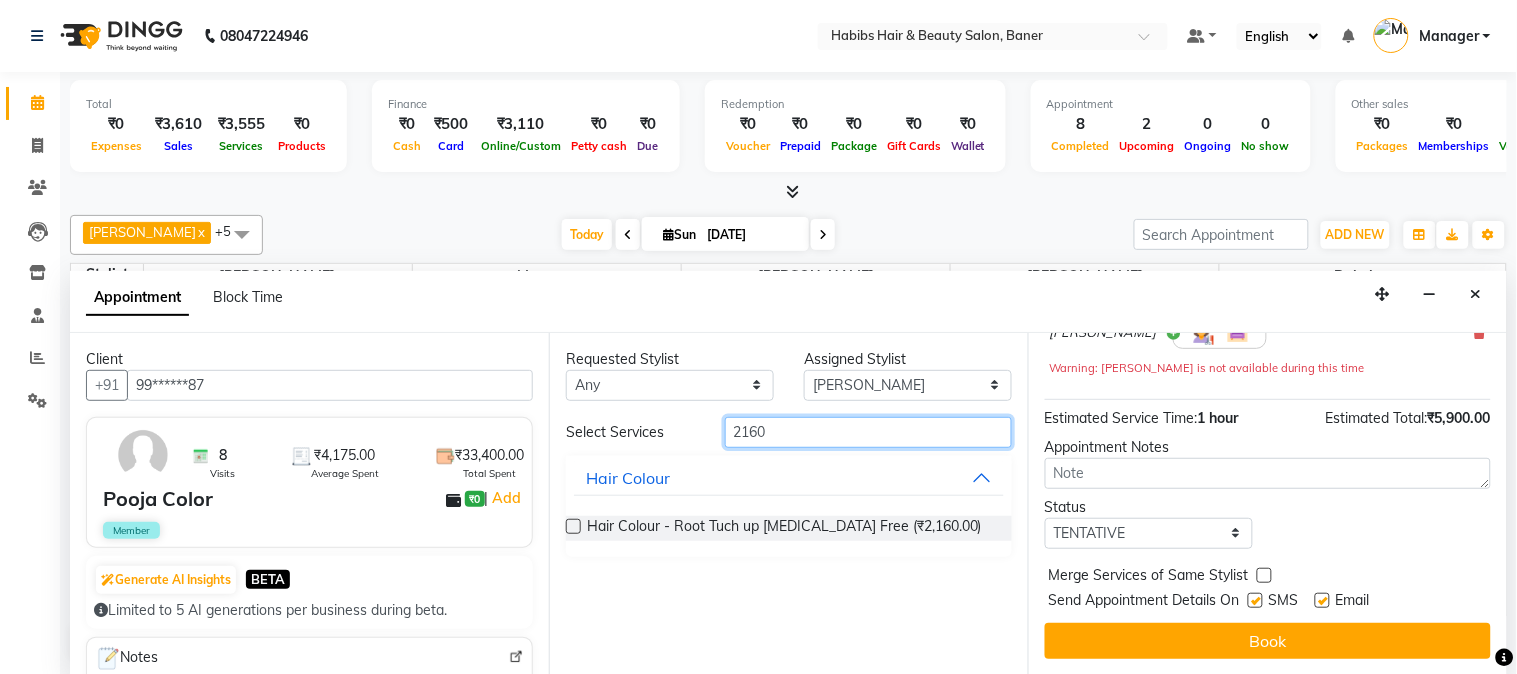 type on "2160" 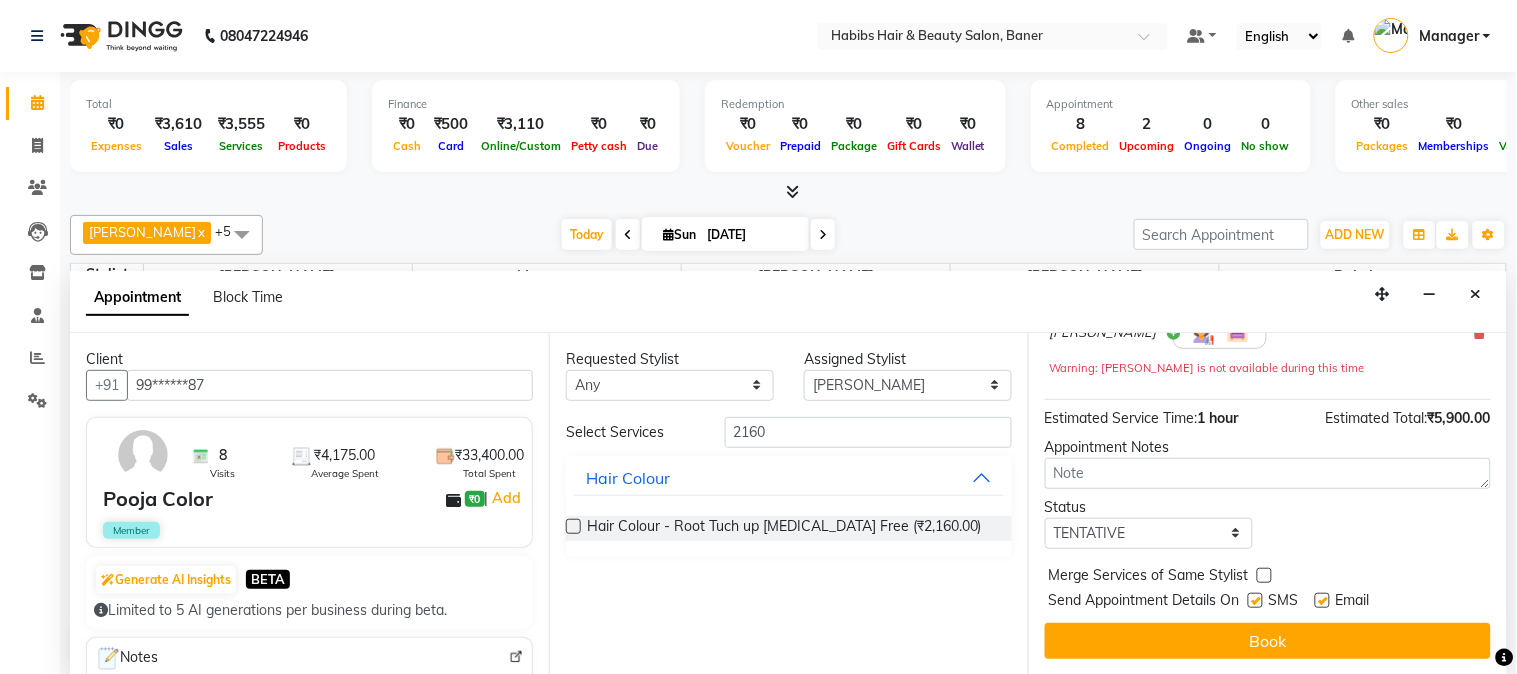 click at bounding box center (573, 526) 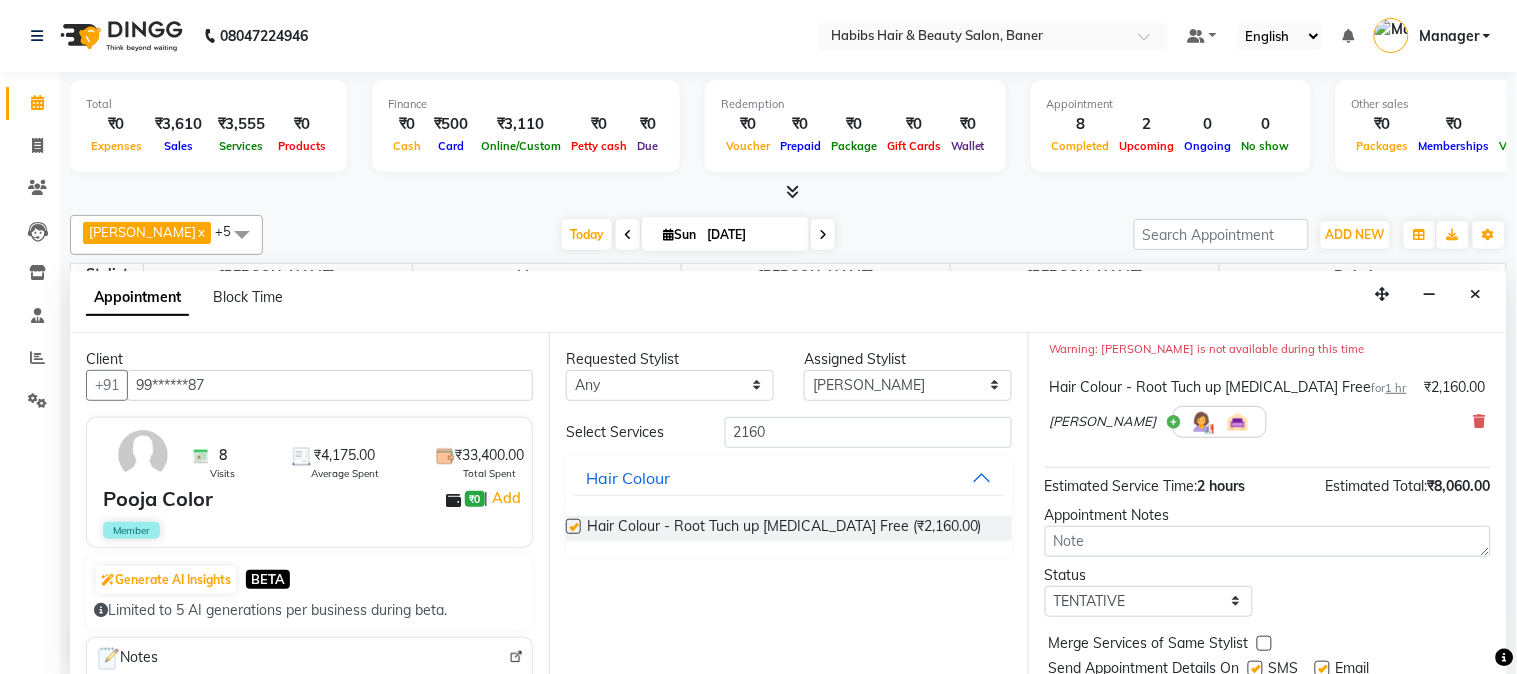 checkbox on "false" 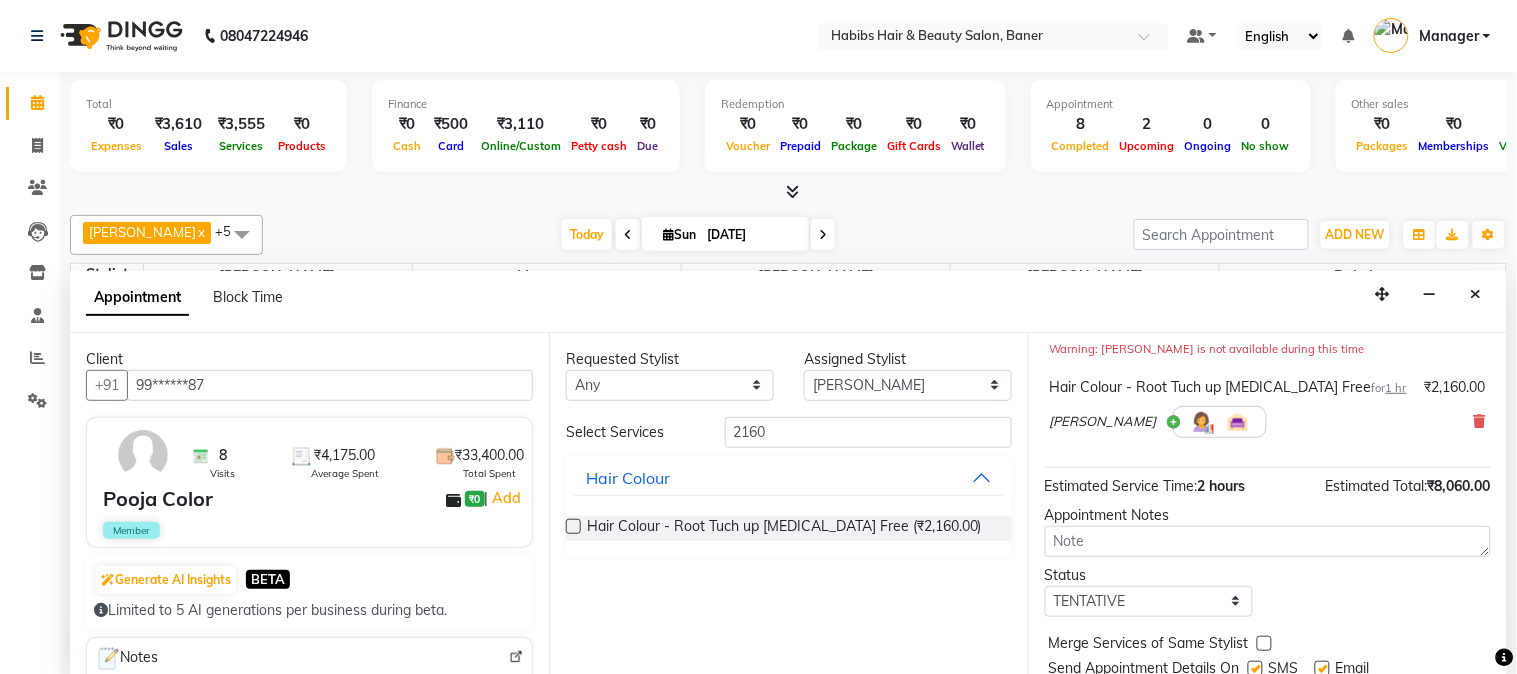 scroll, scrollTop: 288, scrollLeft: 0, axis: vertical 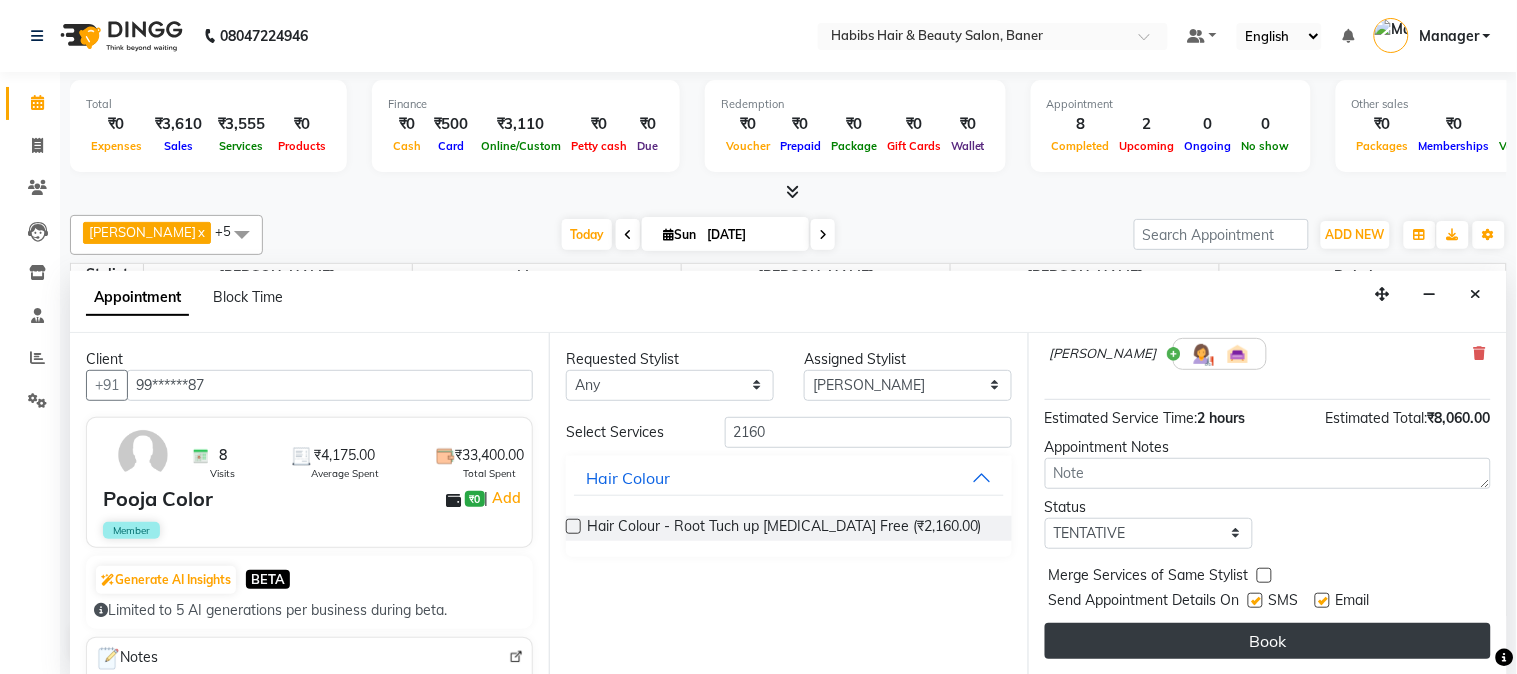 click on "Book" at bounding box center [1268, 641] 